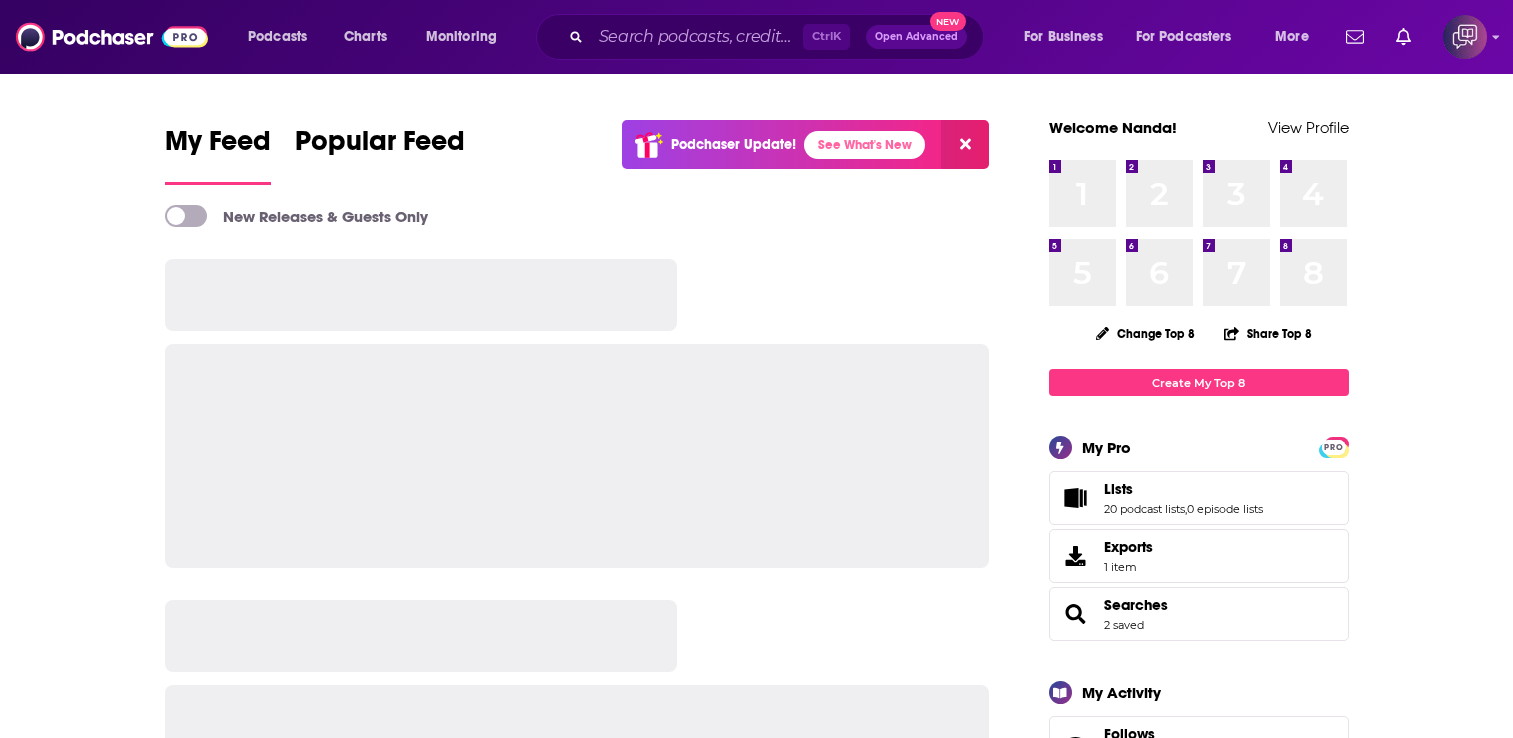 scroll, scrollTop: 0, scrollLeft: 0, axis: both 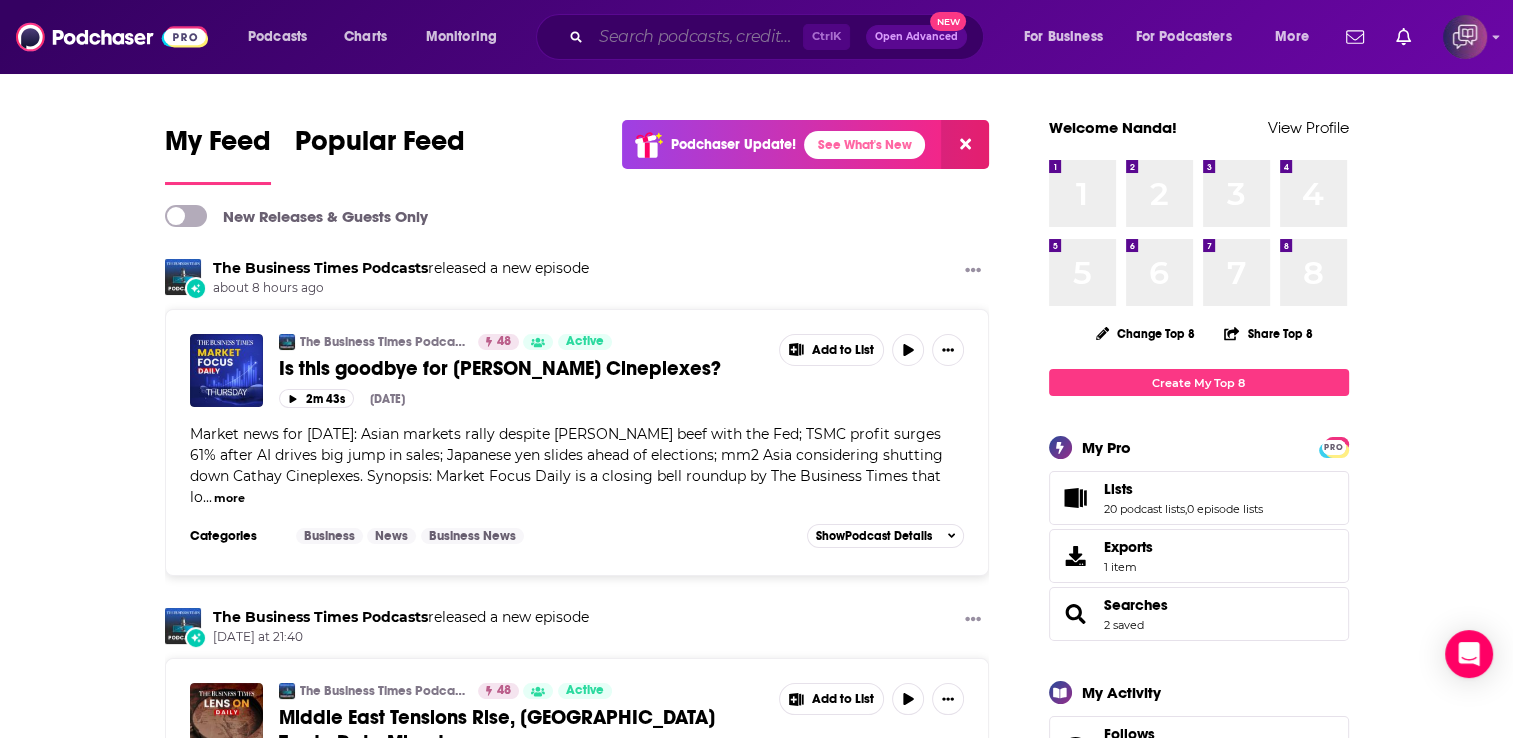 click at bounding box center [697, 37] 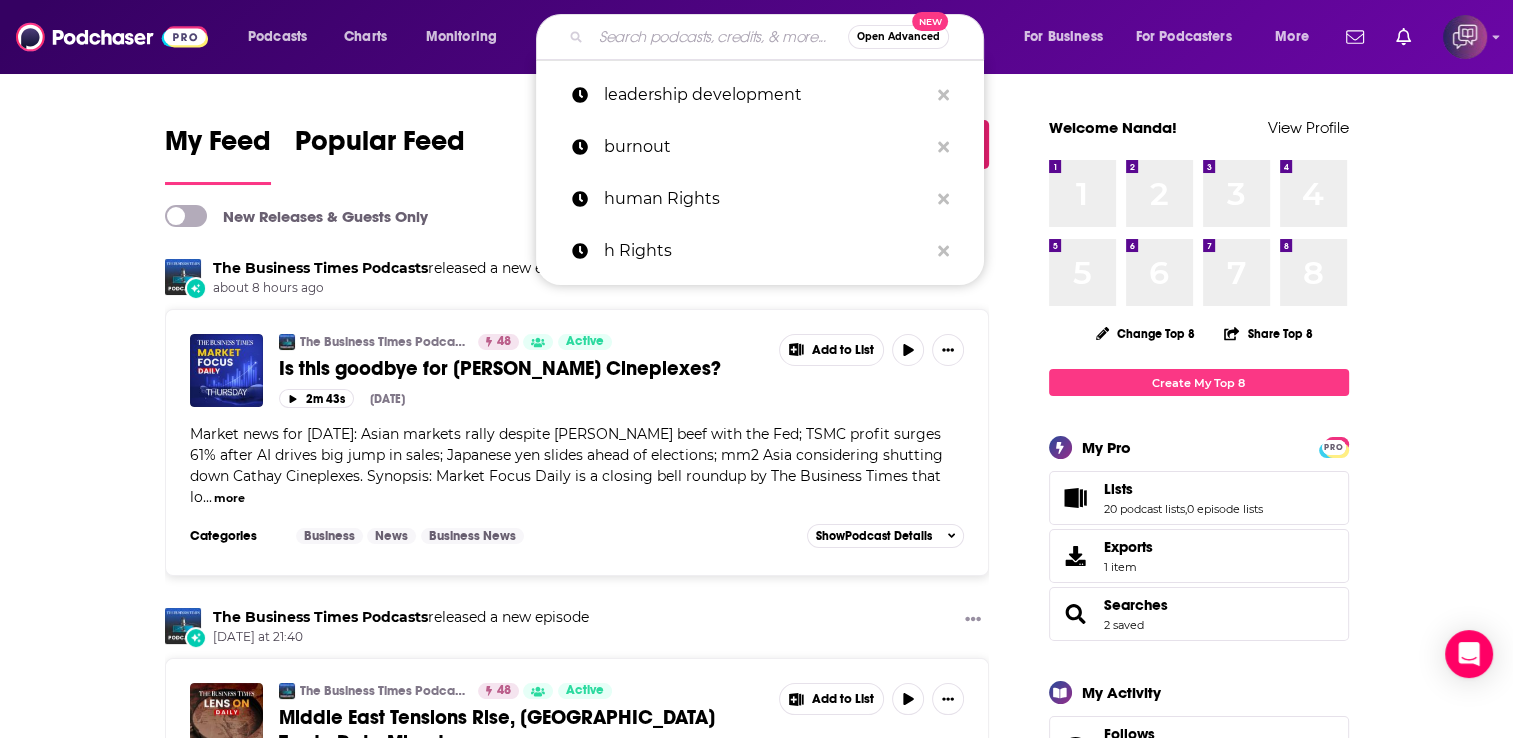 click at bounding box center [719, 37] 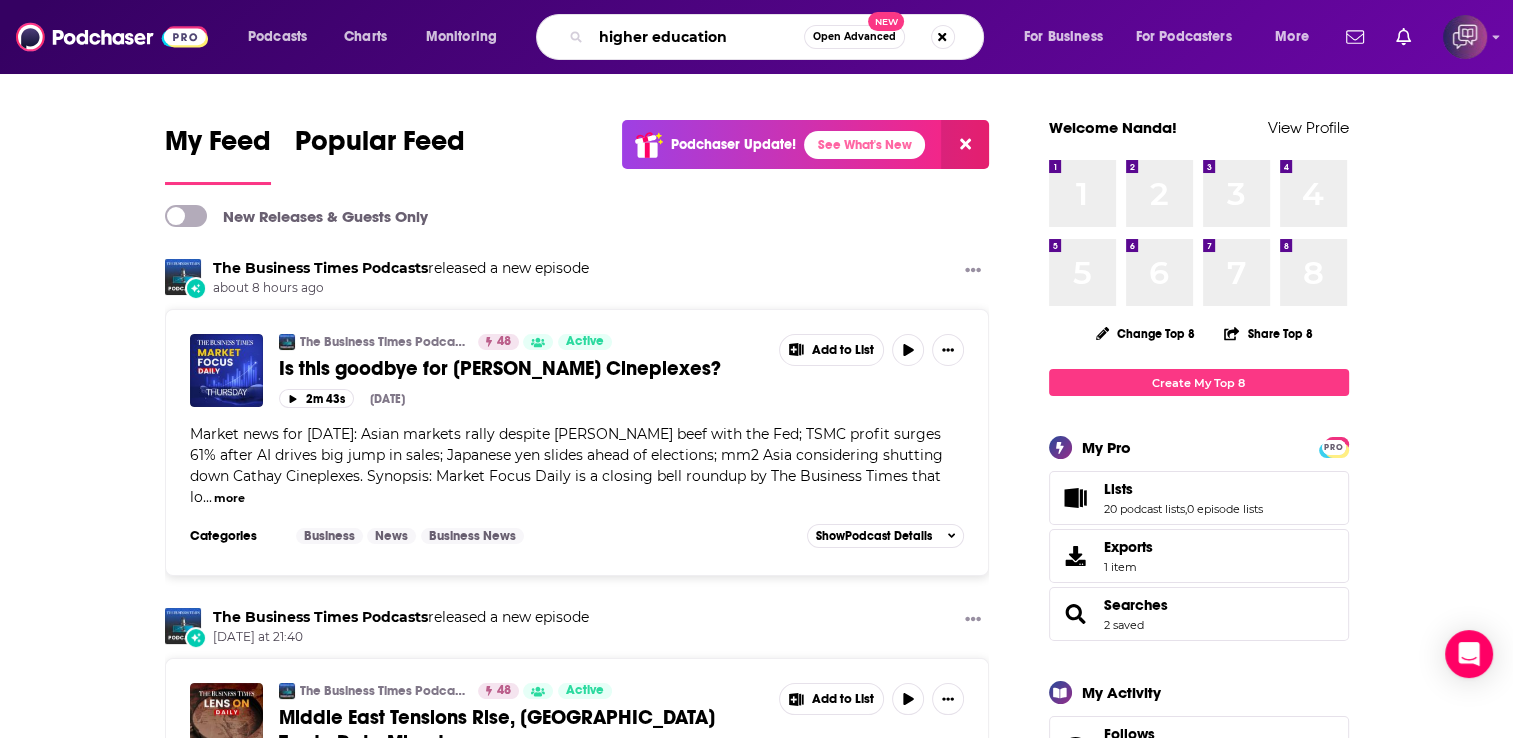 type on "higher education" 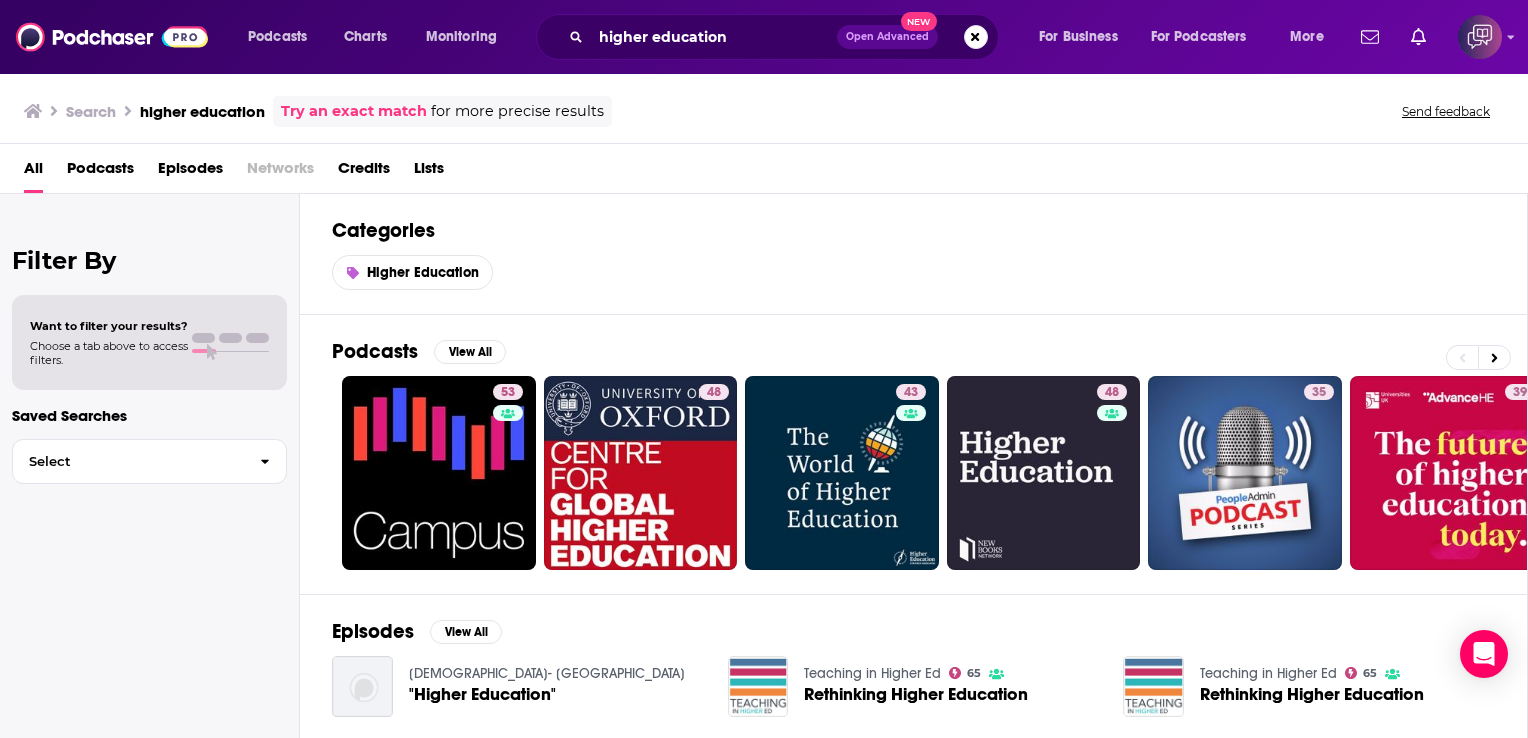 click on "Want to filter your results?" at bounding box center (109, 326) 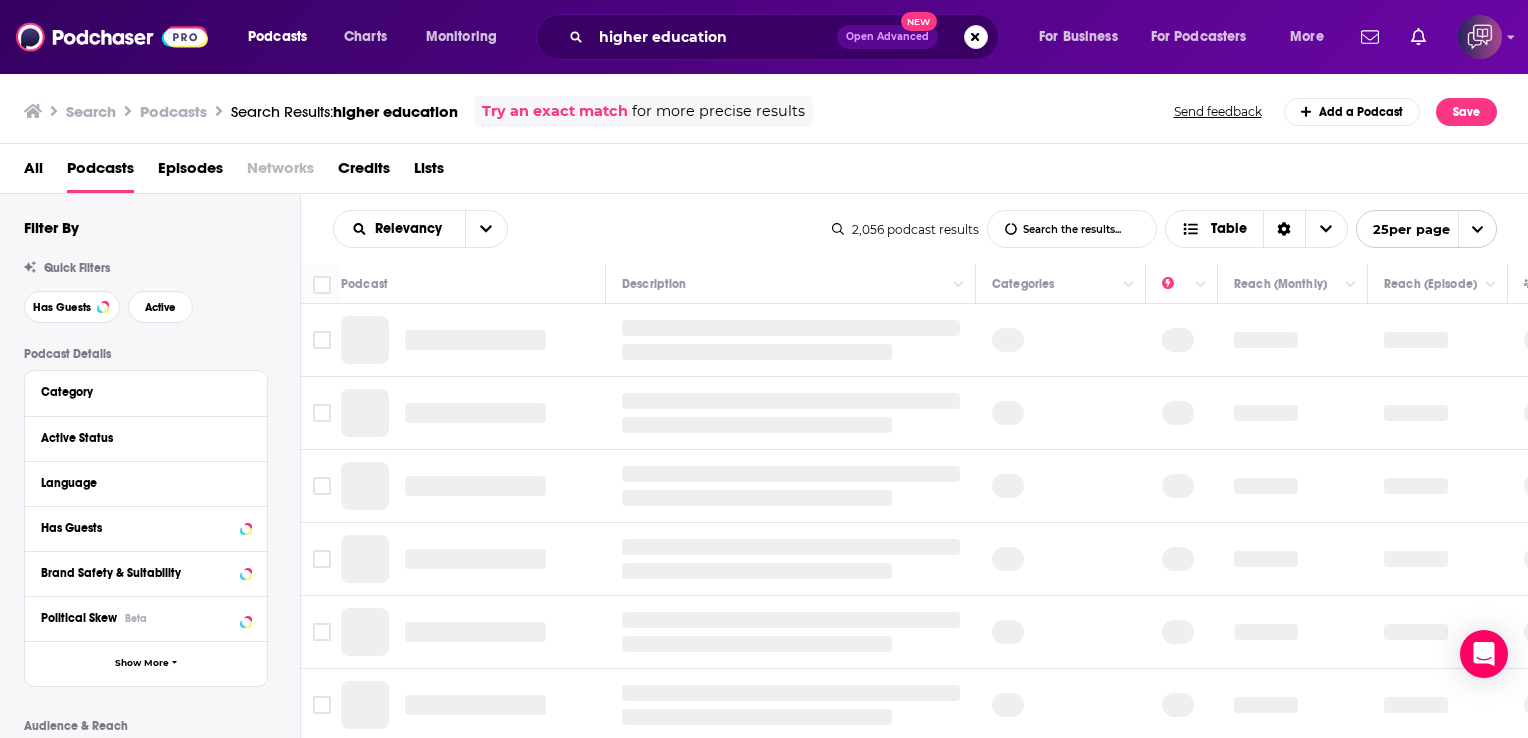 click on "Podcast Details Category Active Status Language Has Guests Brand Safety & Suitability Political Skew Beta Show More Audience & Reach Power Score™ Reach (Monthly) Reach (Episode Average) Gender Age Income Show More" at bounding box center (162, 702) 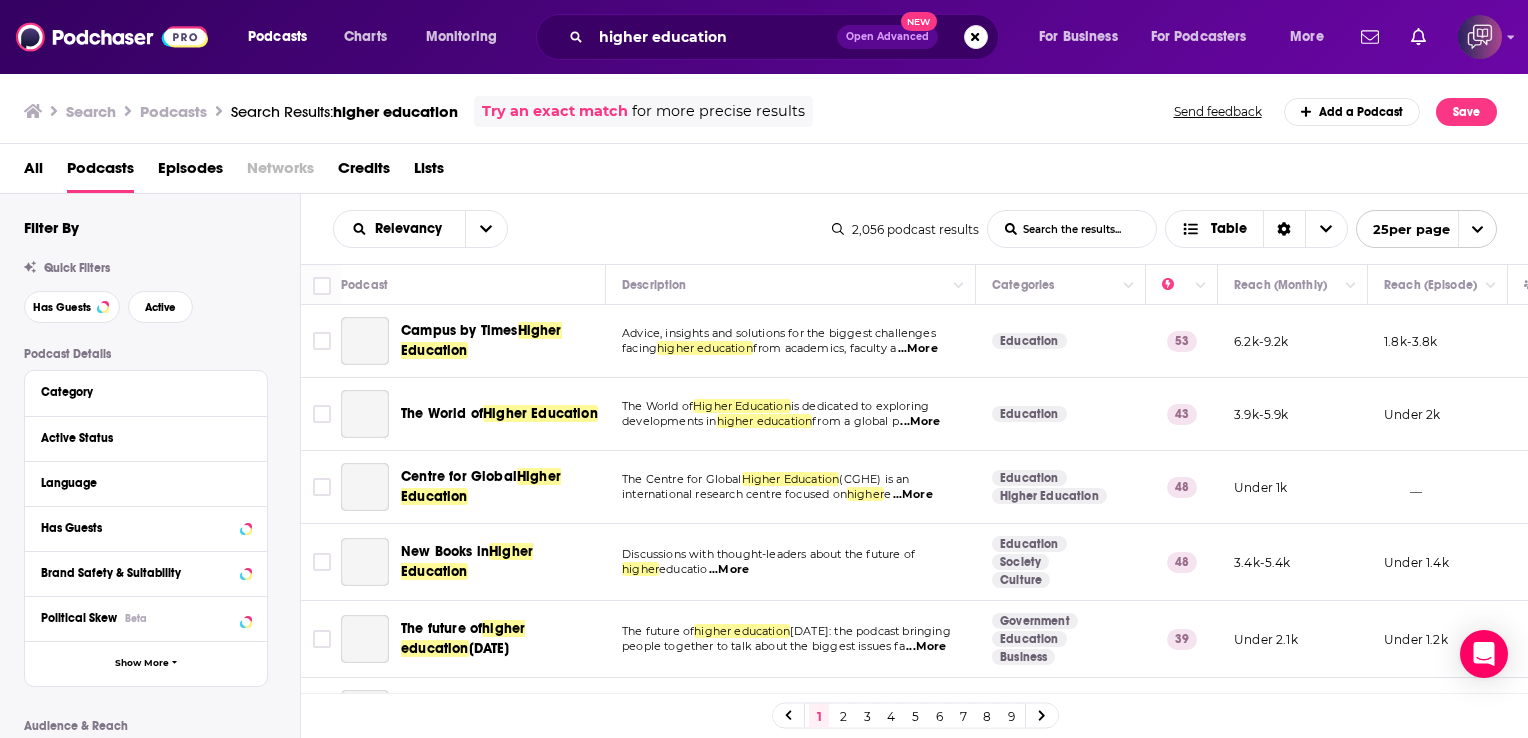 scroll, scrollTop: 80, scrollLeft: 0, axis: vertical 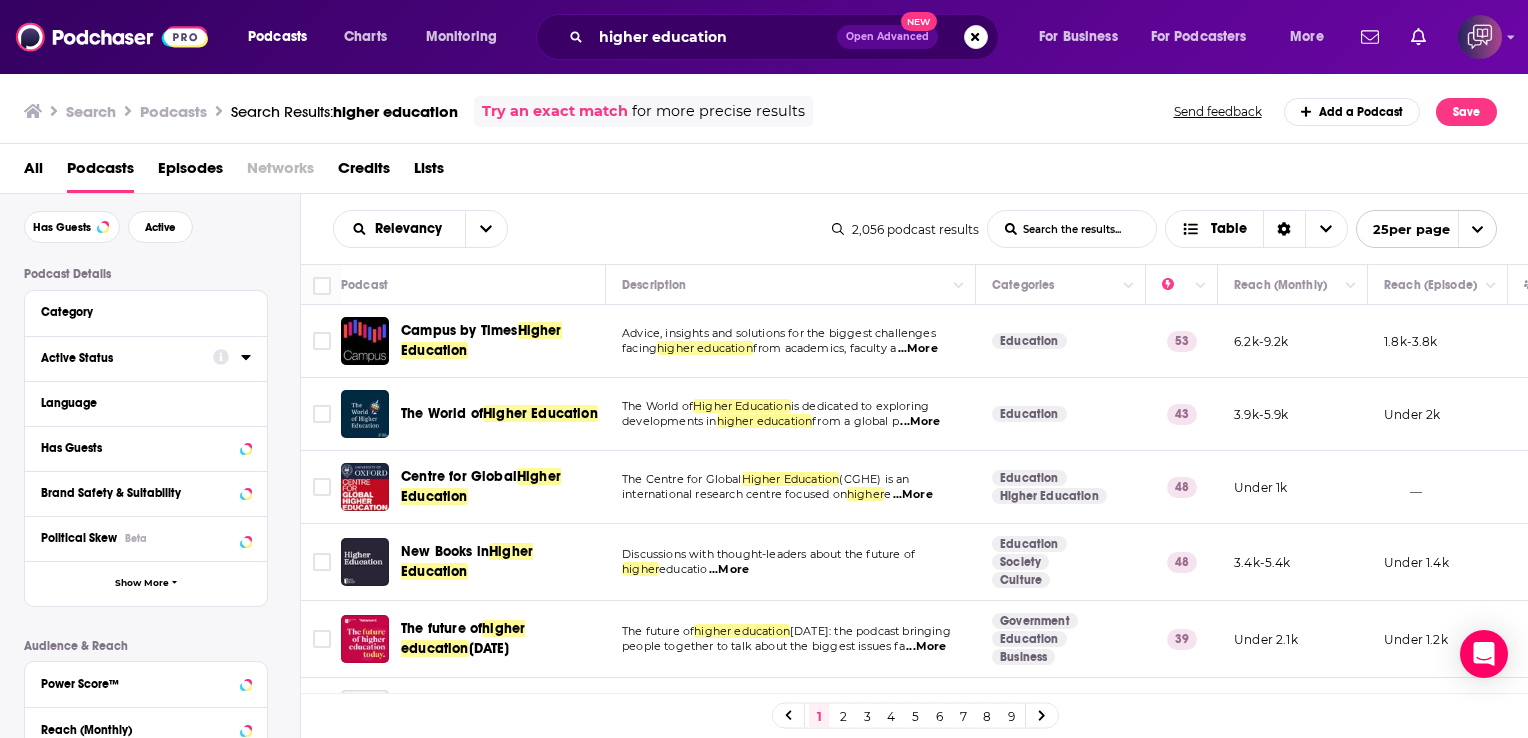 click on "Active Status" at bounding box center [120, 358] 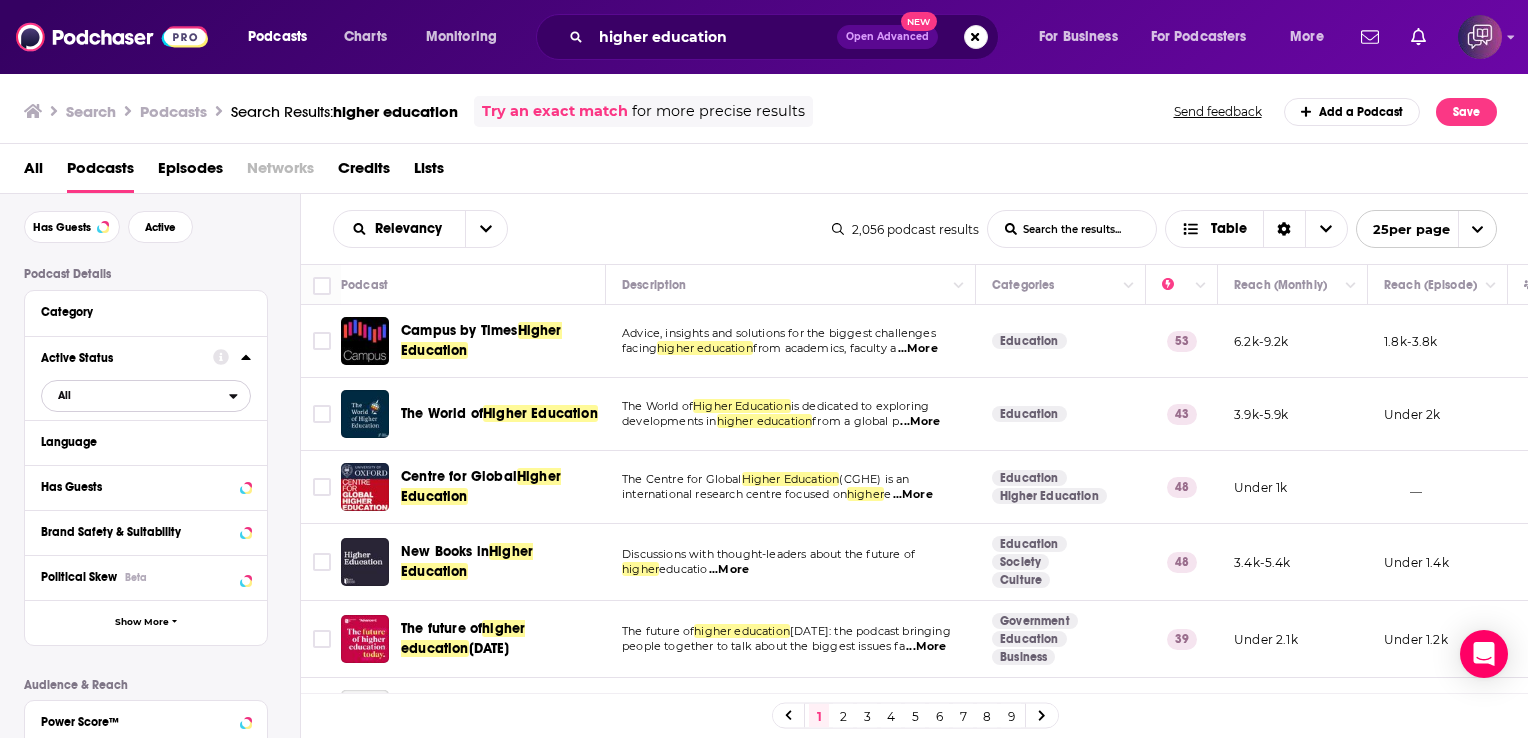 click on "All" at bounding box center [135, 395] 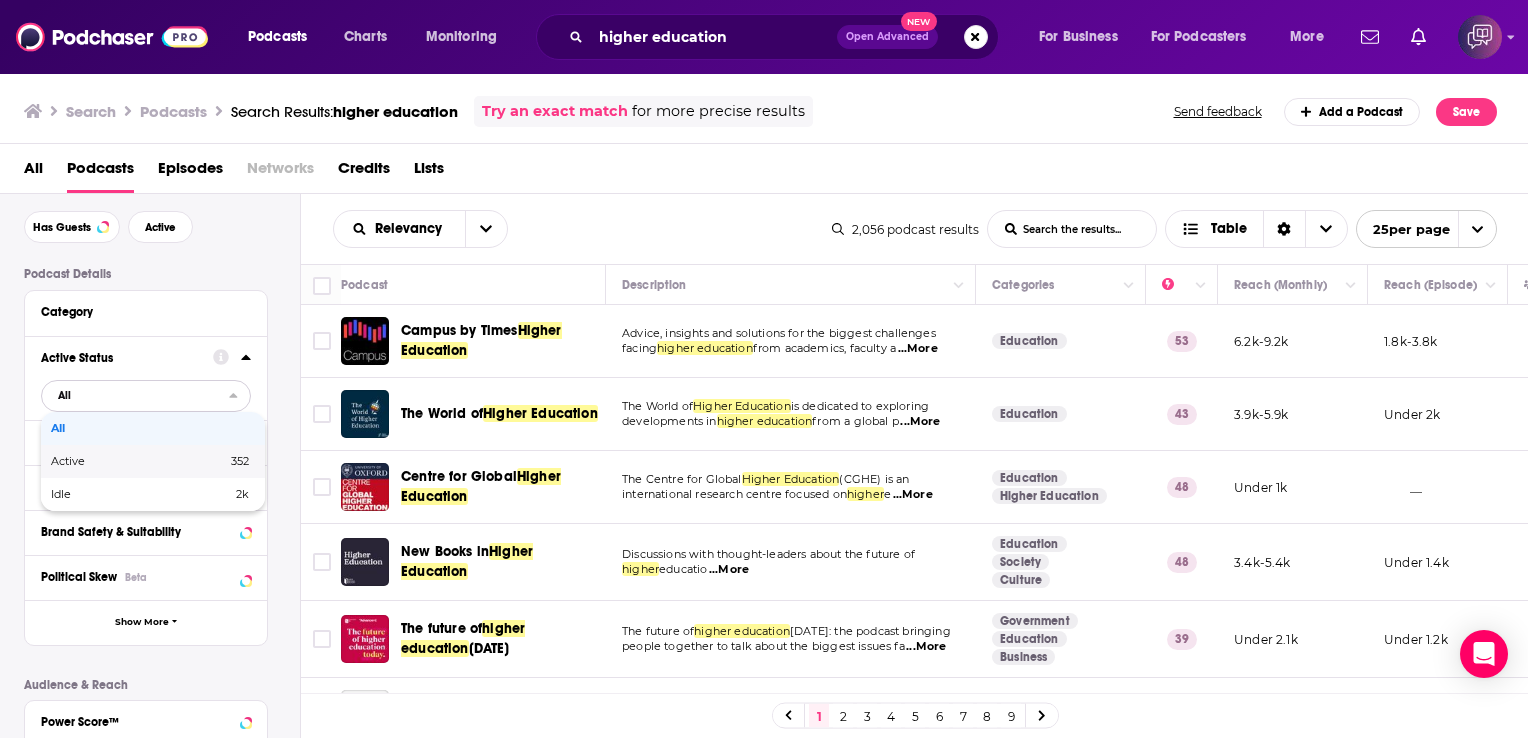 click on "Active" at bounding box center (103, 461) 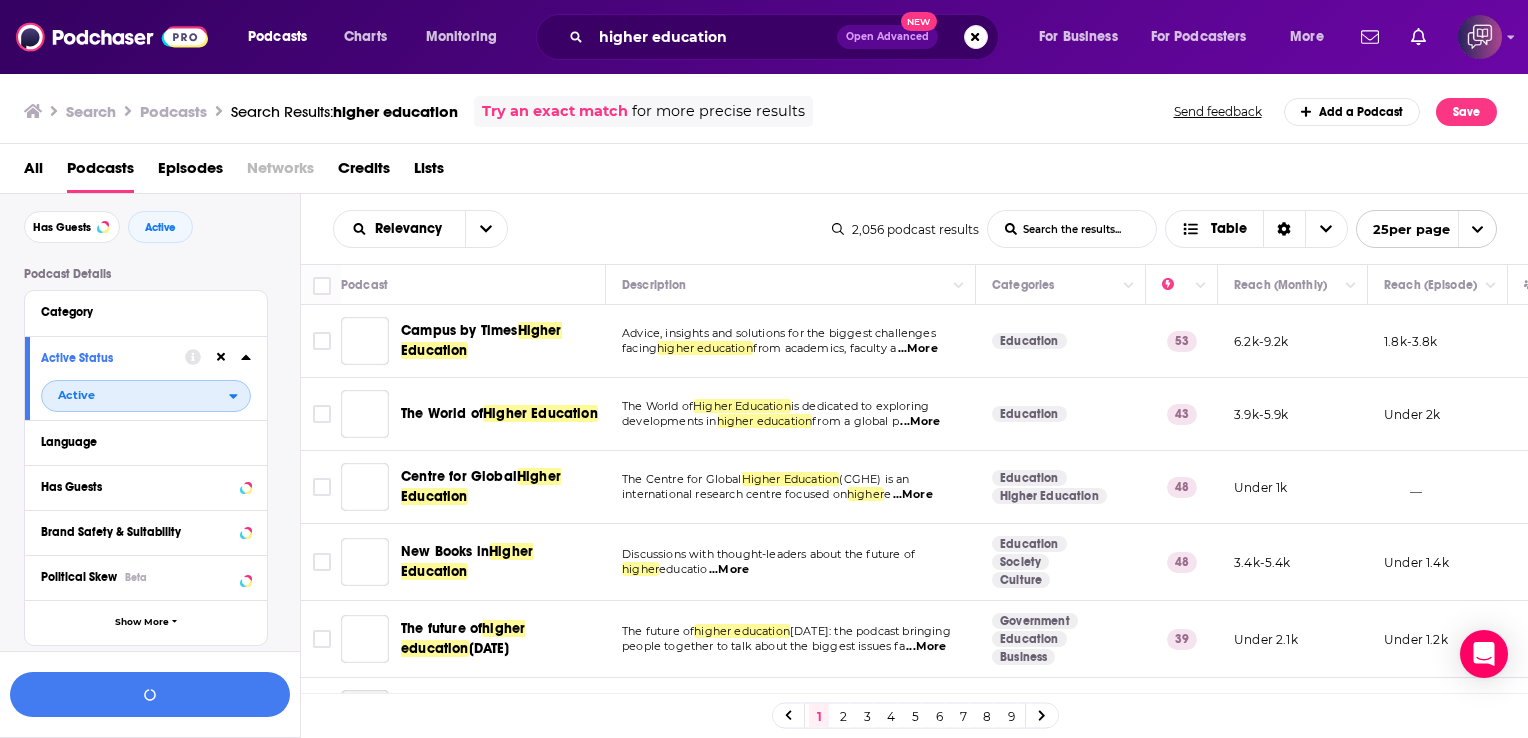 scroll, scrollTop: 129, scrollLeft: 0, axis: vertical 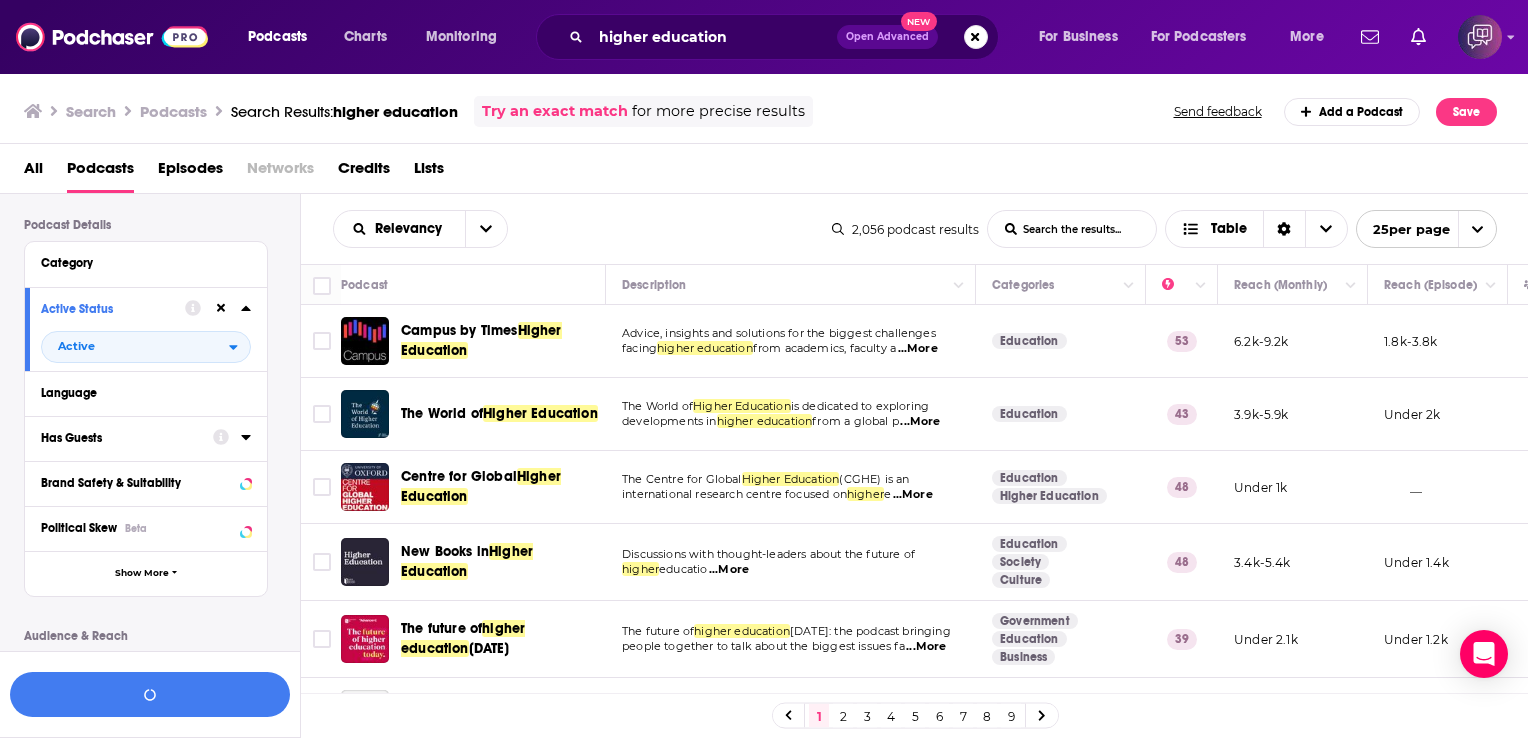 click on "Has Guests" at bounding box center [120, 438] 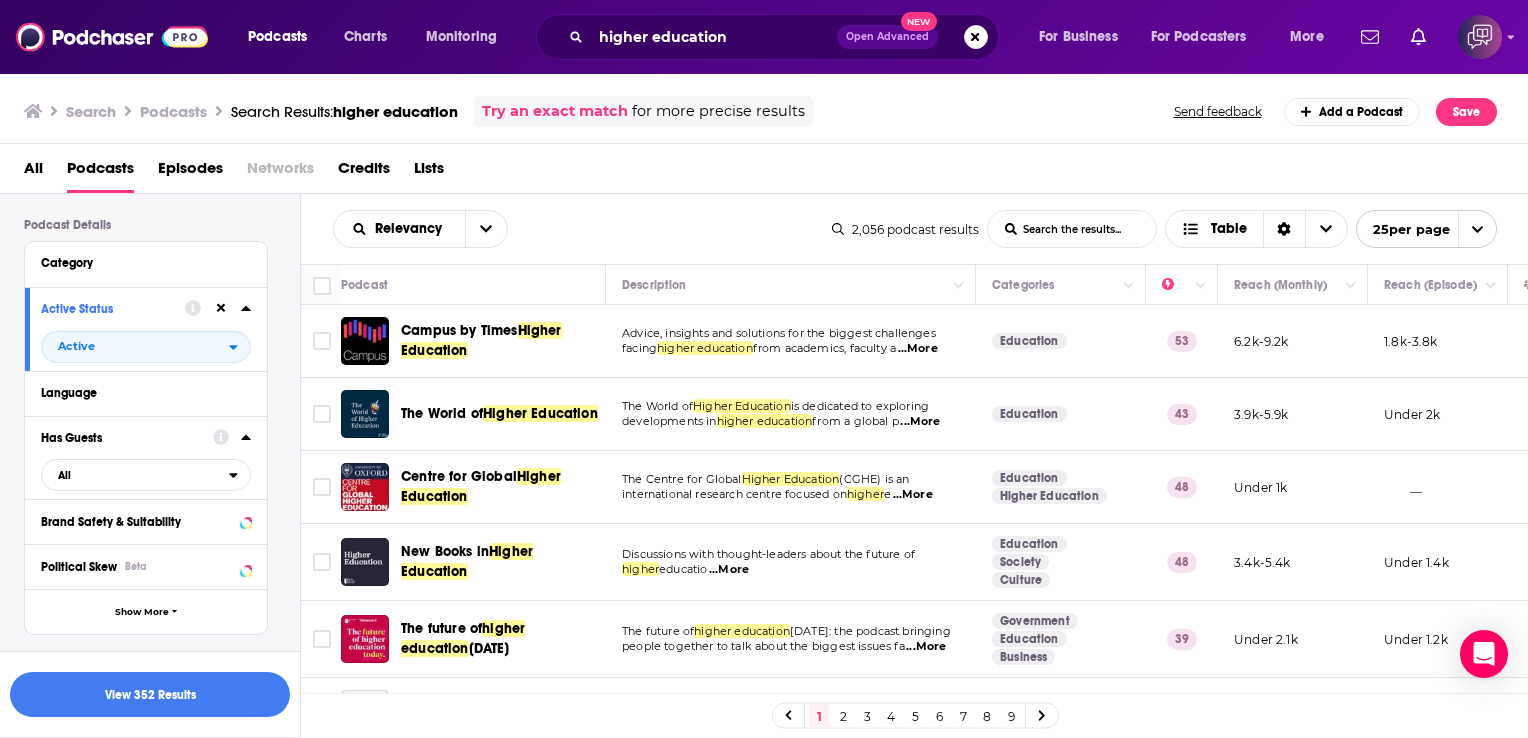 click on "Has Guests All" at bounding box center [146, 458] 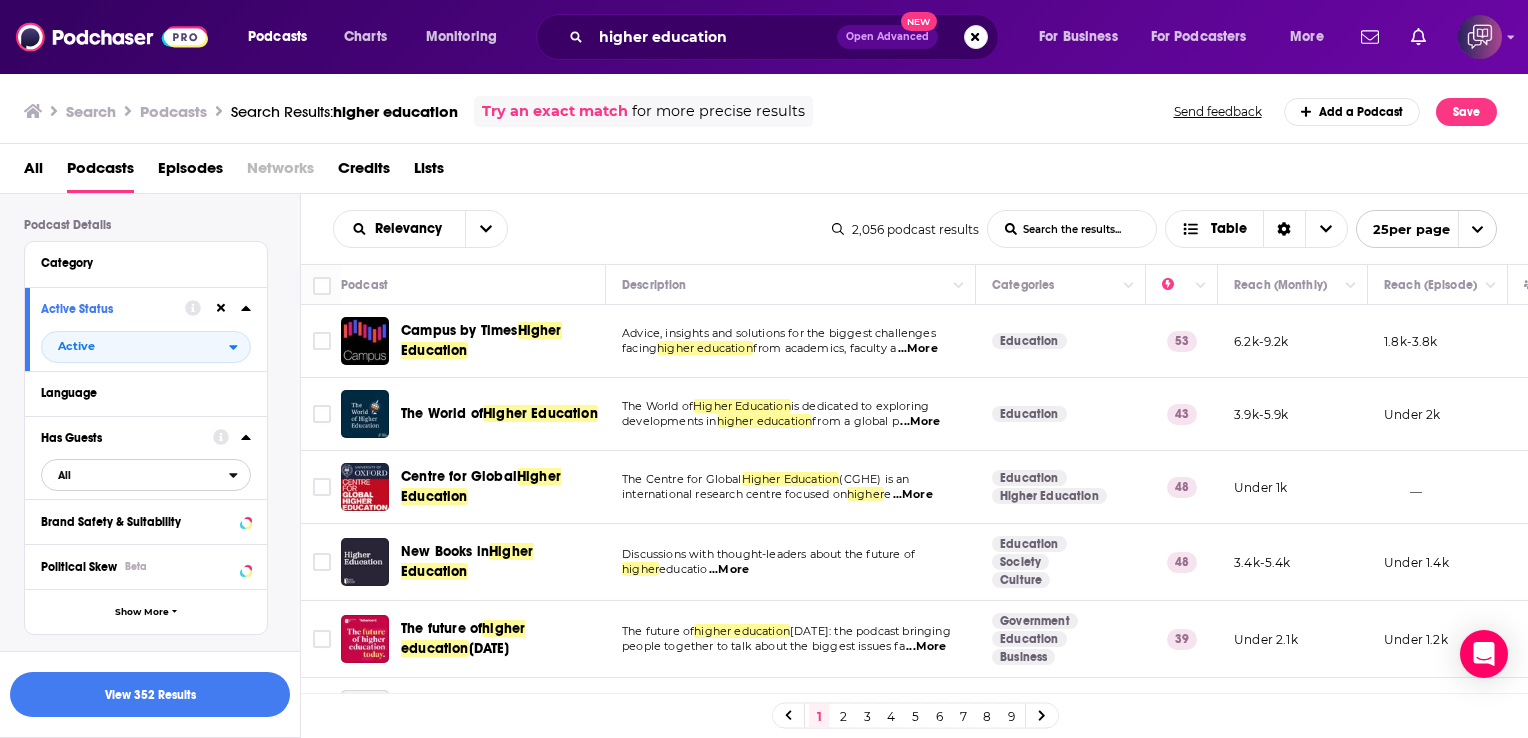 click on "All" at bounding box center [135, 475] 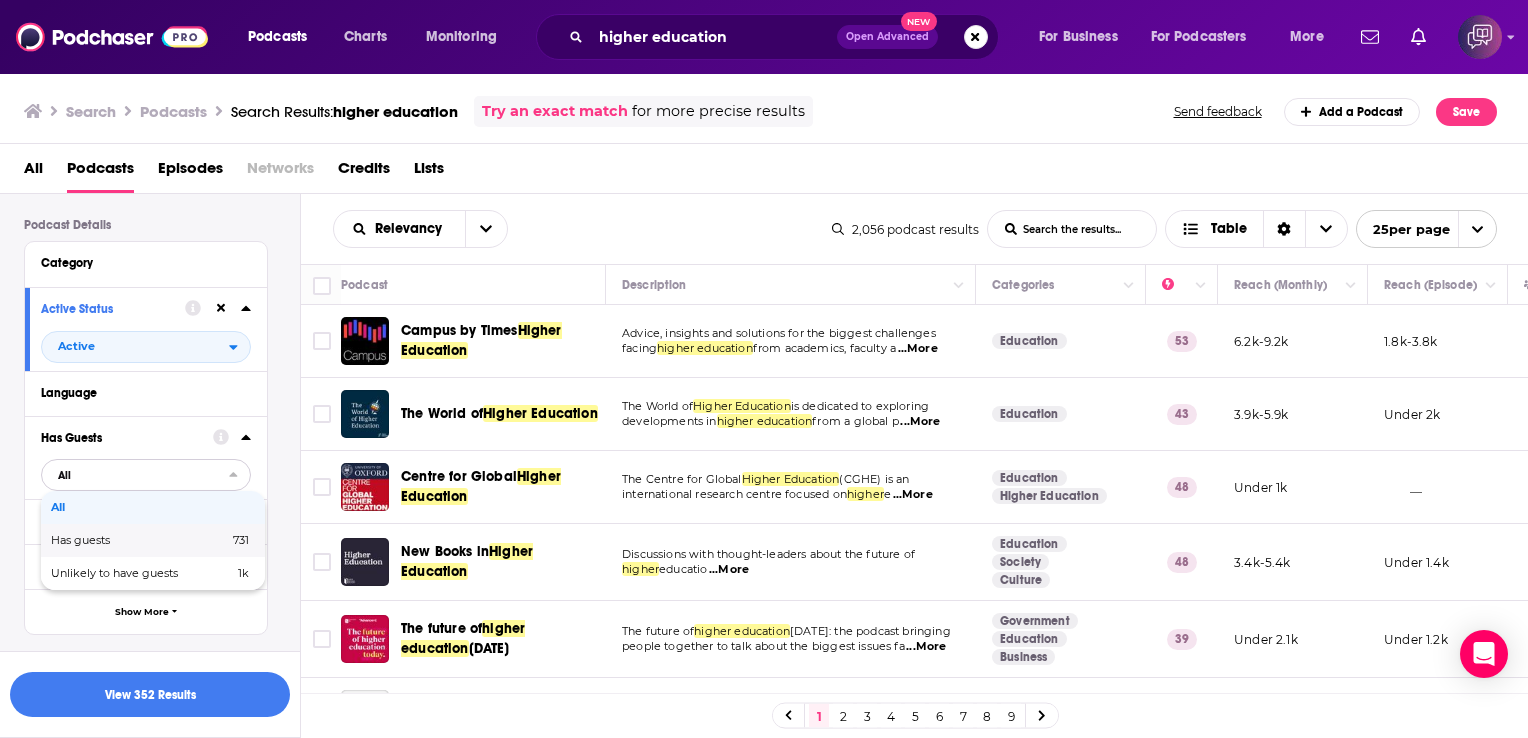 click on "Has guests" at bounding box center [110, 540] 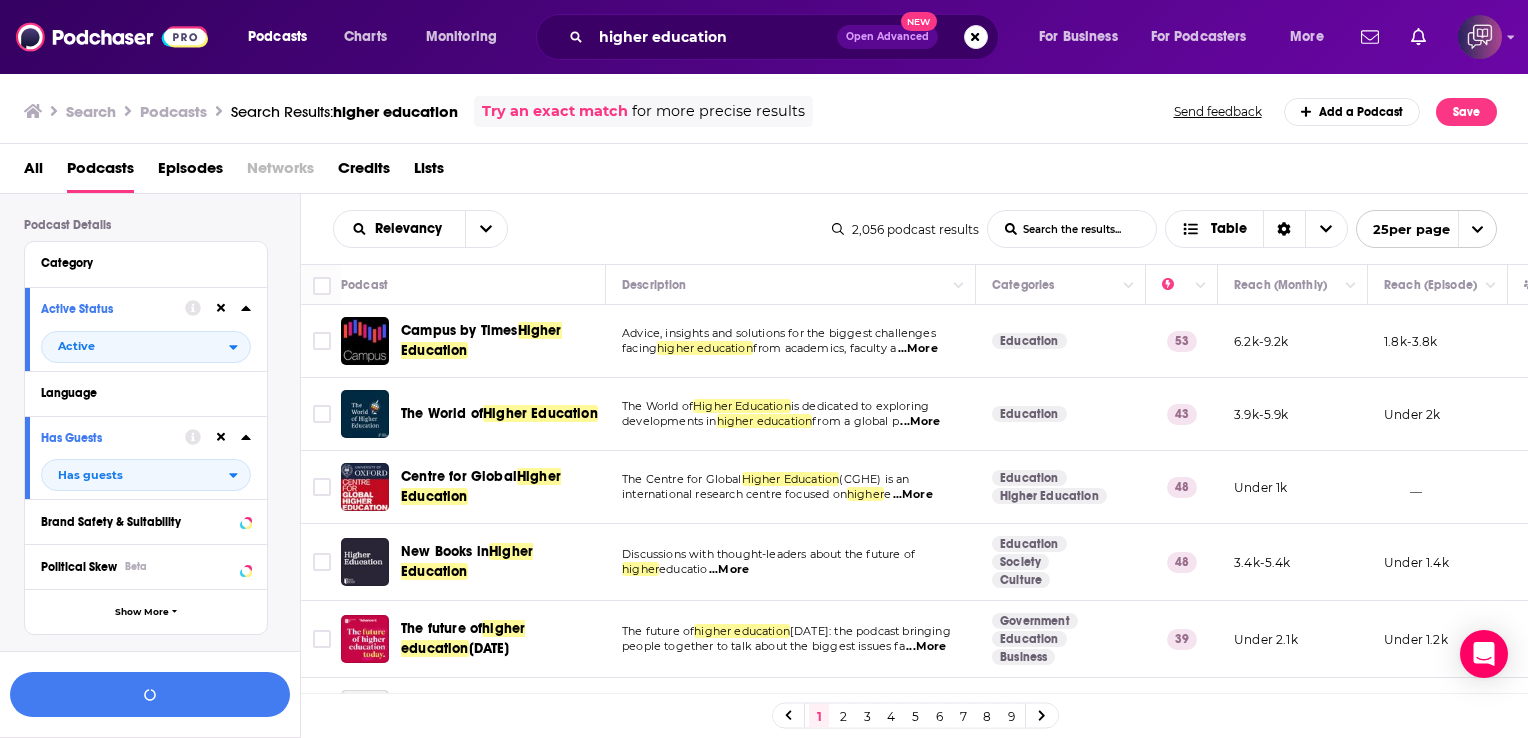 click on "Language" at bounding box center (146, 392) 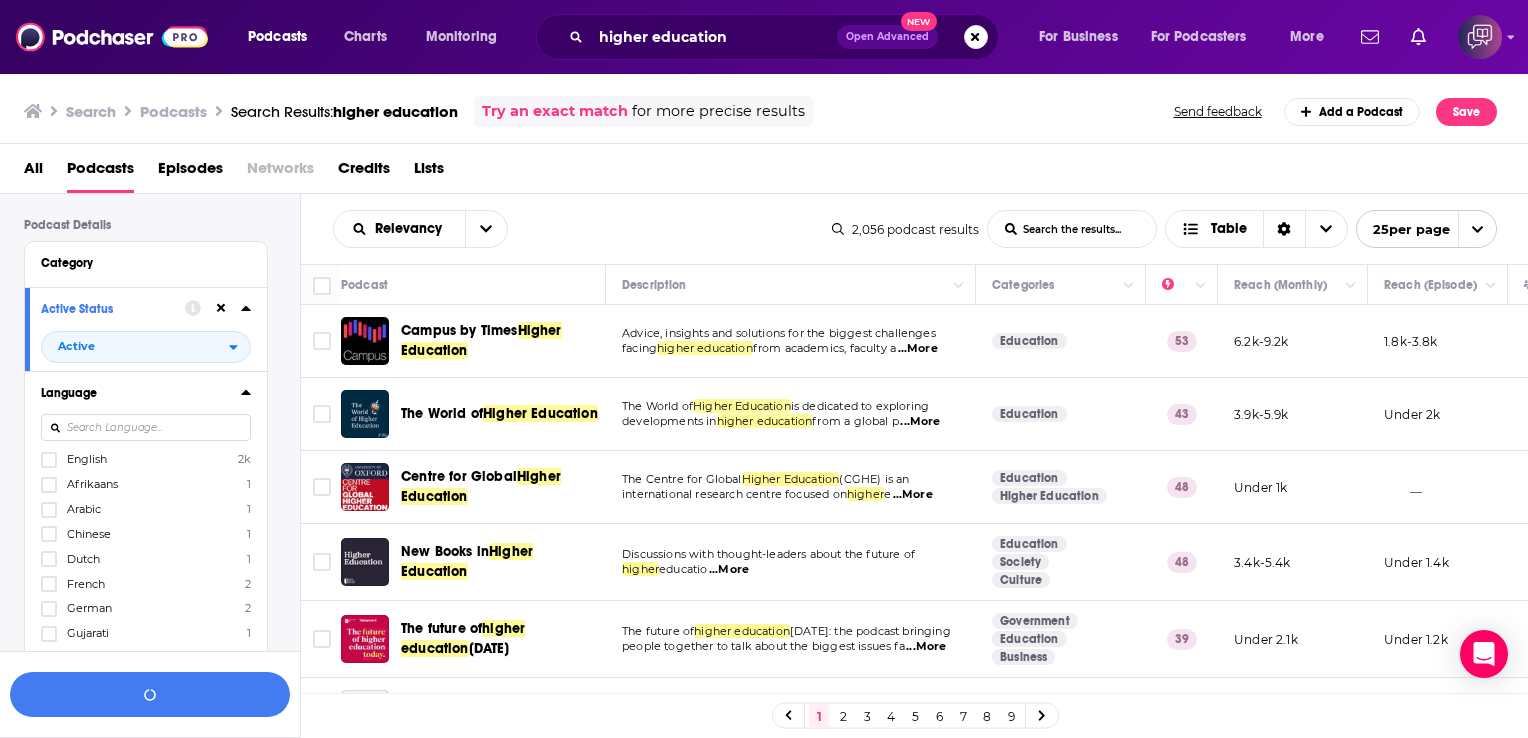 click on "English 2k" at bounding box center [146, 459] 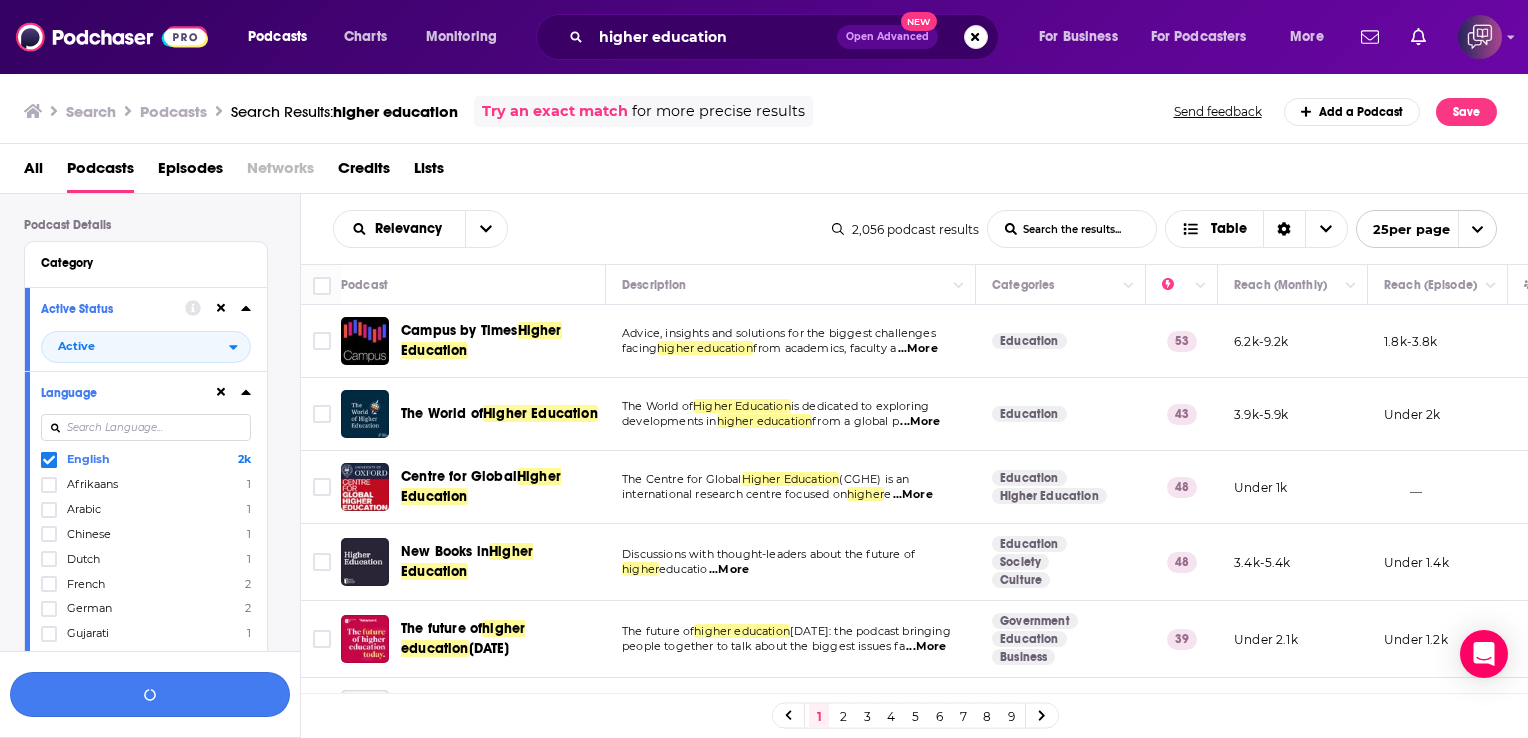 click at bounding box center [150, 694] 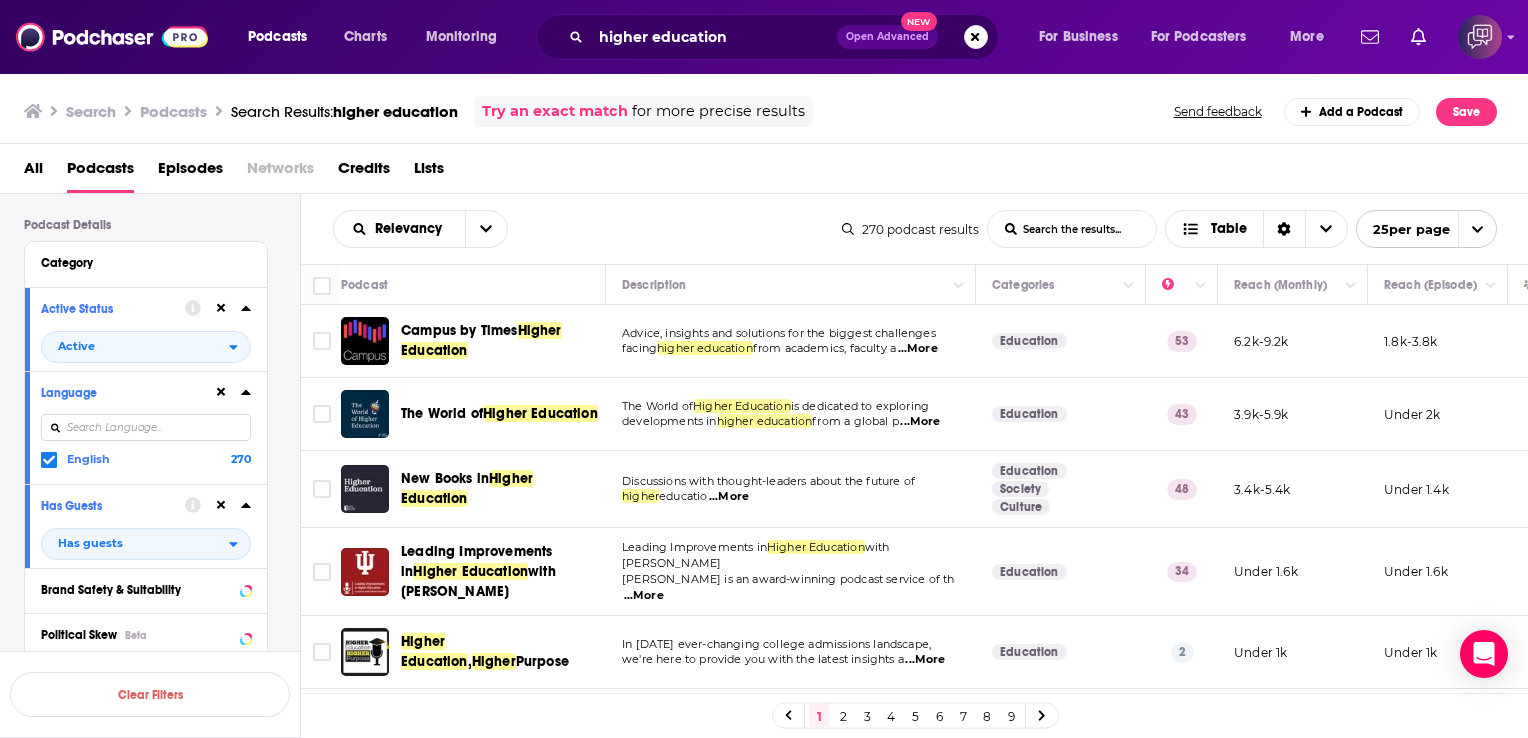 click on "...More" at bounding box center [918, 349] 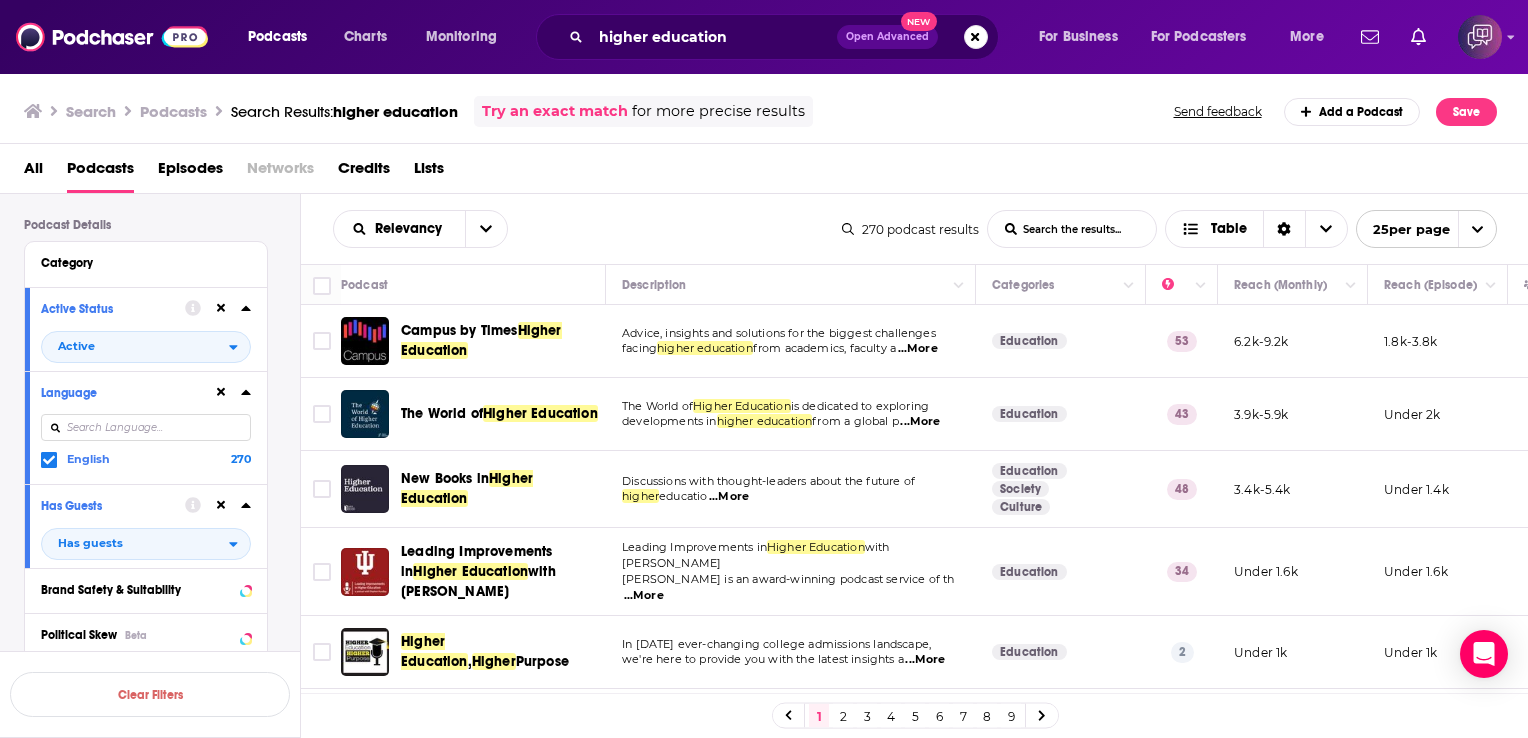 click on "...More" at bounding box center (920, 422) 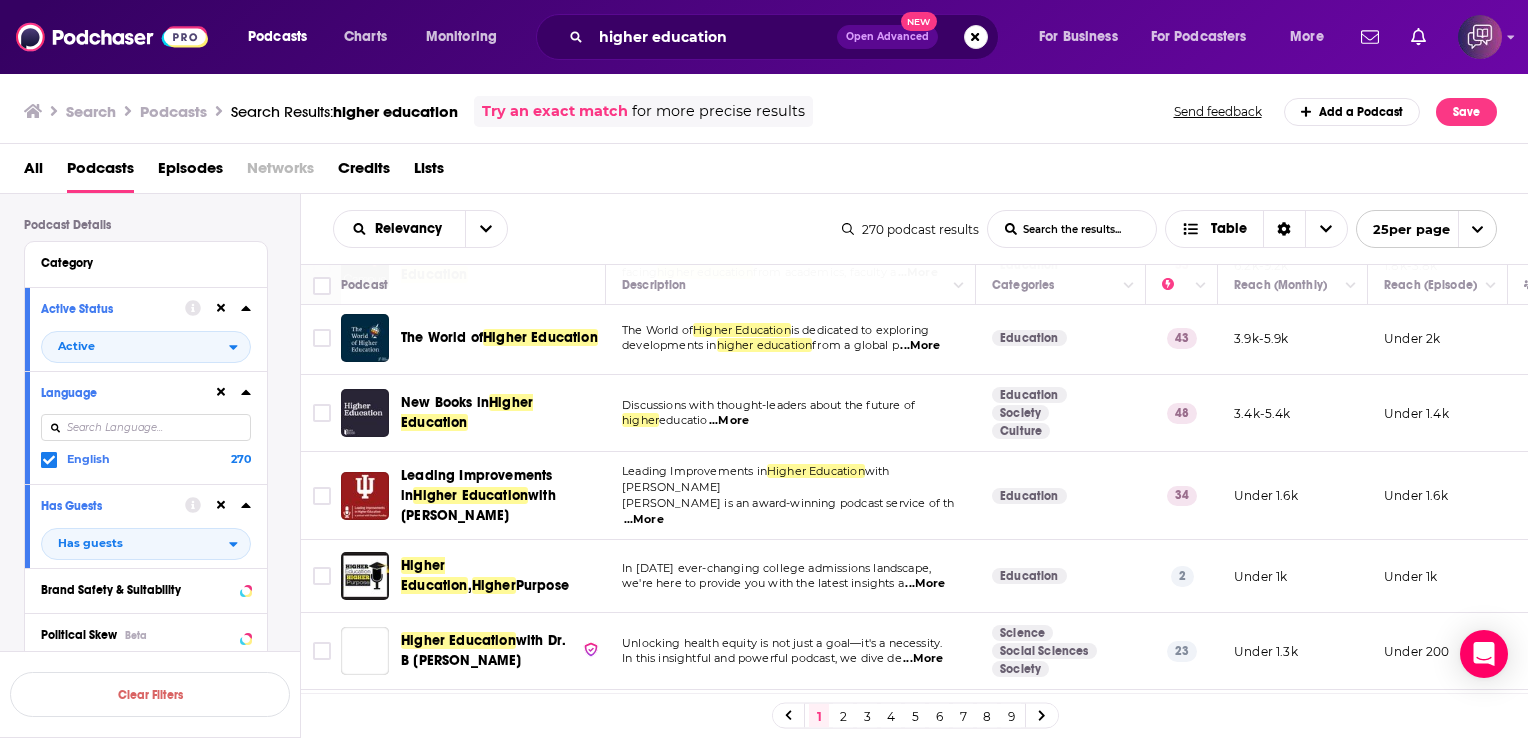 scroll, scrollTop: 84, scrollLeft: 0, axis: vertical 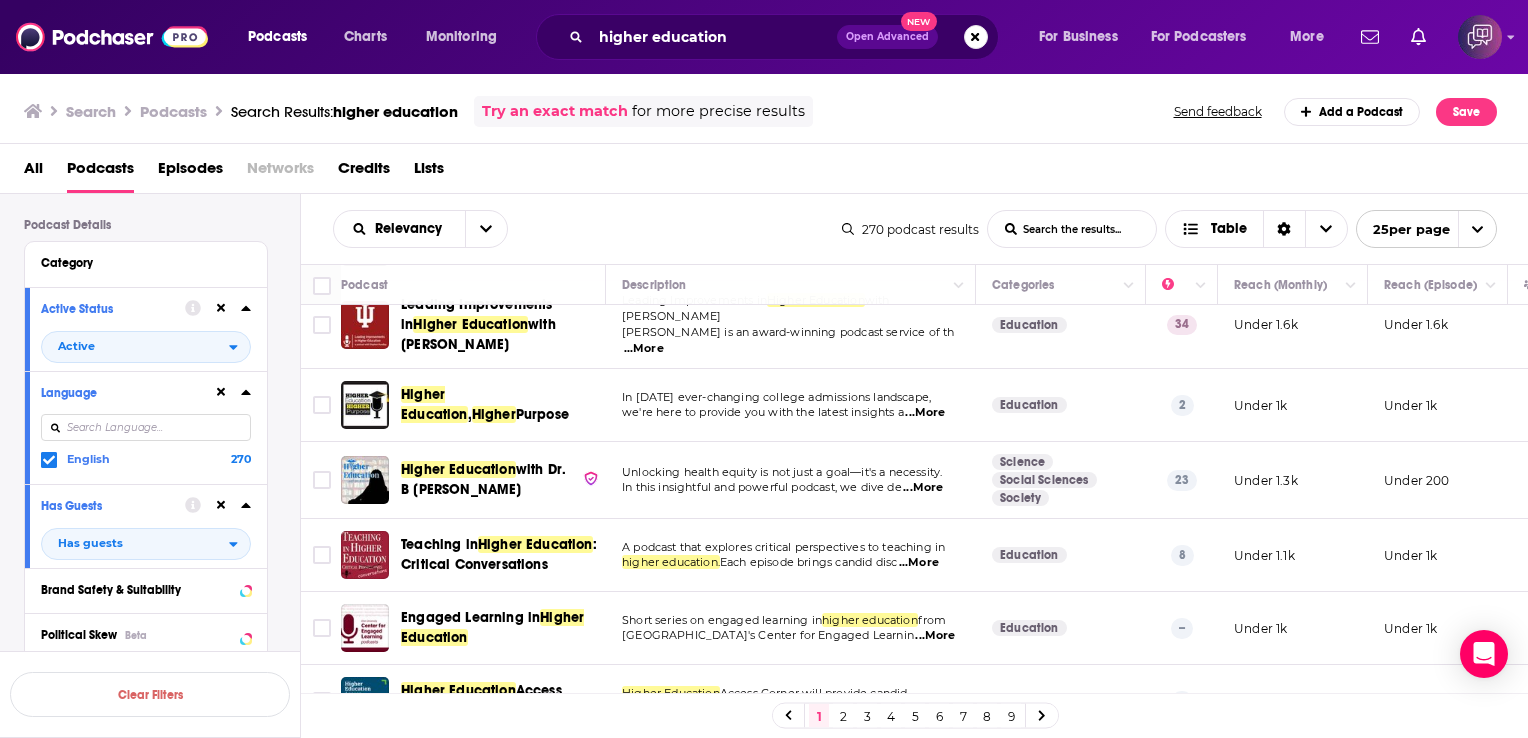click on "...More" at bounding box center [925, 413] 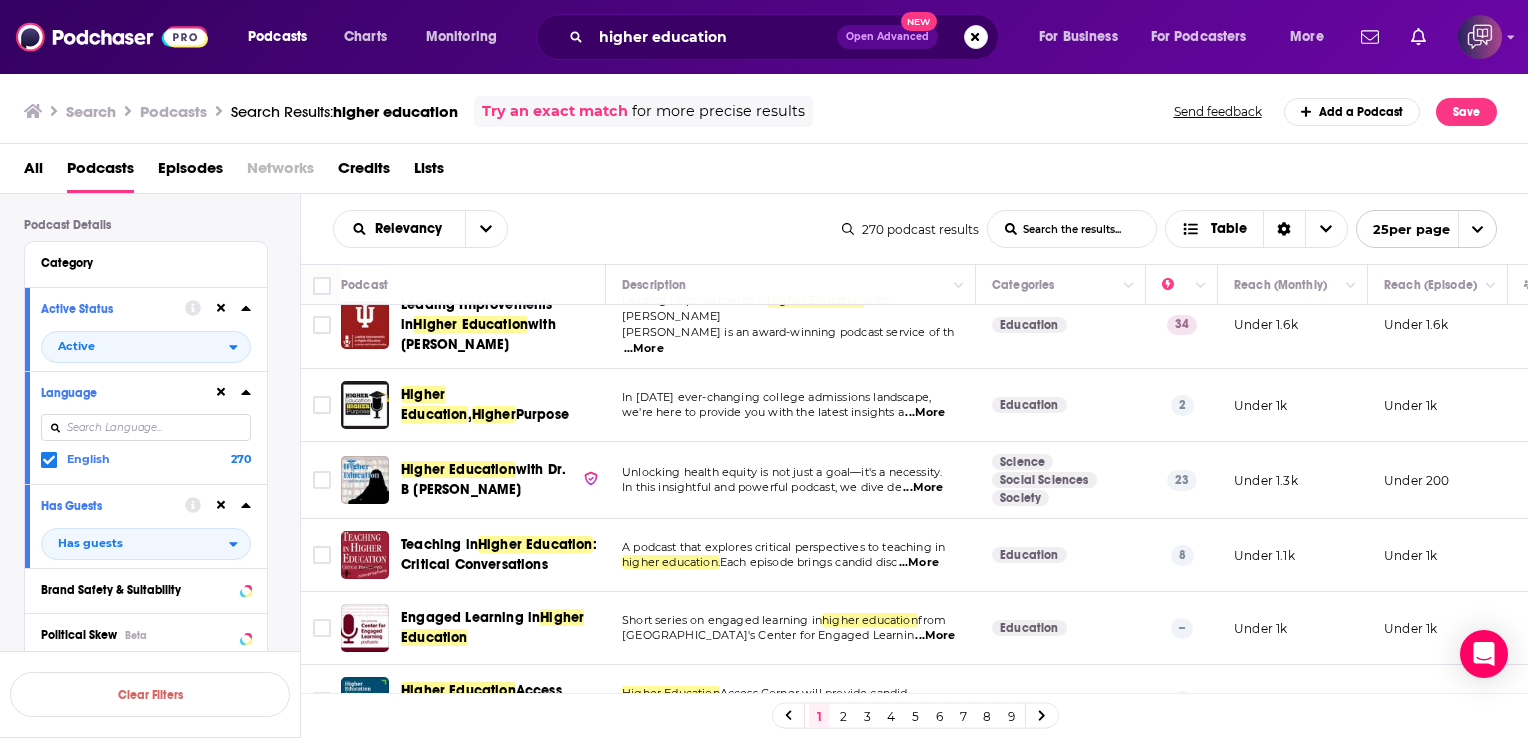 click on "...More" at bounding box center [923, 488] 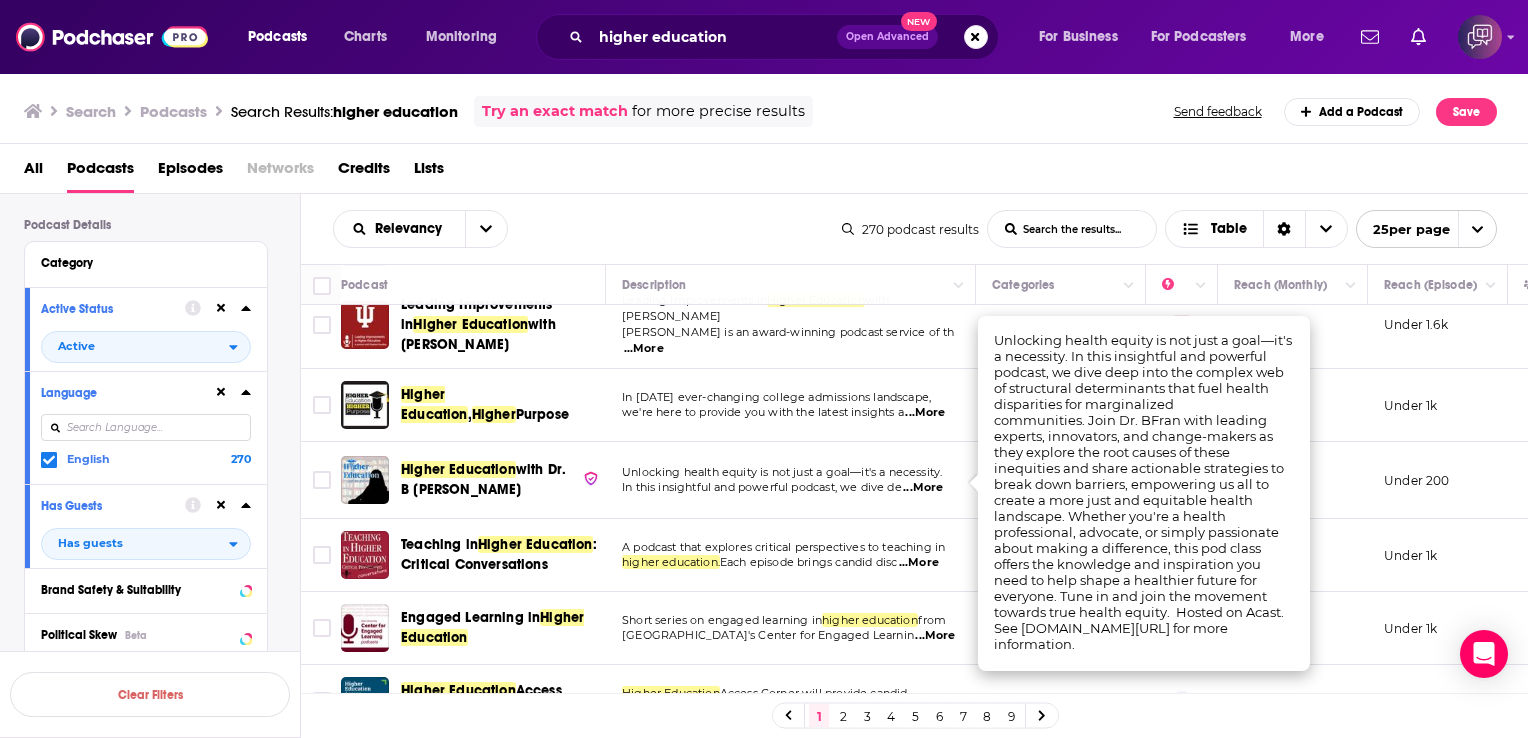 click on "A podcast that explores critical perspectives to teaching in" at bounding box center [783, 547] 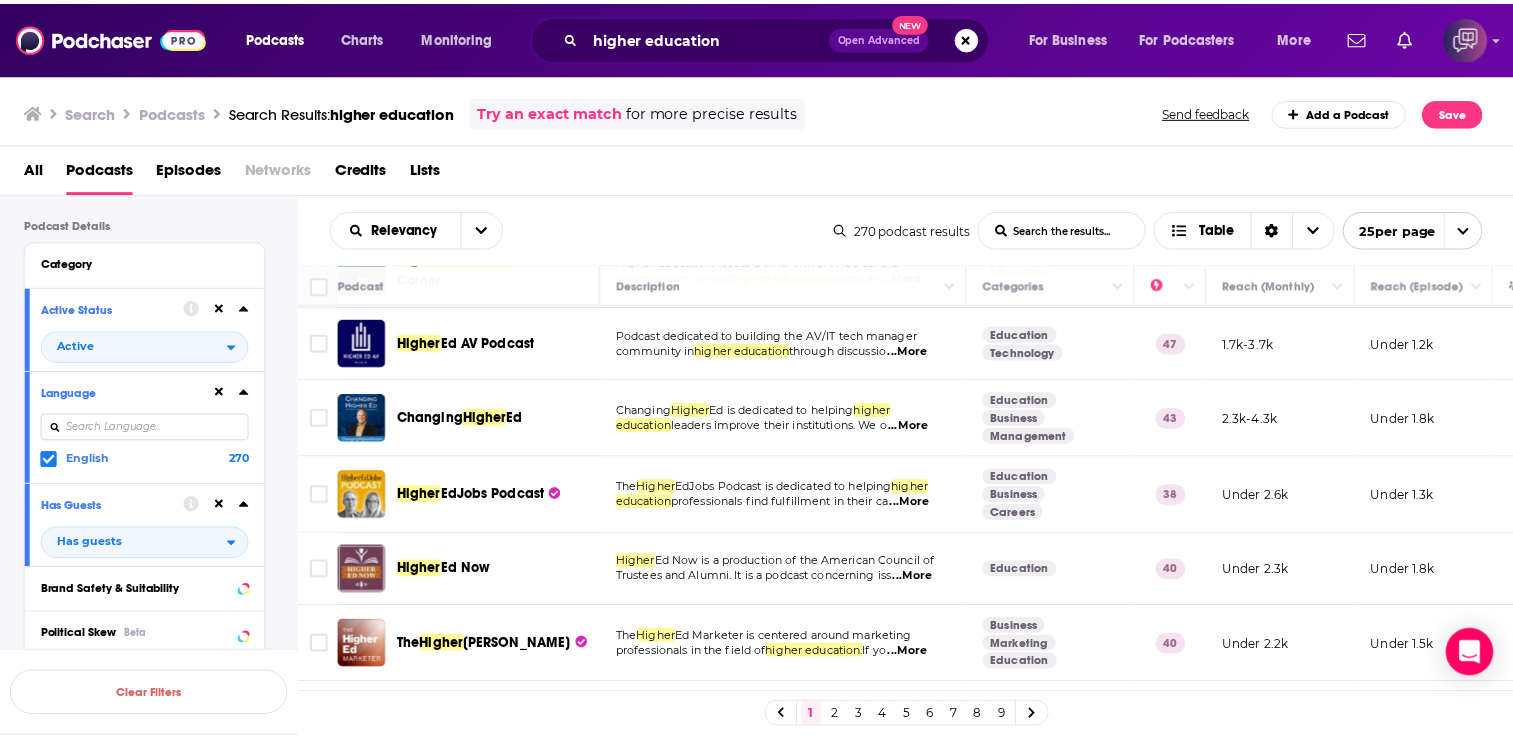 scroll, scrollTop: 687, scrollLeft: 0, axis: vertical 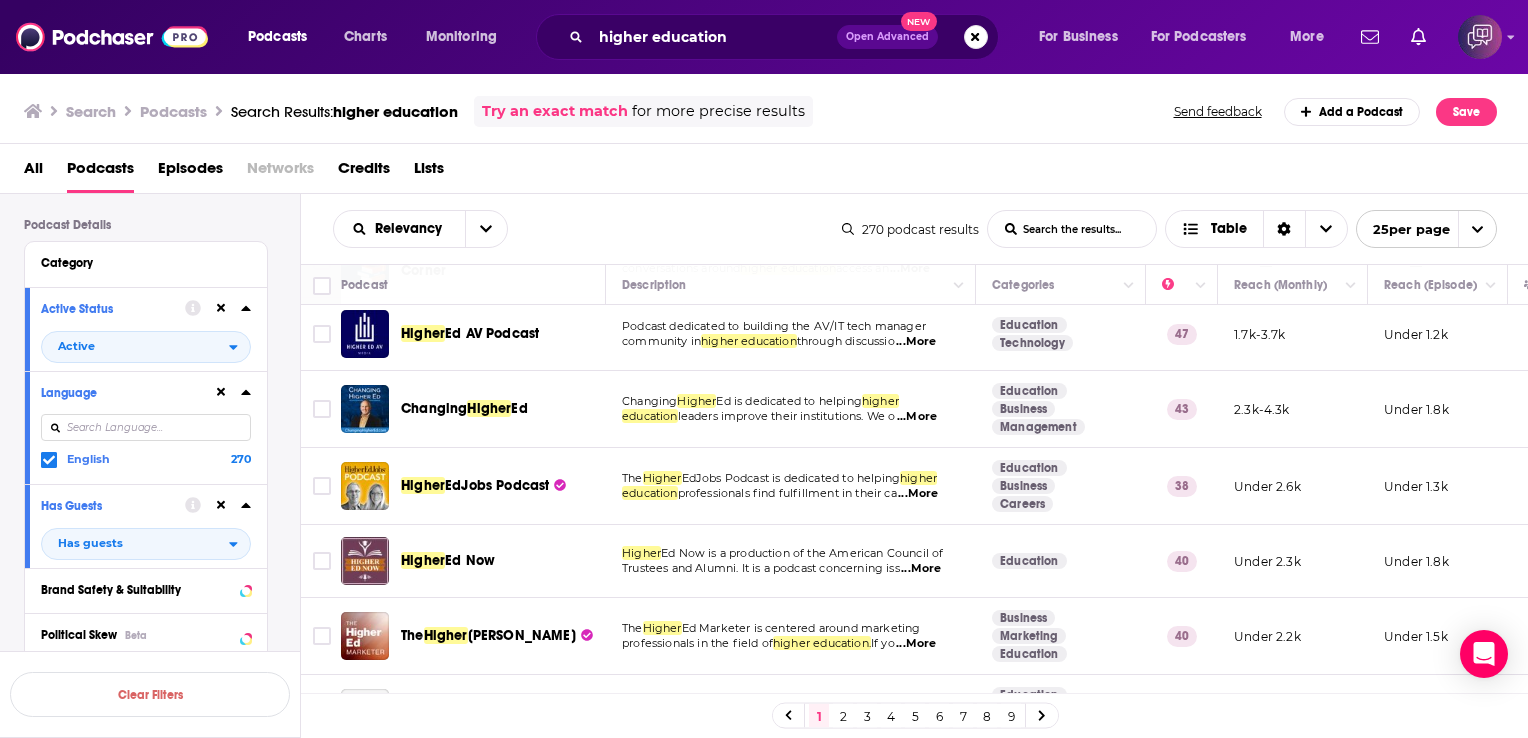 click on "...More" at bounding box center (918, 494) 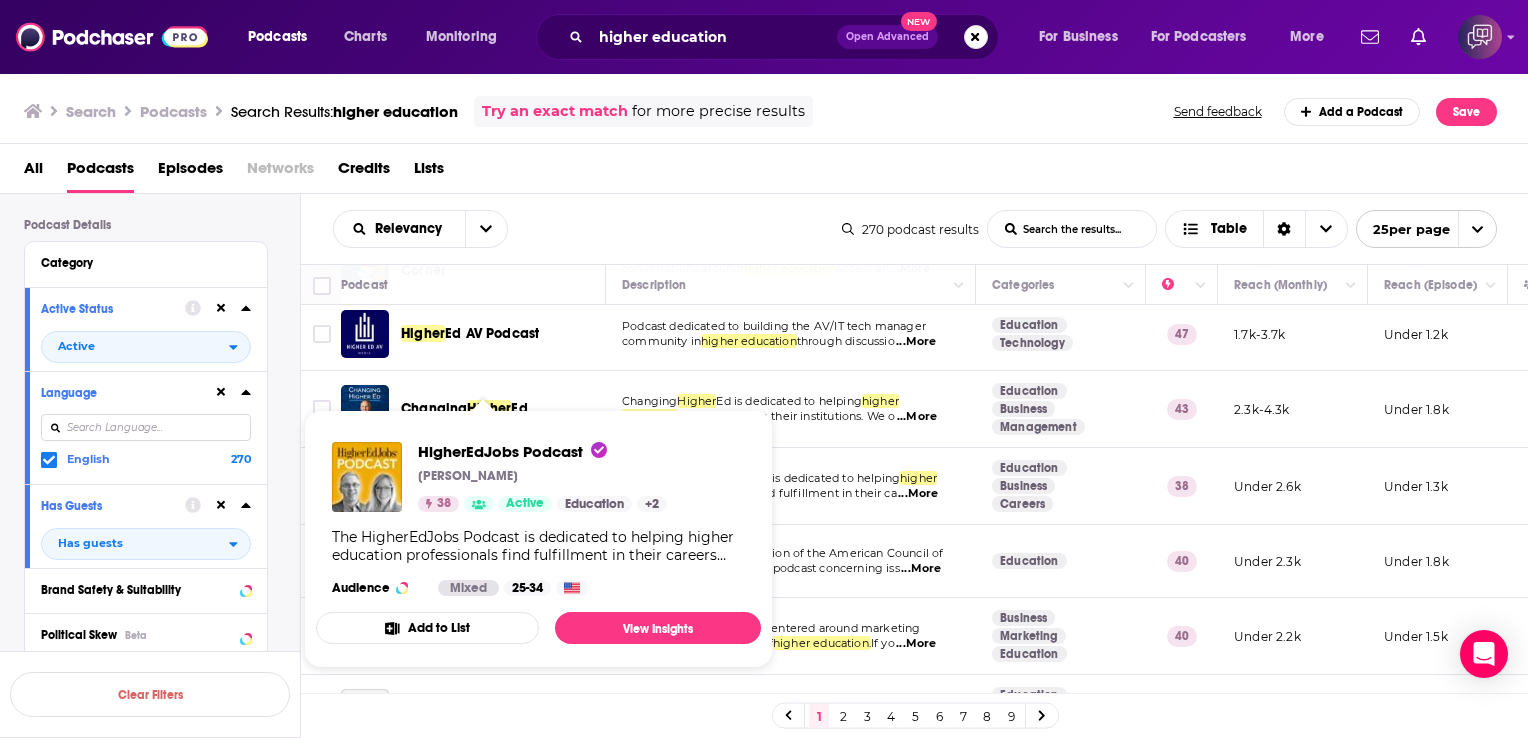 click on "Mike Walker" at bounding box center (542, 476) 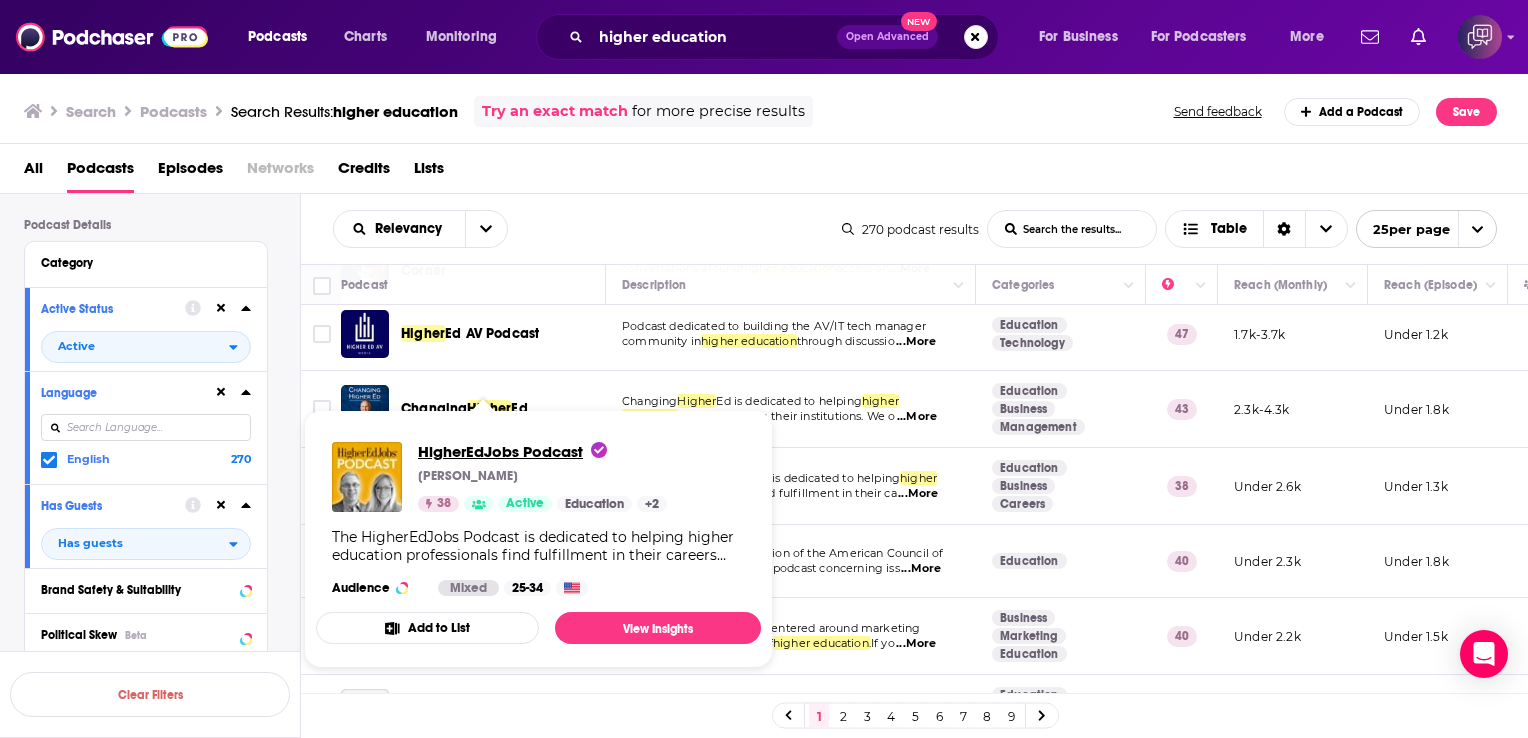 click on "HigherEdJobs Podcast" at bounding box center [512, 451] 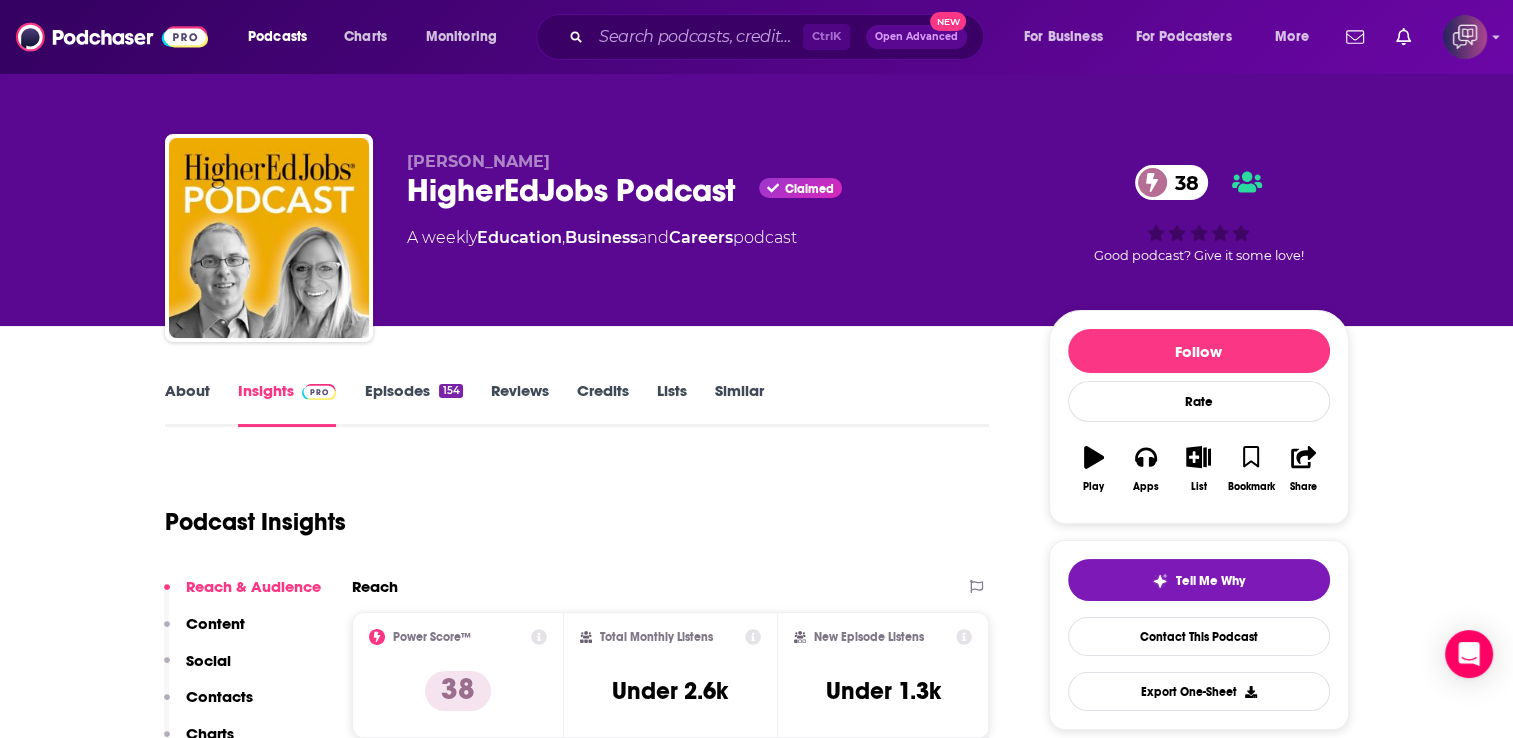 click on "About Insights Episodes 154 Reviews Credits Lists Similar Podcast Insights Reach & Audience Content Social Contacts Charts Rate Card Sponsors Details Similar Contact Podcast Open Website  Reach Power Score™ 38 Total Monthly Listens Under 2.6k New Episode Listens Under 1.3k Export One-Sheet Audience Demographics Gender Mixed Age 30 yo Income $ $ $ $ $ Parental Status Mixed Countries 1 United States 2 United Kingdom 3 Canada 4 India 5 Brazil Top Cities Manhattan, NY , Arlington, VA , Melbourne , New York, NY , Brisbane , Adelaide Interests Society - Work , Friends, Family & Relationships , Science , Restaurants, Food & Grocery , Education , Travel, Tourism & Aviation Jobs Authors/Writers , Directors , Education Specialists , Software Engineers , Editors , Teachers Ethnicities White / Caucasian , Asian , Hispanic , African American Show More Content Political Skew Neutral/Mixed Socials X/Twitter @HigherEdJobs 20k Instagram @higheredjobs 2k Facebook @higheredjobs 12k LinkedIn @higheredjobs/ Link Contacts   RSS" at bounding box center [577, 5525] 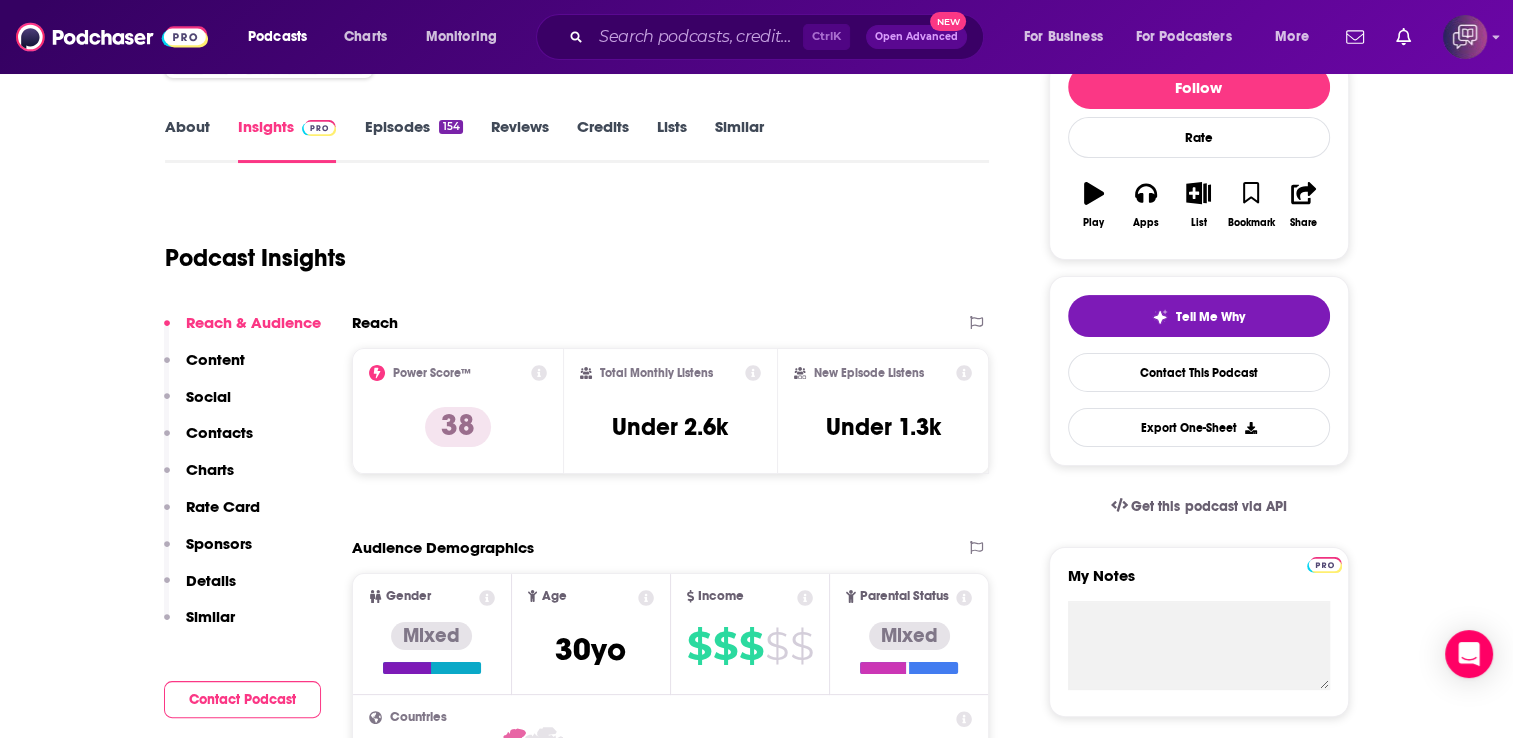 scroll, scrollTop: 360, scrollLeft: 0, axis: vertical 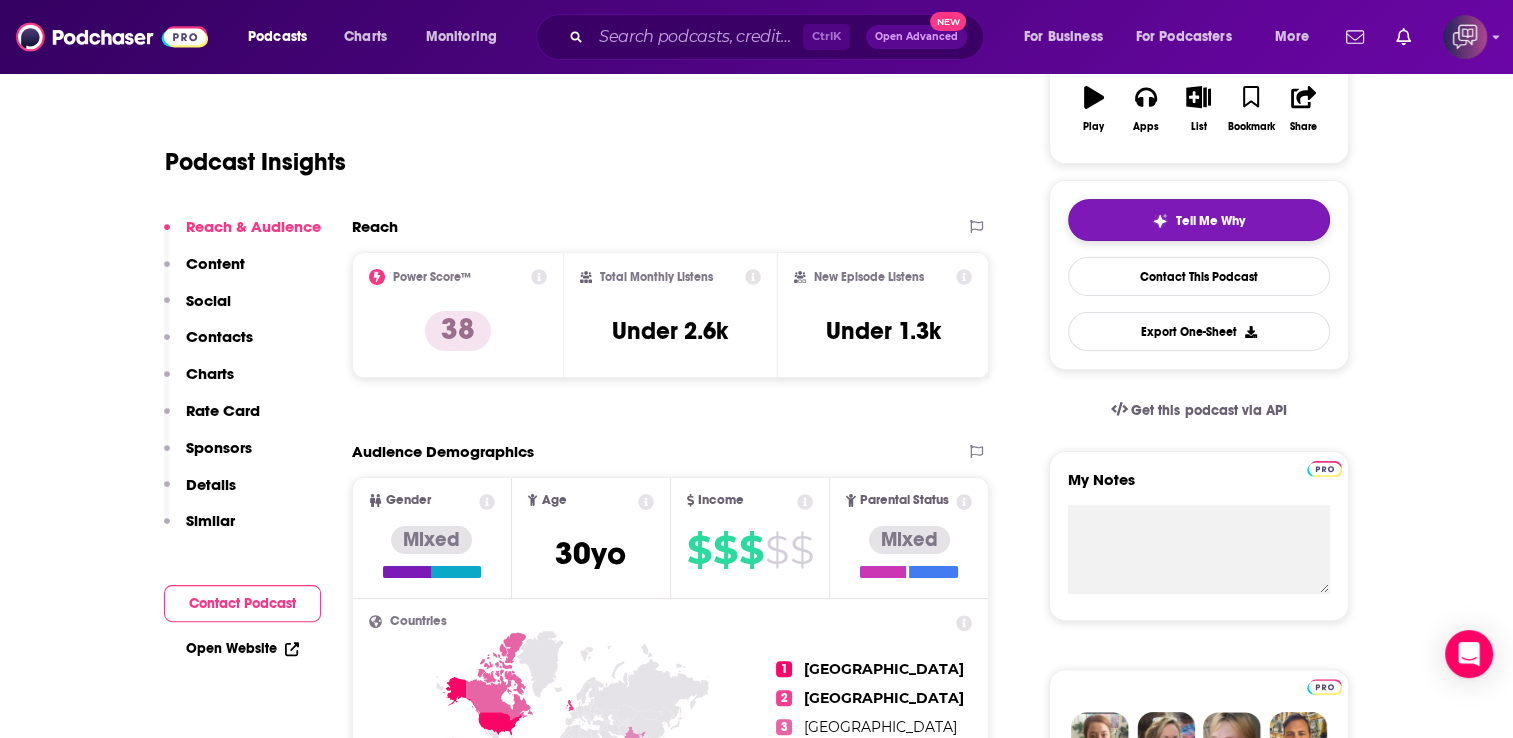 click on "Tell Me Why" at bounding box center (1210, 221) 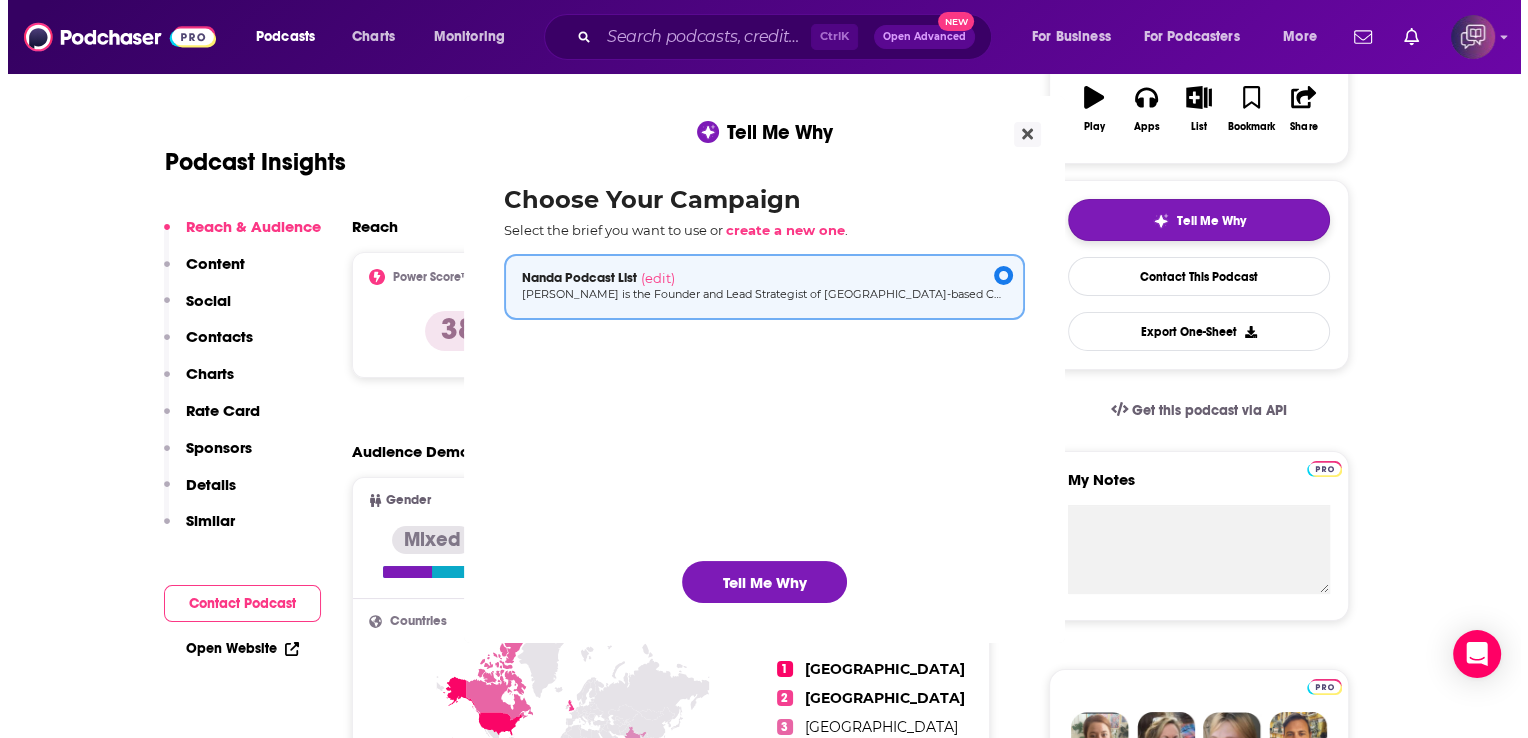 scroll, scrollTop: 0, scrollLeft: 0, axis: both 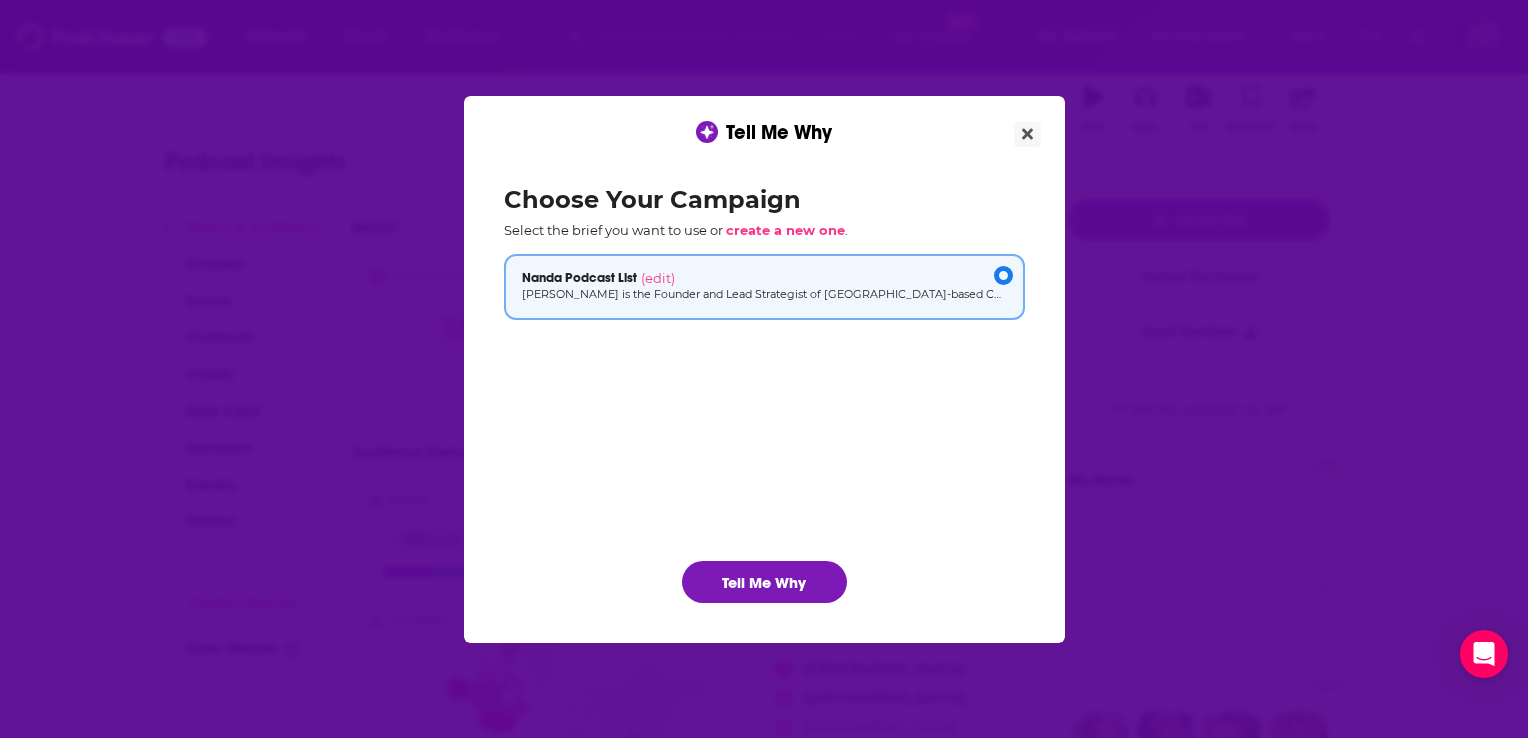 click on "Choose Your Campaign Select the brief you want to use or   create a new one . Nanda Podcast List (edit) Nanda Dyssou is the Founder and Lead Strategist of Los Angeles-based Coriolis Company, where she and her team specialize in crafting and executing media strategies that bring academic books to wider audiences. Known for her dedication to BIPOC, LGBTQ+, and other historically underrepresented authors, she is proud to have been called "the author whisperer" by publishers for her ability to keep nervous debut authors focused. Nanda has a keen awareness of how publishers, universities, and literary organizations connect readers to ideas that matter, and prioritizes working closely with these groups to ensure that her clients' works become part of the public conversation.  Tell Me Why" at bounding box center [764, 394] 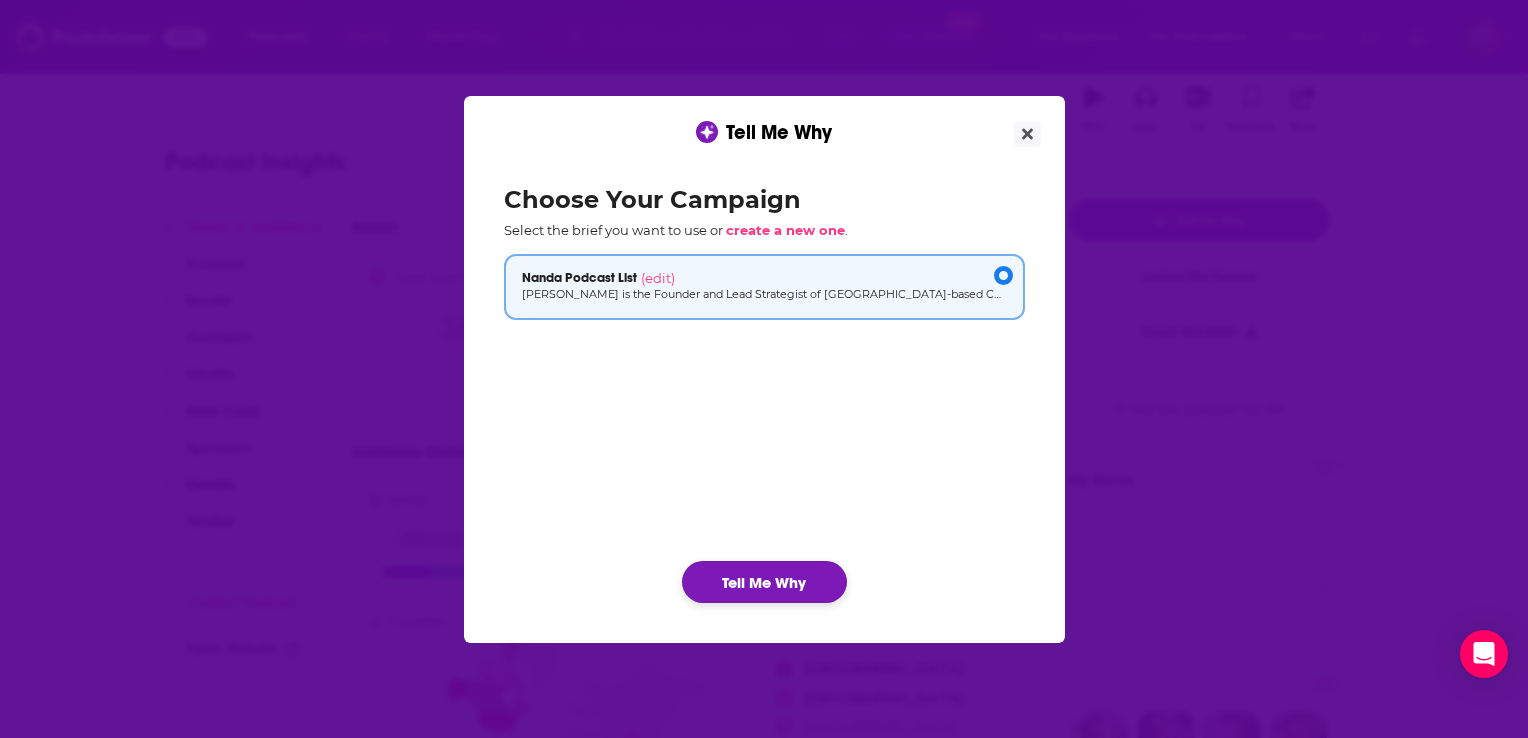 click on "Tell Me Why" 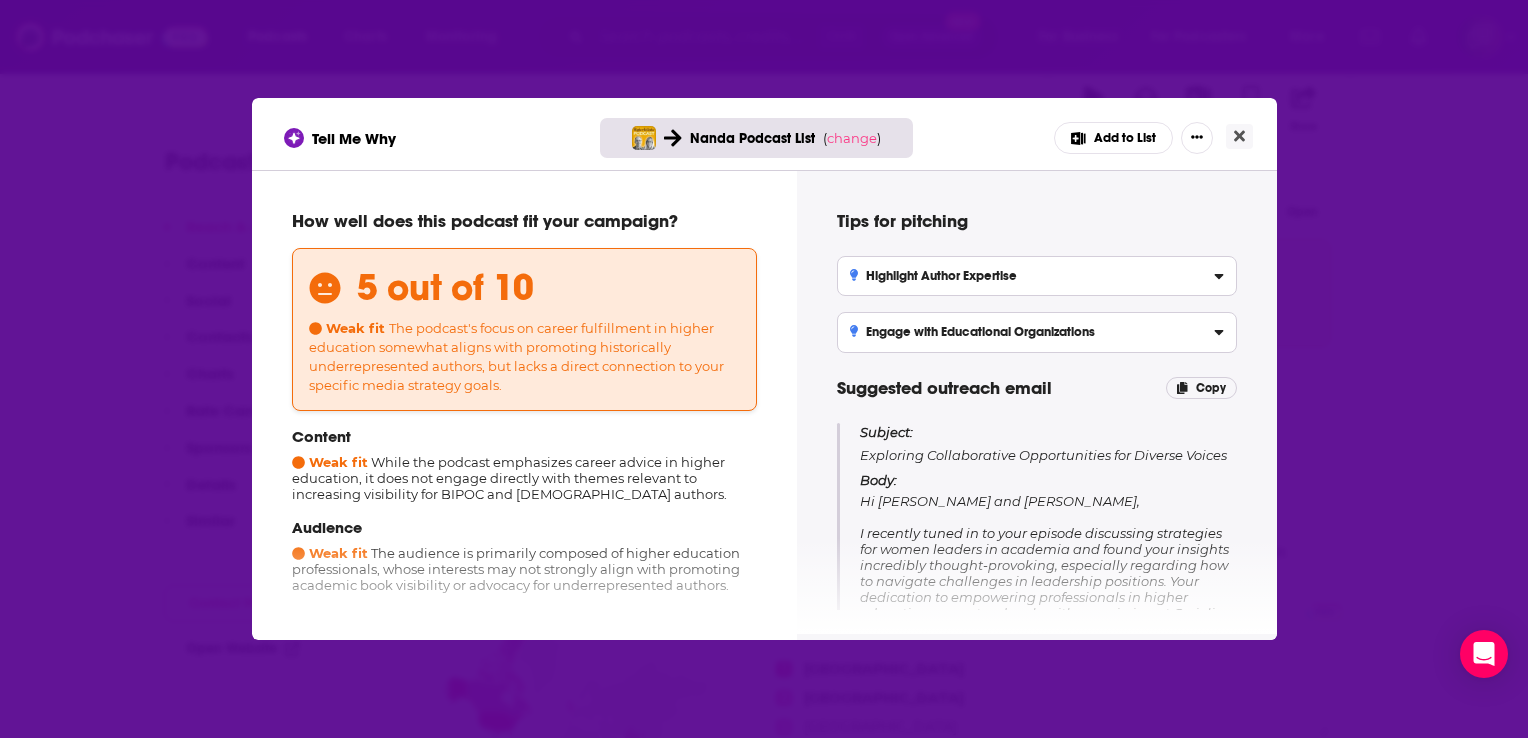 click on "Tell Me Why  Nanda Podcast List   ( change ) Add to List How well does this podcast fit your campaign? 5 out of 10   Weak fit   The podcast's focus on career fulfillment in higher education somewhat aligns with promoting historically underrepresented authors, but lacks a direct connection to your specific media strategy goals. Content   Weak fit   While the podcast emphasizes career advice in higher education, it does not engage directly with themes relevant to increasing visibility for BIPOC and LGBTQ+ authors. Audience   Weak fit   The audience is primarily composed of higher education professionals, whose interests may not strongly align with promoting academic book visibility or advocacy for underrepresented authors. Additional Info What is the podcast's primary focus? Career fulfillment and job search strategies in higher education. Does the podcast have a large following? Yes, with total monthly listens ranging from 564 to 2564. What is the podcast's tone? Tips for pitching Highlight Author Expertise" at bounding box center (764, 369) 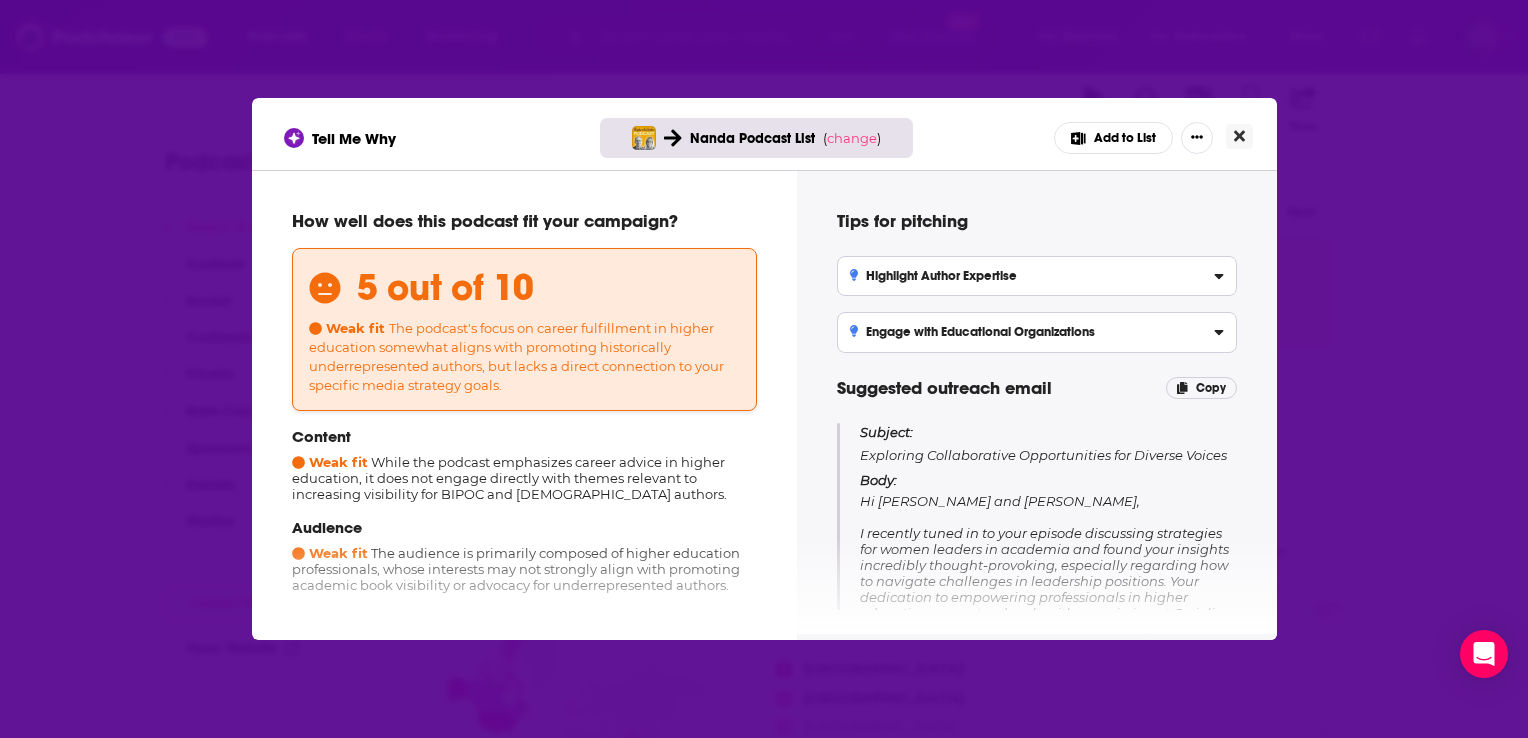 click 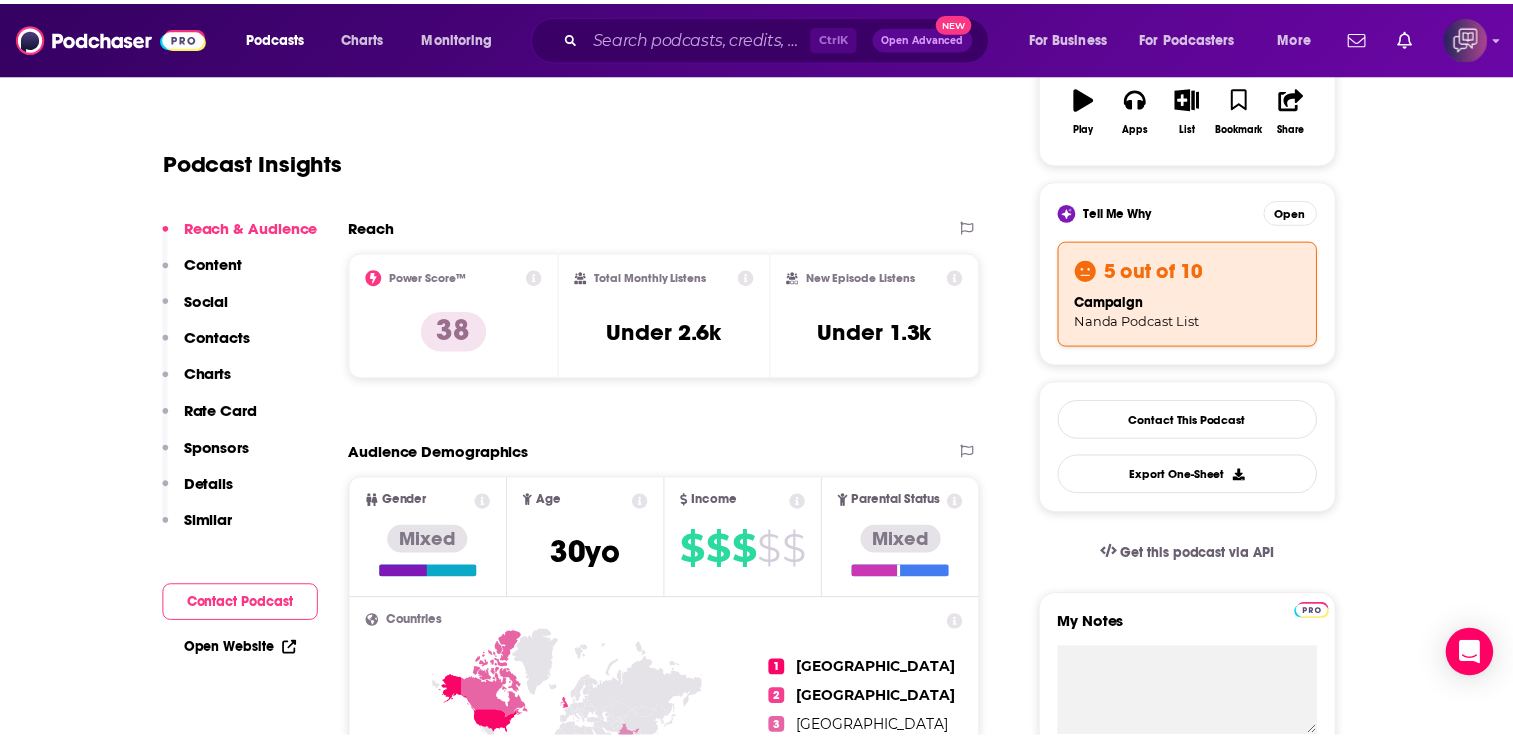 scroll, scrollTop: 360, scrollLeft: 0, axis: vertical 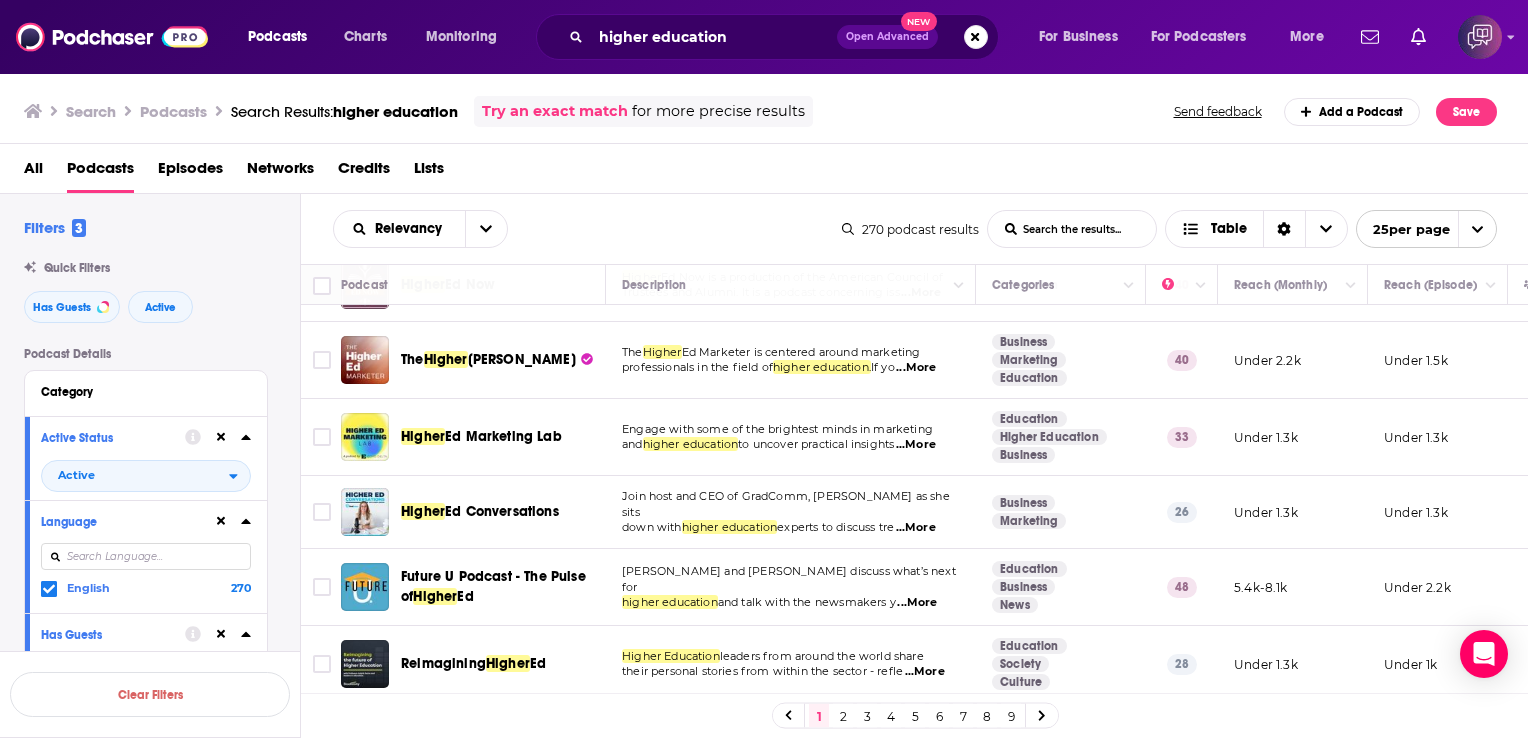 click on "...More" at bounding box center (916, 445) 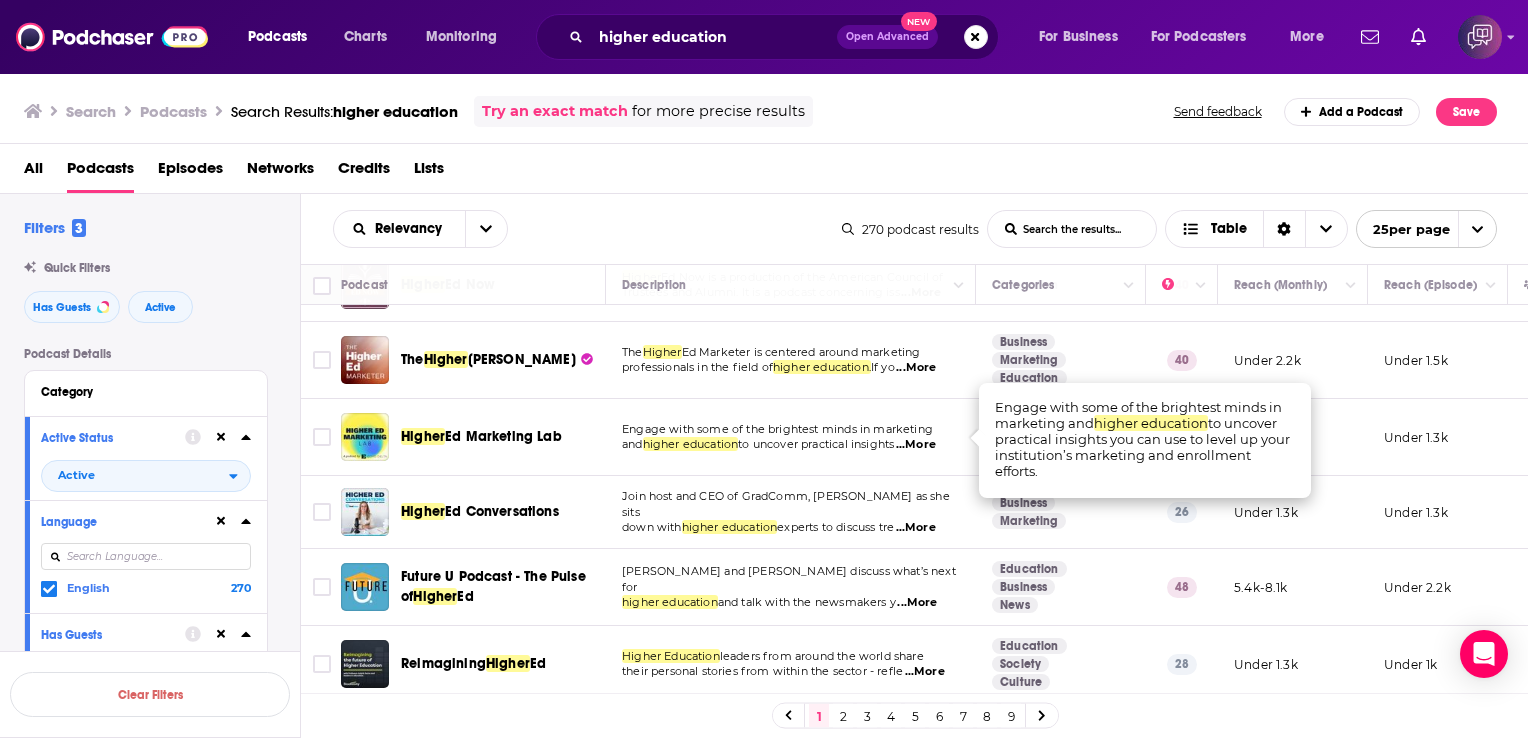 click on "...More" at bounding box center (916, 528) 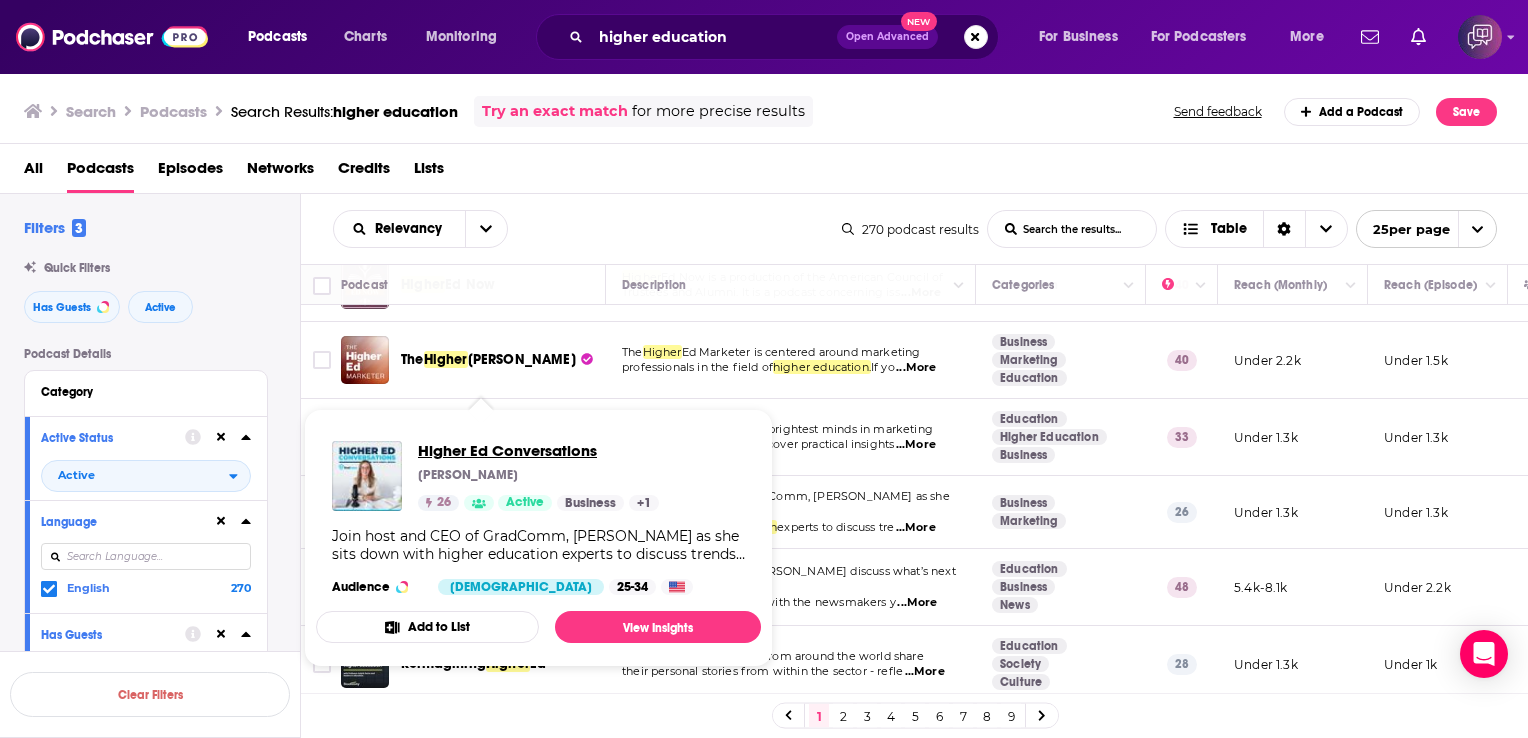 click on "Higher Ed Conversations" at bounding box center [538, 450] 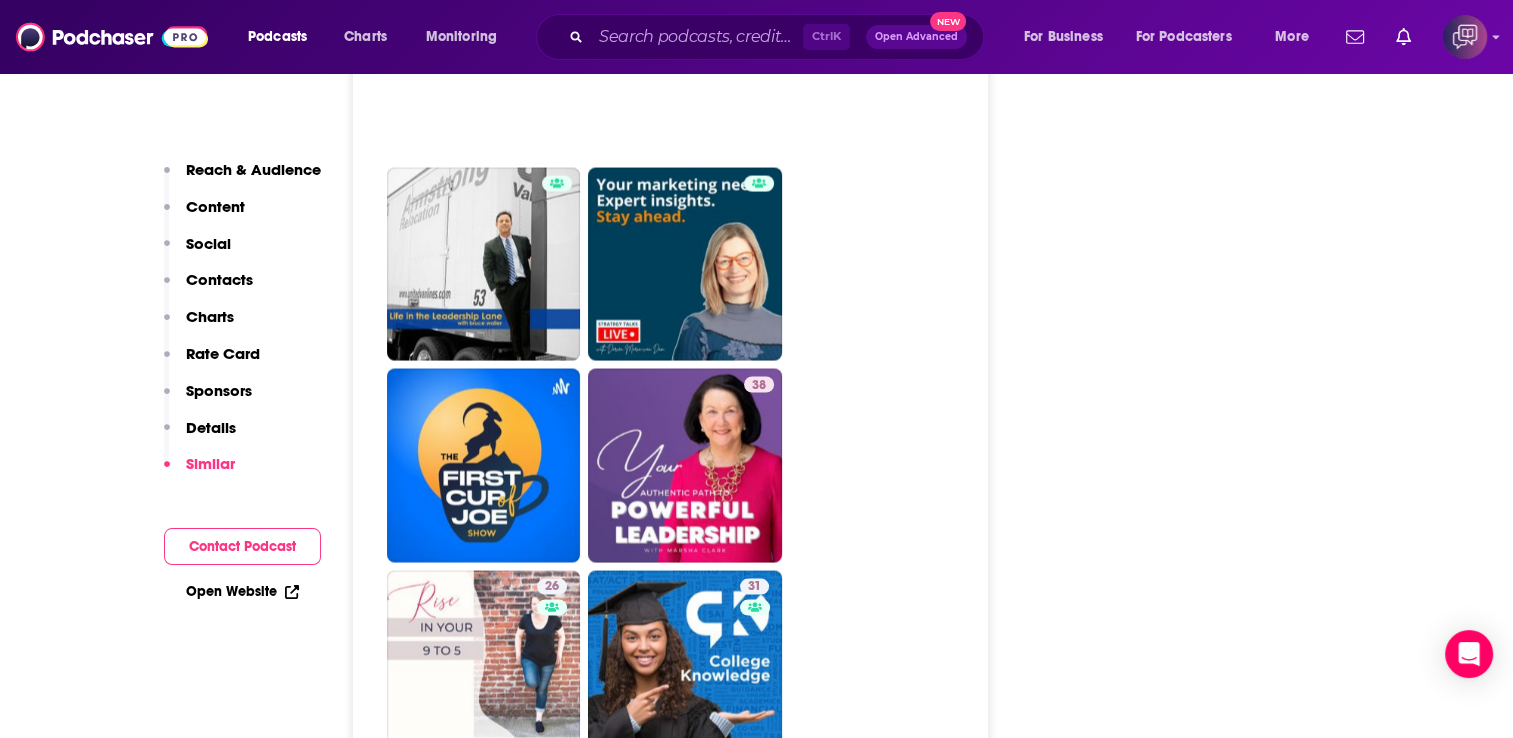 scroll, scrollTop: 3640, scrollLeft: 0, axis: vertical 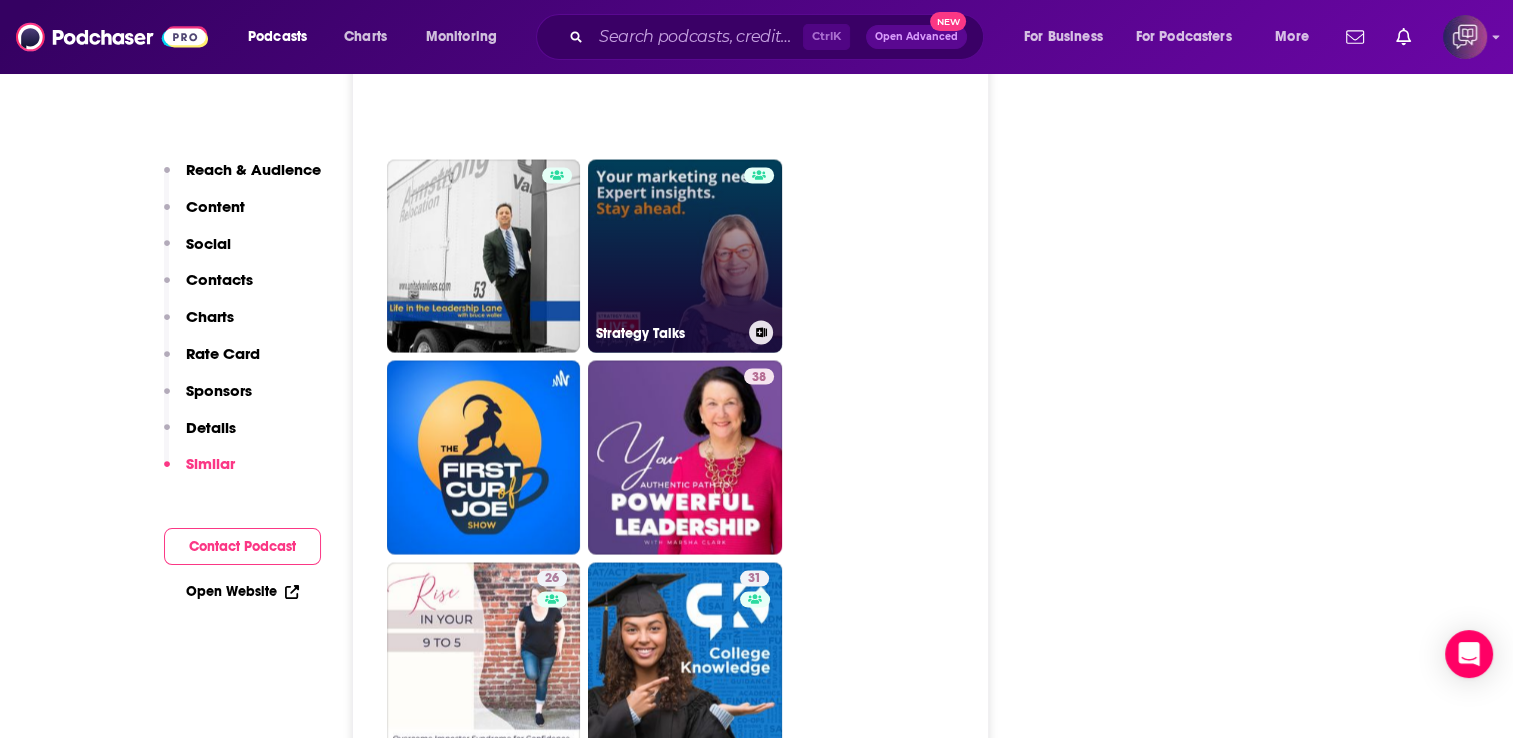 click on "Strategy Talks" at bounding box center (685, 256) 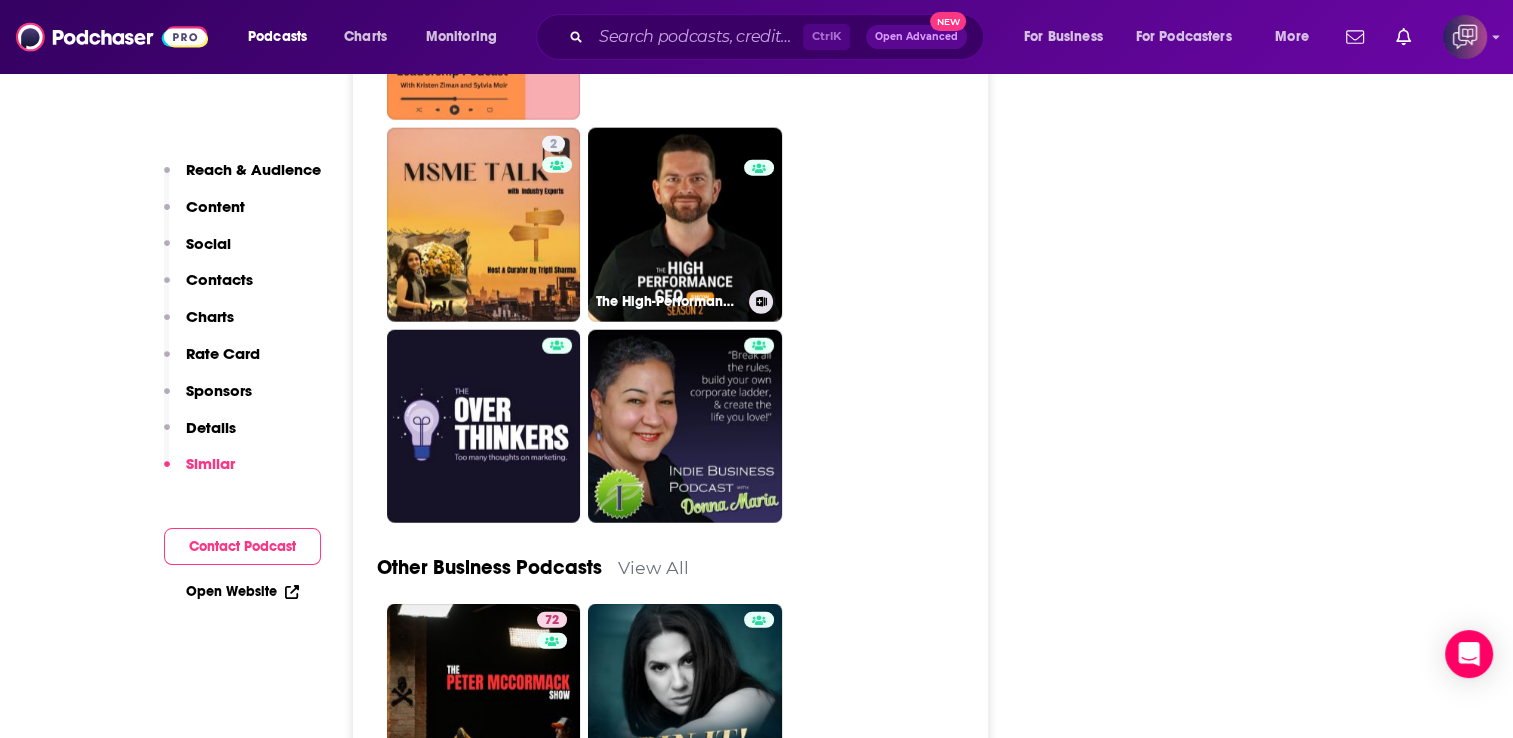 scroll, scrollTop: 5080, scrollLeft: 0, axis: vertical 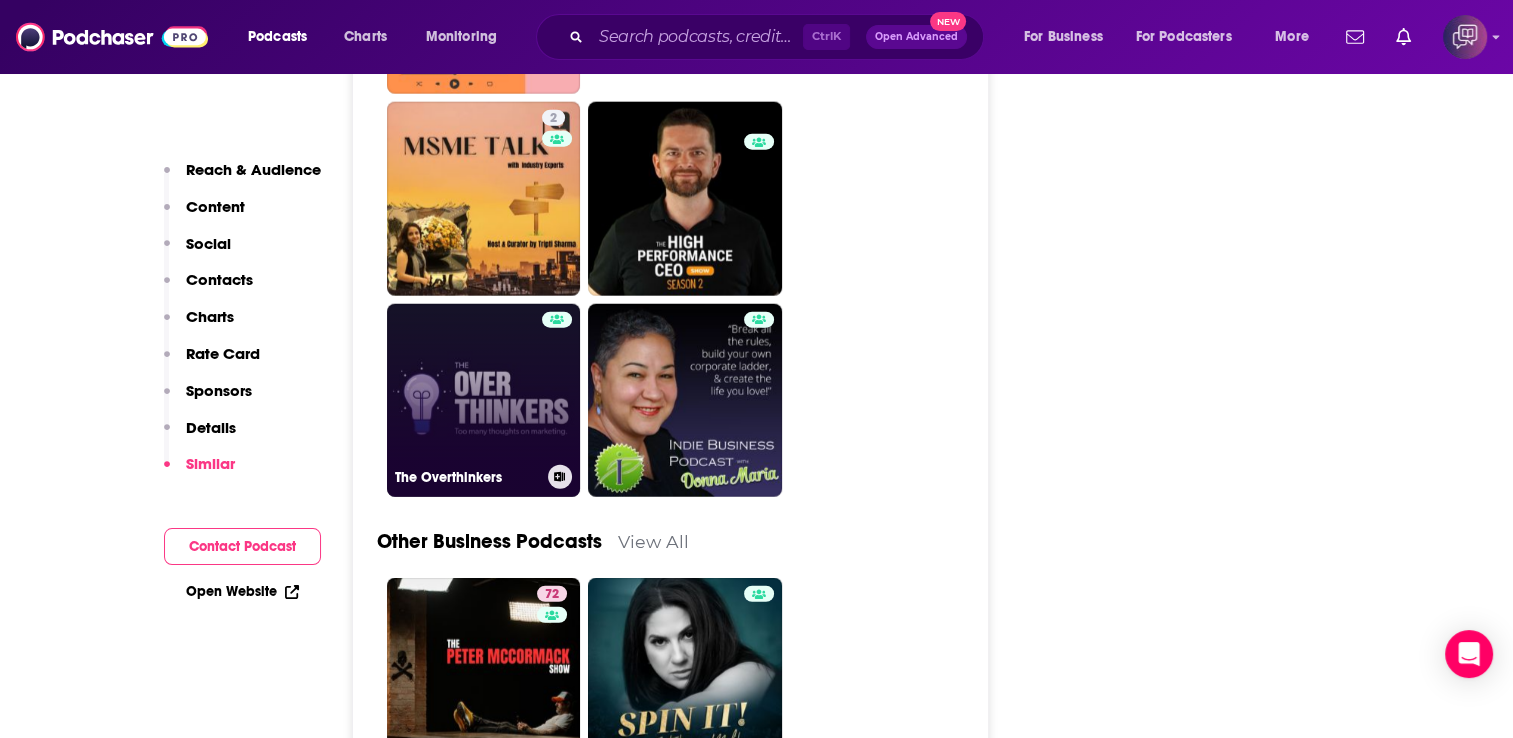 click at bounding box center (557, 389) 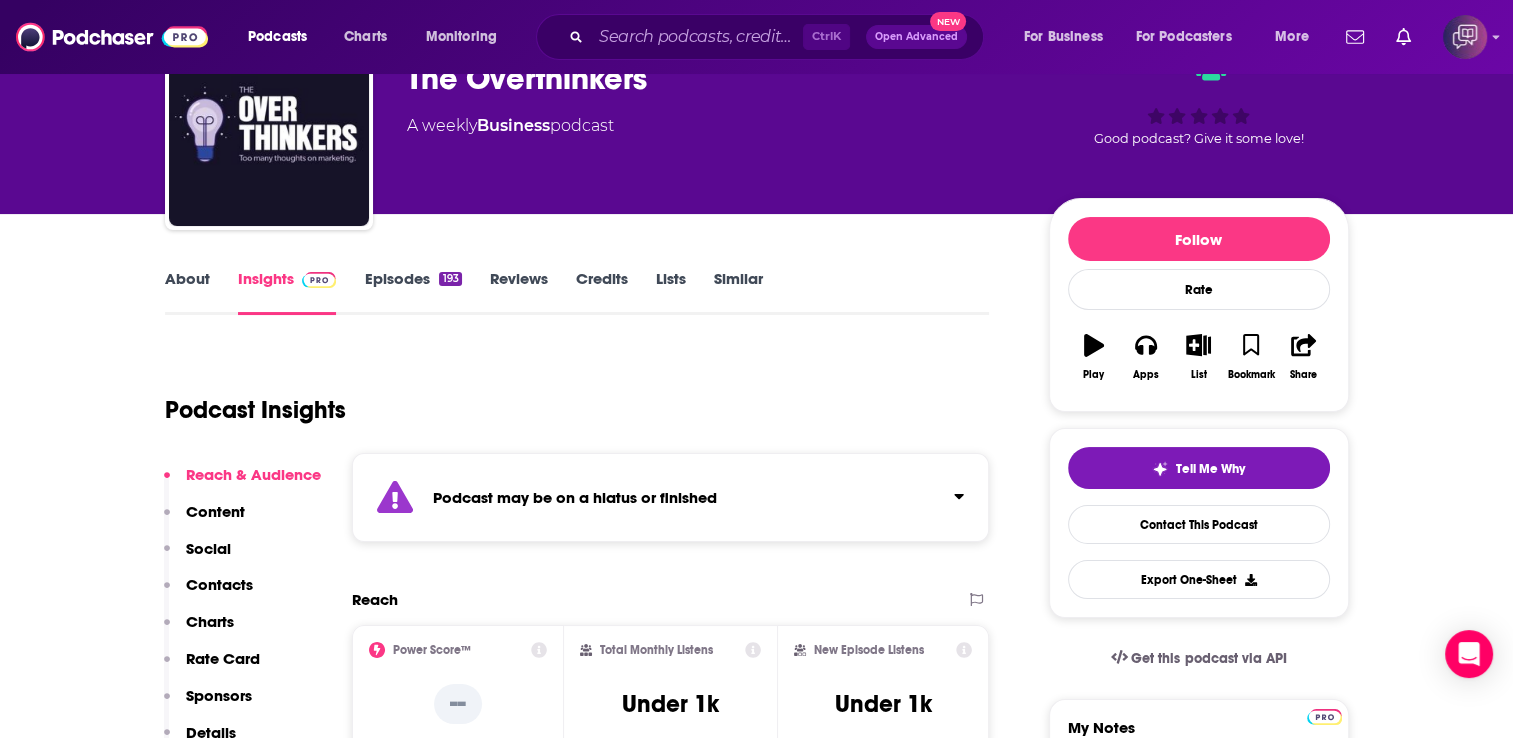 scroll, scrollTop: 200, scrollLeft: 0, axis: vertical 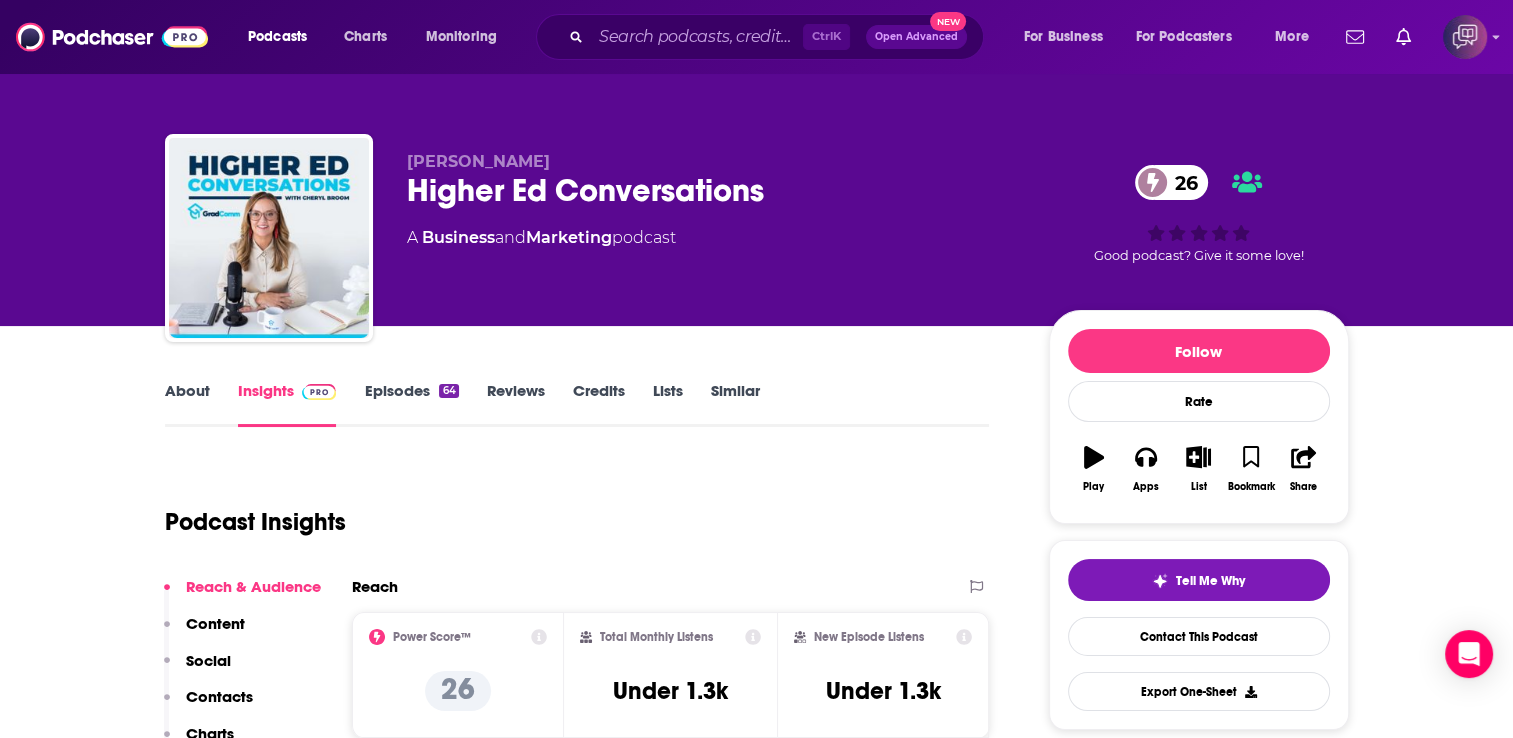 type on "https://www.podchaser.com/podcasts/higher-ed-conversations-1381172" 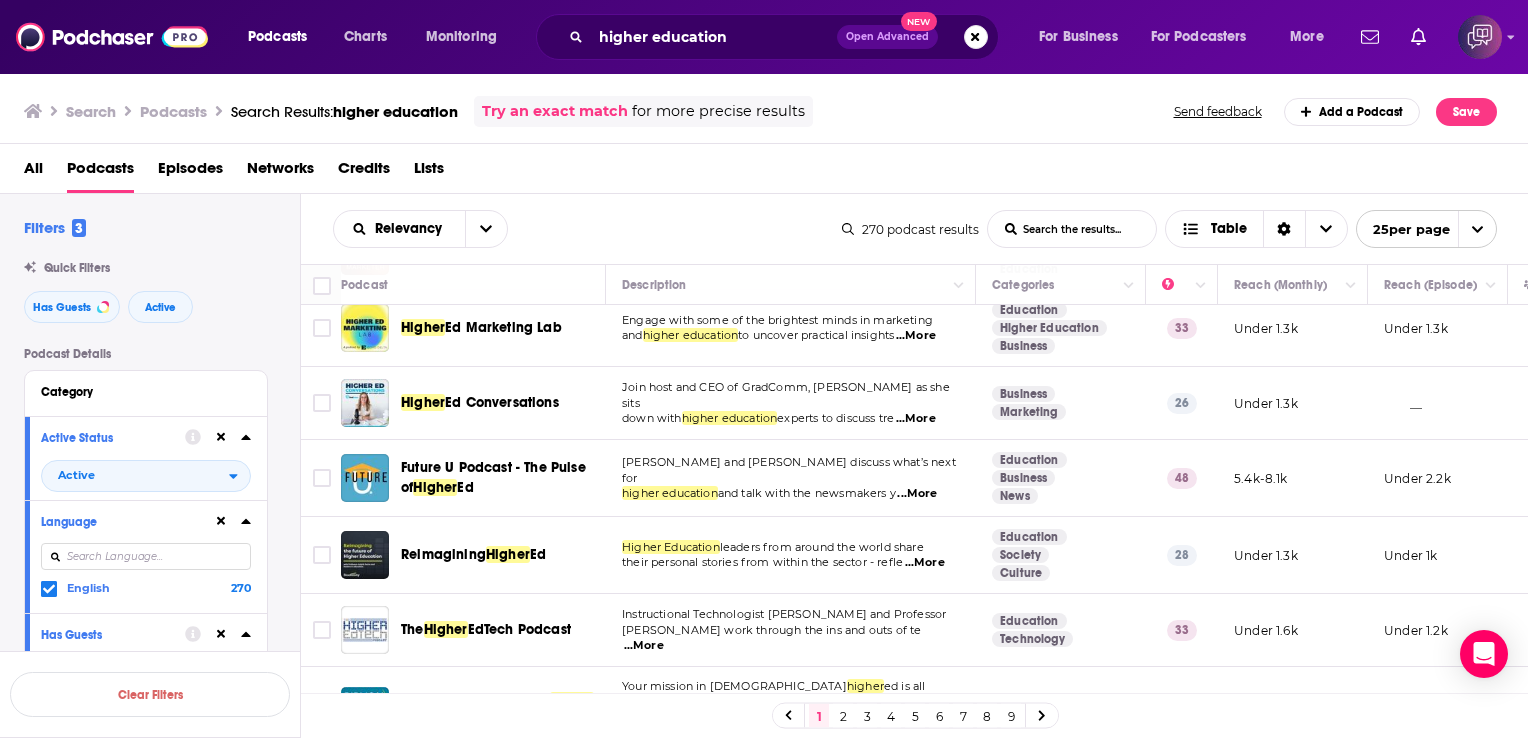 scroll, scrollTop: 1155, scrollLeft: 0, axis: vertical 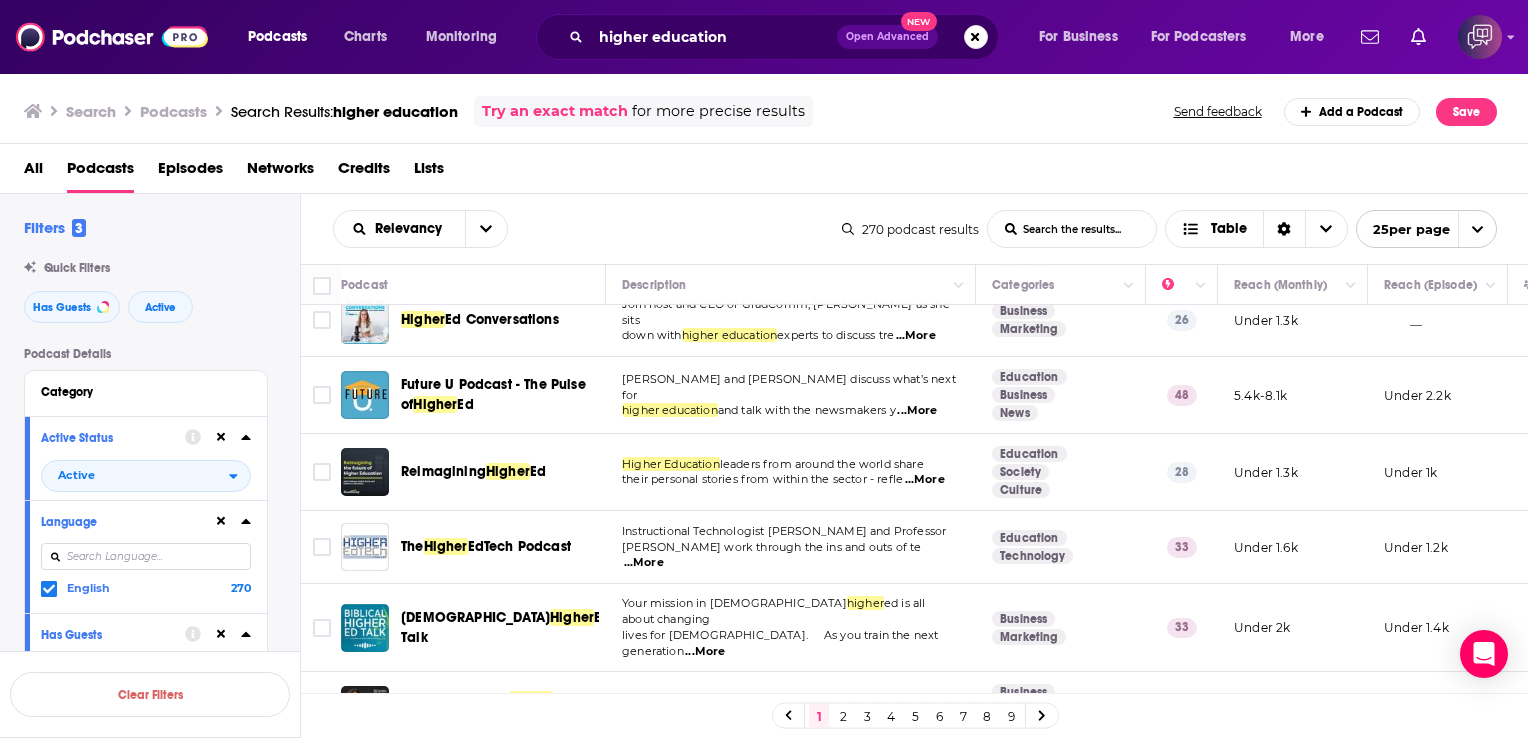 click on "...More" at bounding box center (917, 411) 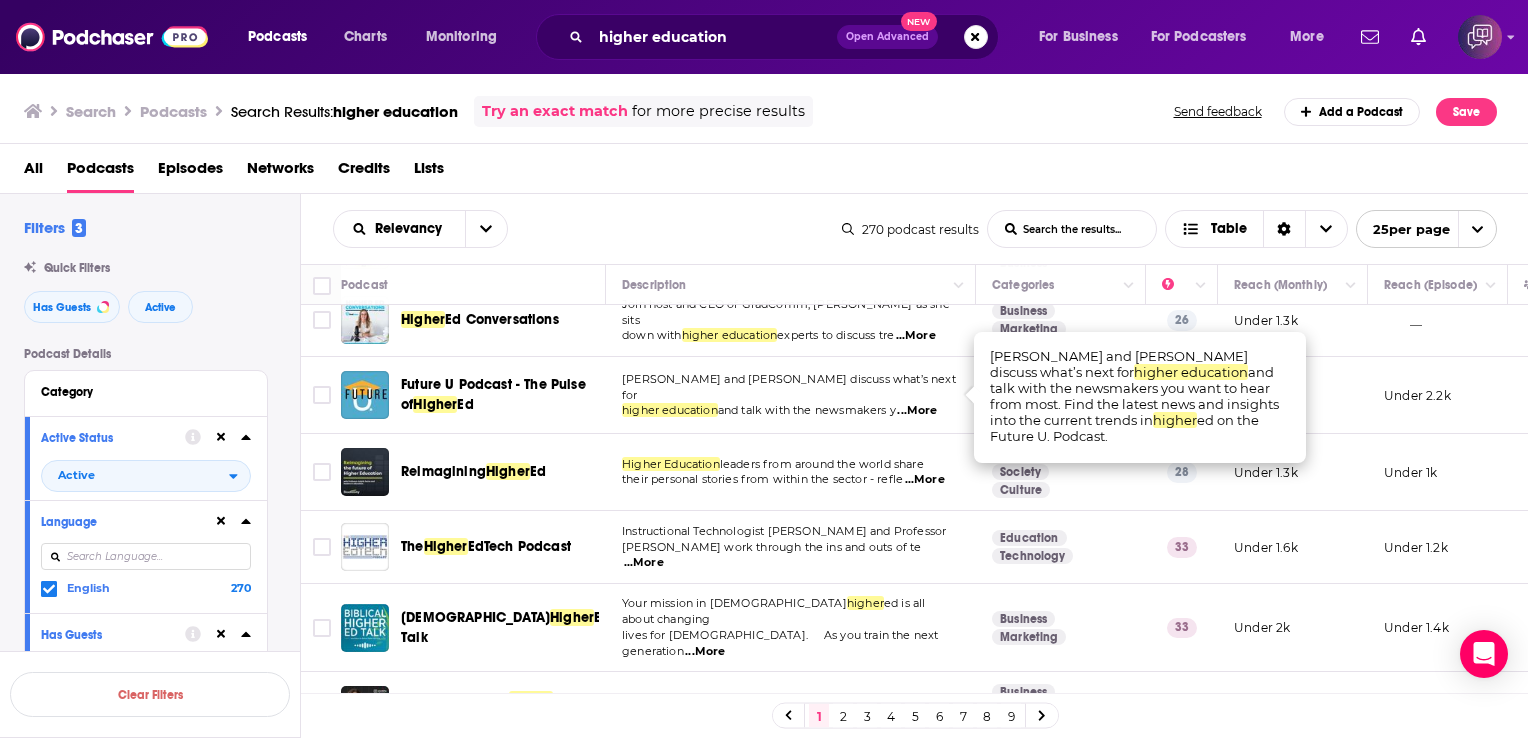 click on "...More" at bounding box center (925, 480) 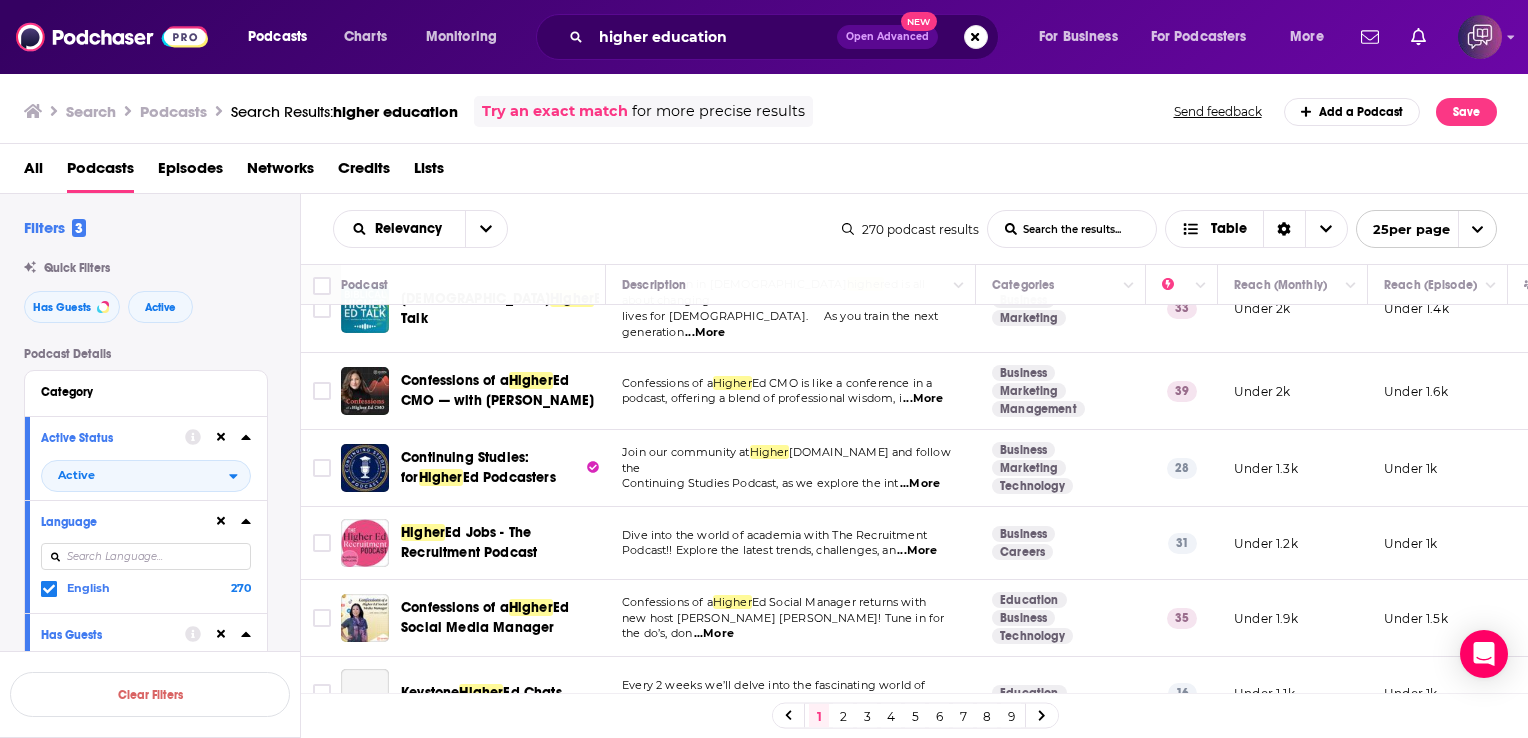 scroll, scrollTop: 1497, scrollLeft: 0, axis: vertical 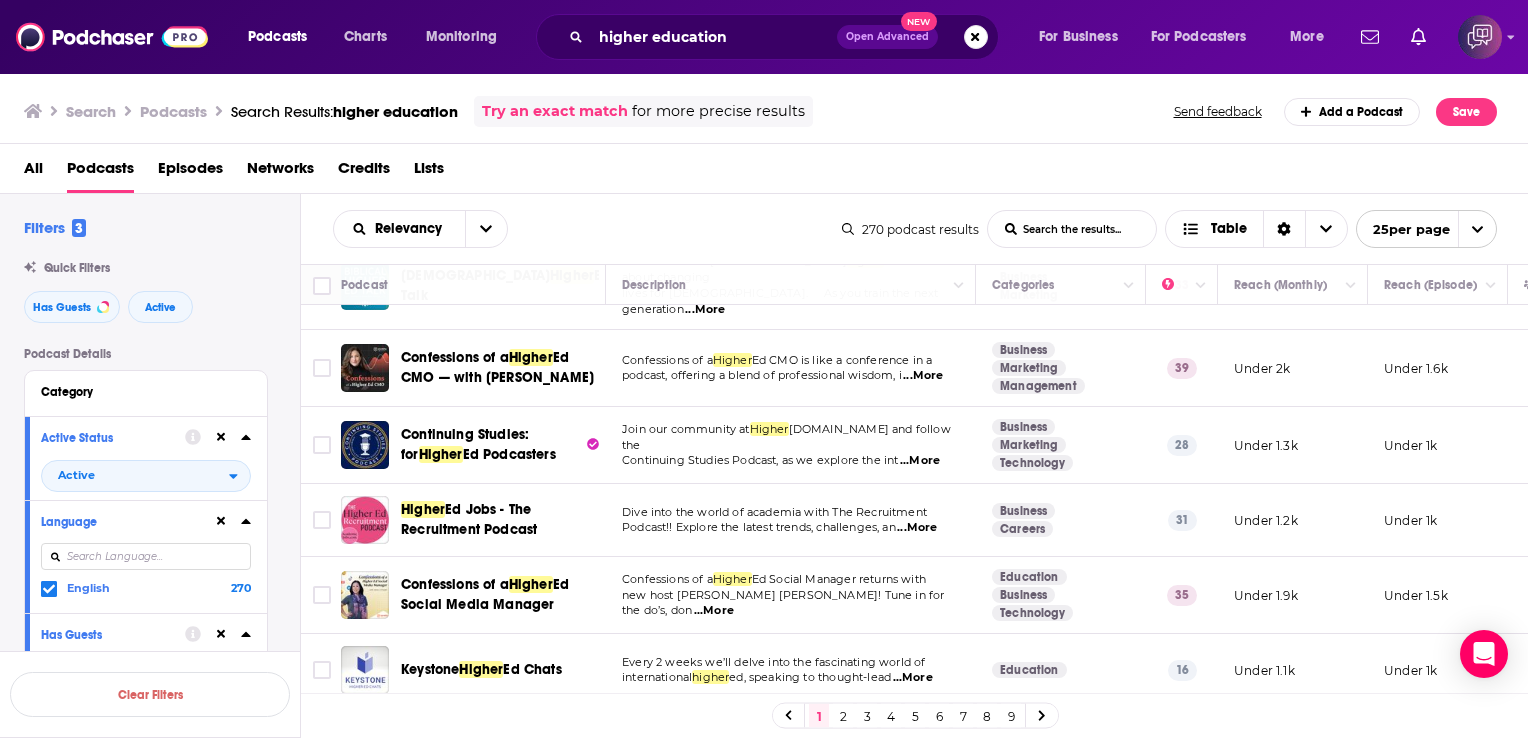 click on "...More" at bounding box center (920, 461) 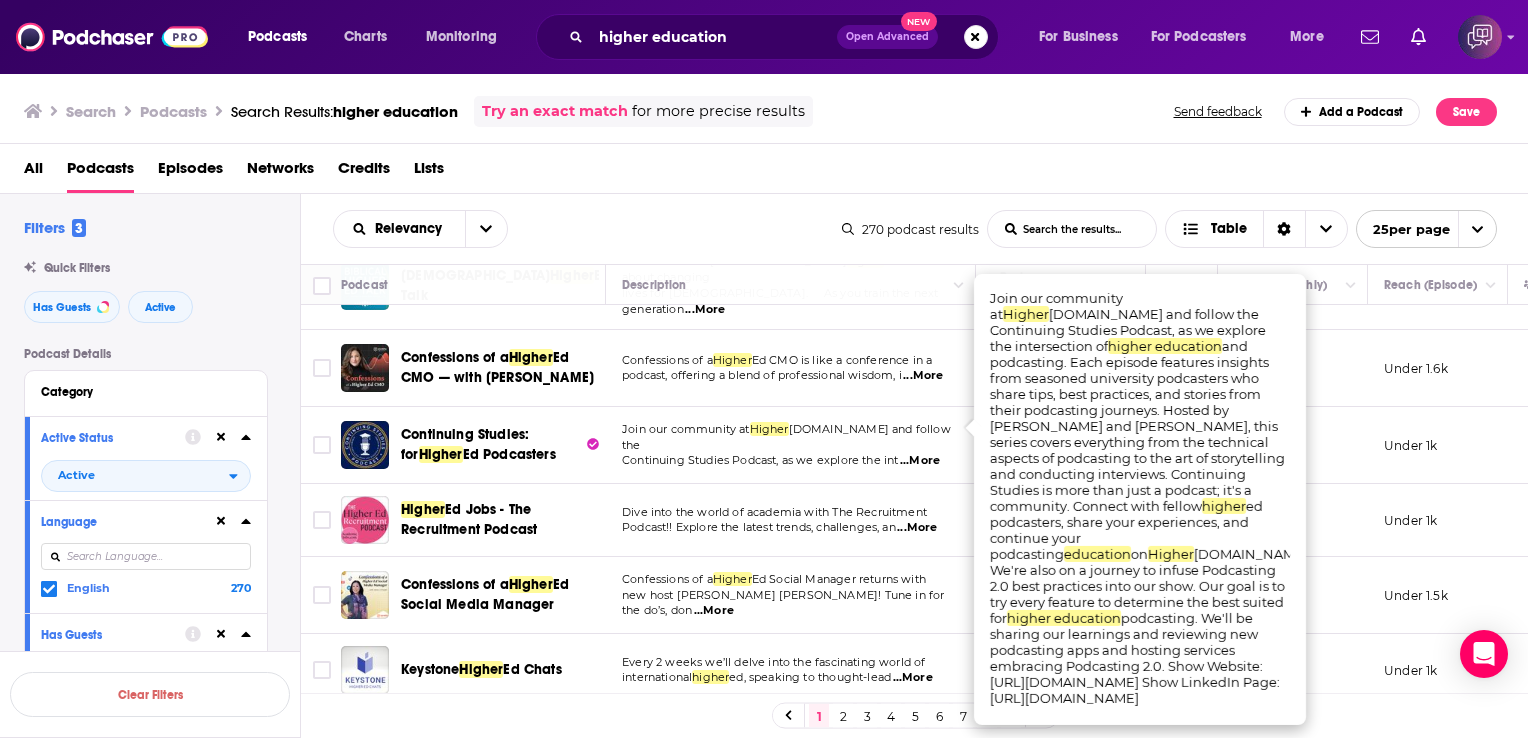click on "Dive into the world of academia with The Recruitment" at bounding box center [774, 512] 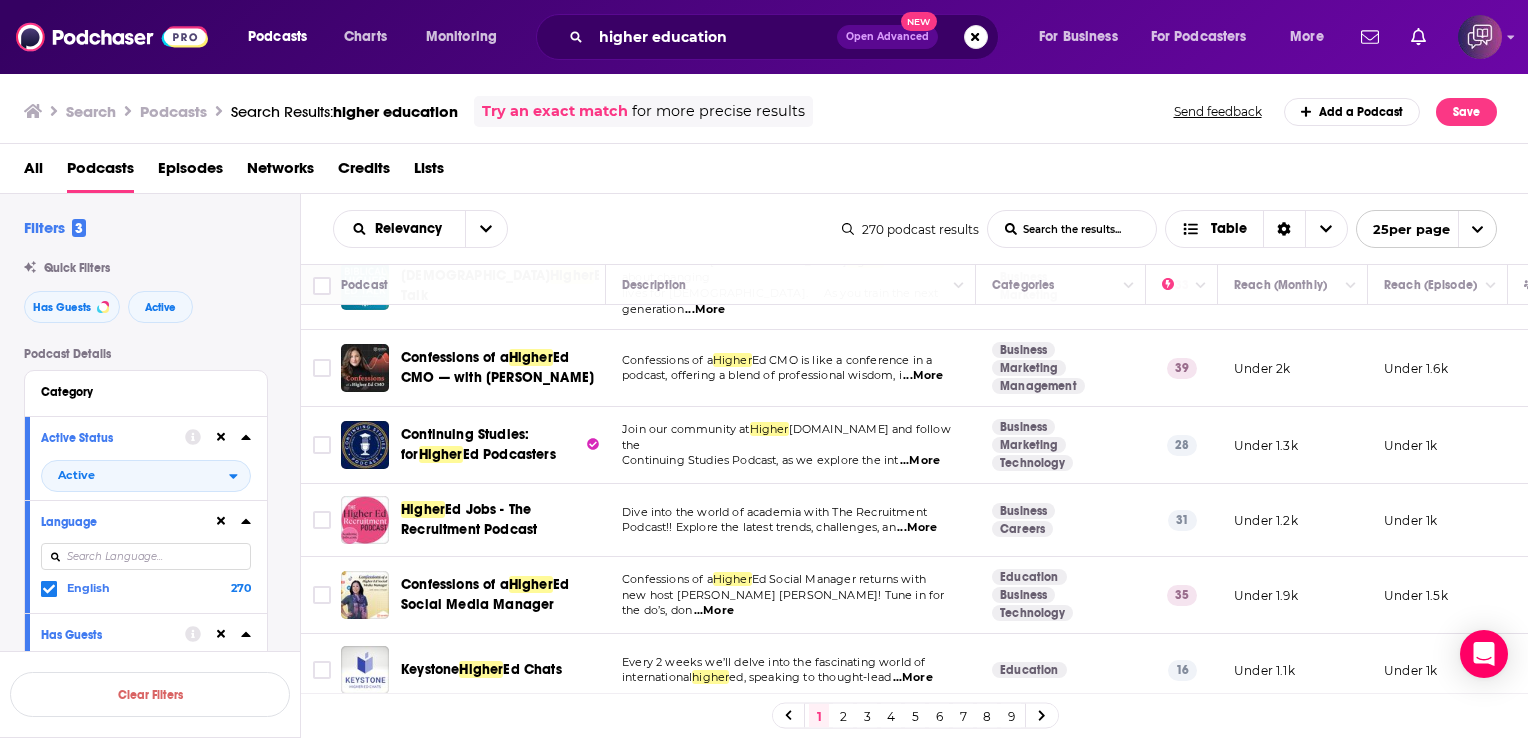 click on "...More" at bounding box center (913, 678) 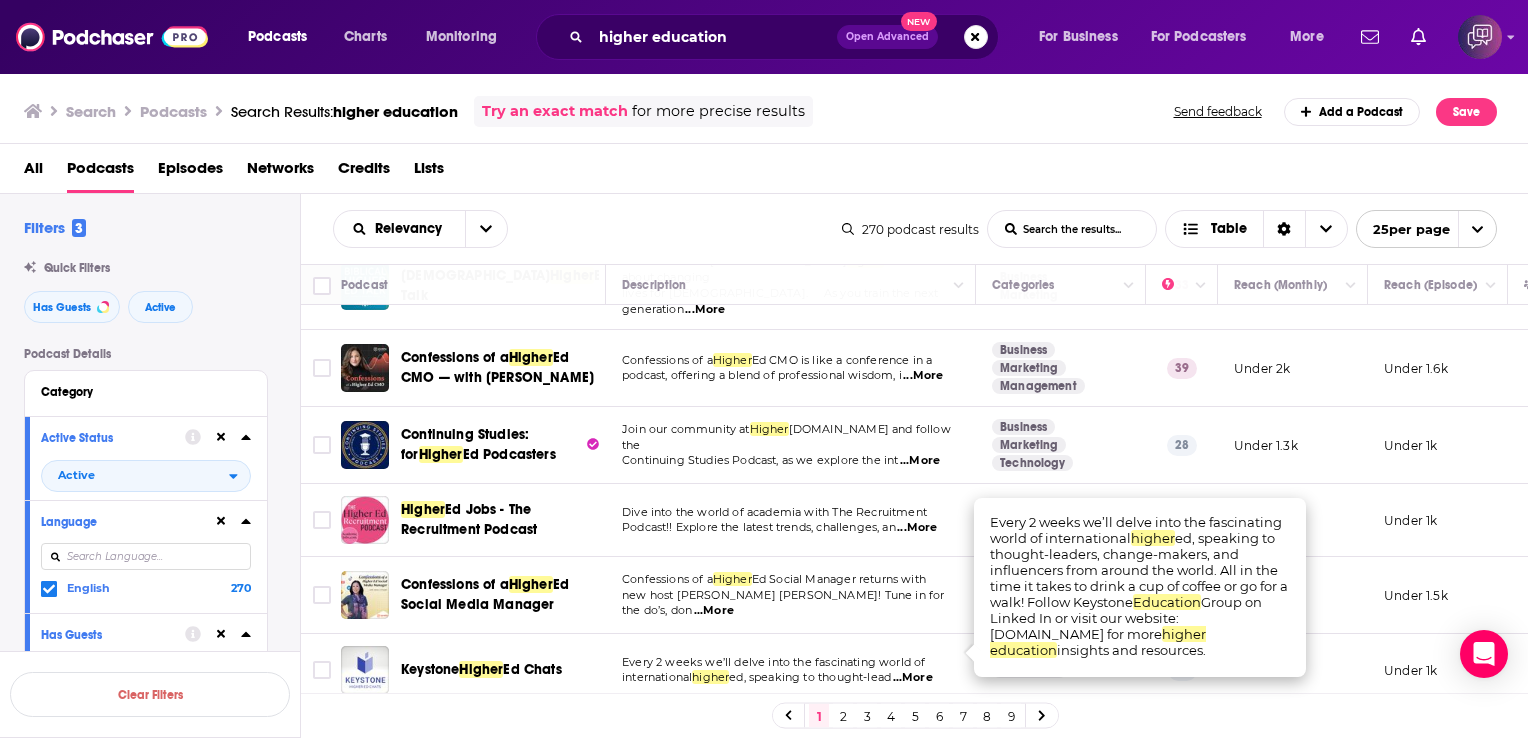 click on "2" at bounding box center (843, 716) 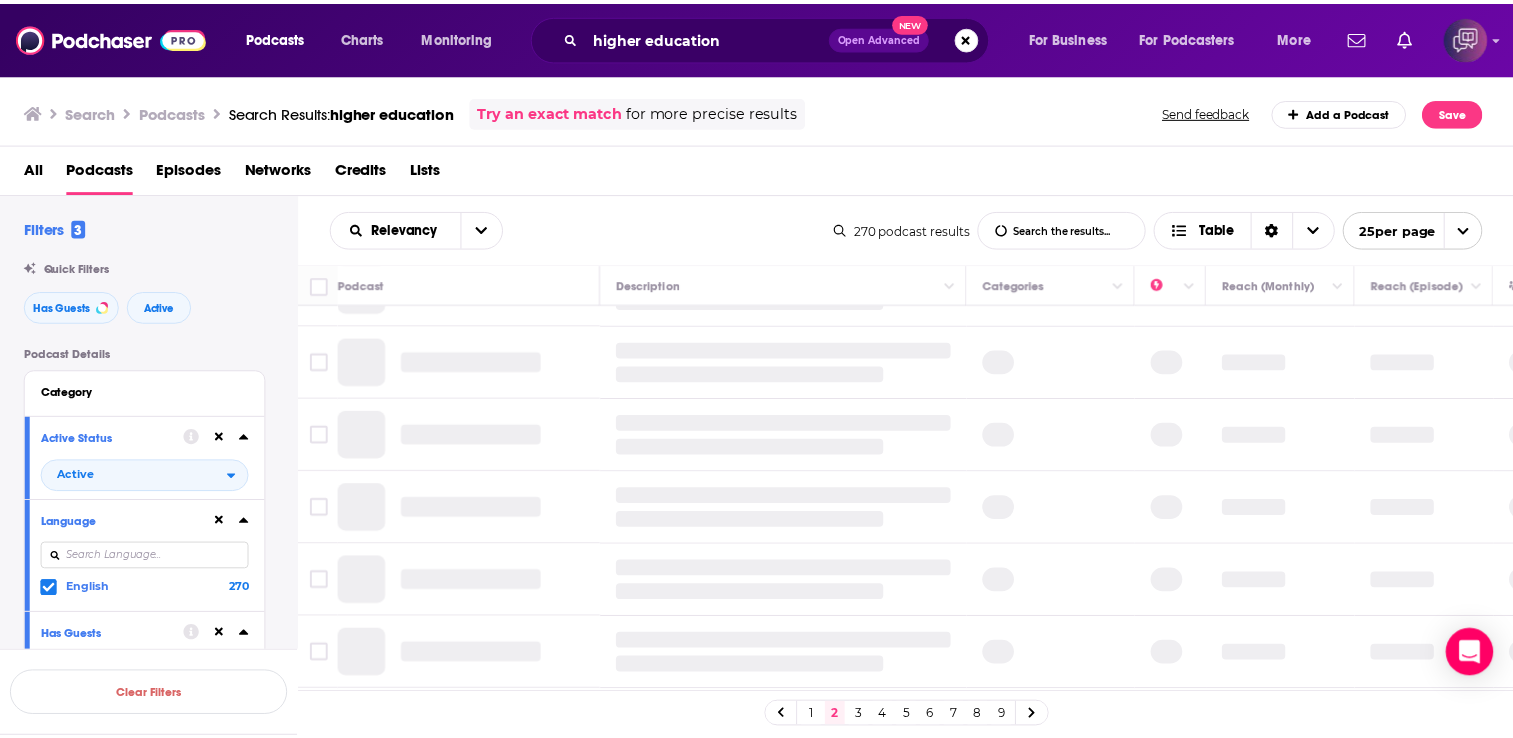 scroll, scrollTop: 0, scrollLeft: 0, axis: both 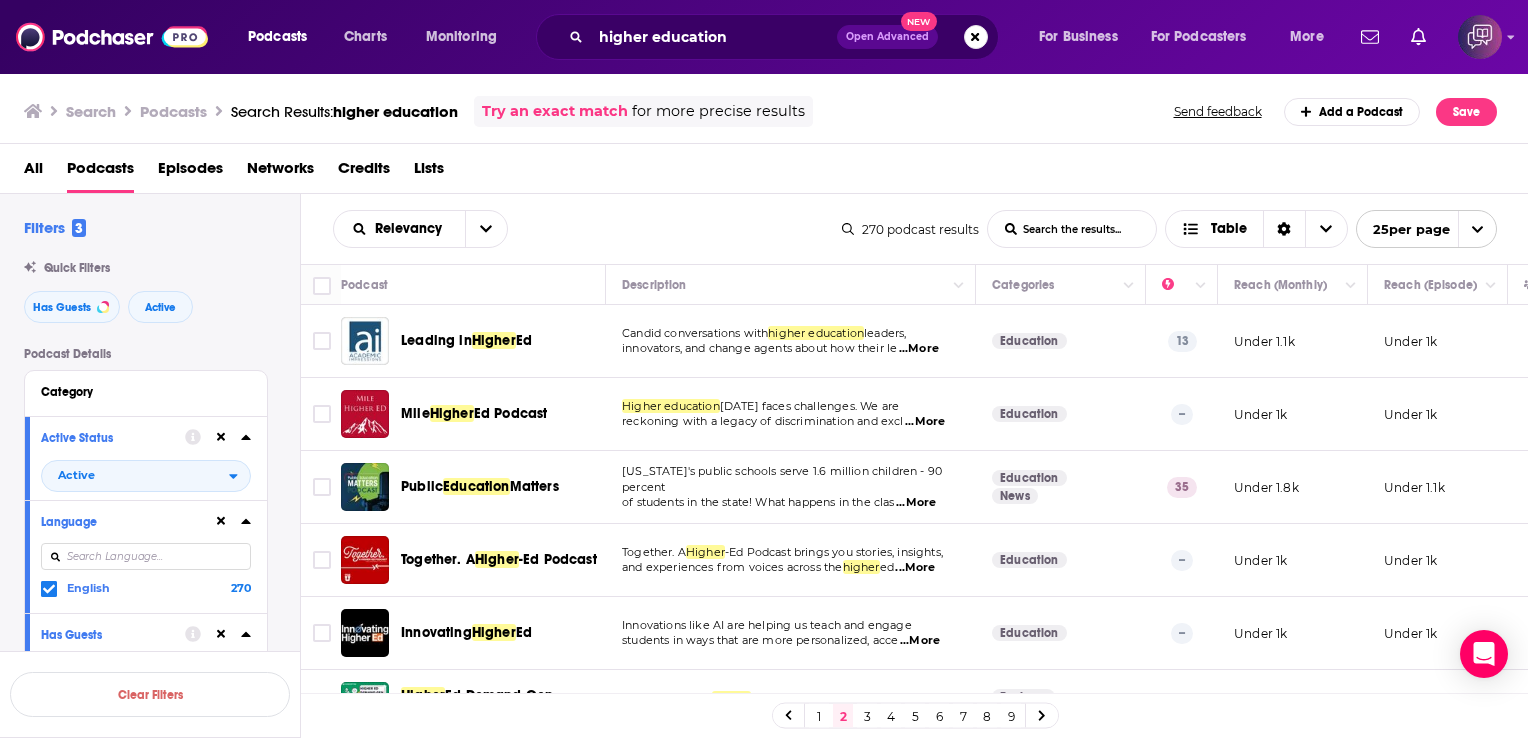 click on "...More" at bounding box center (919, 349) 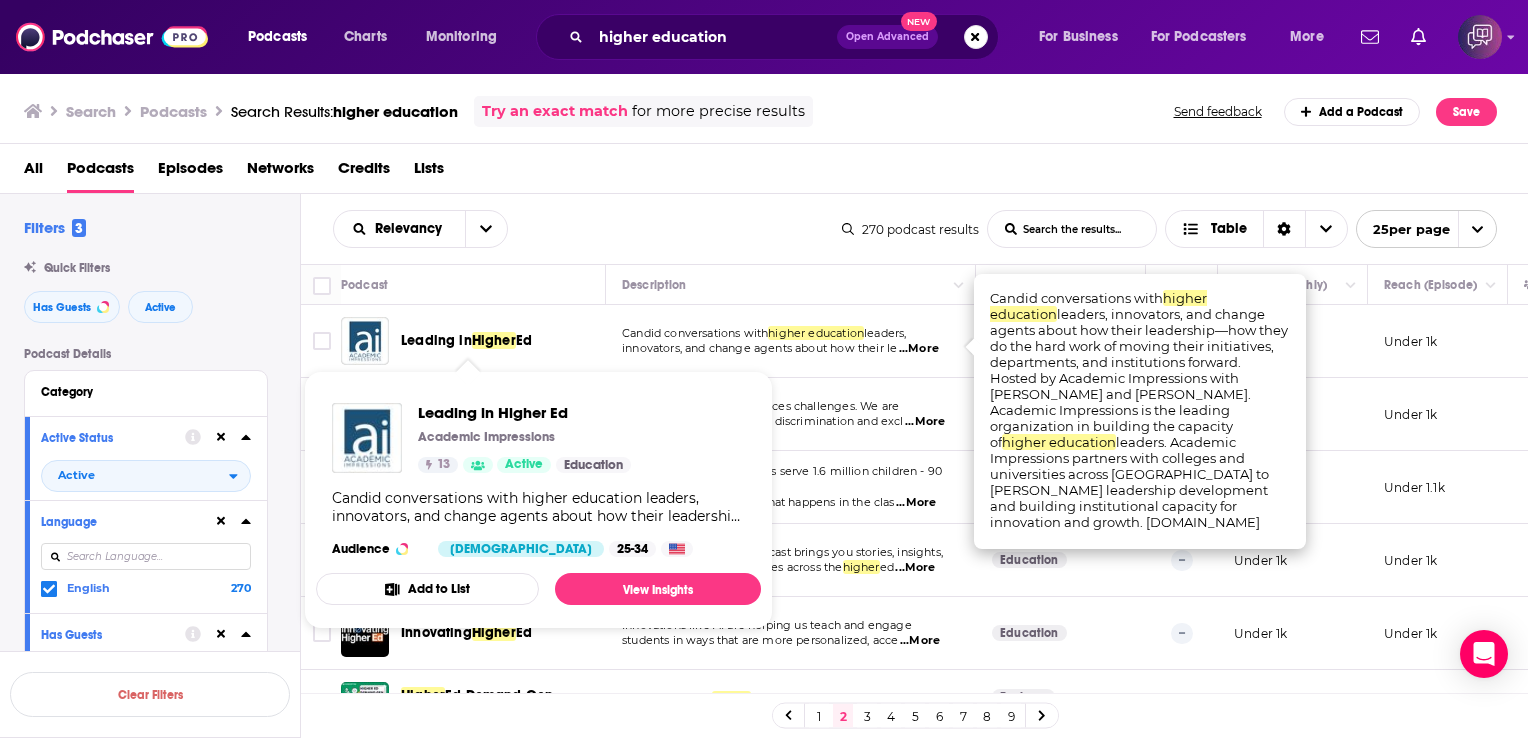 click on "Higher" at bounding box center (494, 340) 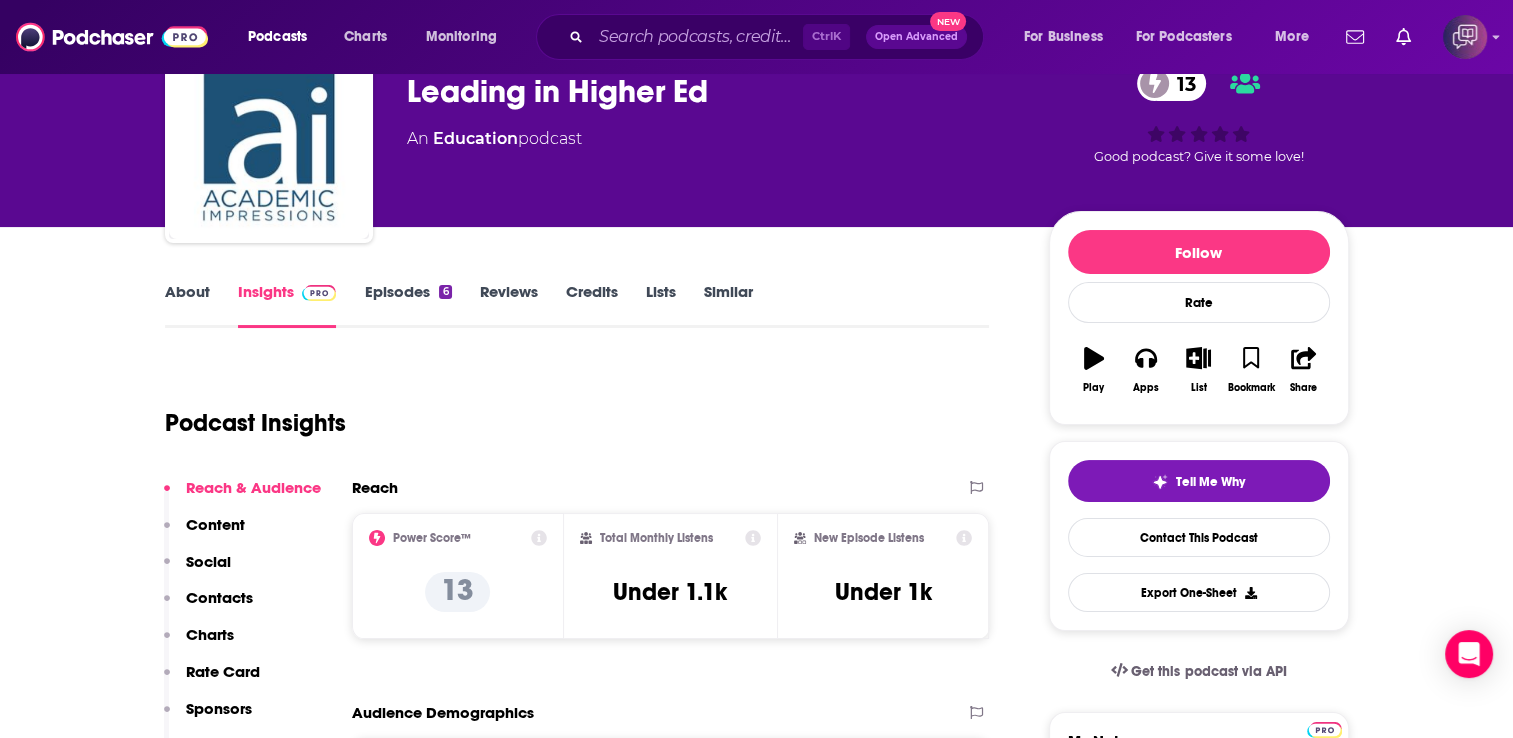 scroll, scrollTop: 120, scrollLeft: 0, axis: vertical 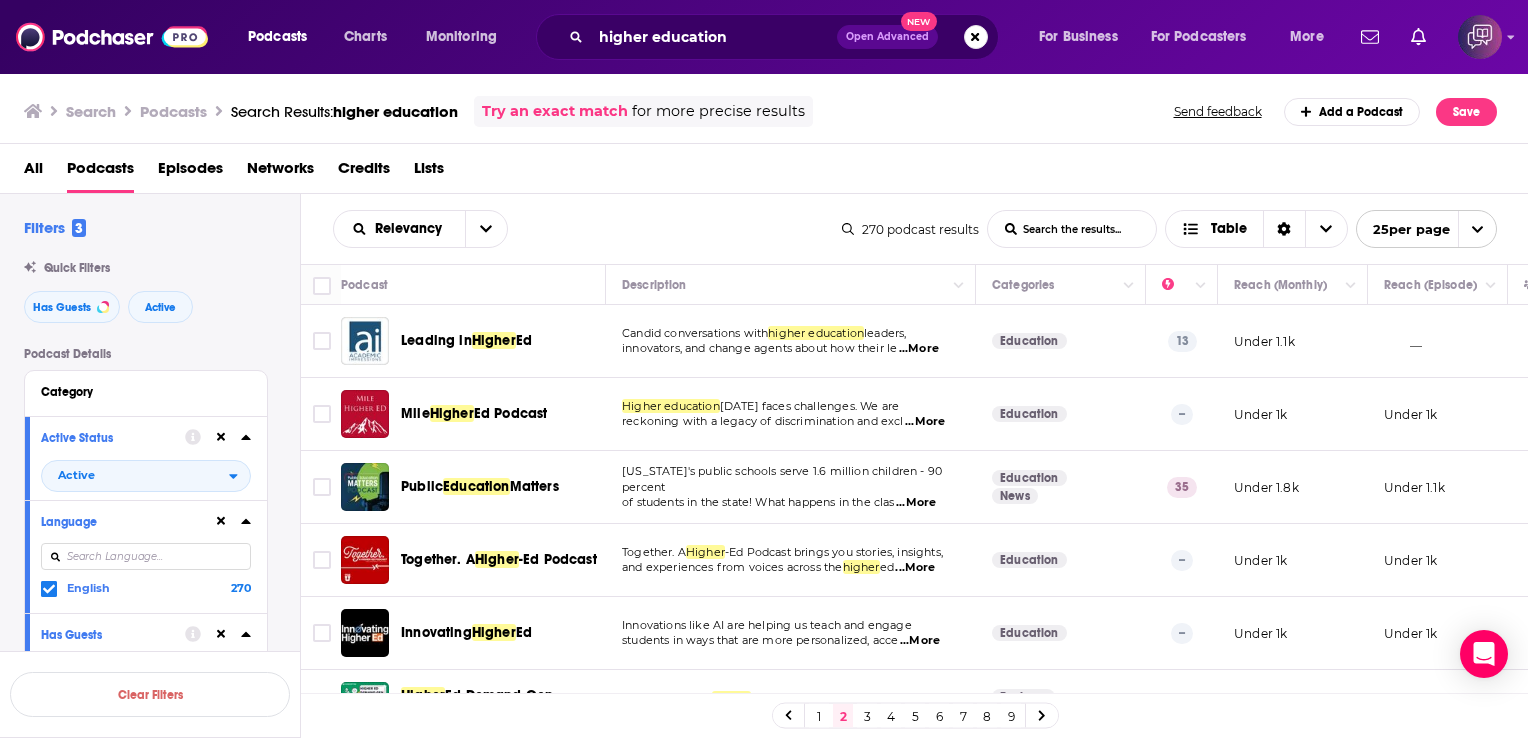 click on "...More" at bounding box center [915, 568] 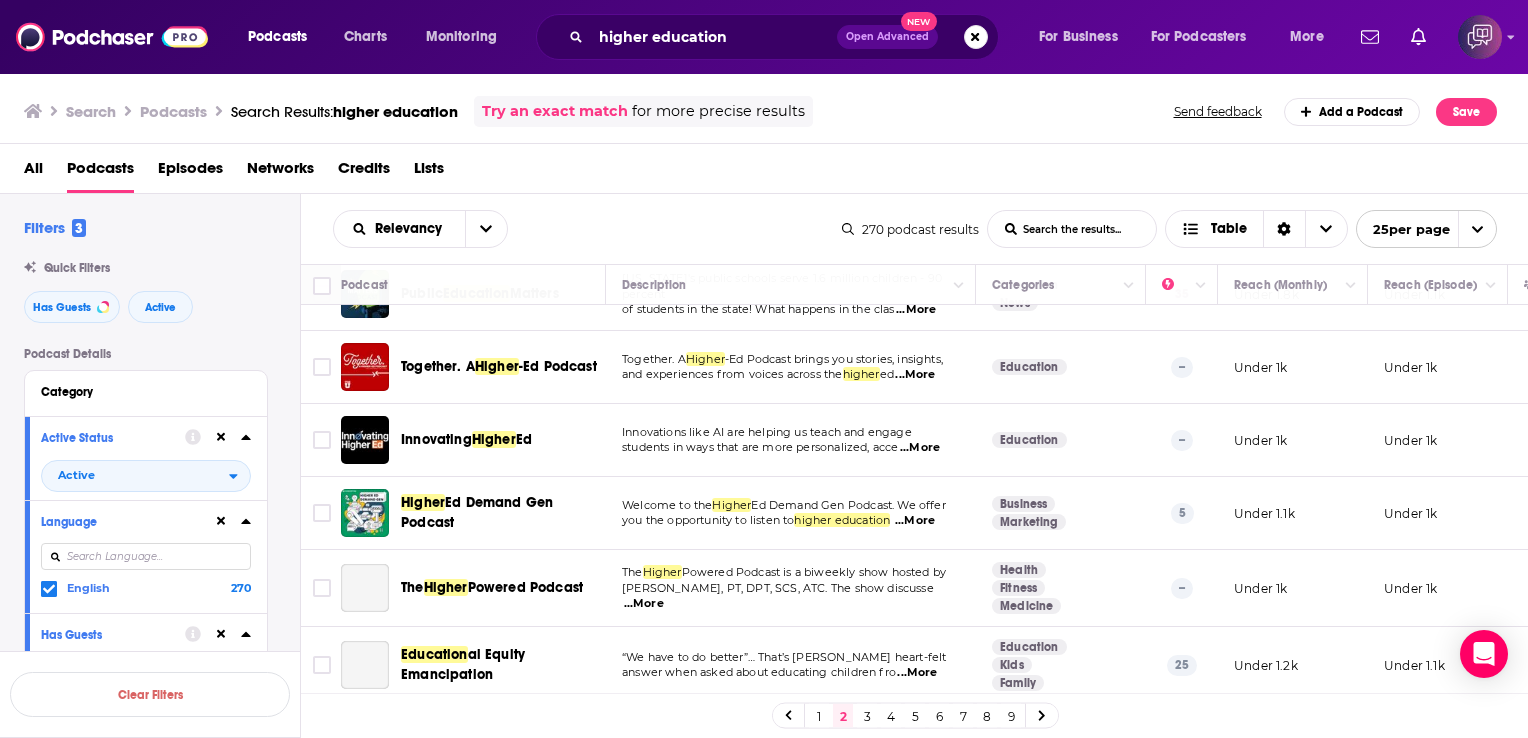 scroll, scrollTop: 251, scrollLeft: 0, axis: vertical 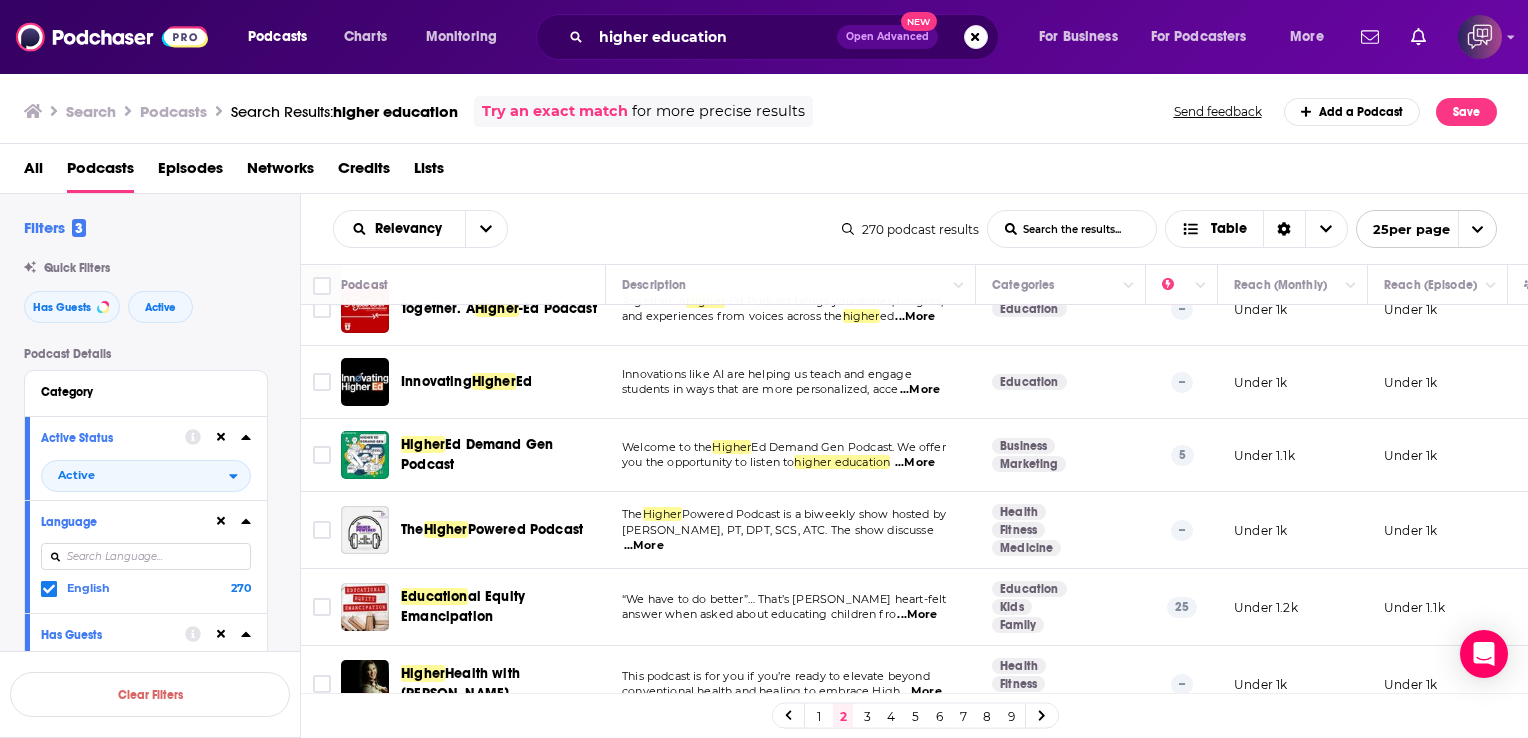 click on "...More" at bounding box center [920, 390] 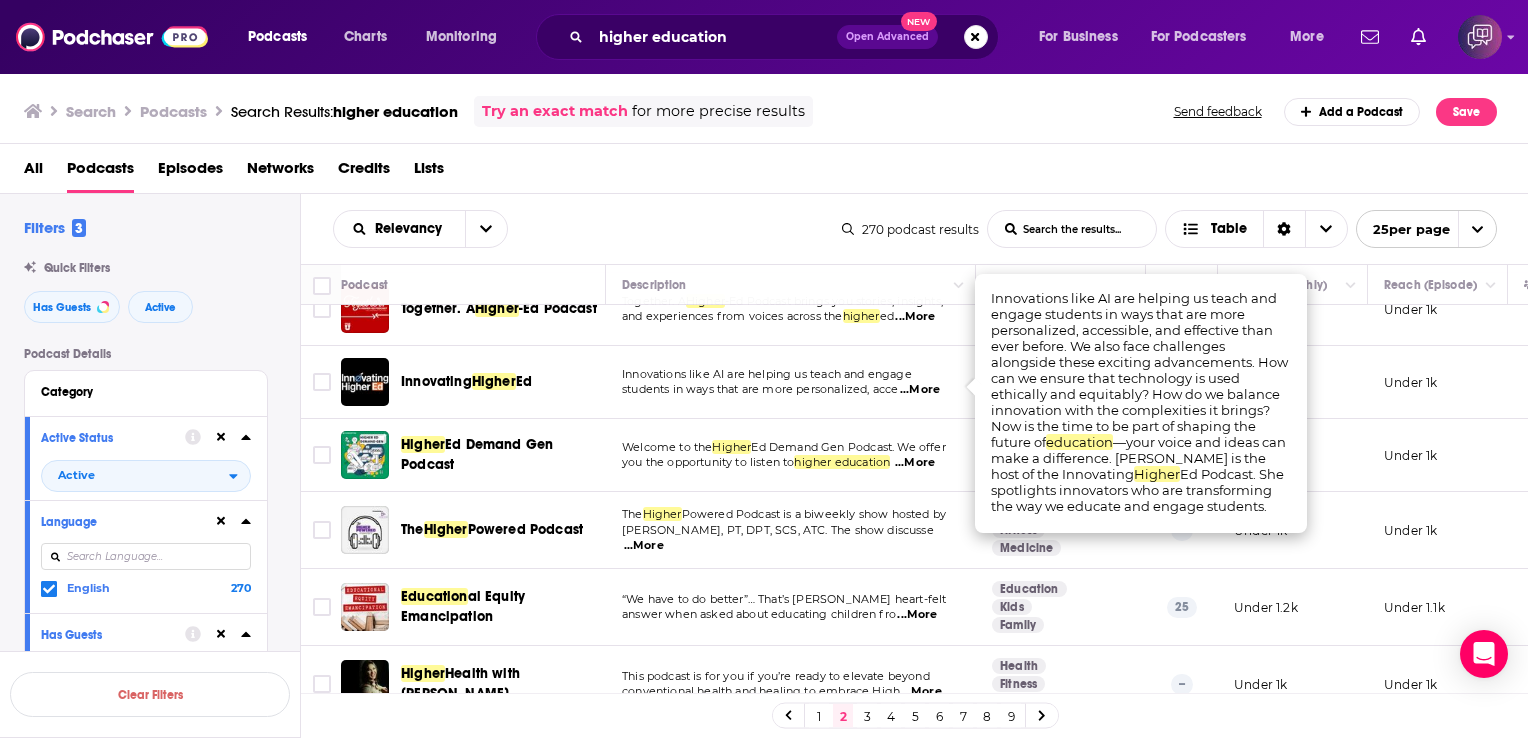 click on "...More" at bounding box center (915, 463) 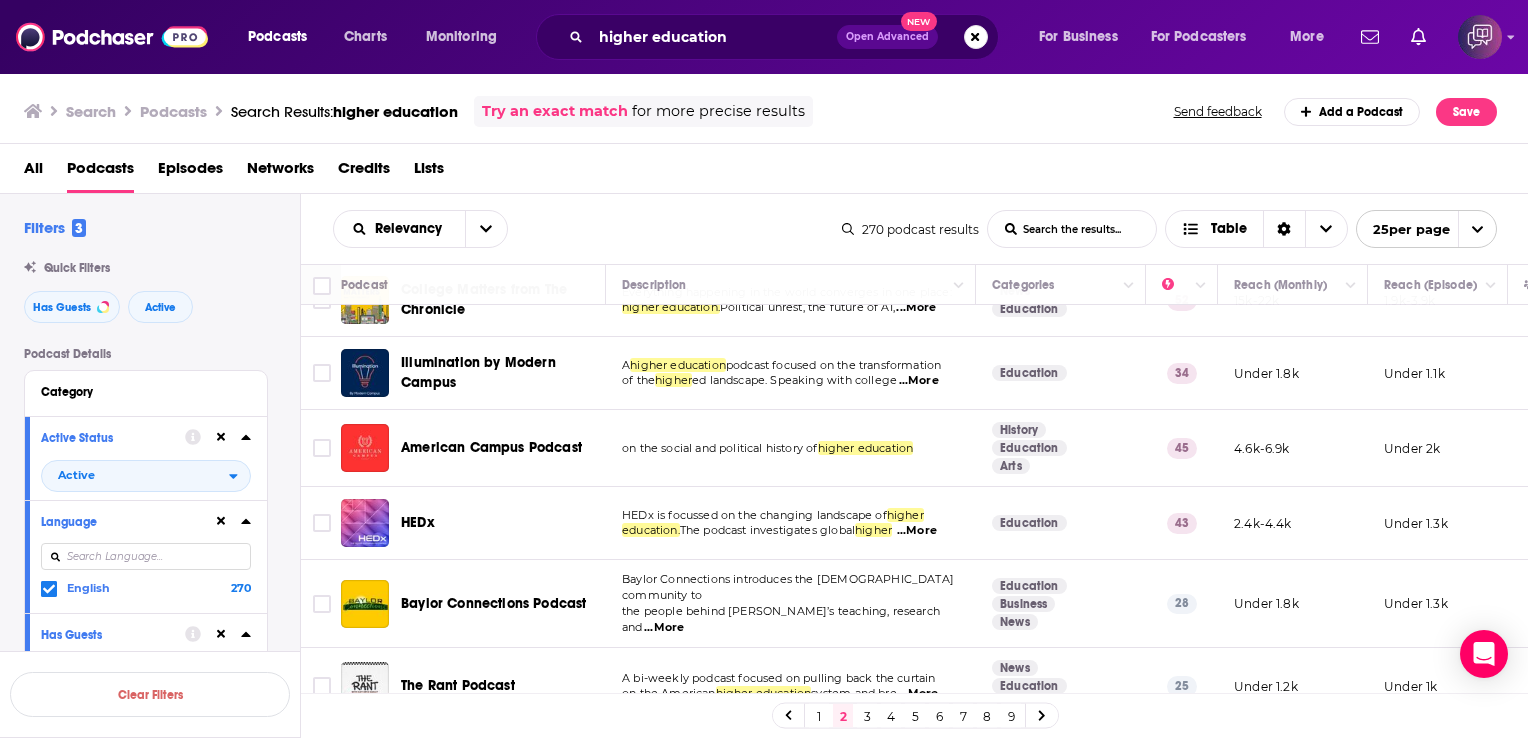 scroll, scrollTop: 1477, scrollLeft: 0, axis: vertical 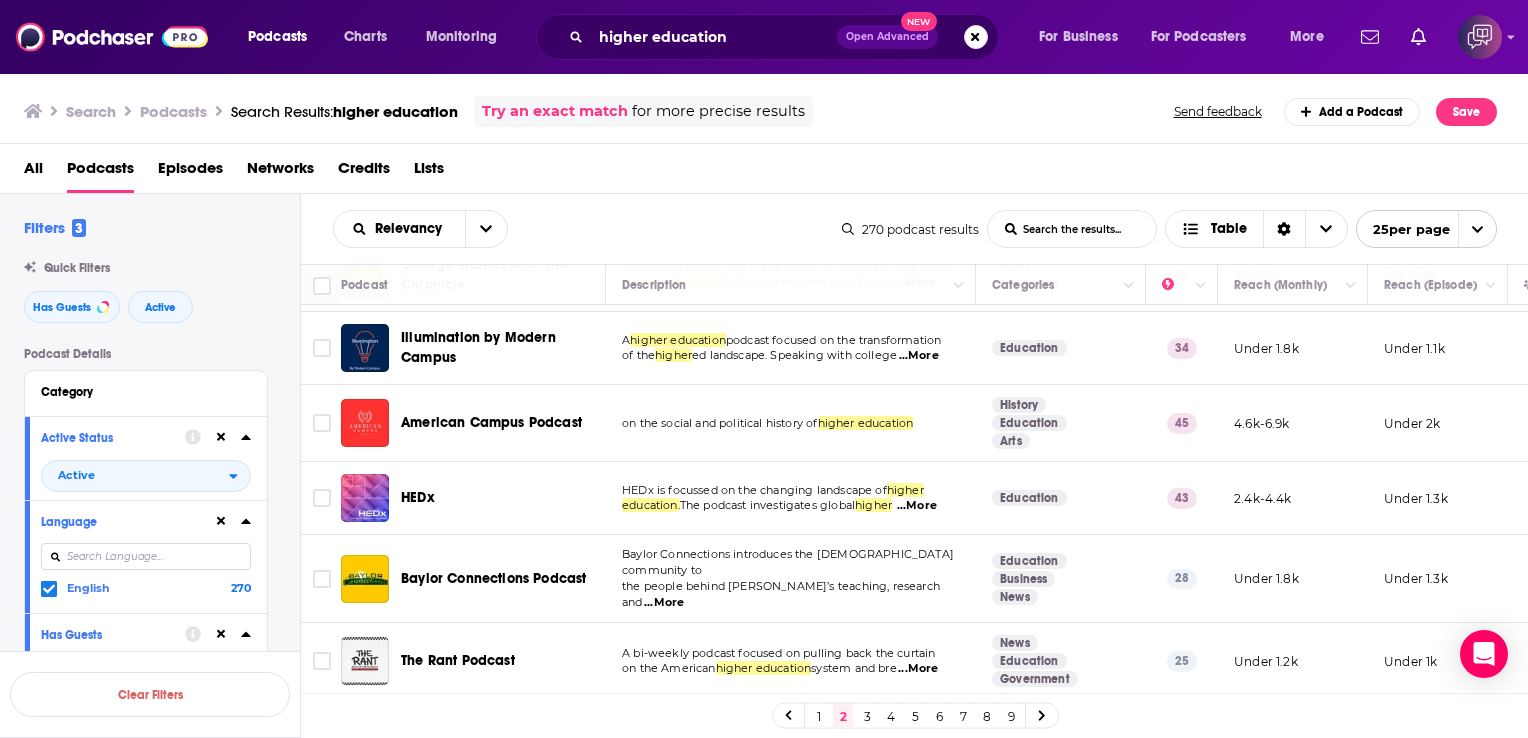 click on "3" at bounding box center [867, 716] 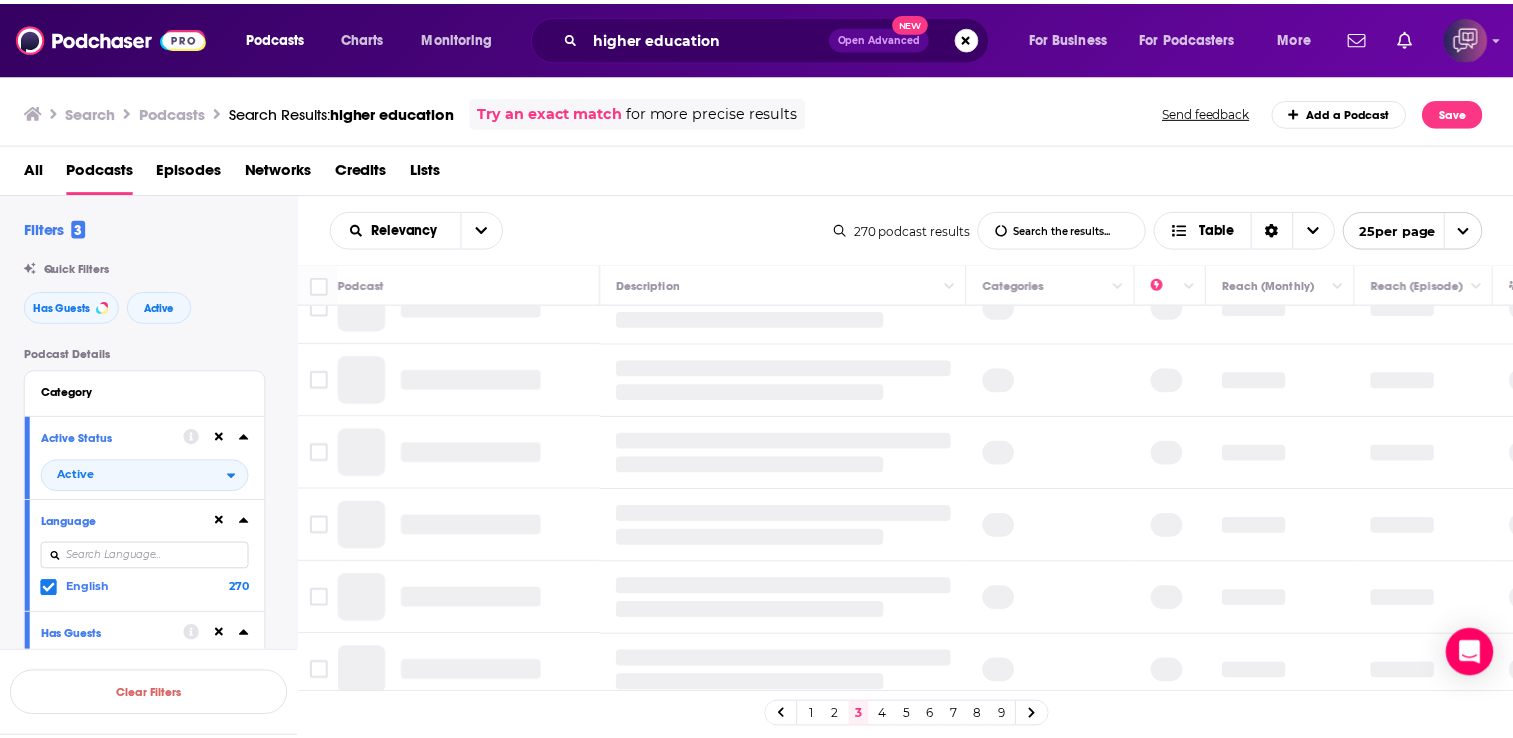 scroll, scrollTop: 0, scrollLeft: 0, axis: both 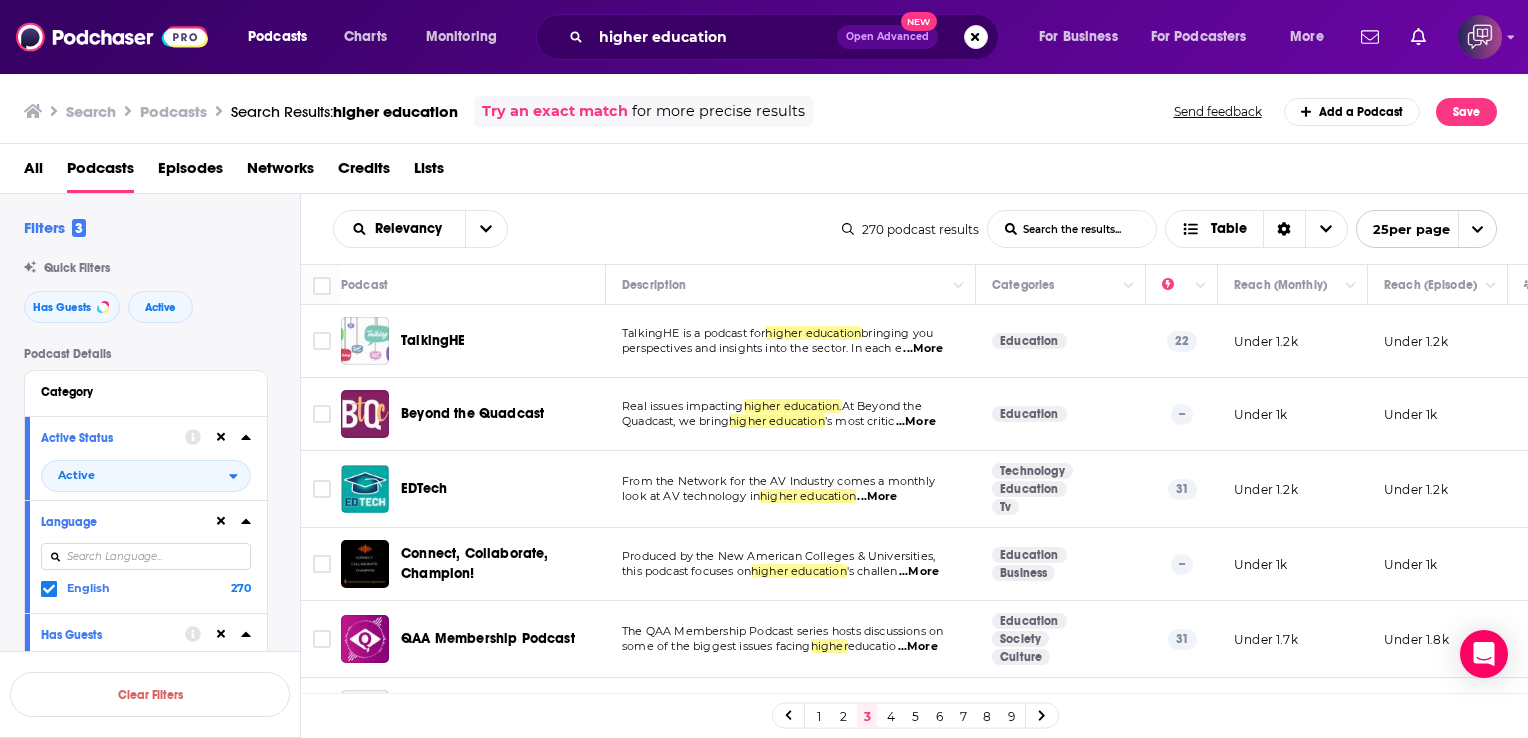 click on "TalkingHE is a podcast for  higher education  bringing you perspectives and insights into the sector. In each e  ...More" at bounding box center (791, 341) 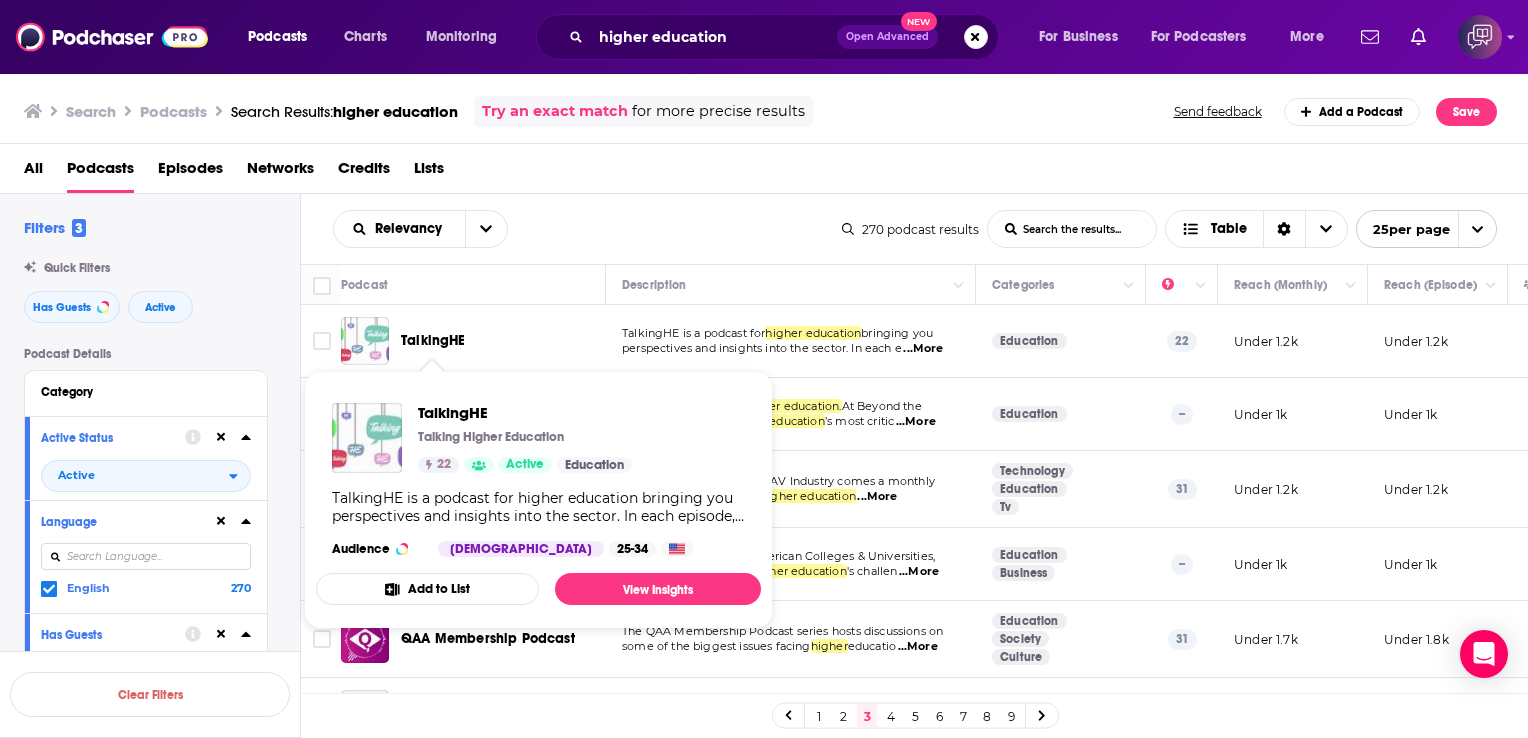 click on "TalkingHE" at bounding box center (433, 340) 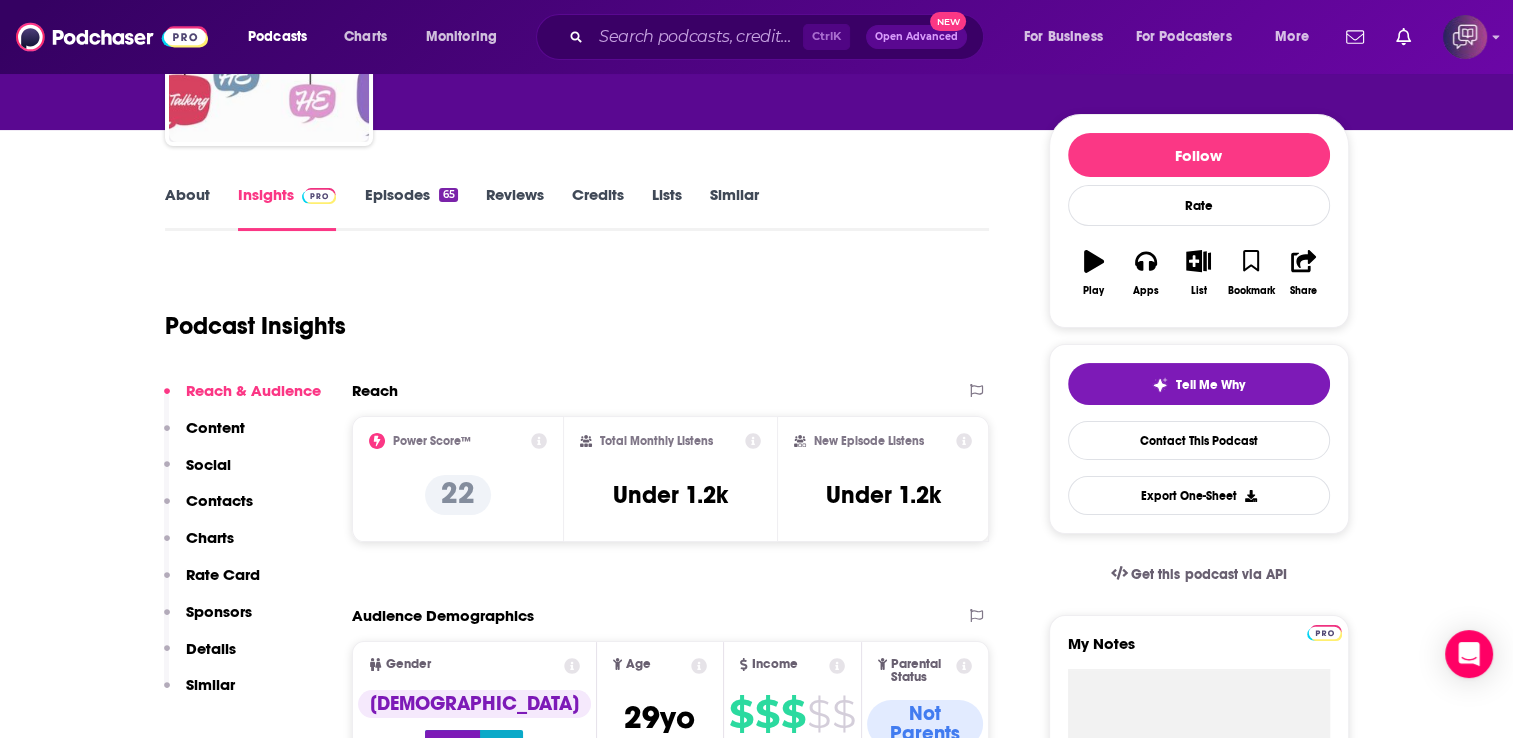 scroll, scrollTop: 200, scrollLeft: 0, axis: vertical 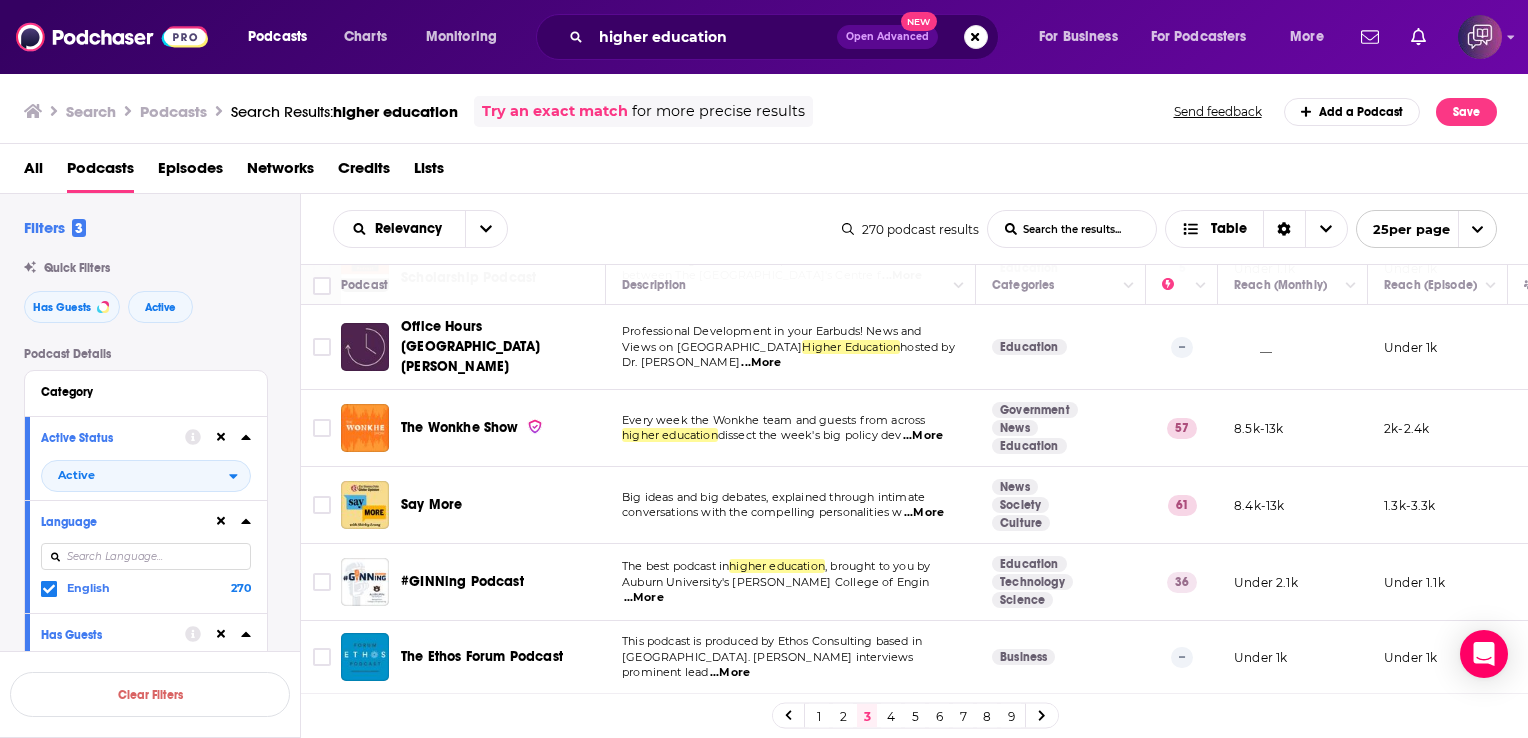 click on "...More" at bounding box center [923, 436] 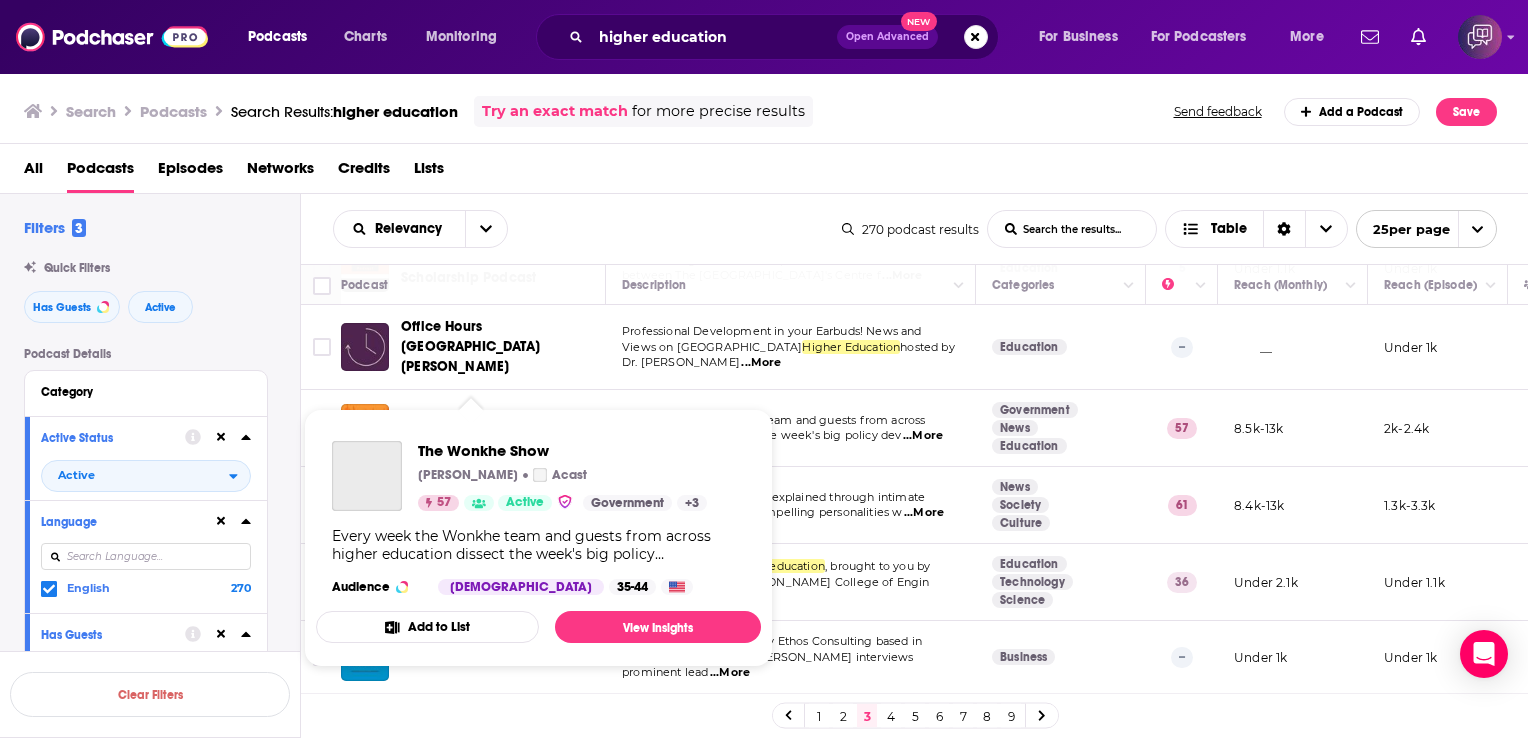 click on "The Wonkhe Show Mark Leach Acast 57 Active Government + 3 Every week the Wonkhe team and guests from across higher education dissect the week's big policy developments, and we also feature interviews, features and views from around the sector. Hosted on Acast. See acast.com/privacy for more information. Audience Male 35-44 Add to List View Insights" at bounding box center [538, 538] 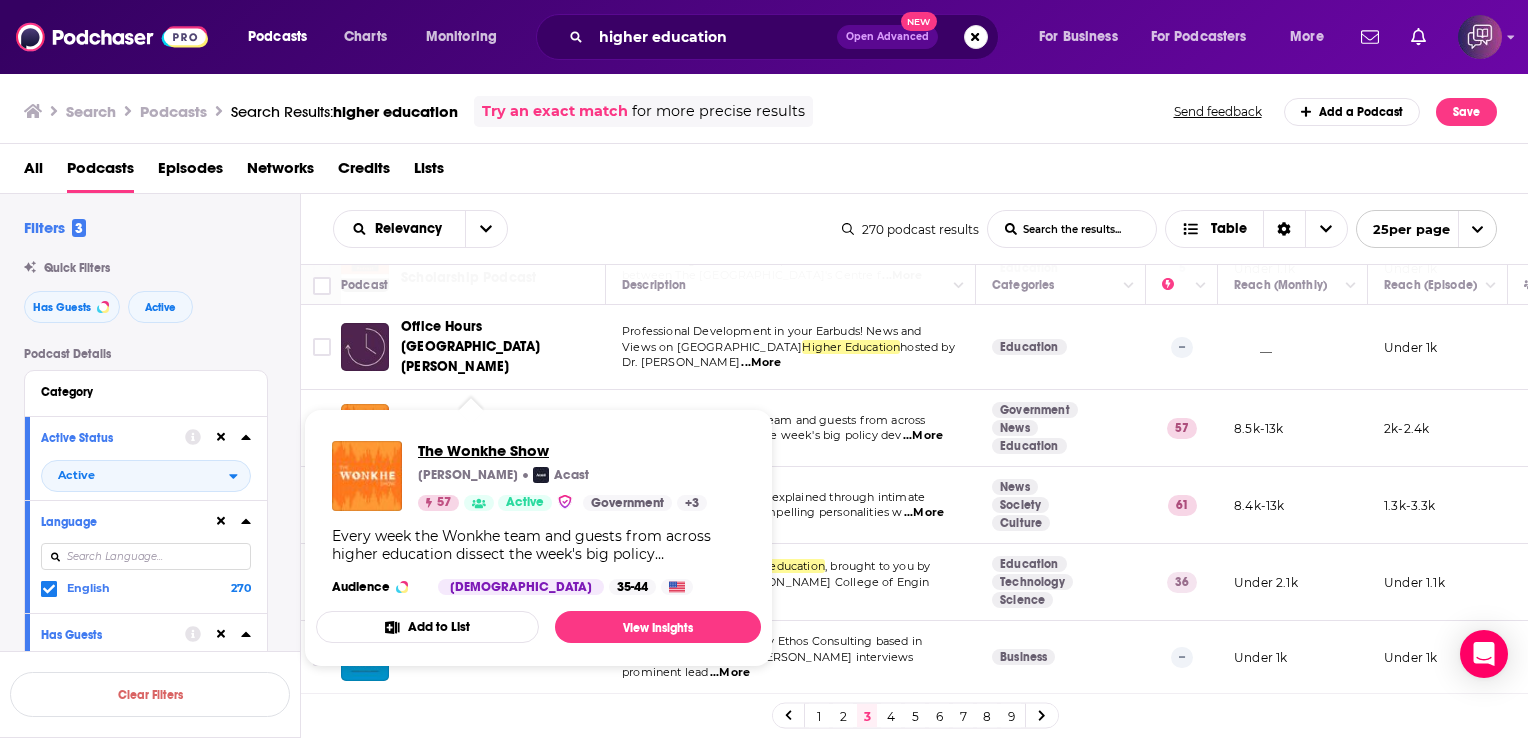 click on "The Wonkhe Show" at bounding box center (562, 450) 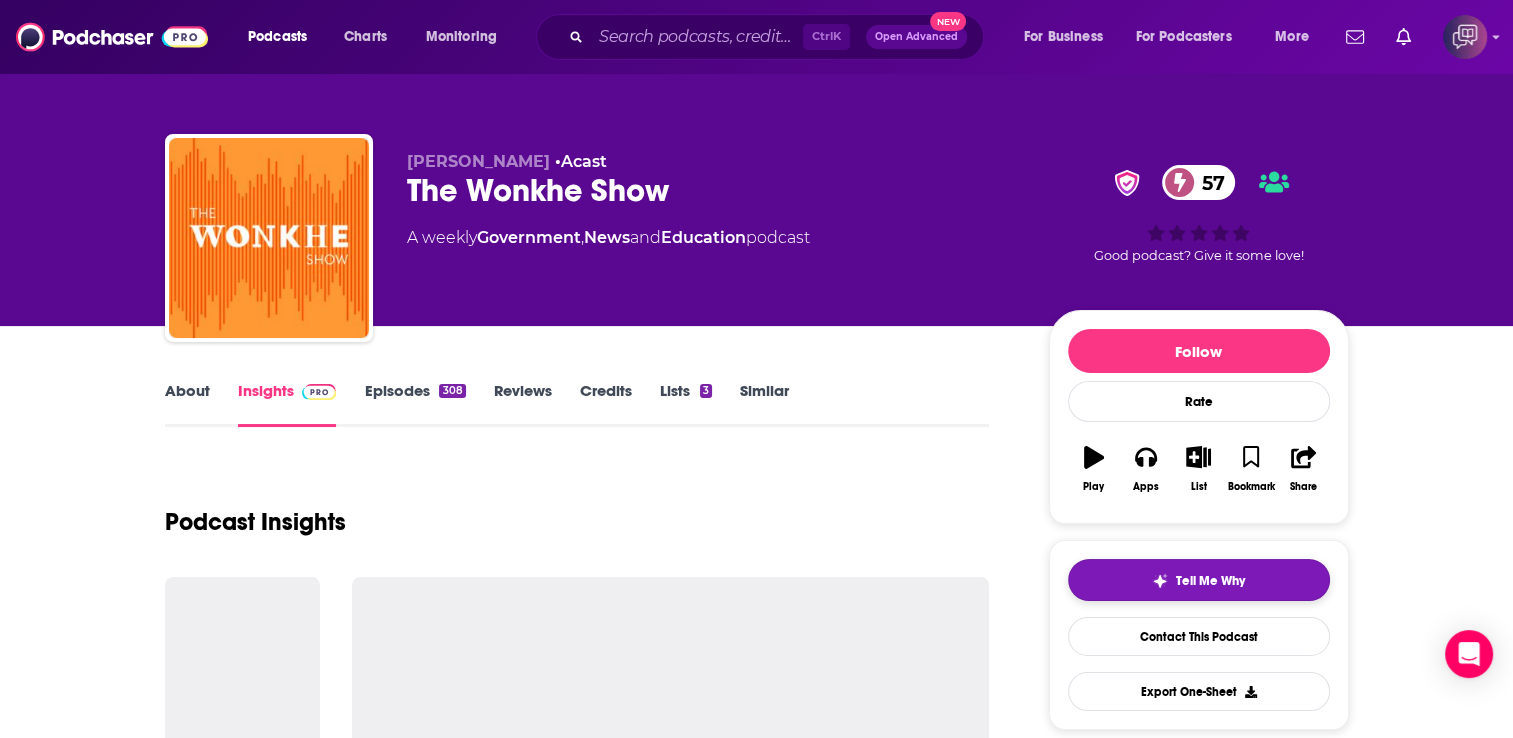 click on "Tell Me Why" at bounding box center [1199, 580] 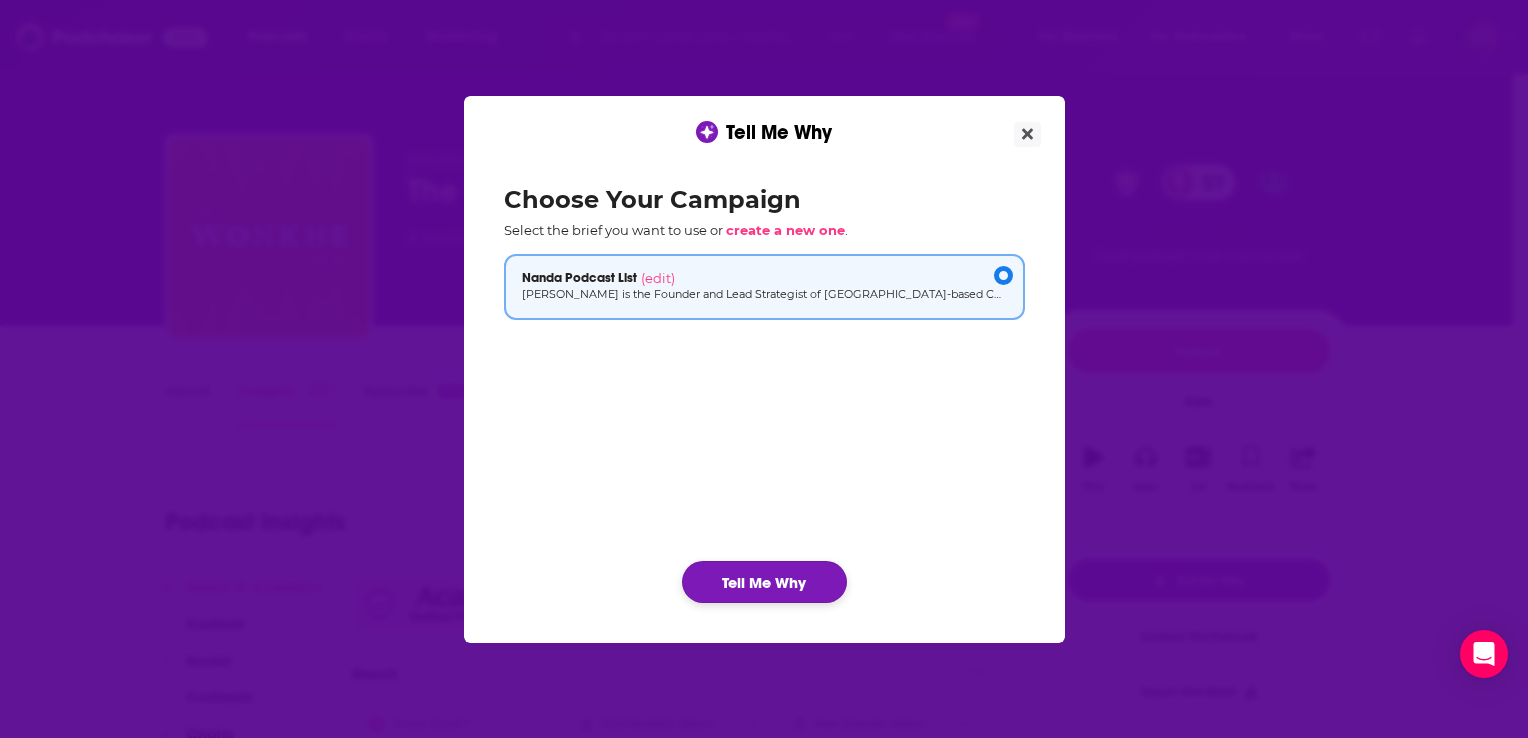 click on "Tell Me Why" 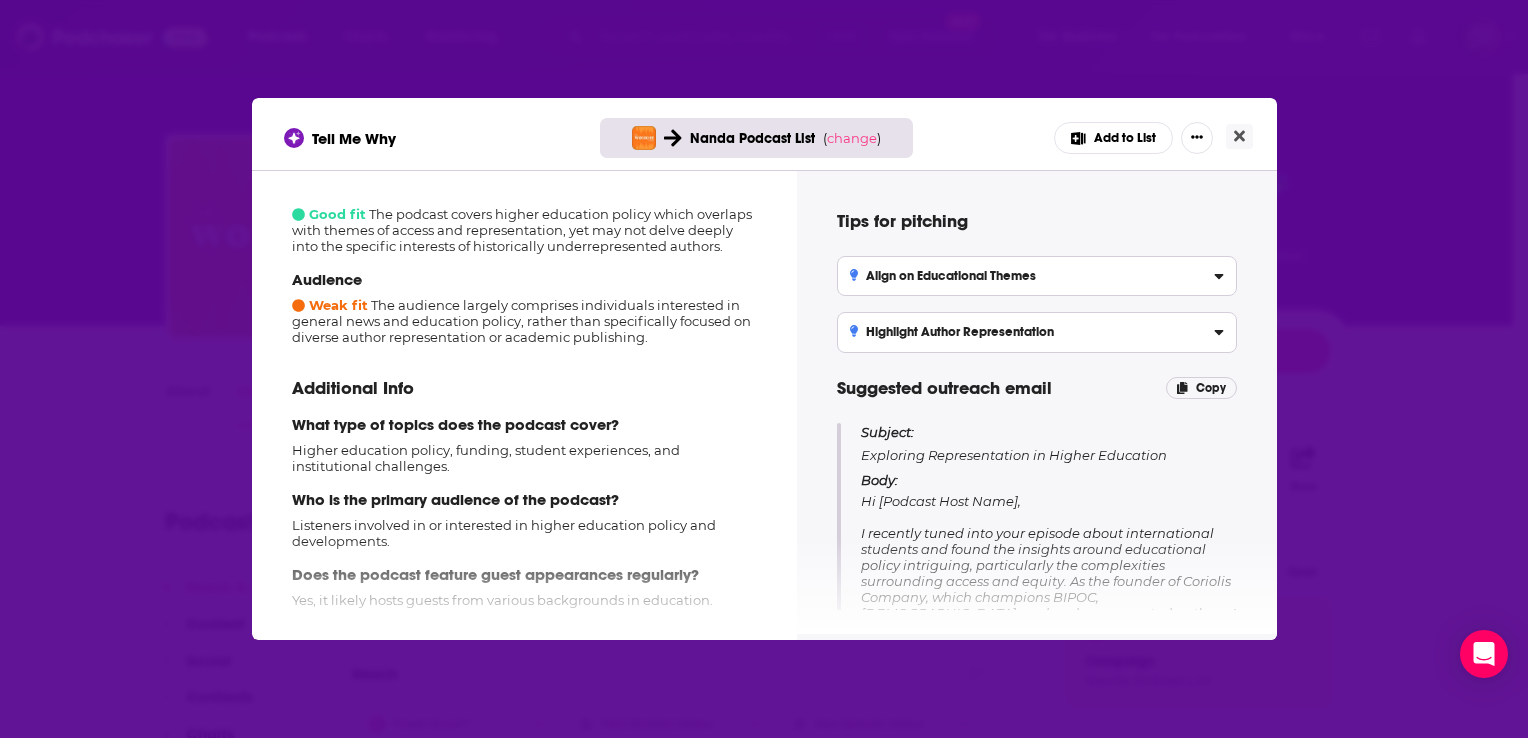 scroll, scrollTop: 249, scrollLeft: 0, axis: vertical 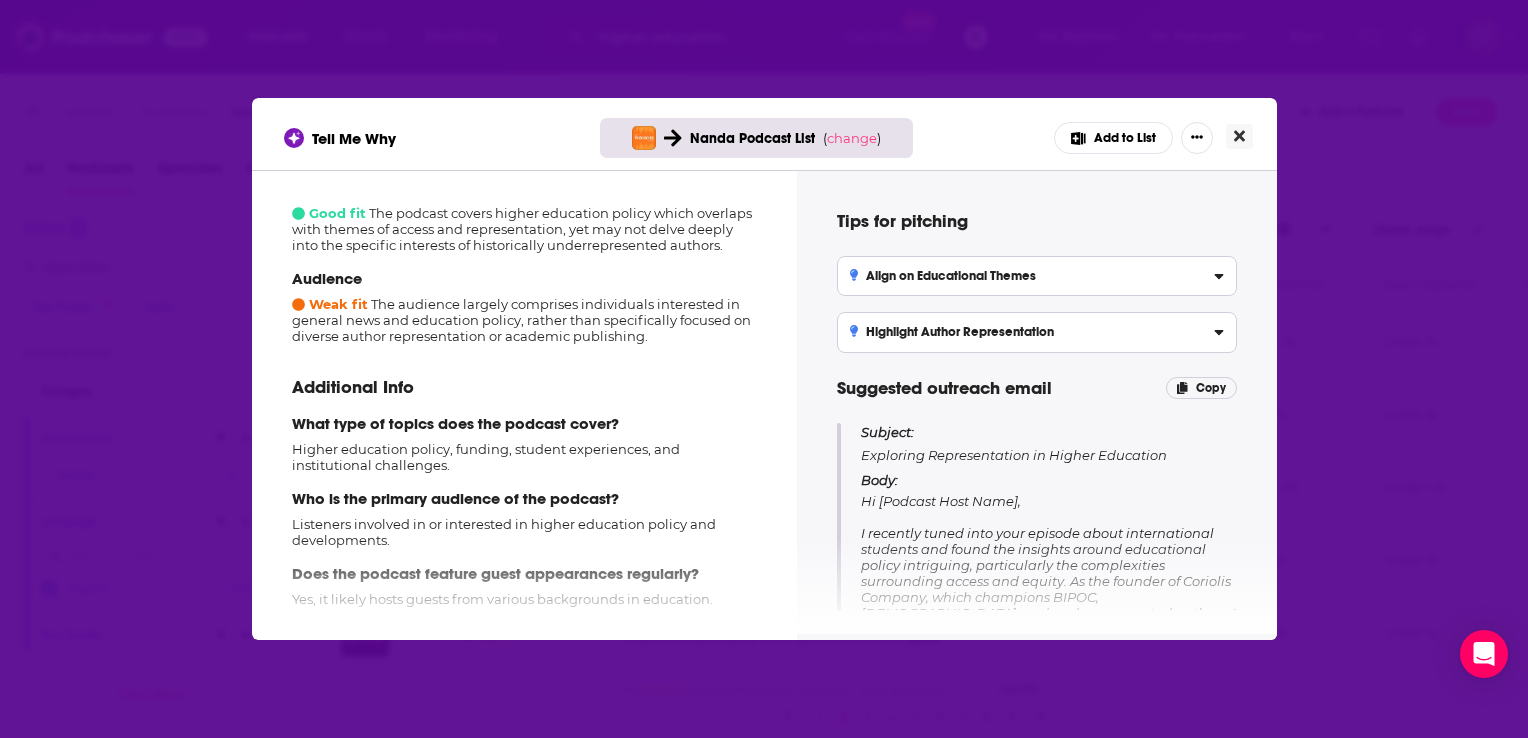 click at bounding box center [1239, 136] 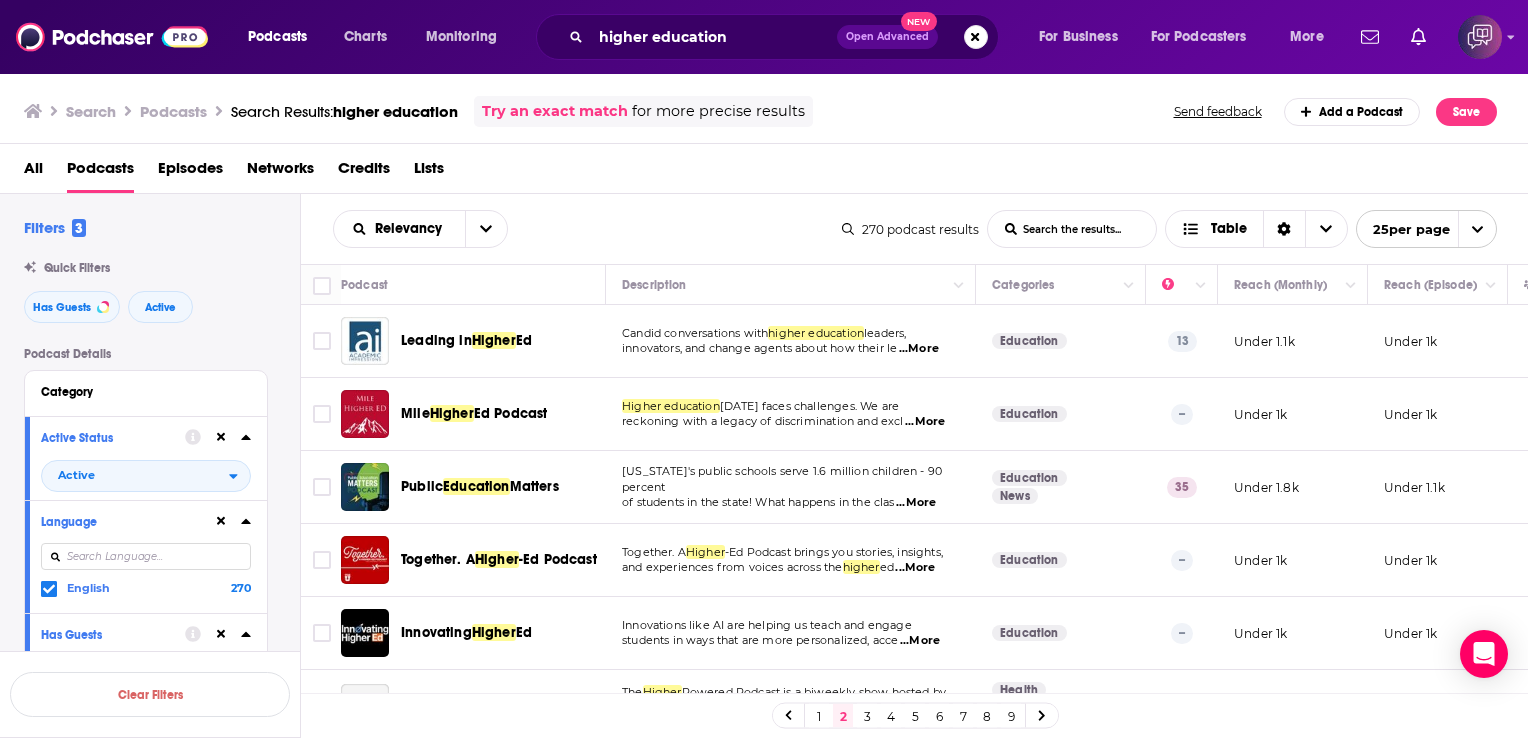 click on "3" at bounding box center [867, 716] 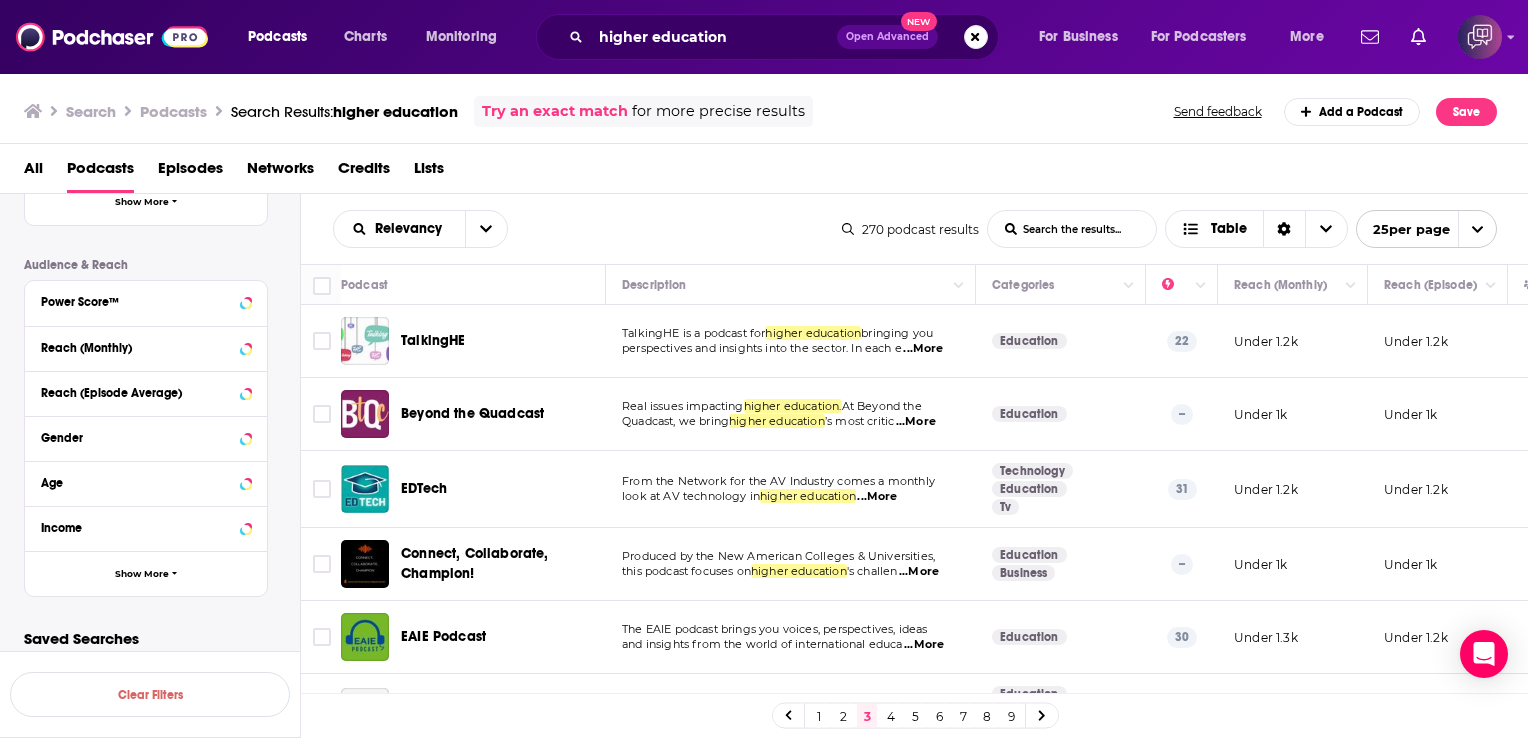 scroll, scrollTop: 619, scrollLeft: 0, axis: vertical 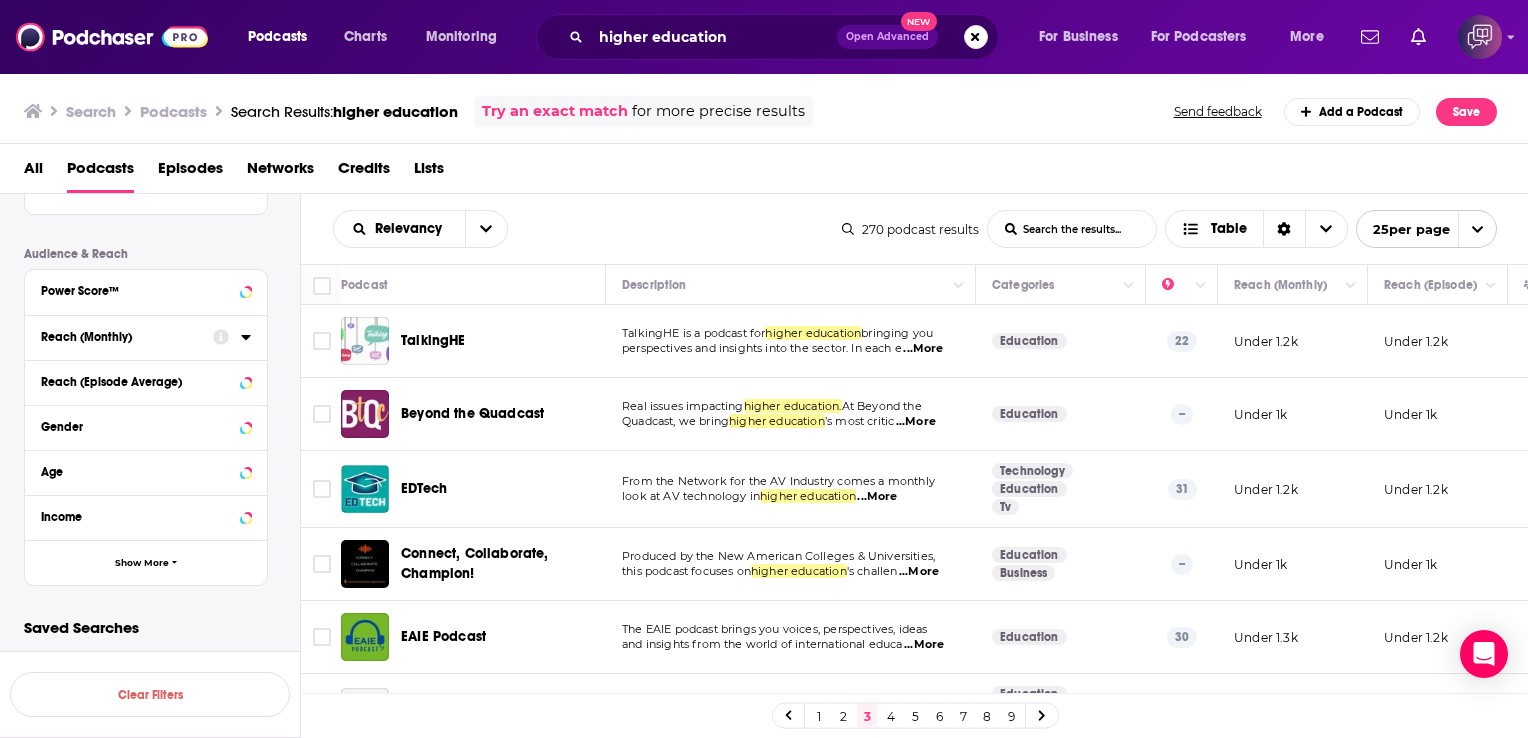 click 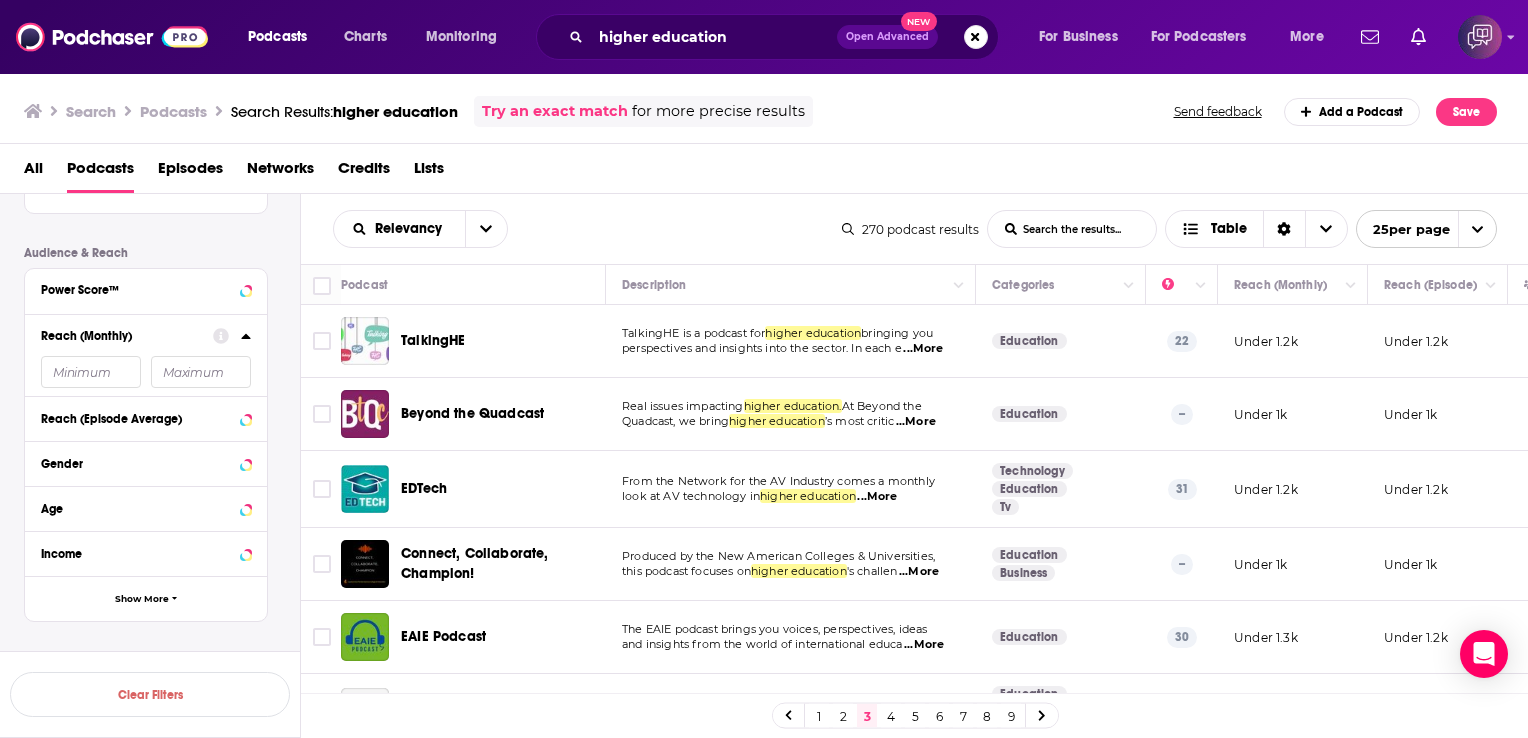 click at bounding box center [91, 372] 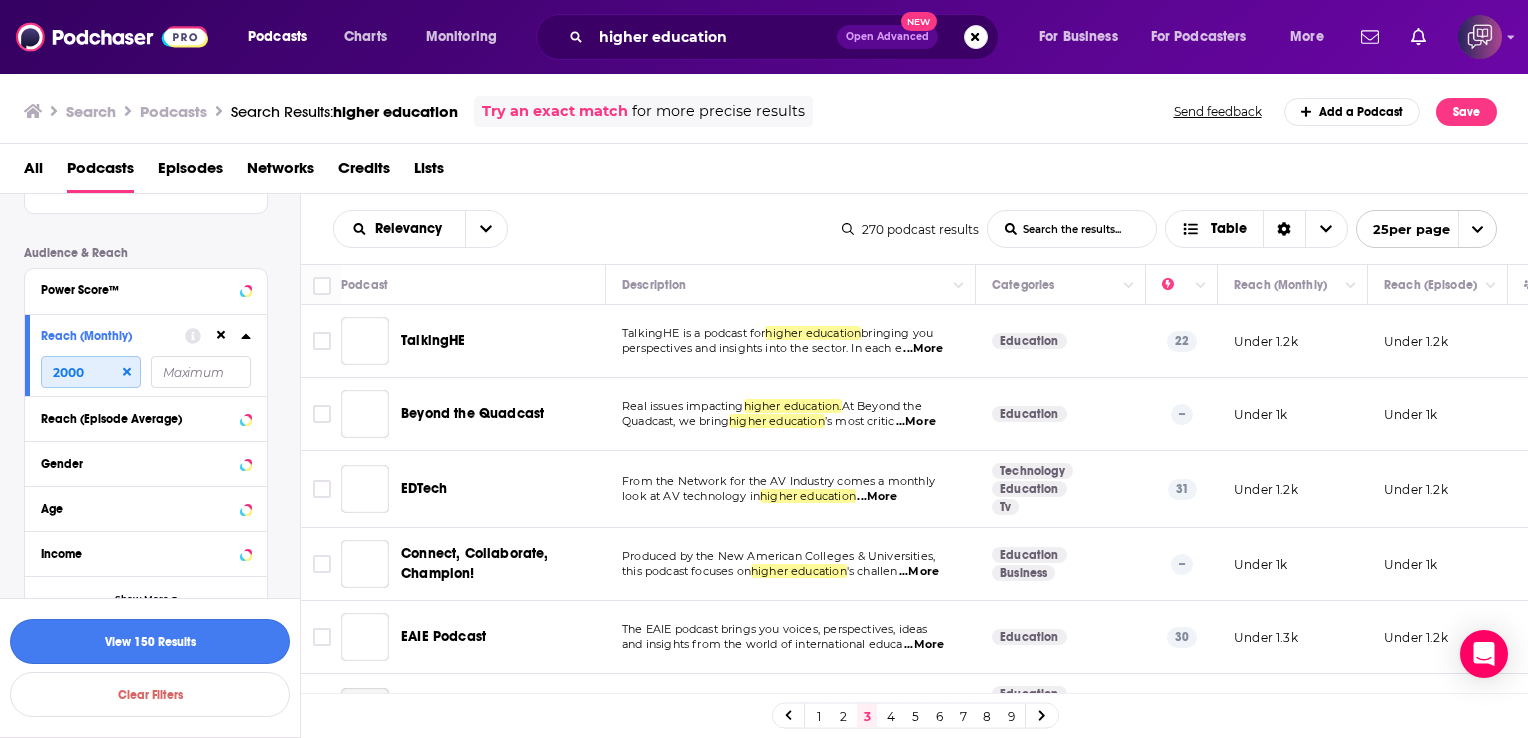 type on "2000" 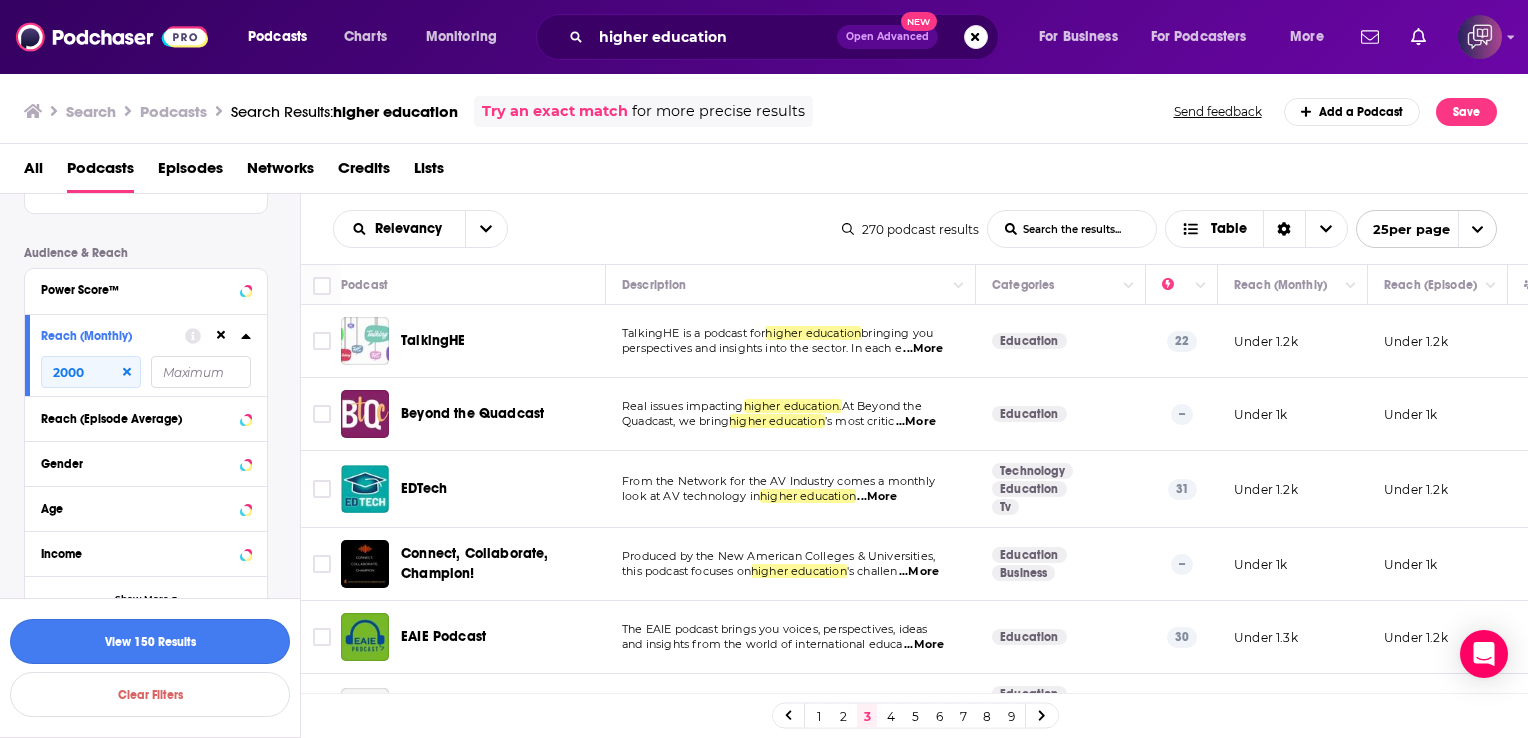 click on "View 150 Results" at bounding box center [150, 641] 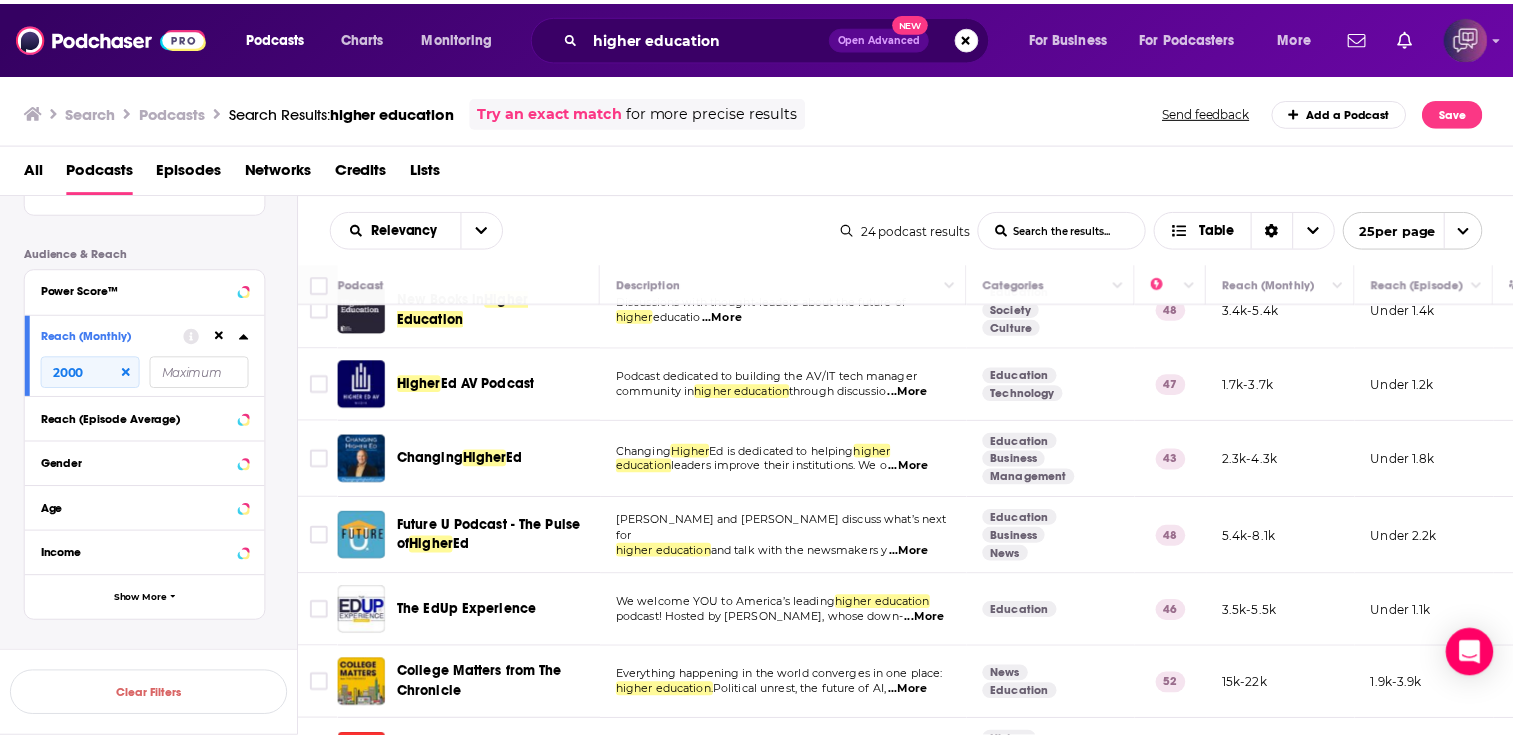 scroll, scrollTop: 392, scrollLeft: 0, axis: vertical 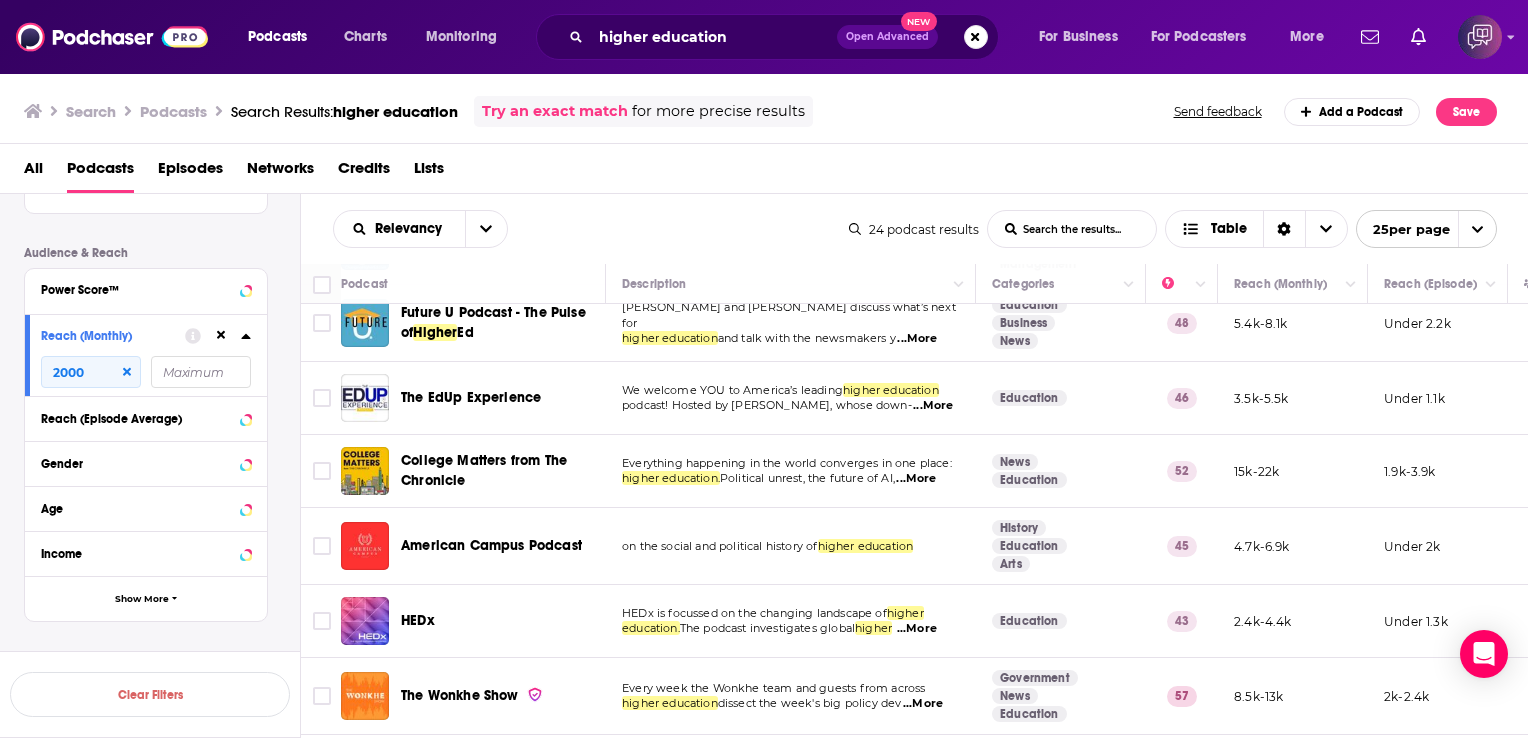 click on "...More" at bounding box center [933, 406] 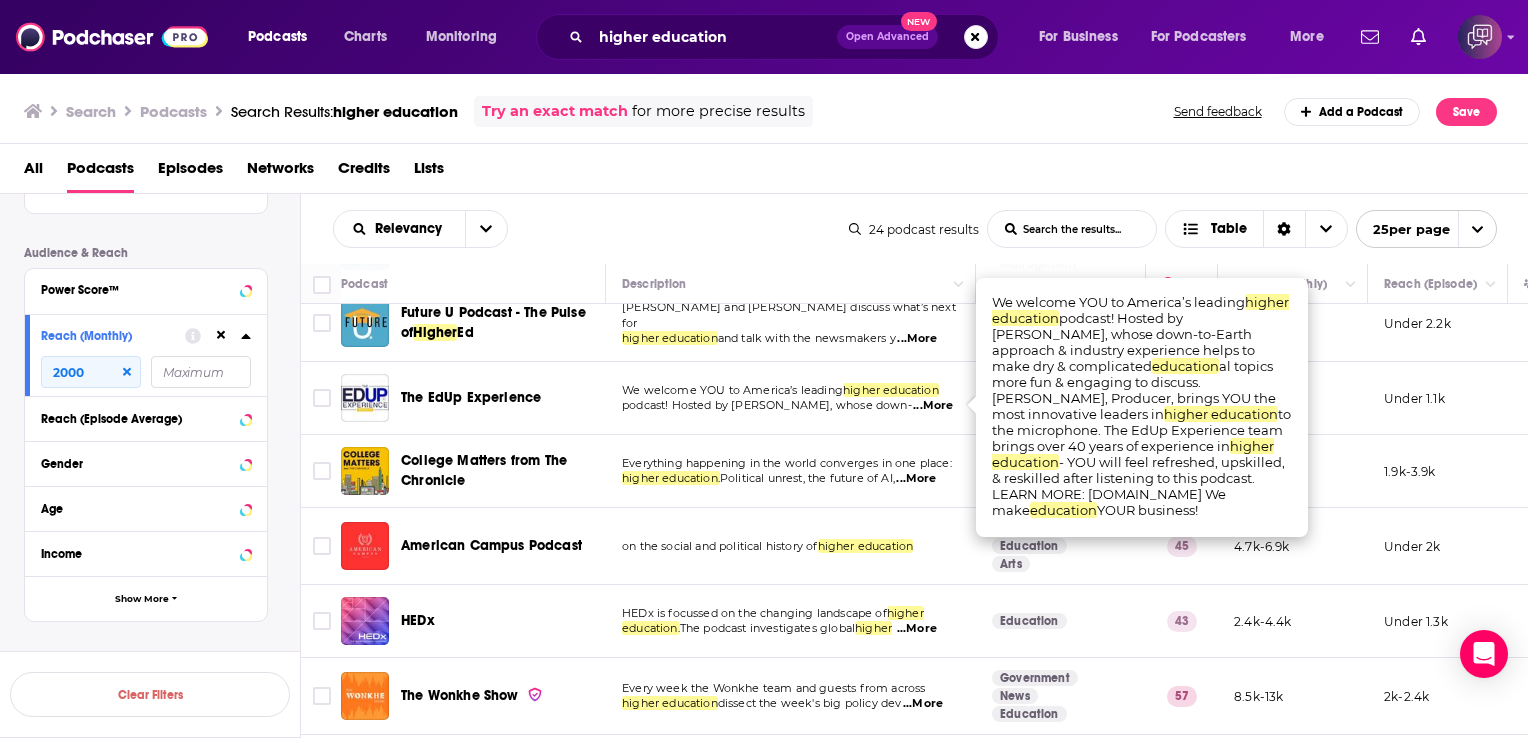 click on "The EdUp Experience" at bounding box center [471, 397] 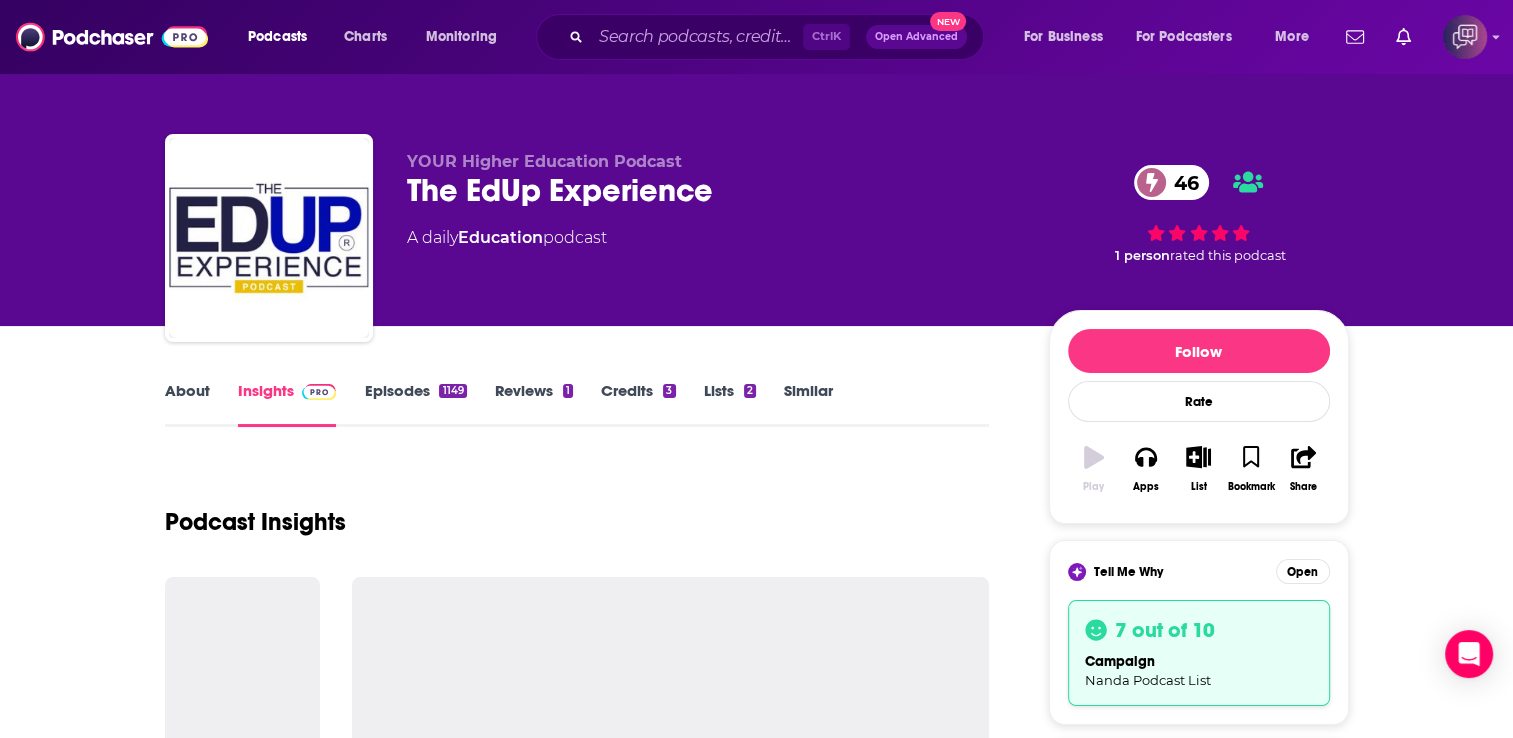click on "About Insights Episodes 1149 Reviews 1 Credits 3 Lists 2 Similar" at bounding box center (577, 402) 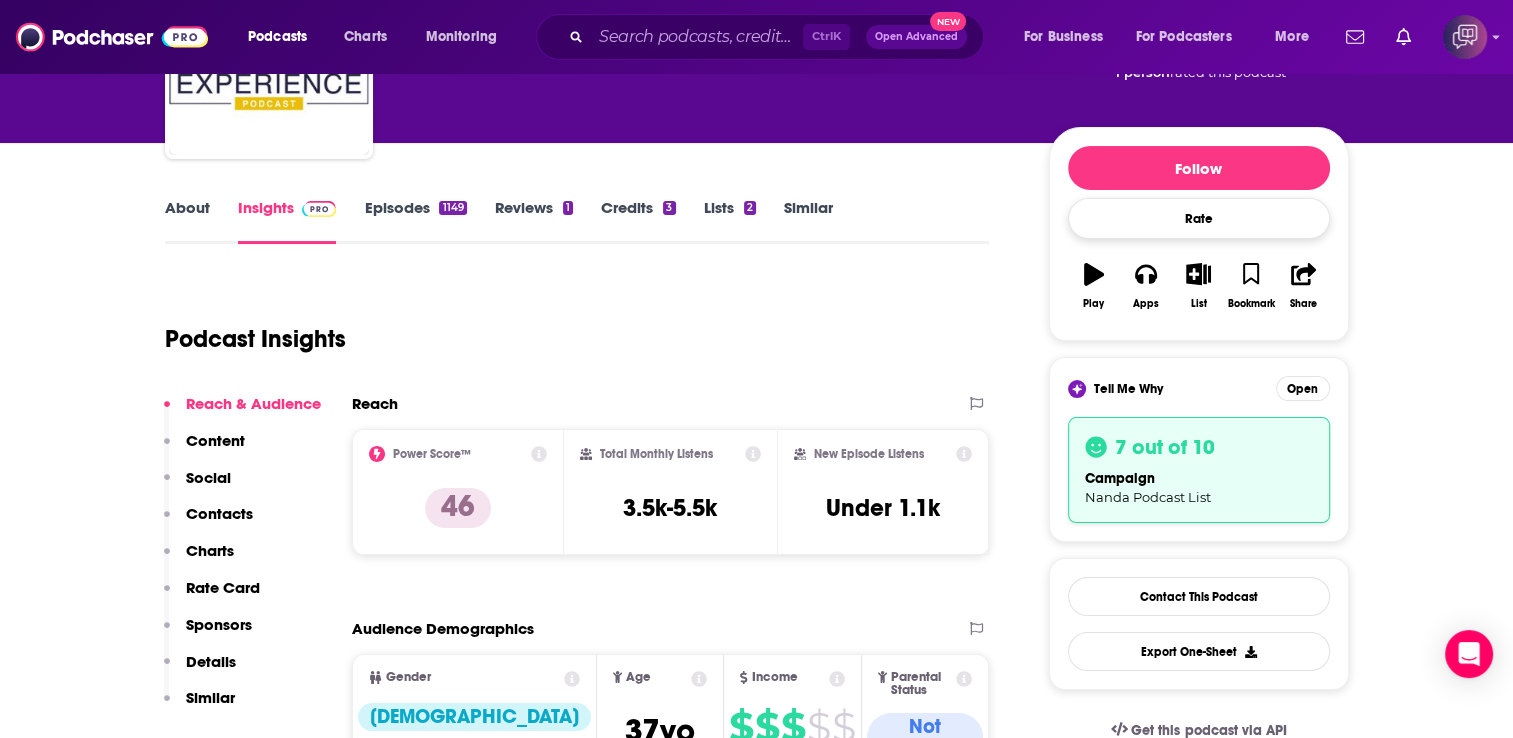 scroll, scrollTop: 320, scrollLeft: 0, axis: vertical 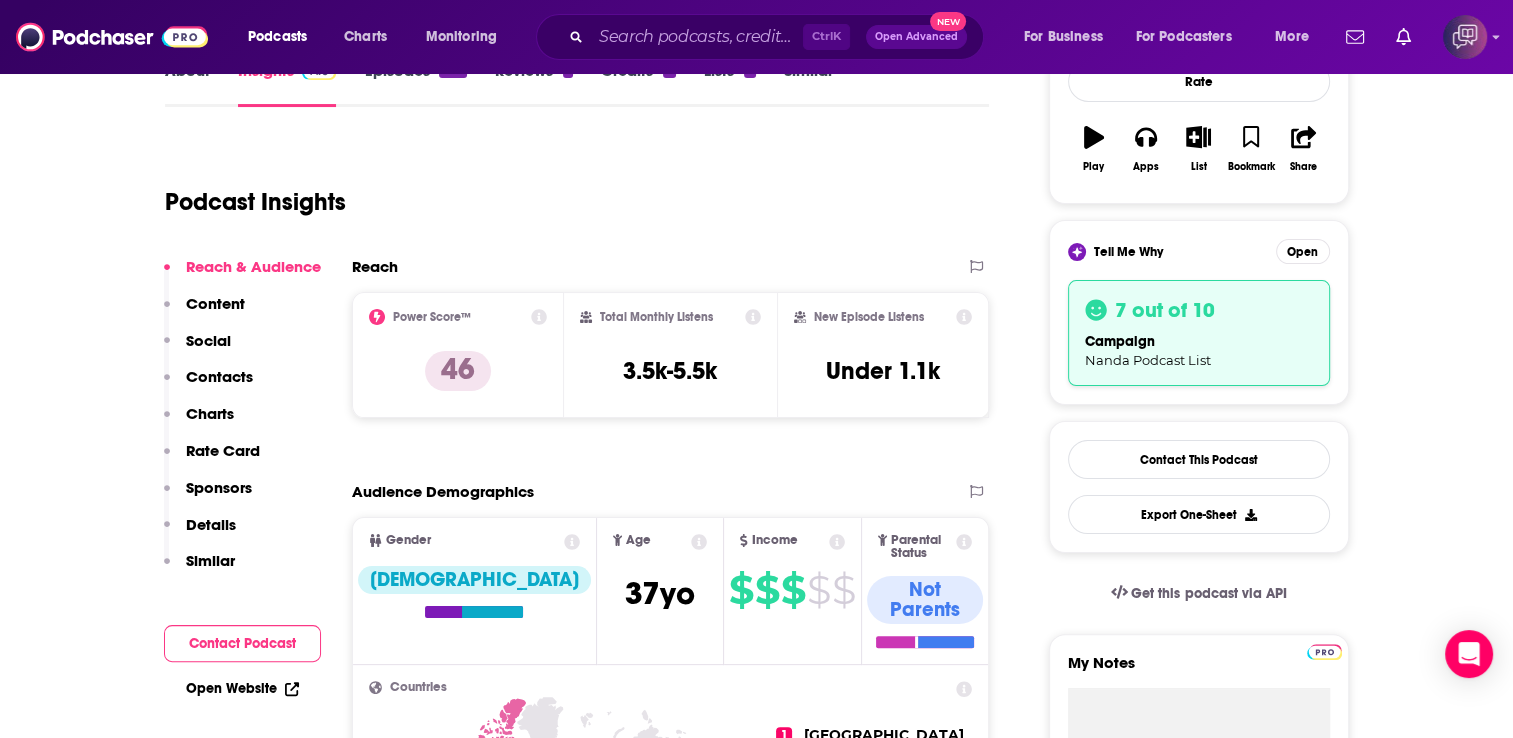 click on "7 out of 10" at bounding box center (1199, 310) 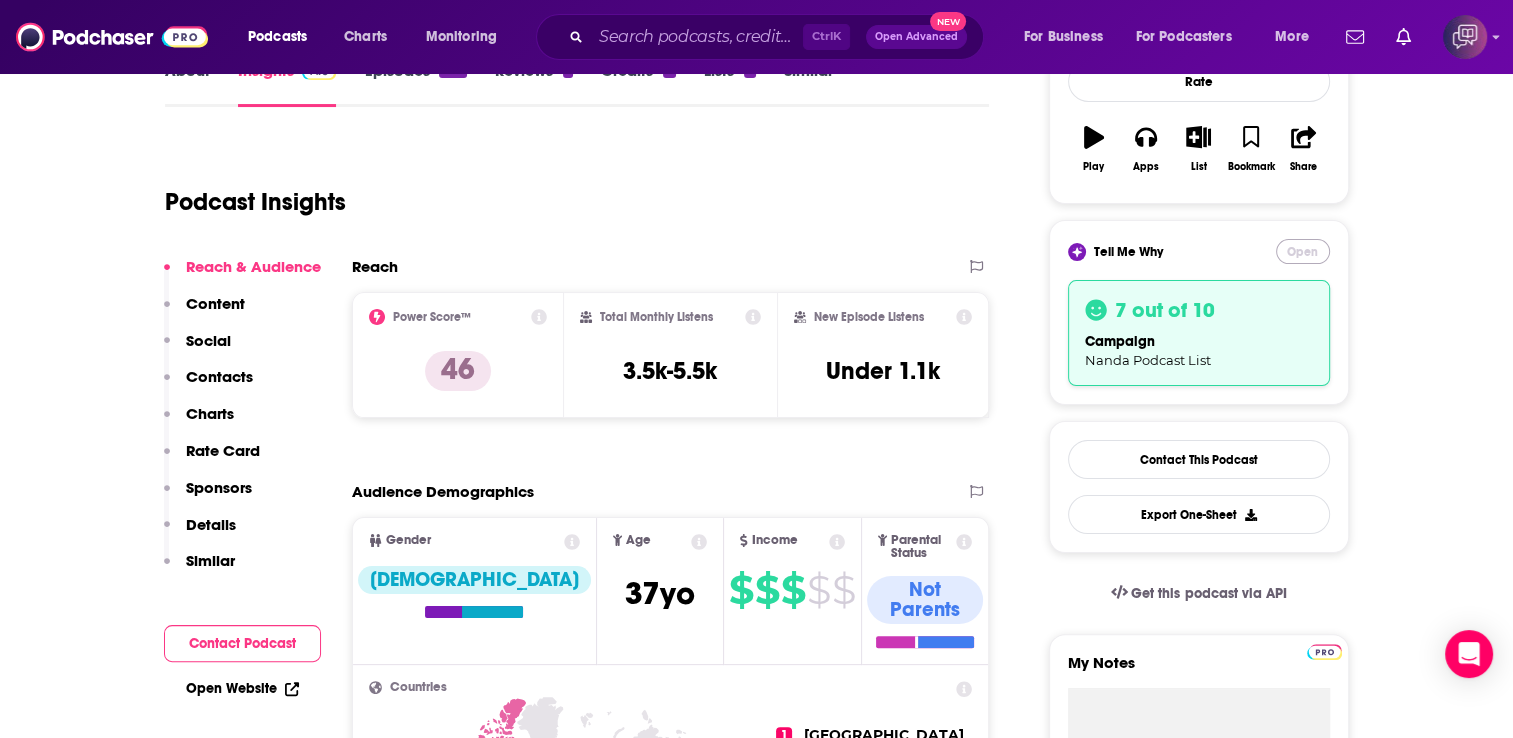 click on "Open" at bounding box center [1303, 251] 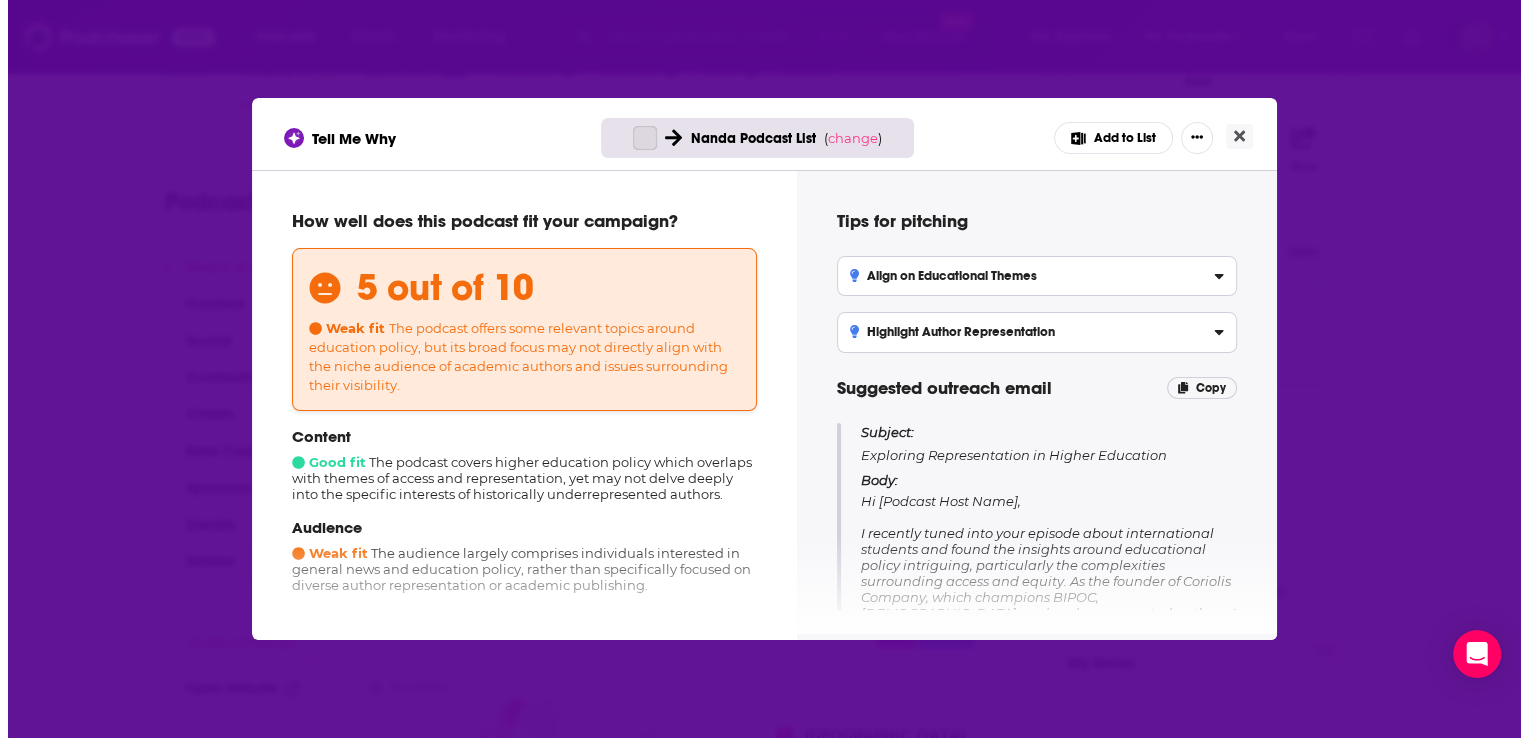 scroll, scrollTop: 0, scrollLeft: 0, axis: both 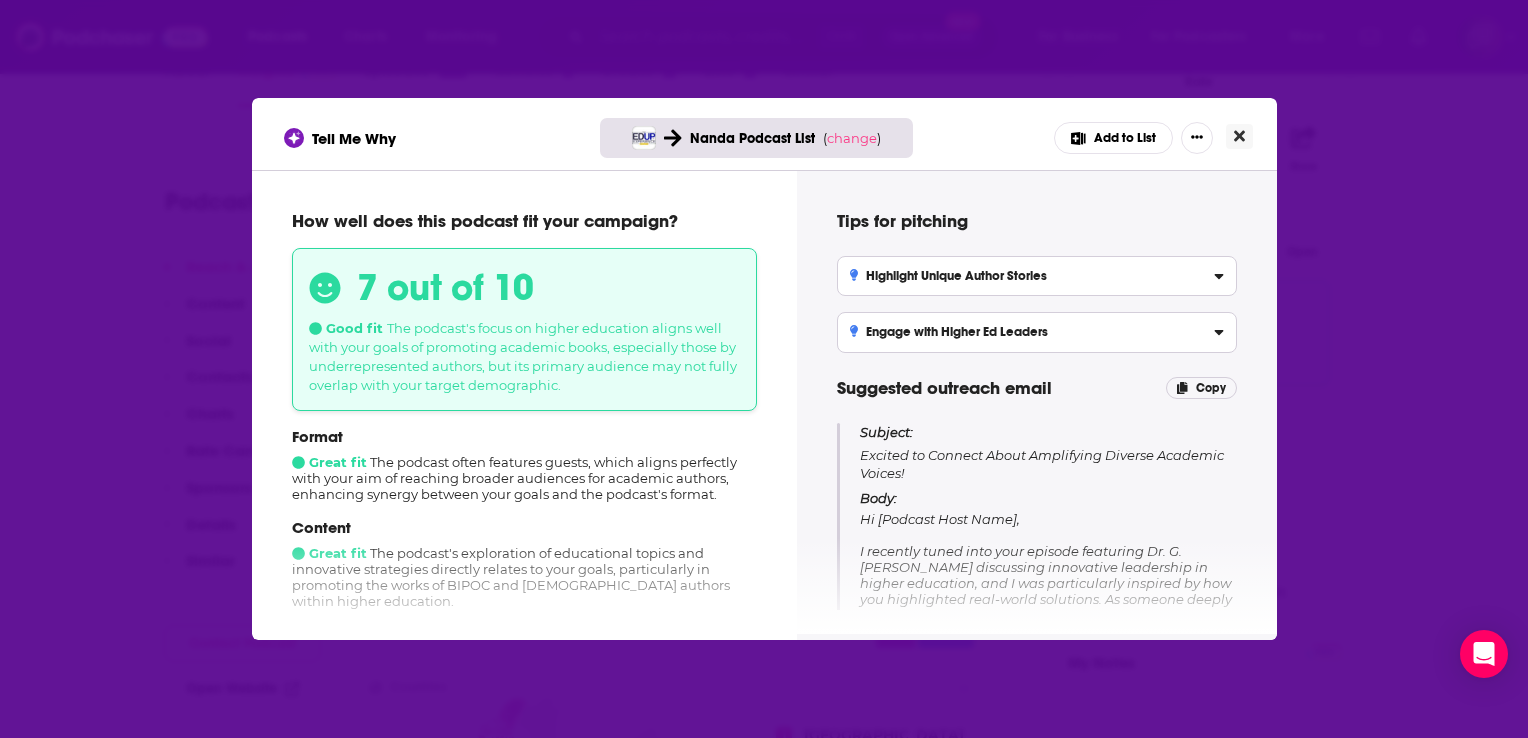 click 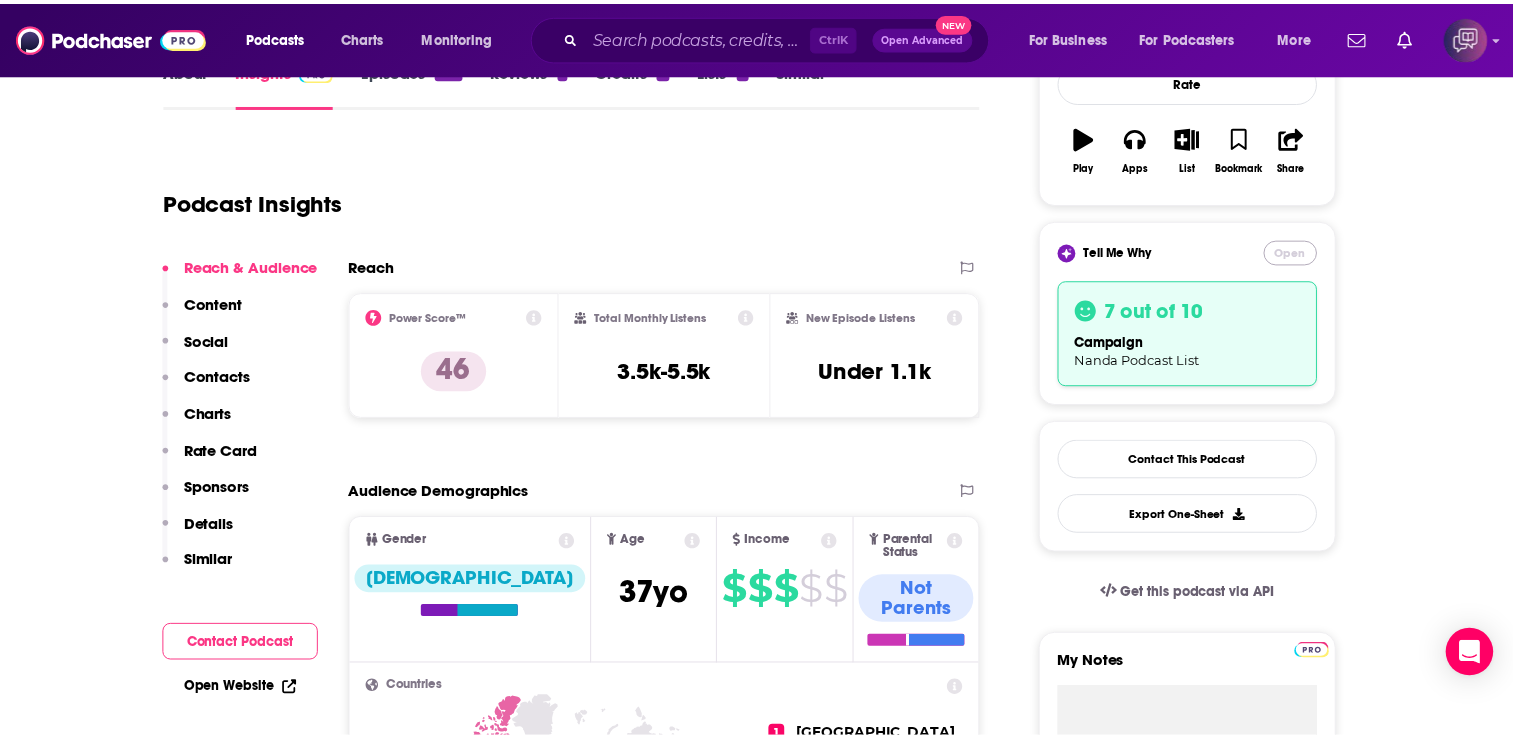 scroll, scrollTop: 320, scrollLeft: 0, axis: vertical 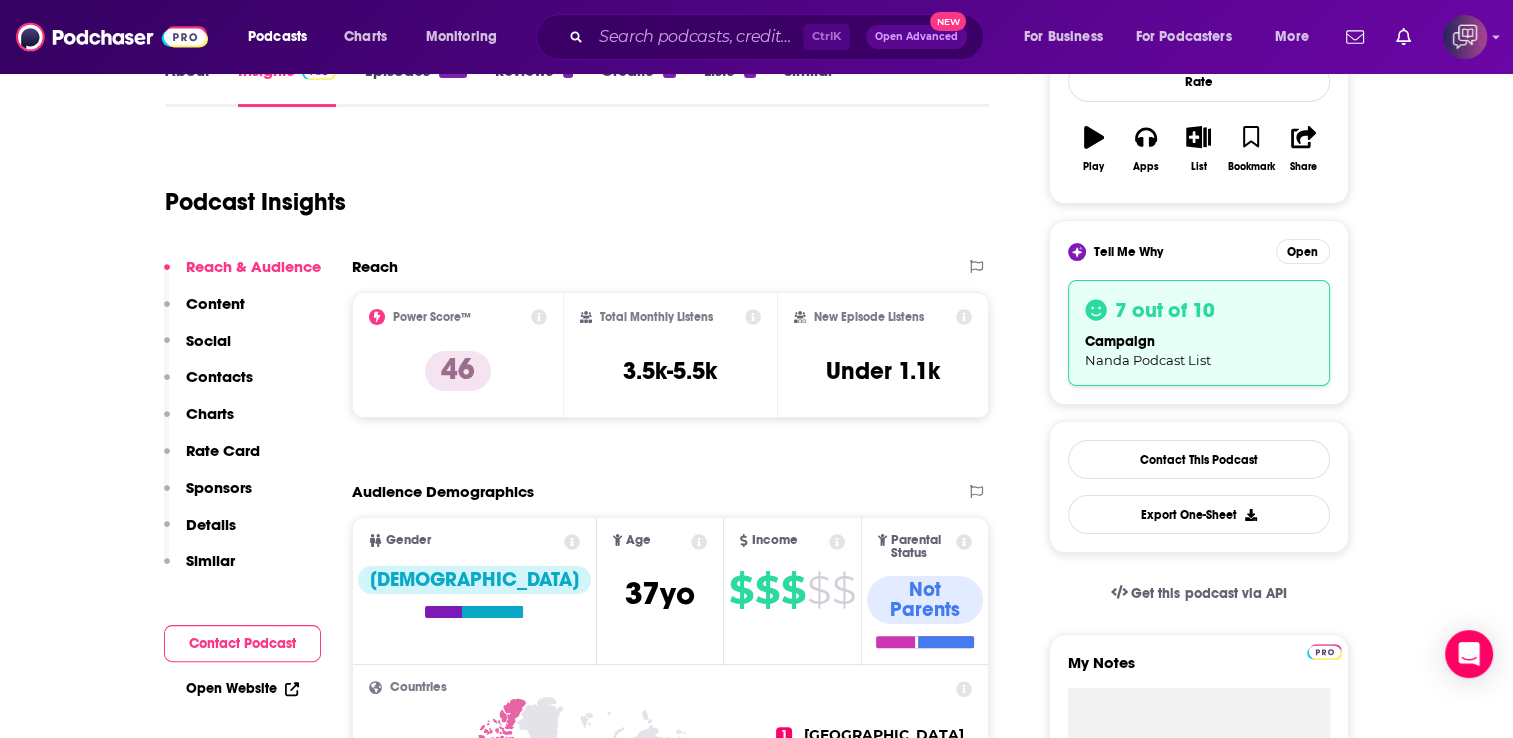 click on "Social" at bounding box center [208, 340] 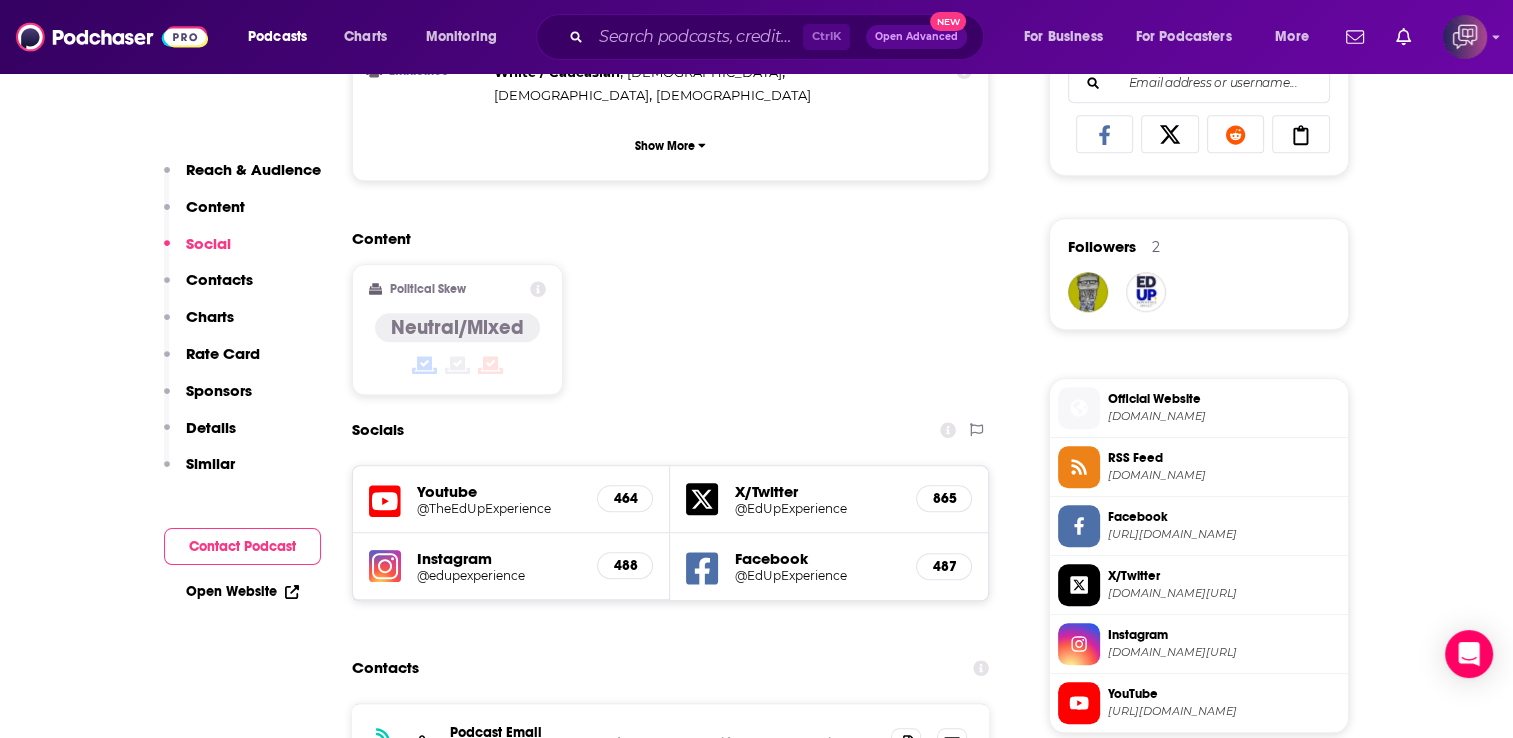 scroll, scrollTop: 1476, scrollLeft: 0, axis: vertical 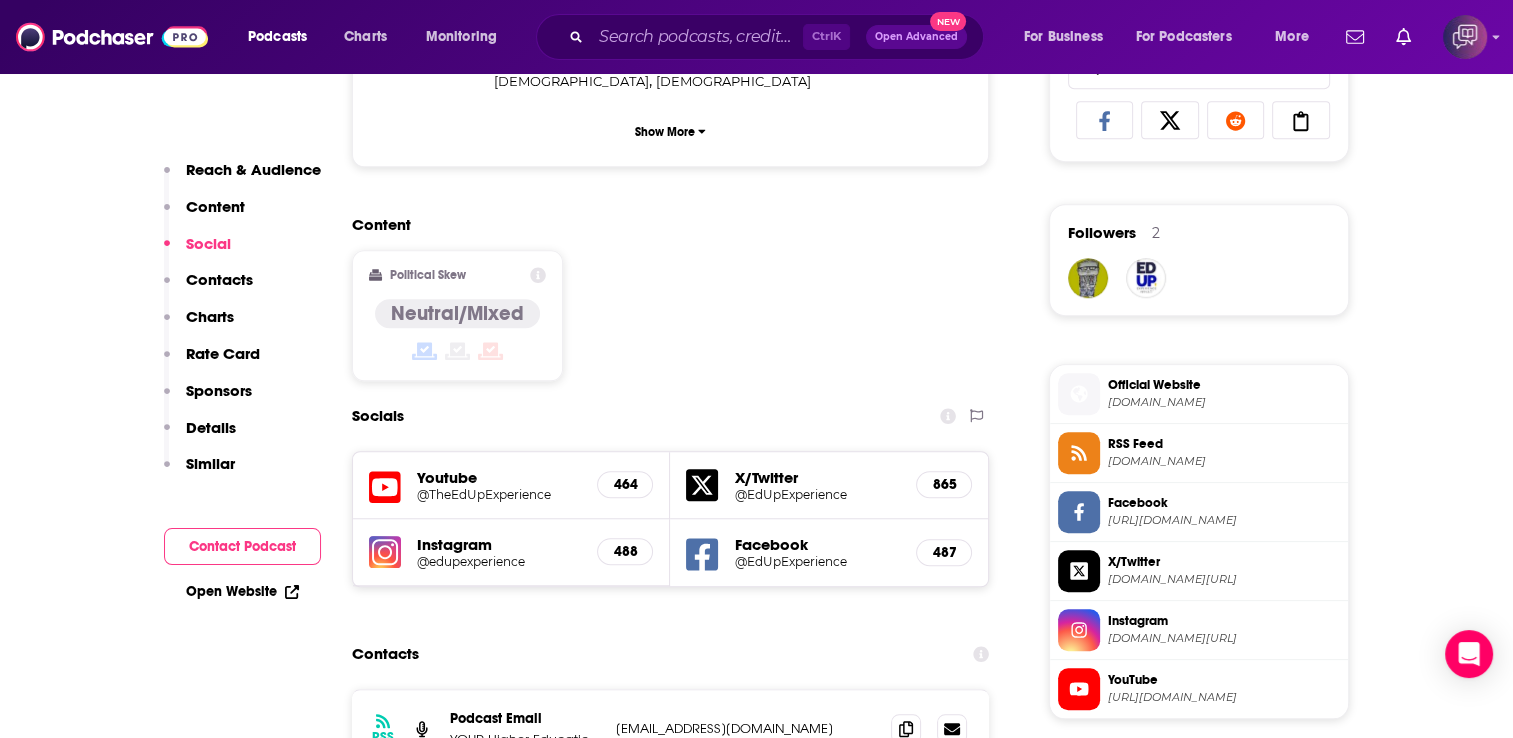 click on "@EdUpExperience" at bounding box center [817, 561] 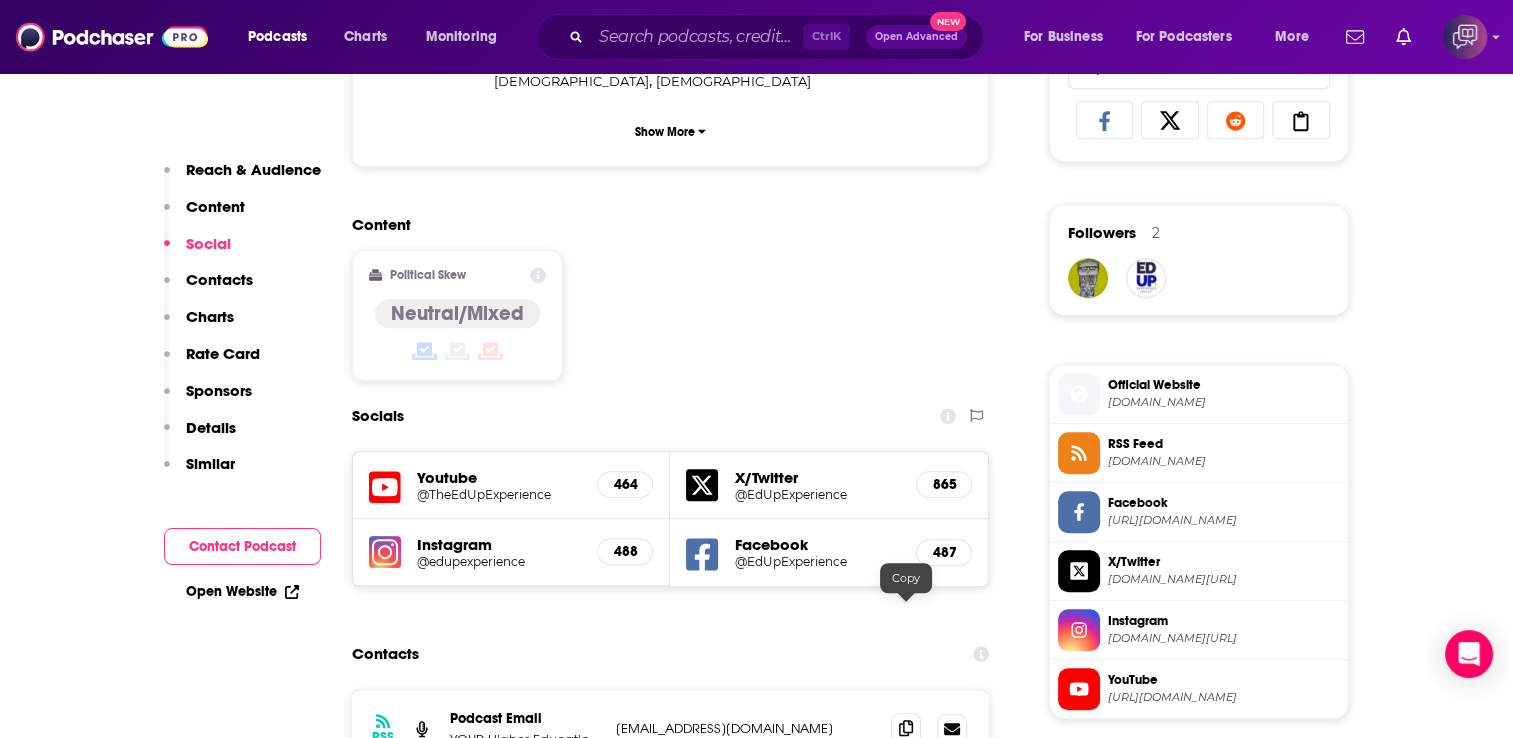 click 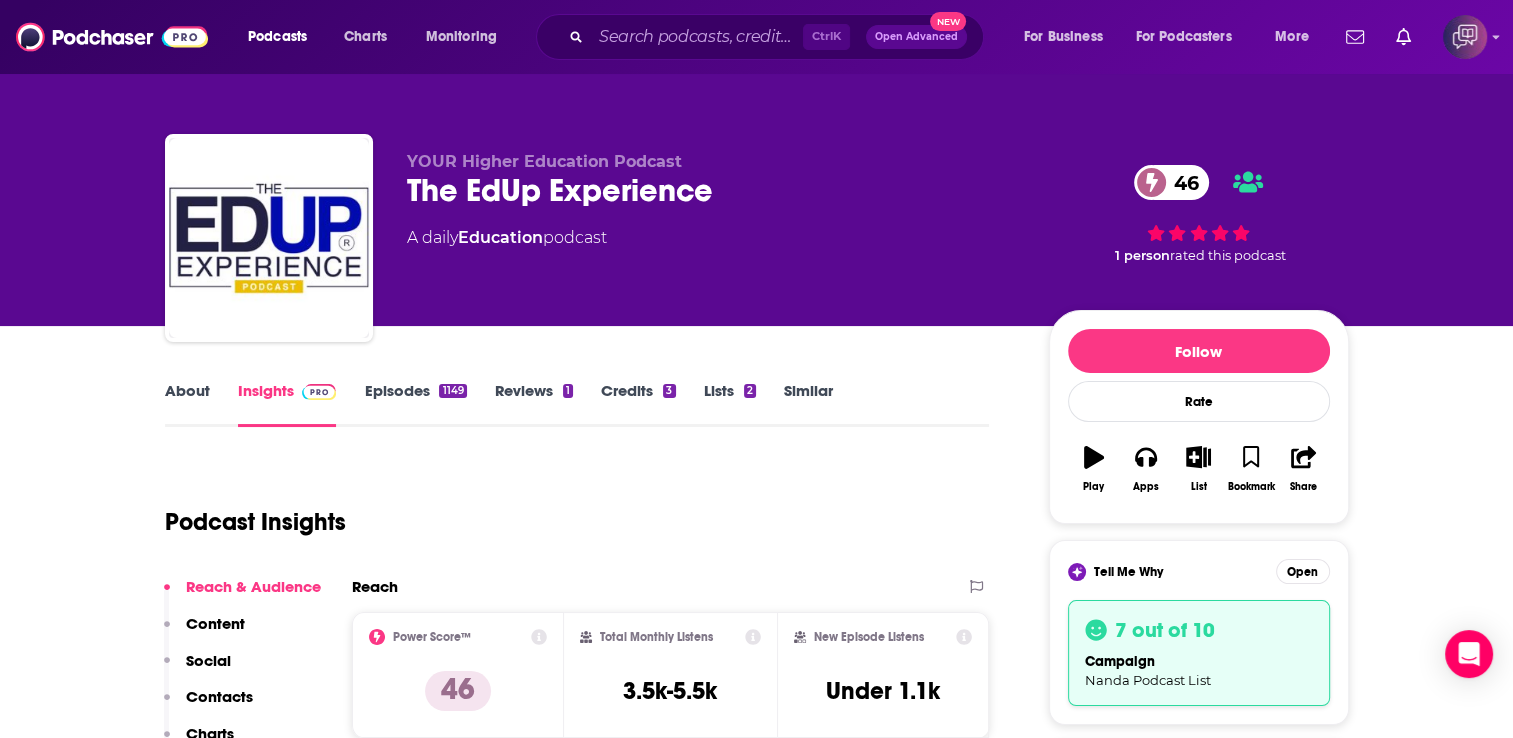 scroll, scrollTop: 40, scrollLeft: 0, axis: vertical 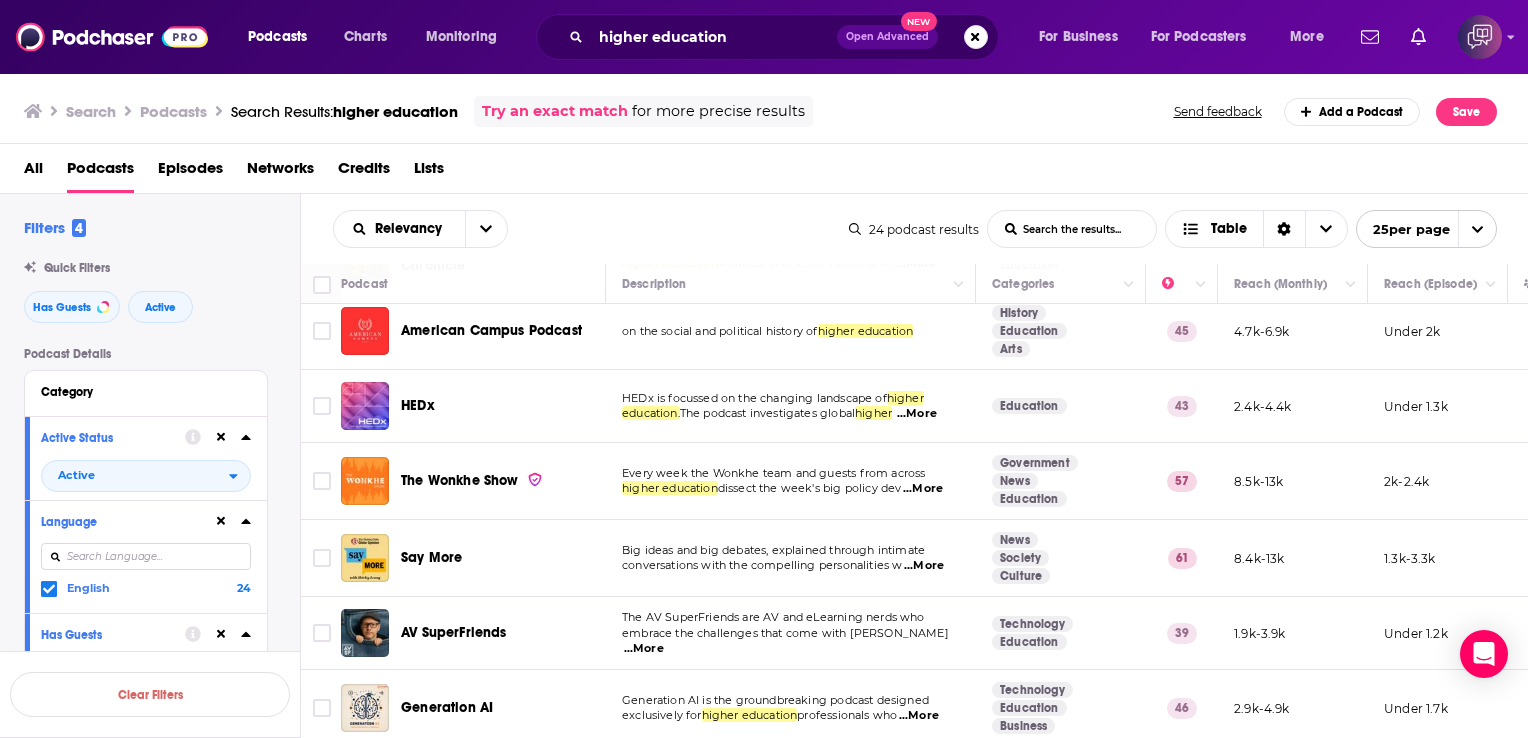 click on "...More" at bounding box center [917, 414] 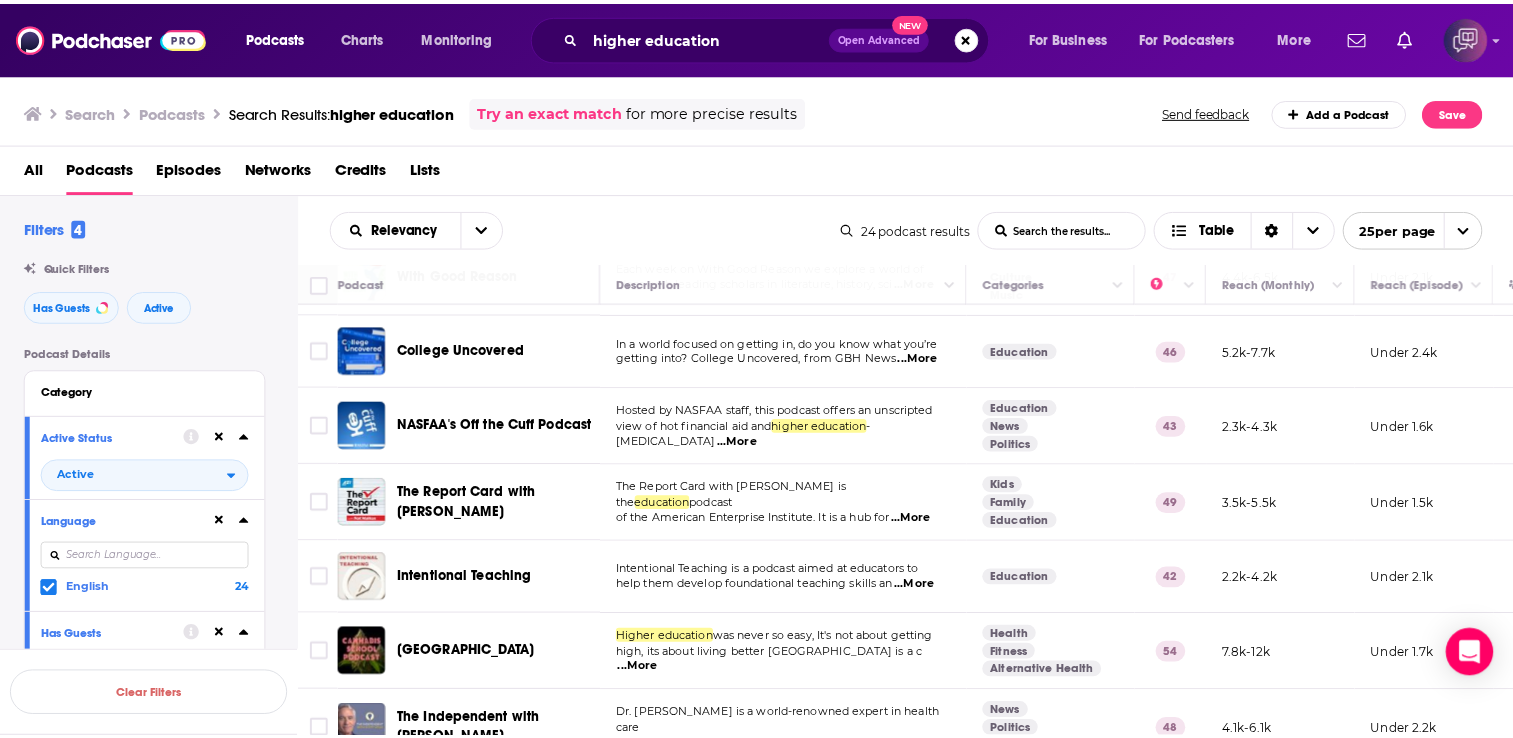 scroll, scrollTop: 1201, scrollLeft: 0, axis: vertical 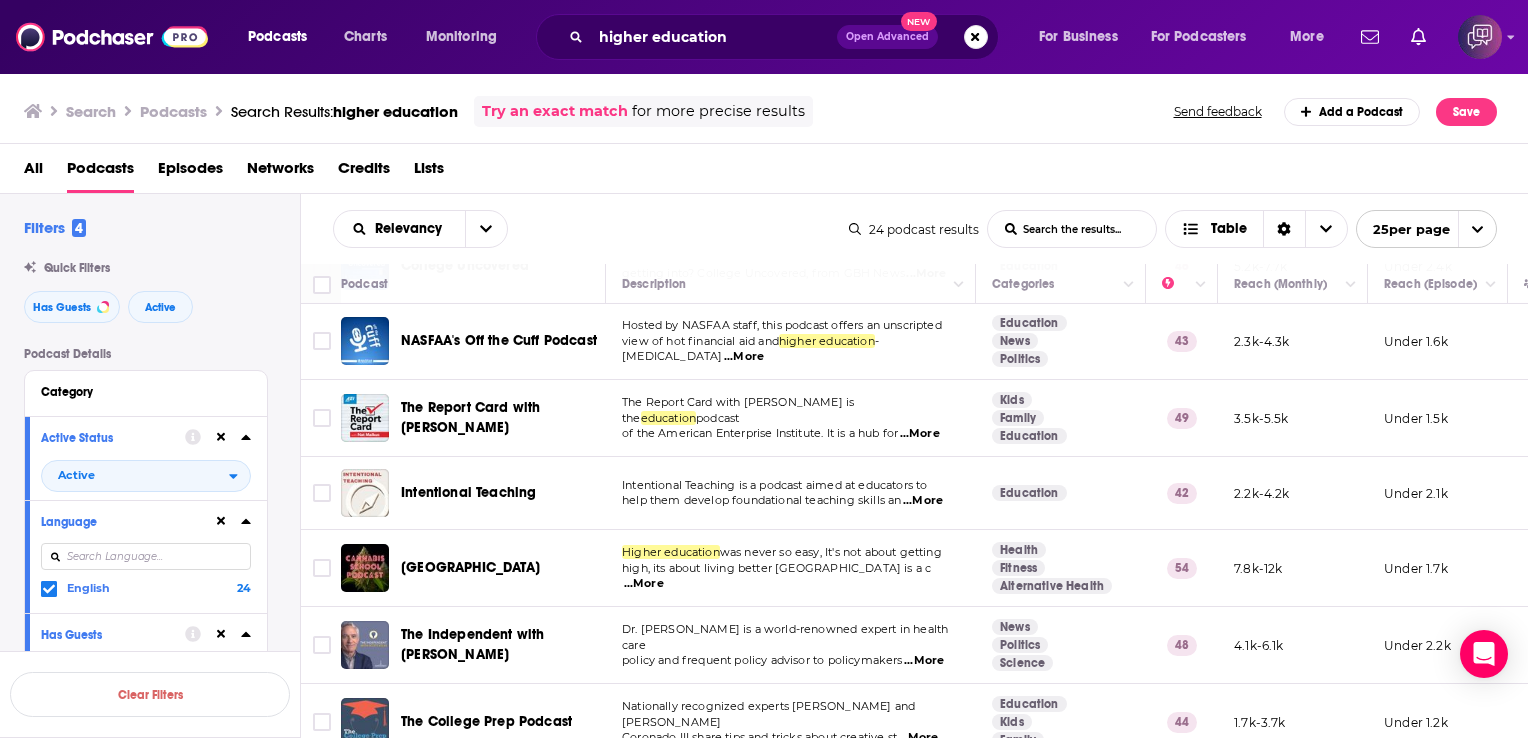 click on "The Report Card with Nat Malkus is the  education  podcast of the American Enterprise Institute. It is a hub for   ...More" at bounding box center [791, 418] 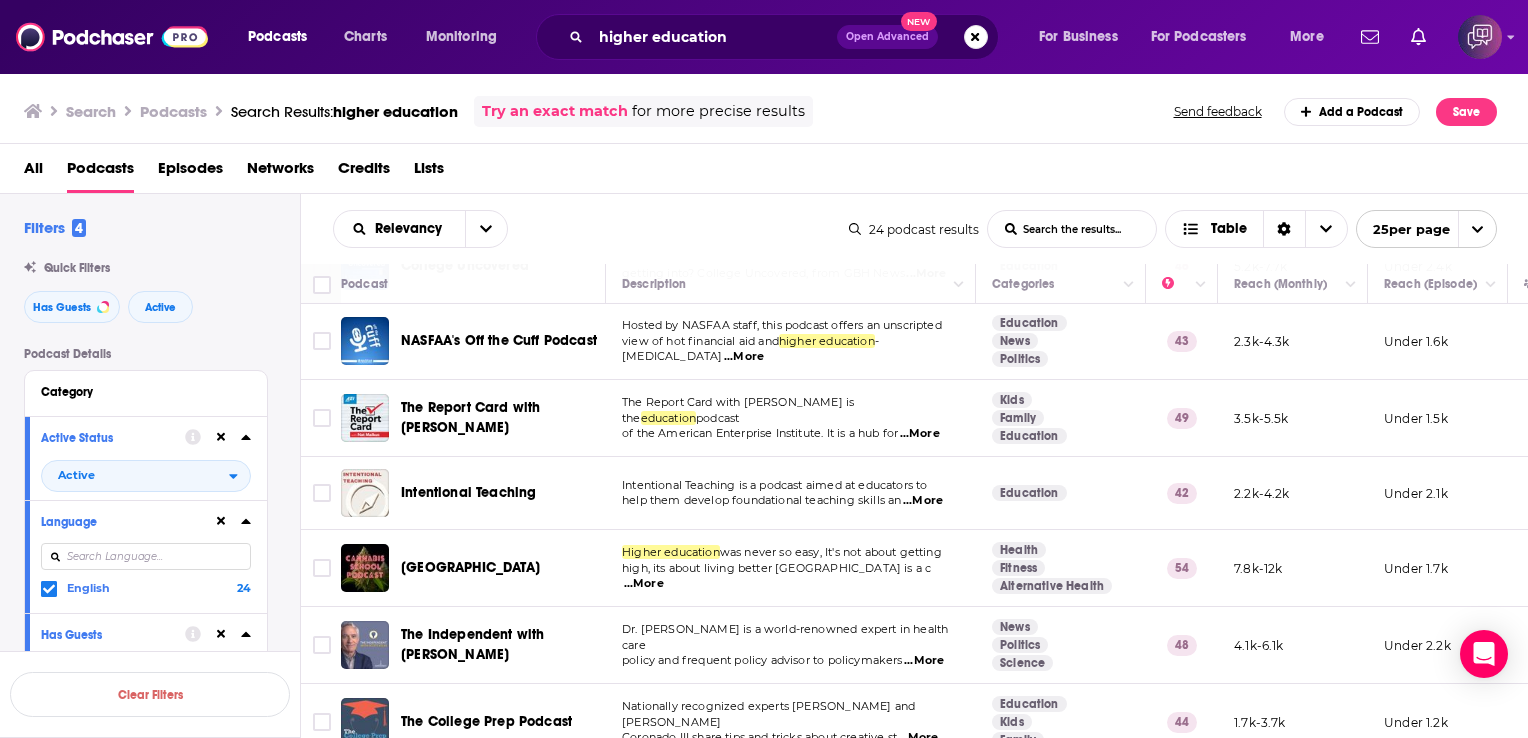 click on "...More" at bounding box center (923, 501) 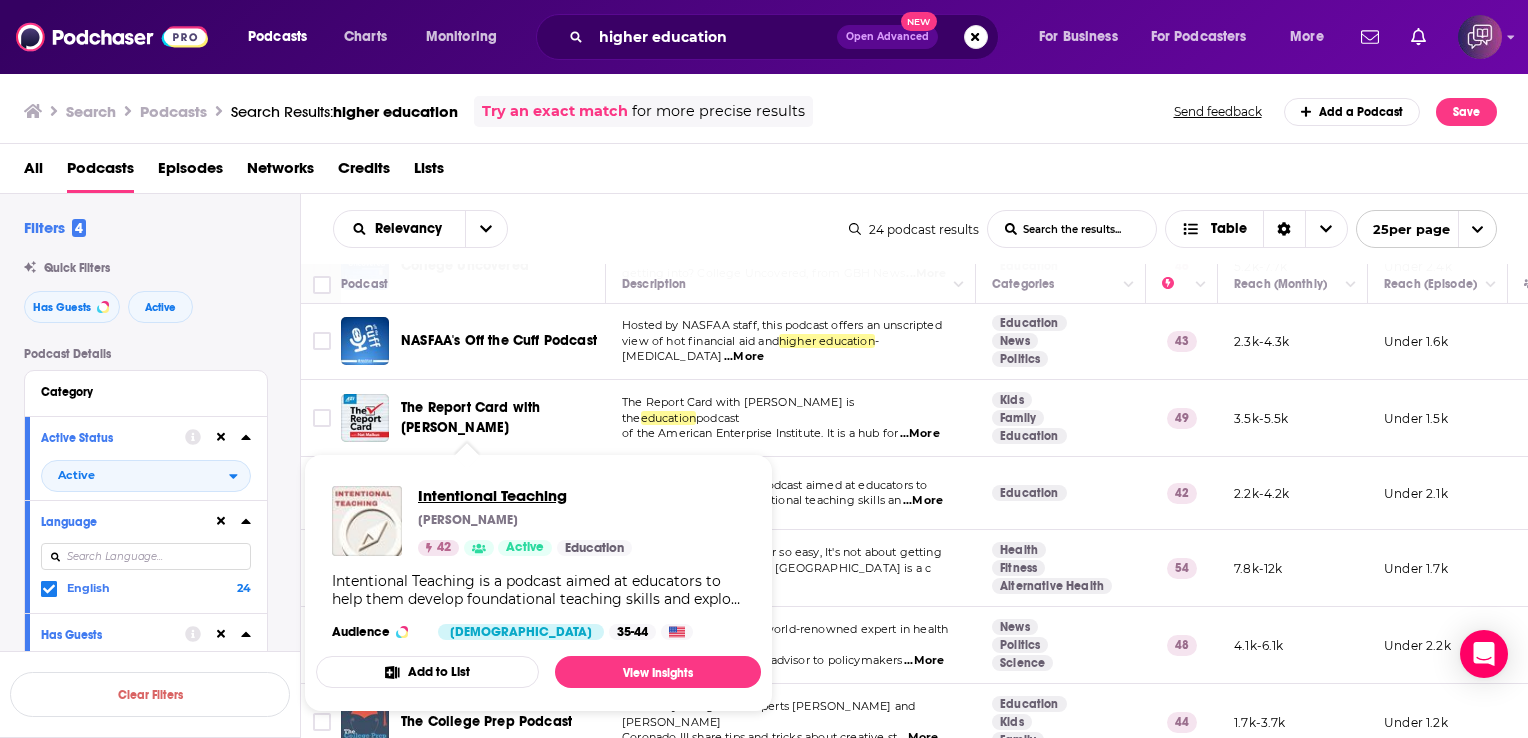 click on "Intentional Teaching" at bounding box center [525, 495] 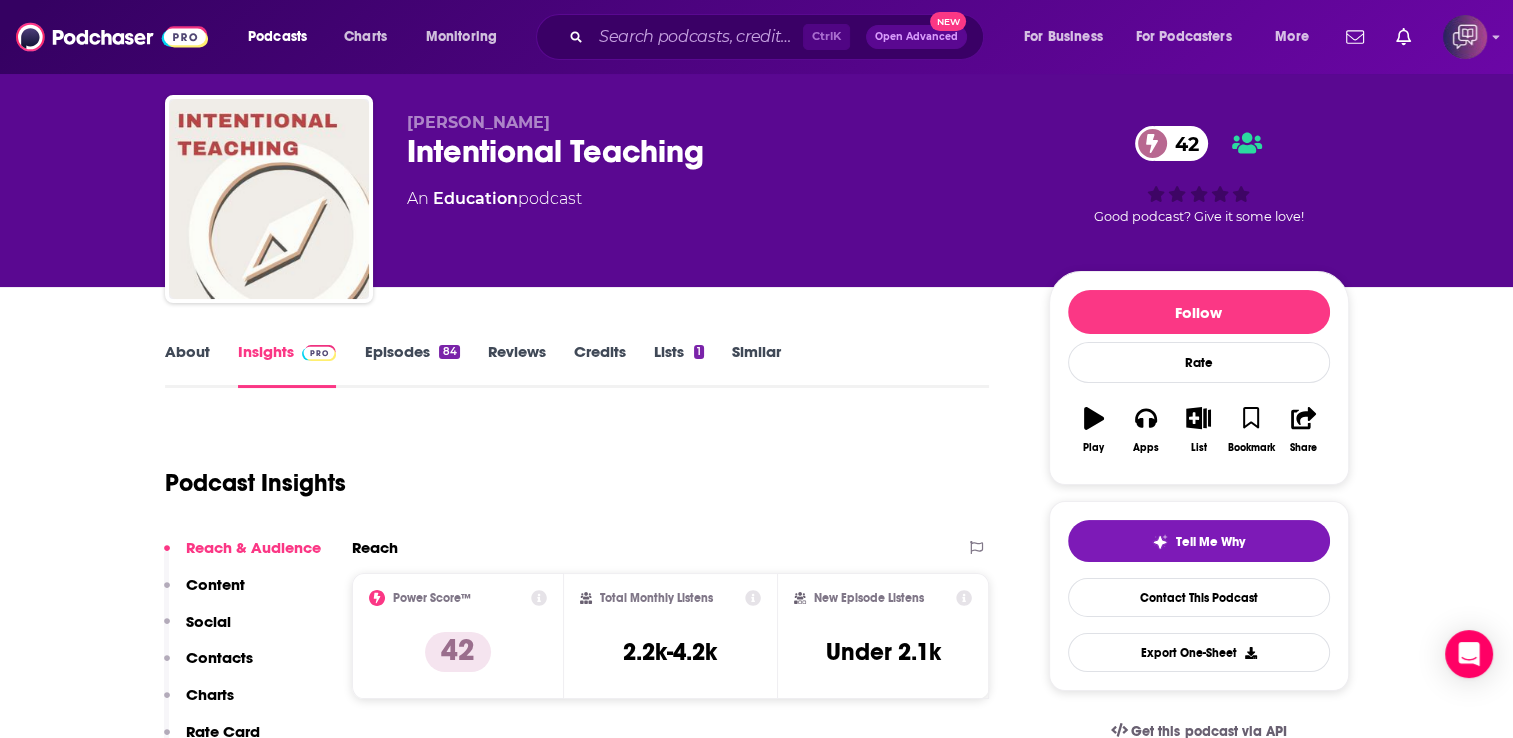 scroll, scrollTop: 40, scrollLeft: 0, axis: vertical 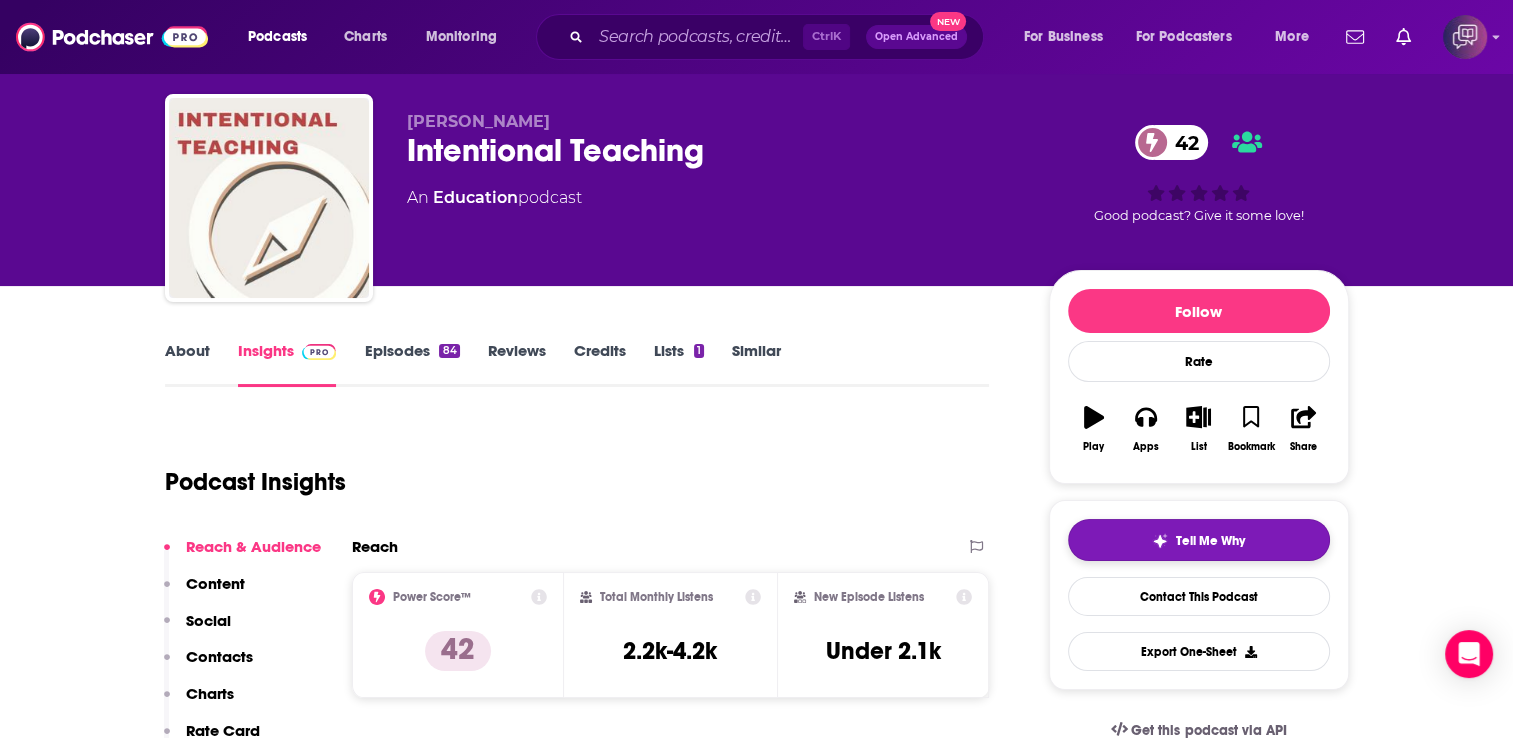 click on "Tell Me Why" at bounding box center [1199, 540] 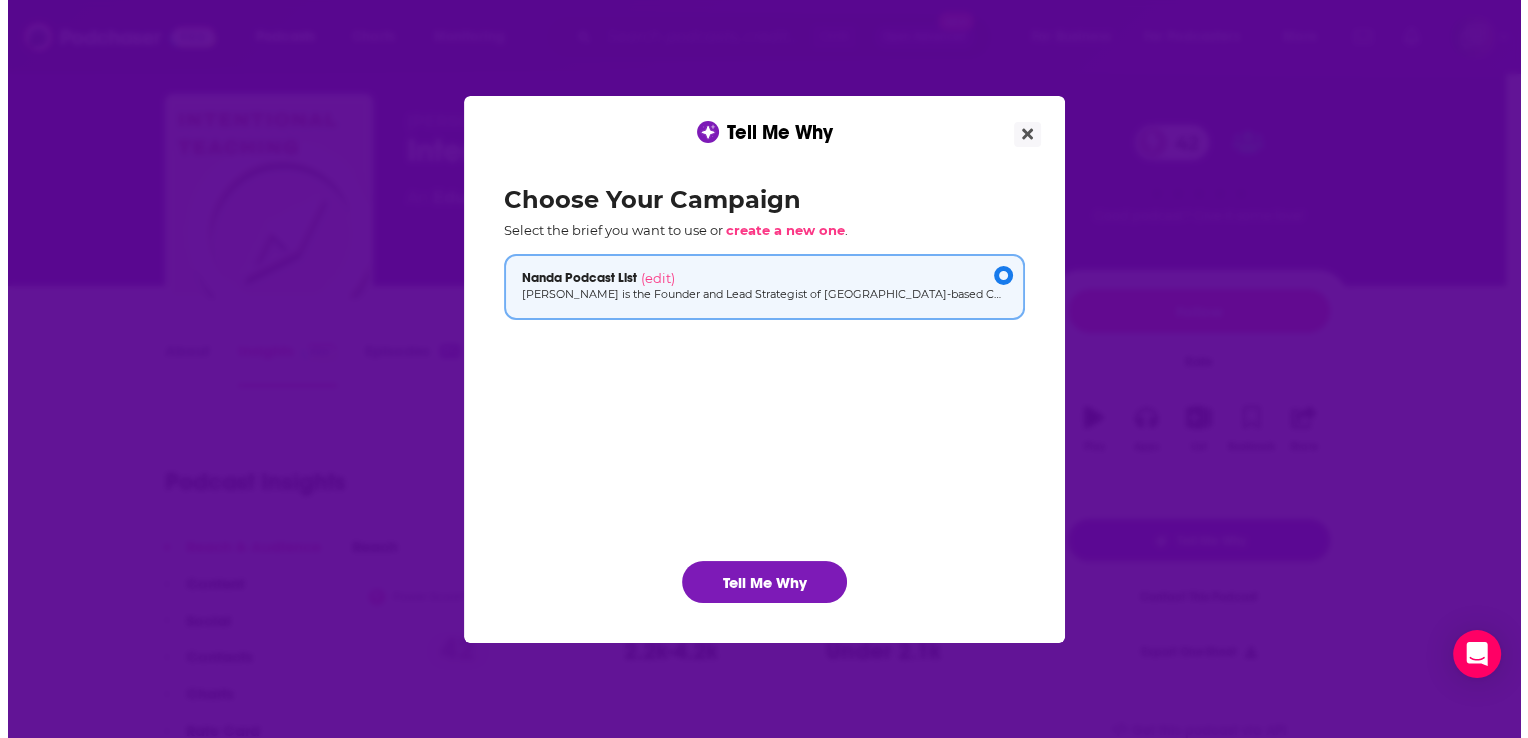 scroll, scrollTop: 0, scrollLeft: 0, axis: both 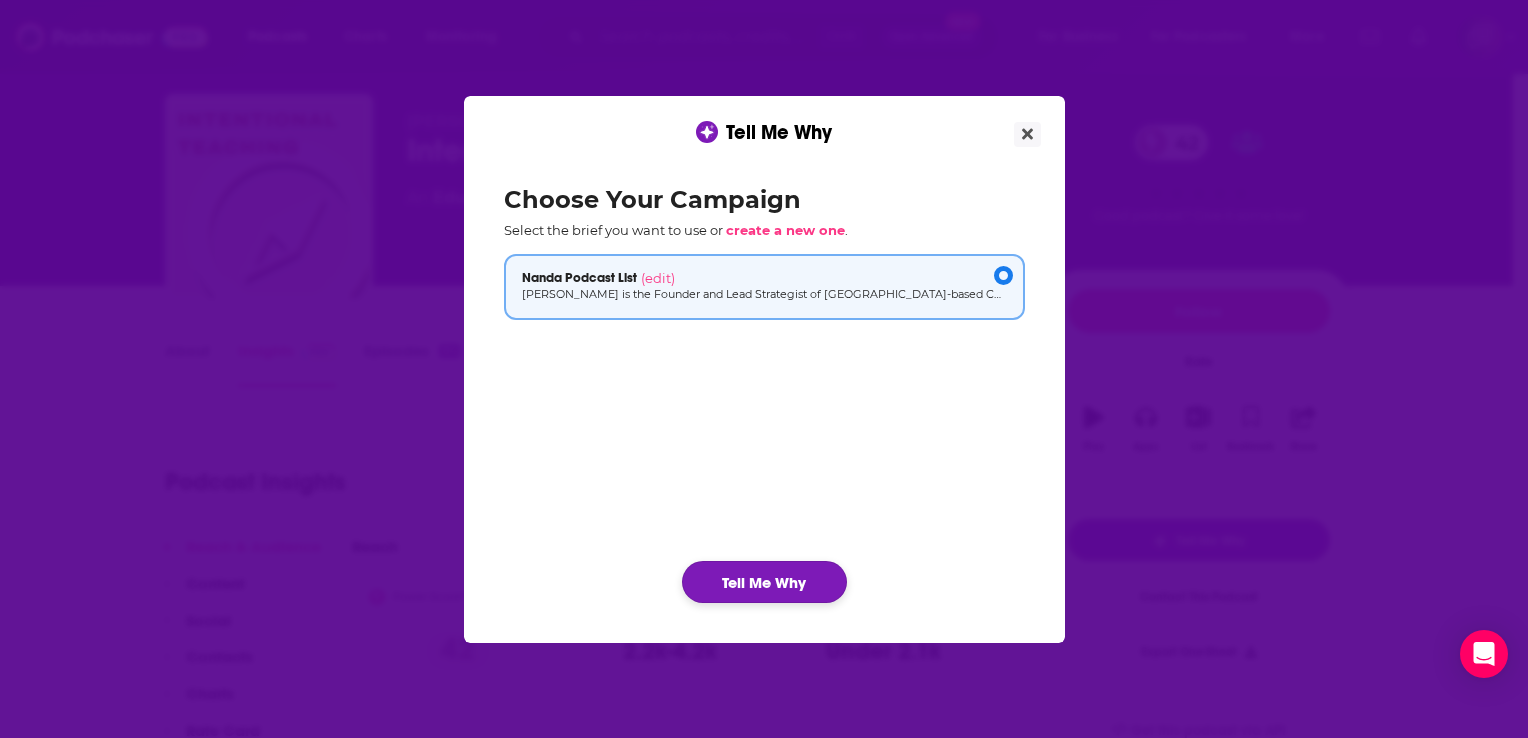 click on "Tell Me Why" 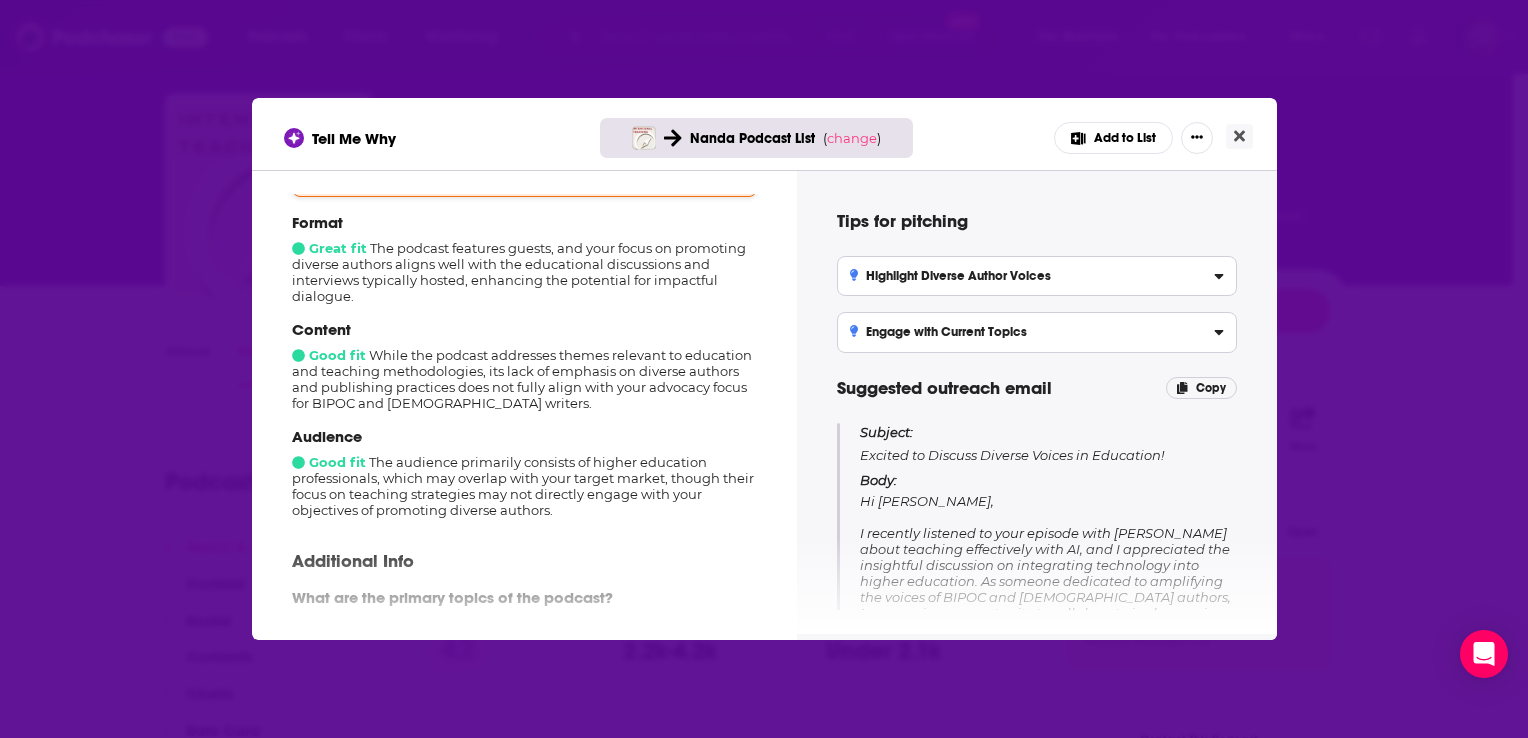 scroll, scrollTop: 215, scrollLeft: 0, axis: vertical 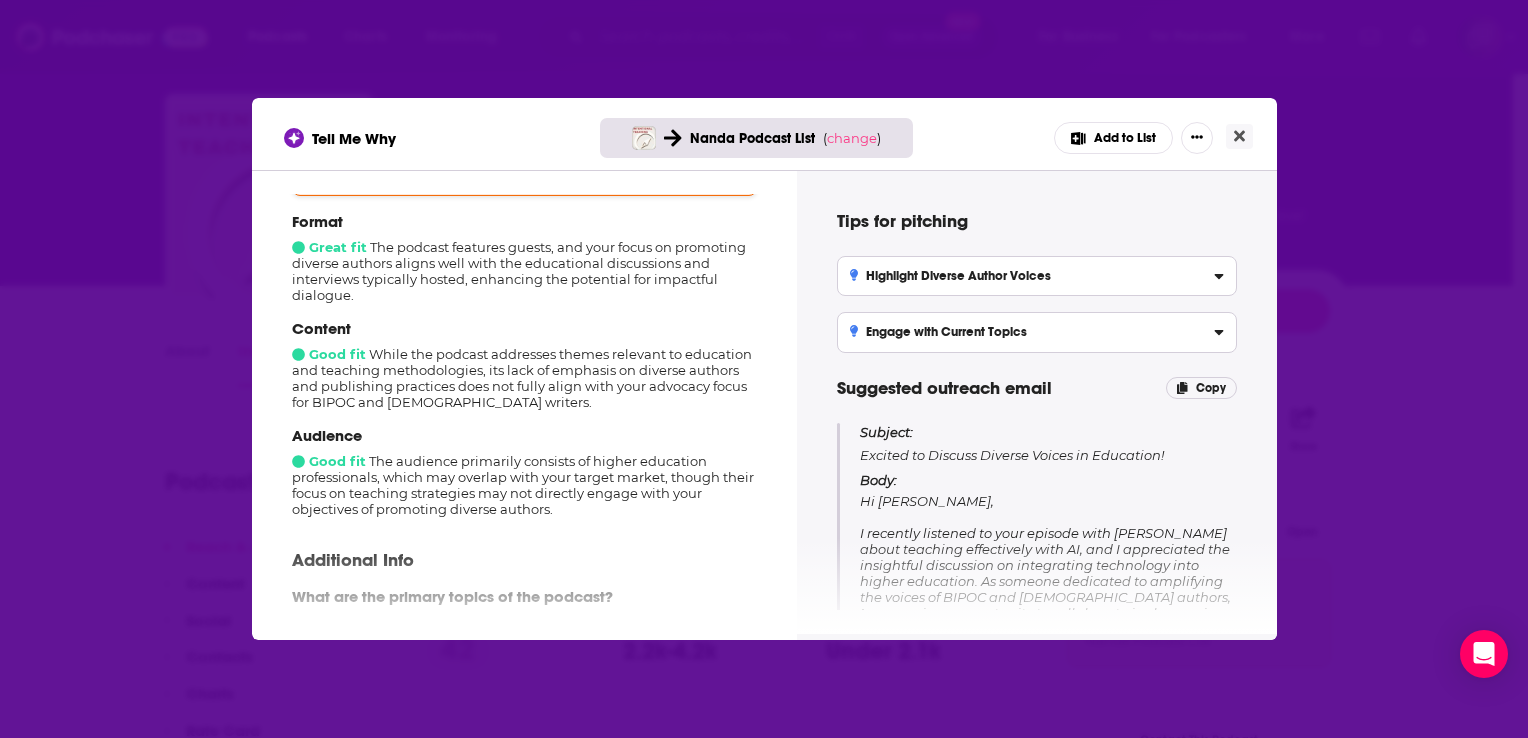click on "Additional Info What are the primary topics of the podcast? The podcast focuses on education and teaching, exploring methodologies and practices in higher education. Does the podcast feature guest interviews? Yes, the podcast is likely to host guests regularly. What is the demographic of the audience? The audience is primarily composed of educators and academic professionals in higher education." at bounding box center (524, 656) 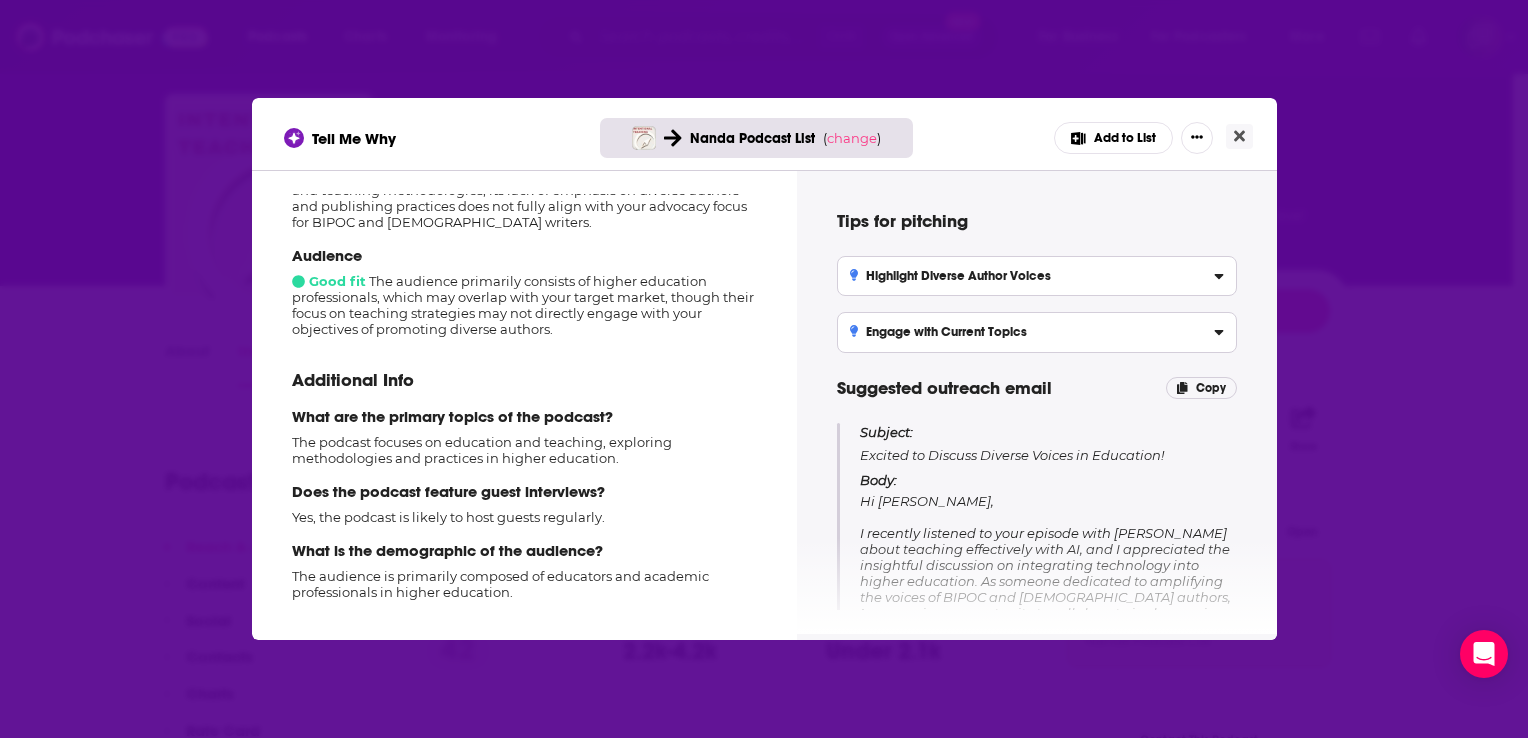 scroll, scrollTop: 407, scrollLeft: 0, axis: vertical 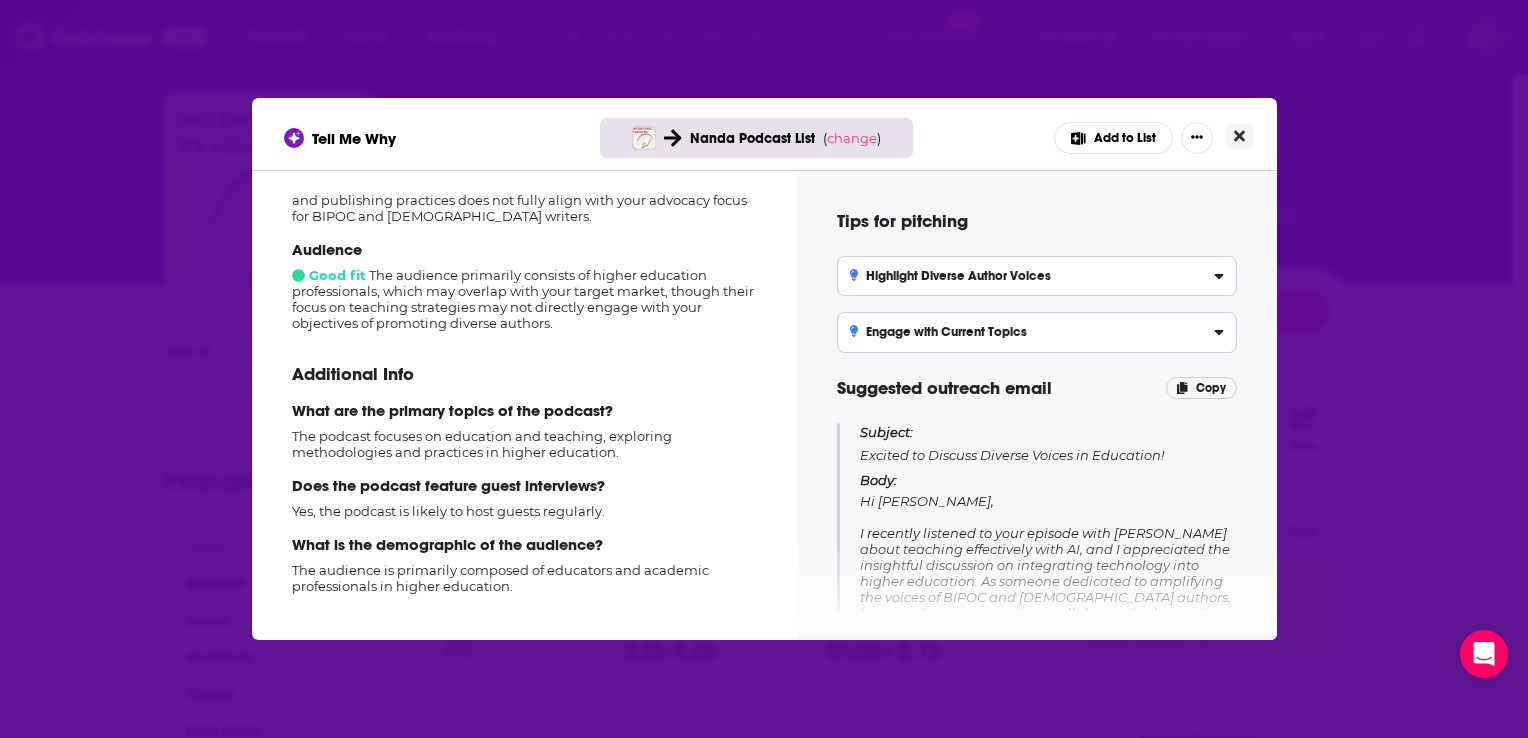 click at bounding box center (1239, 136) 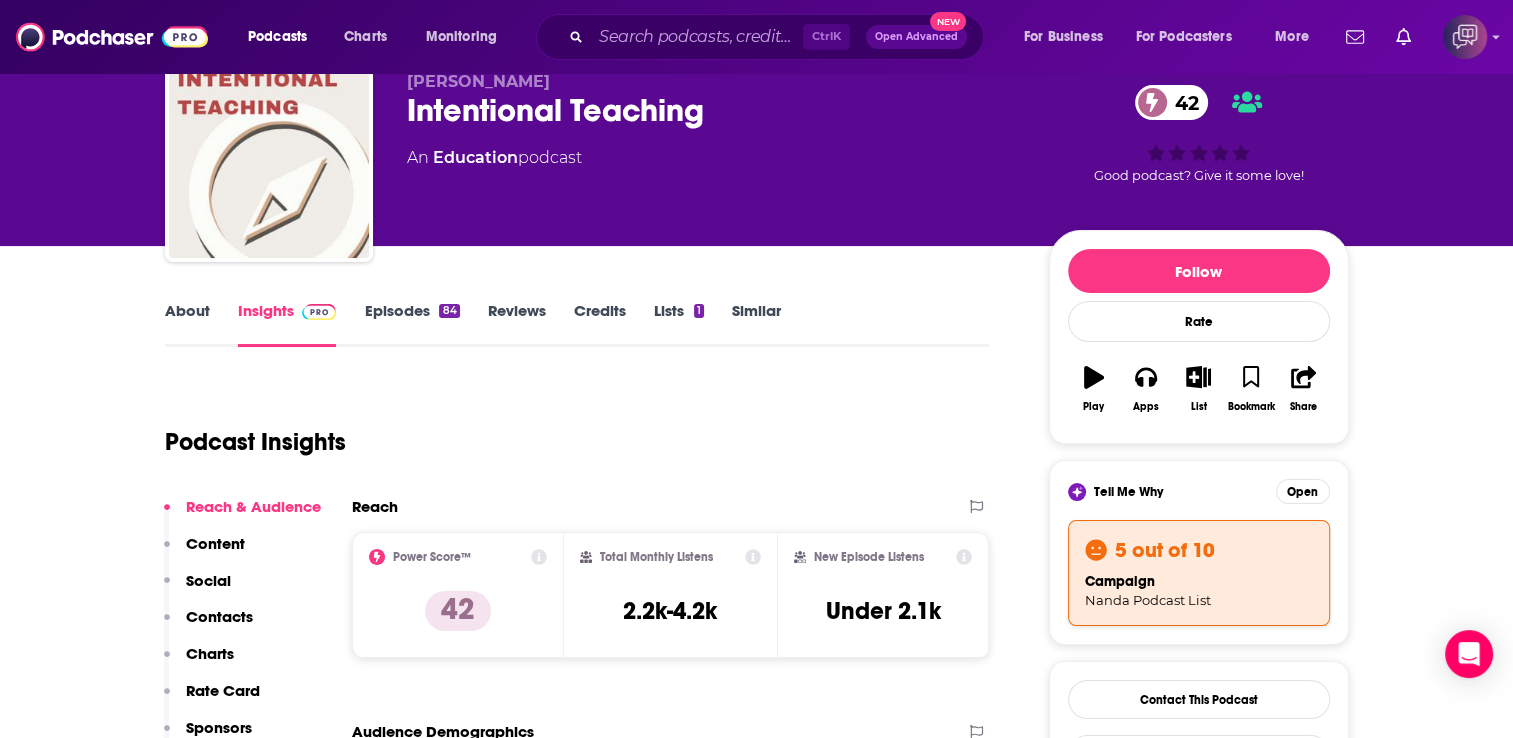 scroll, scrollTop: 40, scrollLeft: 0, axis: vertical 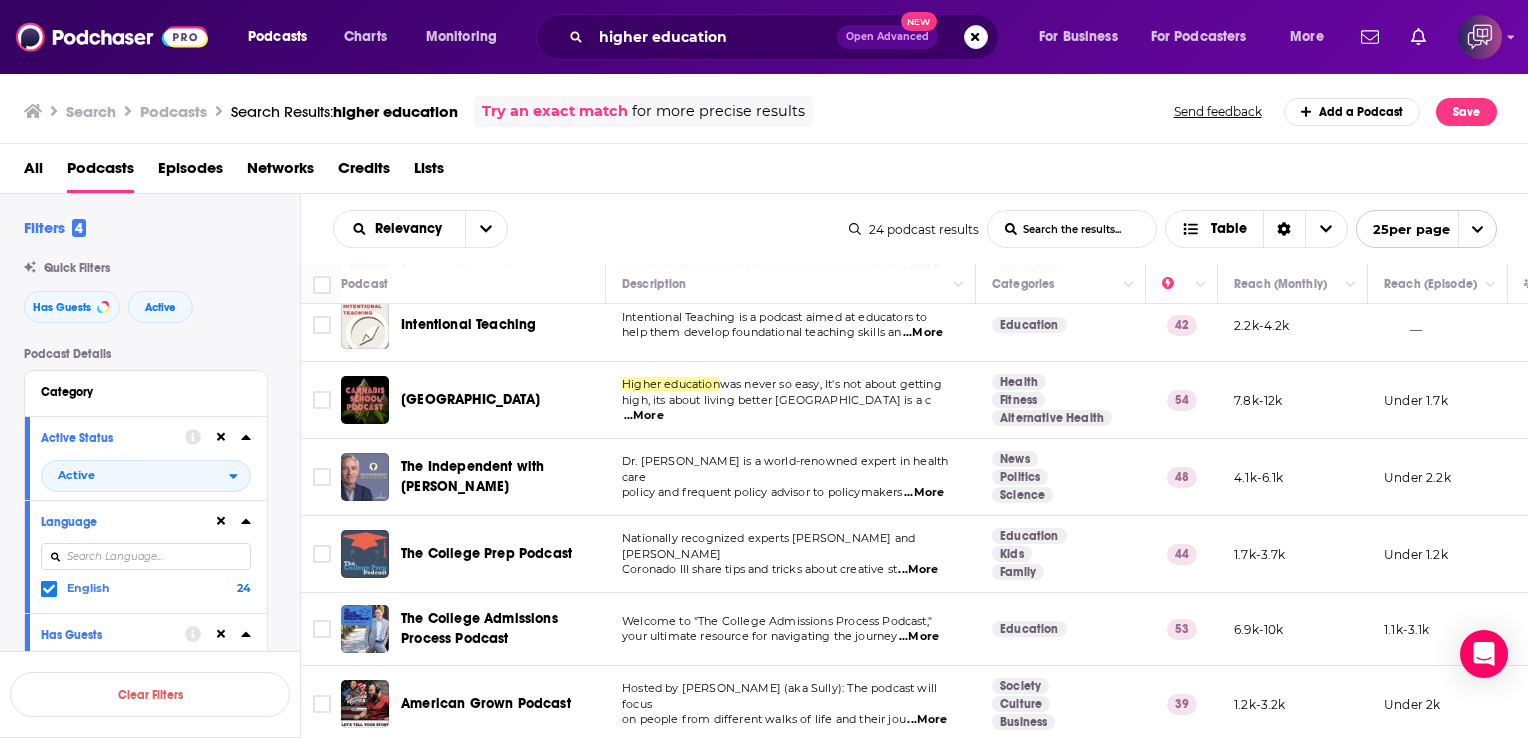 click on "...More" at bounding box center [927, 720] 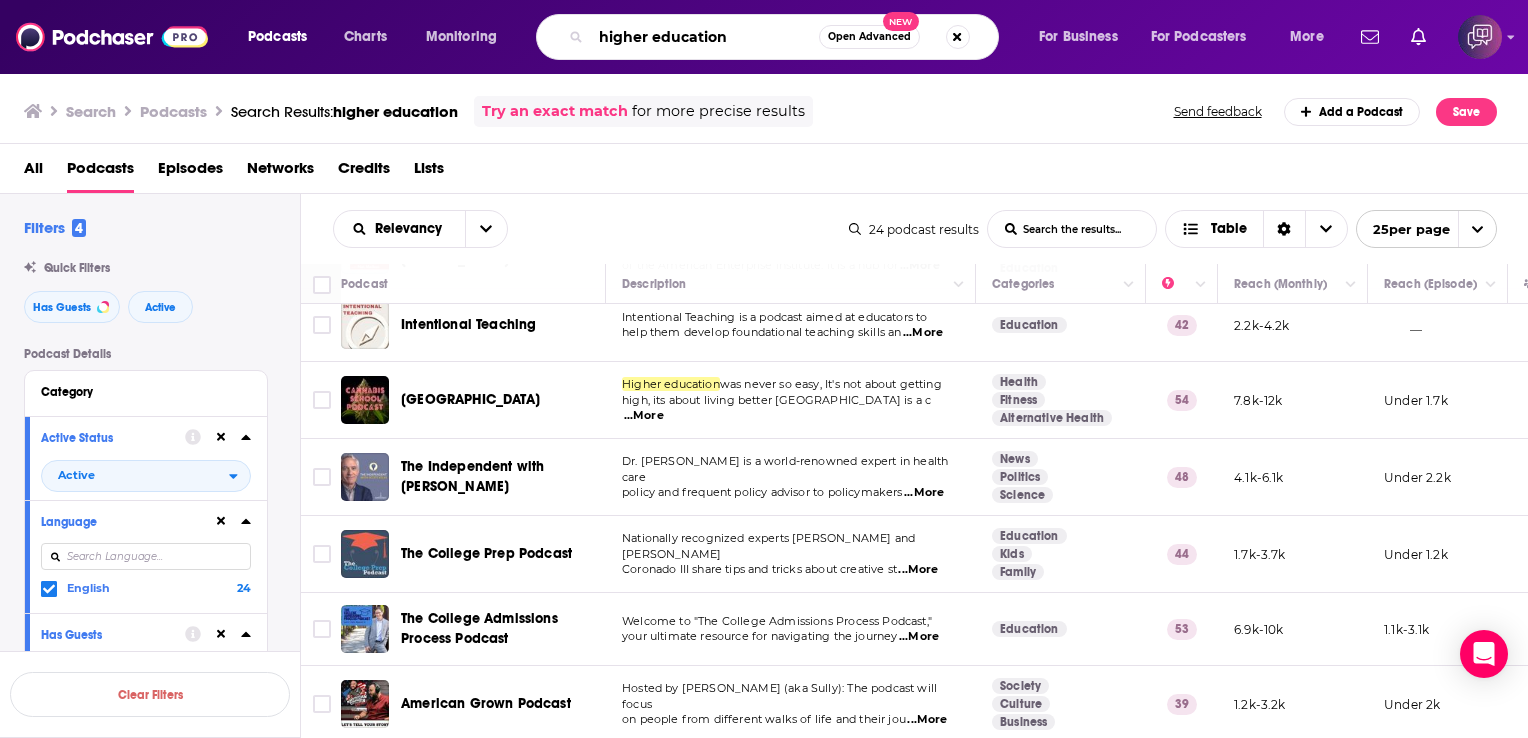 drag, startPoint x: 739, startPoint y: 35, endPoint x: 553, endPoint y: 43, distance: 186.17197 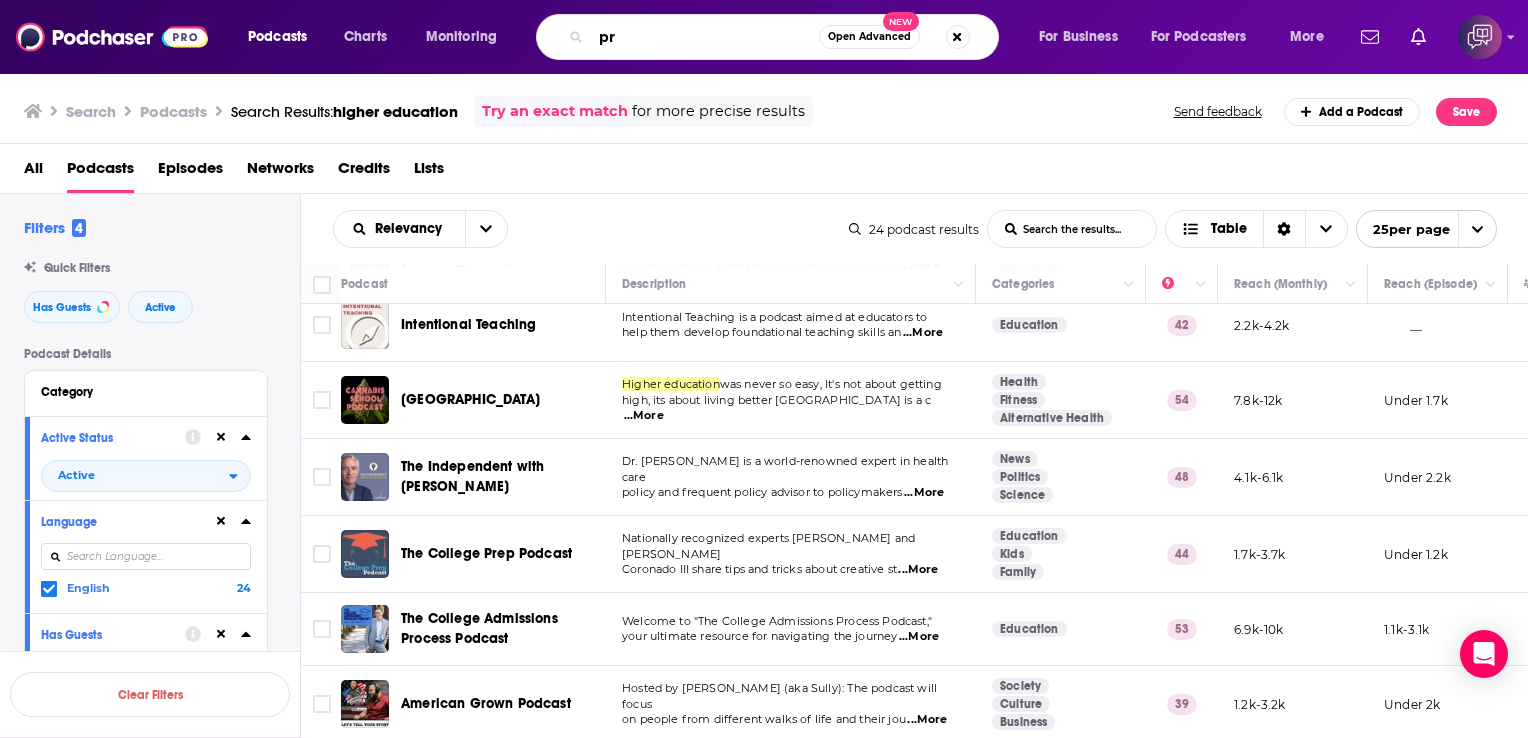 type on "pr" 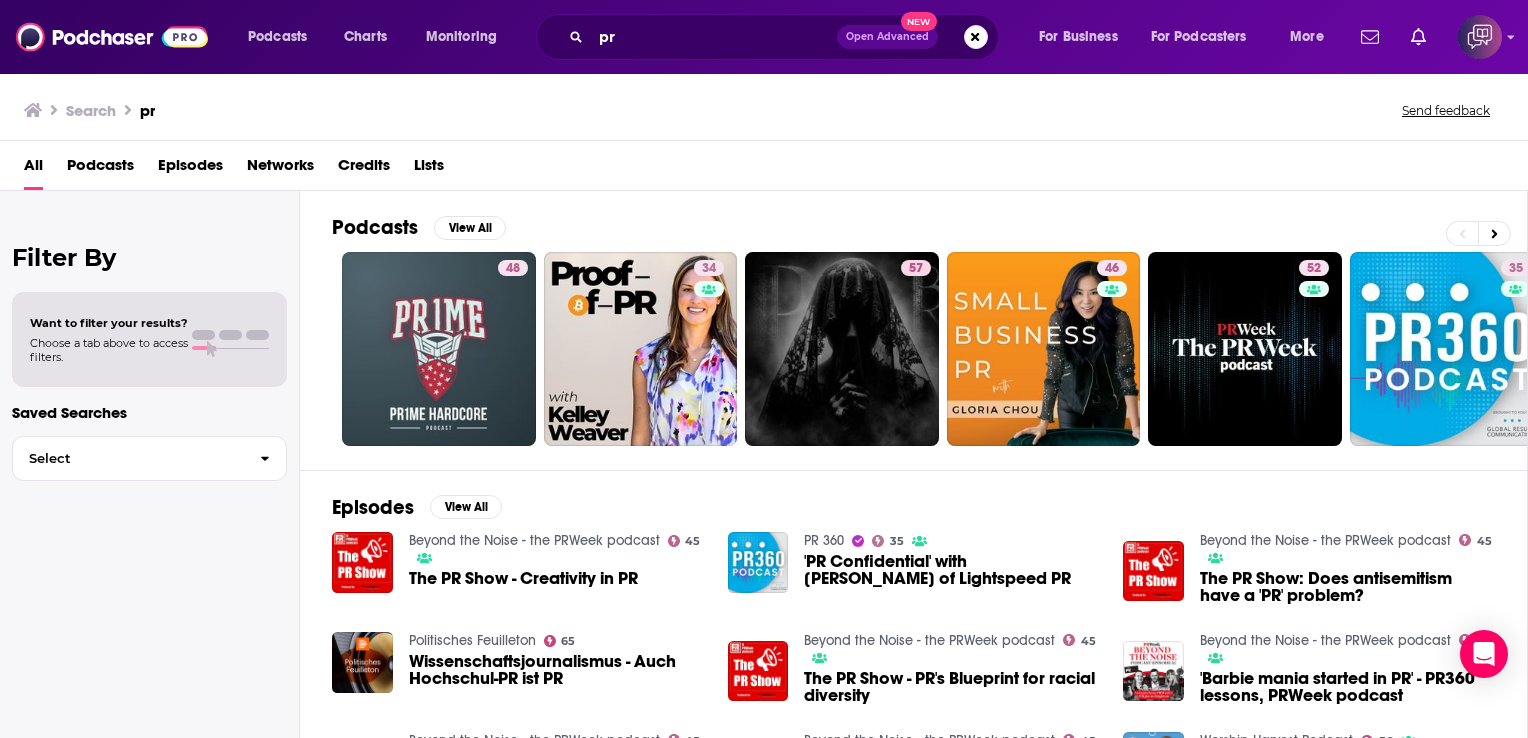 click on "Podcasts" at bounding box center [100, 169] 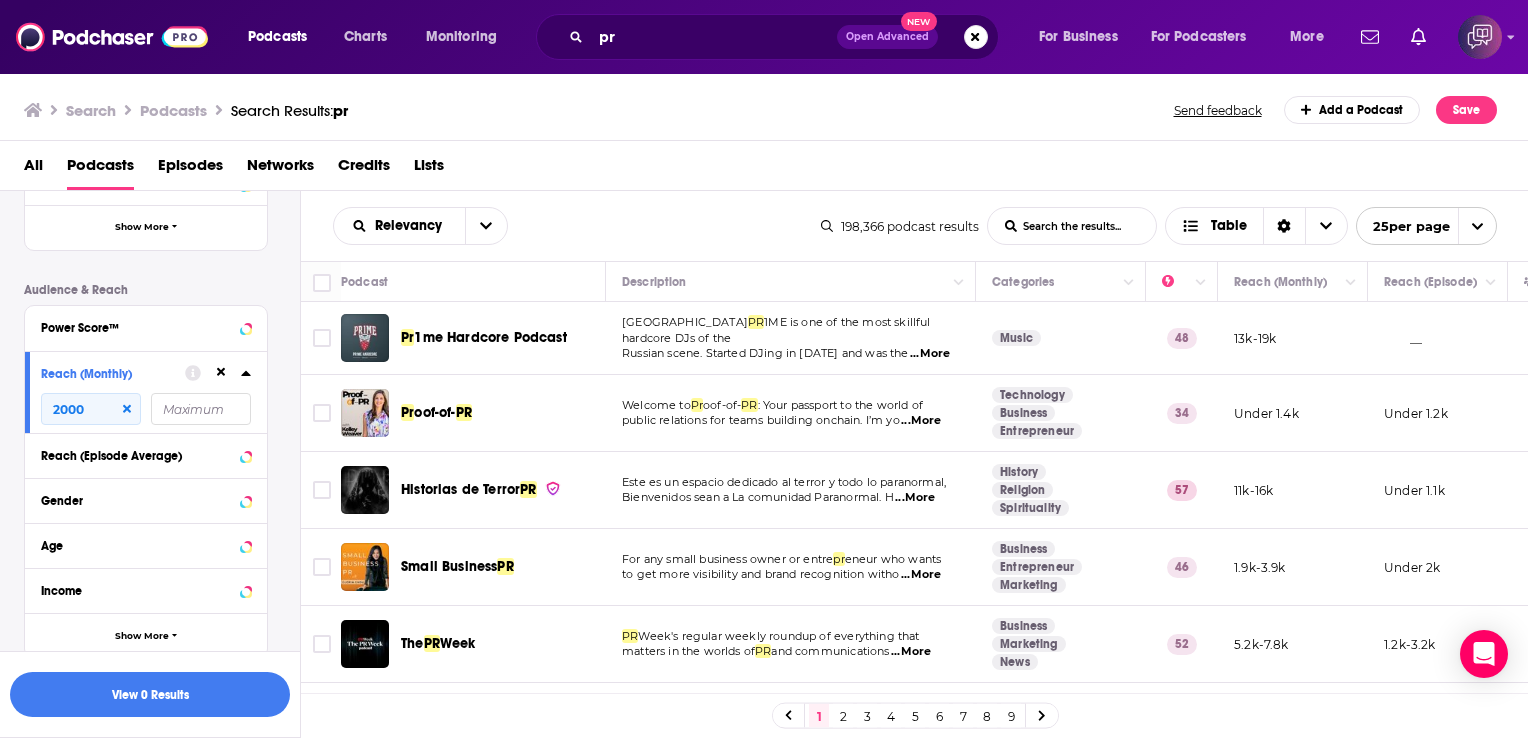 scroll, scrollTop: 684, scrollLeft: 0, axis: vertical 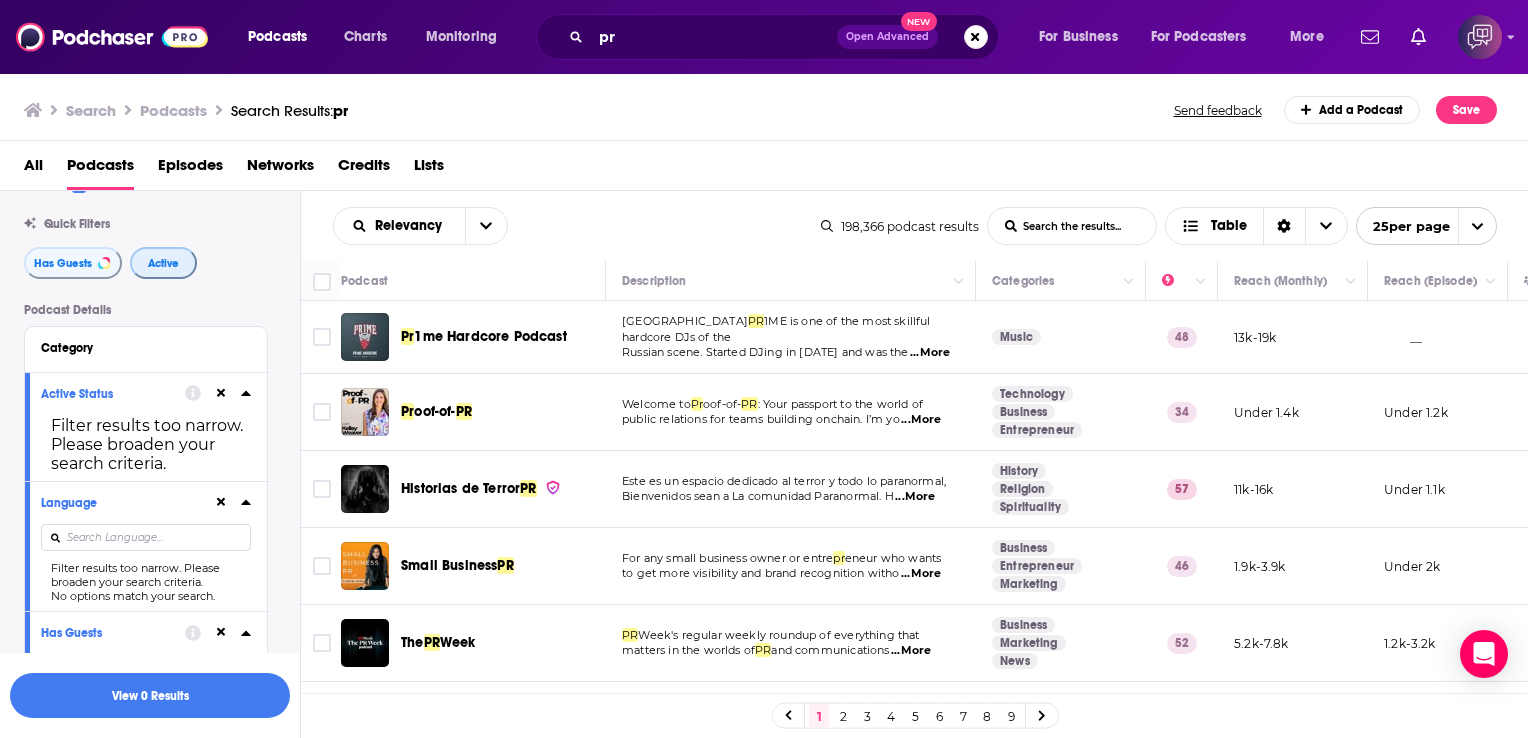 click on "Active" at bounding box center (163, 263) 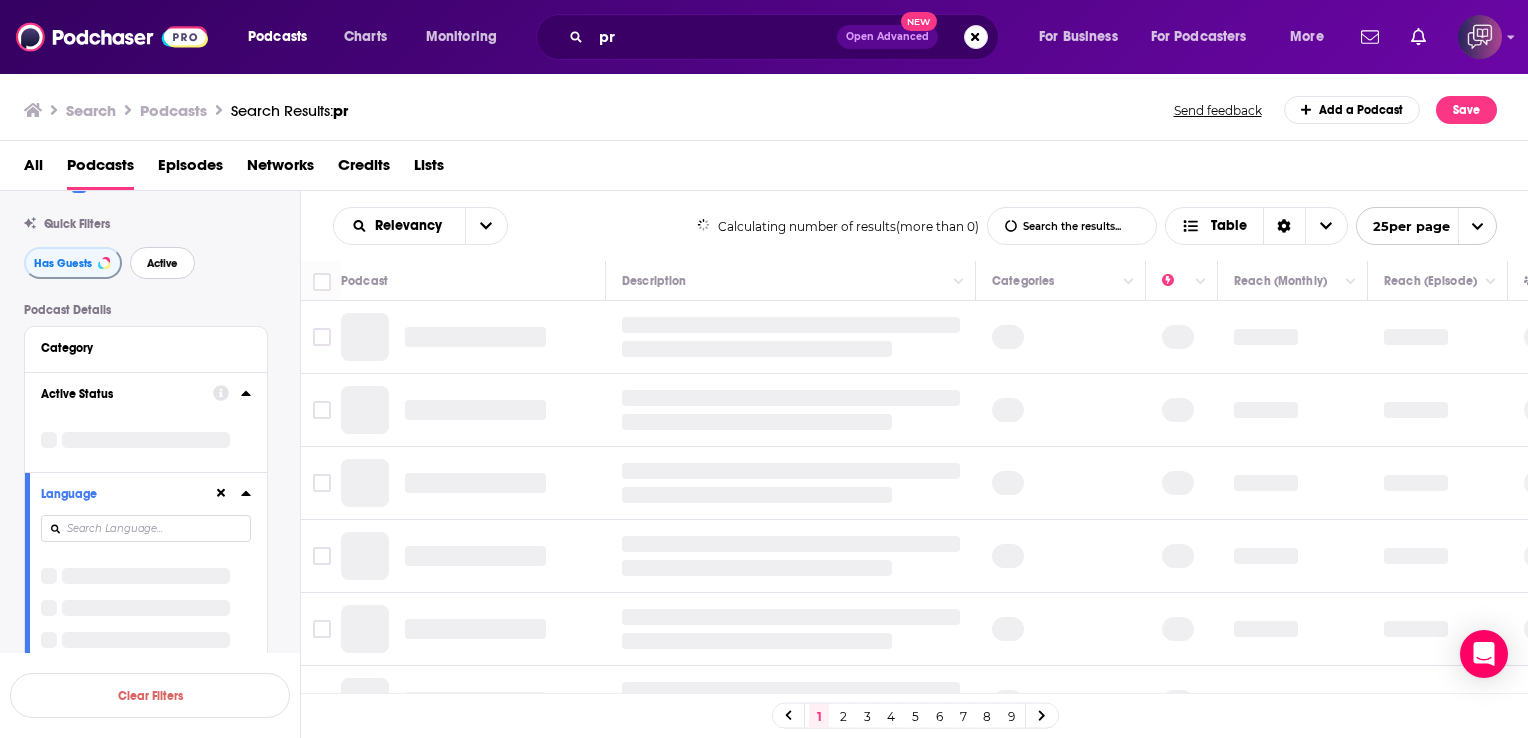 click on "Active" at bounding box center [162, 263] 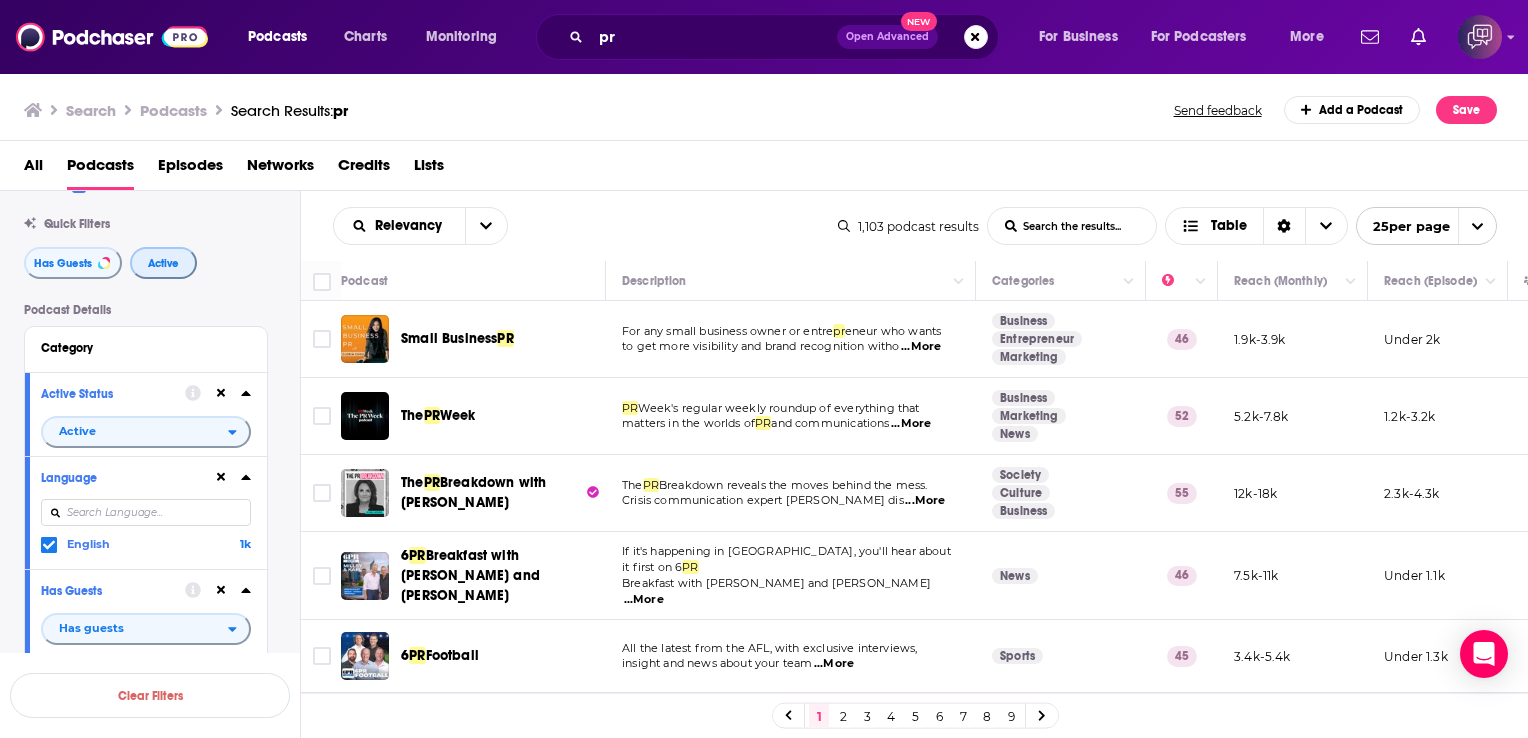 scroll, scrollTop: 364, scrollLeft: 0, axis: vertical 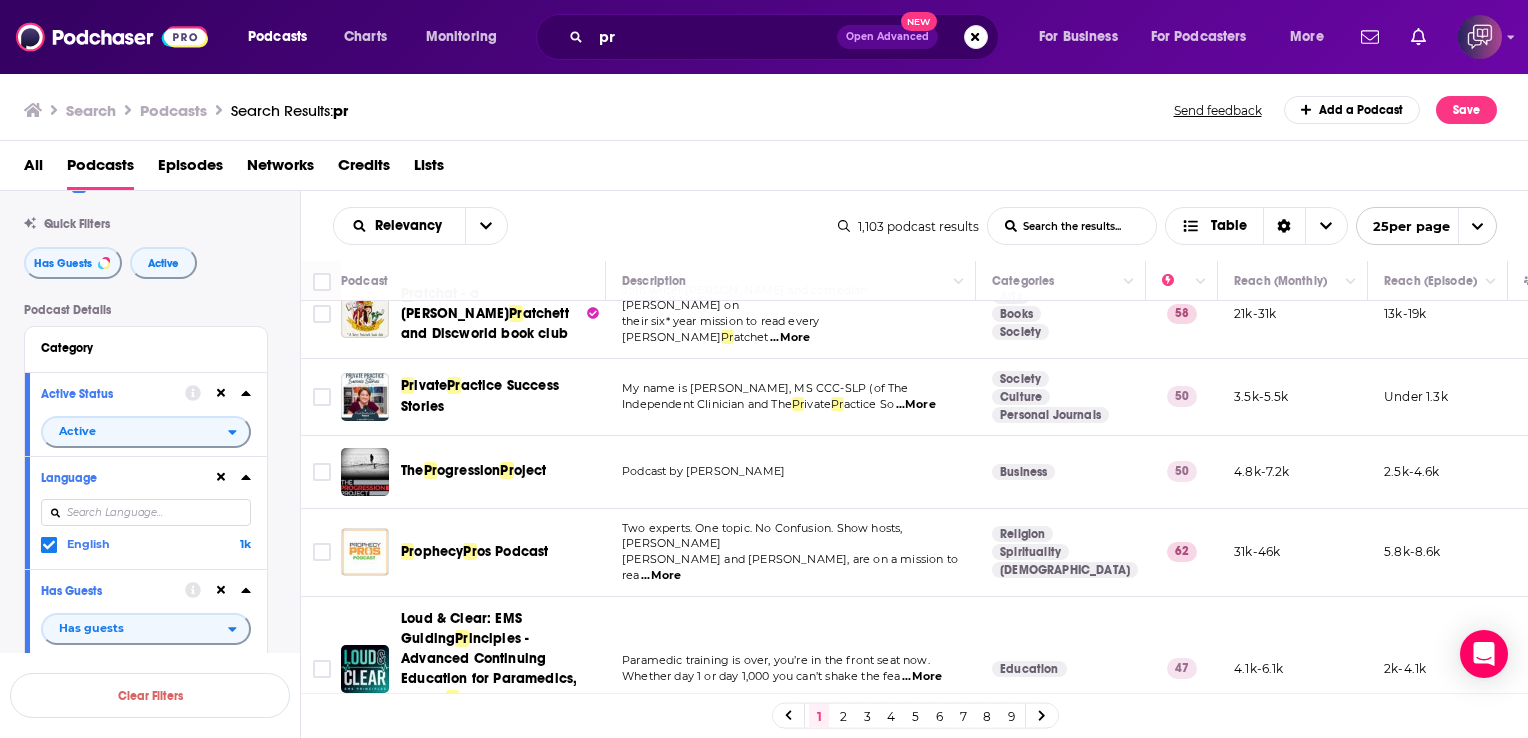 click on "2" at bounding box center [843, 716] 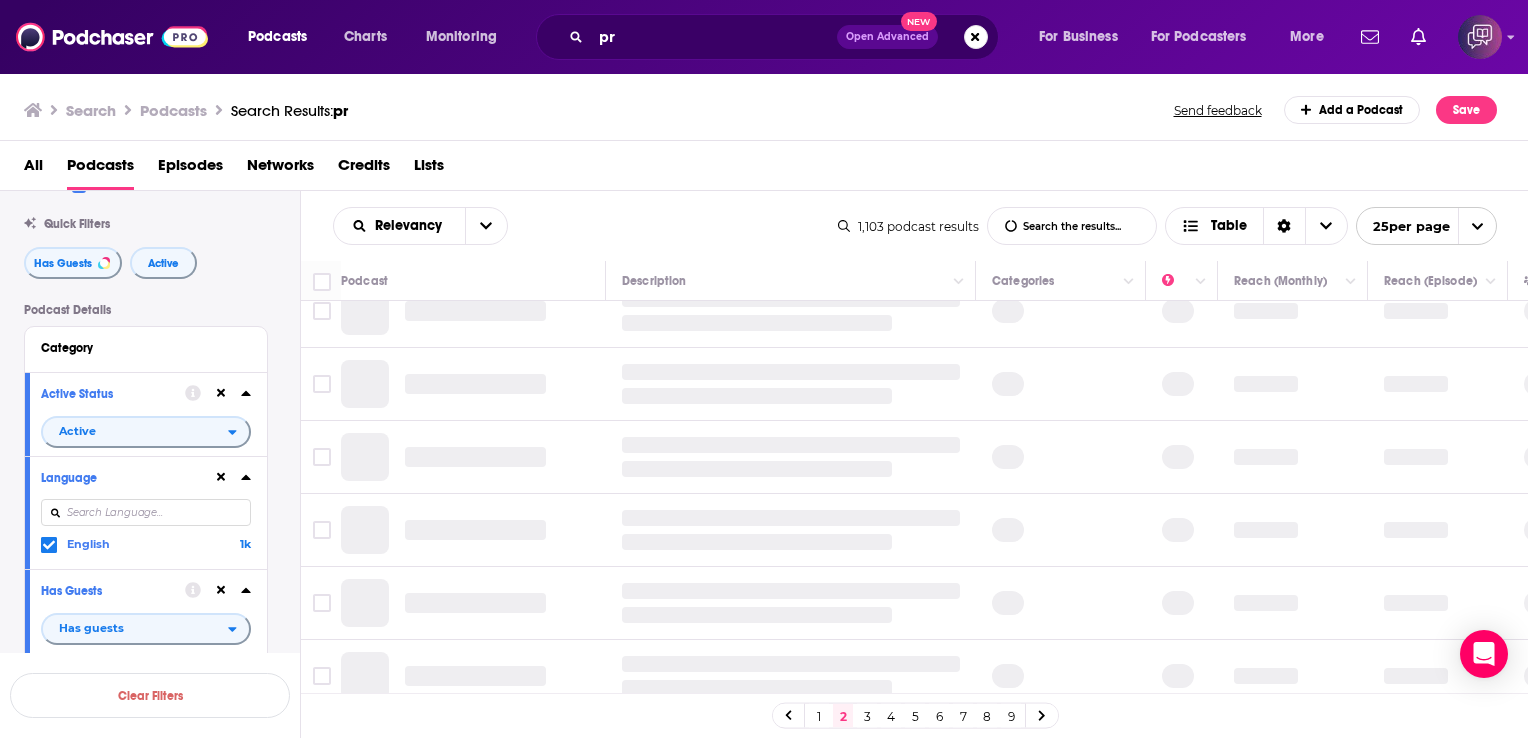 scroll, scrollTop: 0, scrollLeft: 0, axis: both 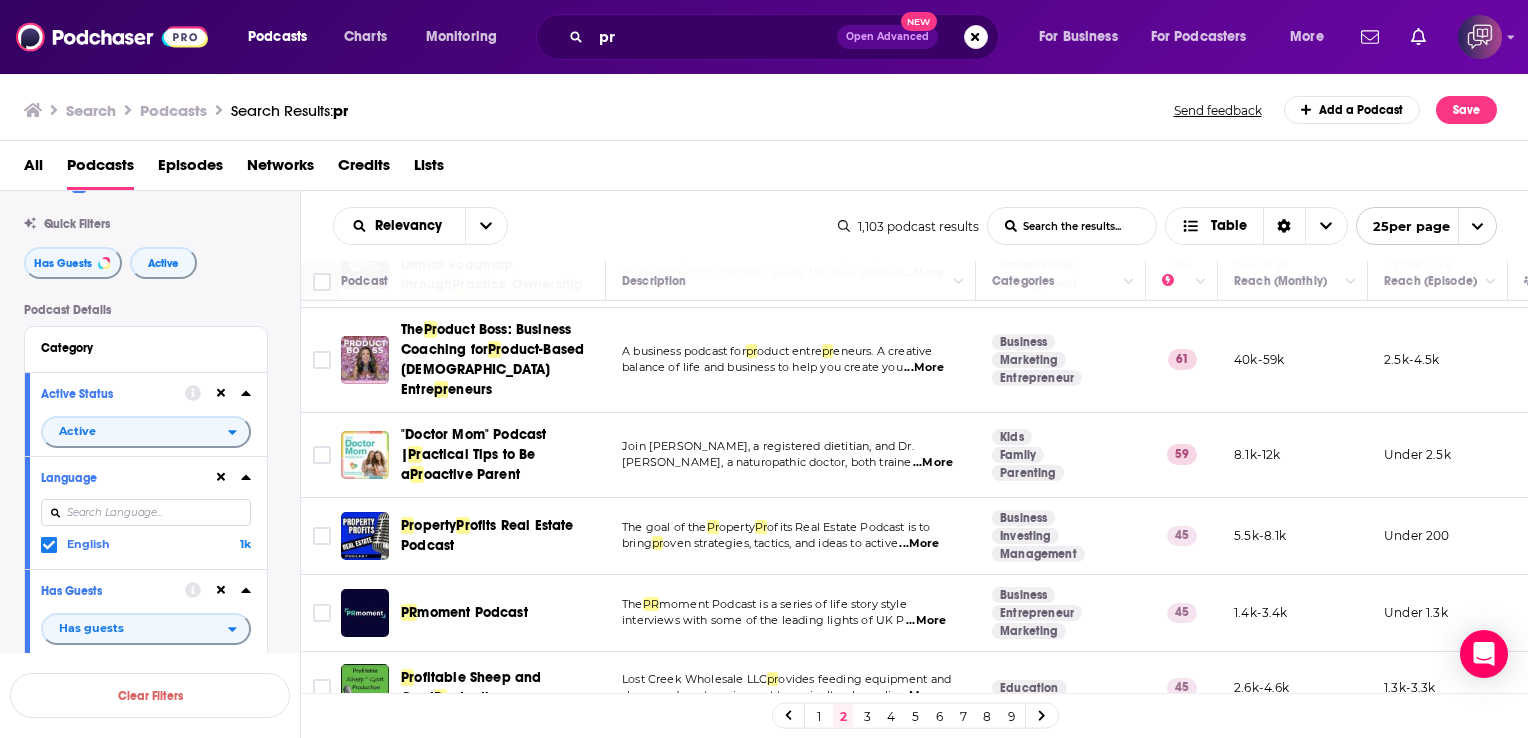 click on "3" at bounding box center (867, 716) 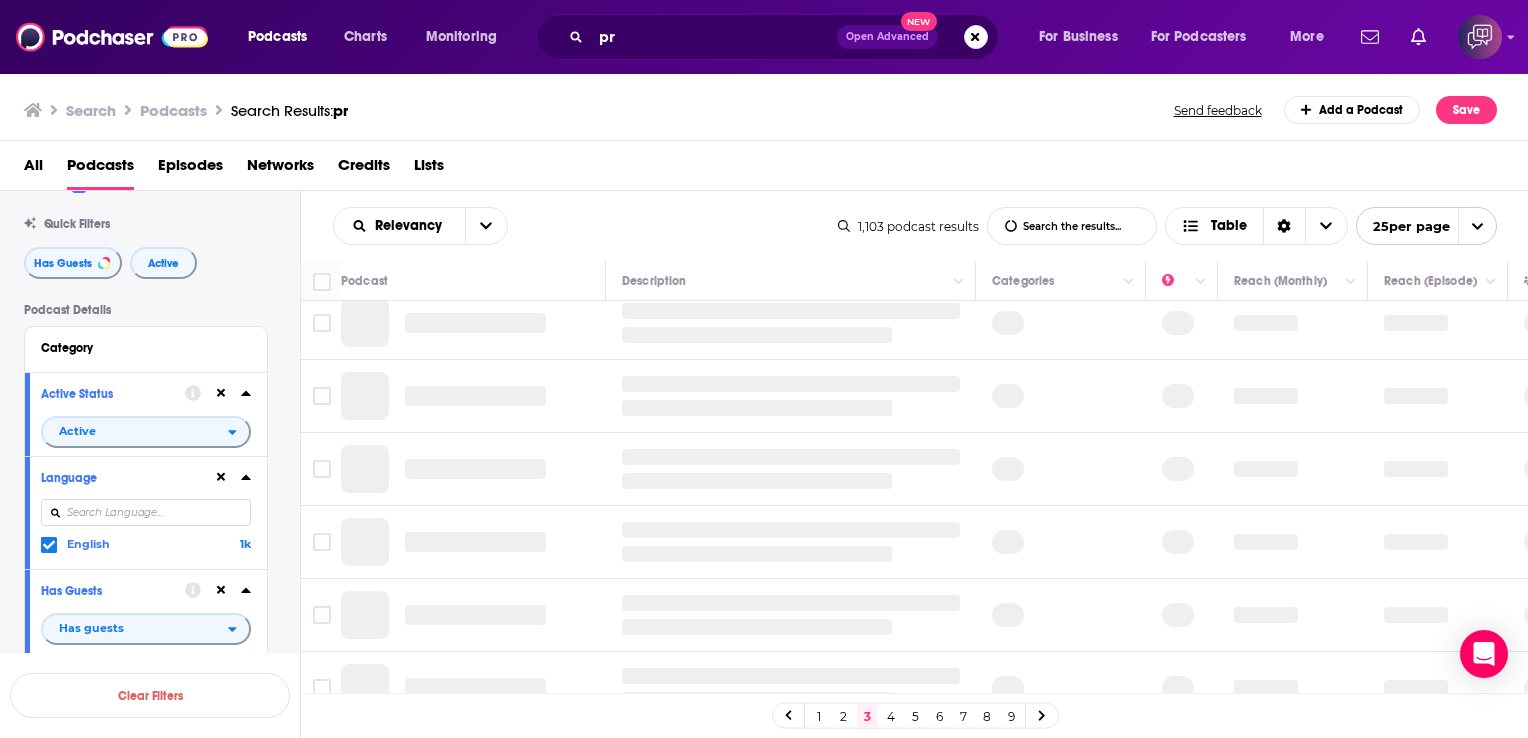 scroll, scrollTop: 0, scrollLeft: 0, axis: both 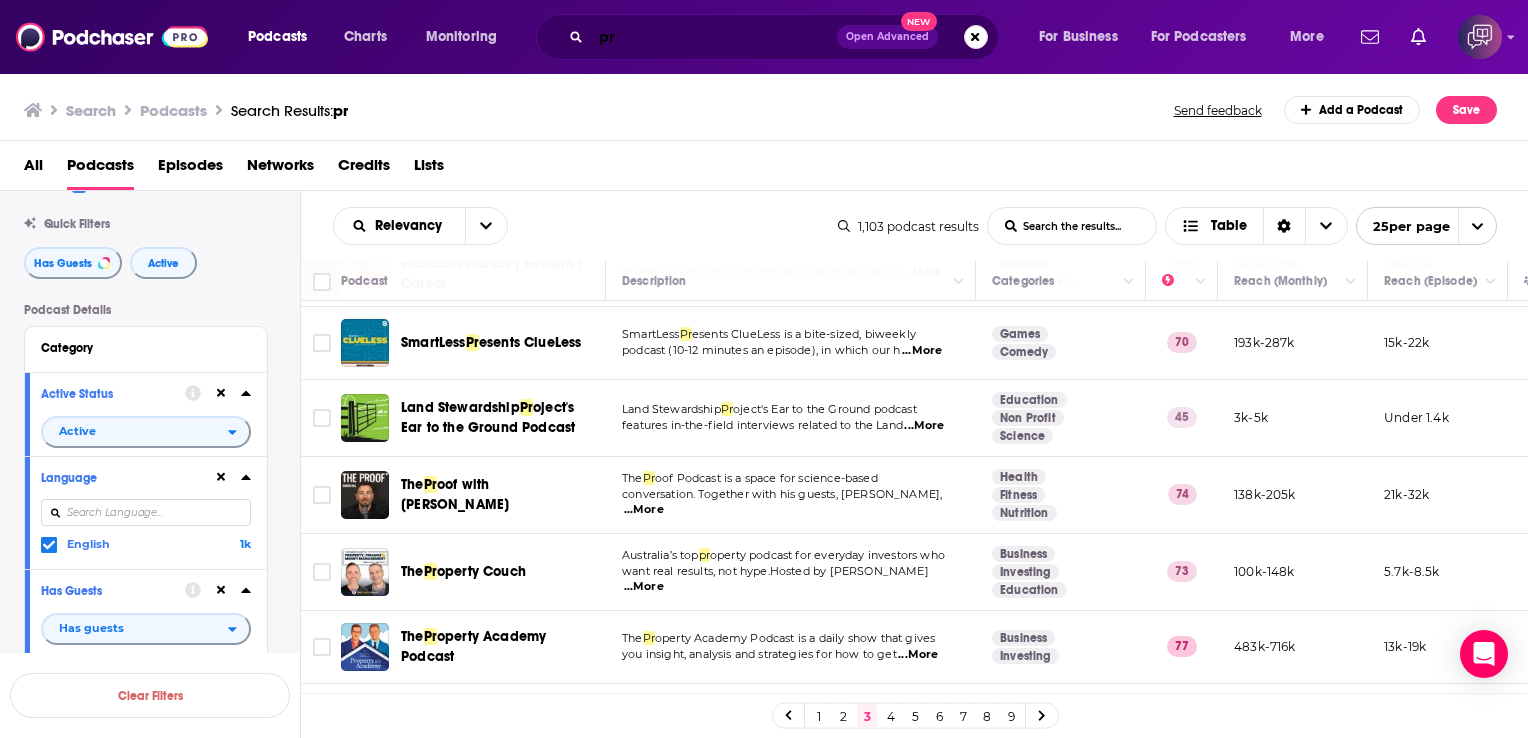 click on "pr" at bounding box center (714, 37) 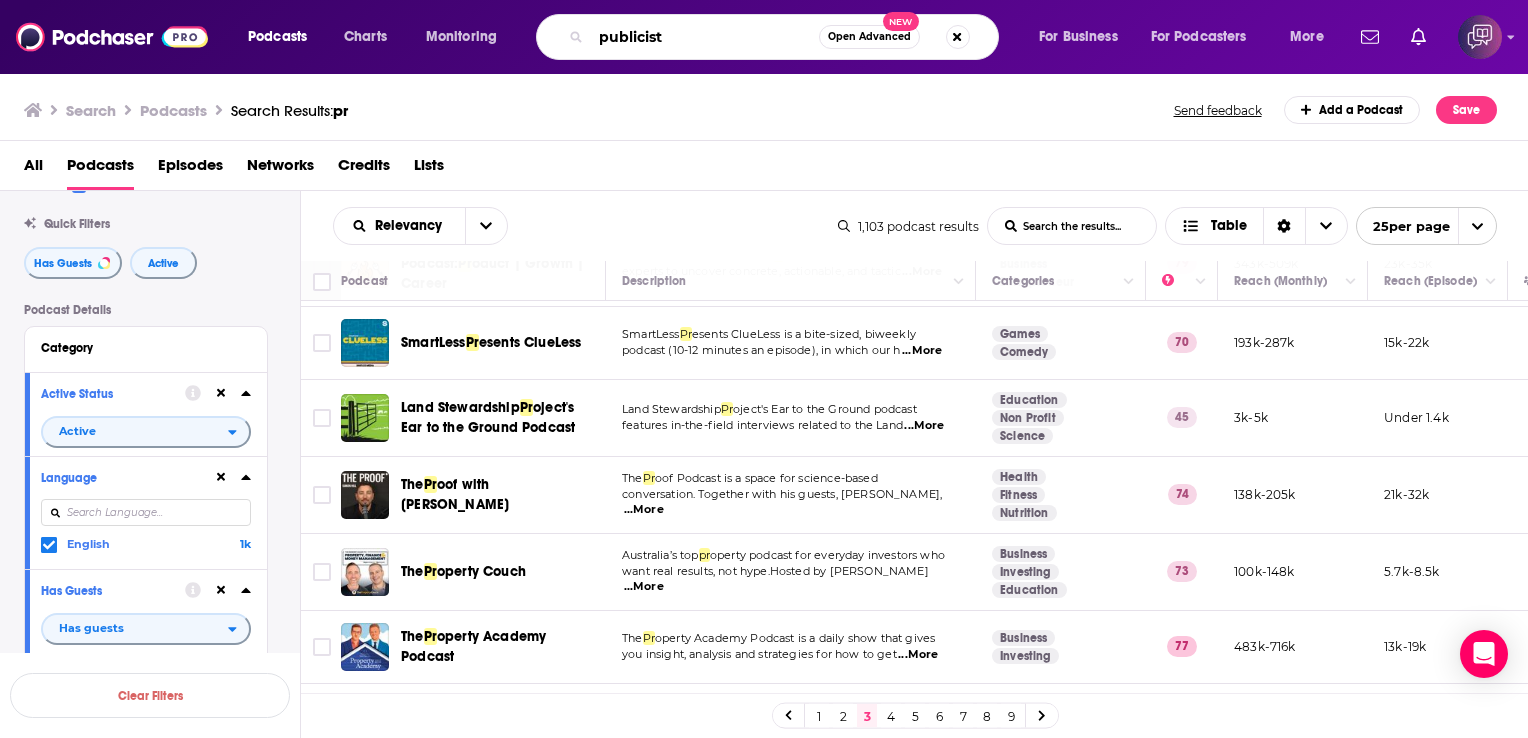 type on "publicist" 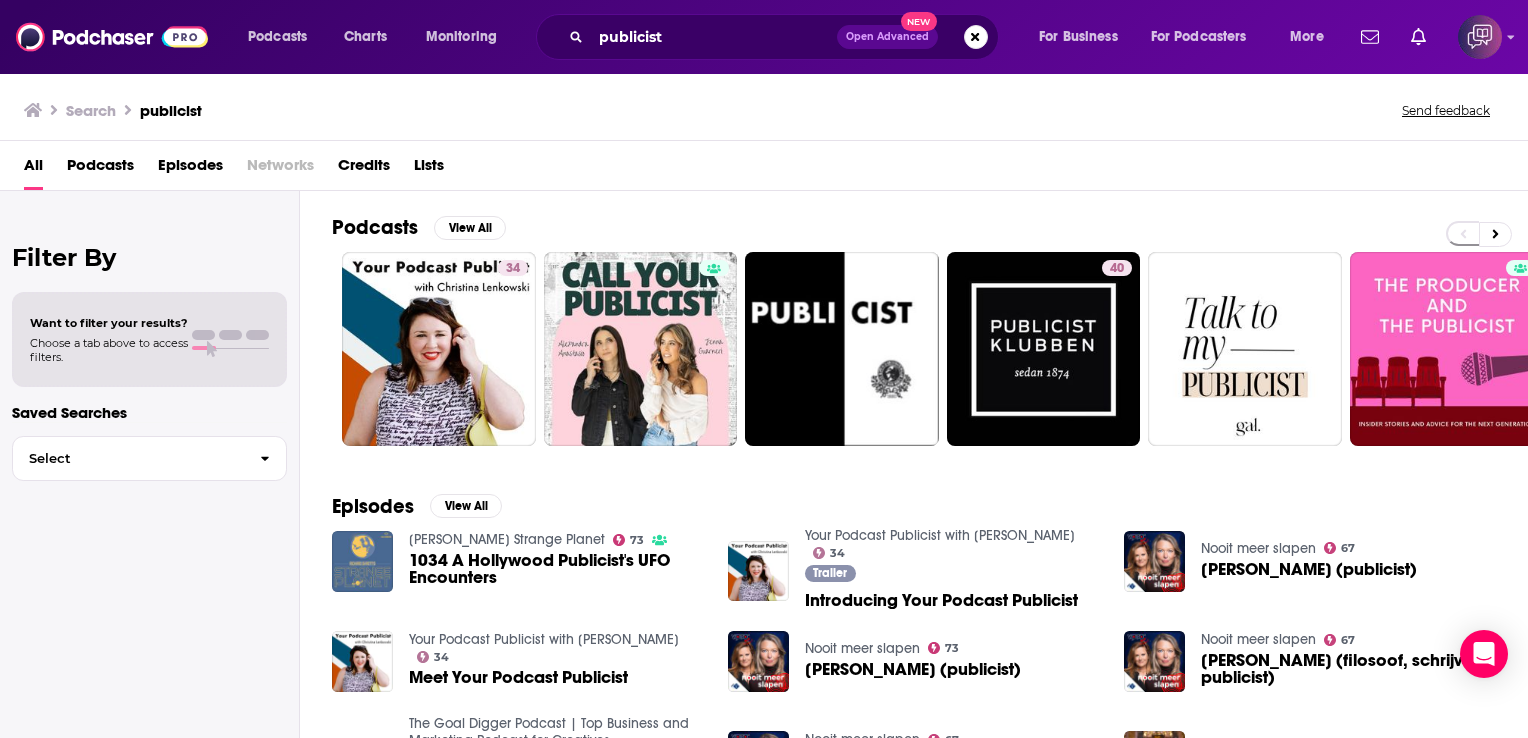 click on "Podcasts" at bounding box center [100, 169] 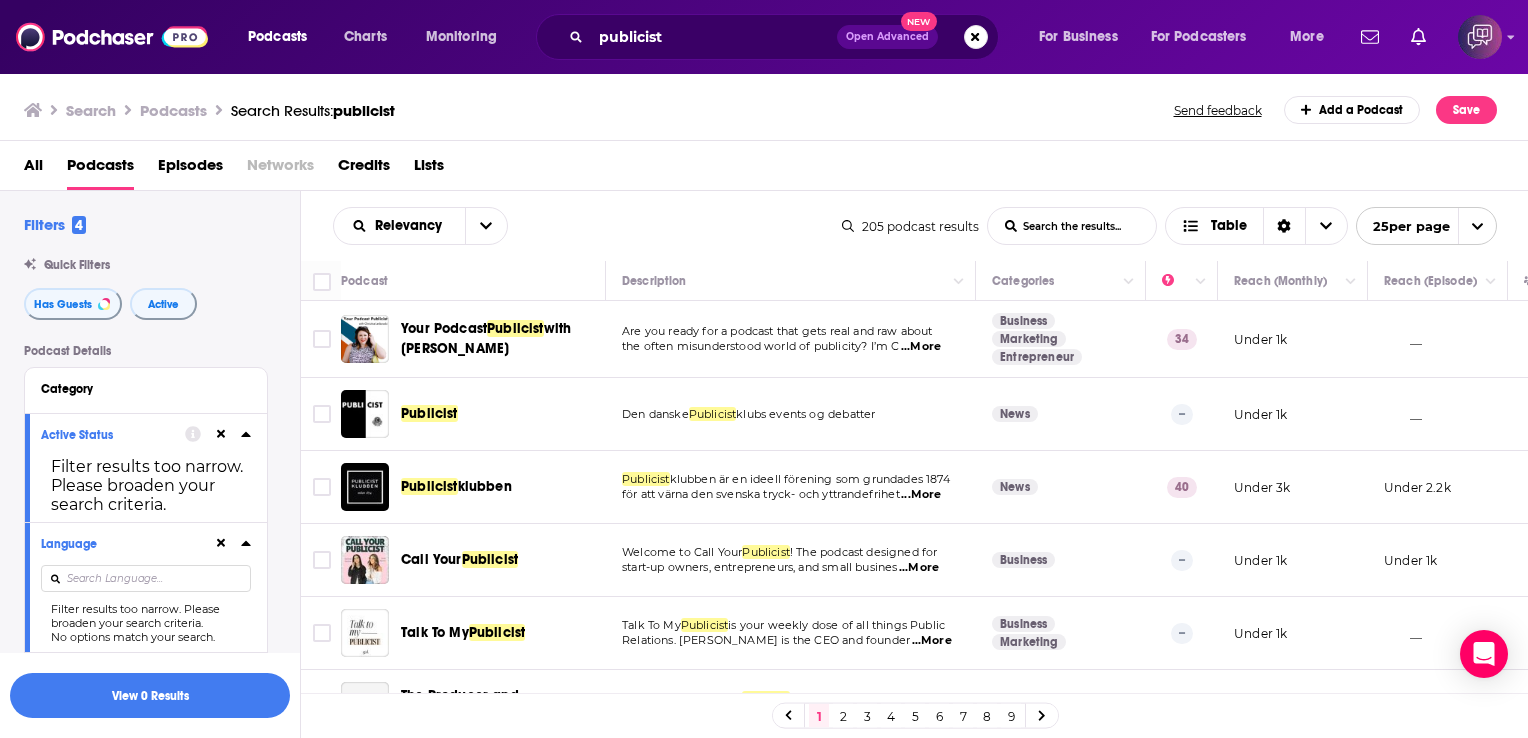 click on "...More" at bounding box center (921, 347) 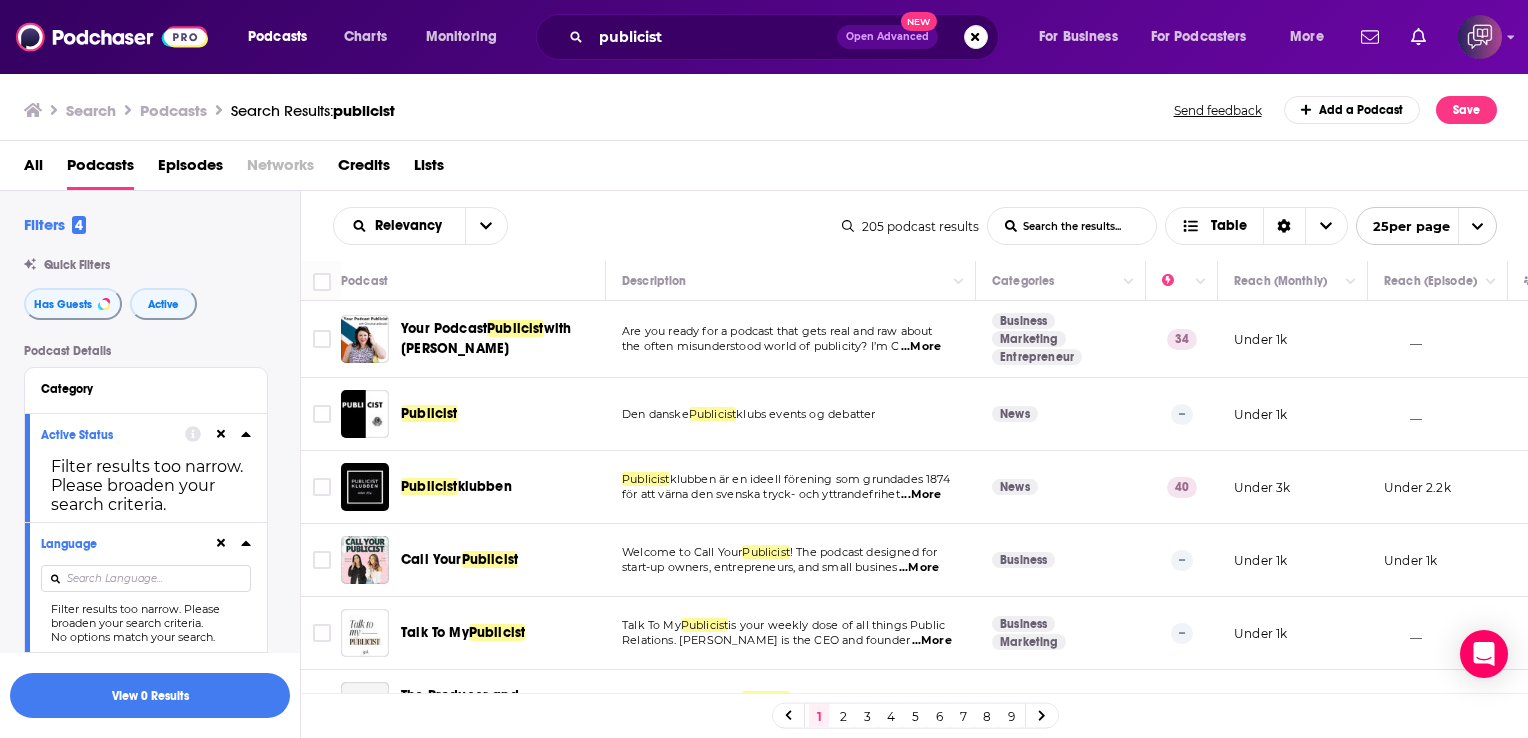 click on "Relevancy List Search Input Search the results... Table" at bounding box center (587, 226) 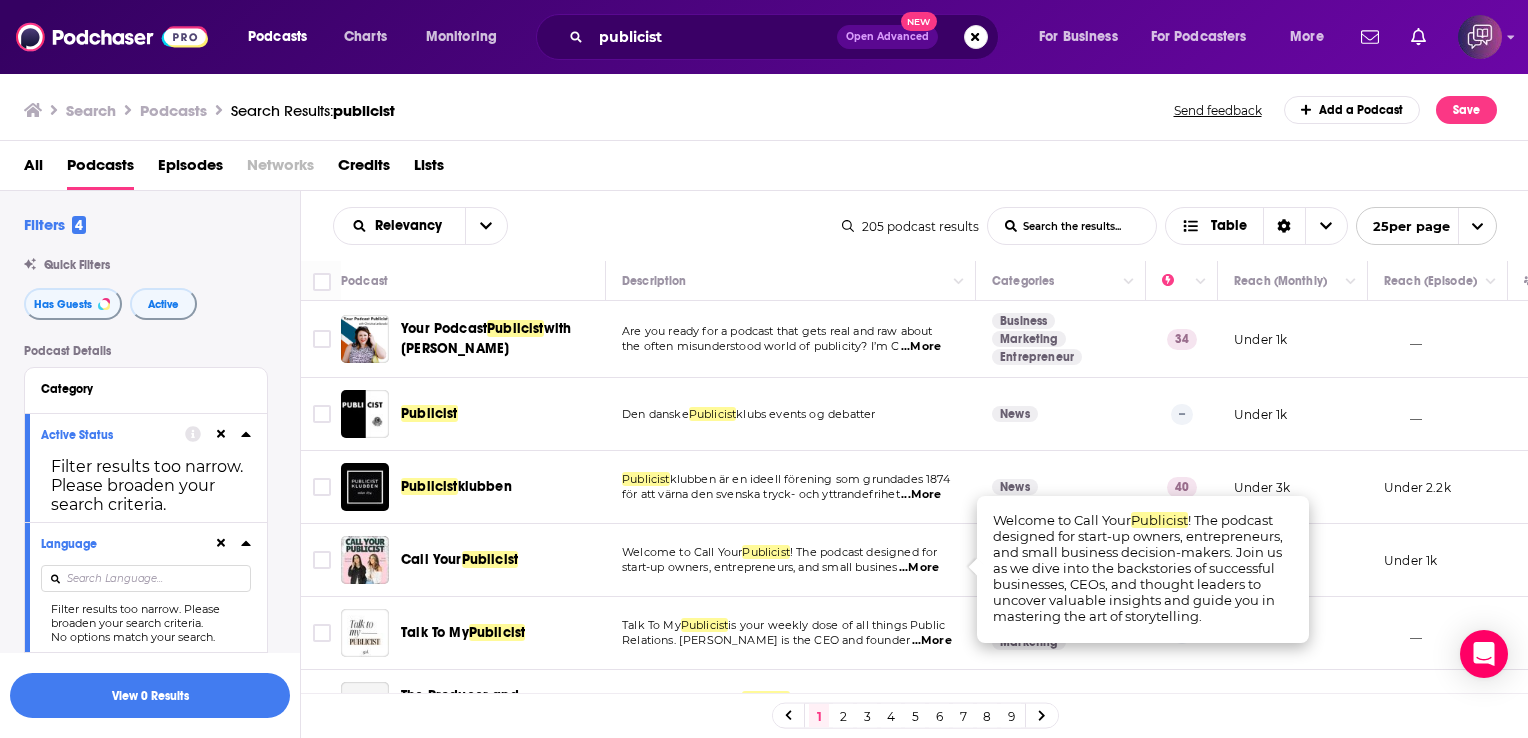 click on "...More" at bounding box center (932, 641) 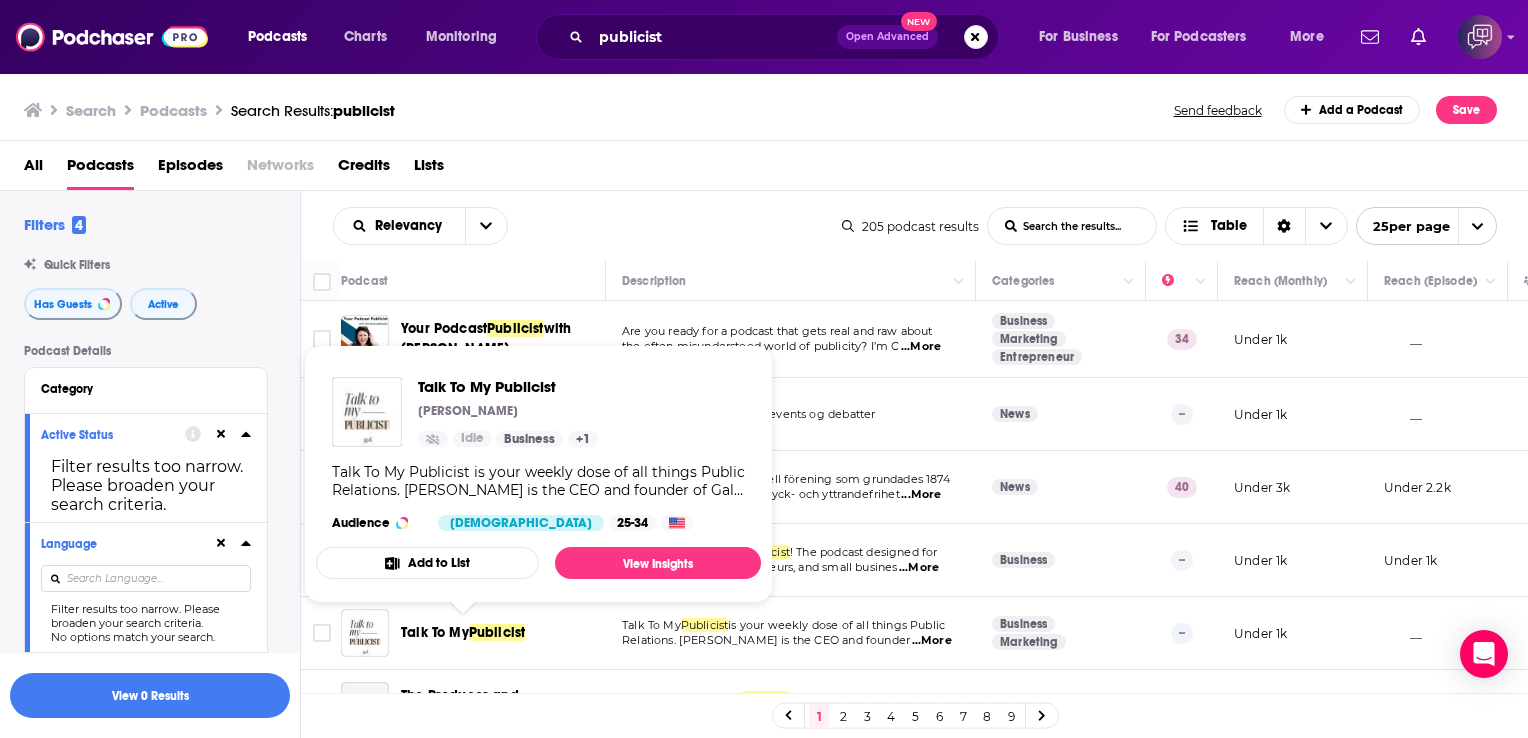 click on "Publicist" at bounding box center [497, 632] 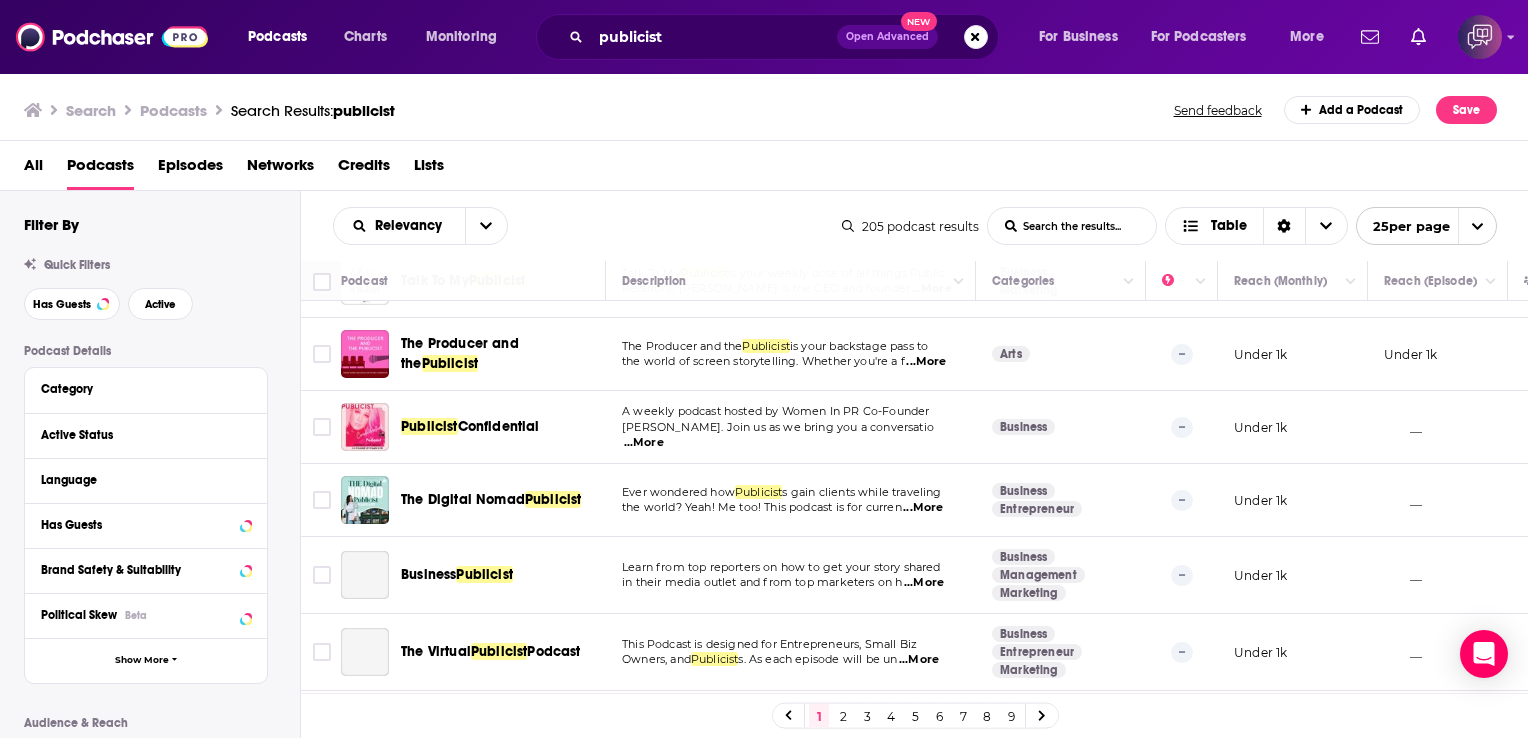 scroll, scrollTop: 360, scrollLeft: 0, axis: vertical 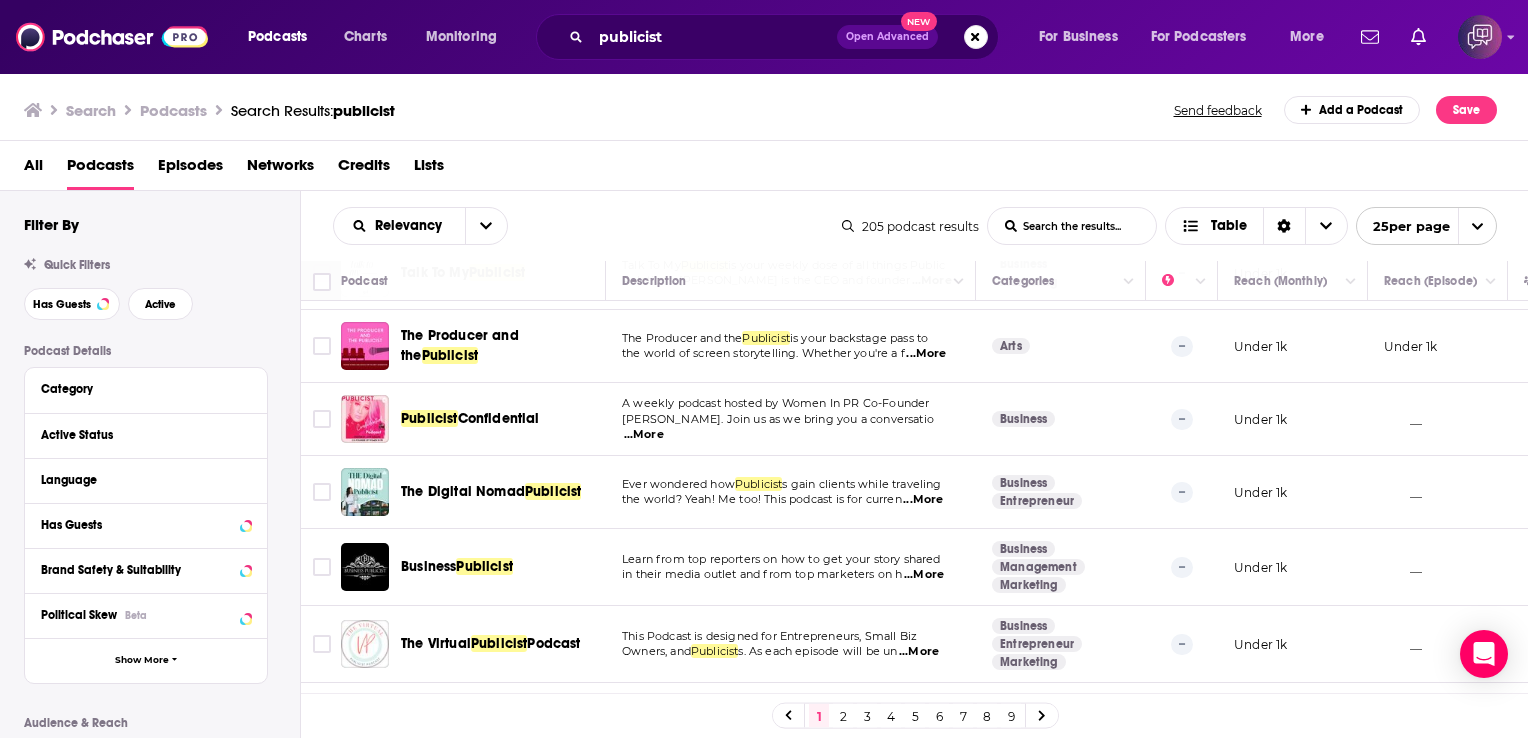 click on "...More" at bounding box center (644, 435) 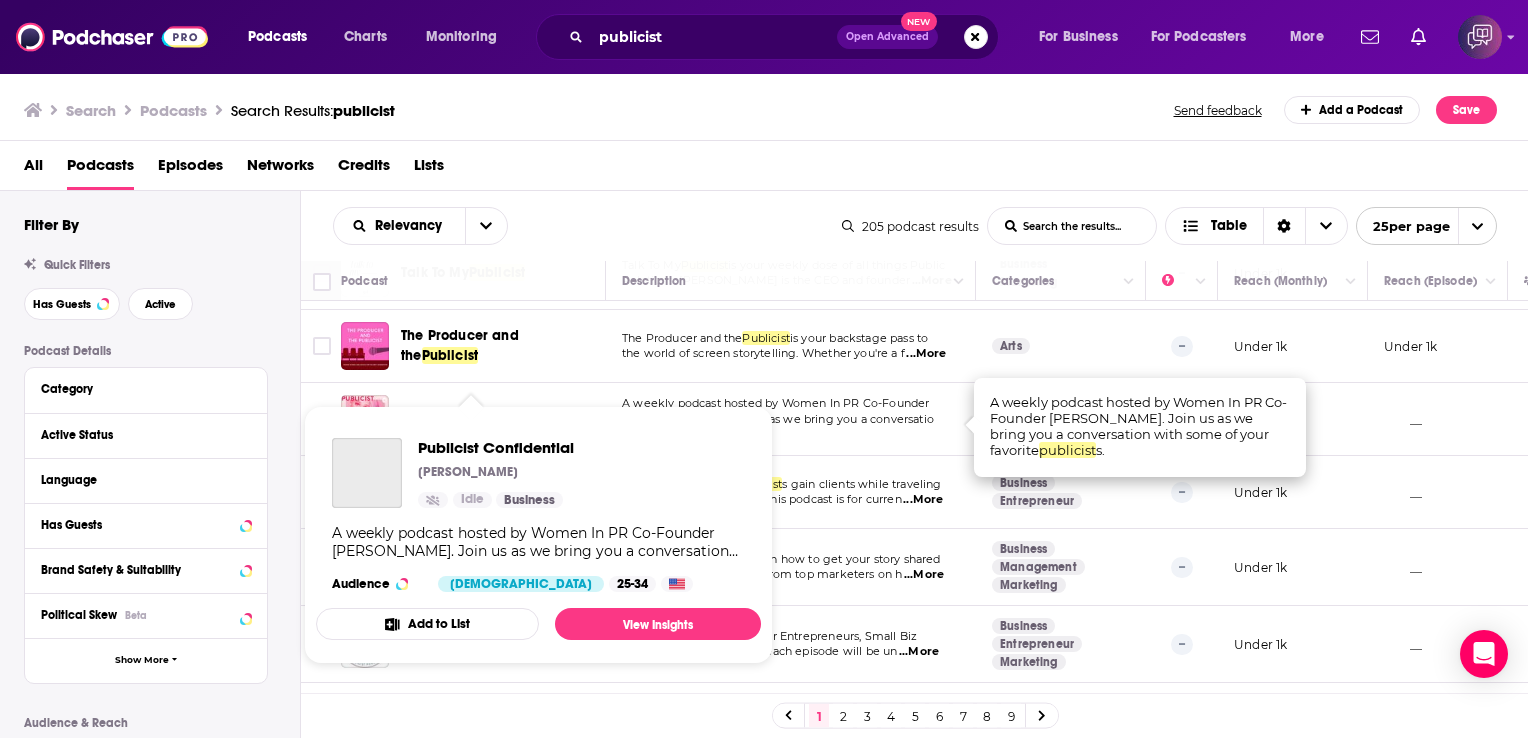 click on "Publicist Confidential Anje Collins Idle Business A weekly podcast hosted by Women In PR Co-Founder Anje Collins. Join us as we bring you a conversation with some of your favorite publicists. Audience Female 25-34 Add to List View Insights" at bounding box center [538, 535] 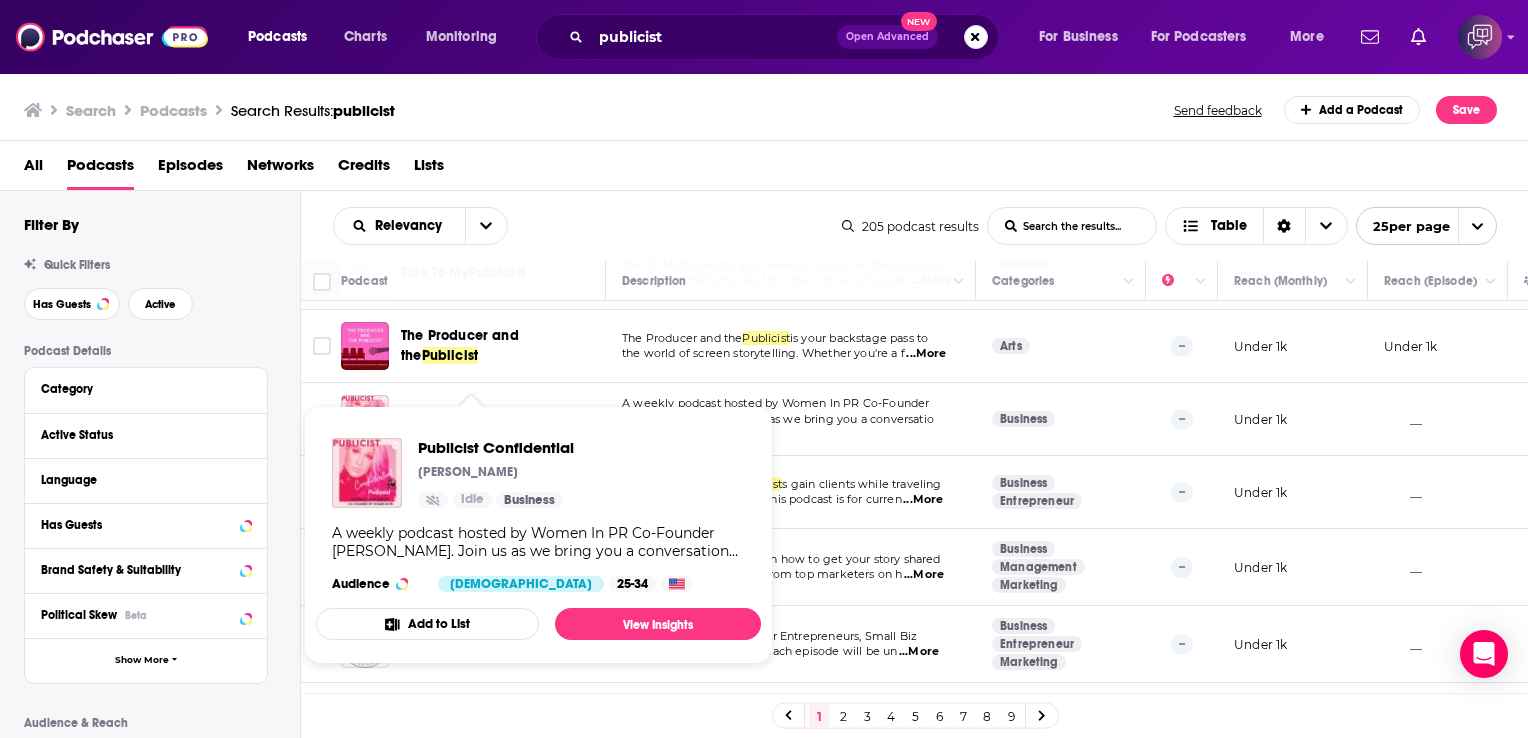click on "Publicist Confidential Anje Collins Idle Business A weekly podcast hosted by Women In PR Co-Founder Anje Collins. Join us as we bring you a conversation with some of your favorite publicists. Audience Female 25-34 Add to List View Insights" at bounding box center [538, 535] 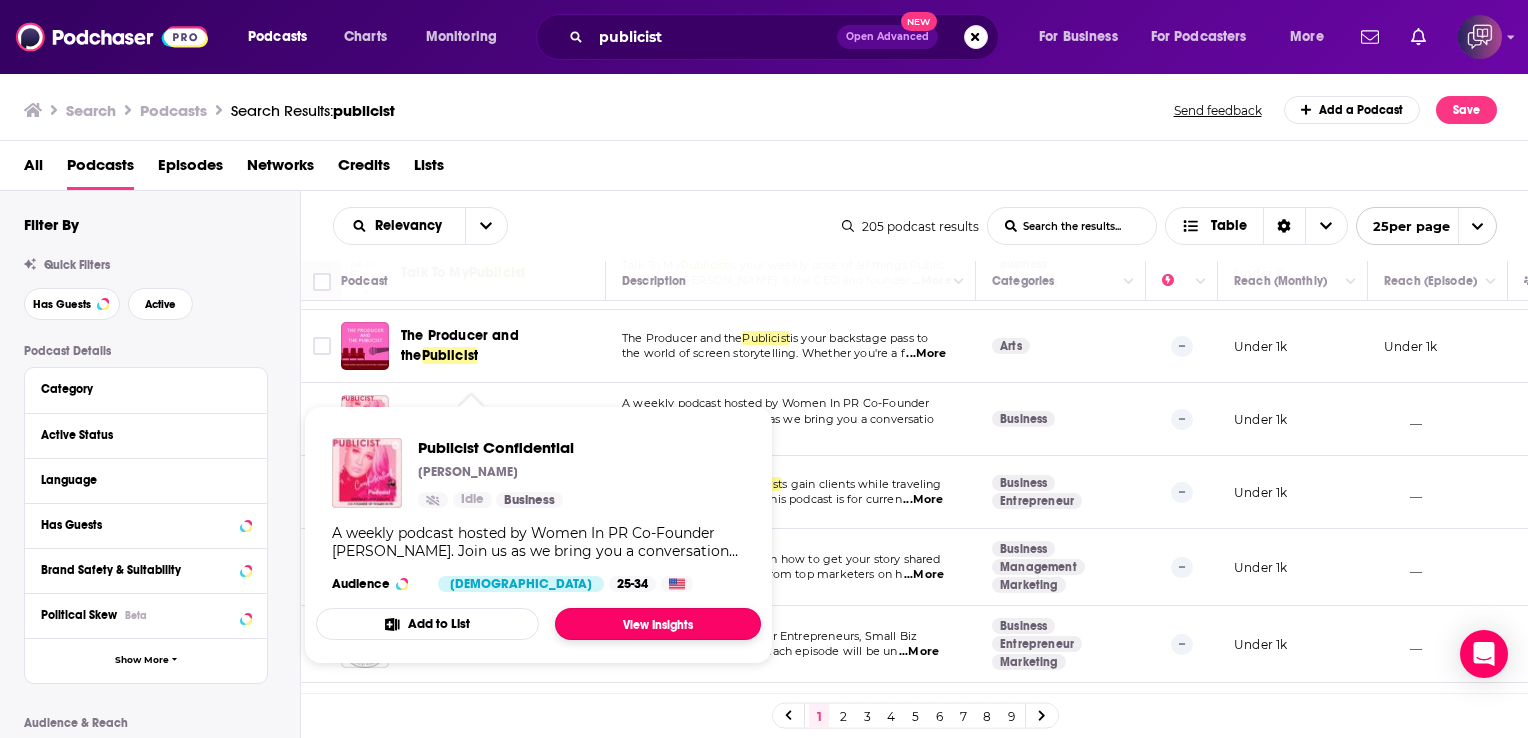 click on "View Insights" at bounding box center (658, 624) 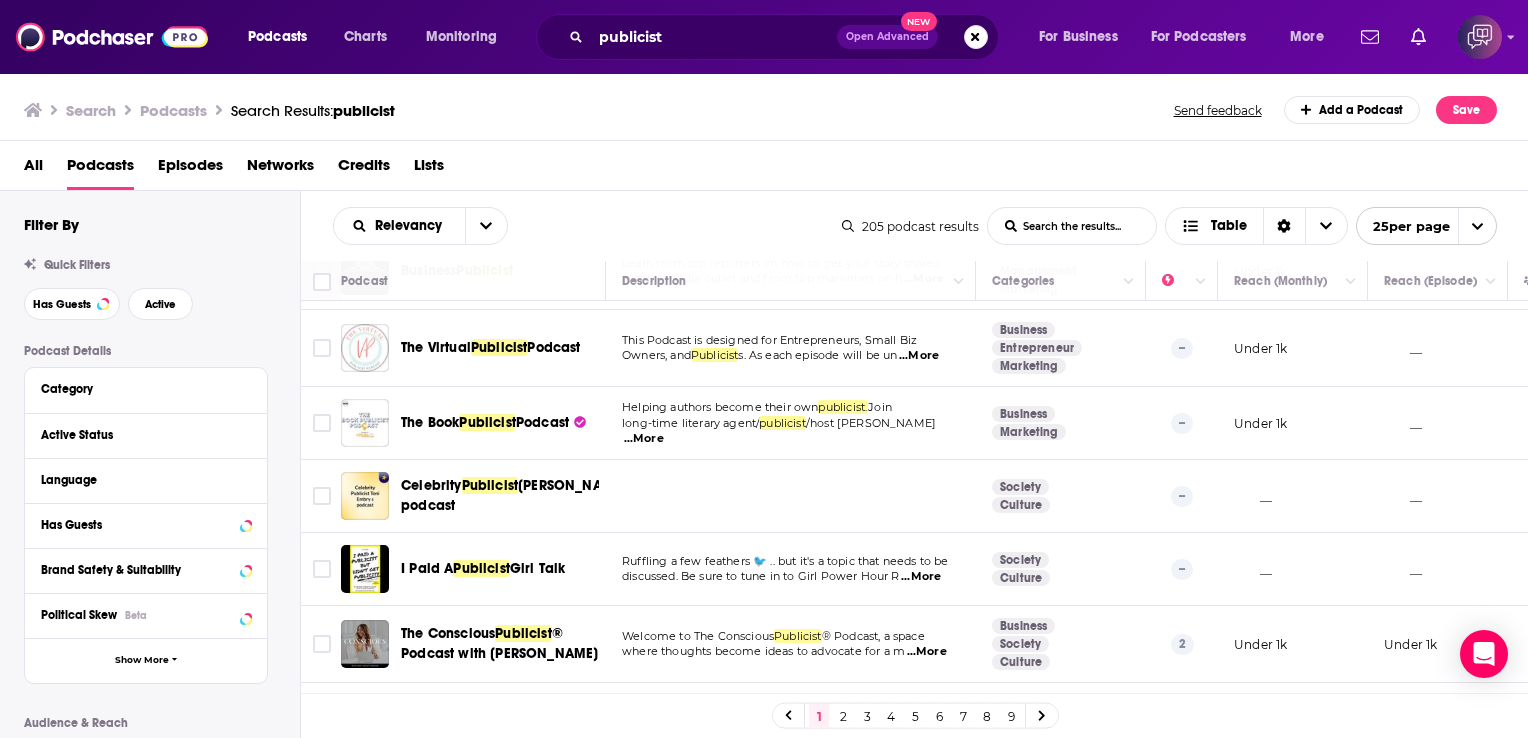 scroll, scrollTop: 677, scrollLeft: 0, axis: vertical 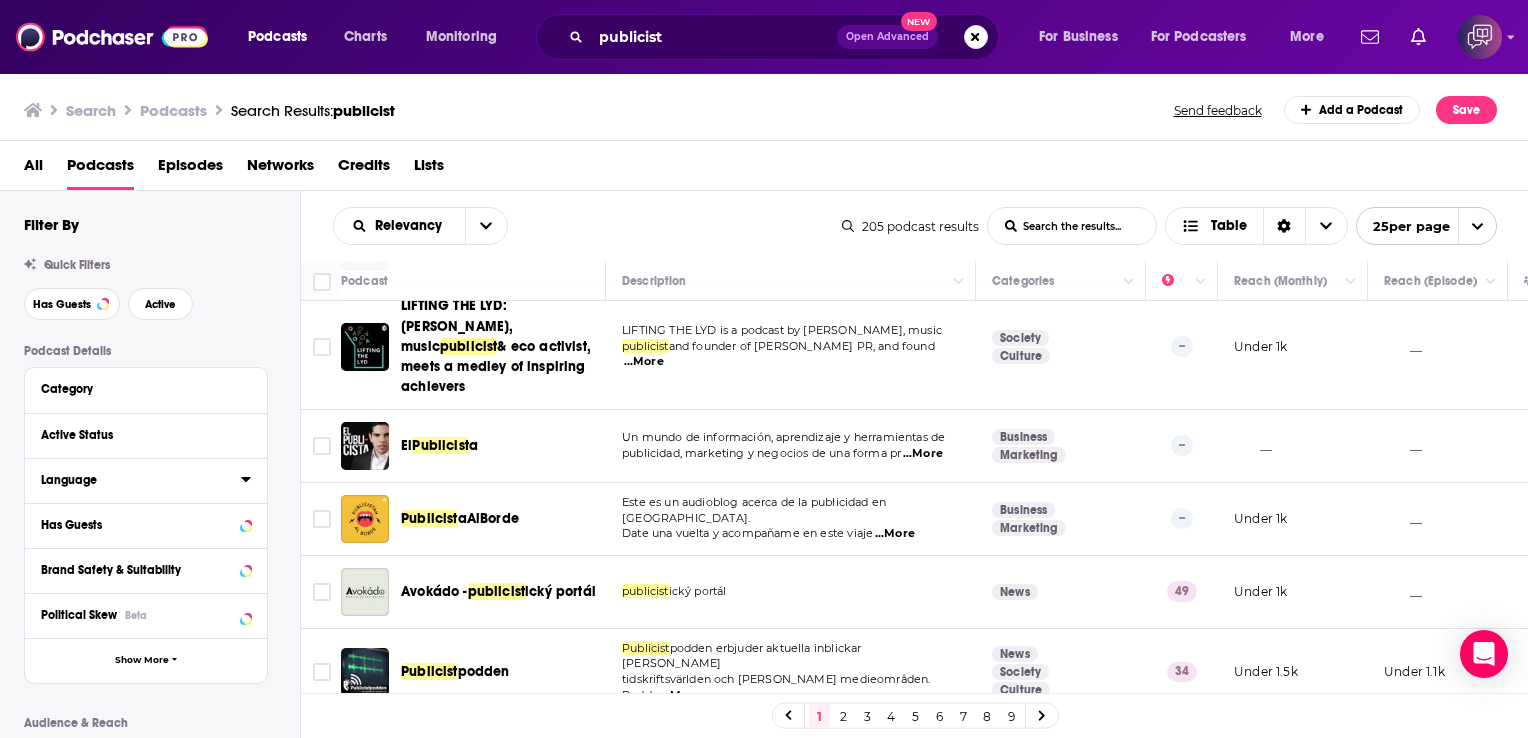 click on "Language" at bounding box center (134, 480) 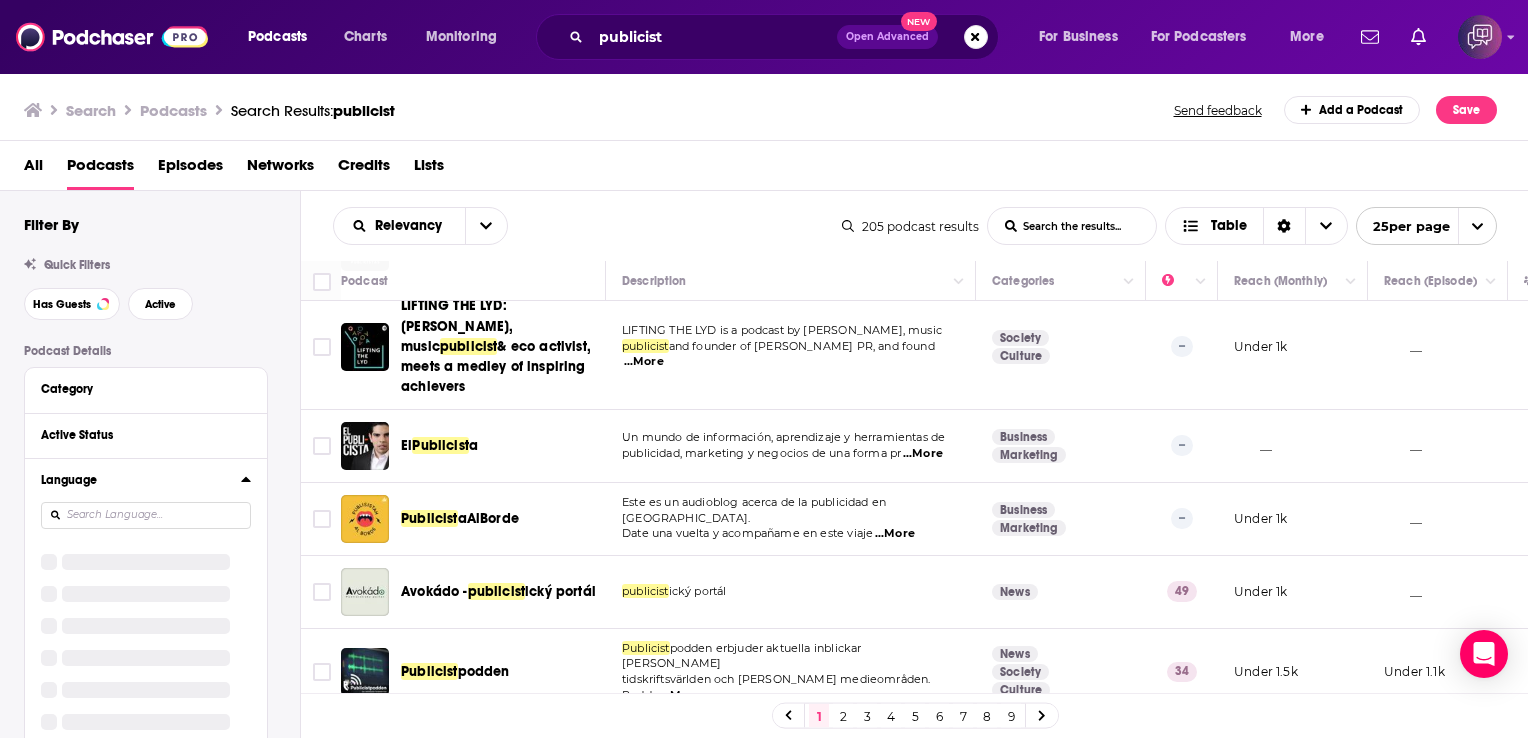 drag, startPoint x: 244, startPoint y: 478, endPoint x: 289, endPoint y: 482, distance: 45.17743 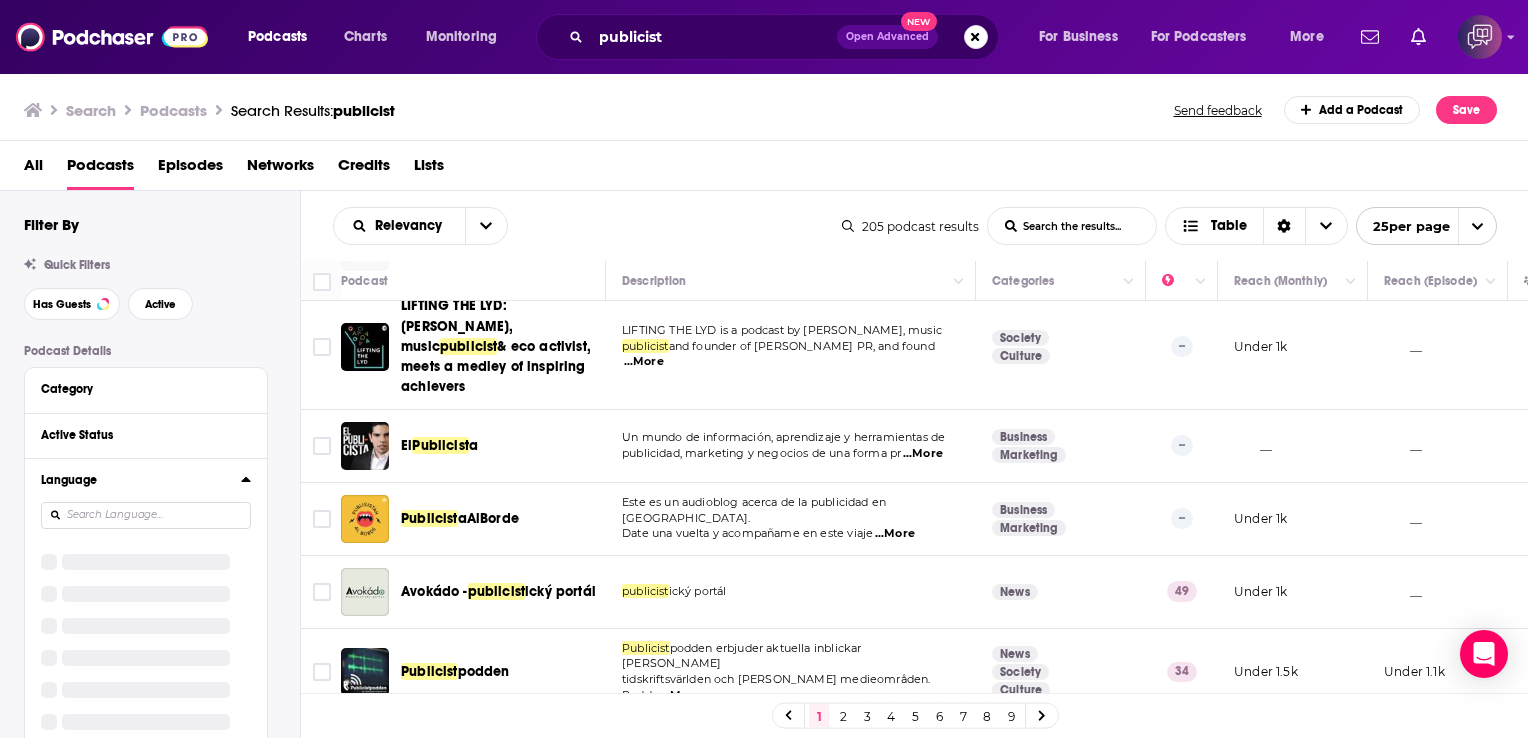 click on "Podcast Details Category Active Status Language Has Guests Brand Safety & Suitability Political Skew Beta Show More Audience & Reach Power Score™ Reach (Monthly) Reach (Episode Average) Gender Age Income Show More" at bounding box center (162, 825) 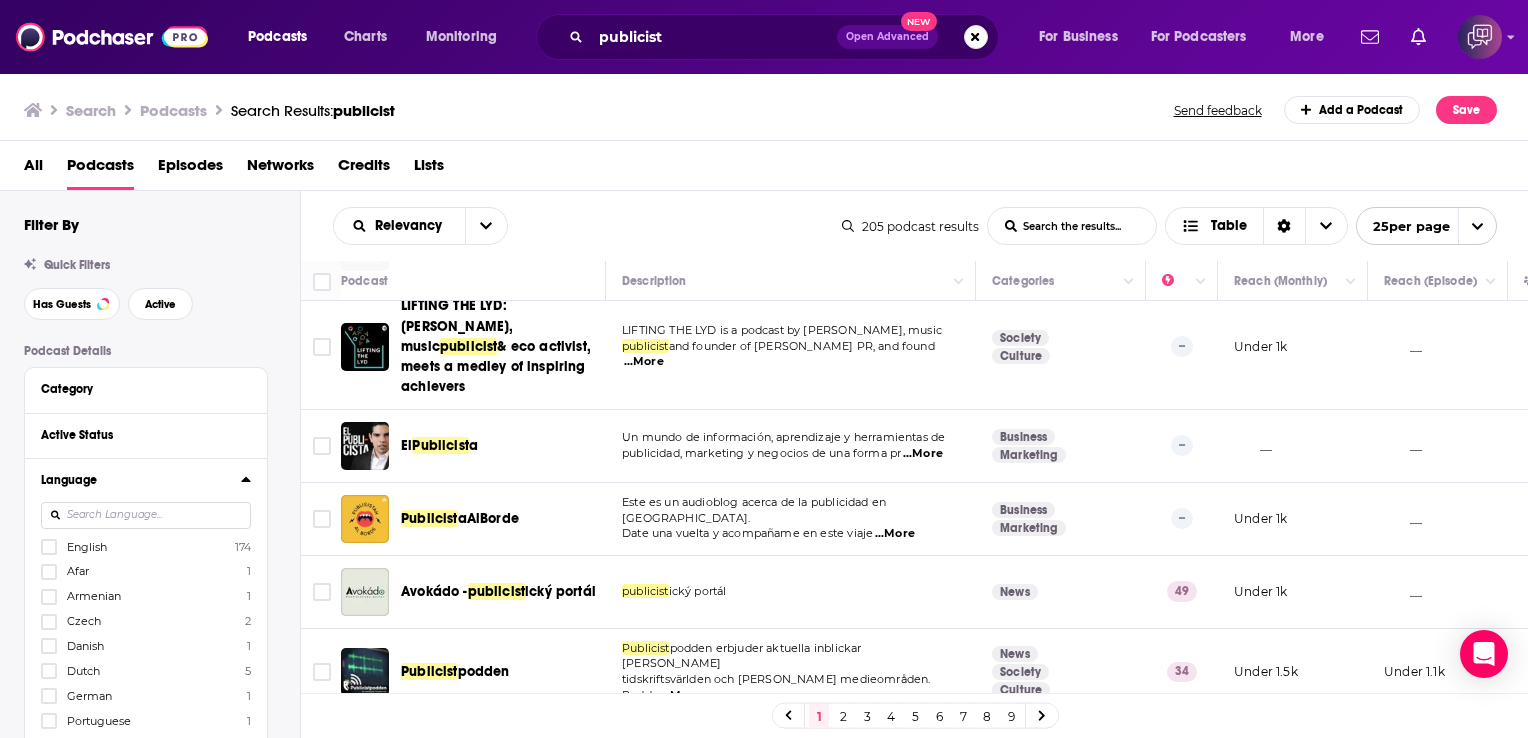 click on "English" at bounding box center (87, 547) 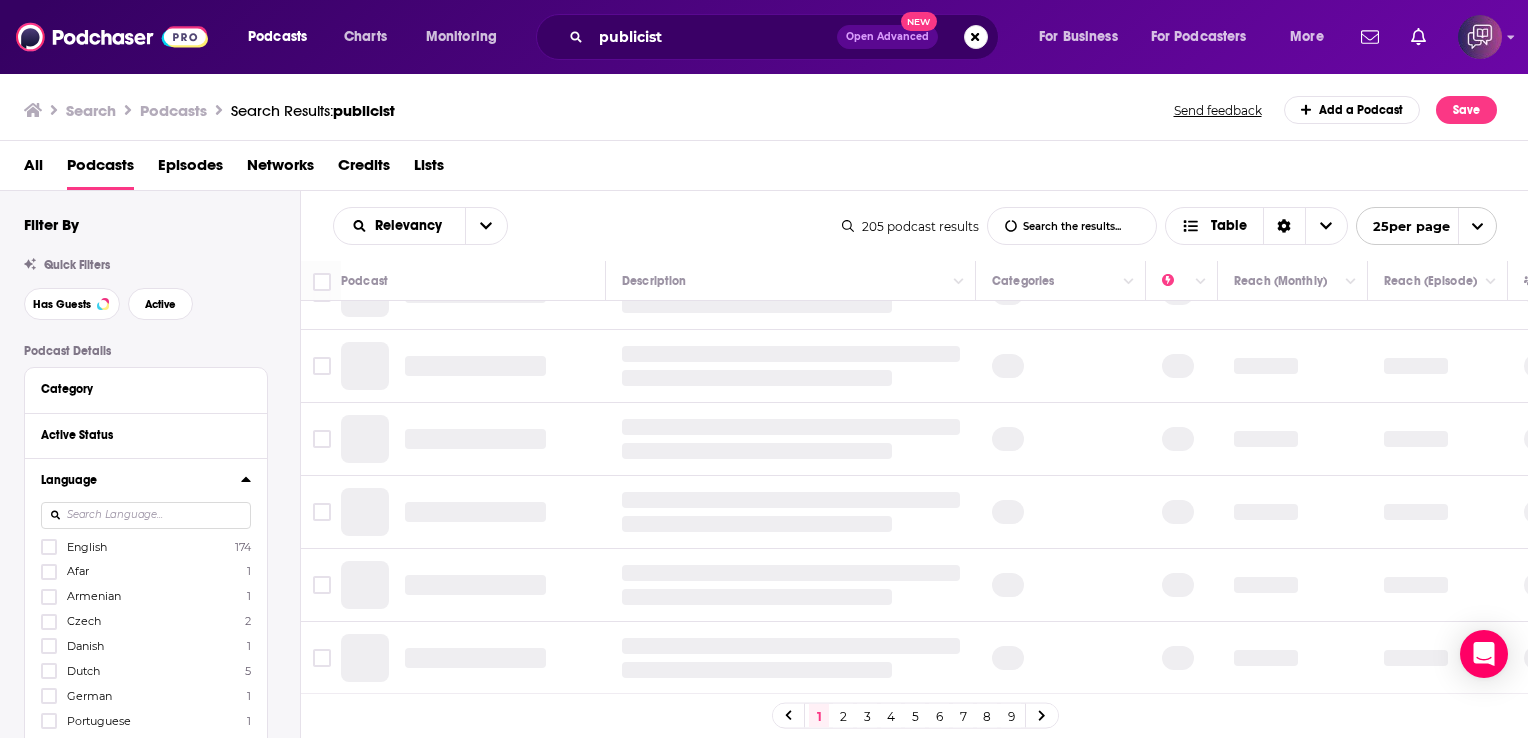 scroll, scrollTop: 1441, scrollLeft: 0, axis: vertical 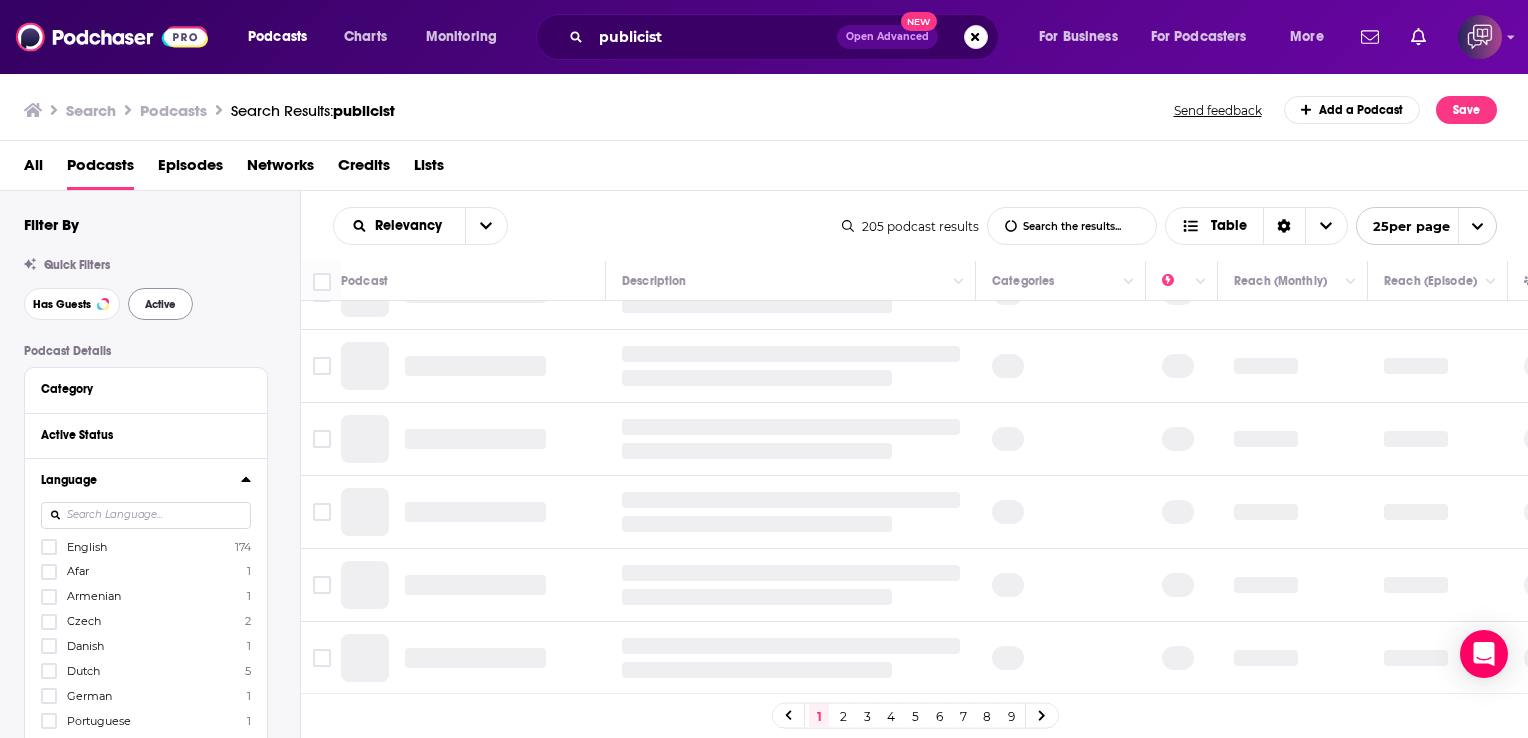 click at bounding box center (49, 547) 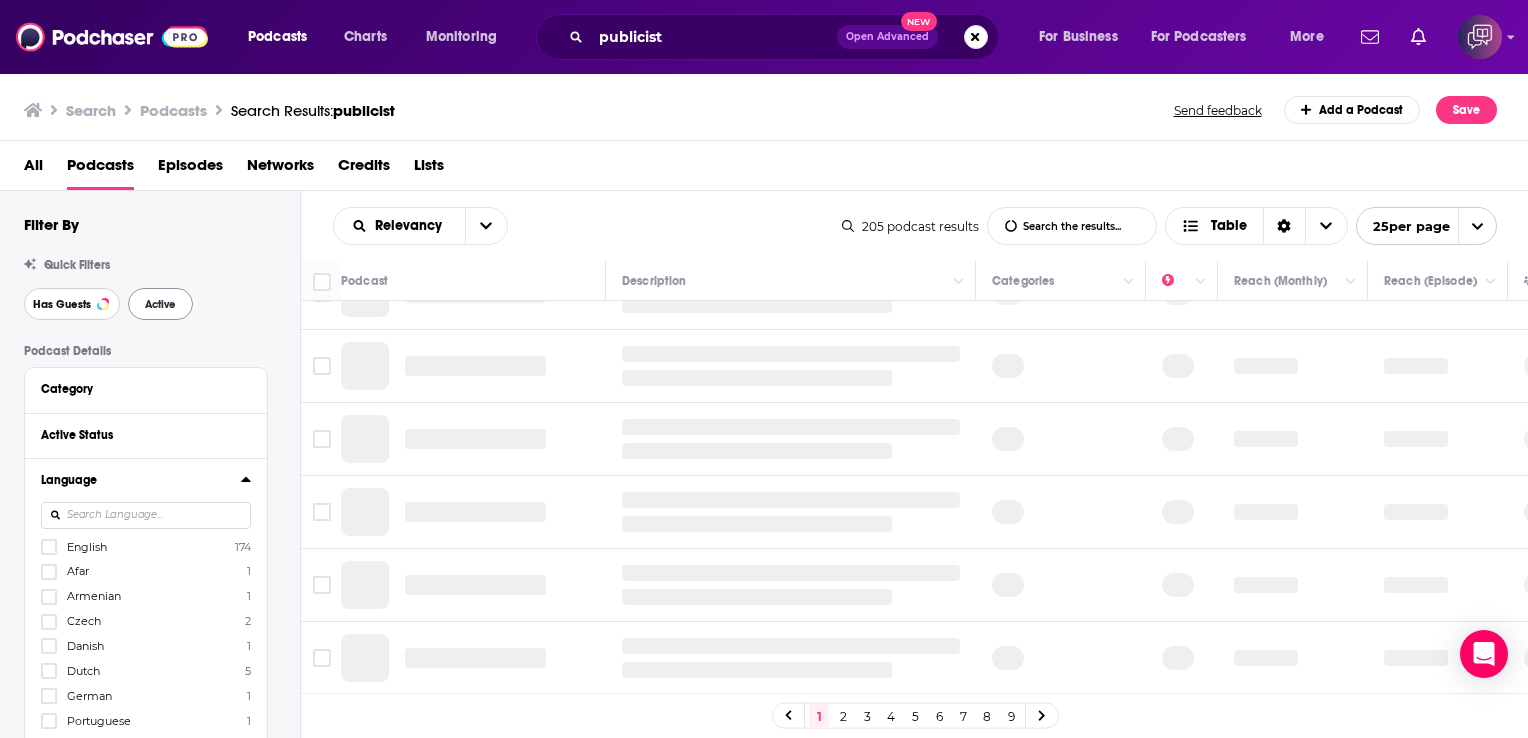 click on "Has Guests" at bounding box center (62, 304) 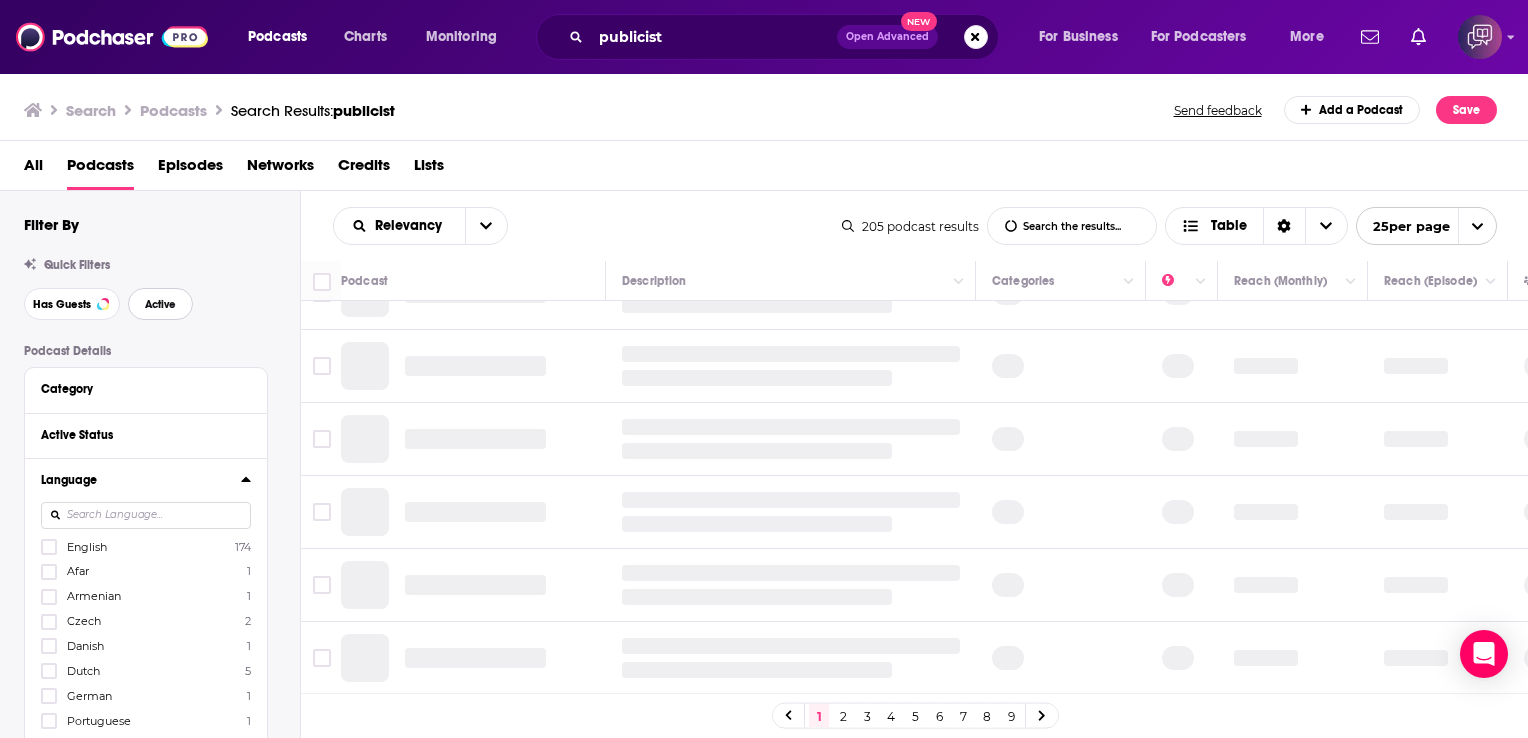 click on "Active" at bounding box center [160, 304] 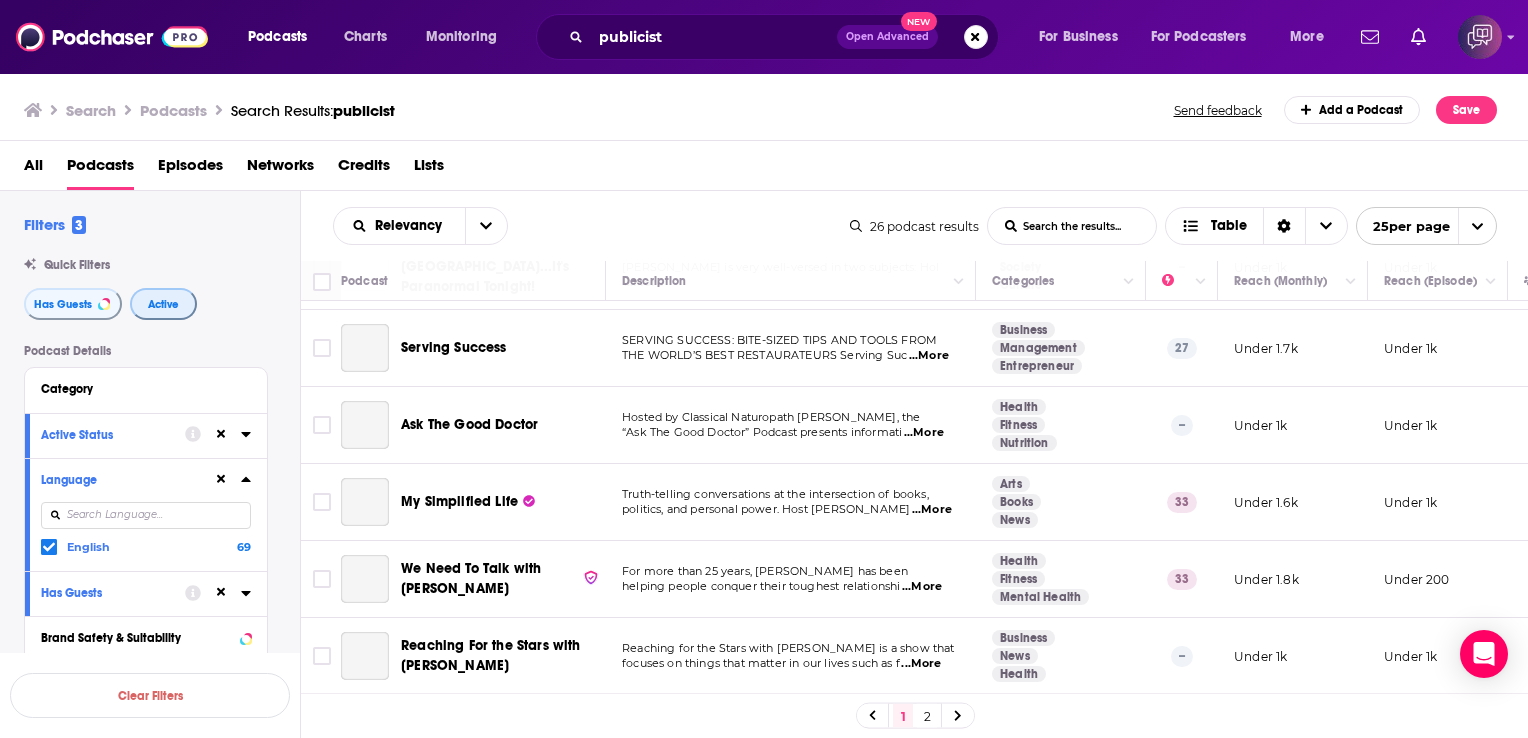scroll, scrollTop: 1509, scrollLeft: 0, axis: vertical 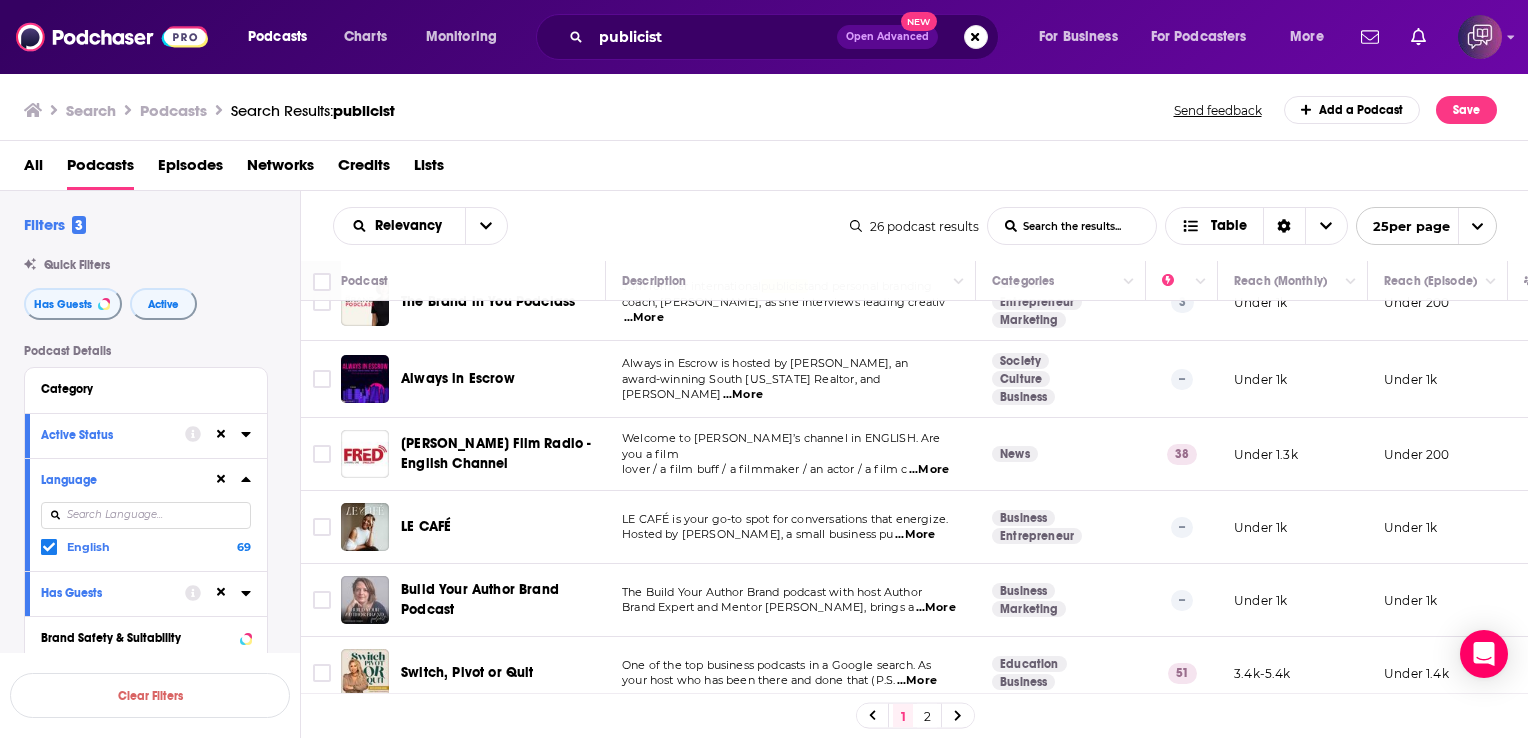 click on "...More" at bounding box center [936, 608] 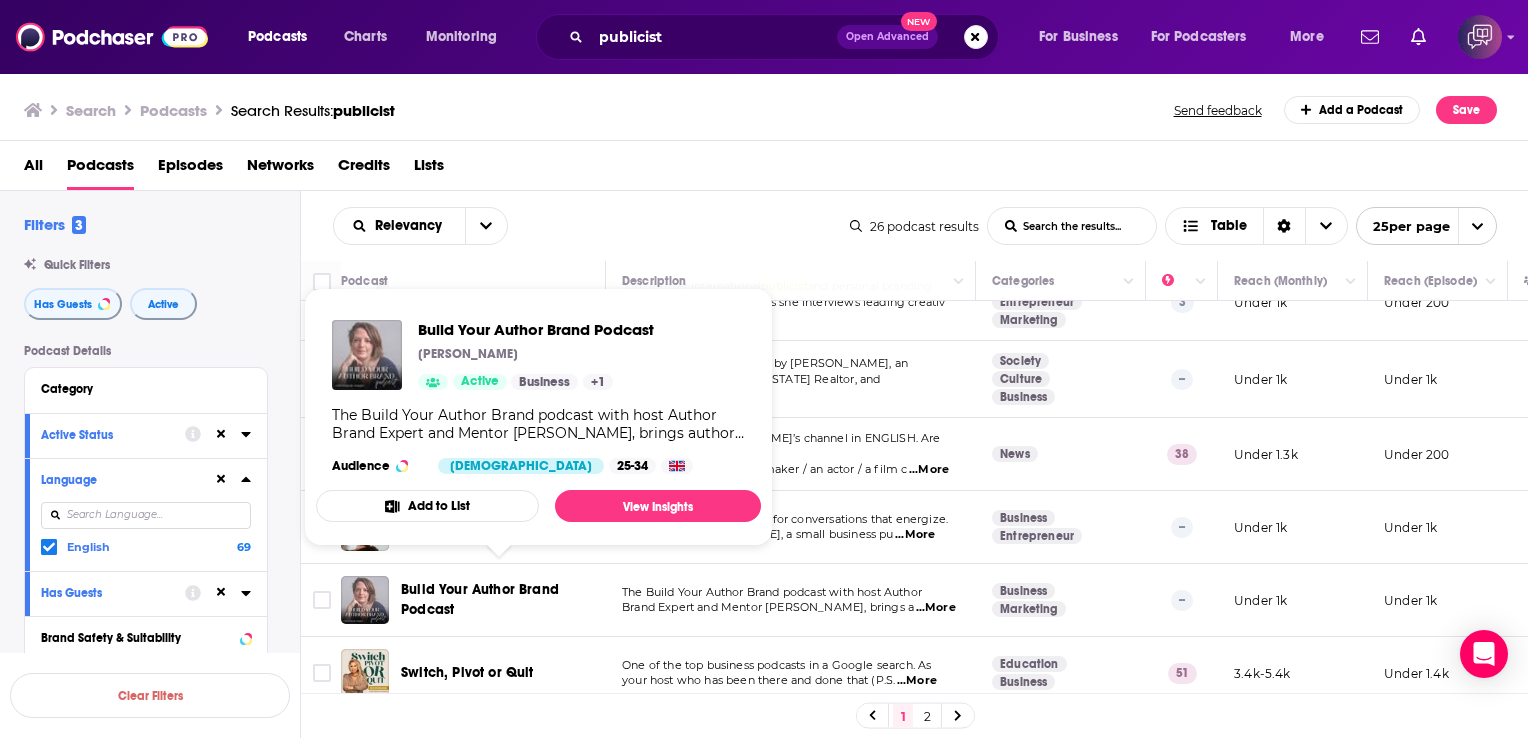 click on "Build Your Author Brand Podcast" at bounding box center [480, 599] 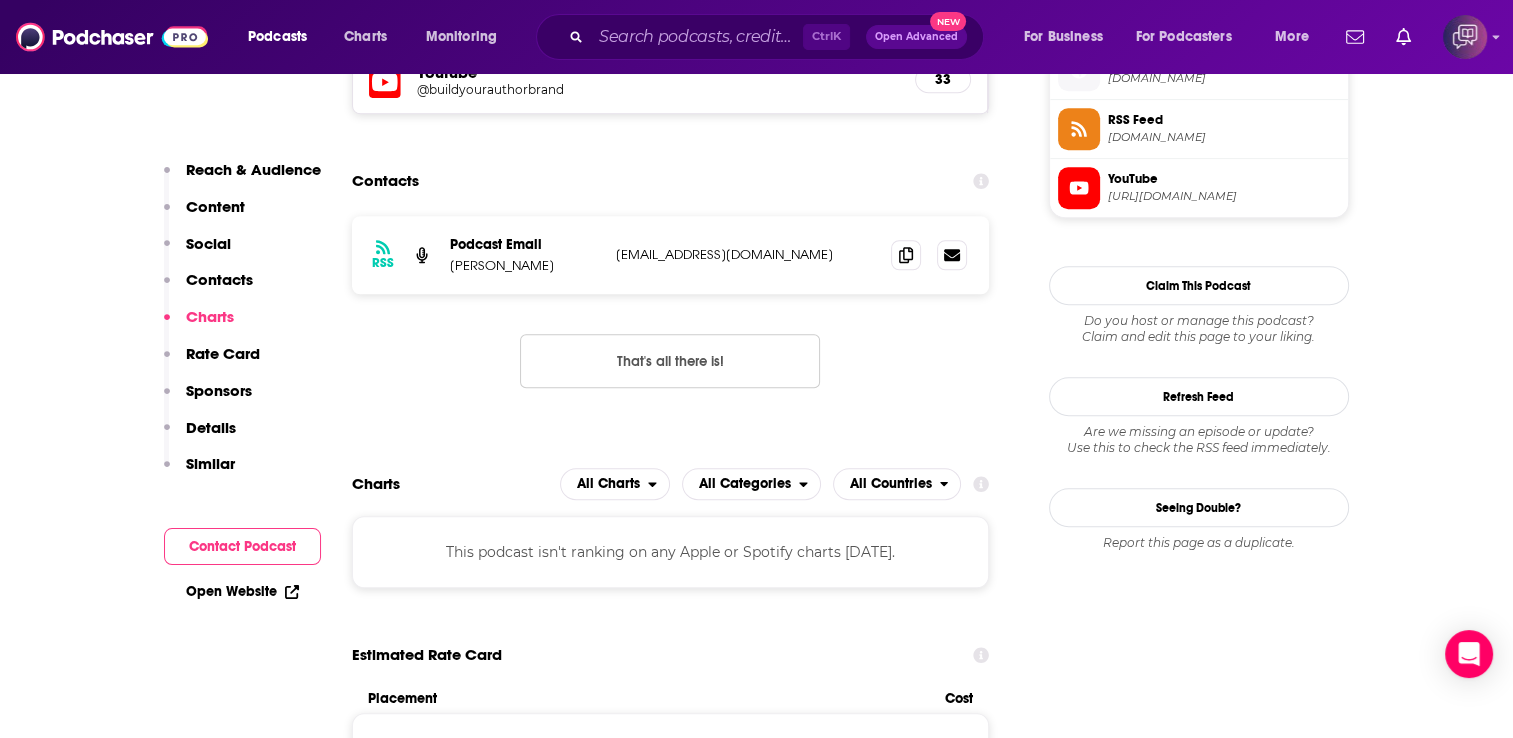 scroll, scrollTop: 1360, scrollLeft: 0, axis: vertical 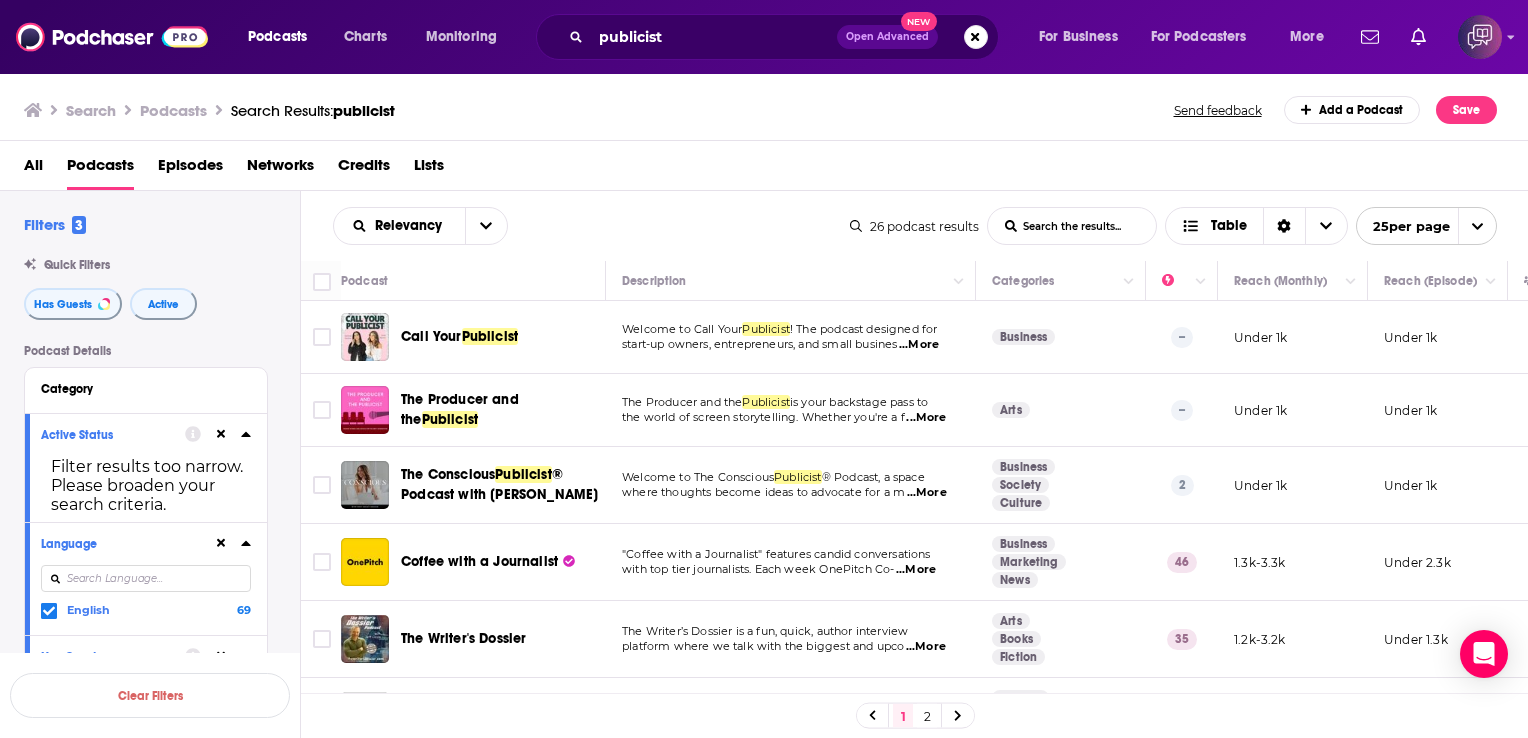 click on "...More" at bounding box center [927, 493] 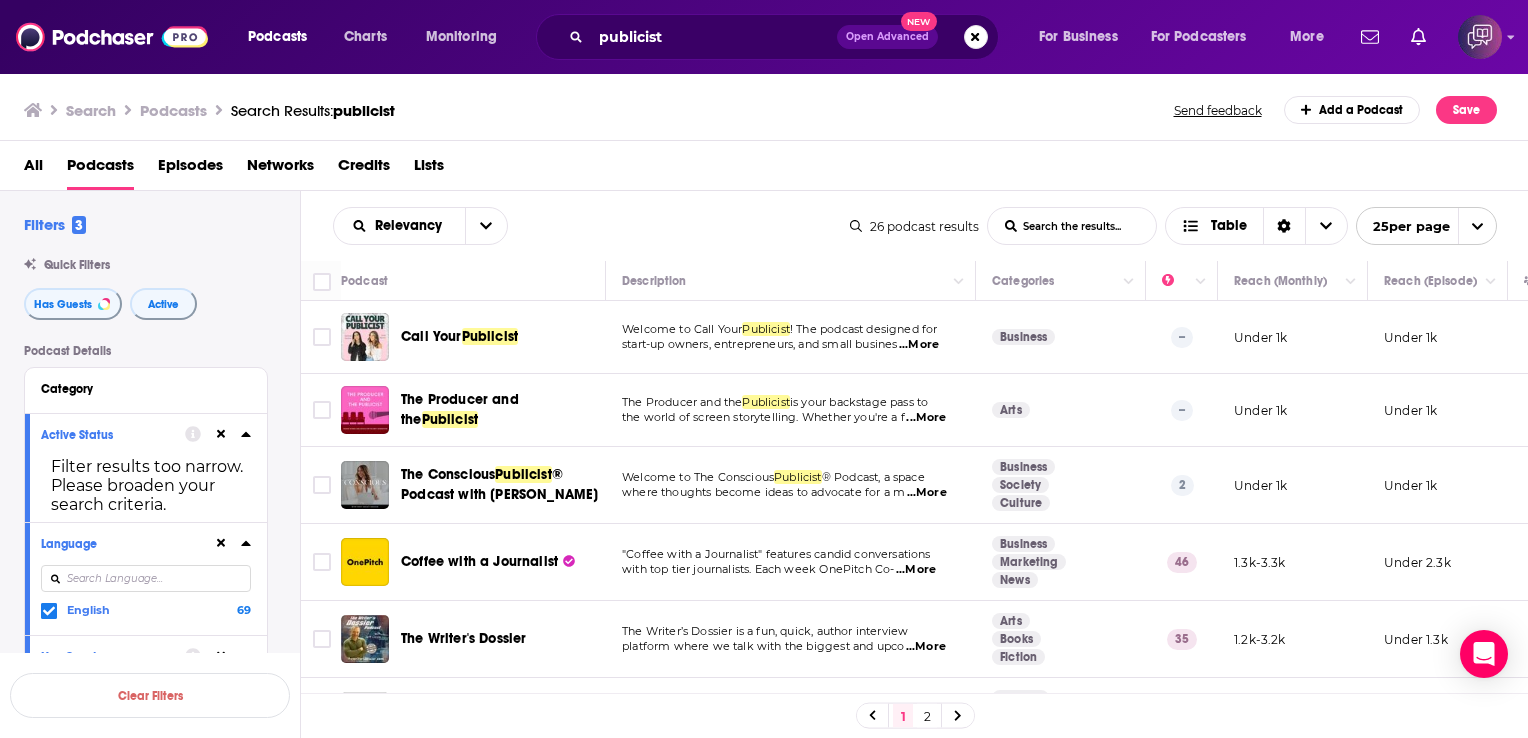 click on "Welcome to The Conscious  Publicist ® Podcast, a space where thoughts become ideas to advocate for a m  ...More" at bounding box center [791, 485] 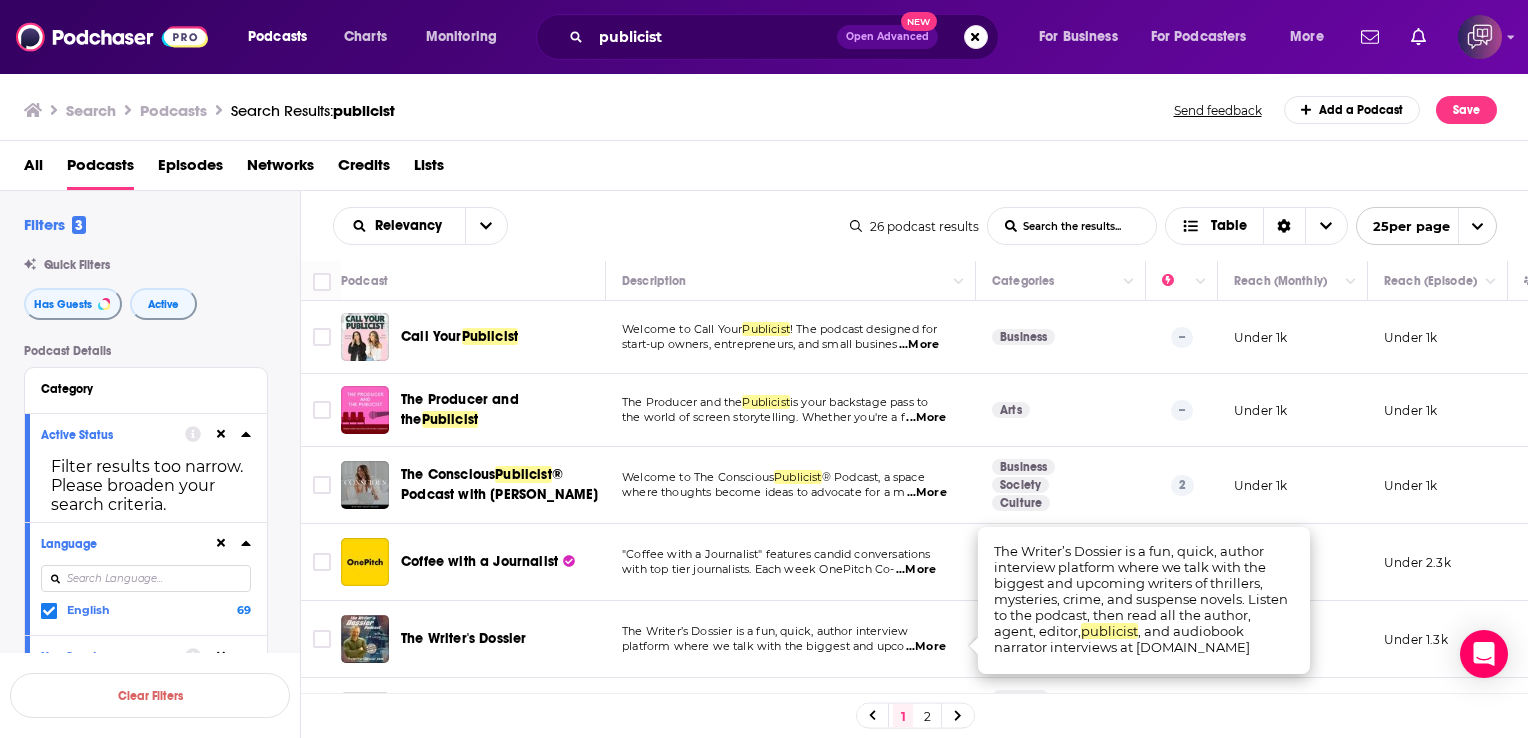 click on "...More" at bounding box center (926, 647) 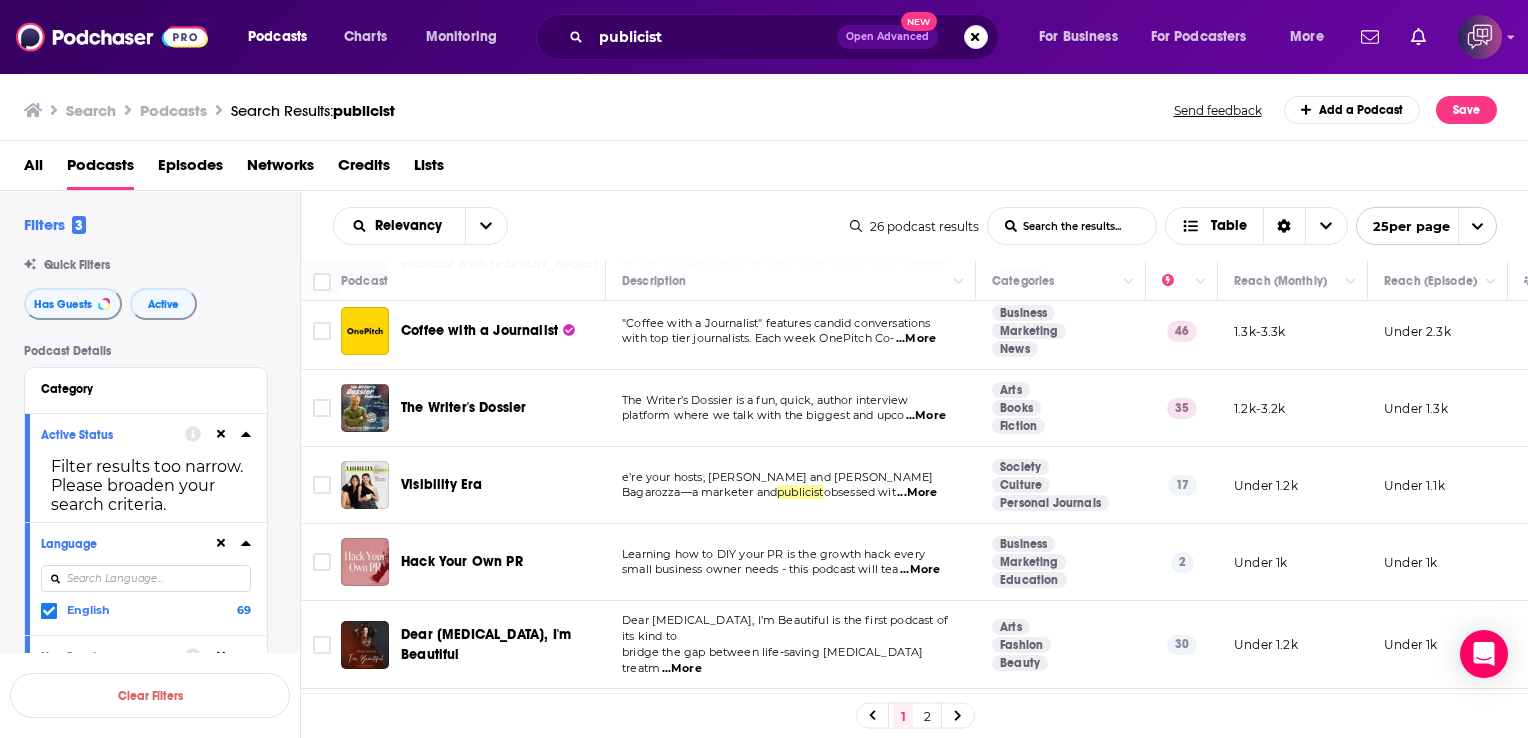 scroll, scrollTop: 0, scrollLeft: 0, axis: both 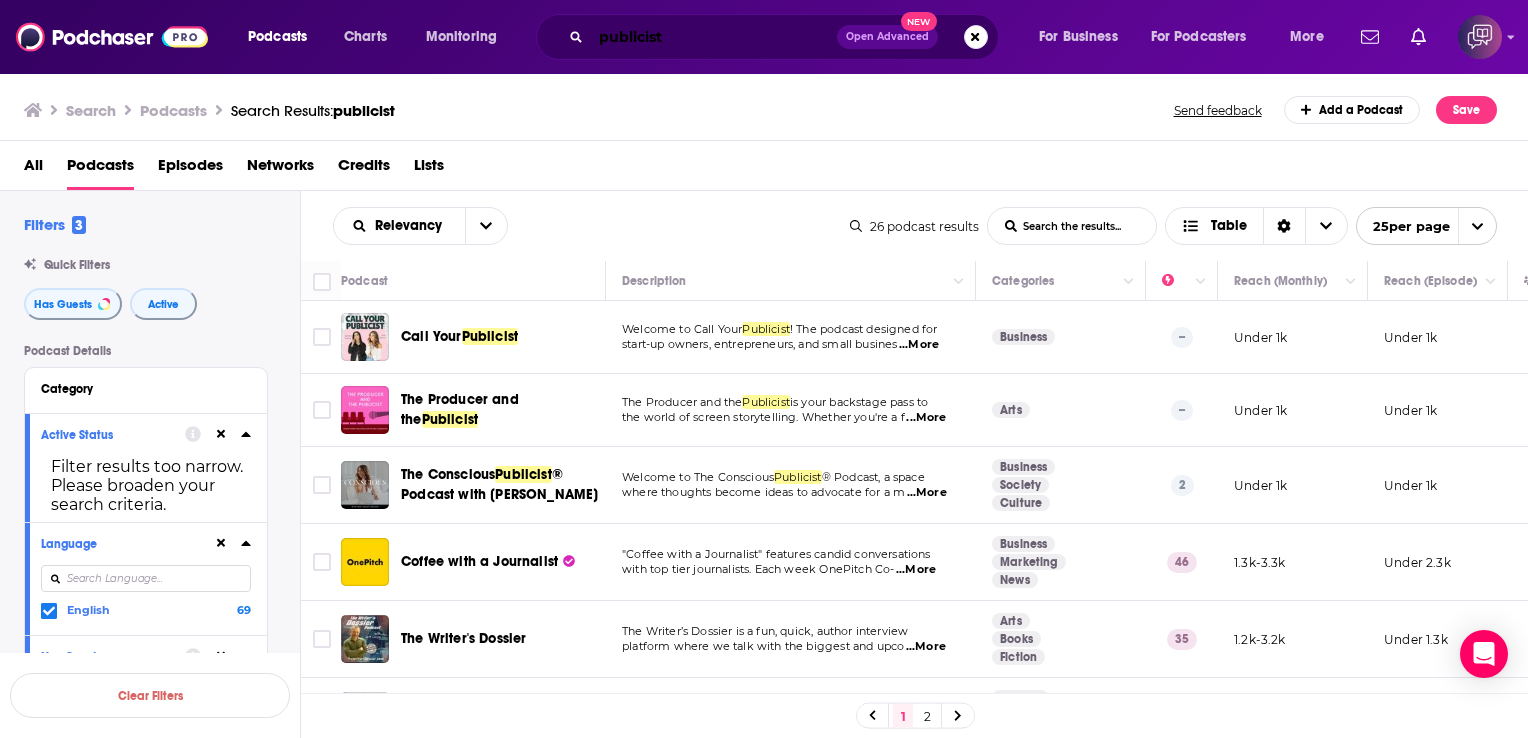 click on "publicist" at bounding box center [714, 37] 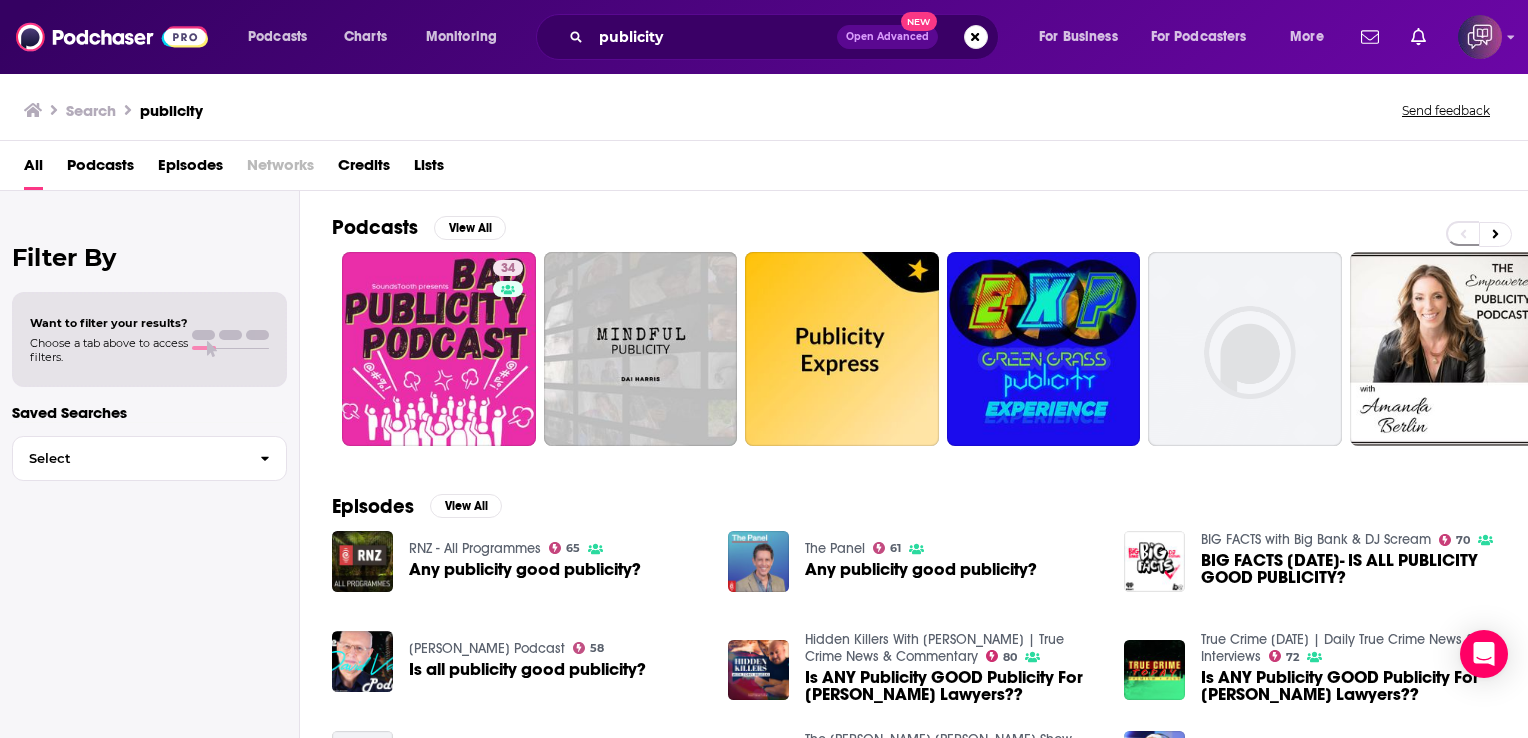 click on "Podcasts" at bounding box center [100, 169] 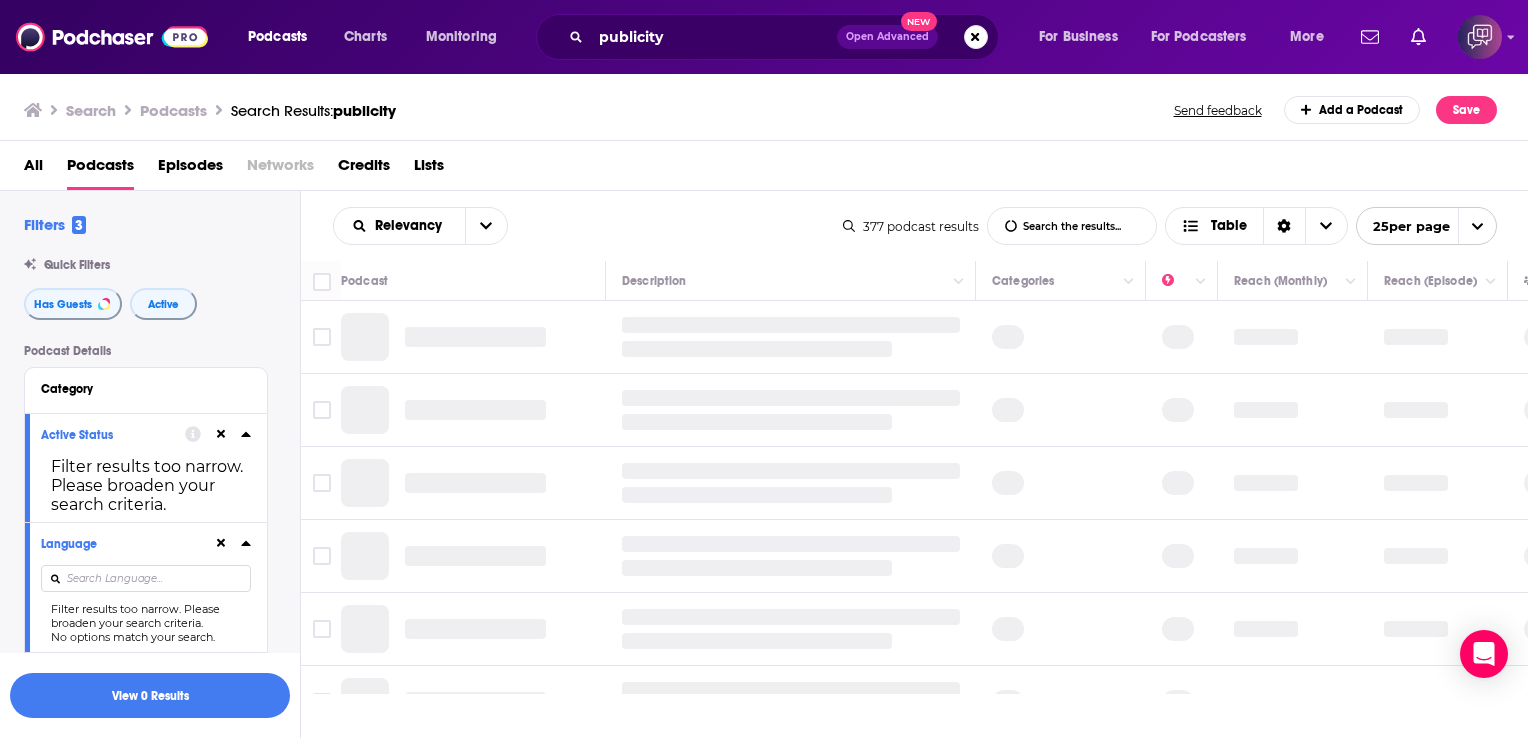 click on "Active Status Filter results too narrow. Please broaden your search criteria." at bounding box center (146, 467) 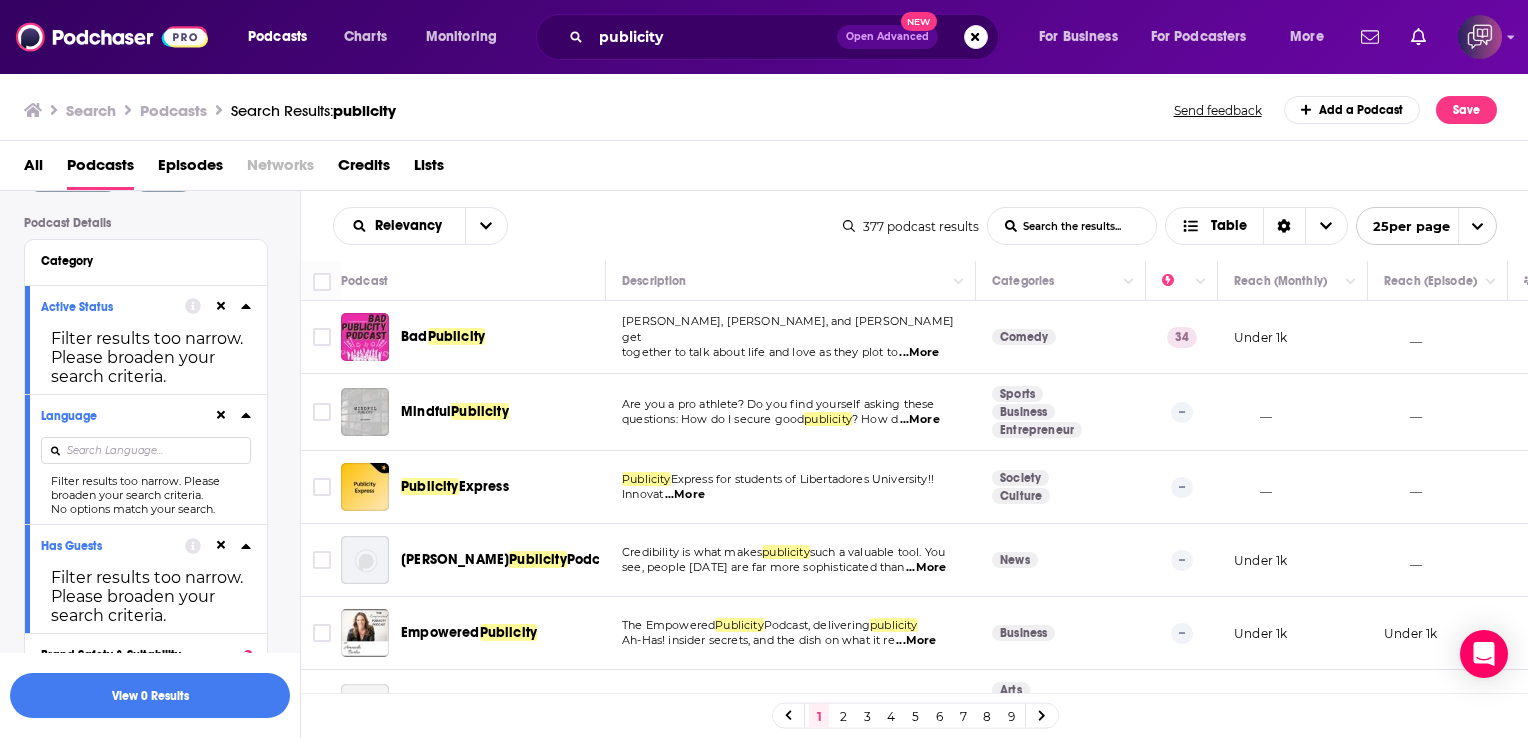 scroll, scrollTop: 141, scrollLeft: 0, axis: vertical 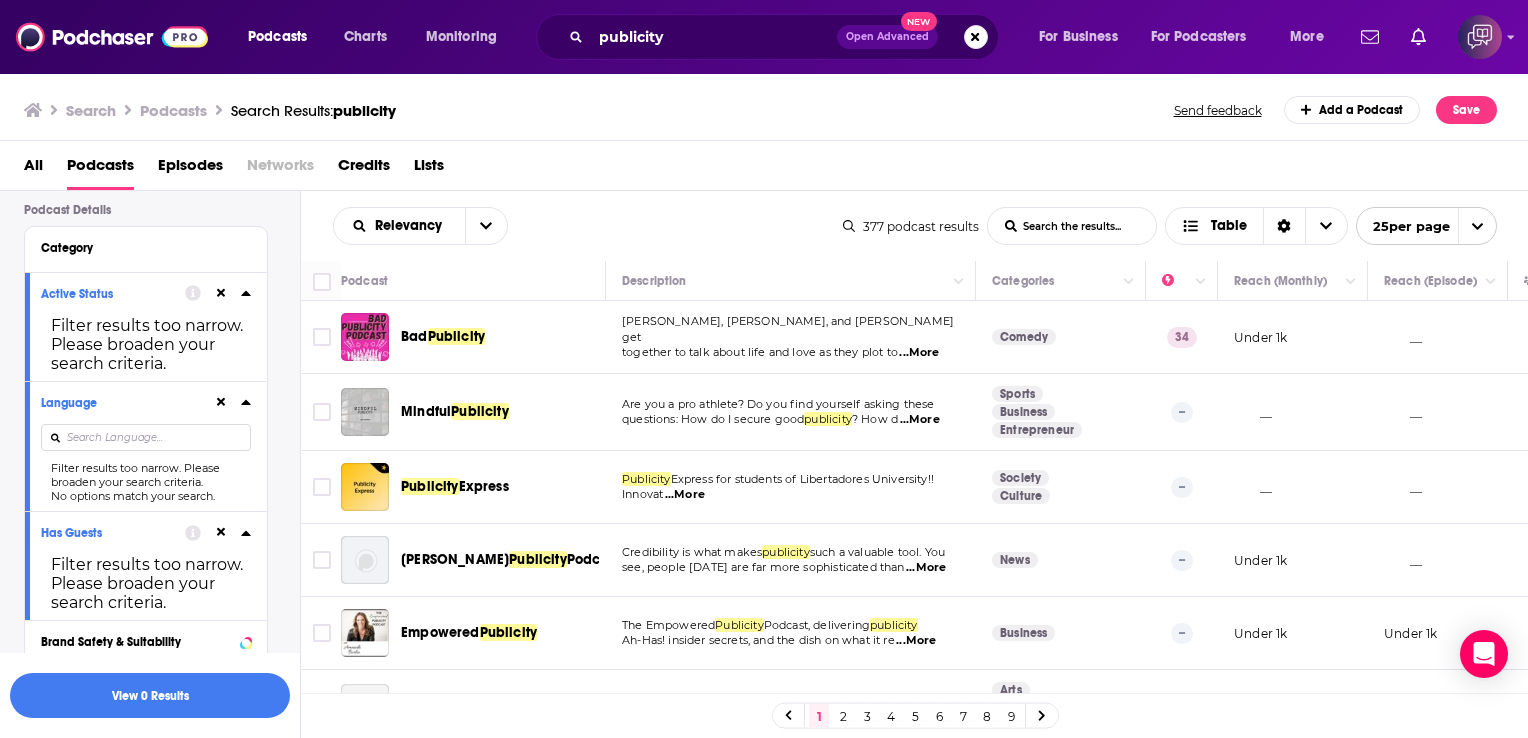 click 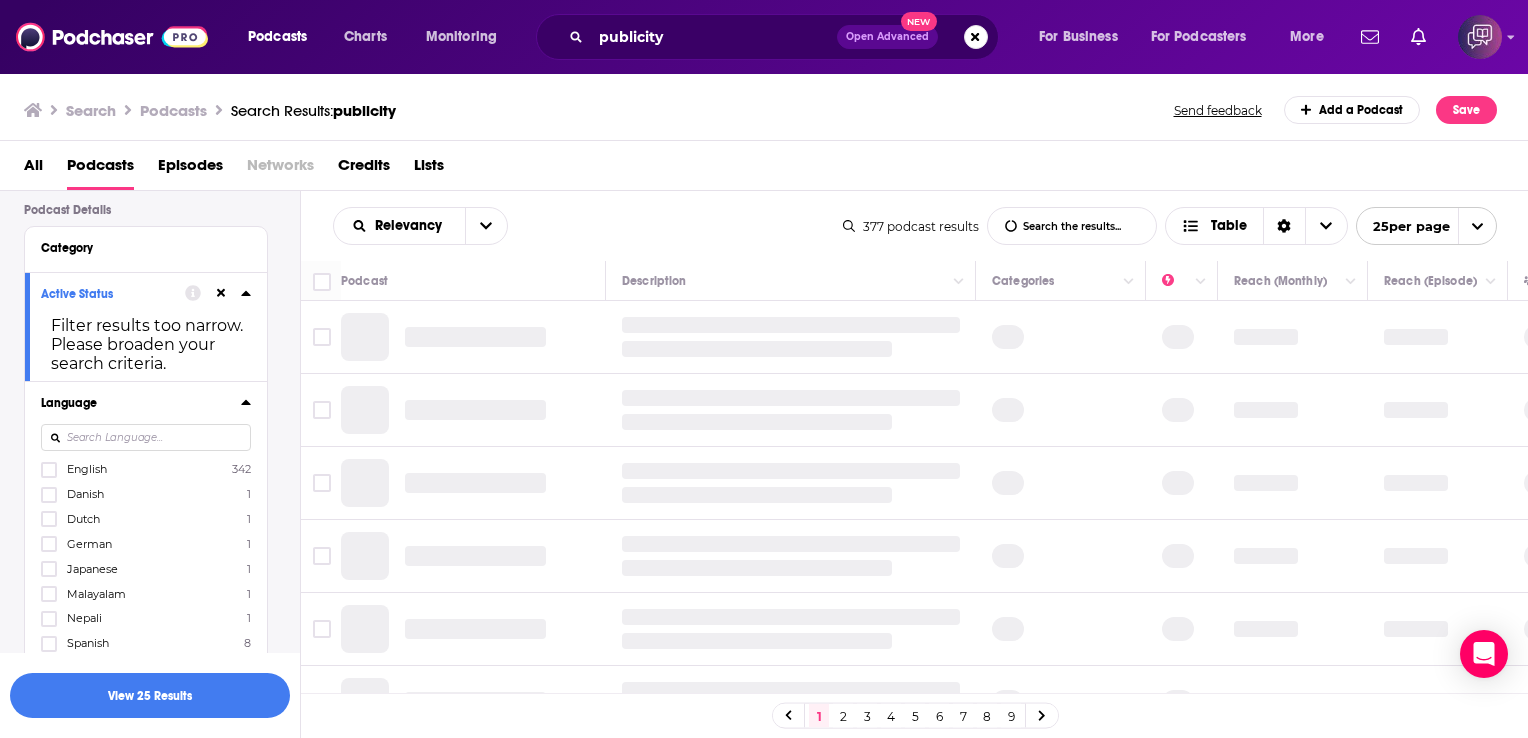 scroll, scrollTop: 0, scrollLeft: 0, axis: both 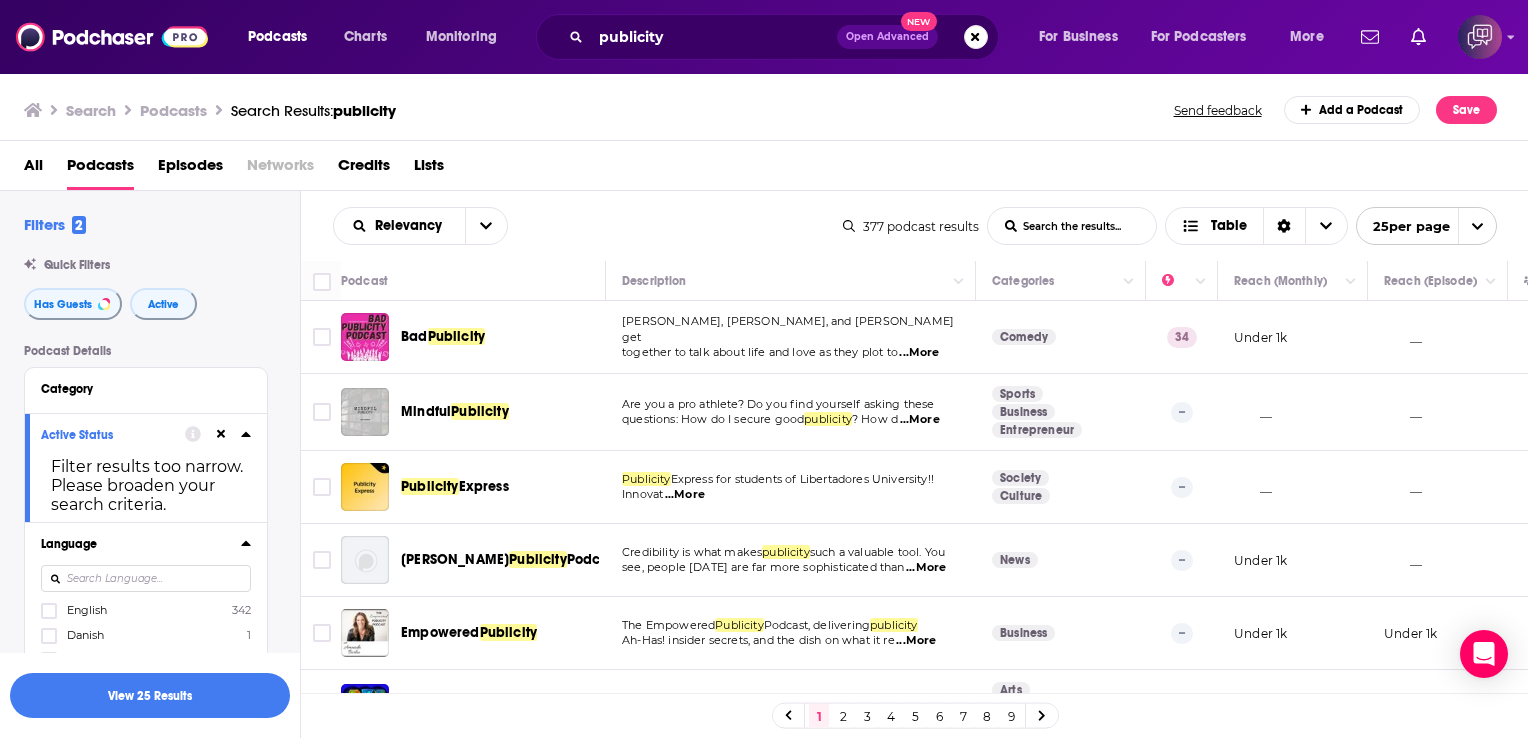 click on "publicity Open Advanced New" at bounding box center (767, 37) 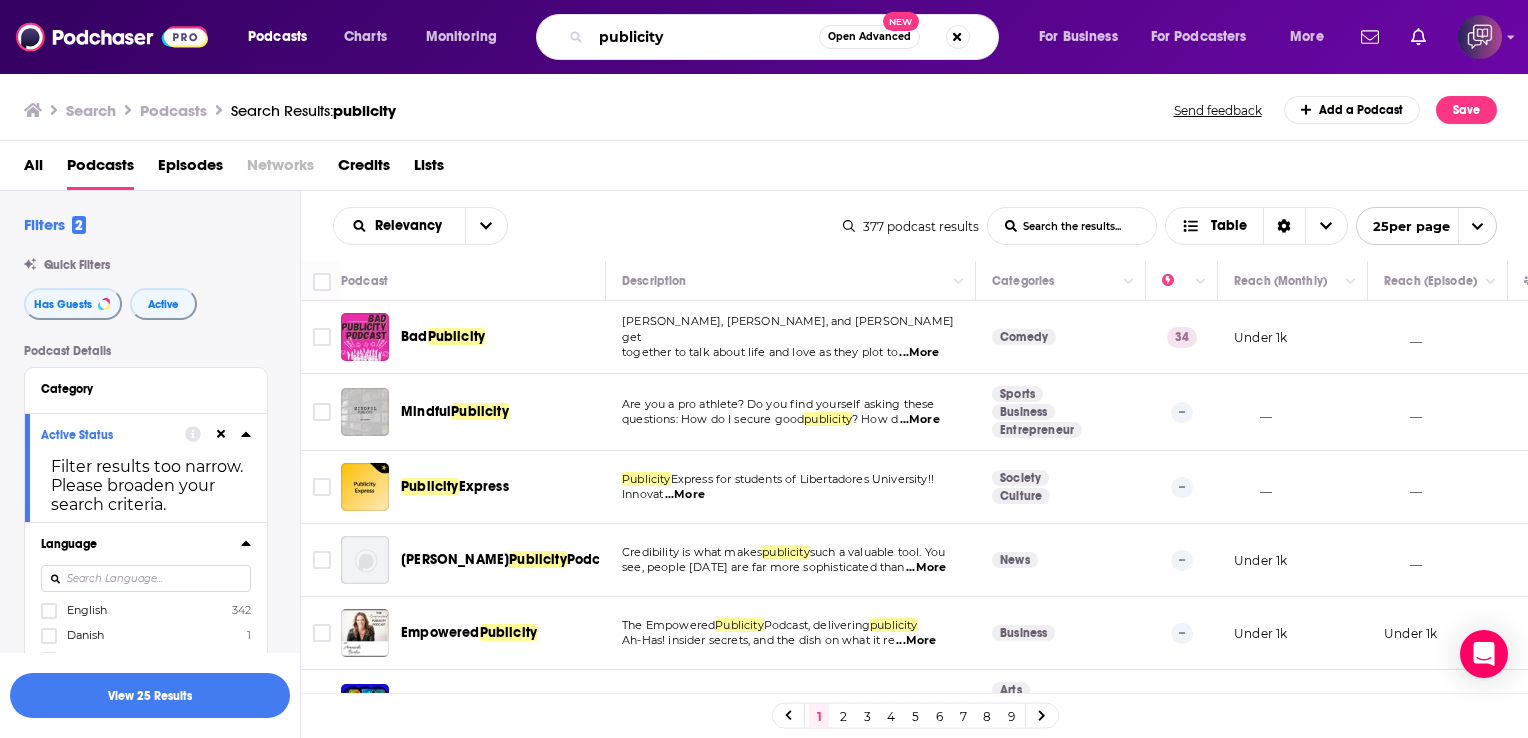 drag, startPoint x: 688, startPoint y: 38, endPoint x: 592, endPoint y: 40, distance: 96.02083 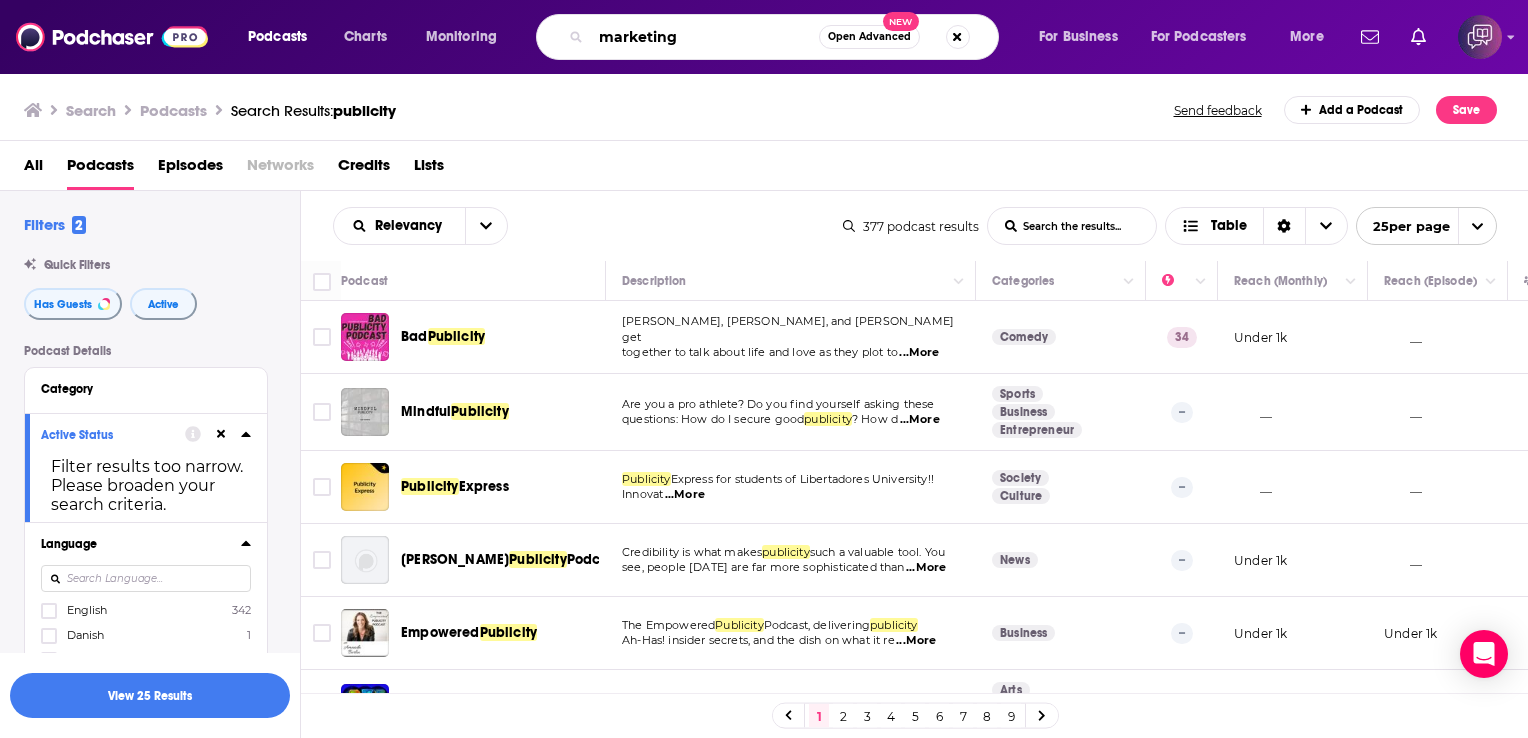 type on "marketing" 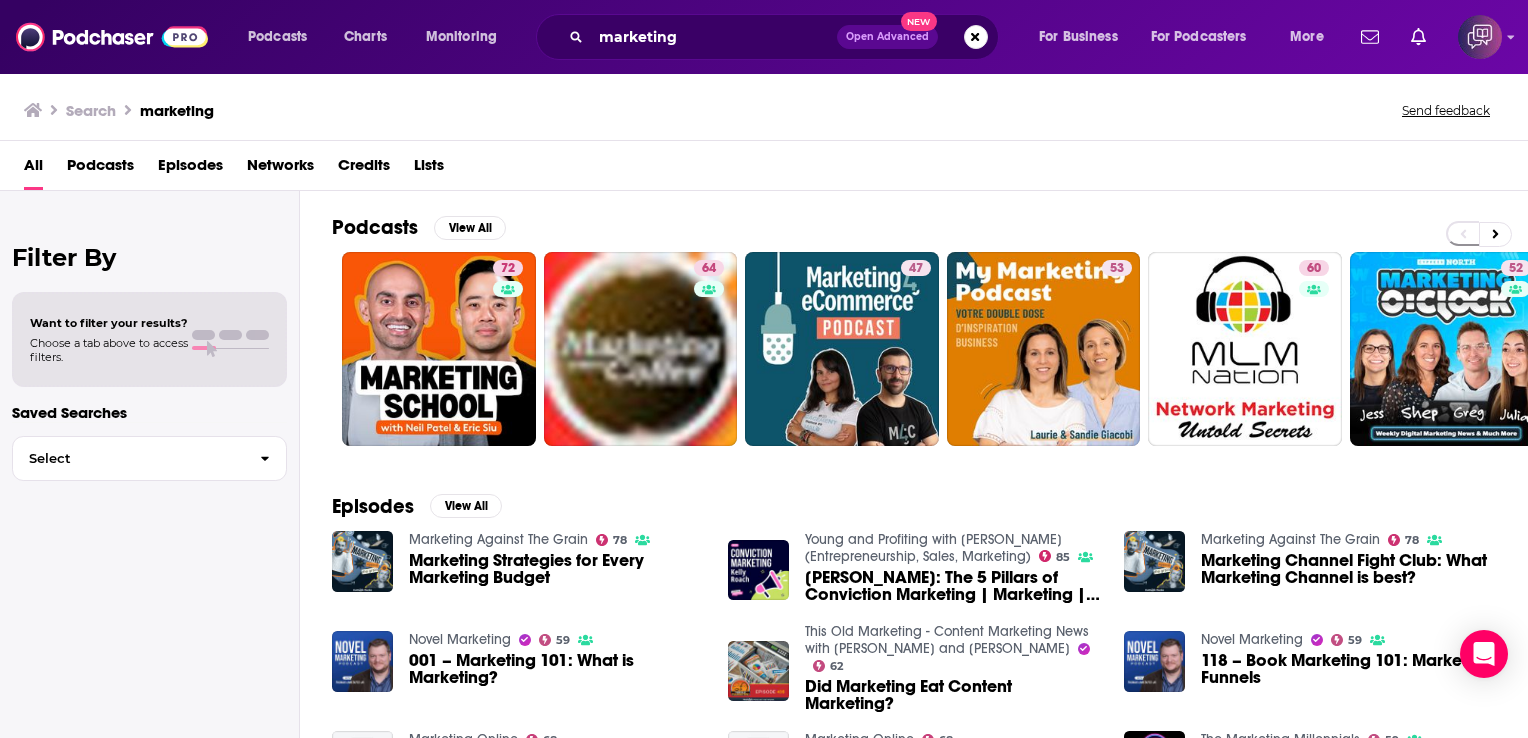 click on "Podcasts" at bounding box center [100, 169] 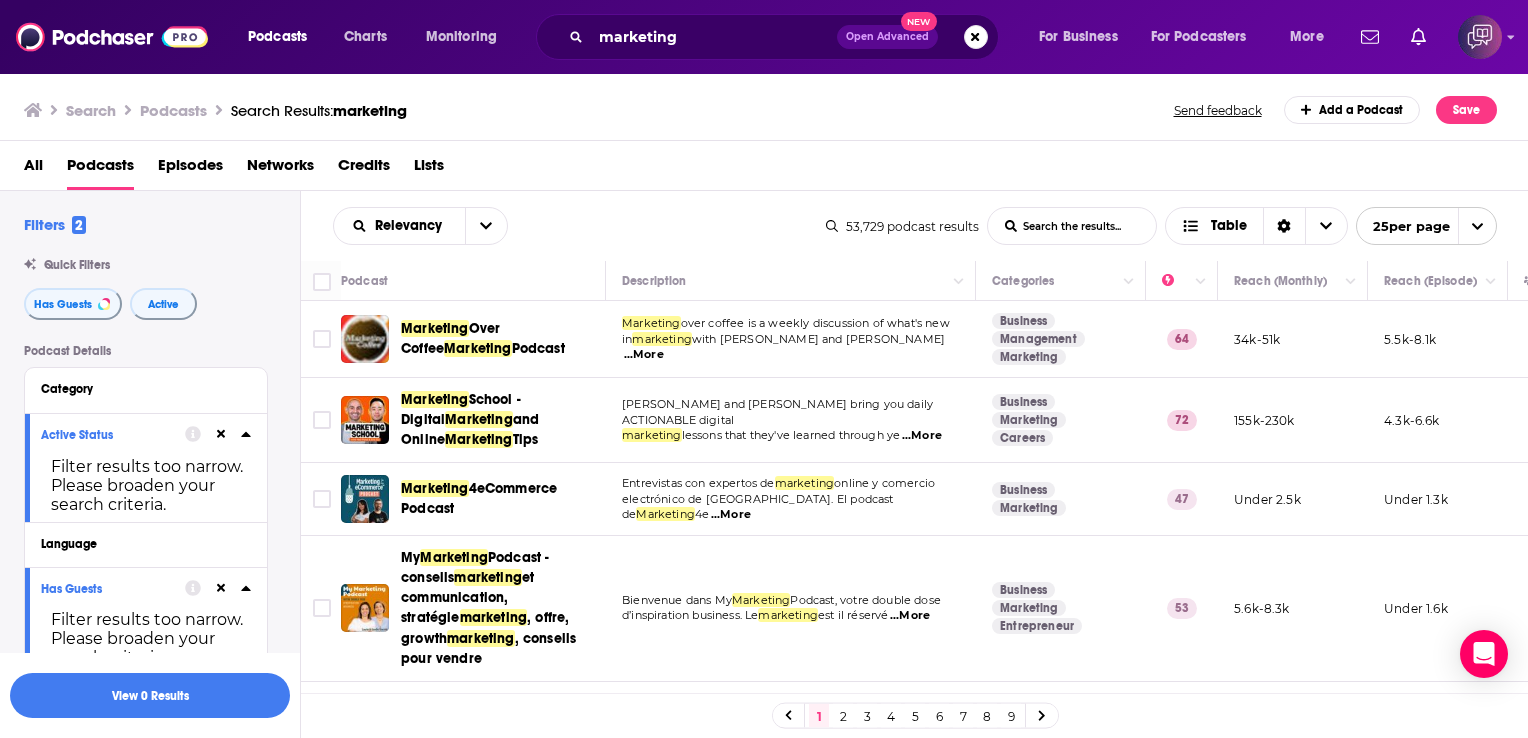 click on "over coffee is a weekly discussion of what's new" at bounding box center [815, 323] 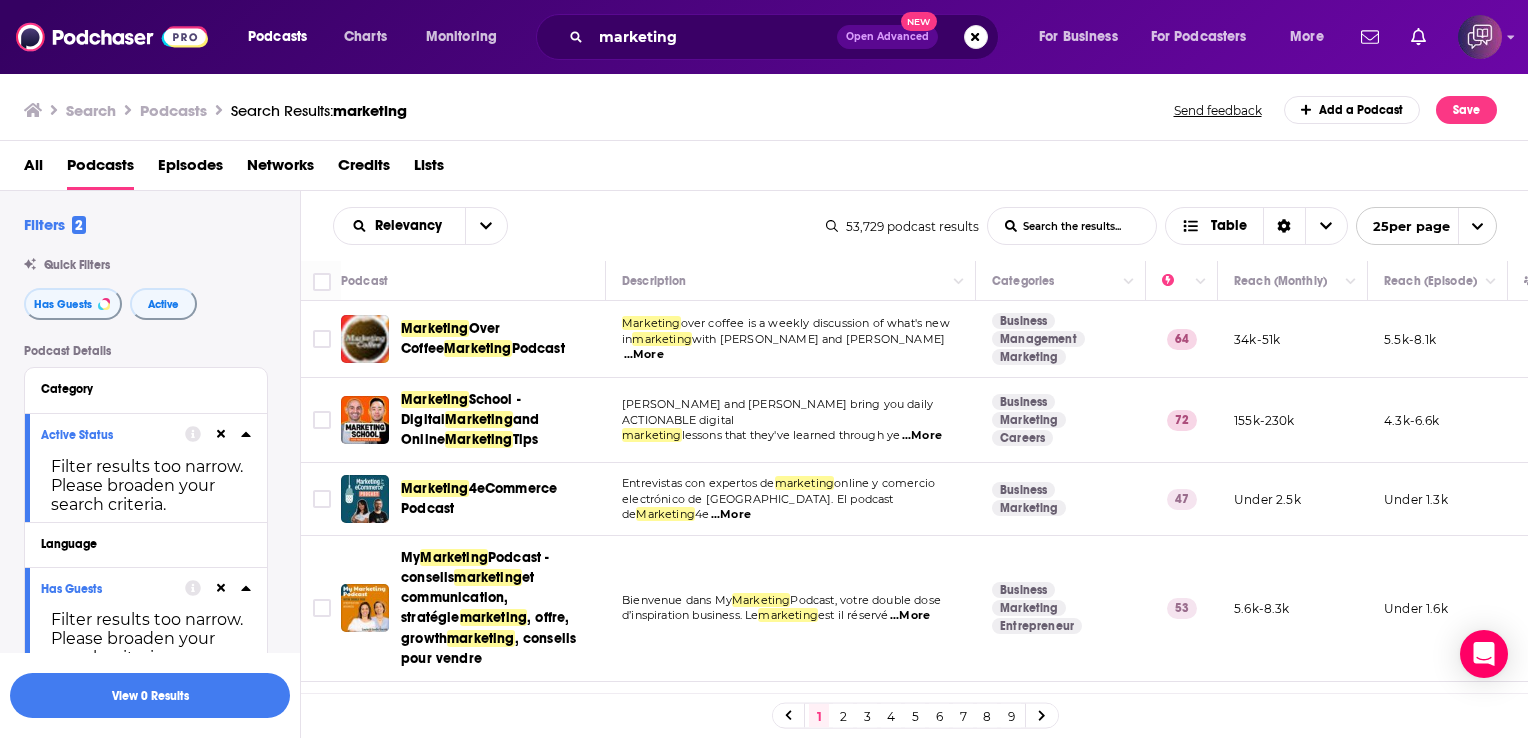 click on "over coffee is a weekly discussion of what's new" at bounding box center [815, 323] 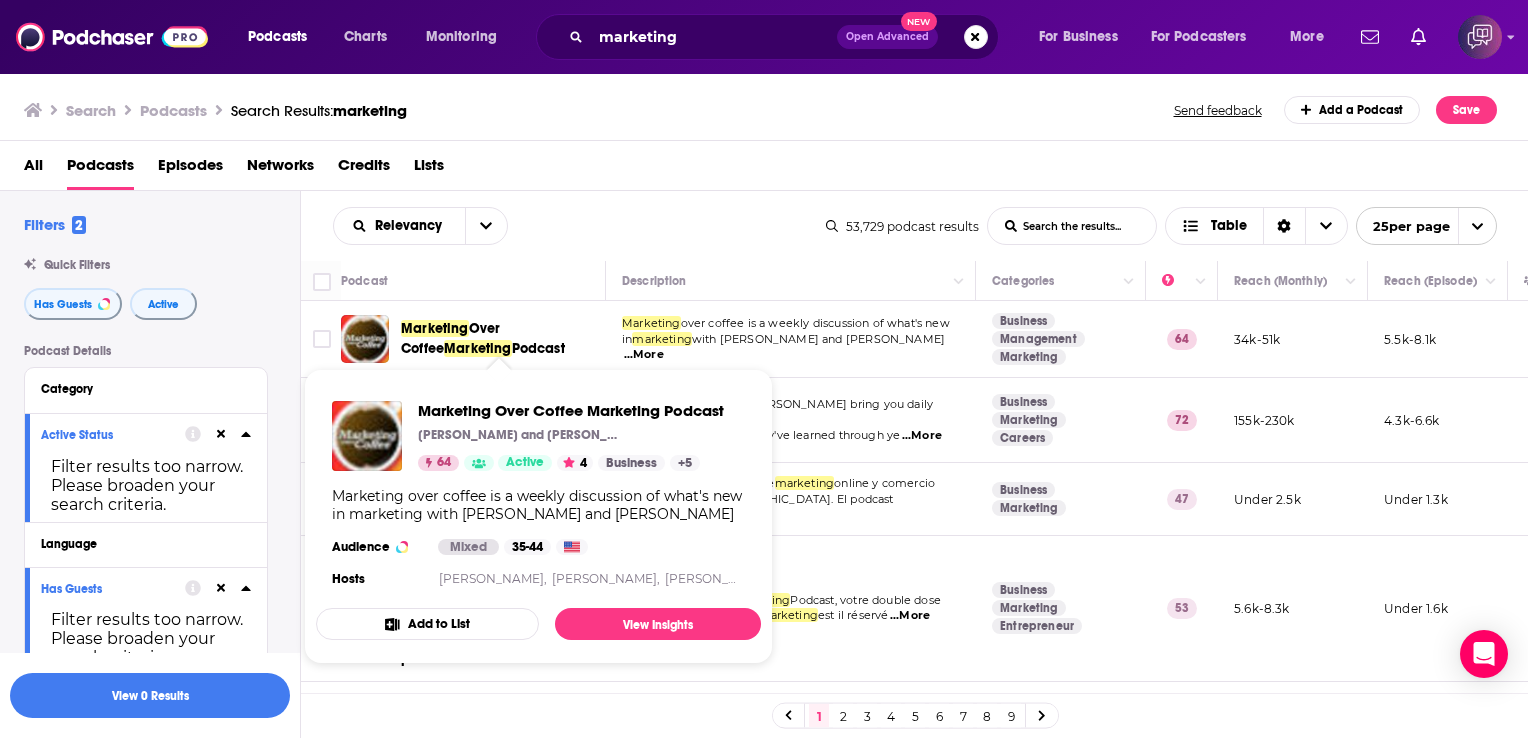 click on "Over Coffee" at bounding box center [450, 338] 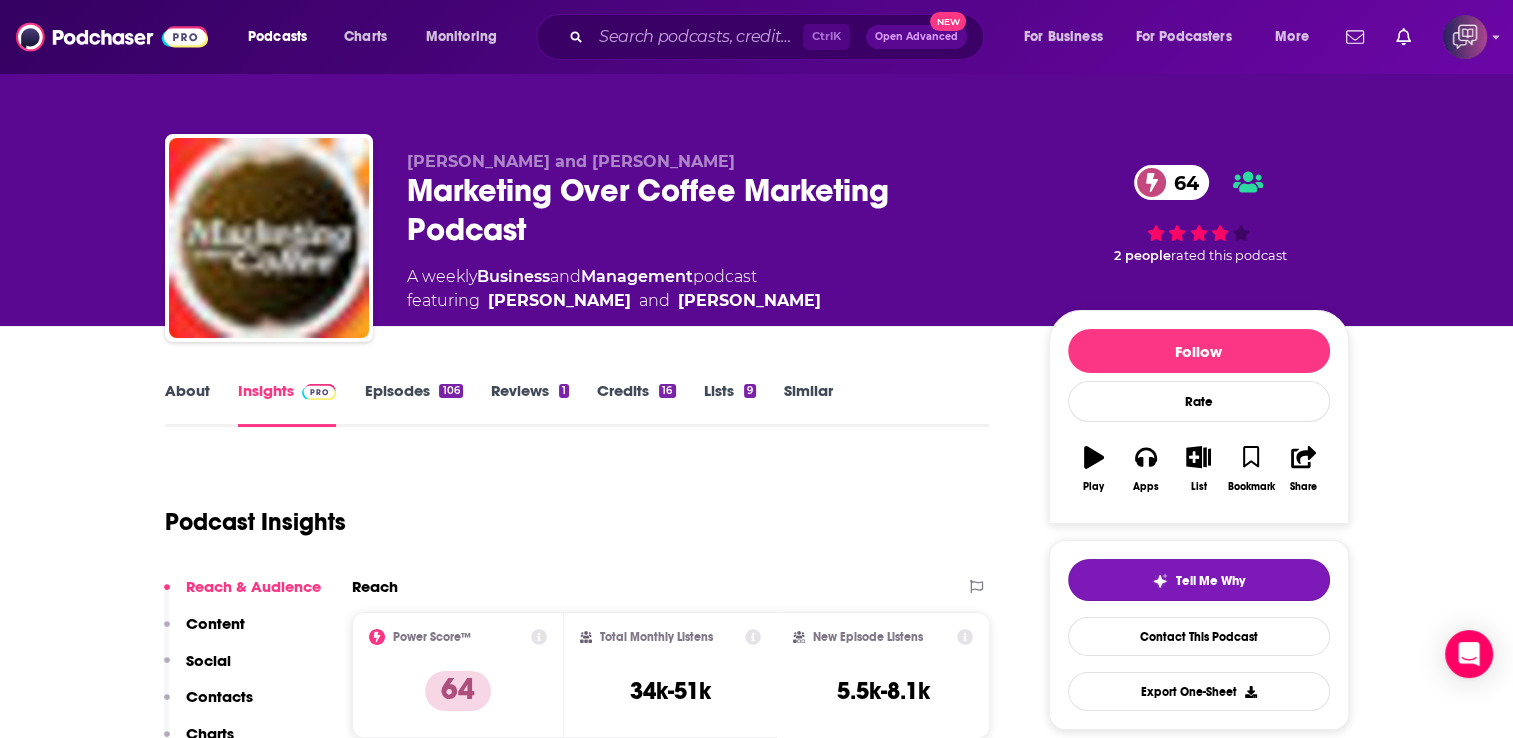 click on "Tell Me Why Contact This Podcast Export One-Sheet" at bounding box center [1199, 635] 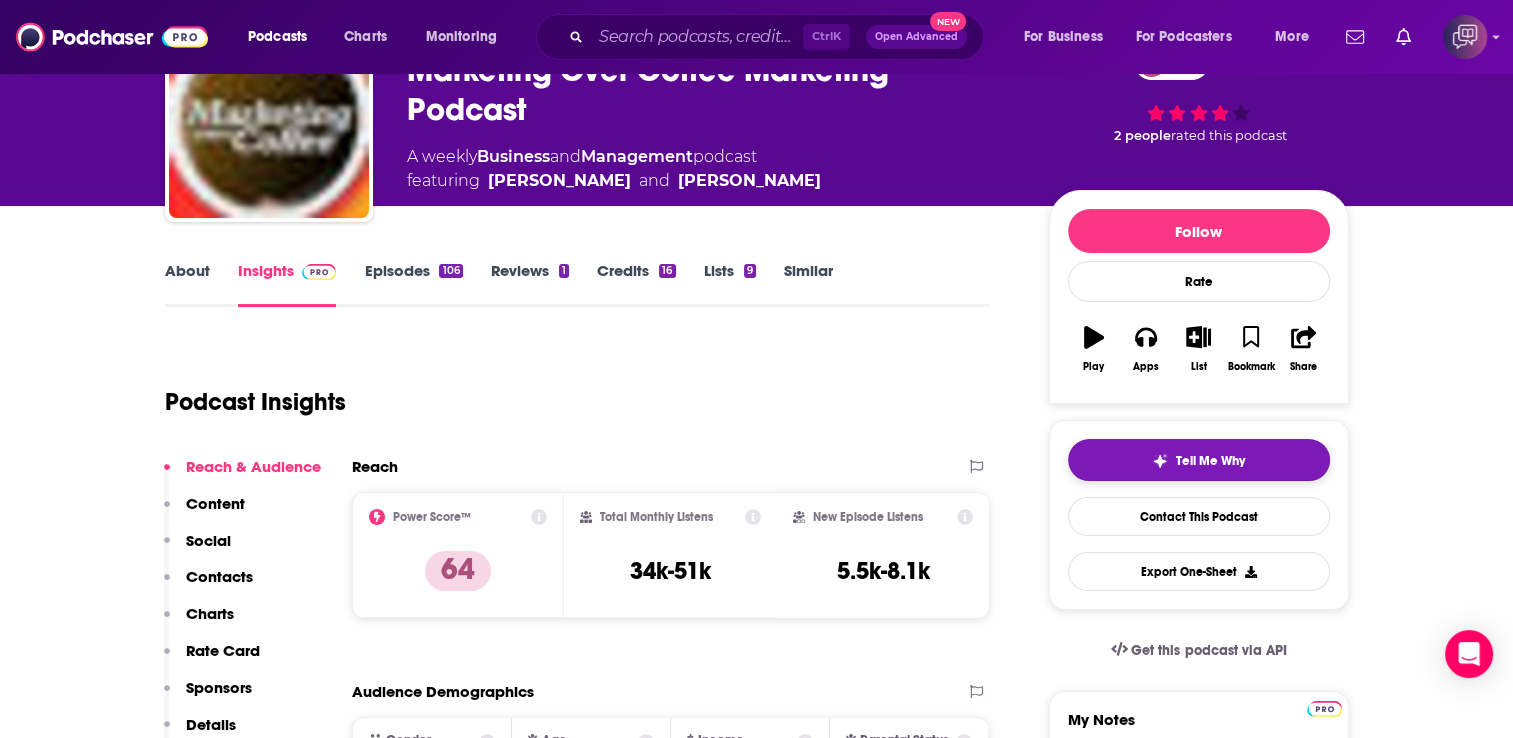 click on "Tell Me Why" at bounding box center (1198, 461) 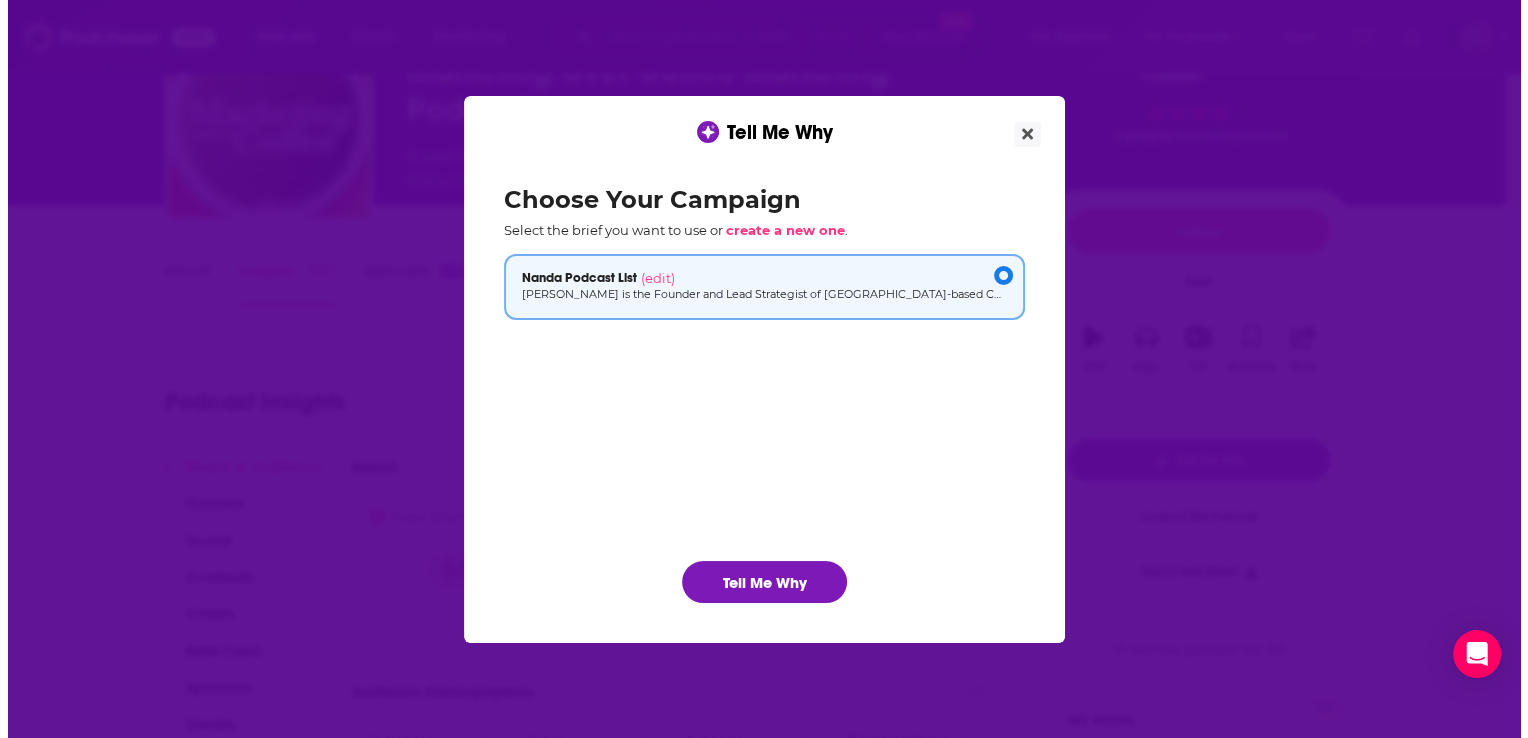 scroll, scrollTop: 0, scrollLeft: 0, axis: both 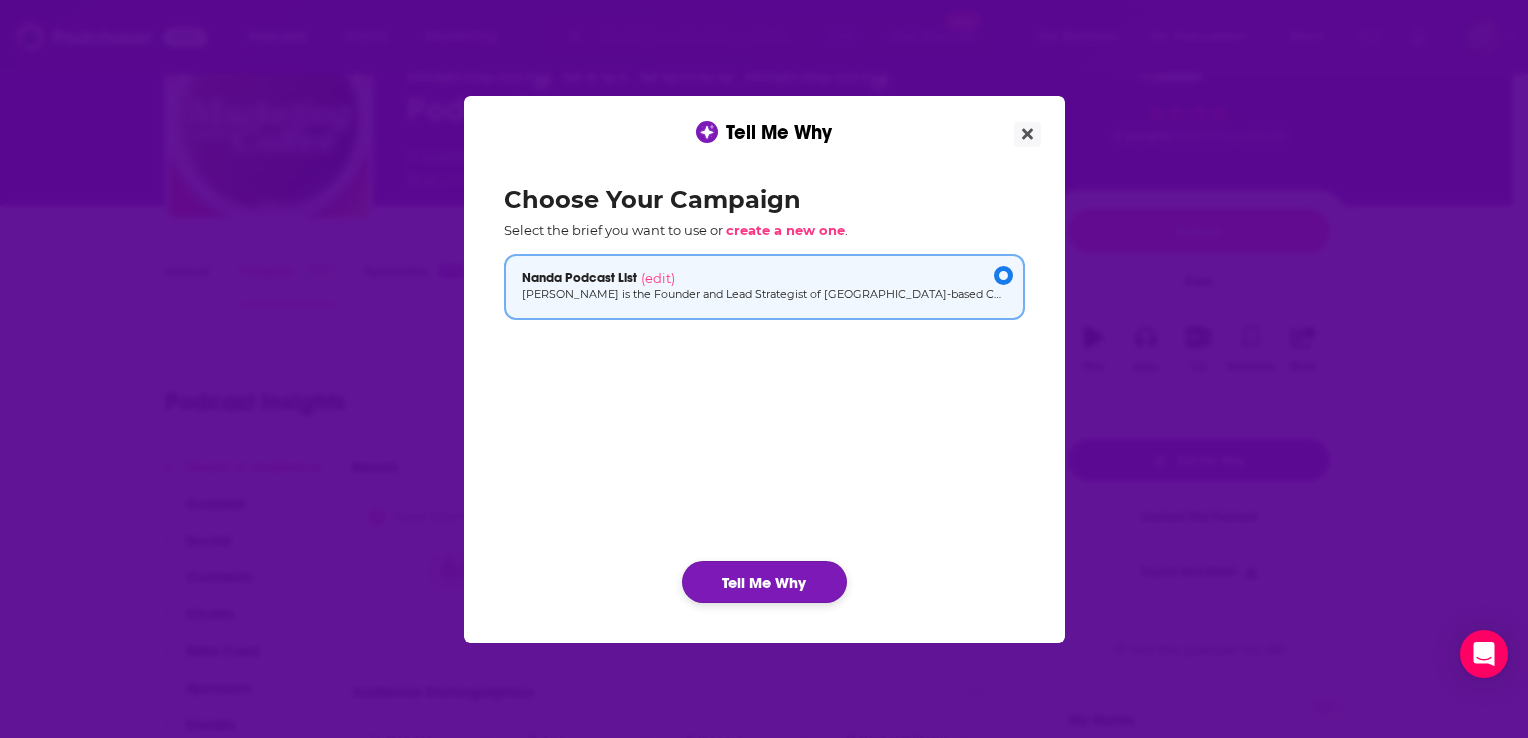 click on "Tell Me Why" 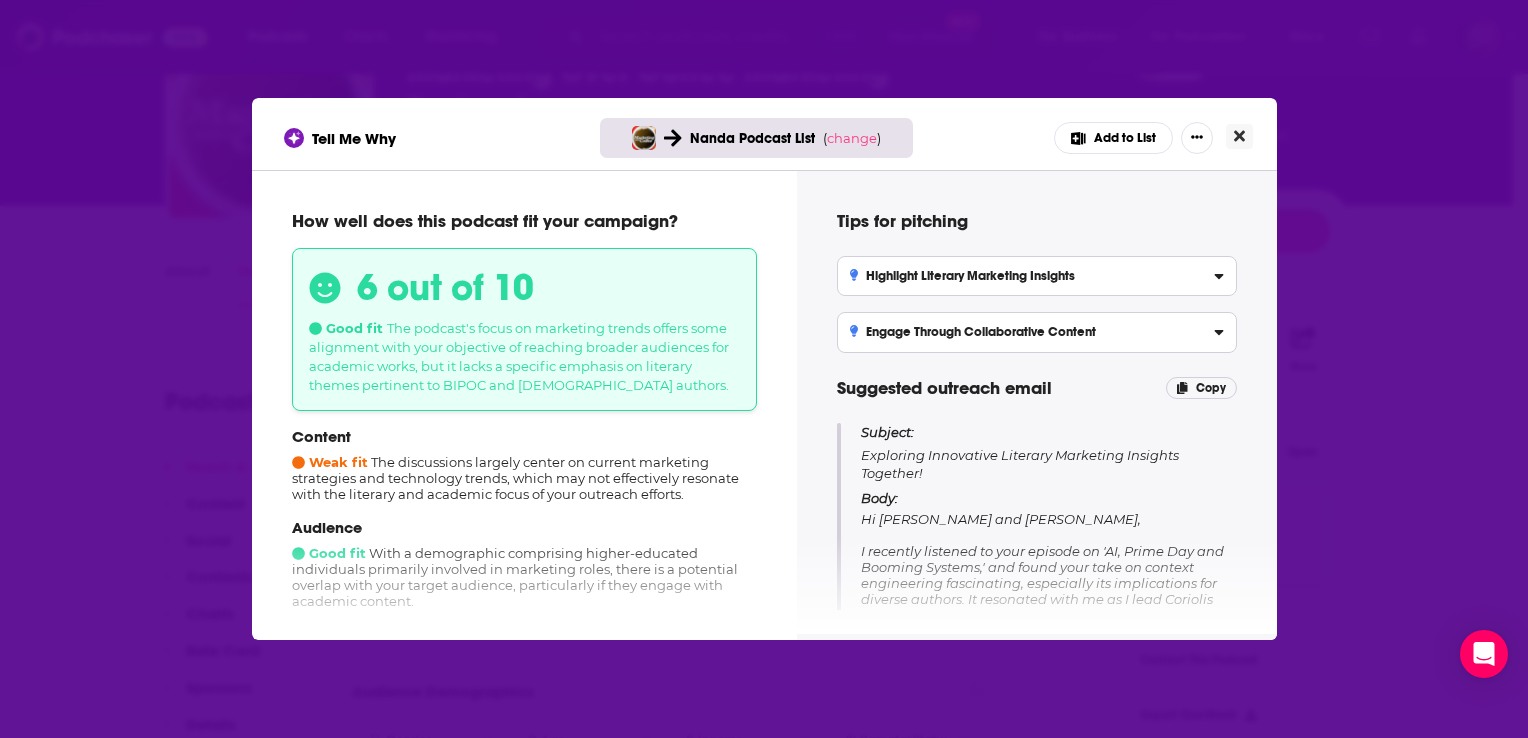 click at bounding box center [1239, 136] 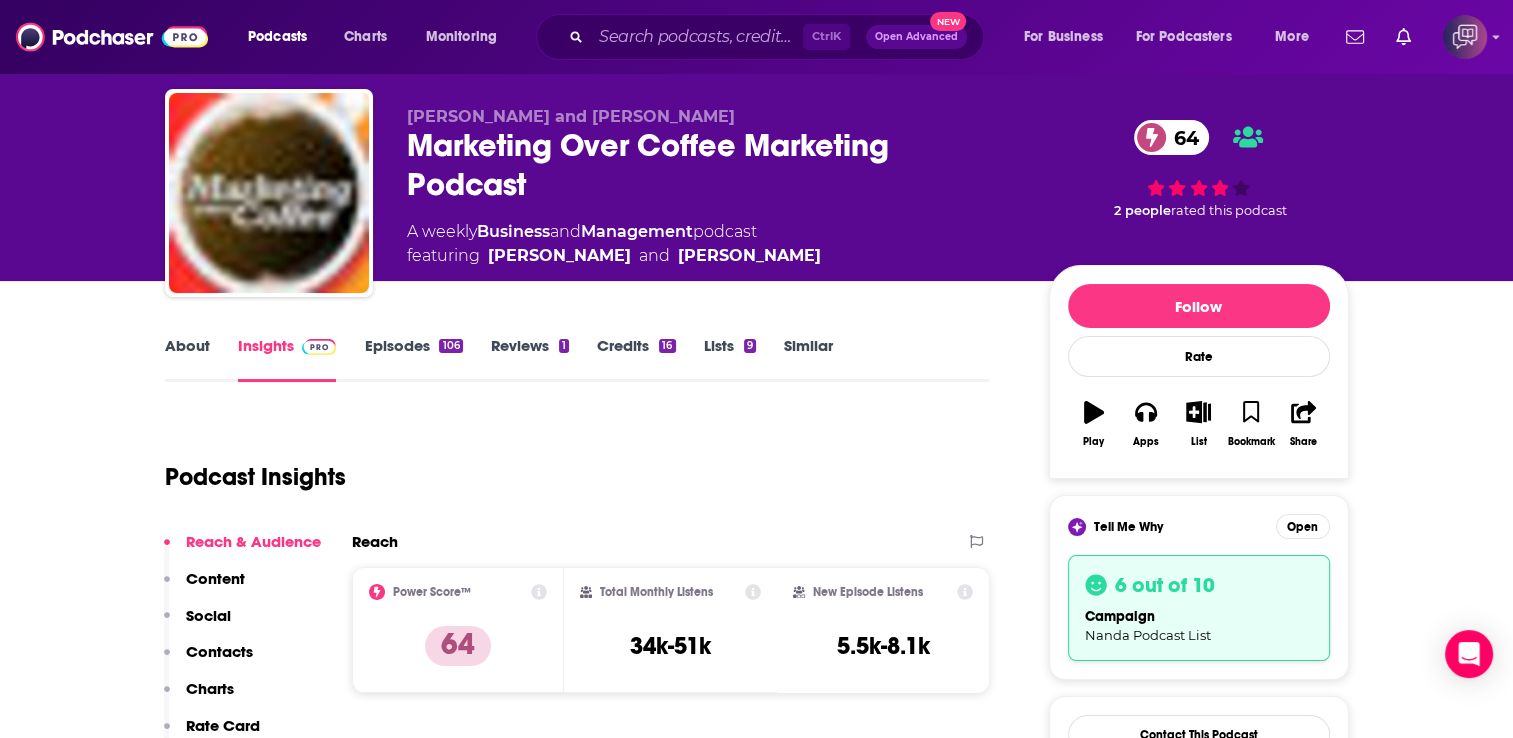 scroll, scrollTop: 40, scrollLeft: 0, axis: vertical 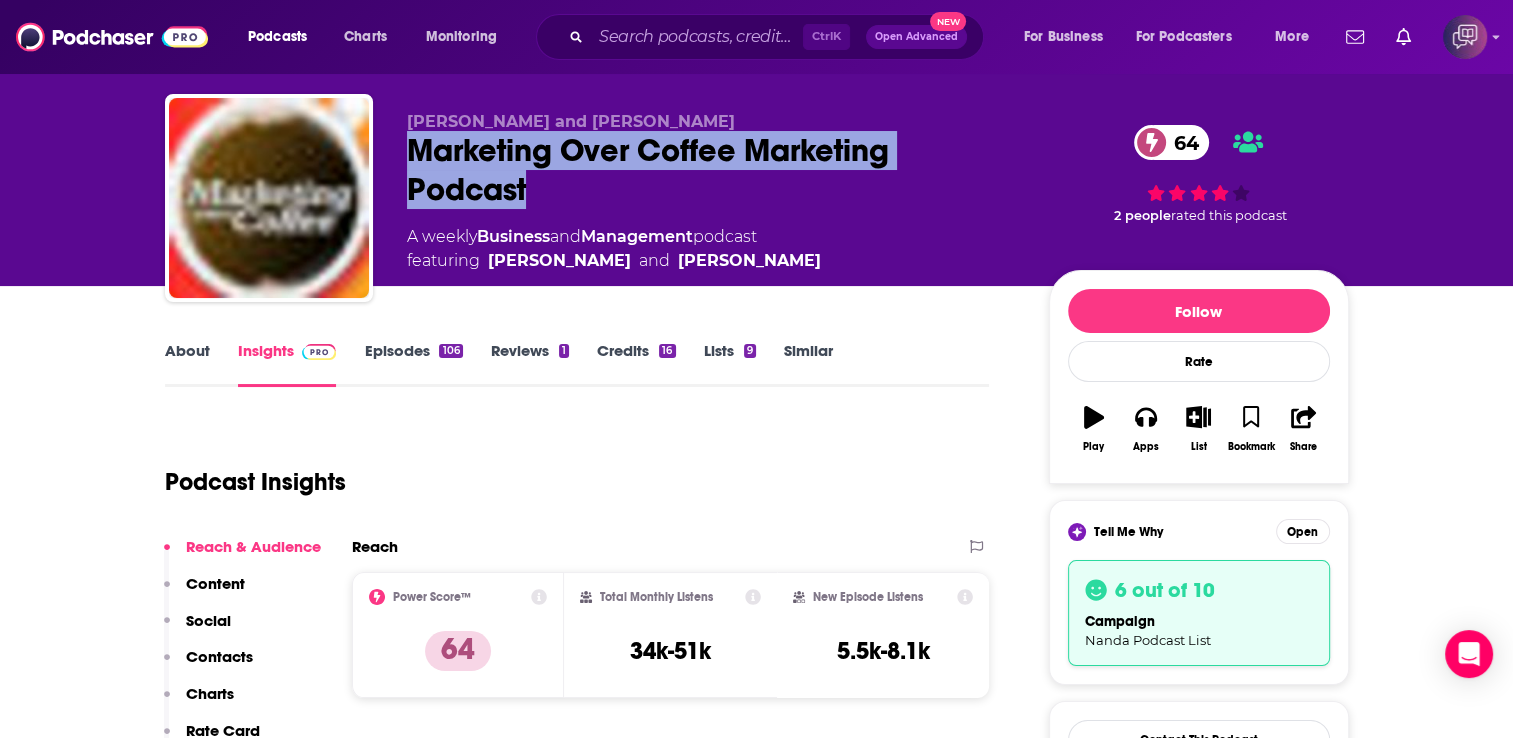 drag, startPoint x: 547, startPoint y: 202, endPoint x: 409, endPoint y: 162, distance: 143.6802 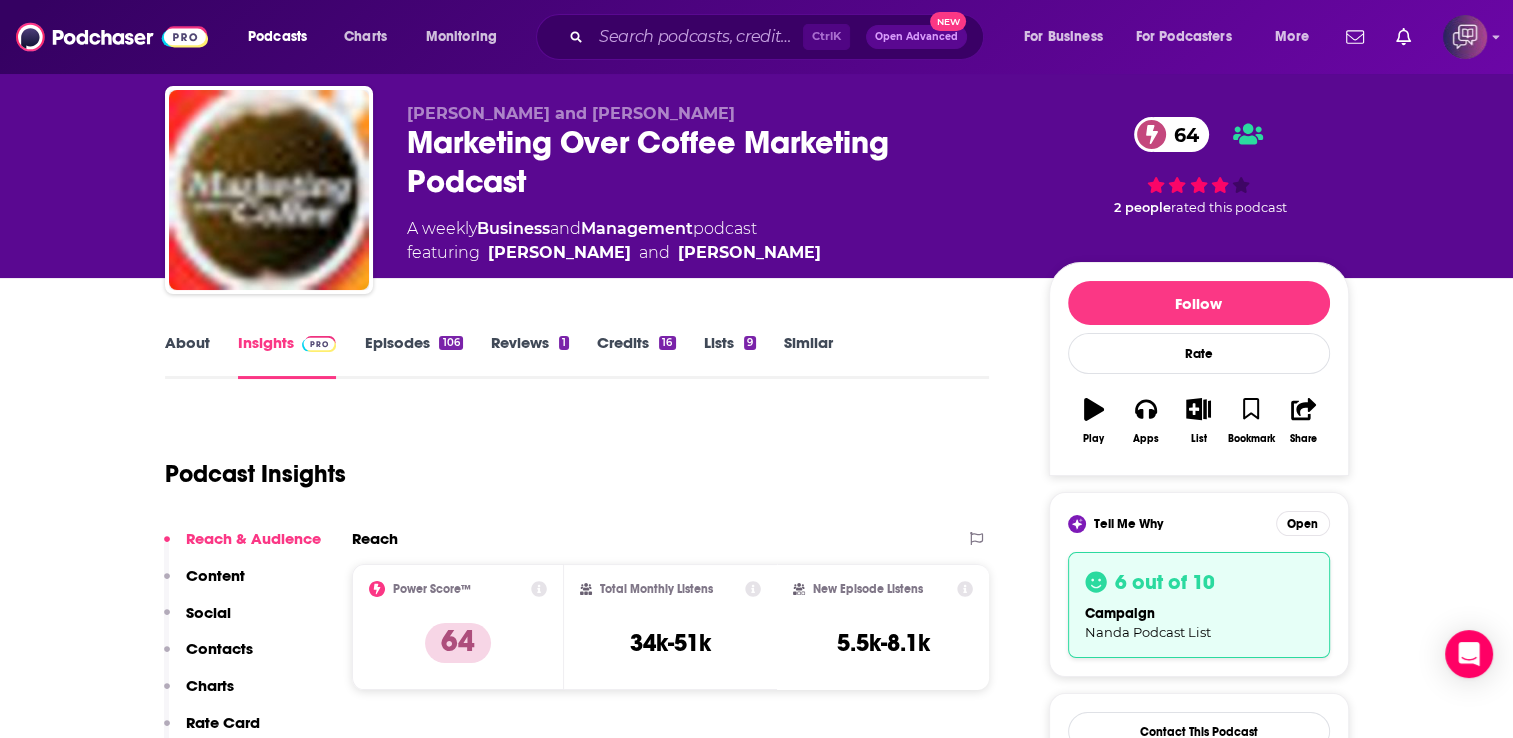 click on "Contacts" at bounding box center (219, 648) 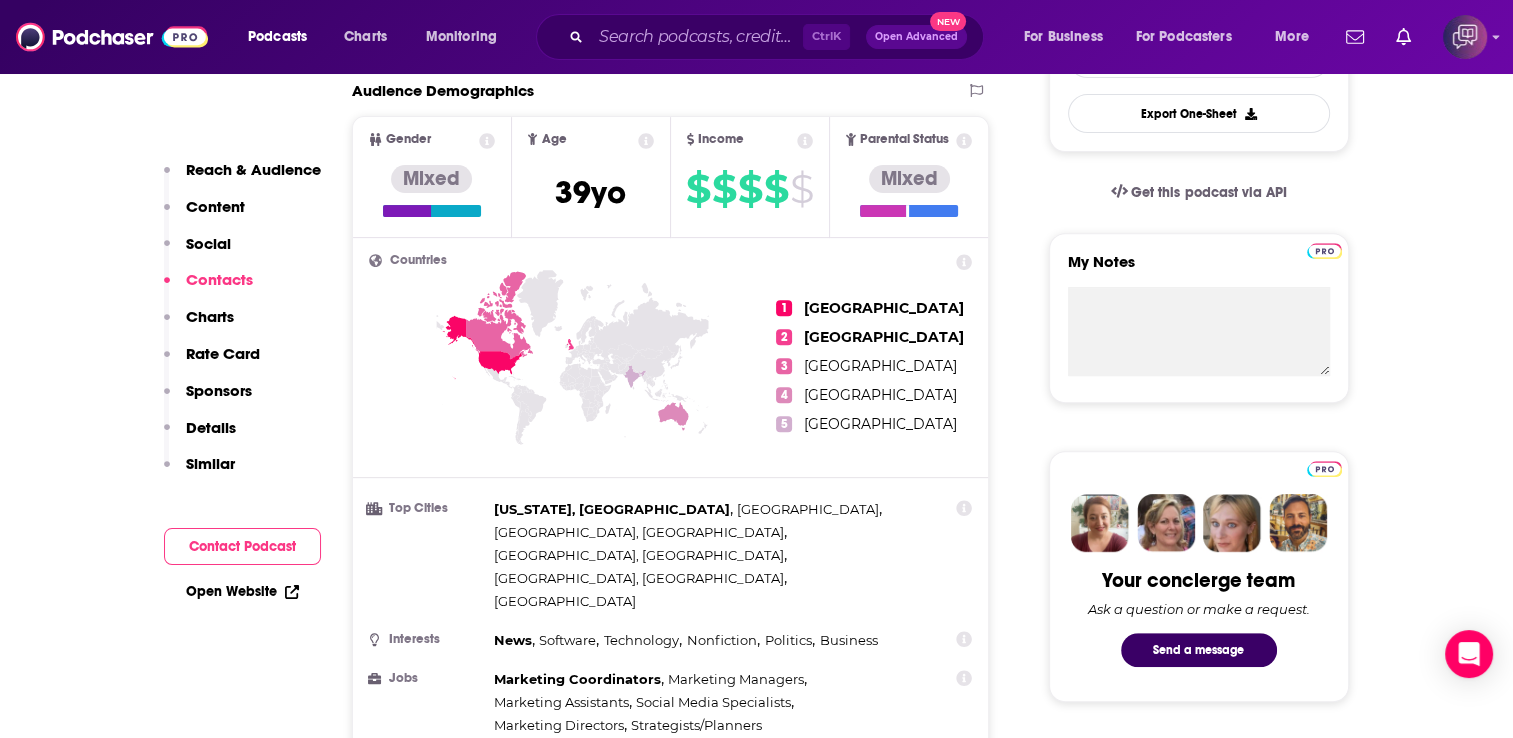 scroll, scrollTop: 1830, scrollLeft: 0, axis: vertical 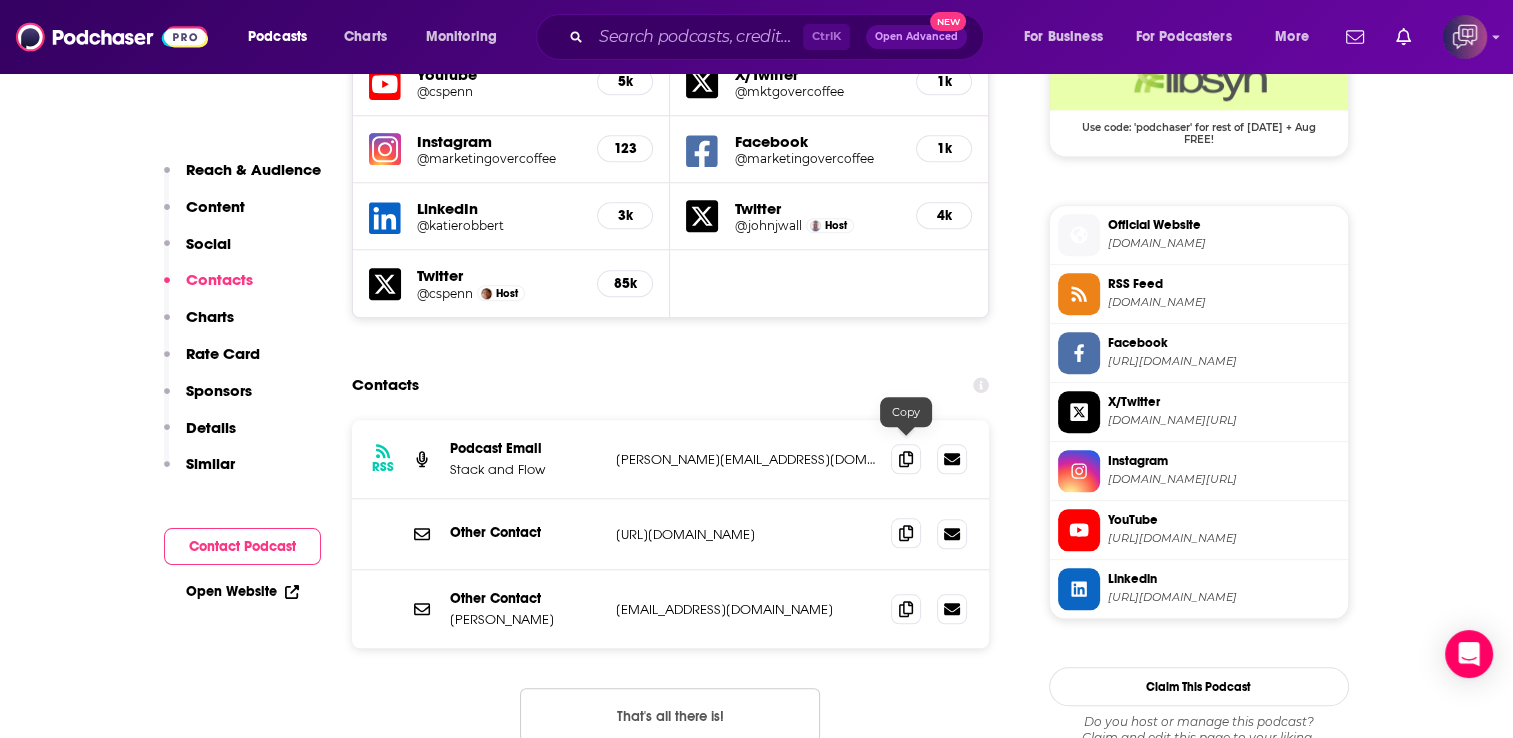 click at bounding box center (906, 533) 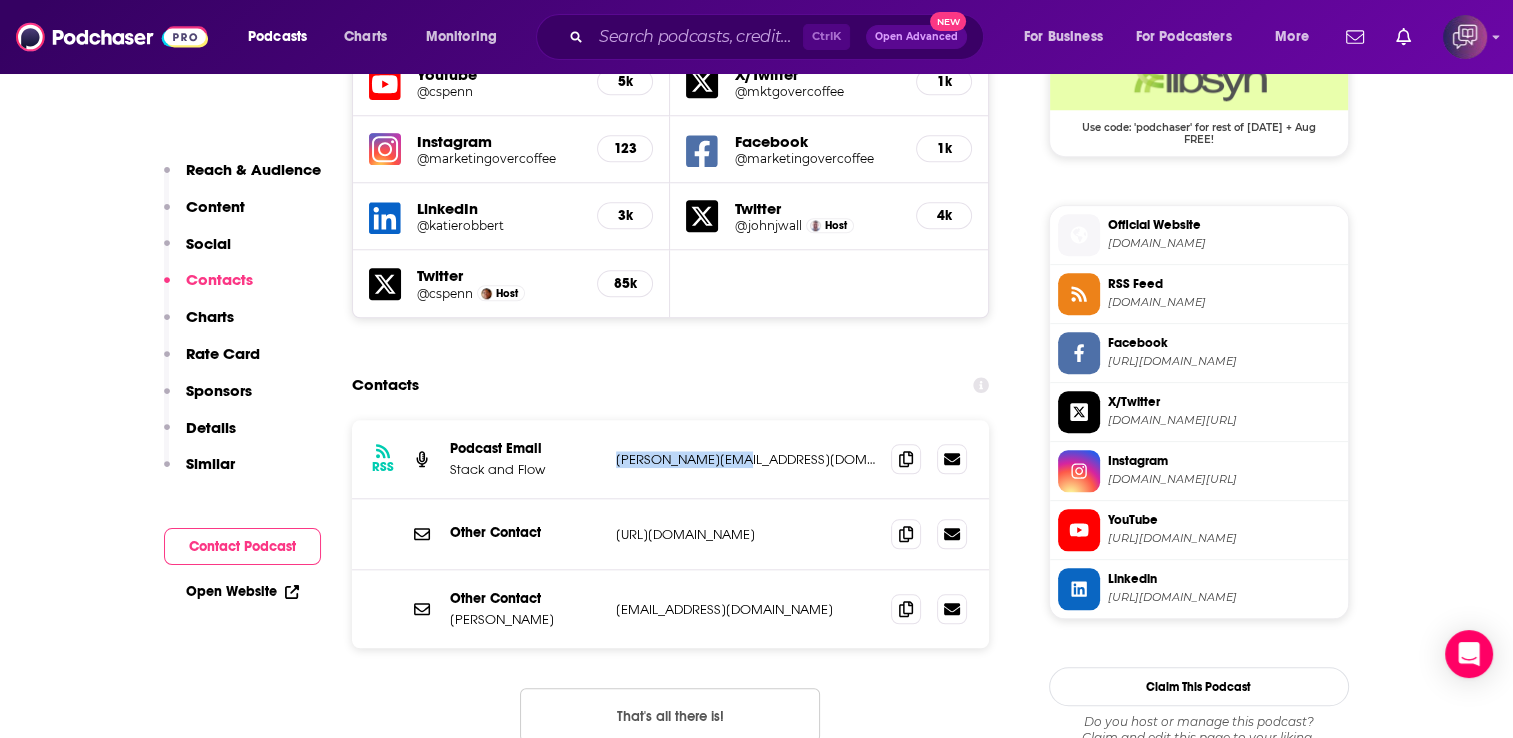 drag, startPoint x: 767, startPoint y: 367, endPoint x: 613, endPoint y: 367, distance: 154 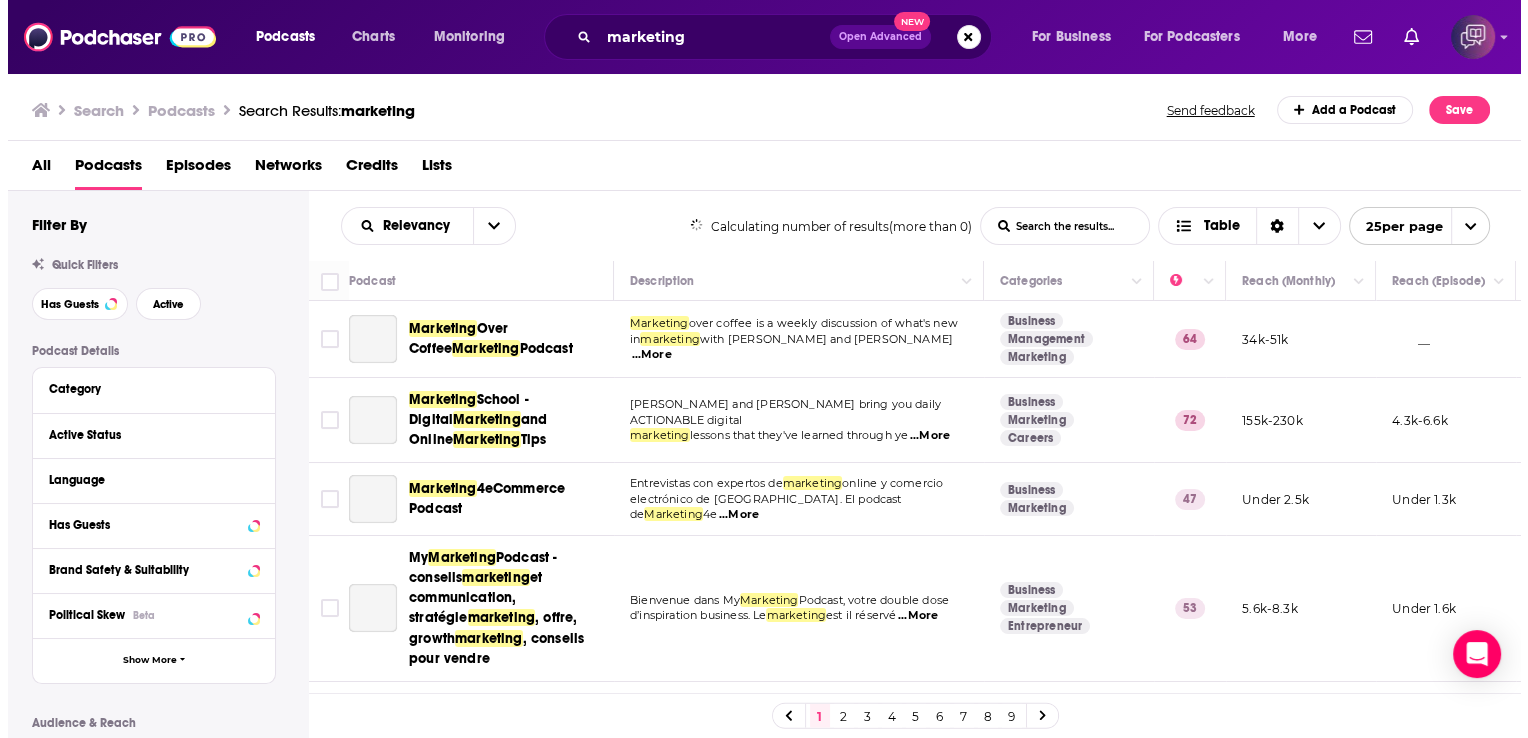 scroll, scrollTop: 0, scrollLeft: 0, axis: both 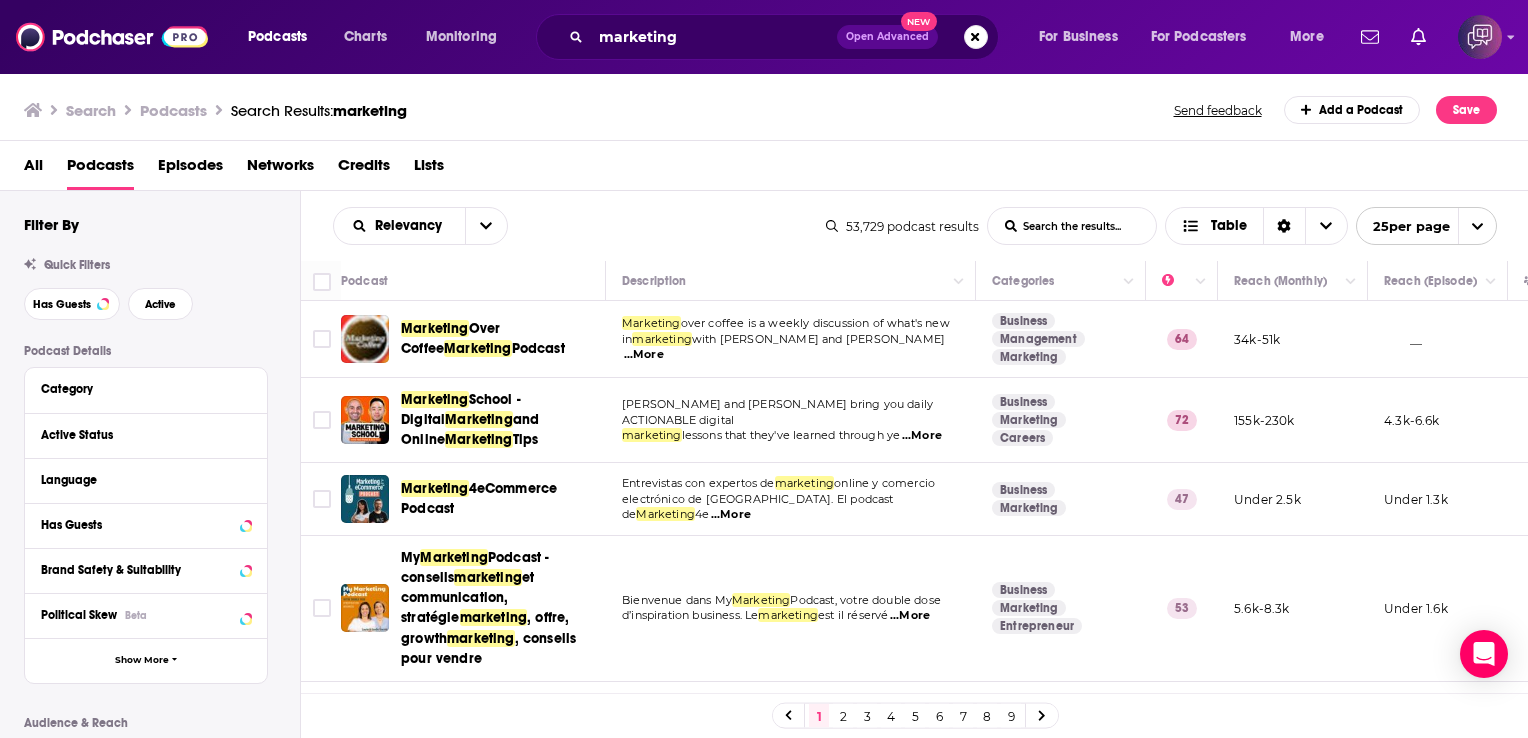 click on "...More" at bounding box center (922, 436) 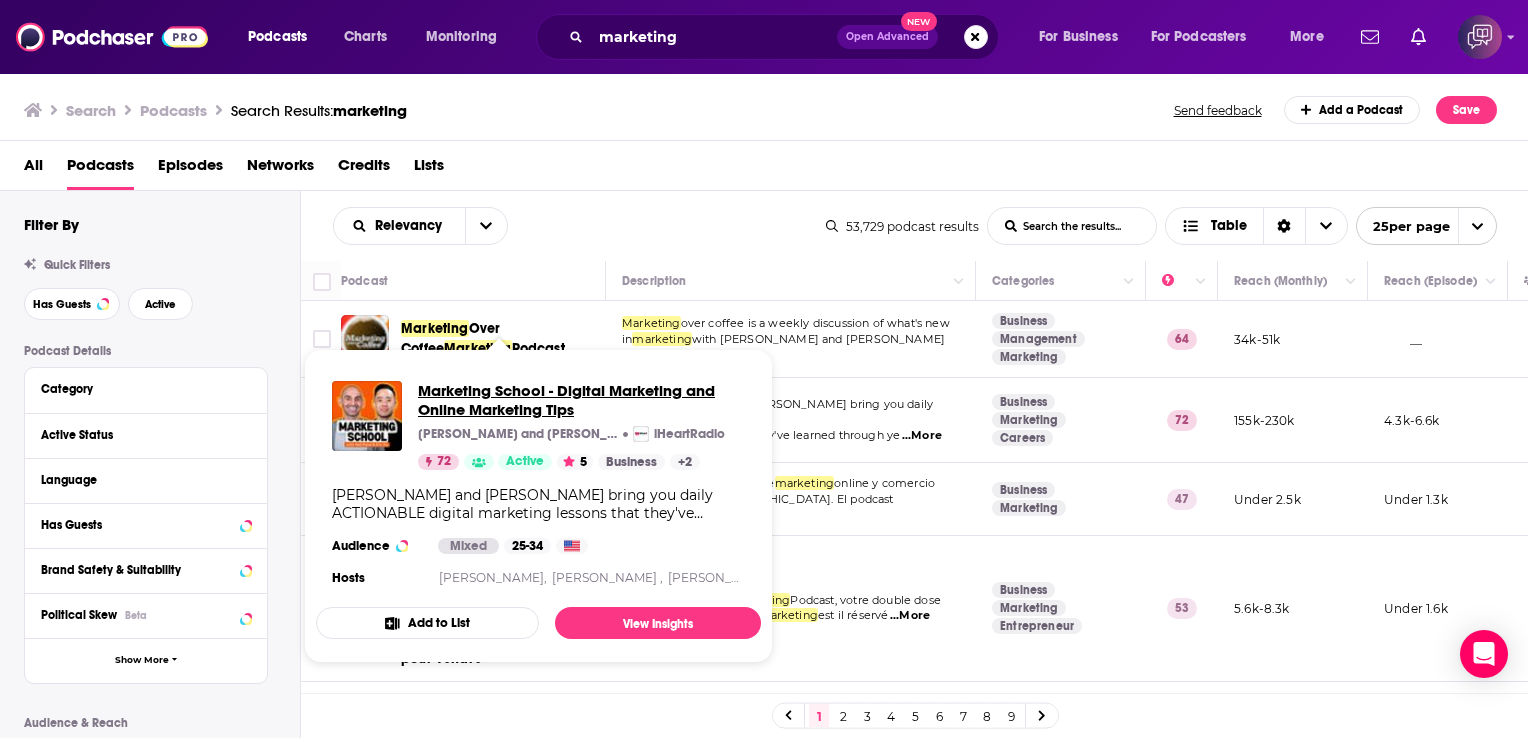 click on "Marketing School - Digital Marketing and Online Marketing Tips" at bounding box center [581, 400] 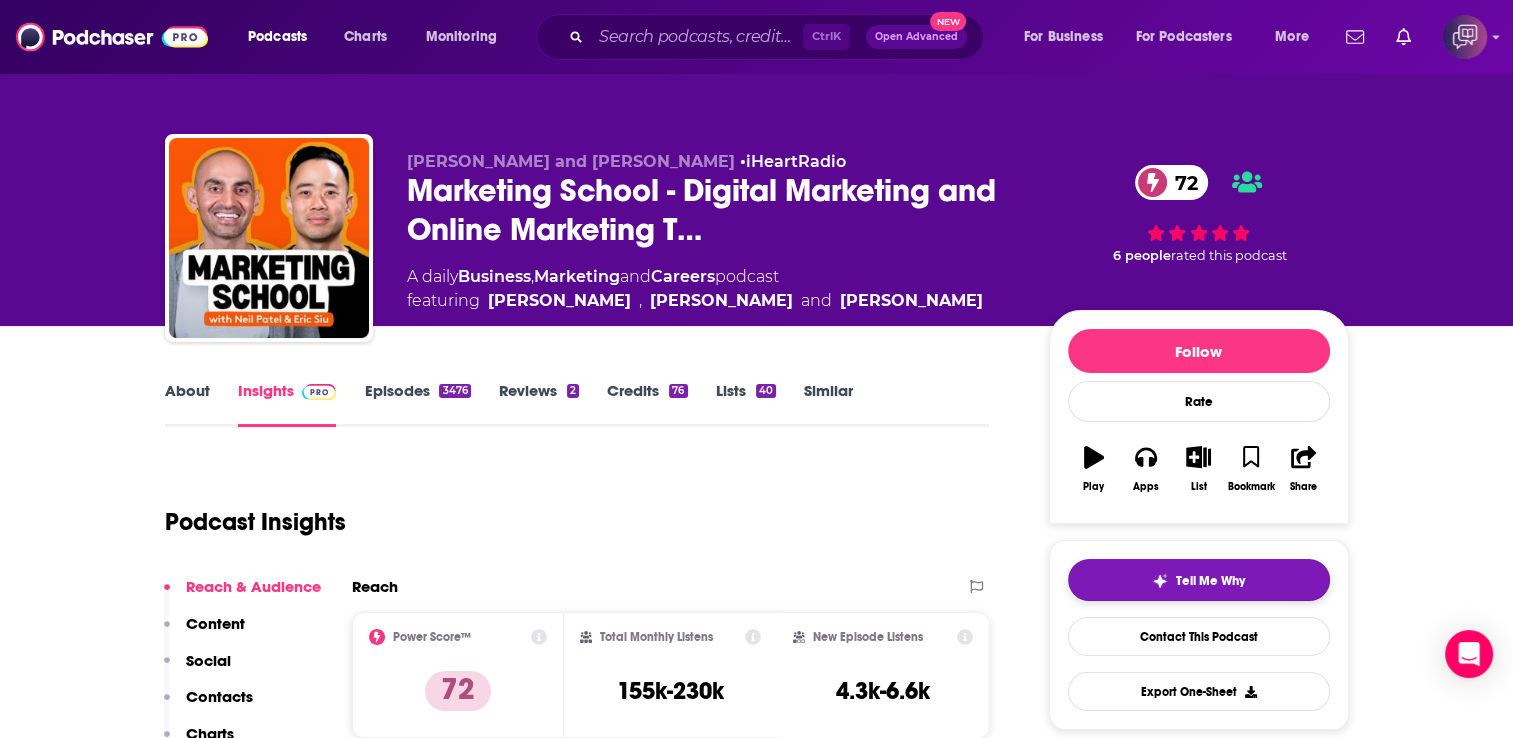 click on "Tell Me Why" at bounding box center (1199, 580) 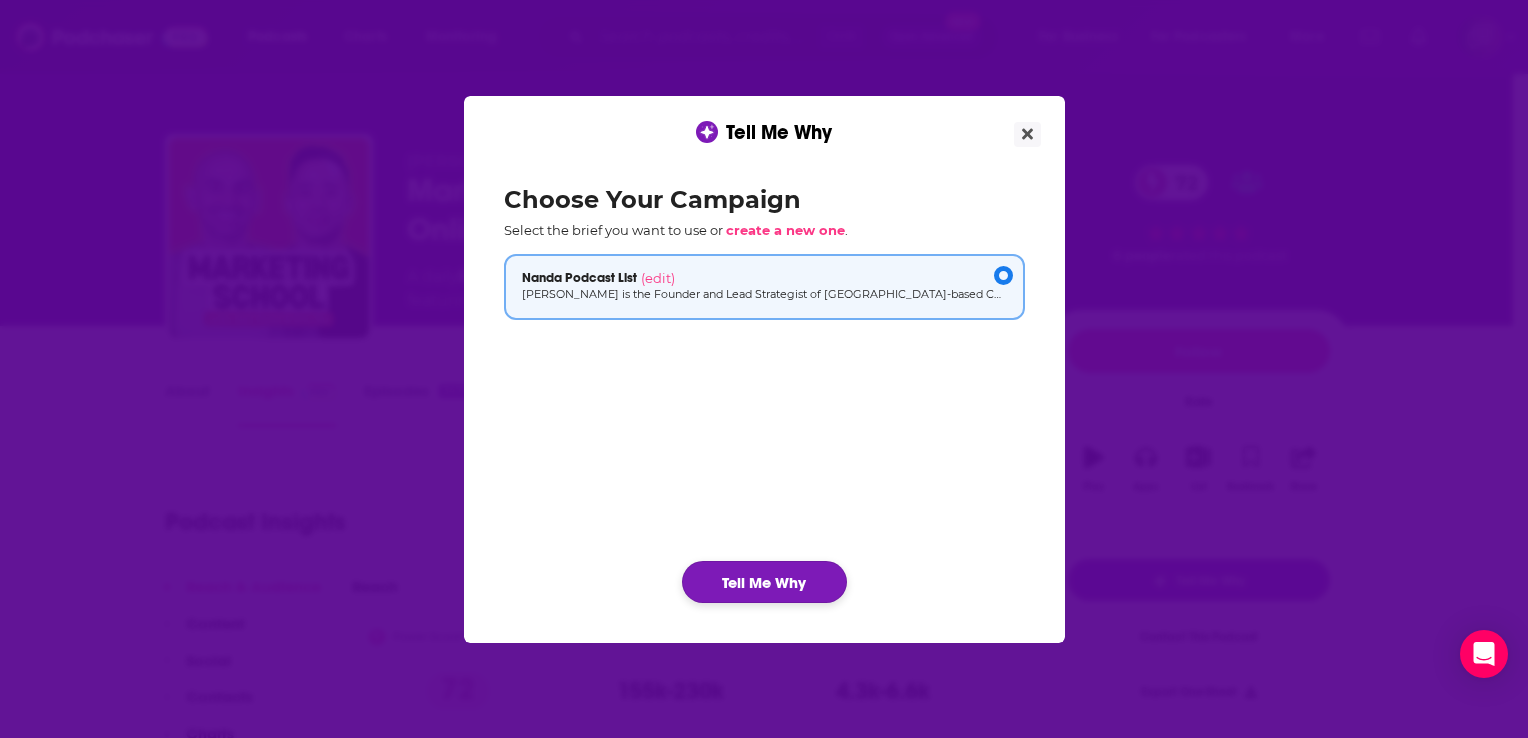 click on "Tell Me Why" 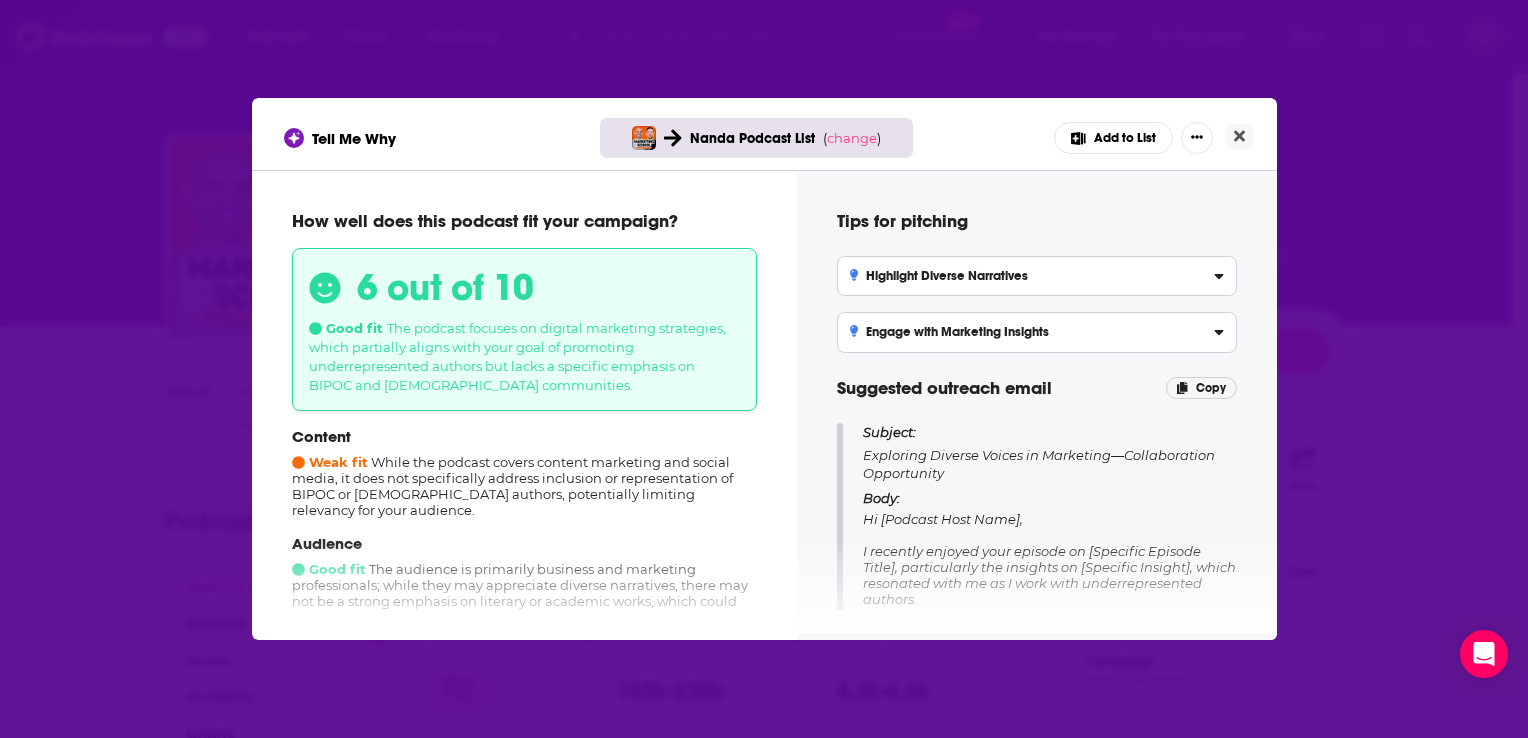 click on "Content   Weak fit   While the podcast covers content marketing and social media, it does not specifically address inclusion or representation of BIPOC or LGBTQ+ authors, potentially limiting relevancy for your audience." at bounding box center (524, 472) 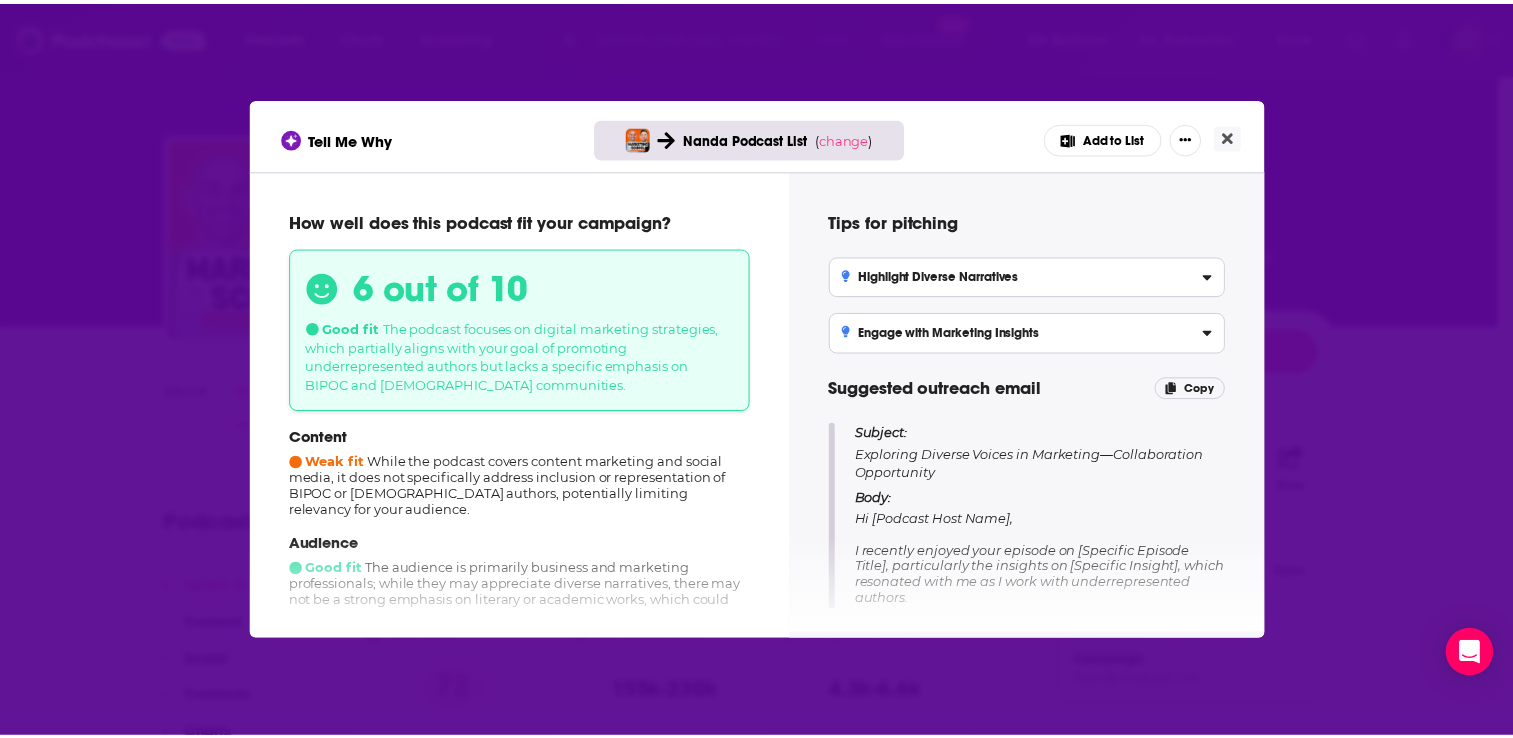 scroll, scrollTop: 84, scrollLeft: 0, axis: vertical 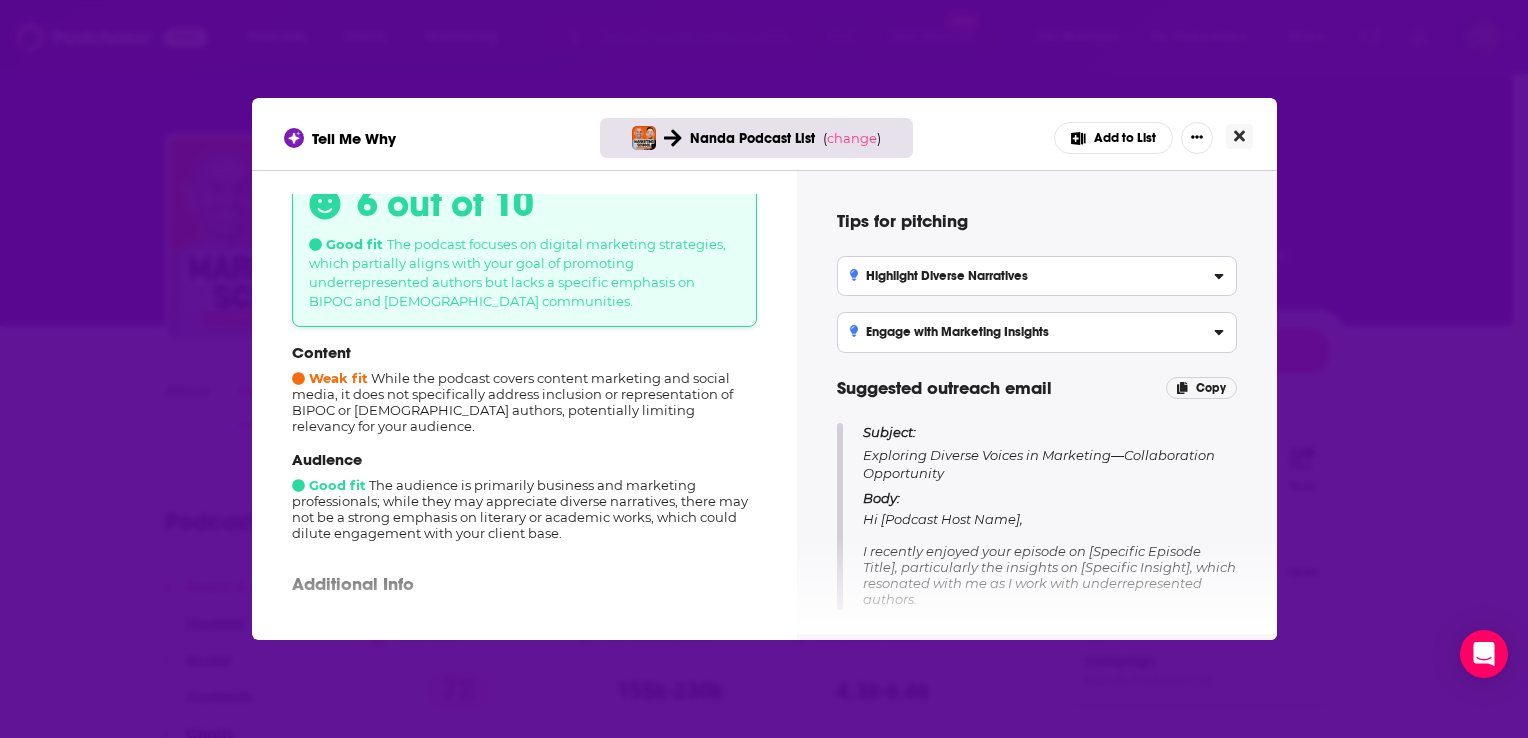 click 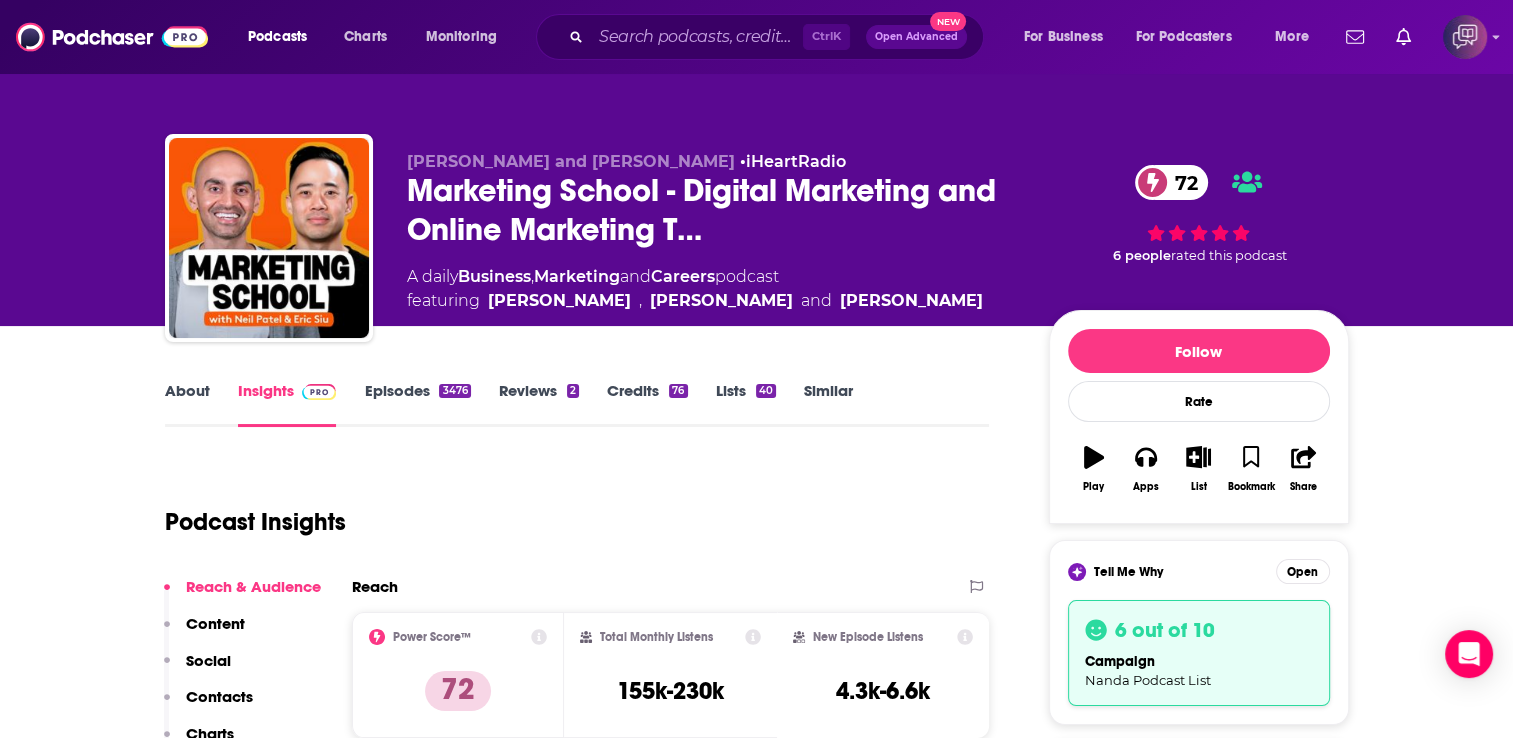 click on "Contacts" at bounding box center (219, 696) 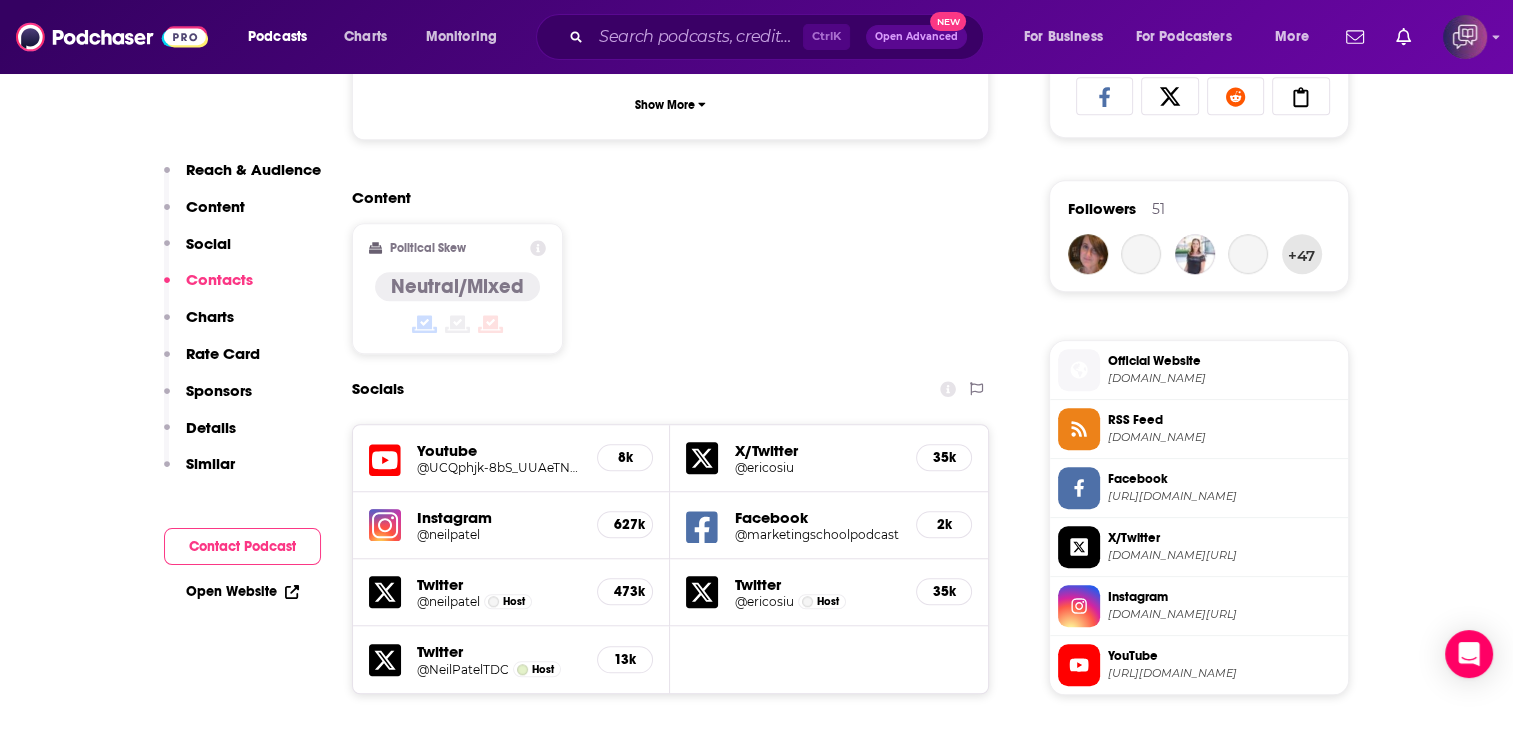 scroll, scrollTop: 1876, scrollLeft: 0, axis: vertical 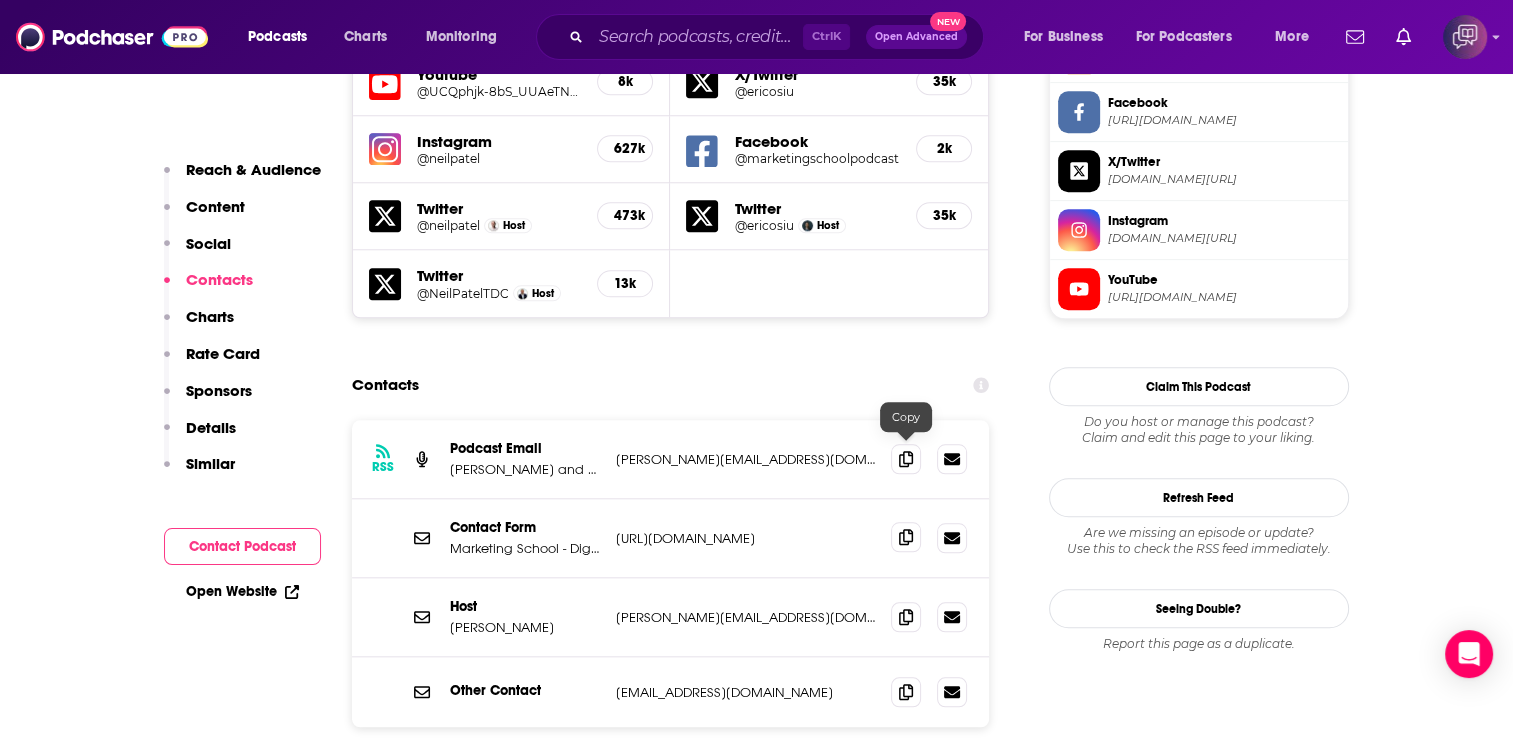click 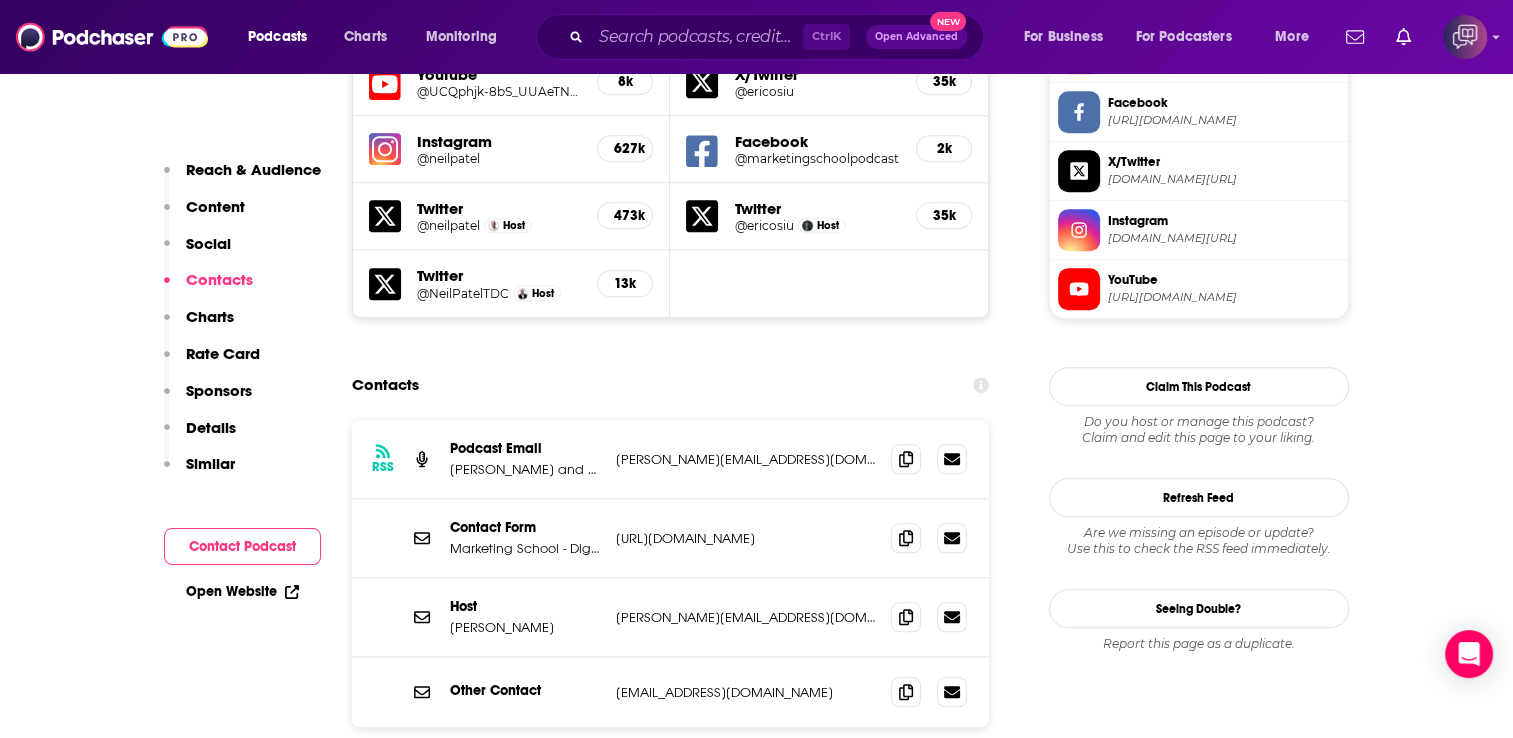 click on "Reach Power Score™ 72 Total Monthly Listens 155k-230k New Episode Listens 4.3k-6.6k Export One-Sheet Audience Demographics Gender Mixed Age 33 yo Income $ $ $ $ $ Parental Status Mixed Countries 1 United States 2 United Kingdom 3 Canada 4 Australia 5 India Top Cities Columbus, OH , Brisbane , London , New York, NY , Cleveland, OH , Los Angeles, CA Interests Friends, Family & Relationships , Software , Religion , Restaurants, Food & Grocery , Camera & Photography , Travel, Tourism & Aviation Jobs Pastors/Ministers , Marketing Managers , Bloggers , Marketing Coordinators , Social Media Specialists , Principals/Owners Ethnicities White / Caucasian , African American , Hispanic , Asian Show More Content Political Skew Neutral/Mixed Socials Youtube @UCQphjk-8bS_UUAeTN_Of2qQ 8k X/Twitter @ericosiu 35k Instagram @neilpatel 627k Facebook @marketingschoolpodcast 2k Twitter @neilpatel Host 473k Twitter @ericosiu Host 35k Twitter @NeilPatelTDC Host 13k Contacts   RSS   Podcast Email Eric Siu and Neil Patel" at bounding box center (671, 4664) 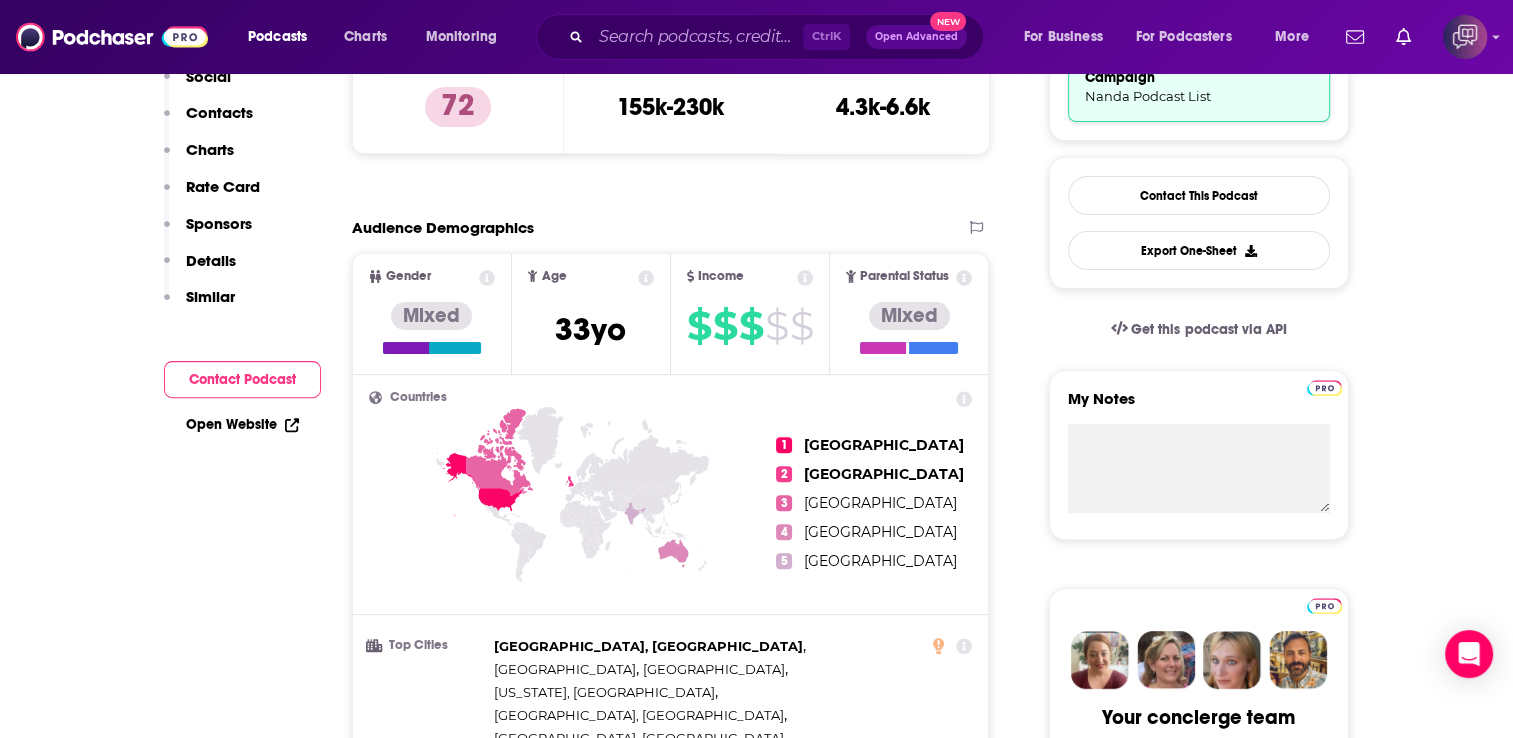 scroll, scrollTop: 0, scrollLeft: 0, axis: both 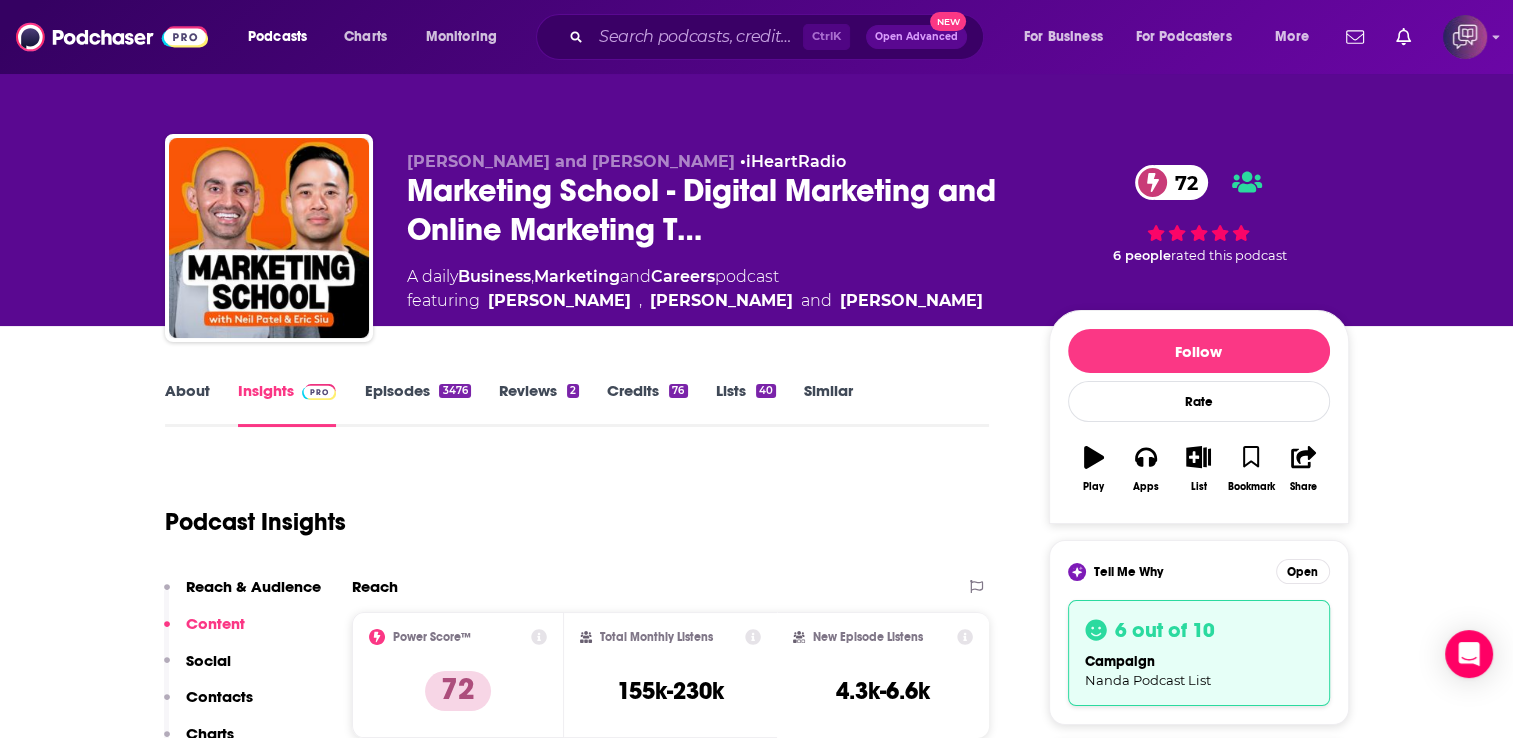 click on "About Insights Episodes 3476 Reviews 2 Credits 76 Lists 40 Similar" at bounding box center [577, 402] 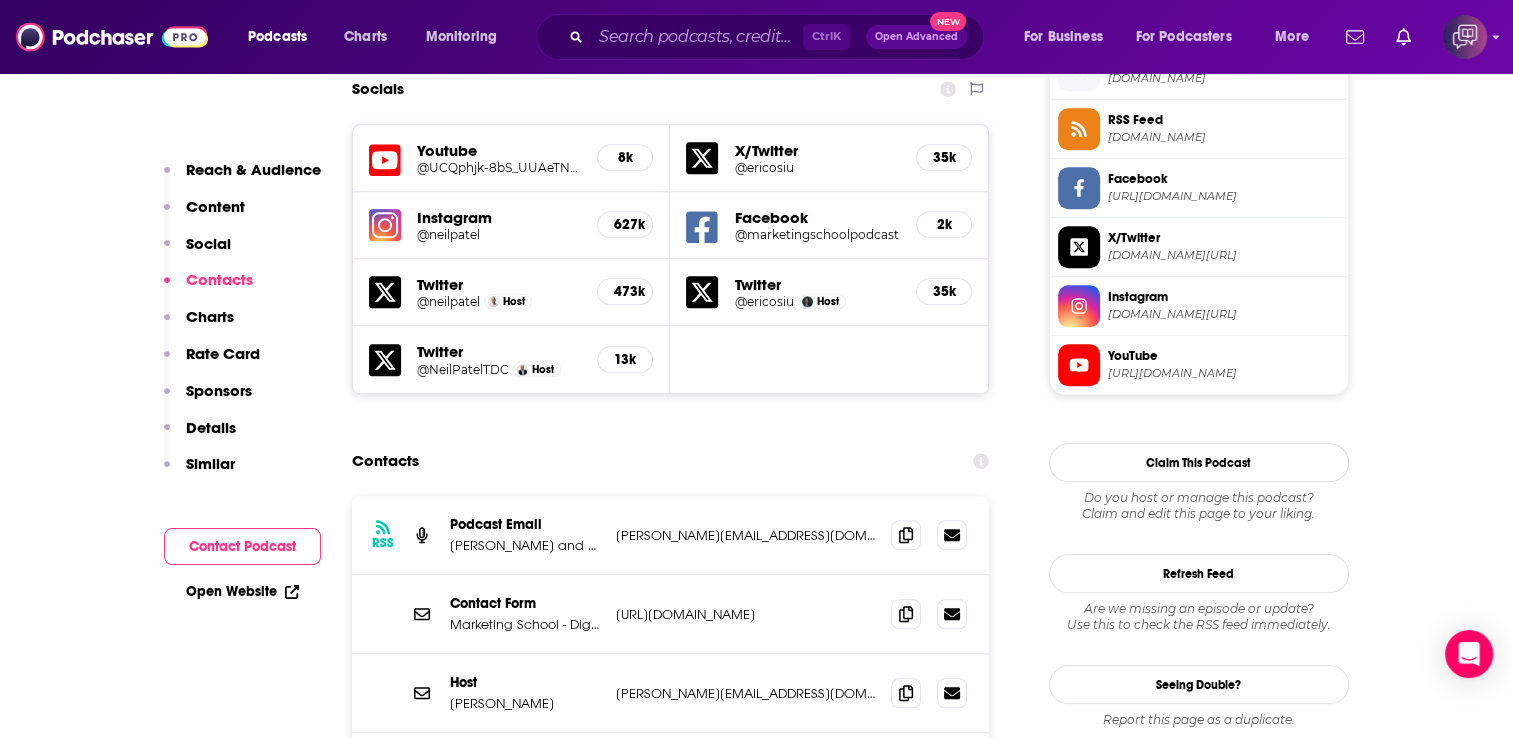 scroll, scrollTop: 1840, scrollLeft: 0, axis: vertical 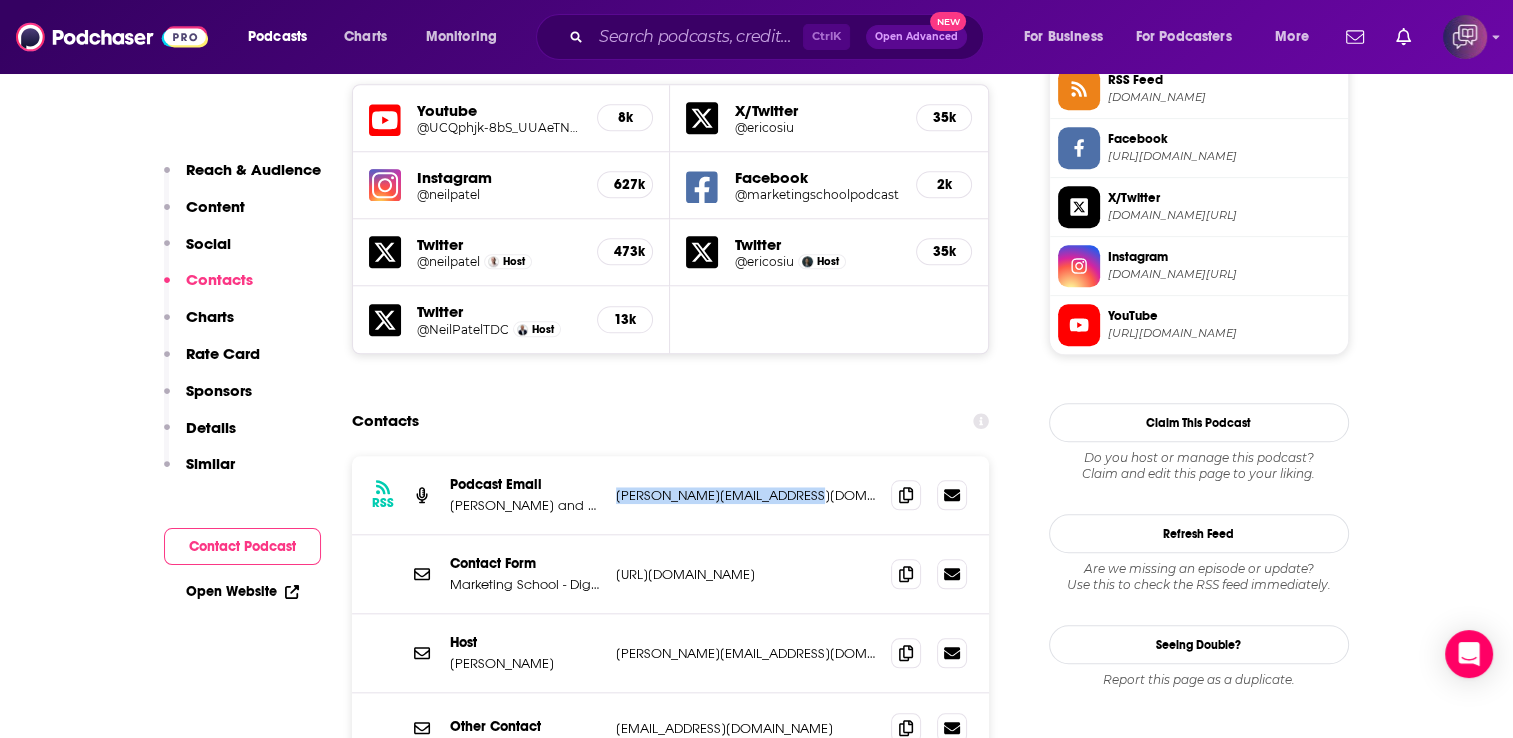 drag, startPoint x: 809, startPoint y: 410, endPoint x: 616, endPoint y: 405, distance: 193.06476 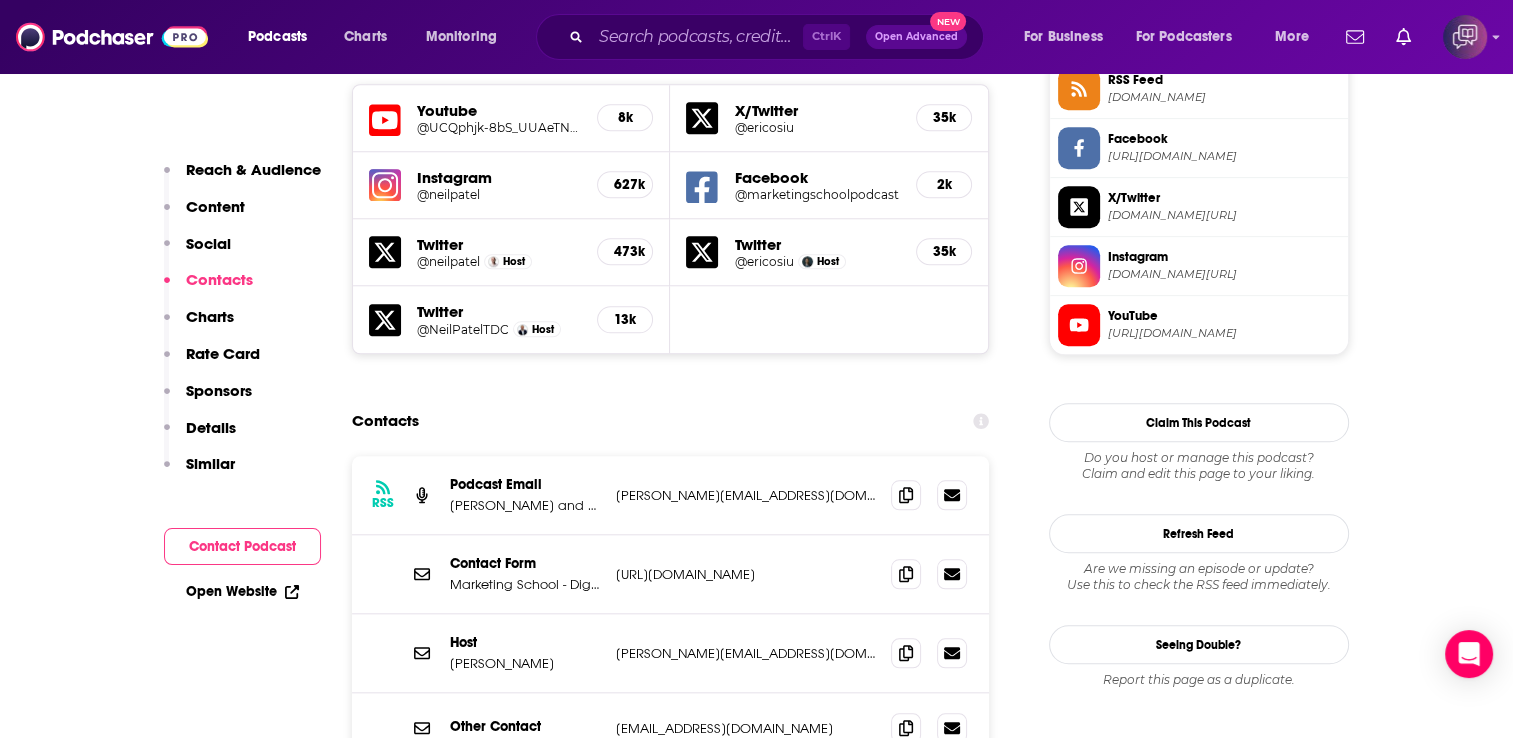 click on "eric@singlegrain.com" at bounding box center (746, 653) 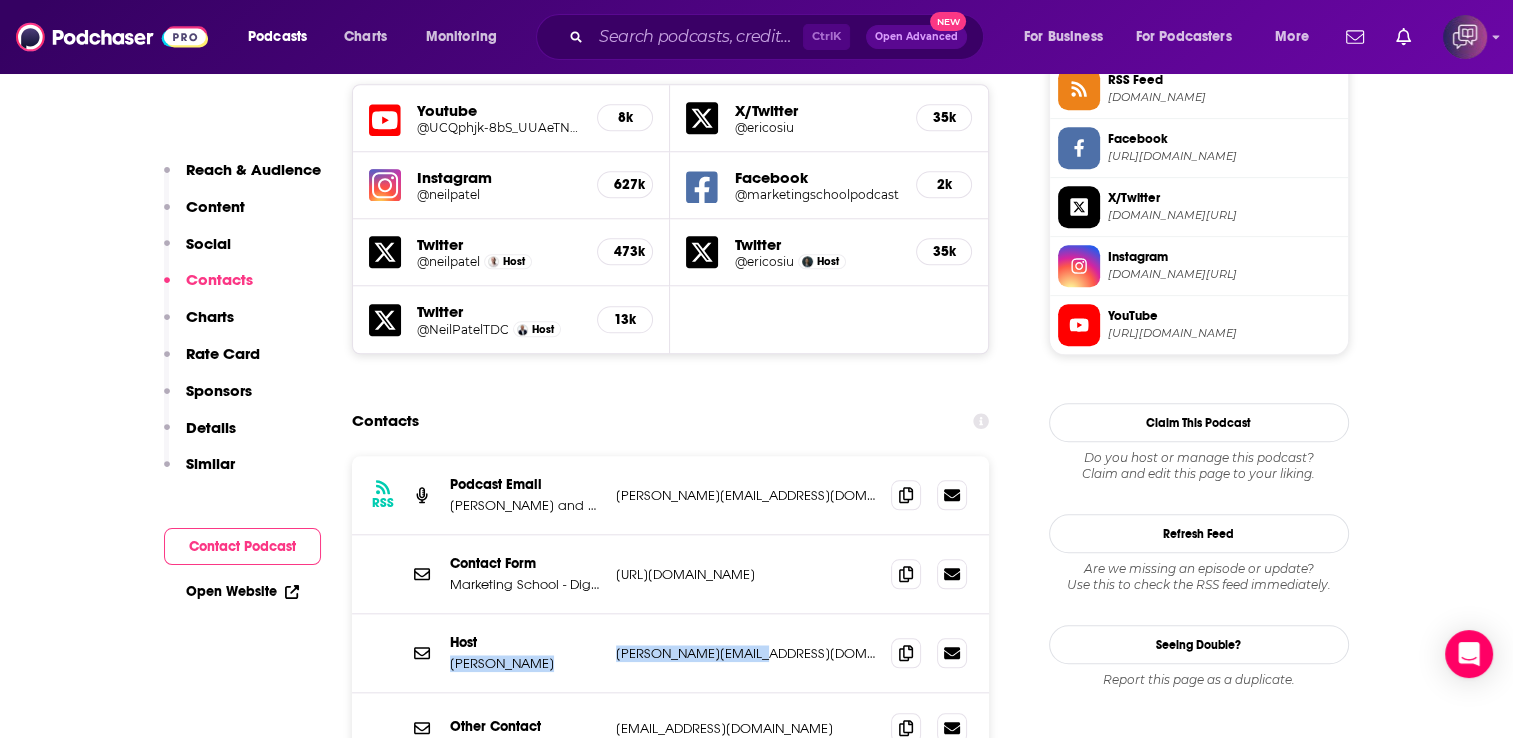 drag, startPoint x: 759, startPoint y: 573, endPoint x: 601, endPoint y: 559, distance: 158.61903 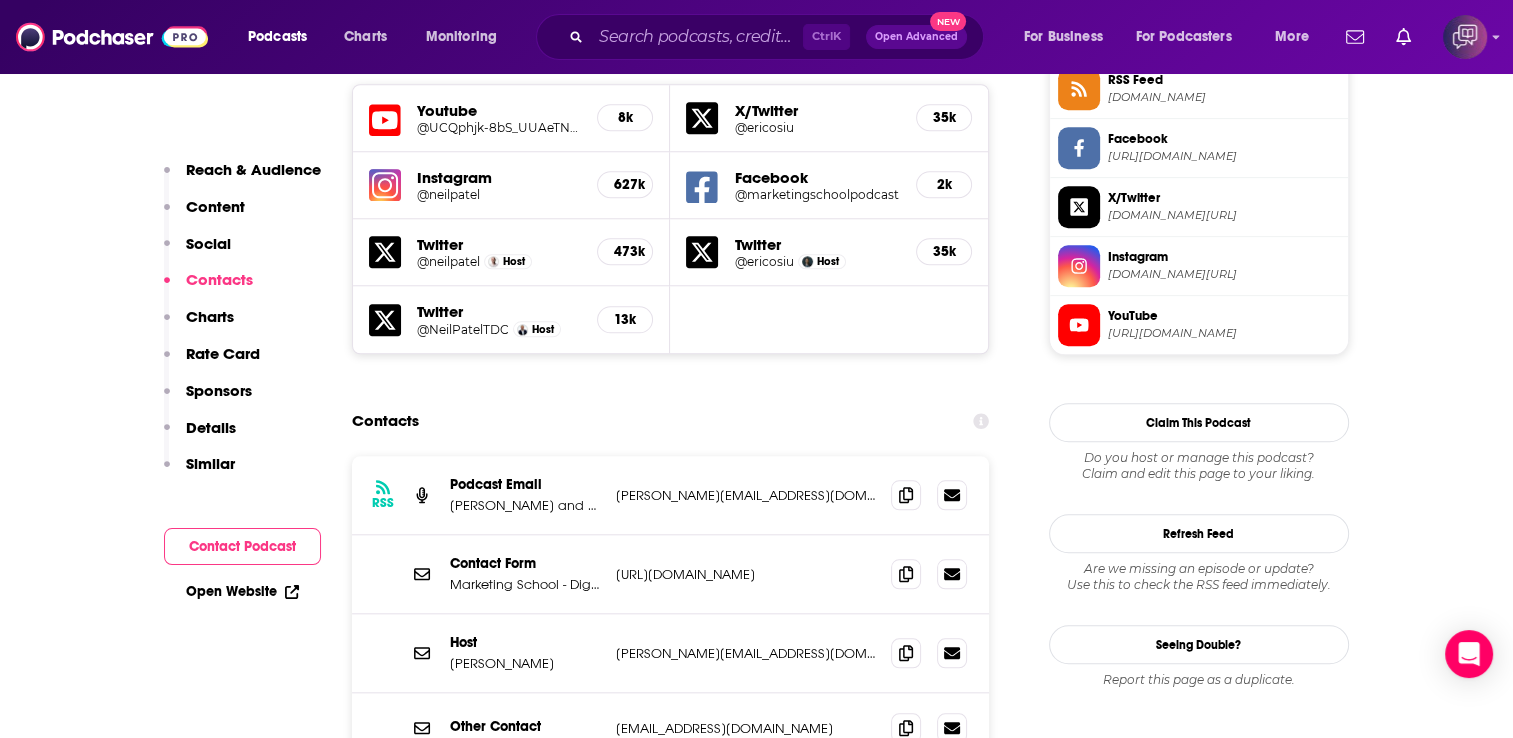 click on "Contacts" at bounding box center [671, 421] 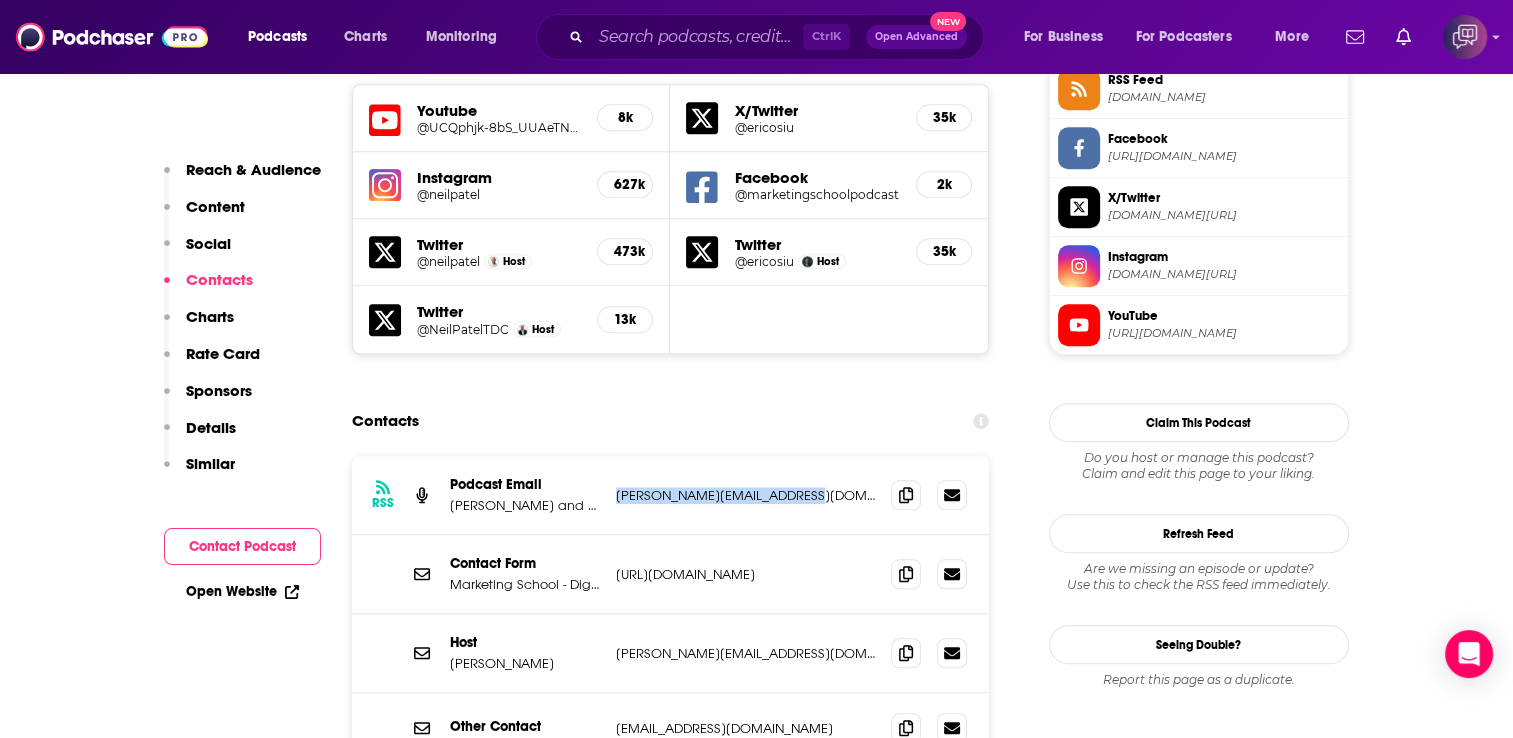 drag, startPoint x: 815, startPoint y: 416, endPoint x: 615, endPoint y: 407, distance: 200.2024 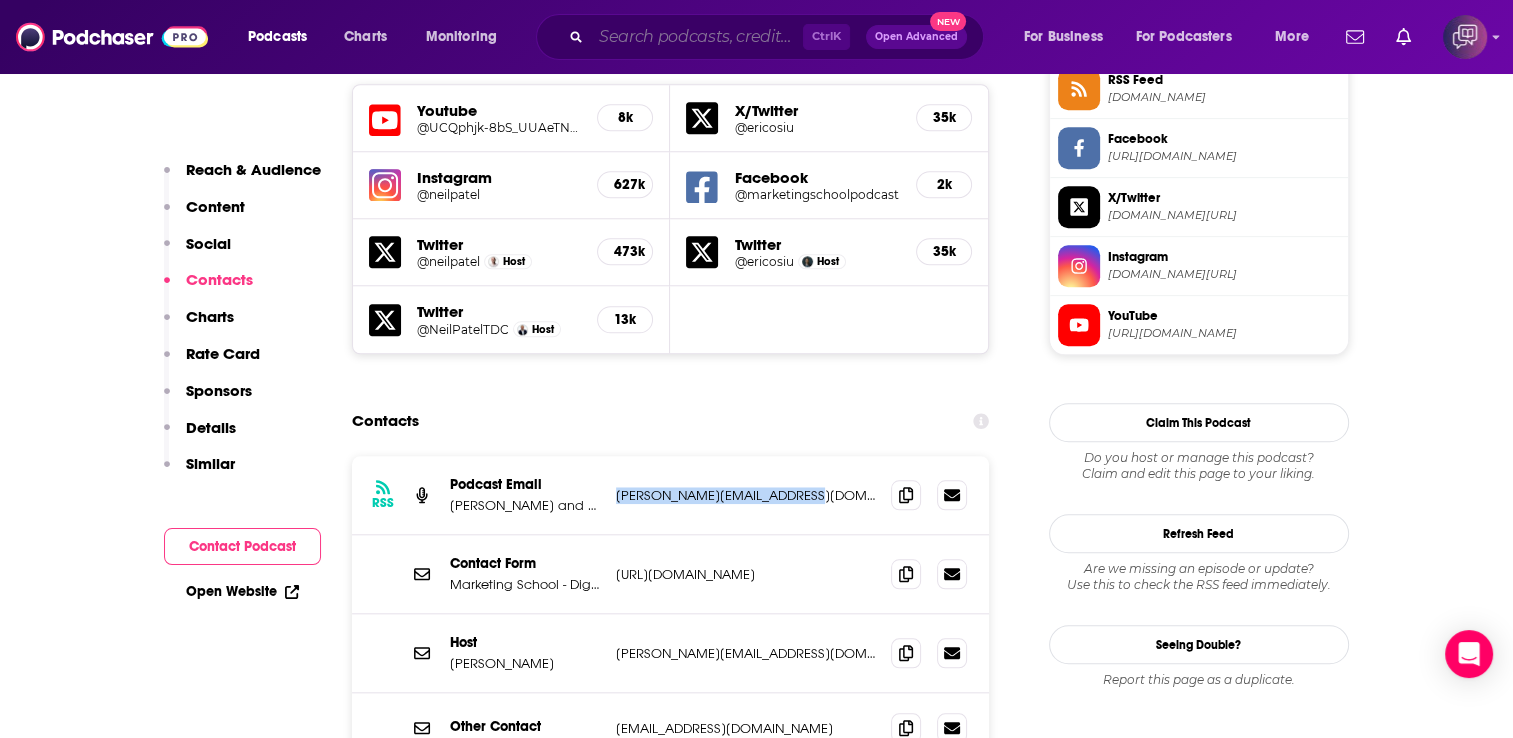 click at bounding box center (697, 37) 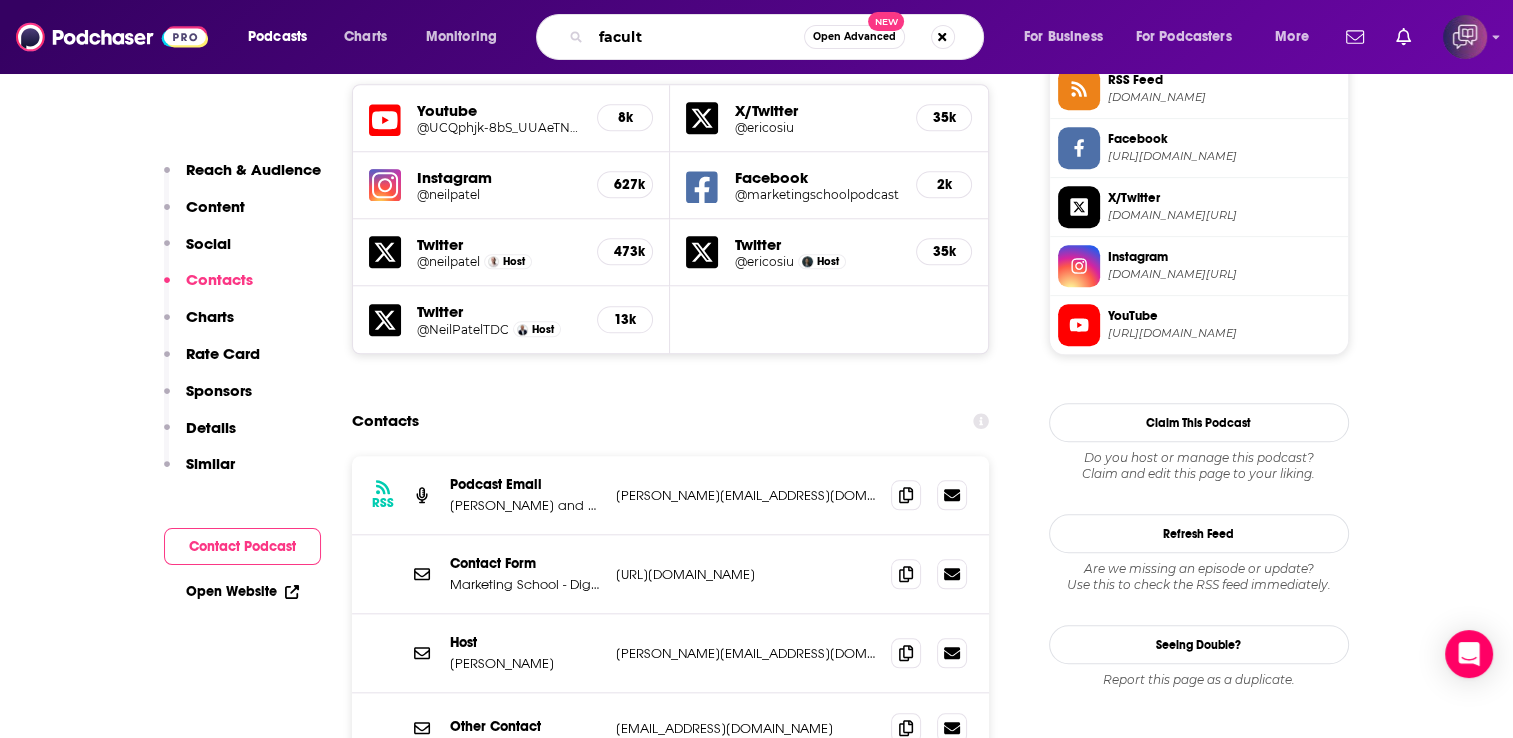 type on "faculty" 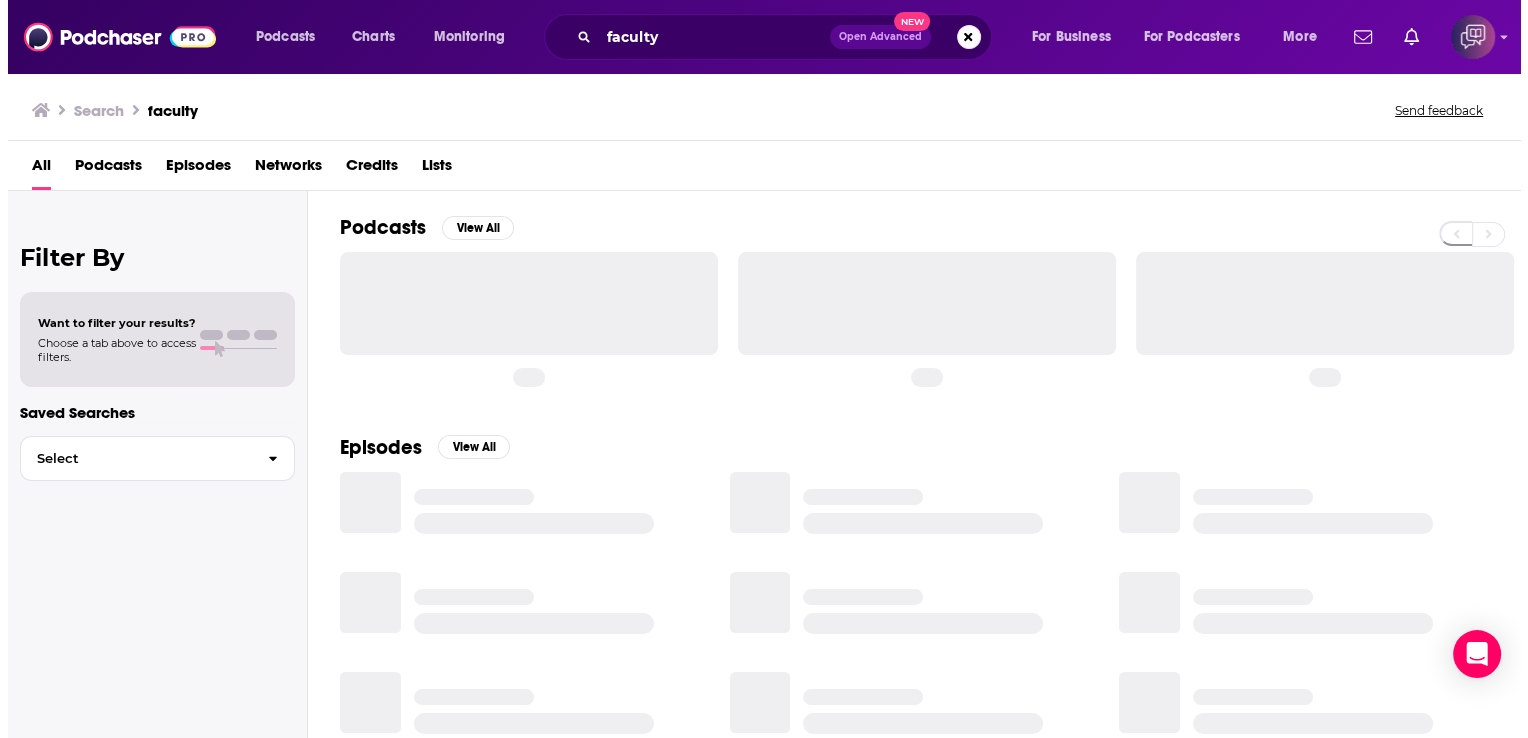scroll, scrollTop: 0, scrollLeft: 0, axis: both 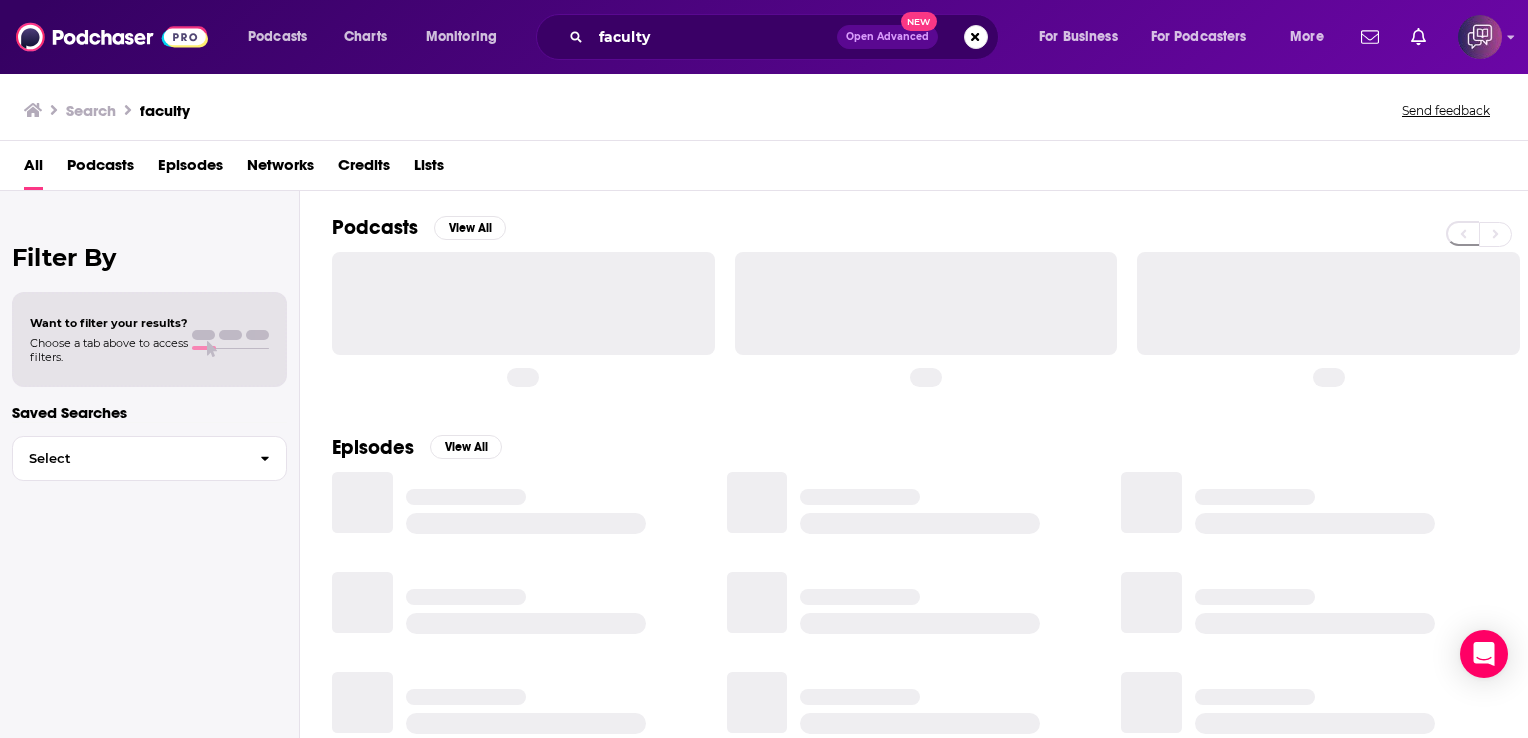 click on "Podcasts" at bounding box center [100, 169] 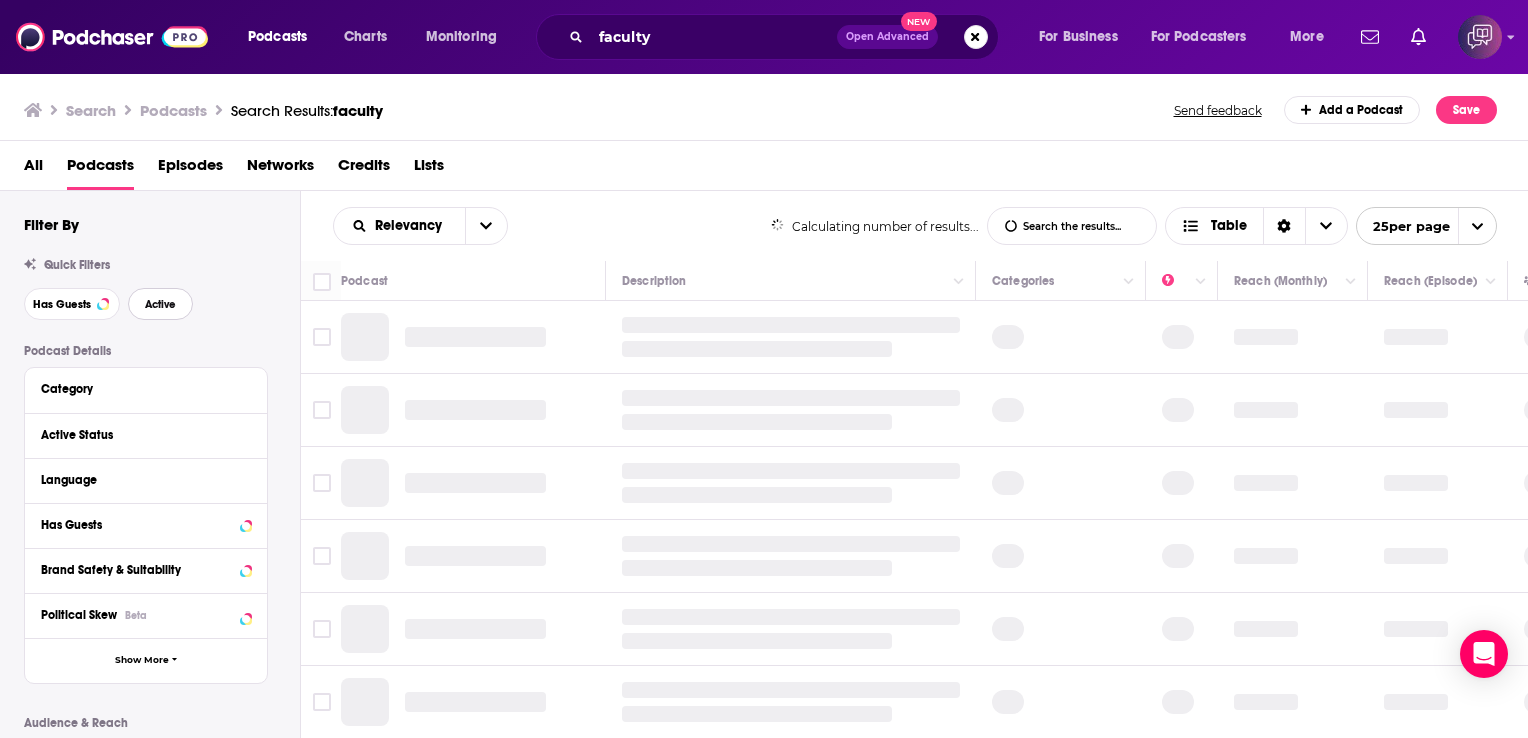 click on "Active" at bounding box center (160, 304) 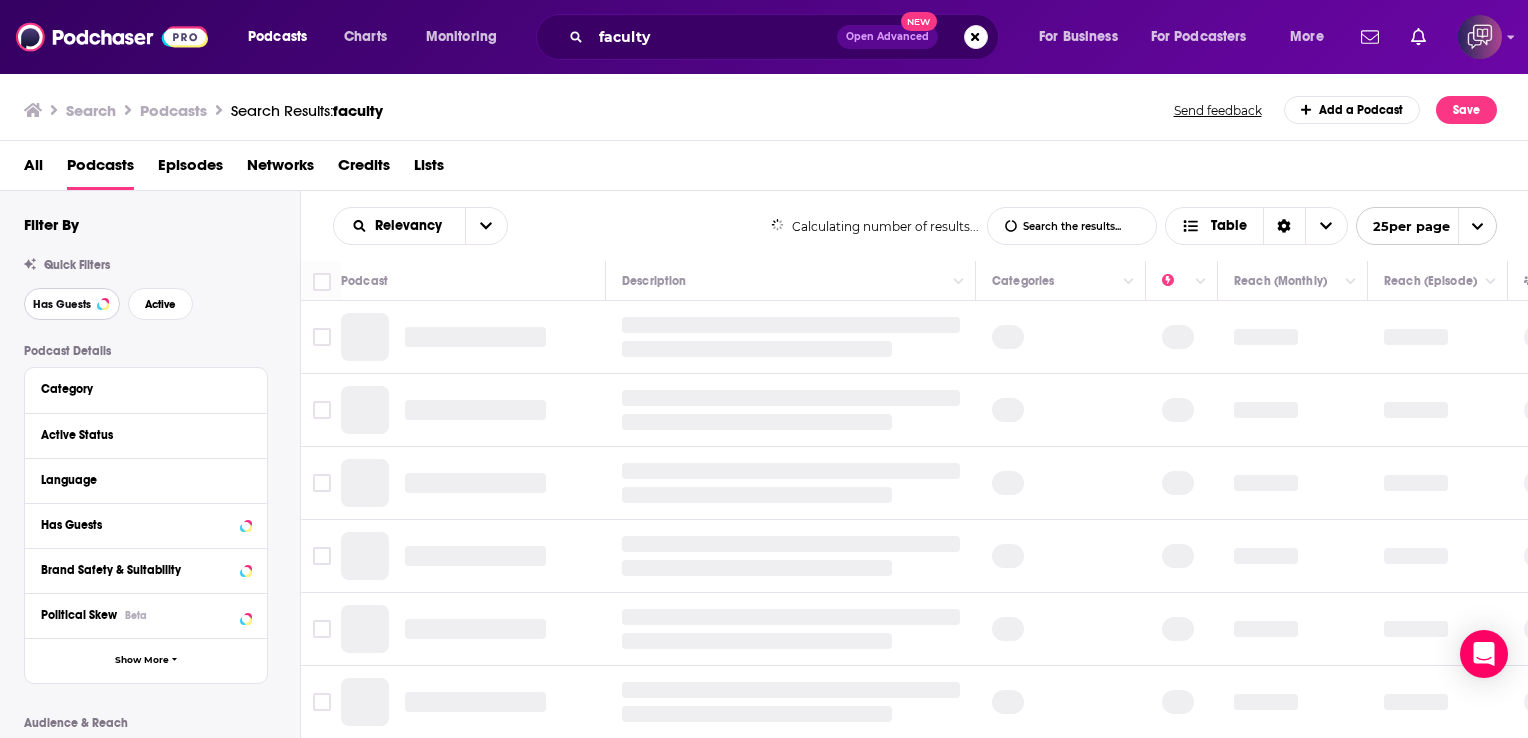click on "Has Guests" at bounding box center [62, 304] 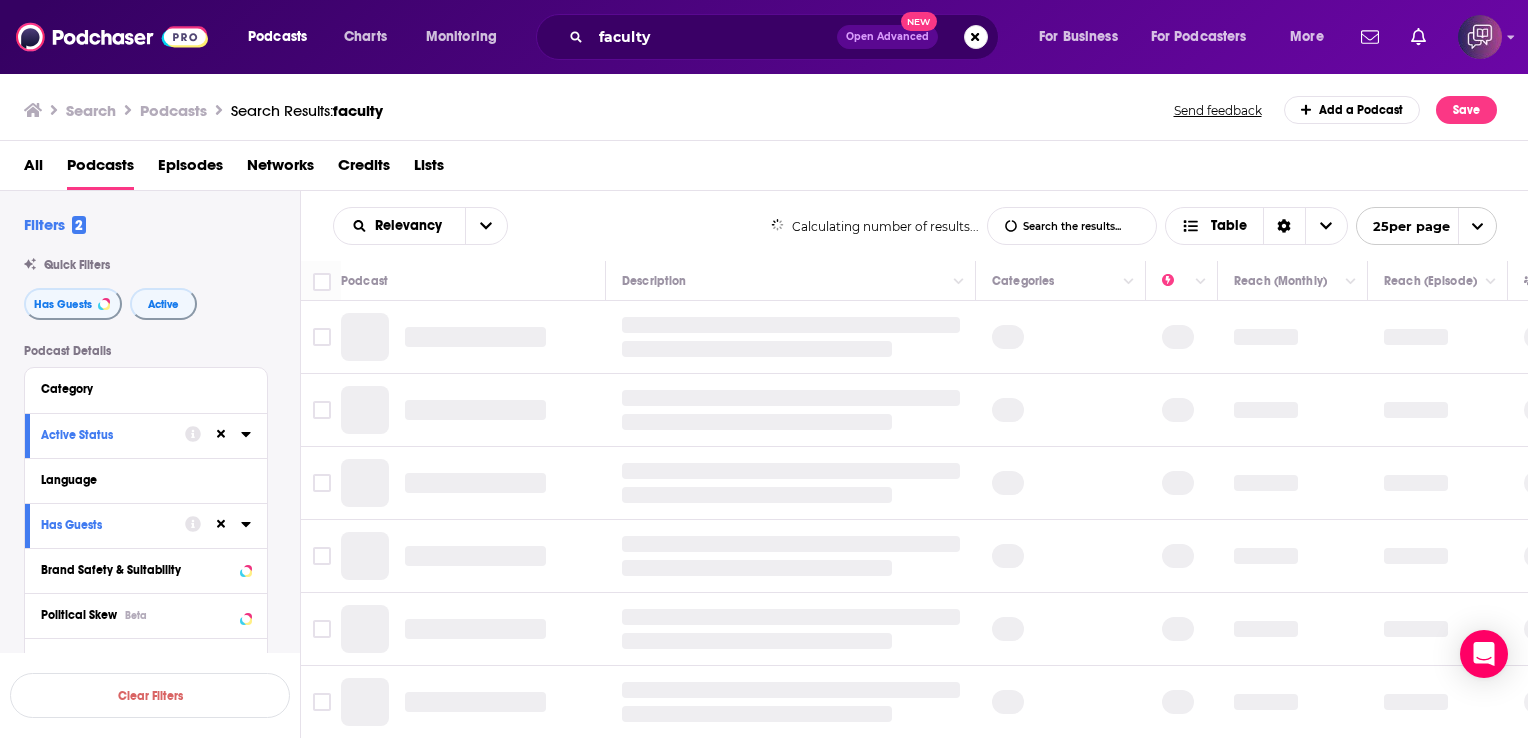 click on "Filters 2 Quick Filters Has Guests Active Podcast Details Category Active Status Language Has Guests Brand Safety & Suitability Political Skew Beta Show More Audience & Reach Power Score™ Reach (Monthly) Reach (Episode Average) Gender Age Income Show More" at bounding box center [162, 651] 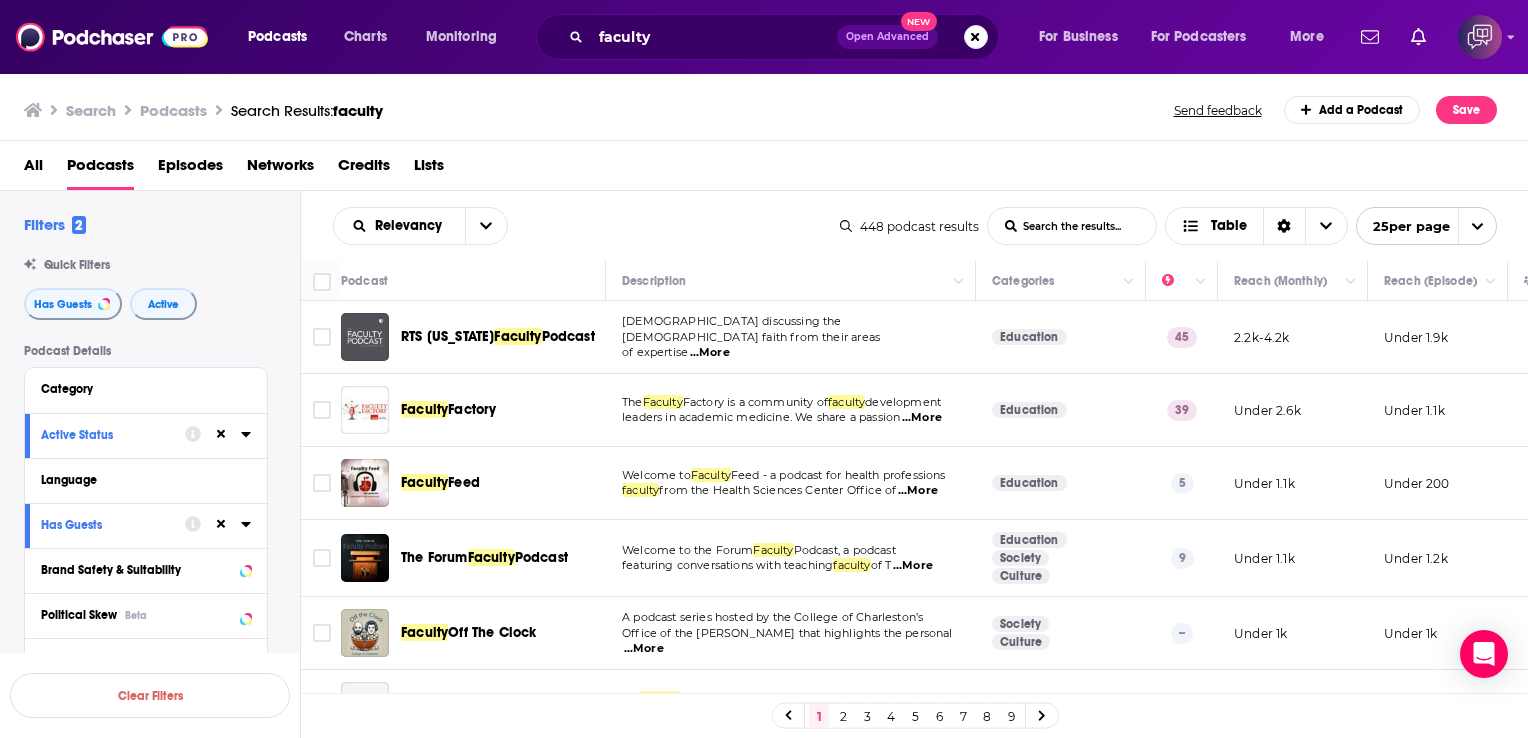 click on "...More" at bounding box center [922, 418] 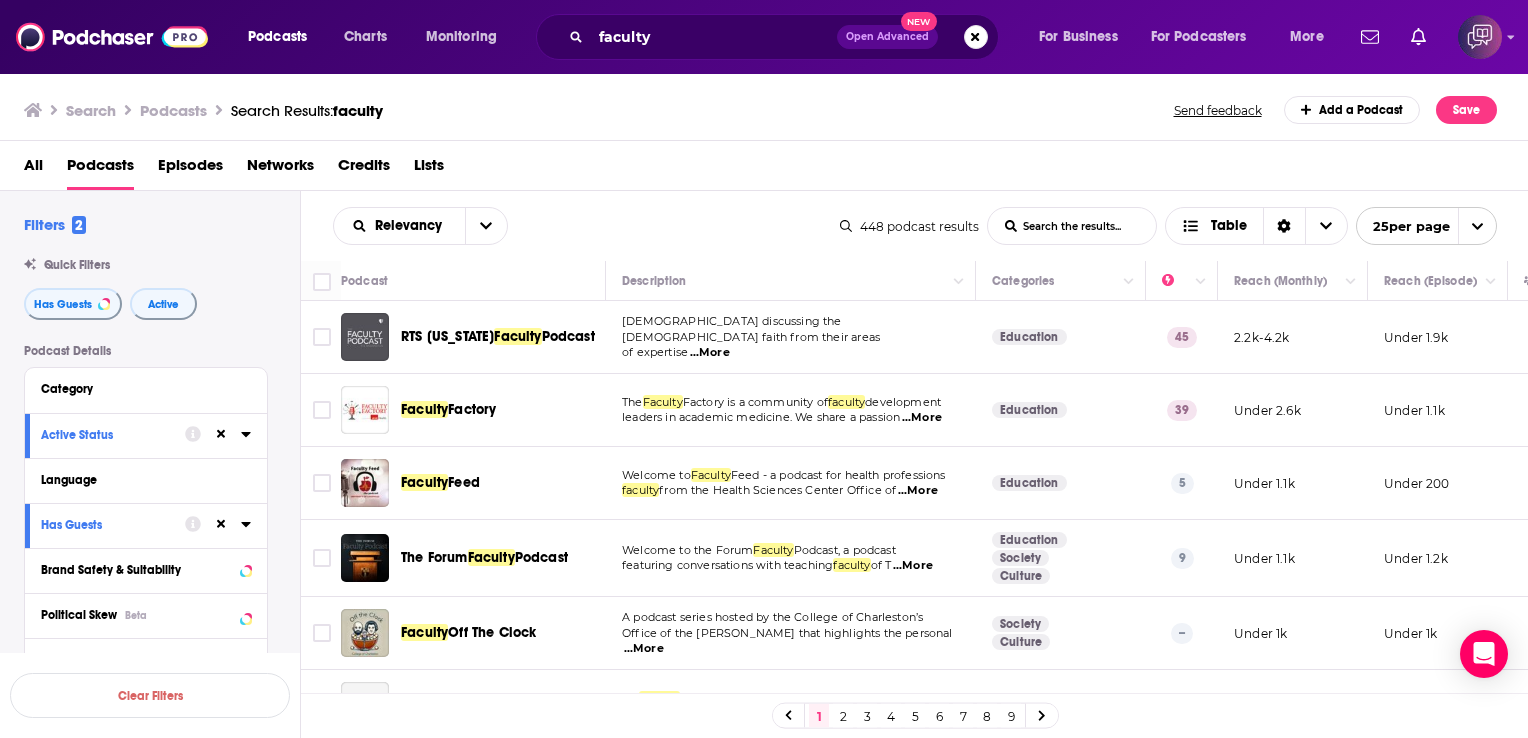 click on "leaders in academic medicine. We share a passion" at bounding box center (761, 417) 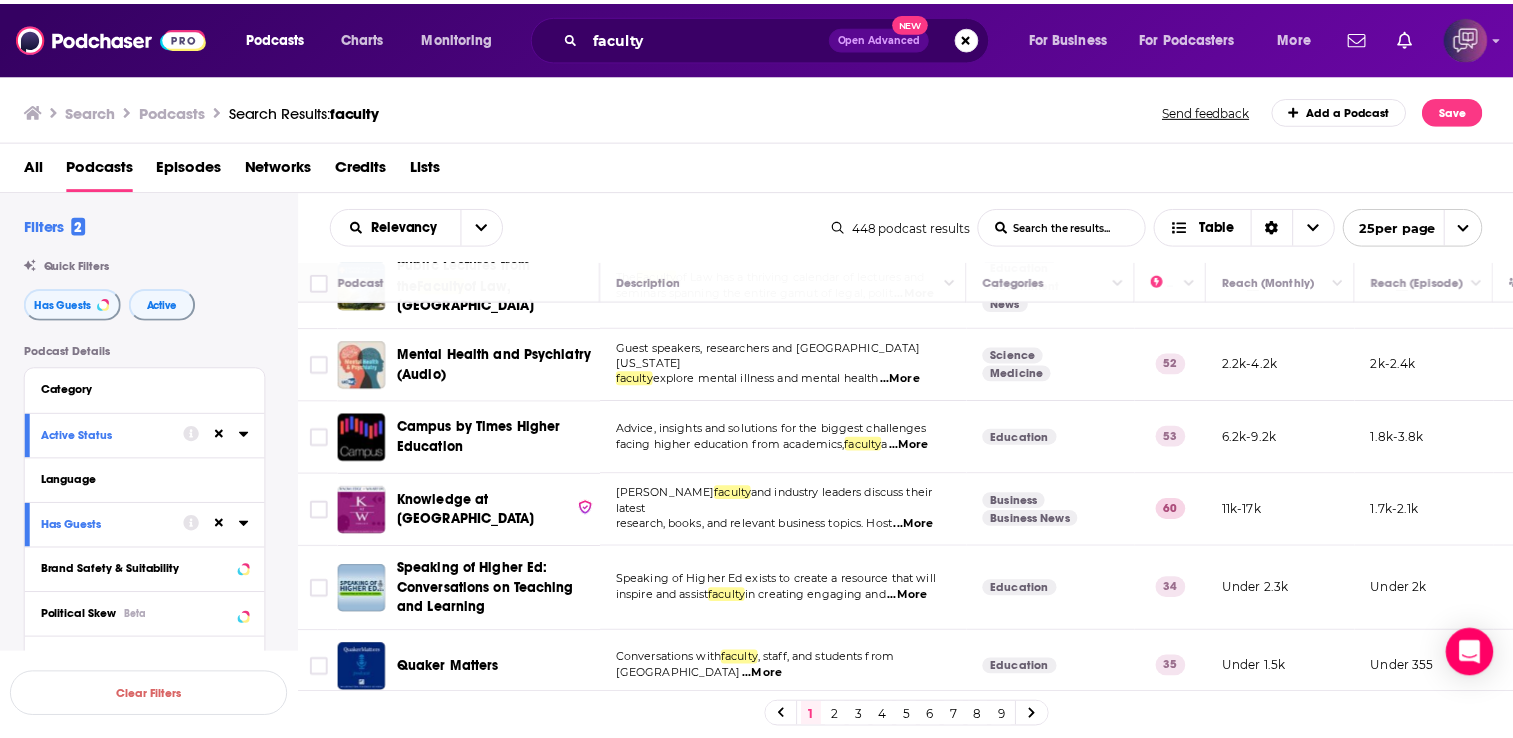 scroll, scrollTop: 1149, scrollLeft: 0, axis: vertical 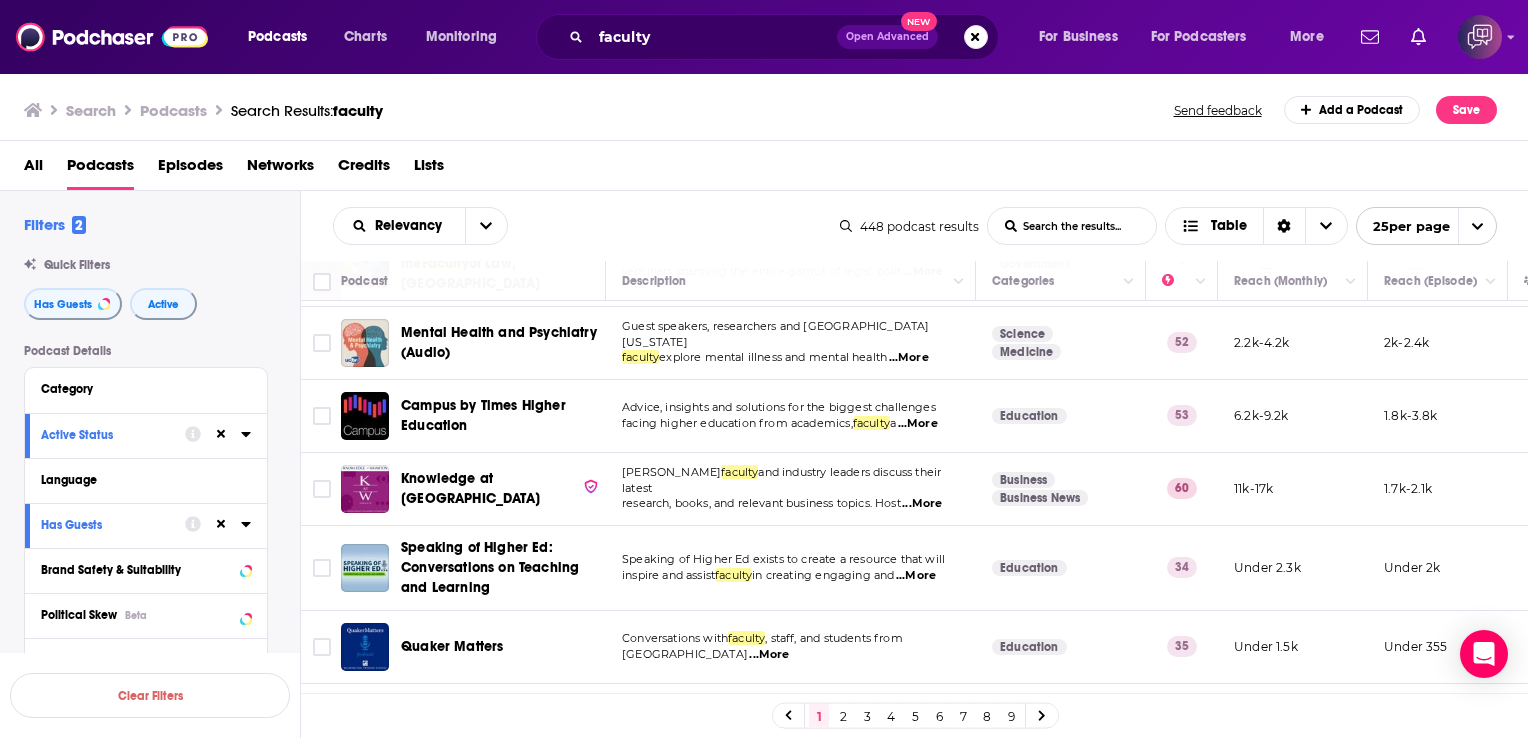 click on "...More" at bounding box center [918, 424] 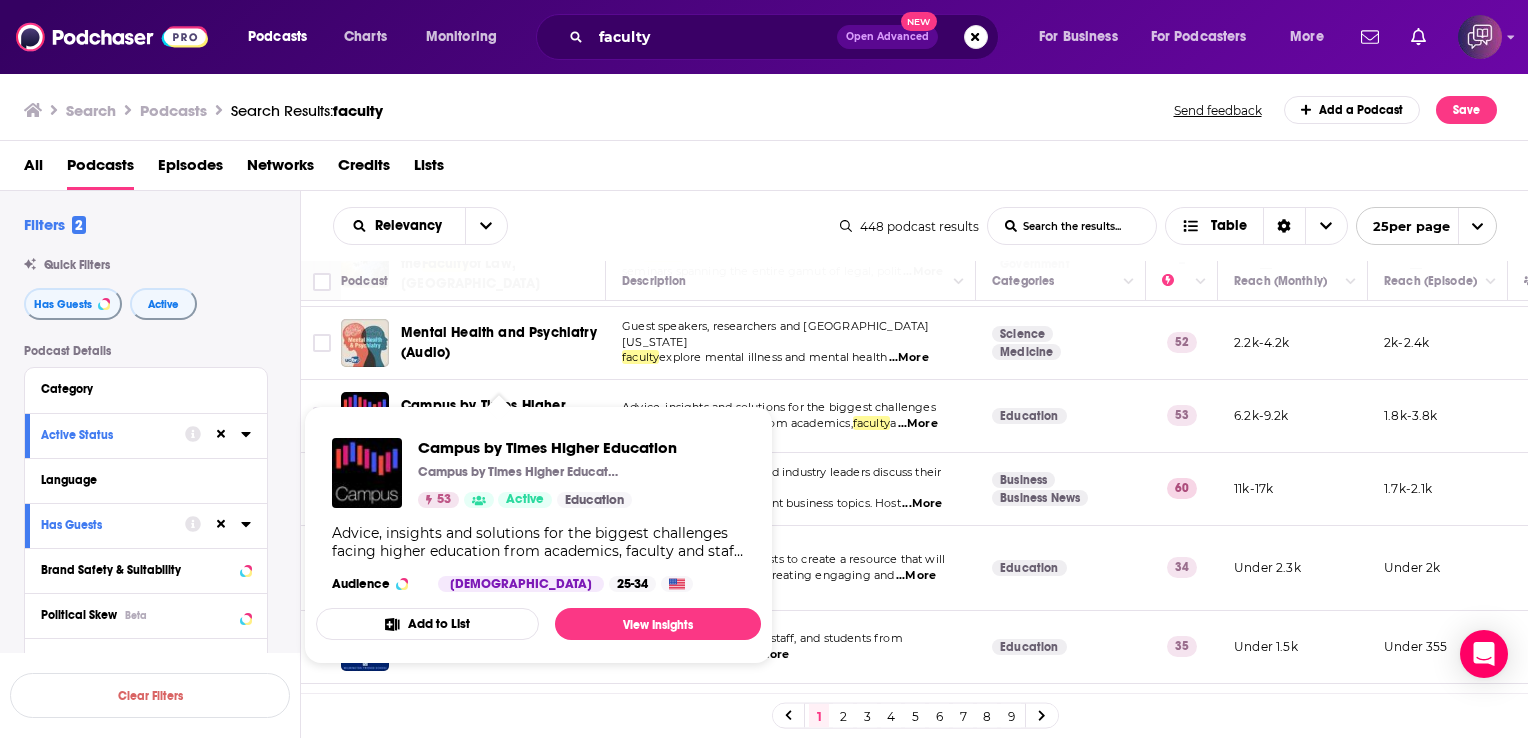 click on "Campus by Times Higher Education" at bounding box center [483, 415] 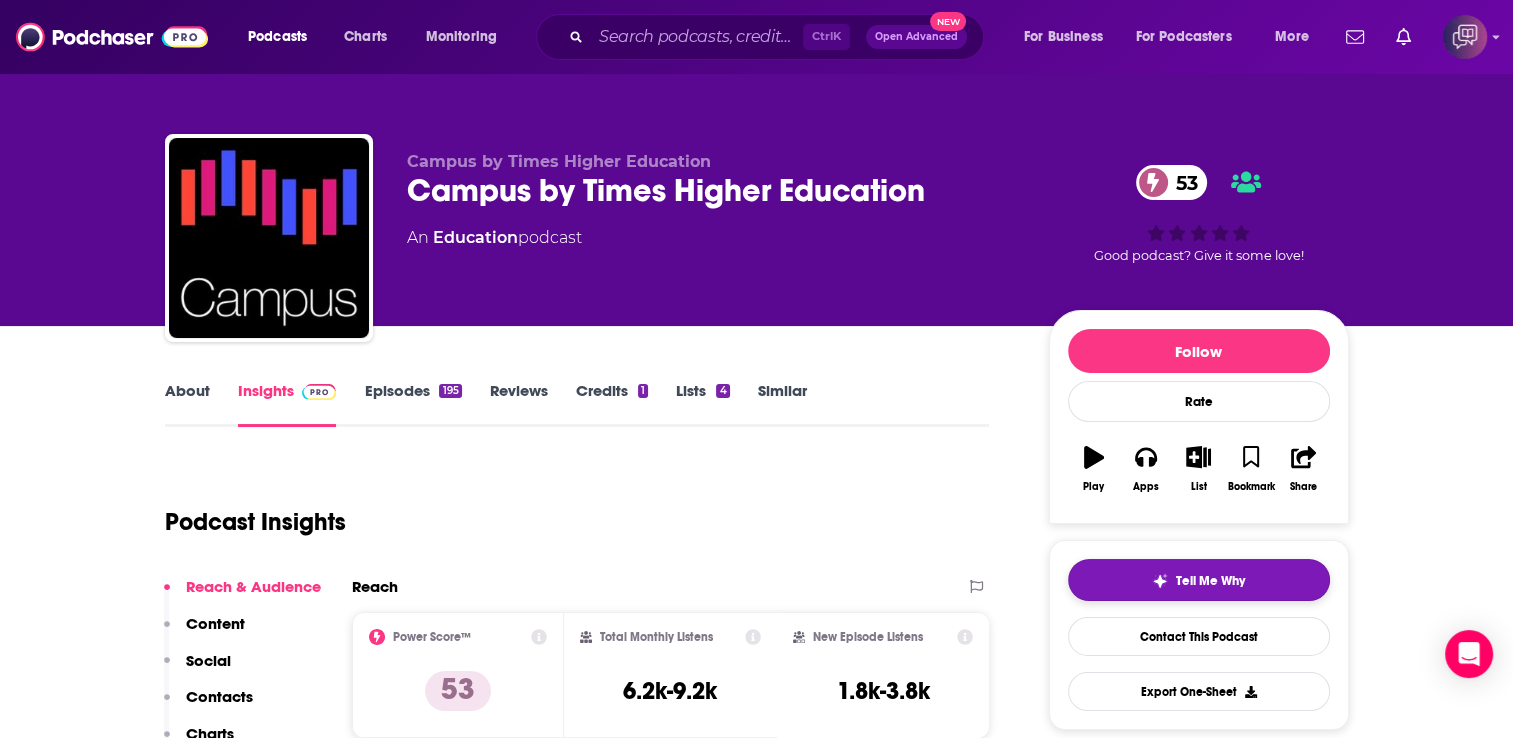 click on "Tell Me Why" at bounding box center [1199, 580] 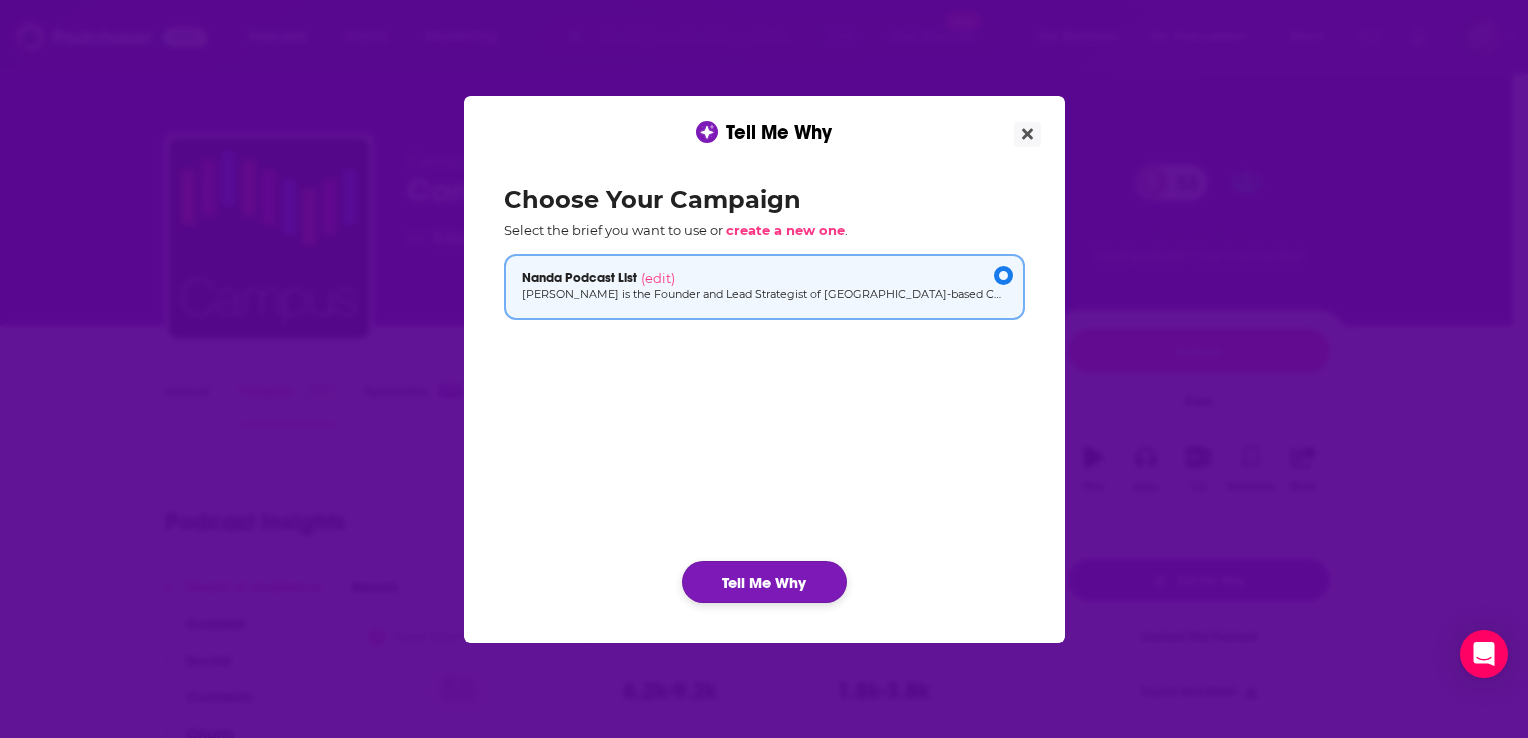click on "Tell Me Why" 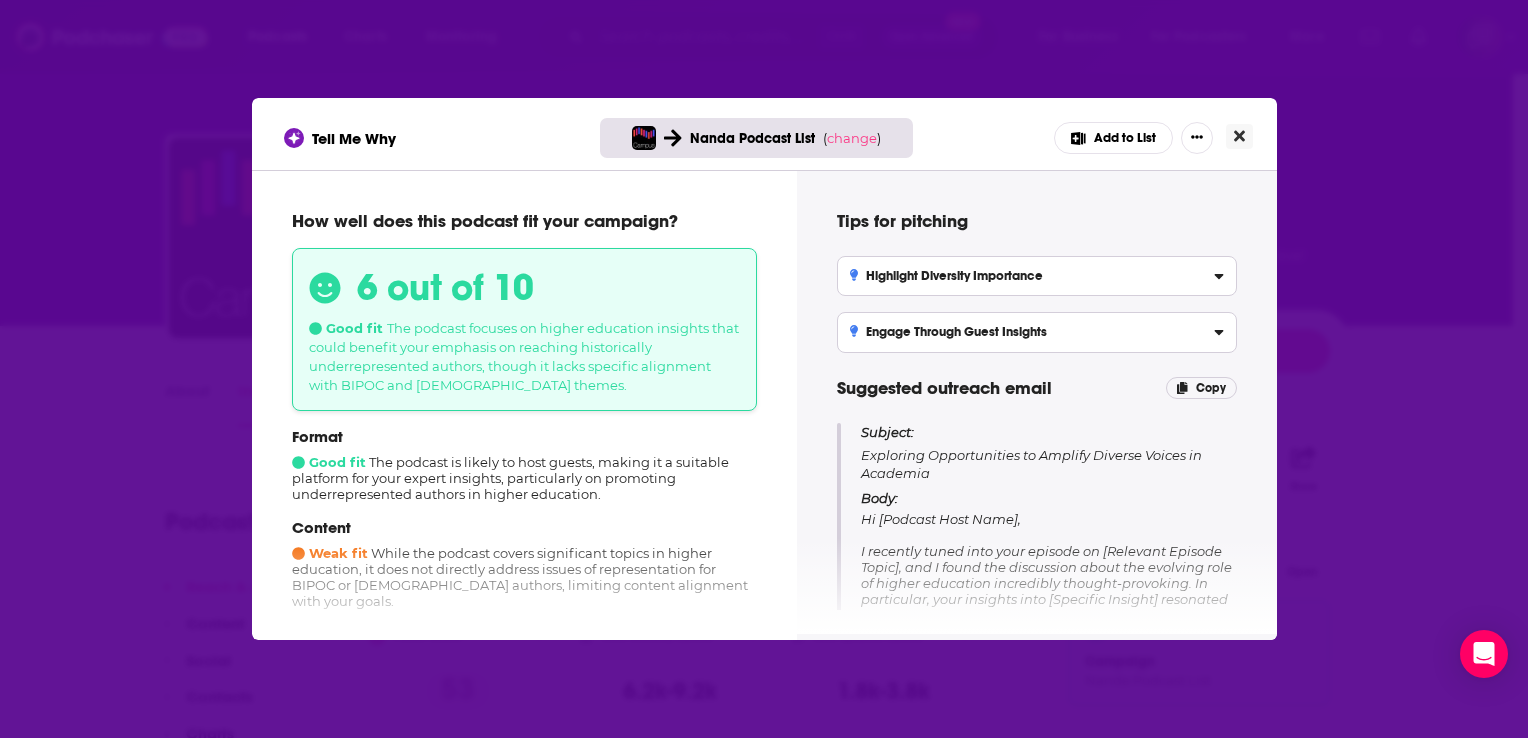 click at bounding box center (1239, 136) 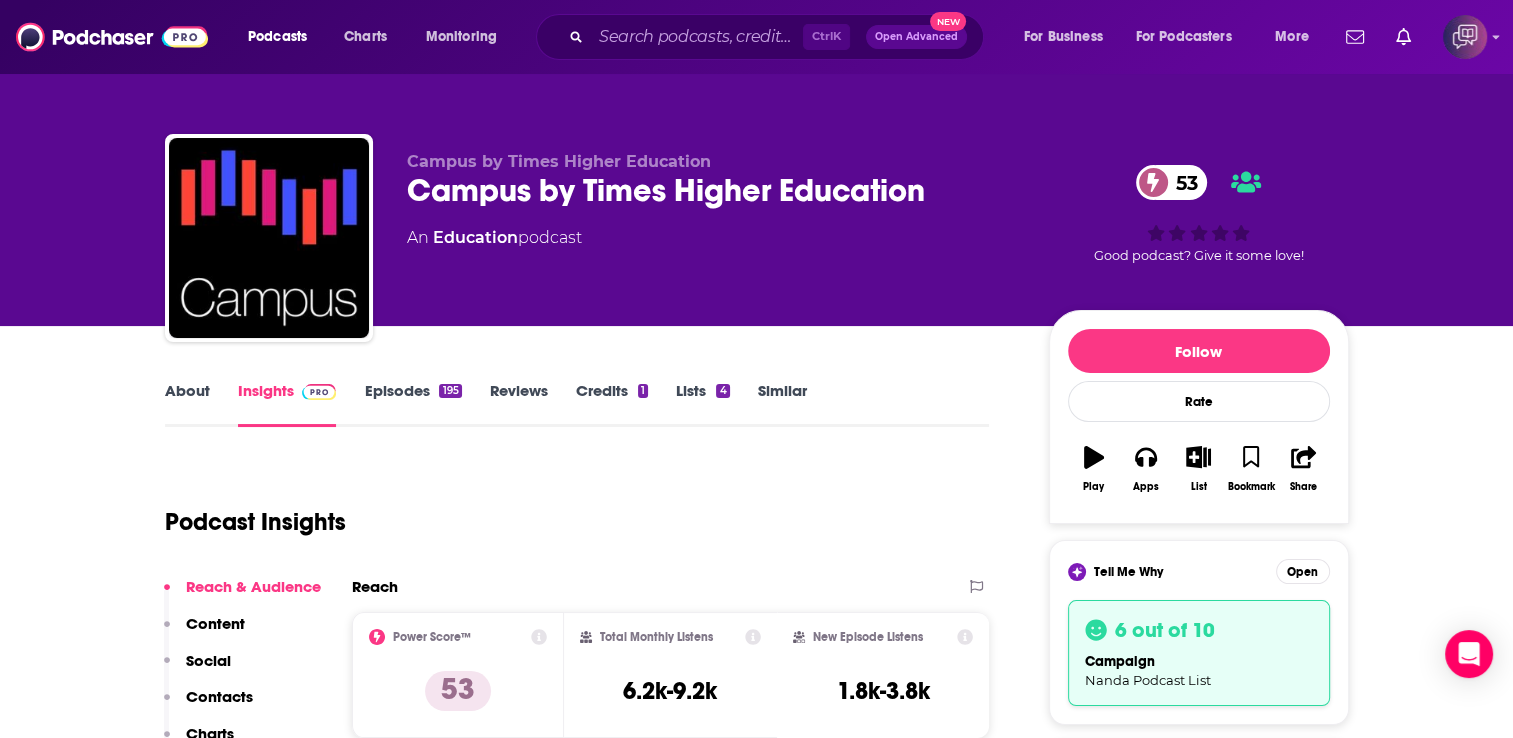 click on "Contacts" at bounding box center (219, 696) 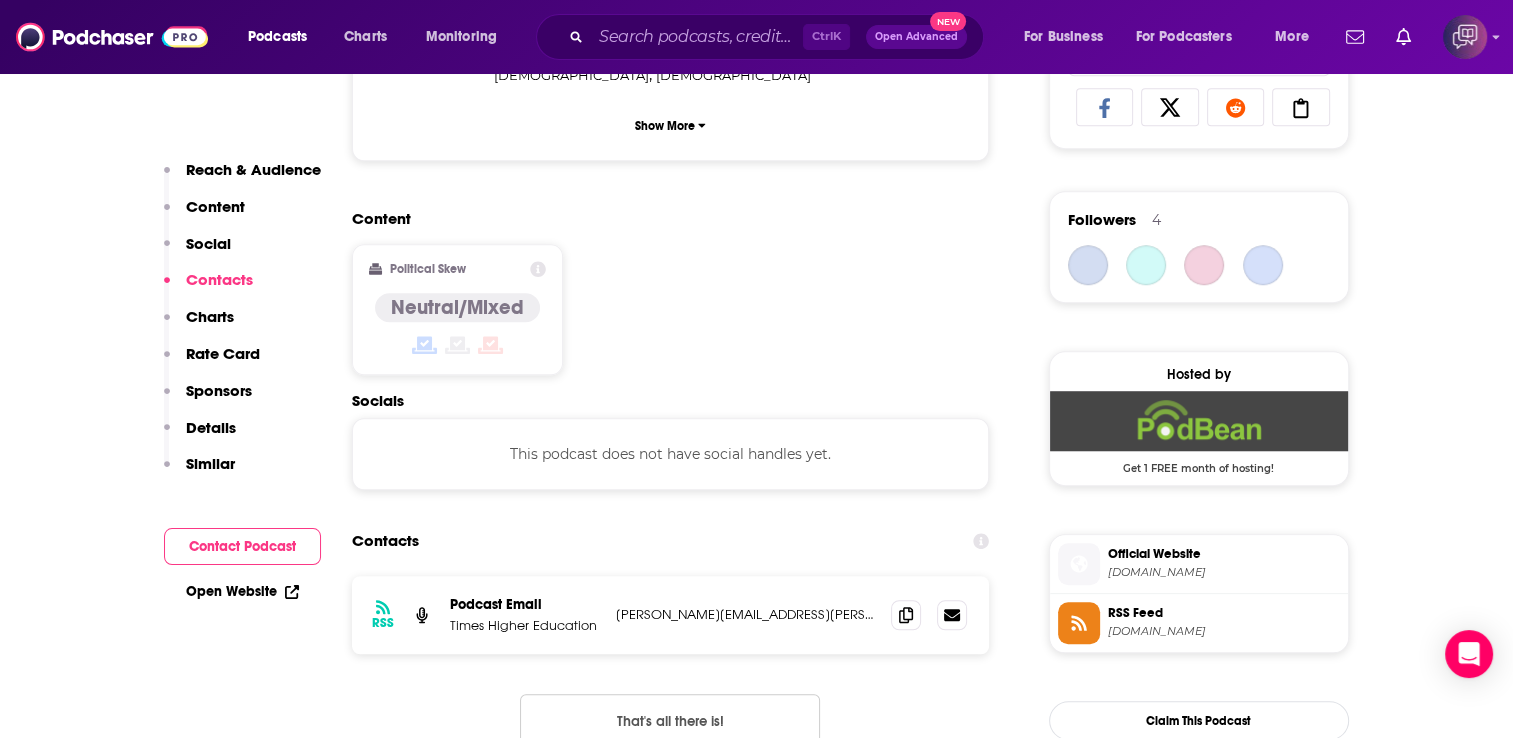 scroll, scrollTop: 1608, scrollLeft: 0, axis: vertical 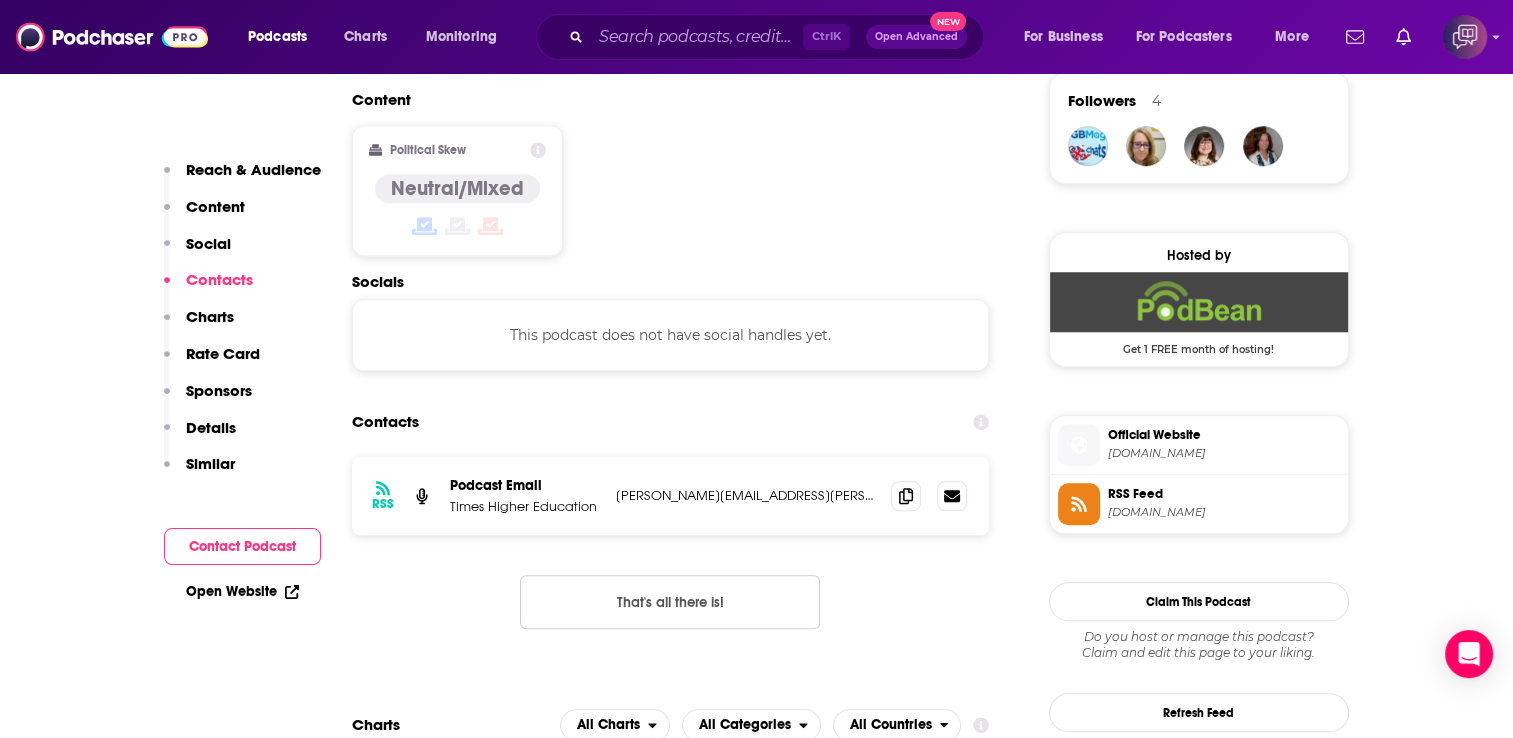 click on "RSS   Podcast Email Times Higher Education Sara.Custer@timeshighereducation.com Sara.Custer@timeshighereducation.com That's all there is!" at bounding box center (671, 559) 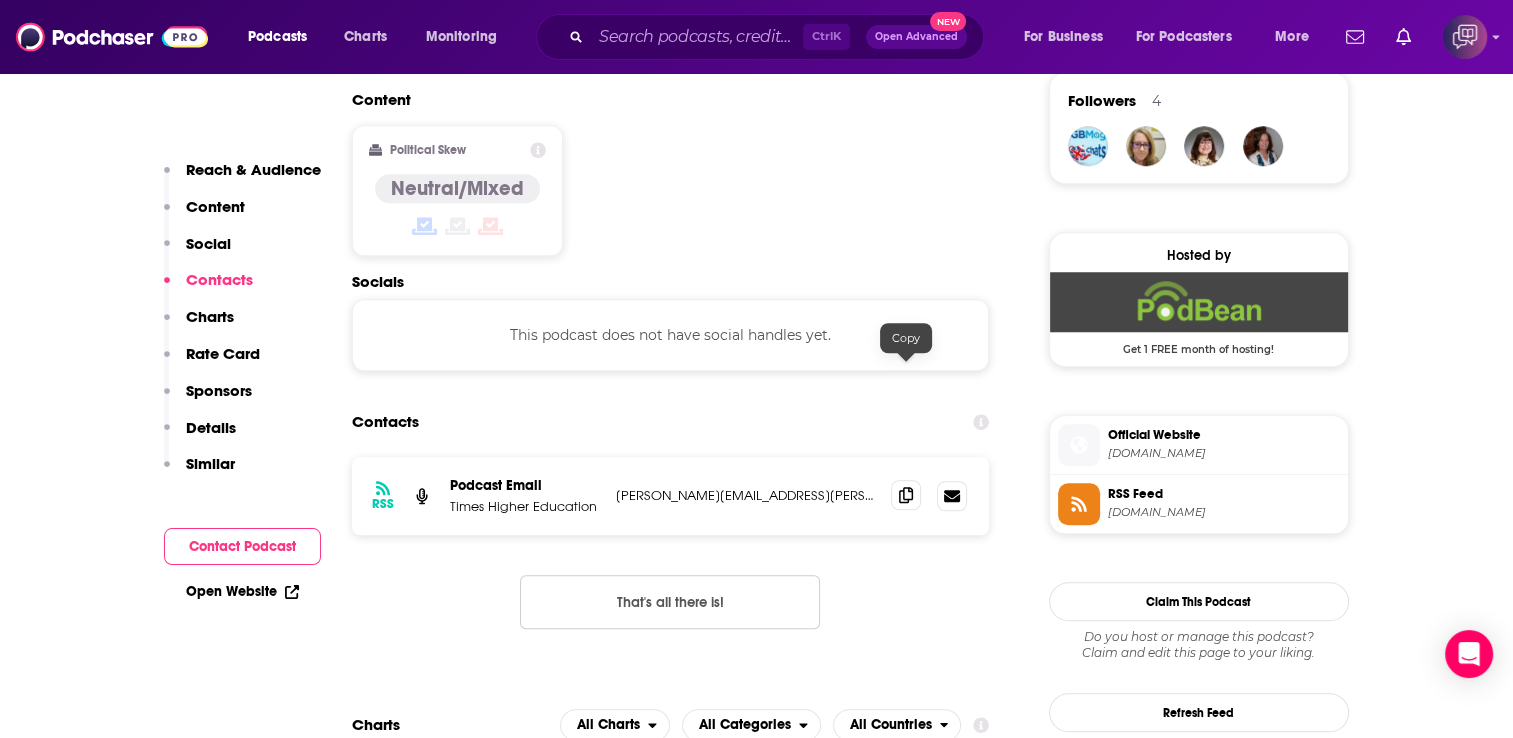 click 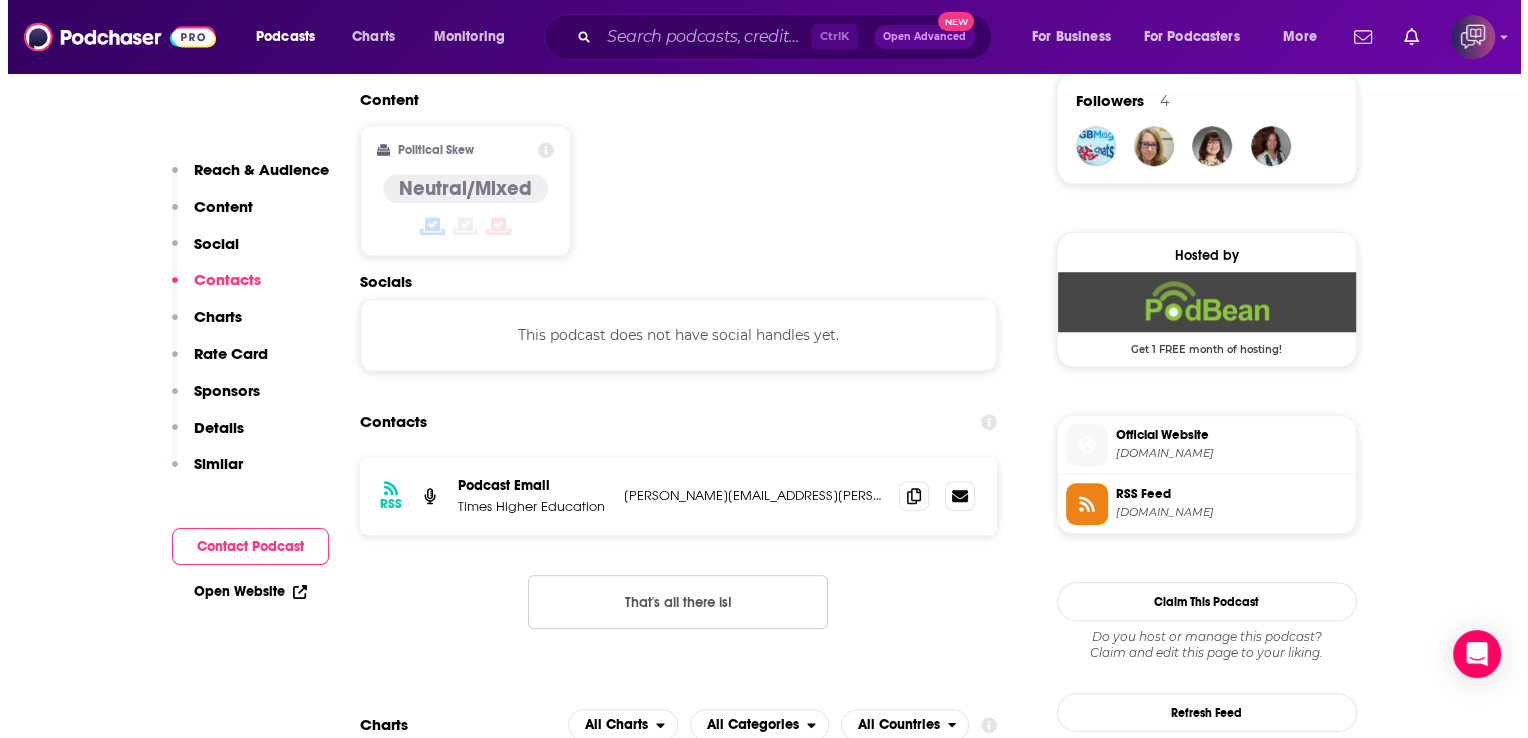 scroll, scrollTop: 0, scrollLeft: 0, axis: both 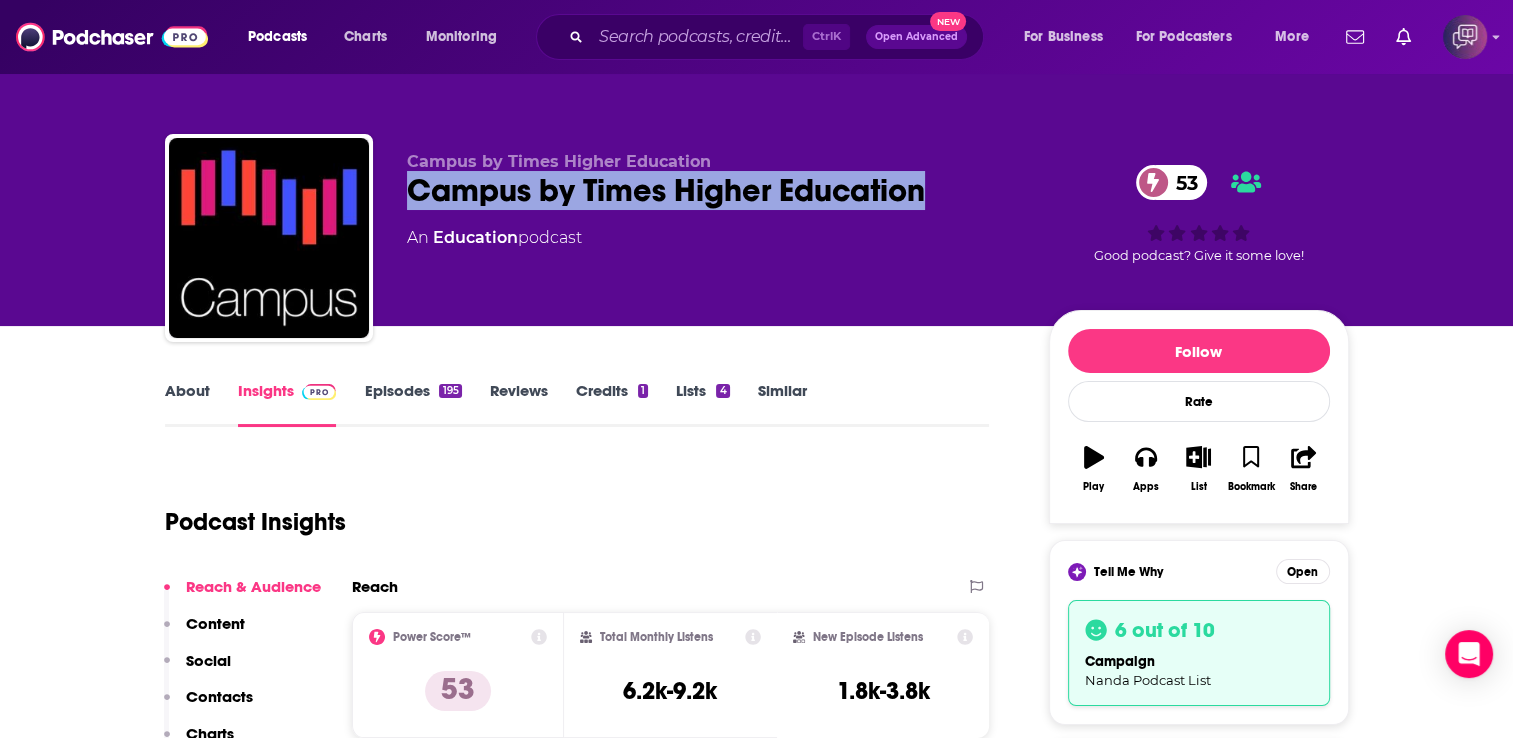 drag, startPoint x: 976, startPoint y: 198, endPoint x: 393, endPoint y: 202, distance: 583.01373 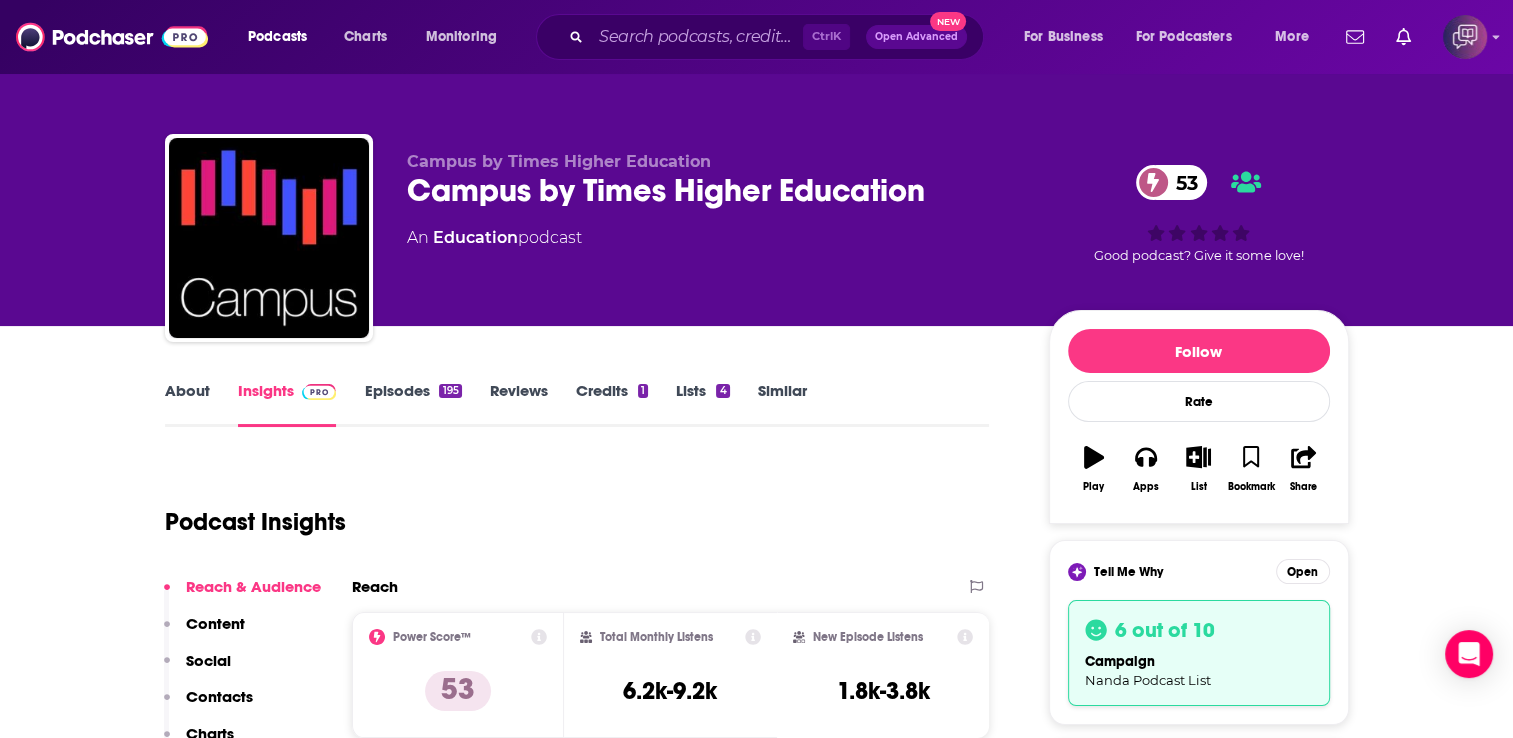 click on "Campus by Times Higher Education   Campus by Times Higher Education 53 An   Education  podcast" at bounding box center (712, 232) 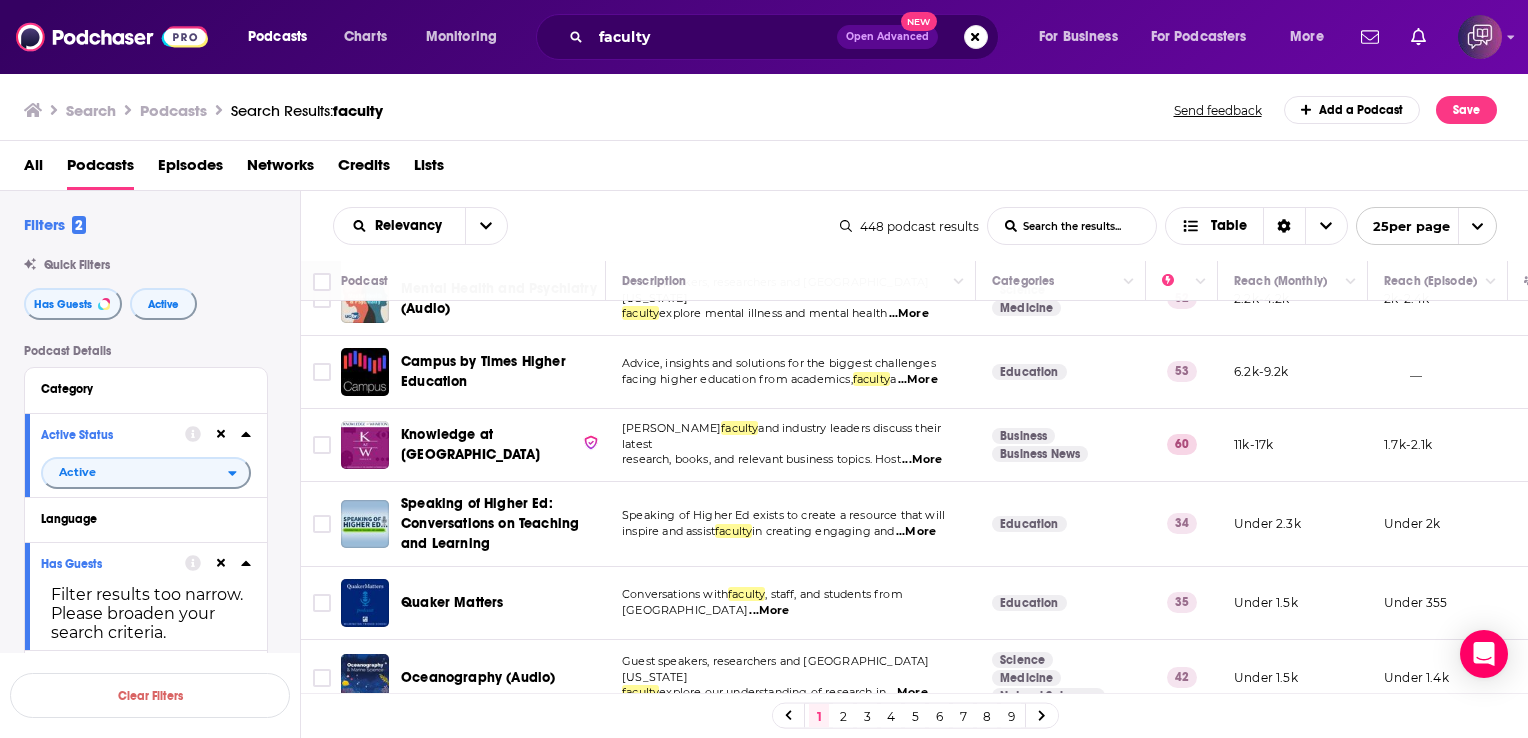 scroll, scrollTop: 1197, scrollLeft: 0, axis: vertical 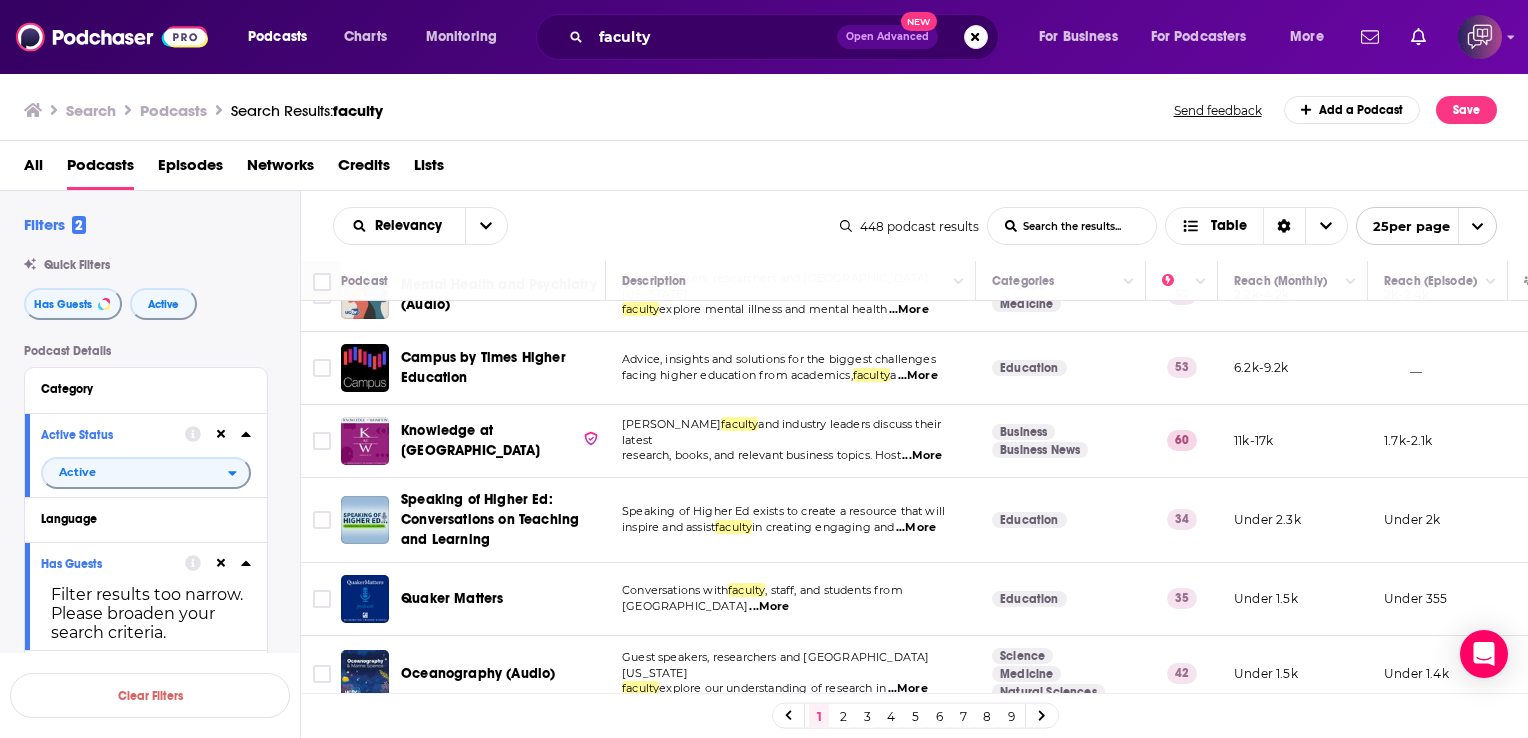 click on "...More" at bounding box center (922, 456) 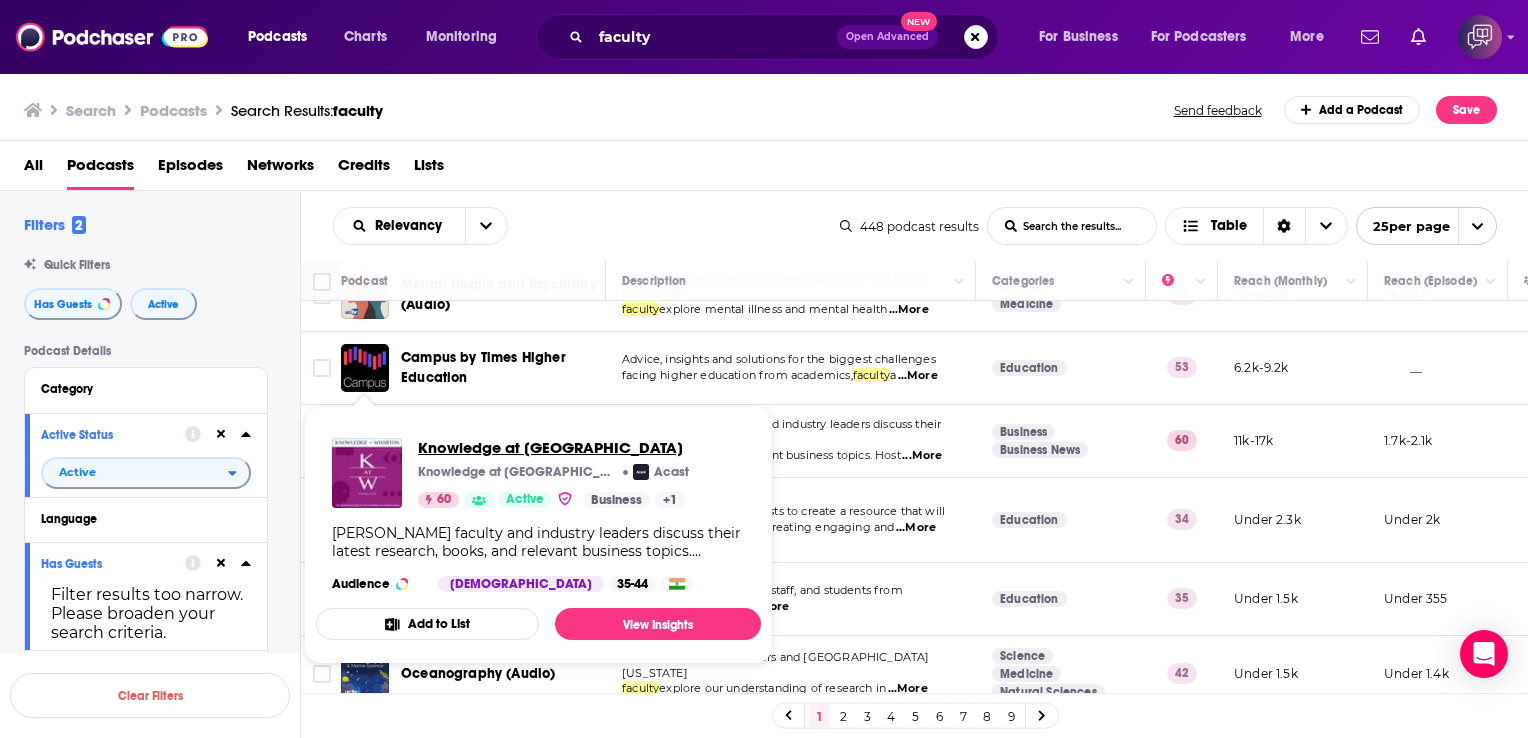 click on "Knowledge at Wharton" at bounding box center [553, 447] 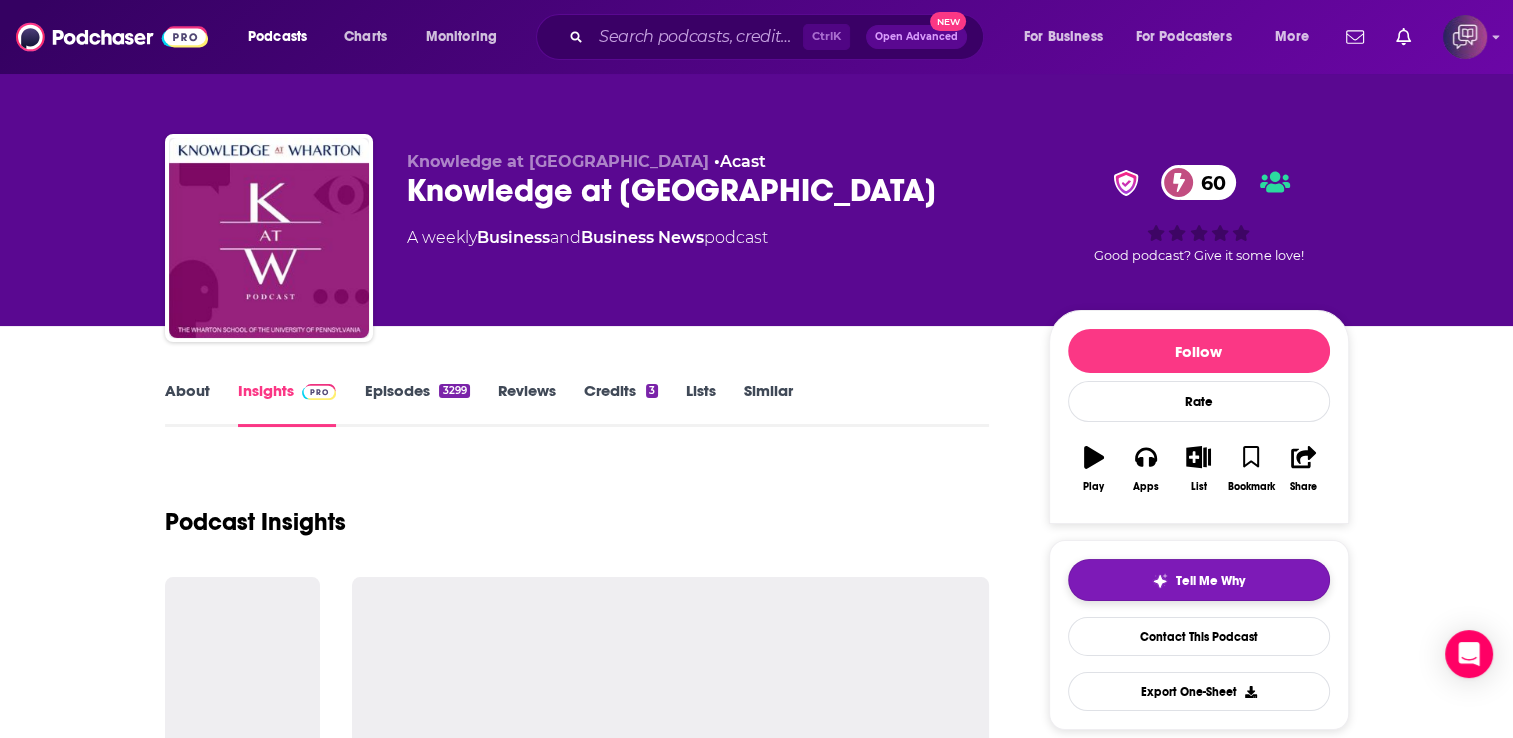 click on "Tell Me Why" at bounding box center [1210, 581] 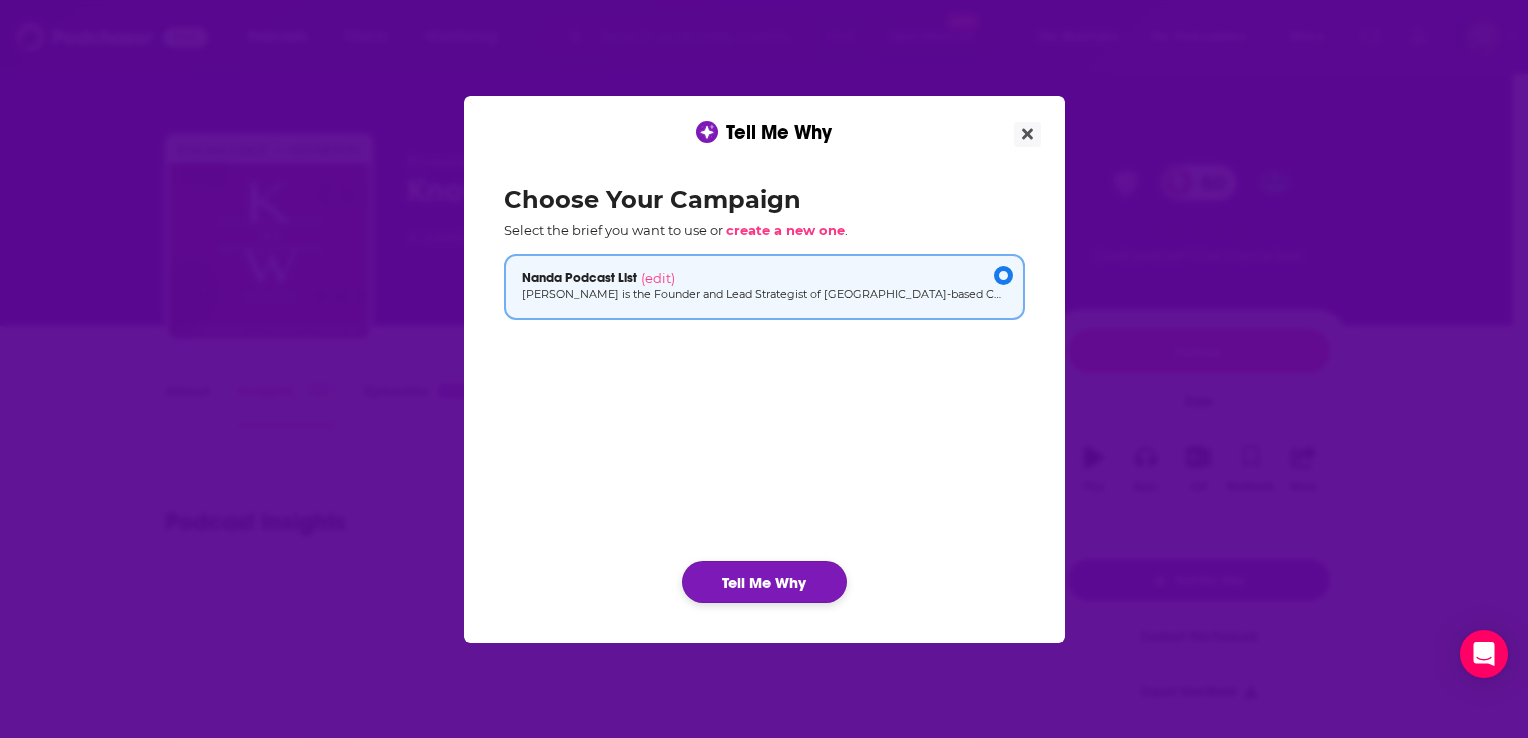 click on "Tell Me Why" 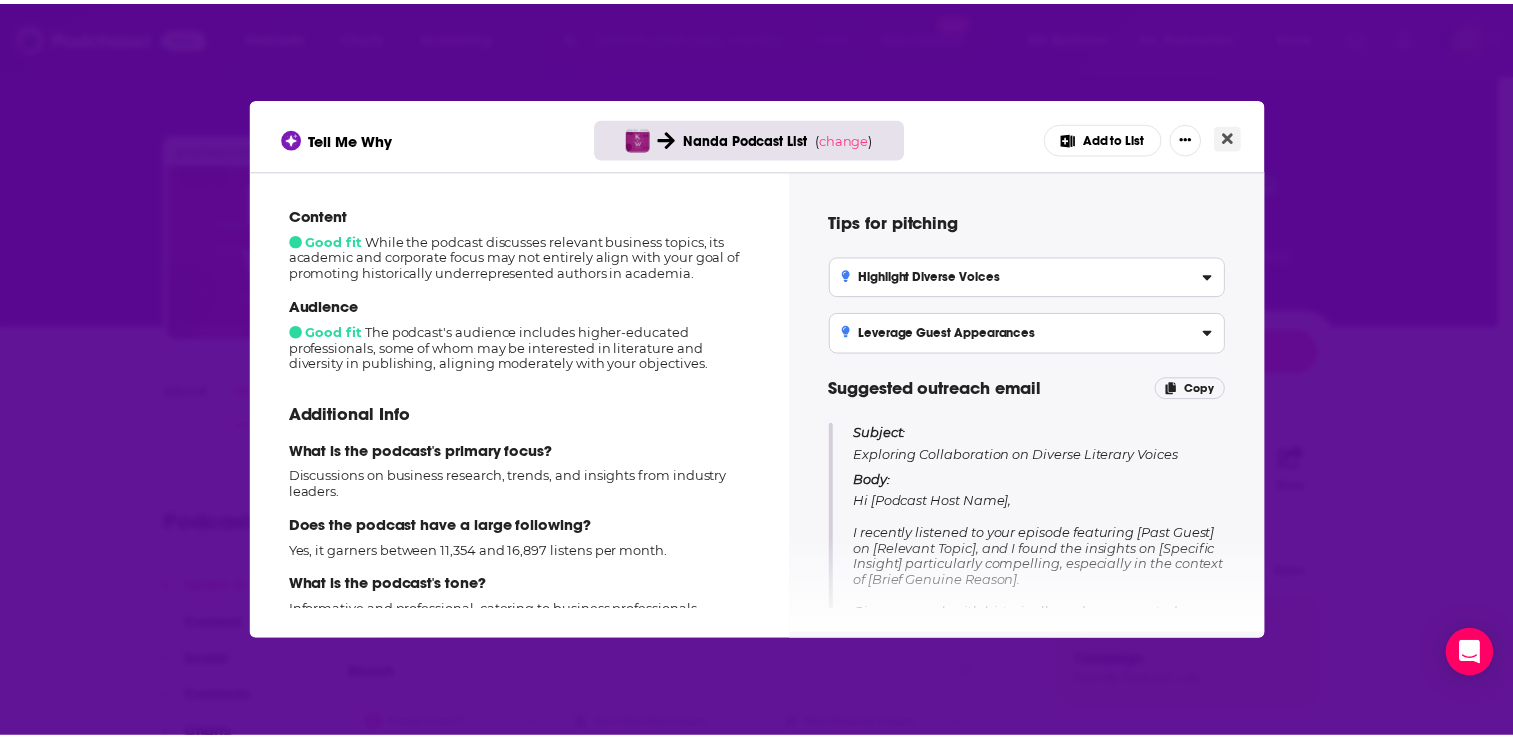 scroll, scrollTop: 343, scrollLeft: 0, axis: vertical 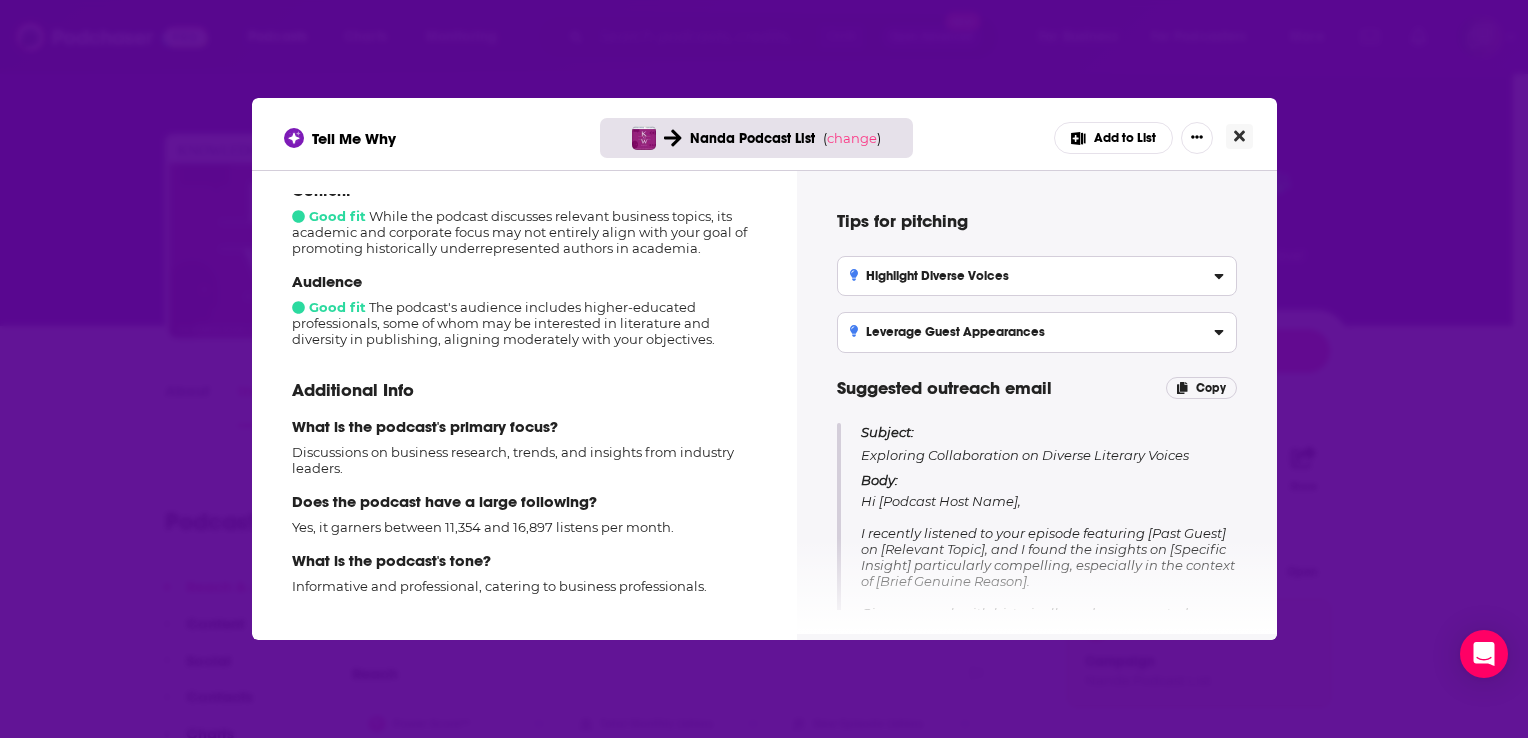 click 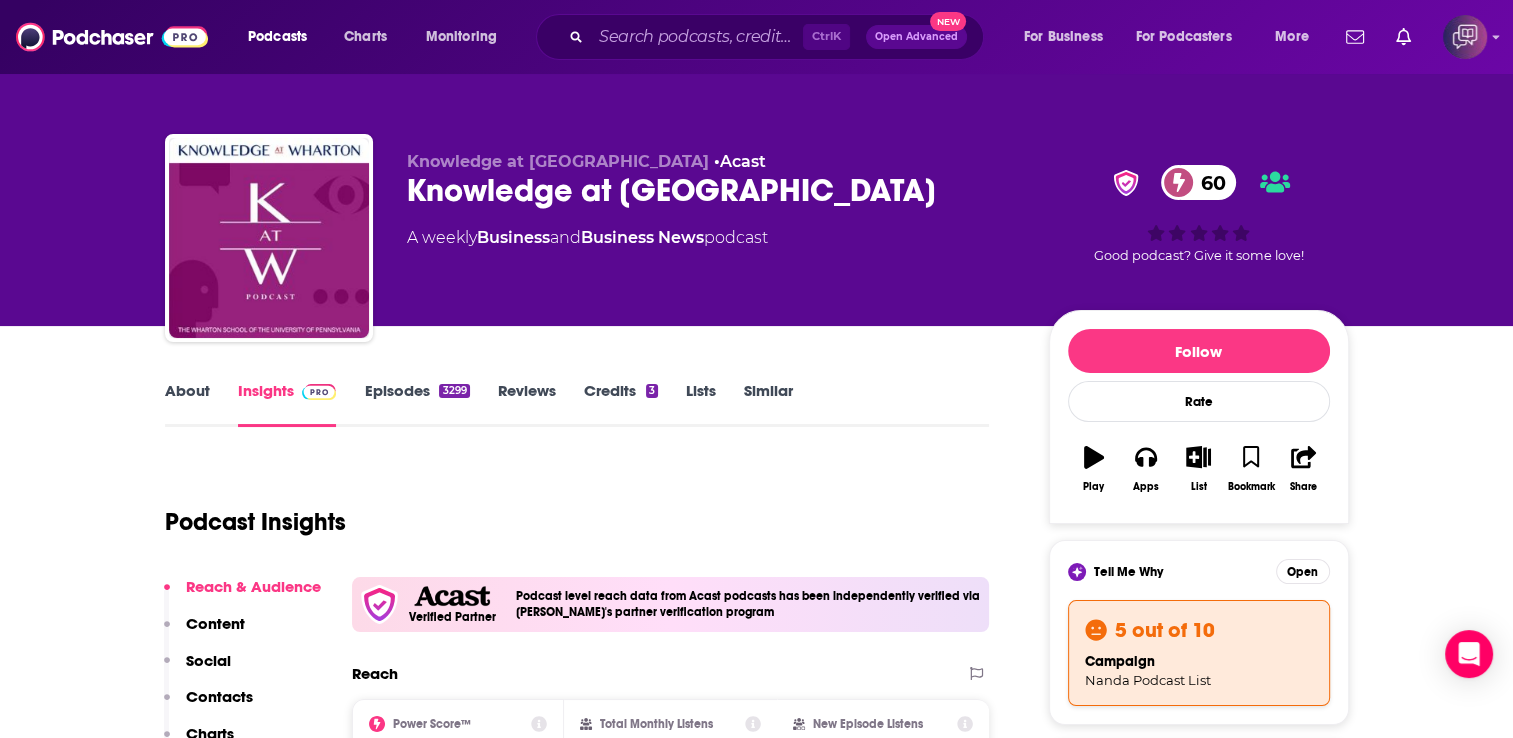 click on "Episodes 3299" at bounding box center (416, 404) 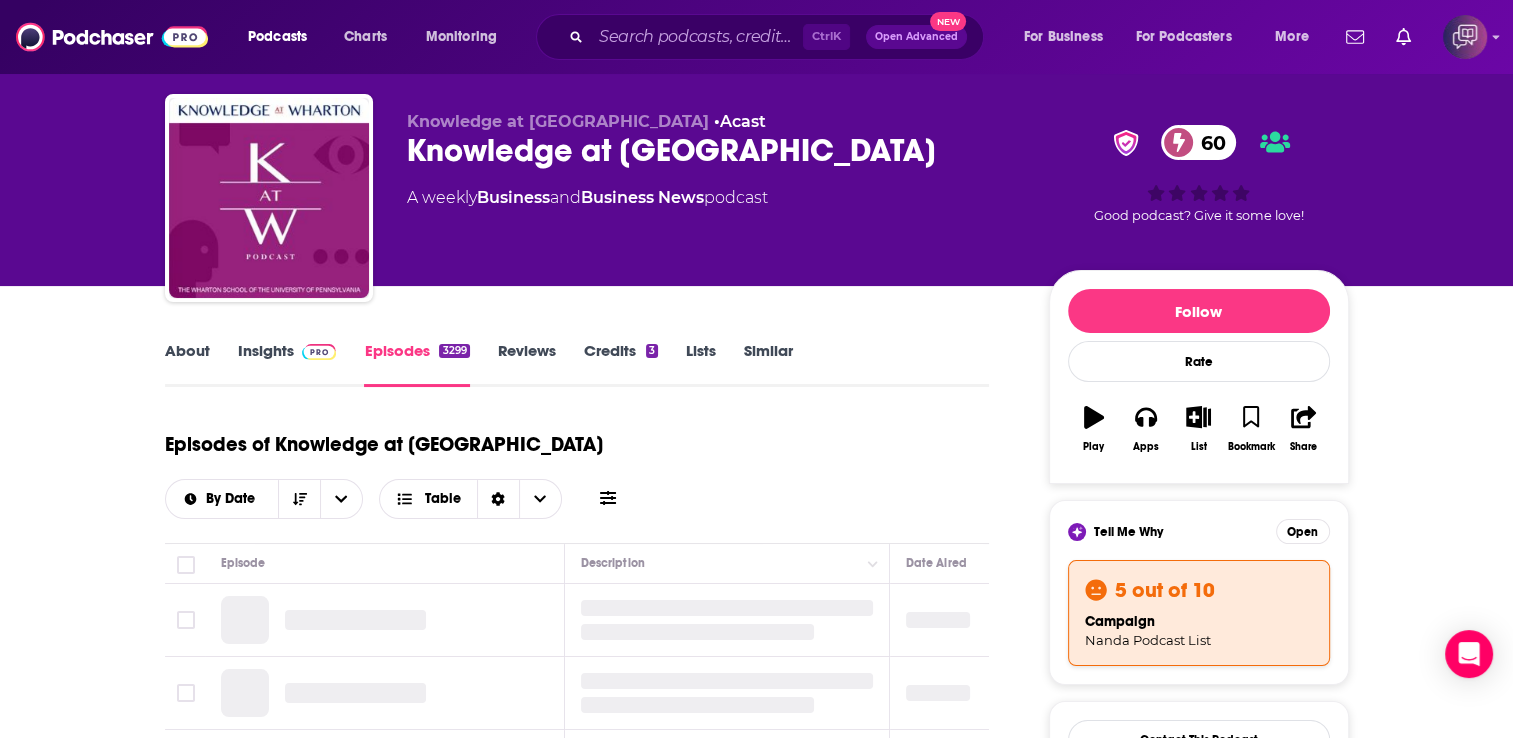 scroll, scrollTop: 80, scrollLeft: 0, axis: vertical 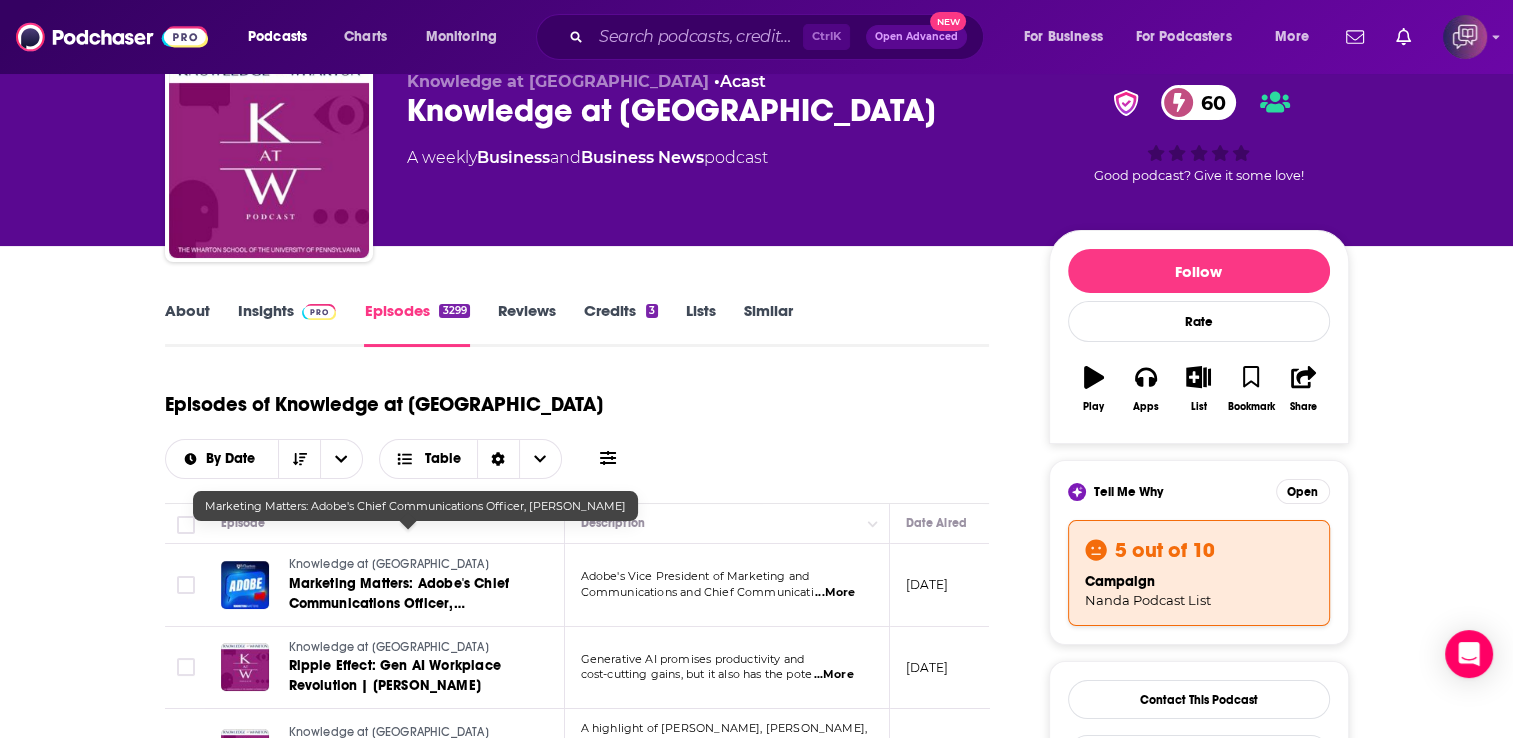 click on "Marketing Matters: Adobe's Chief Communications Officer, Stacy Martinet" at bounding box center [399, 603] 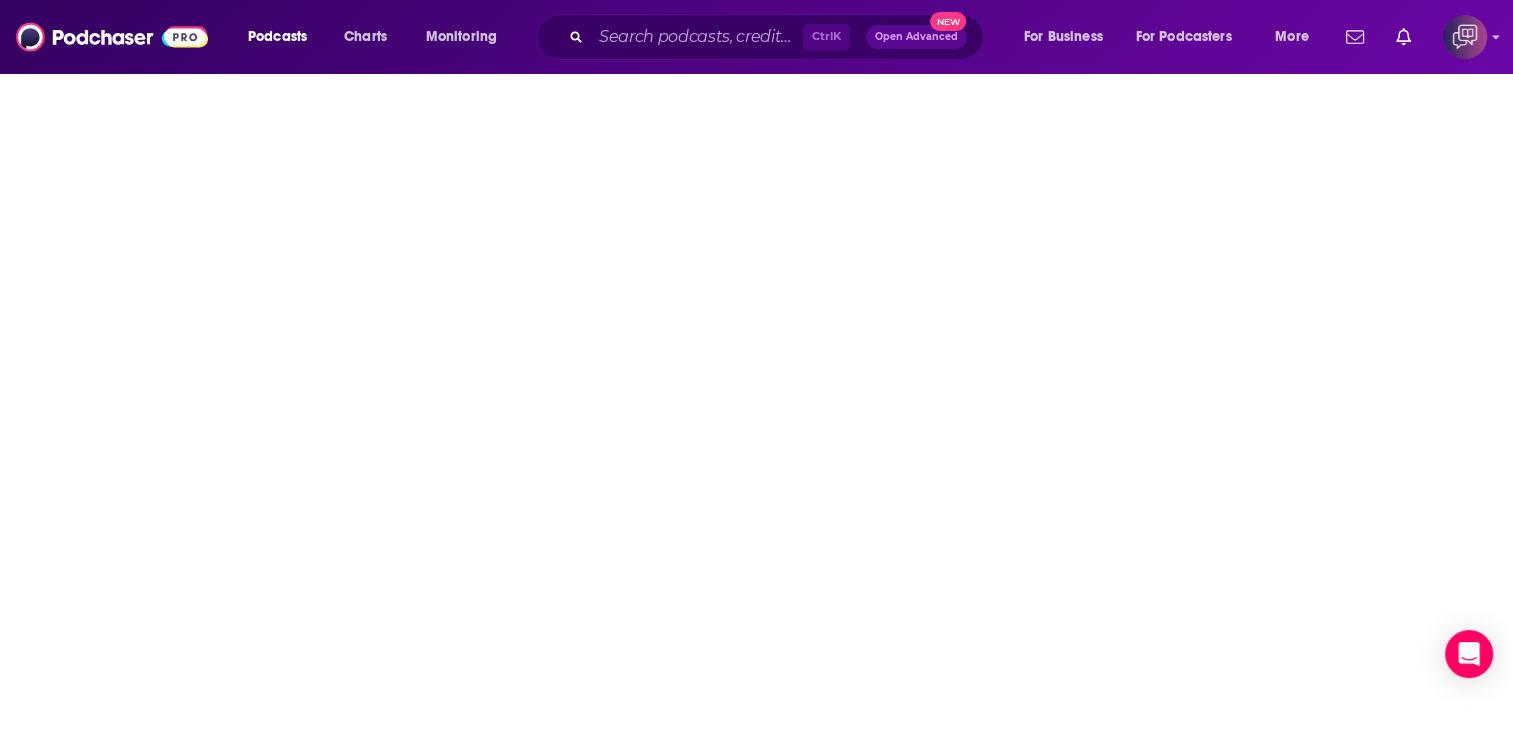 scroll, scrollTop: 0, scrollLeft: 0, axis: both 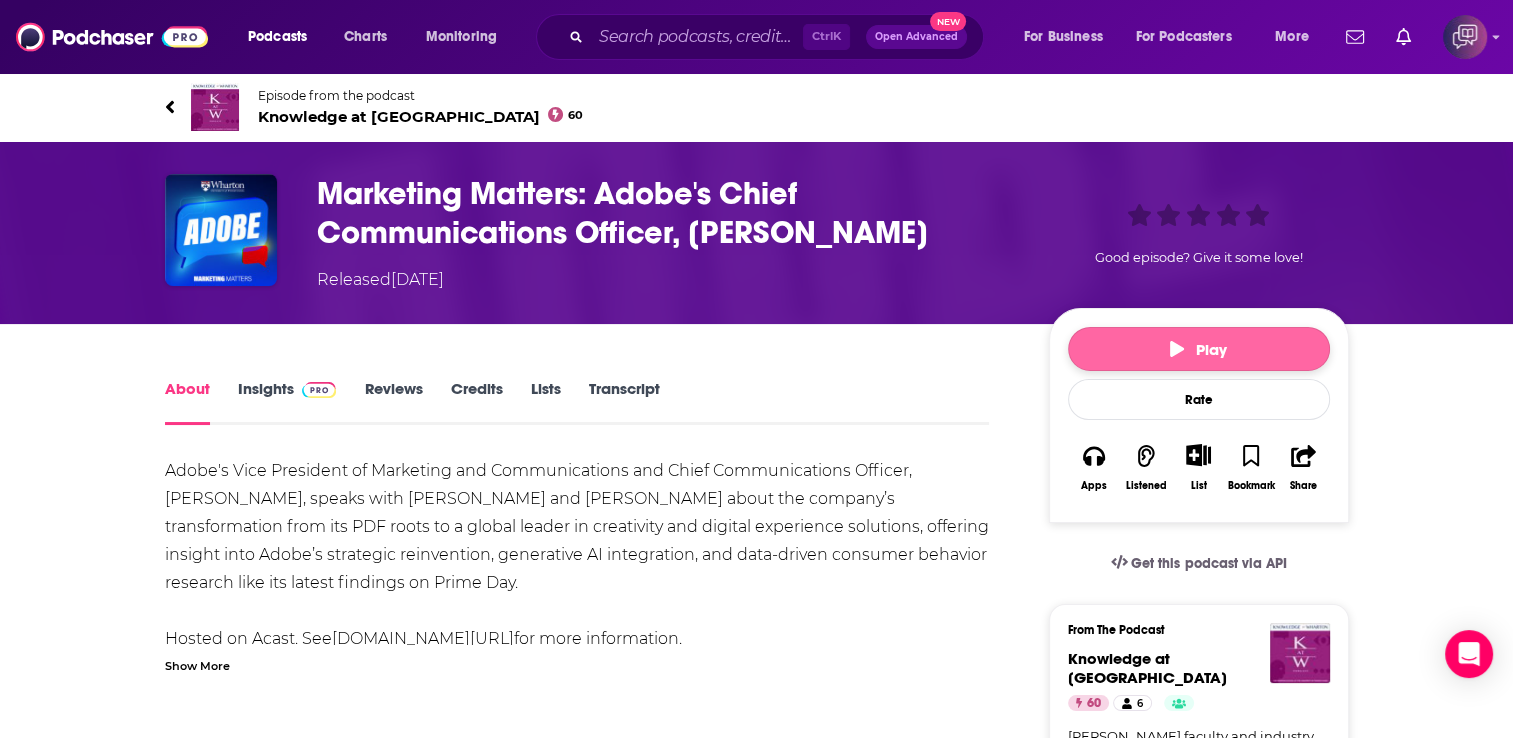 click 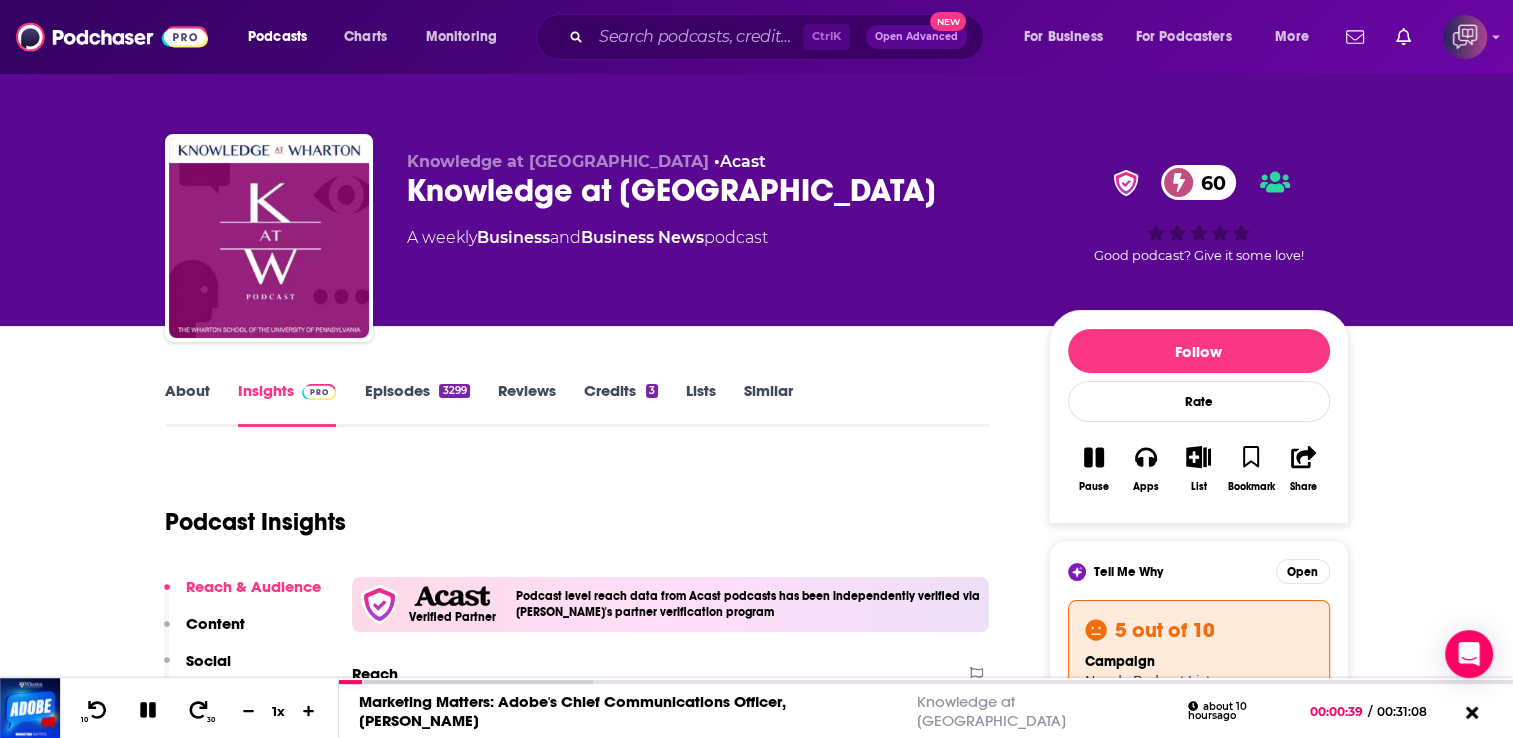 click on "About Insights Episodes 3299 Reviews Credits 3 Lists Similar Podcast Insights Reach & Audience Content Social Contacts Charts Rate Card Sponsors Details Similar Contact Podcast Open Website  Verified Partner
Podcast level reach data from Acast podcasts has been independently verified via Podchaser's partner verification program
Reach Power Score™ 60 Total Monthly Listens 11k-17k New Episode Listens 1.7k-2.1k Export One-Sheet Audience Demographics Gender Male Age 36 yo Income $ $ $ $ $ Parental Status Mixed Countries 1 India 2 United States 3 United Kingdom 4 Brazil 5 Singapore Top Cities Bangalore , Mumbai , New York, NY , Philadelphia, PA , New Delhi , Singapore Interests Business , Education , Economic , Financial , News , College education Jobs Managers , Directors , CEOs/Managing Directors , Consultants , Vice Presidents , Principals/Owners Ethnicities White / Caucasian , Asian , African American , Hispanic Show More Content Political Skew Neutral/Mixed Socials X/Twitter 113k 1 50k" at bounding box center [756, 5916] 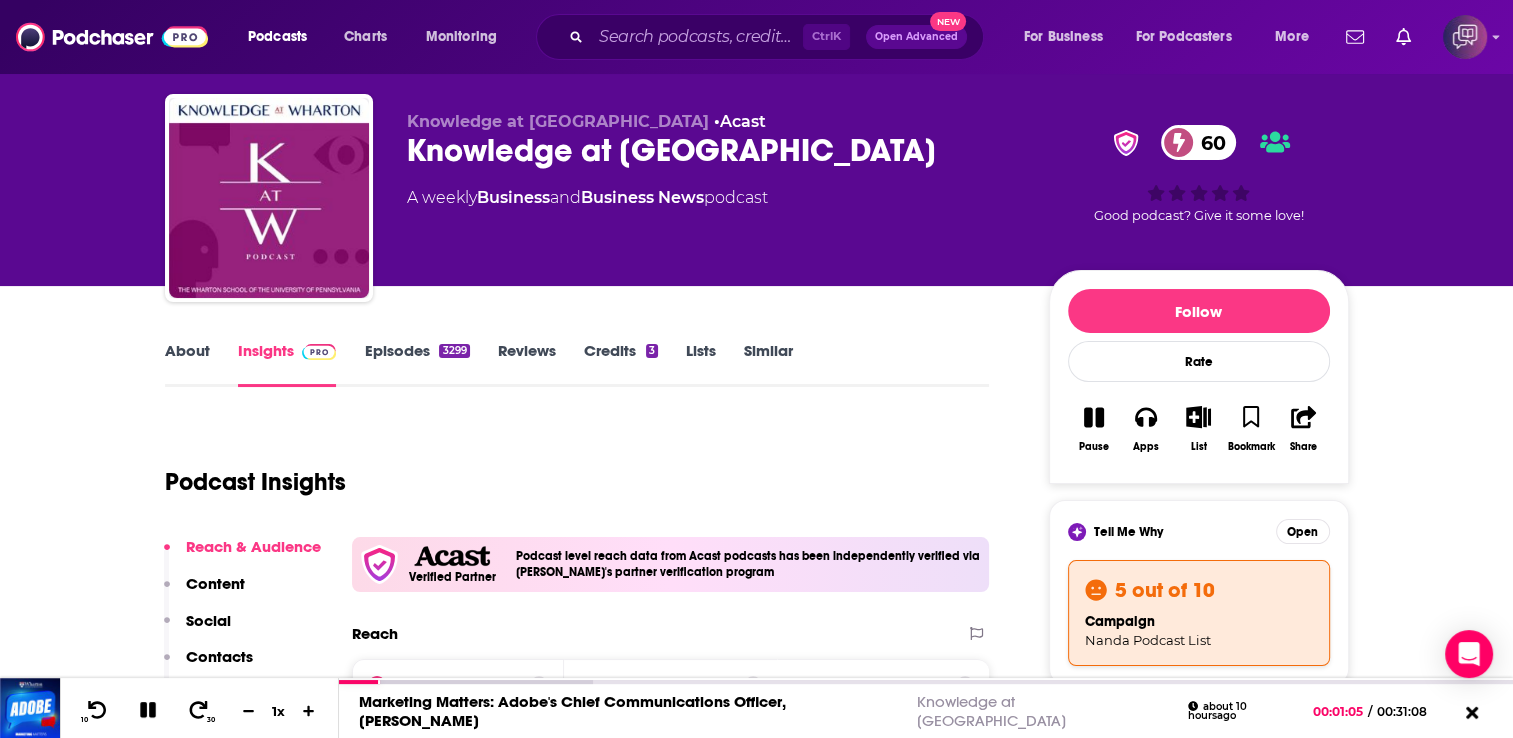 scroll, scrollTop: 80, scrollLeft: 0, axis: vertical 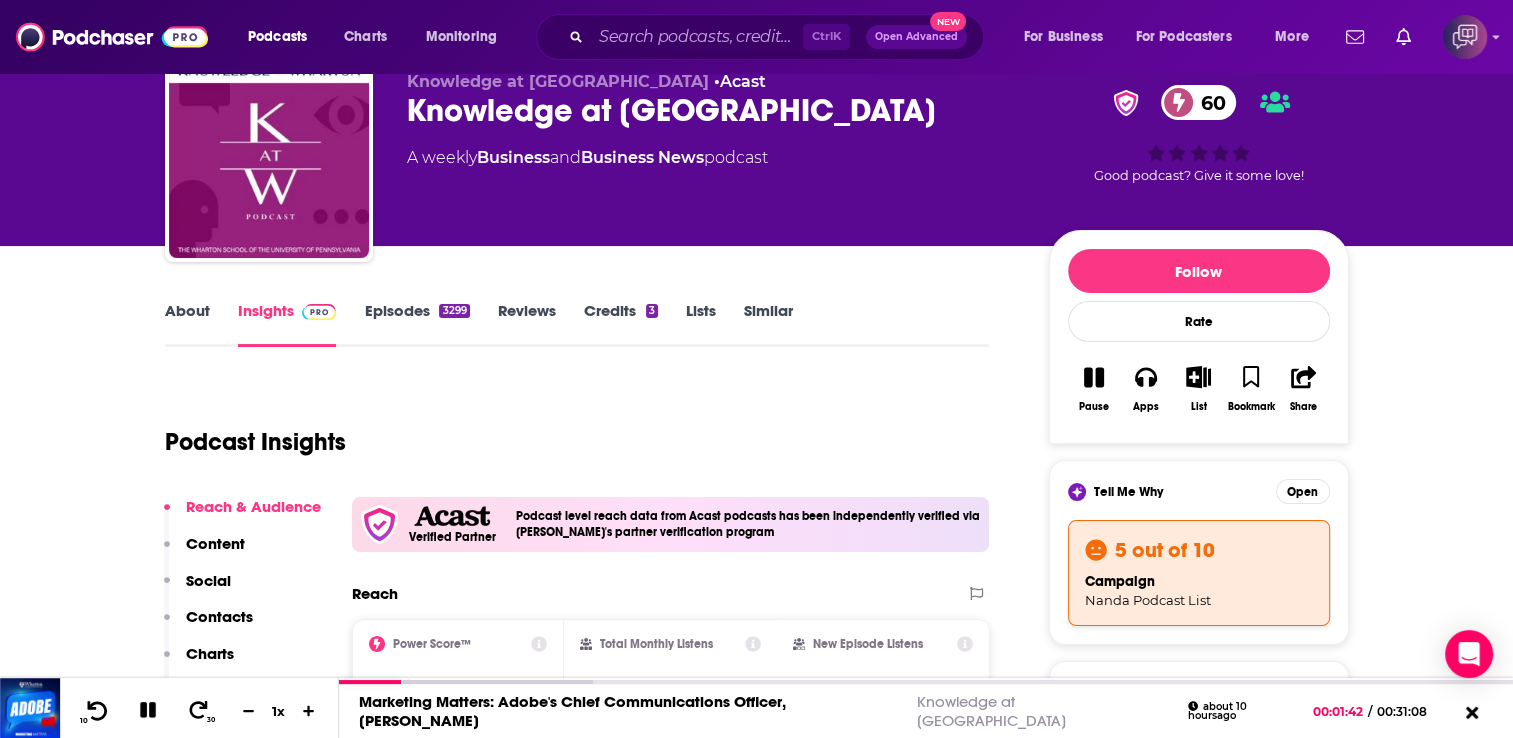 click 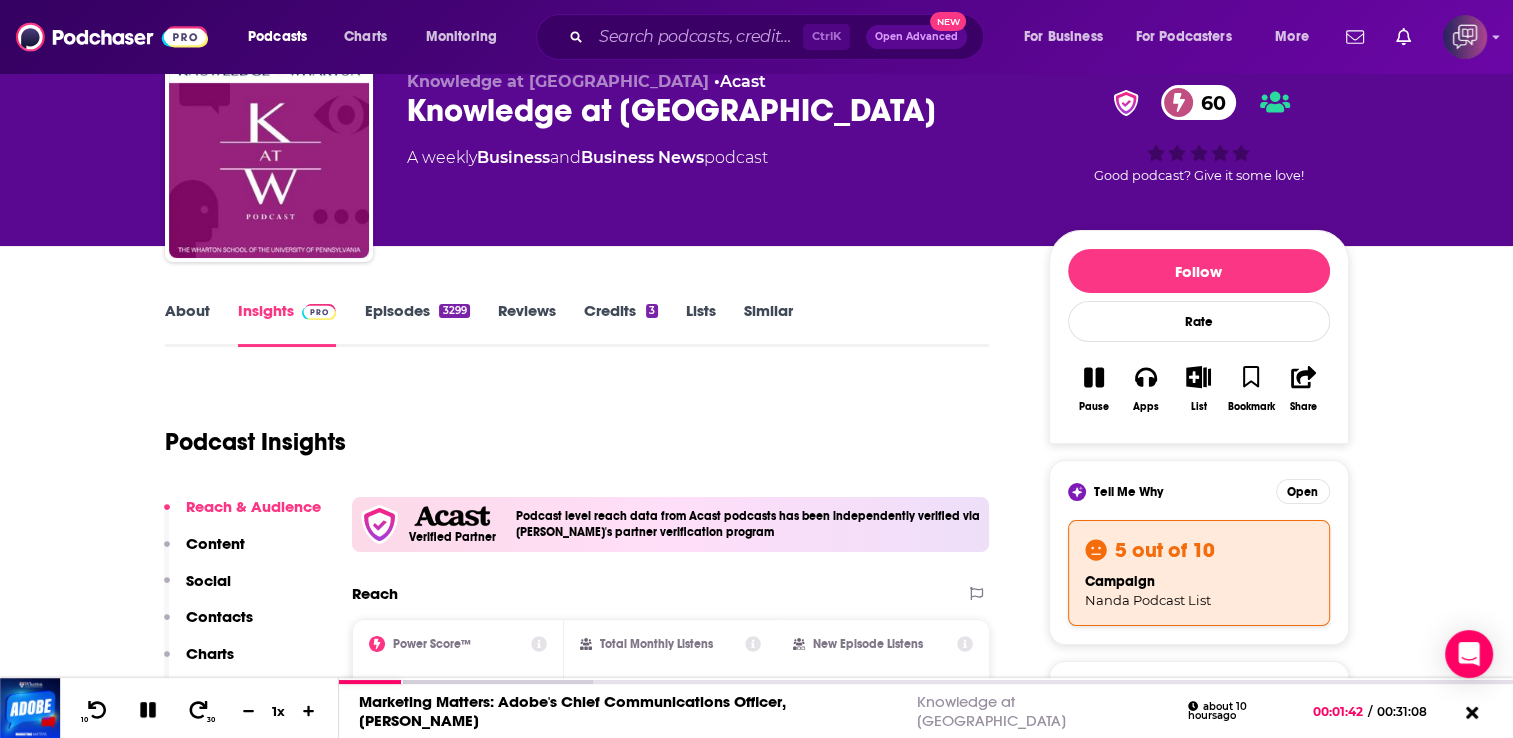 click at bounding box center (371, 682) 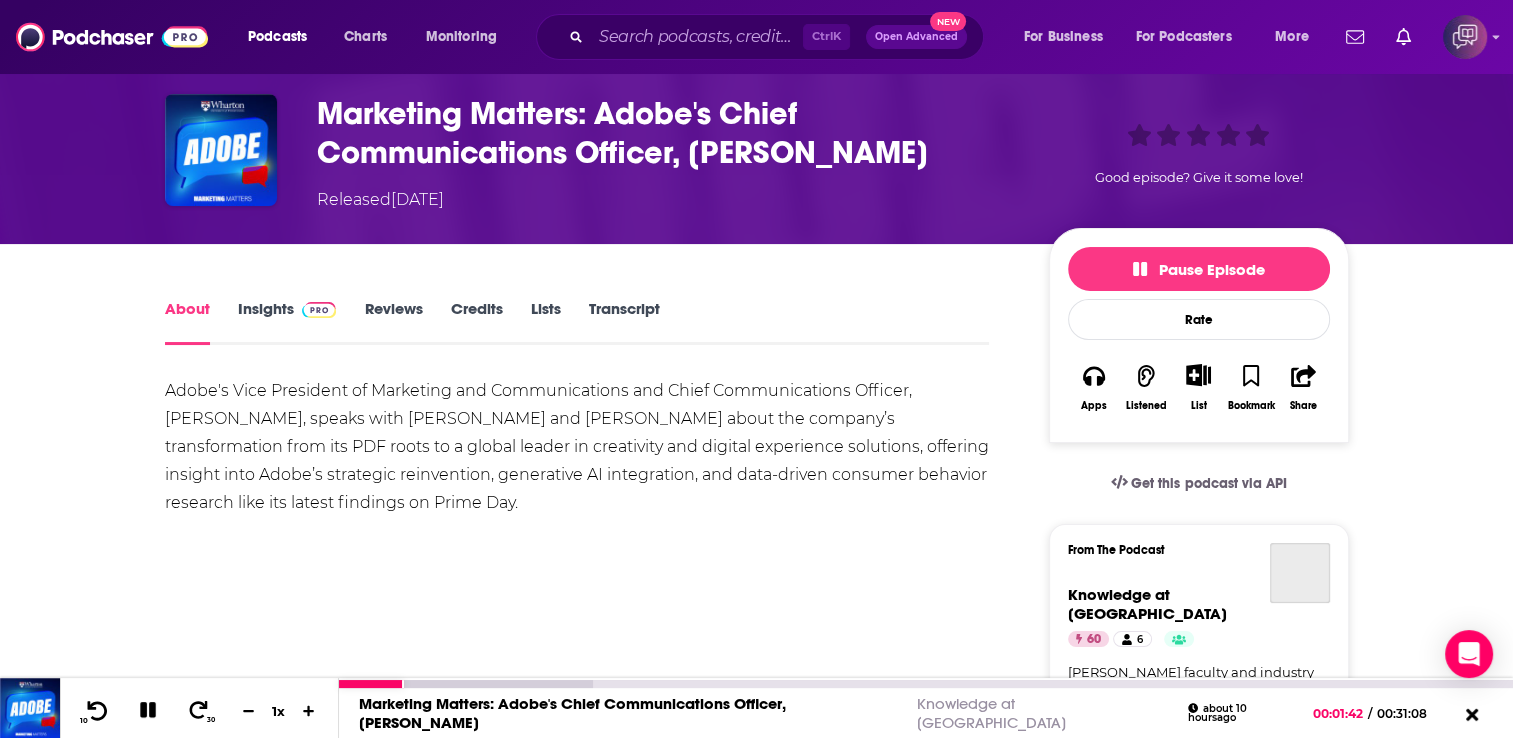 click 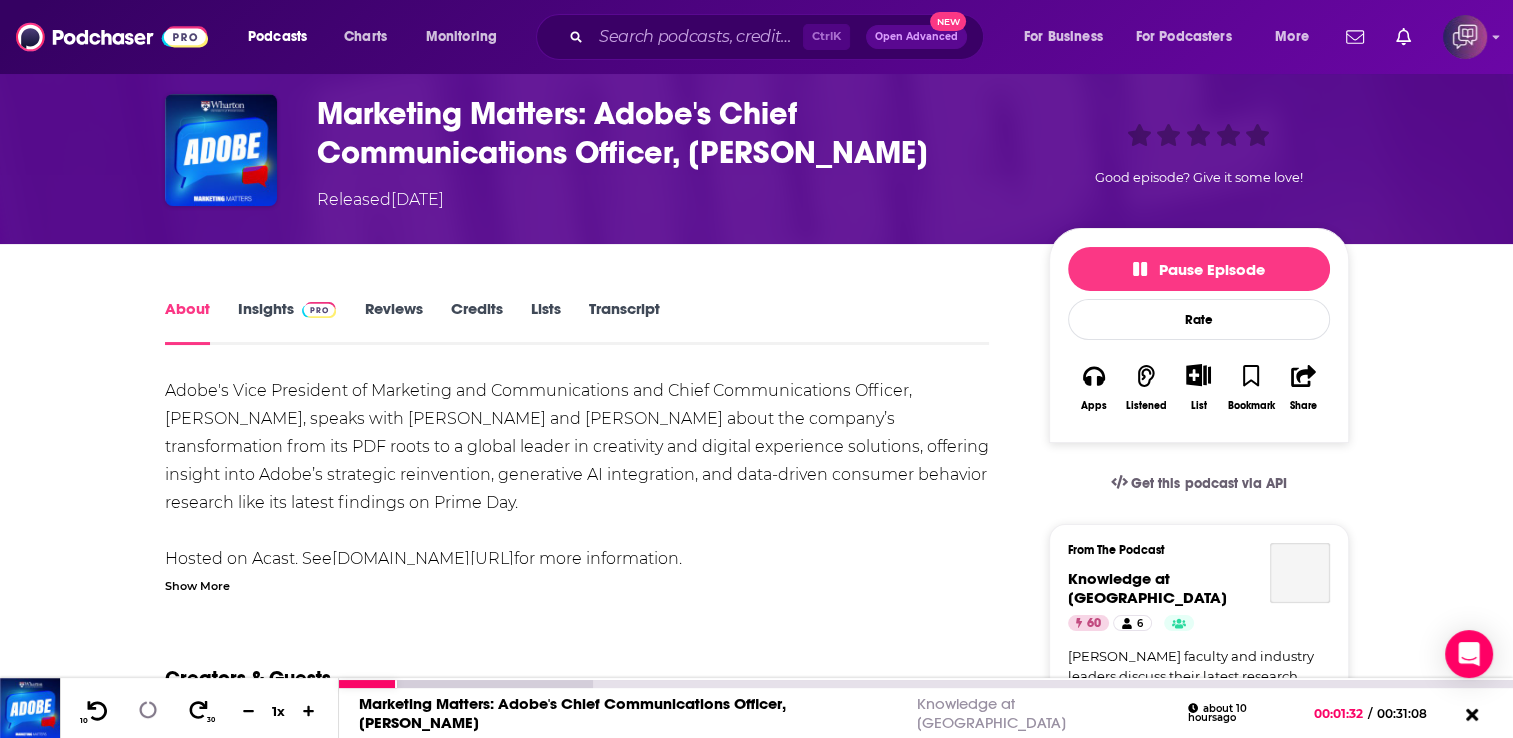 scroll, scrollTop: 0, scrollLeft: 0, axis: both 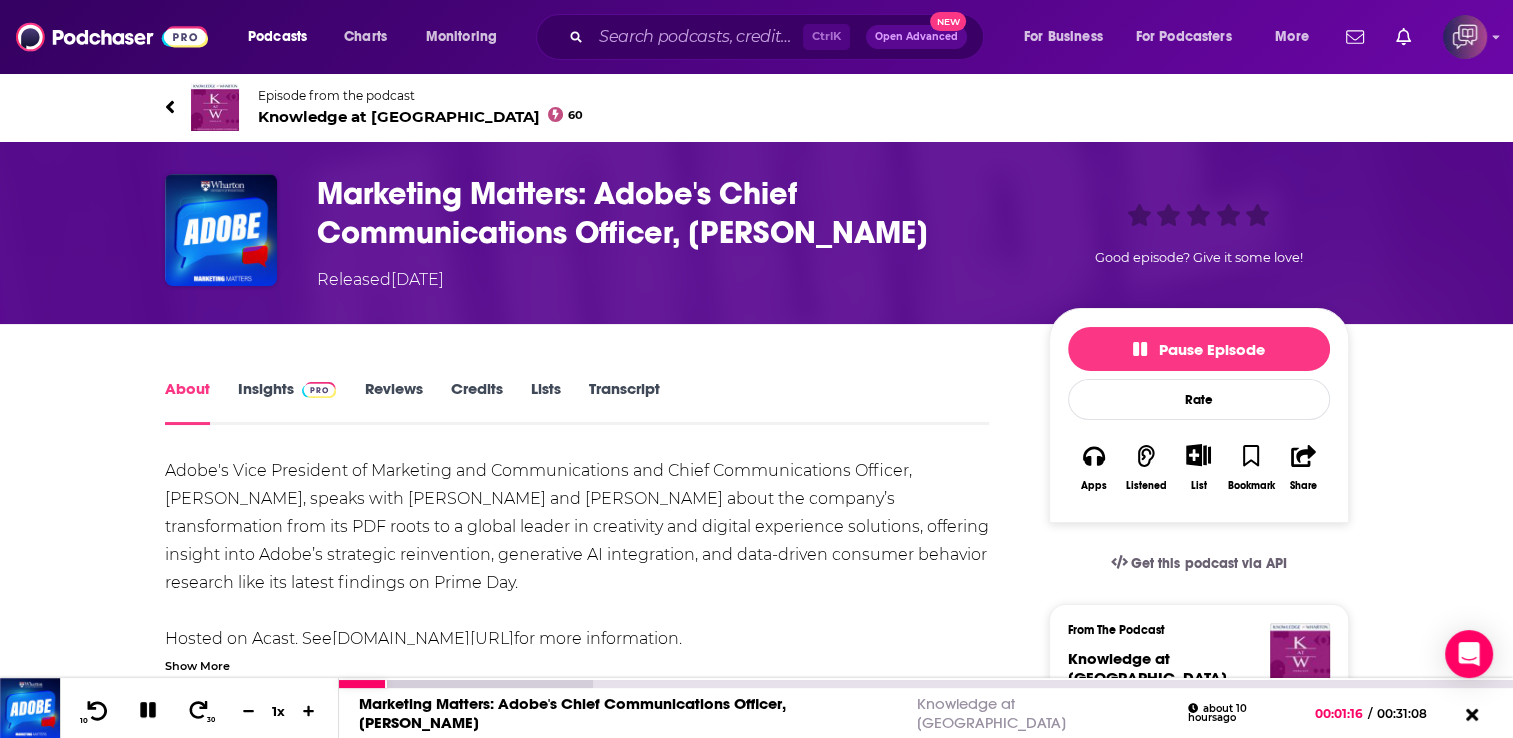 click 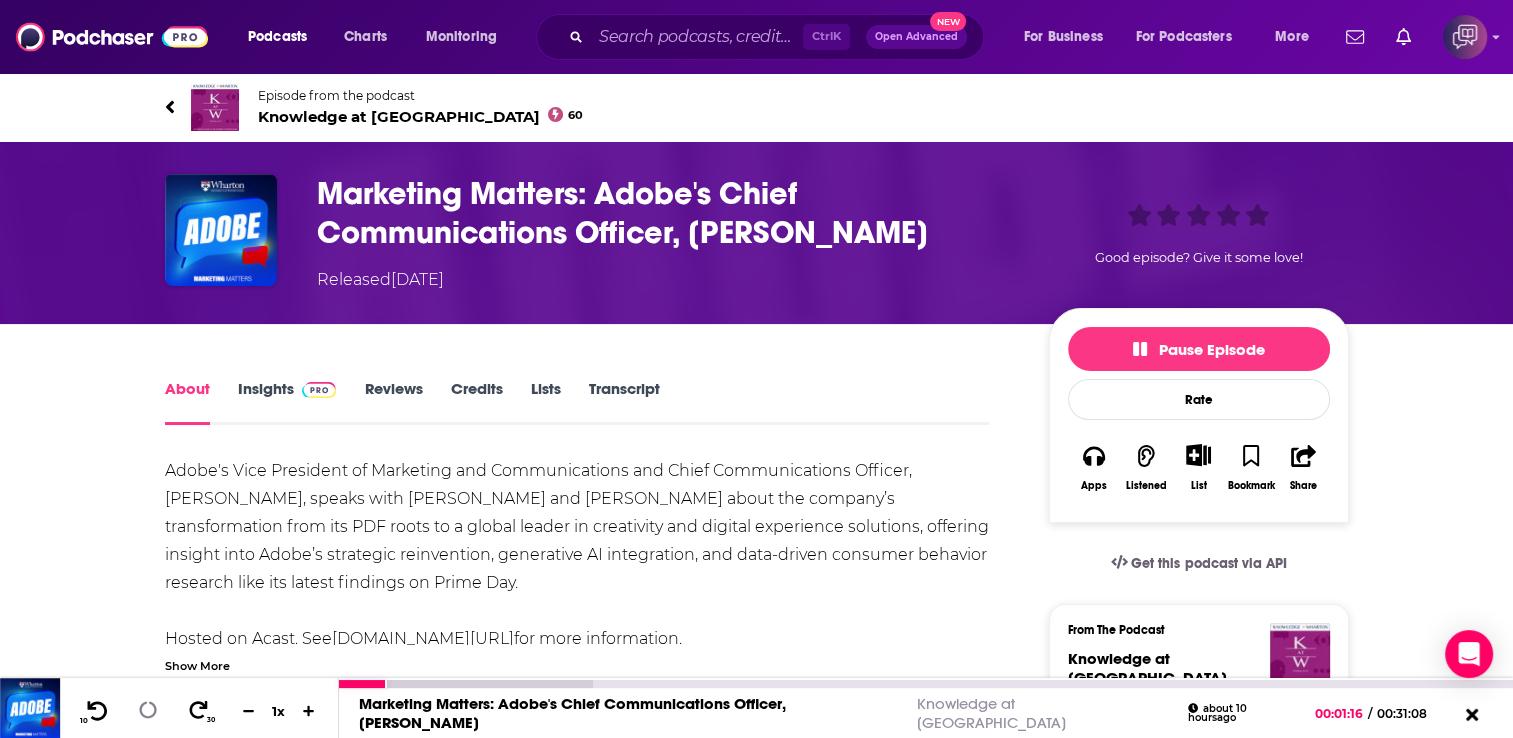 click 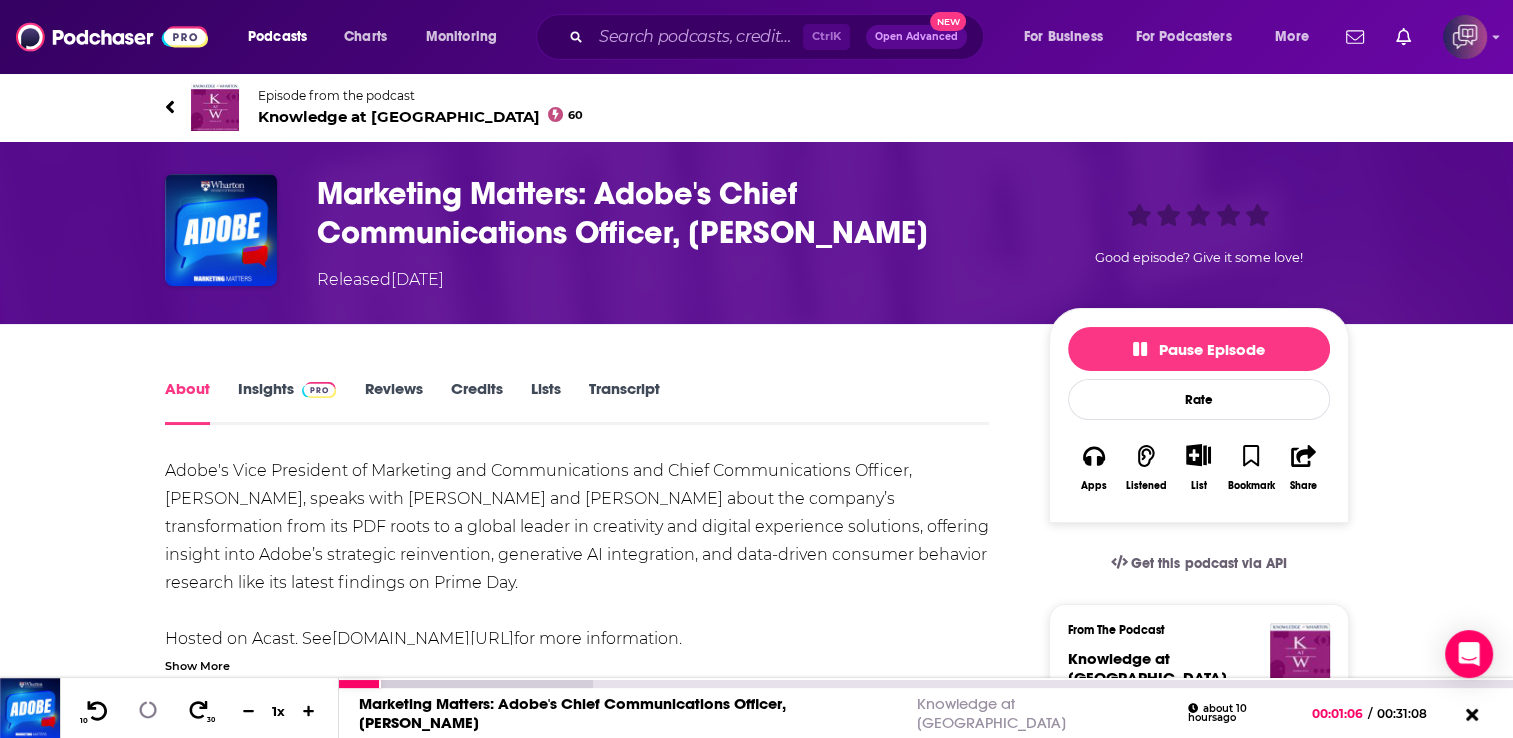 click 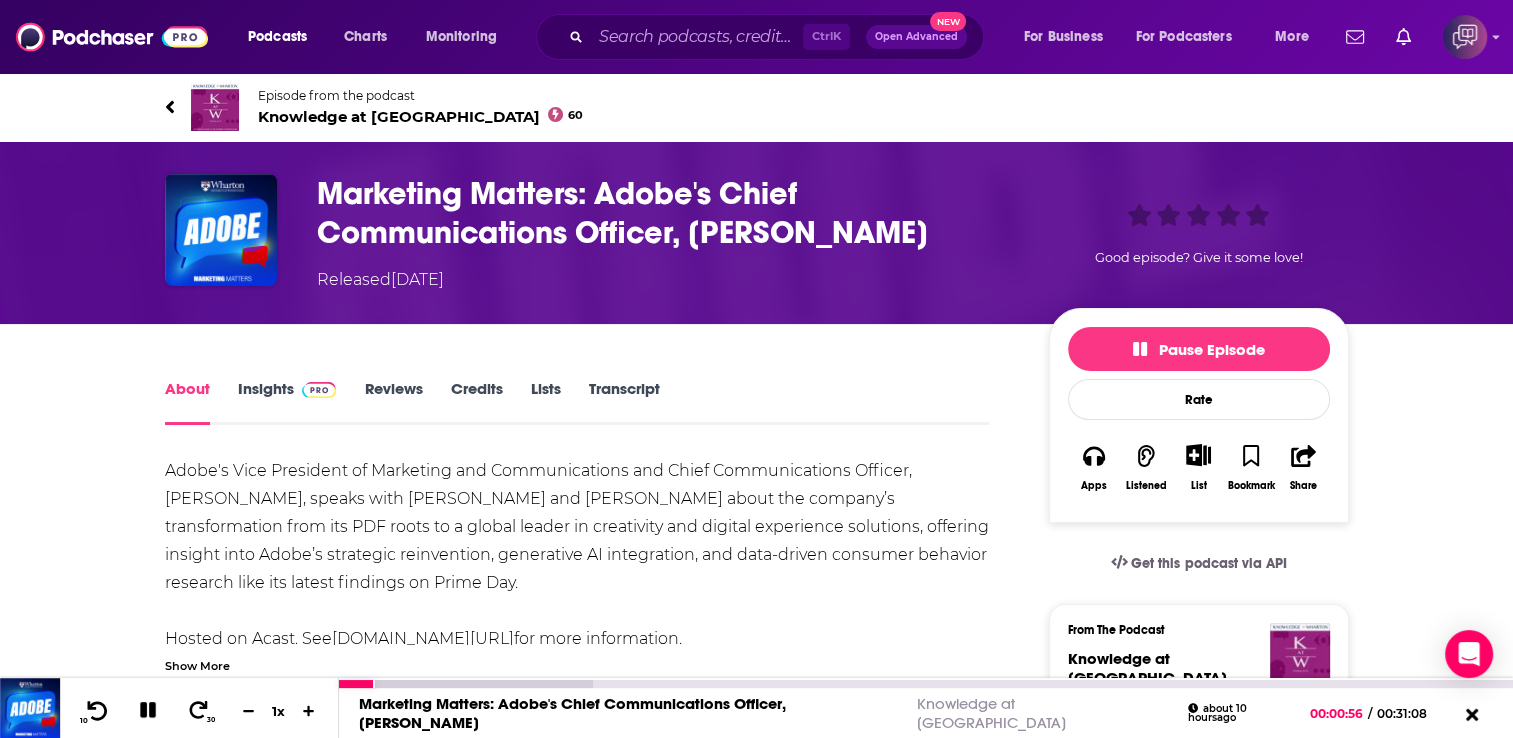 click 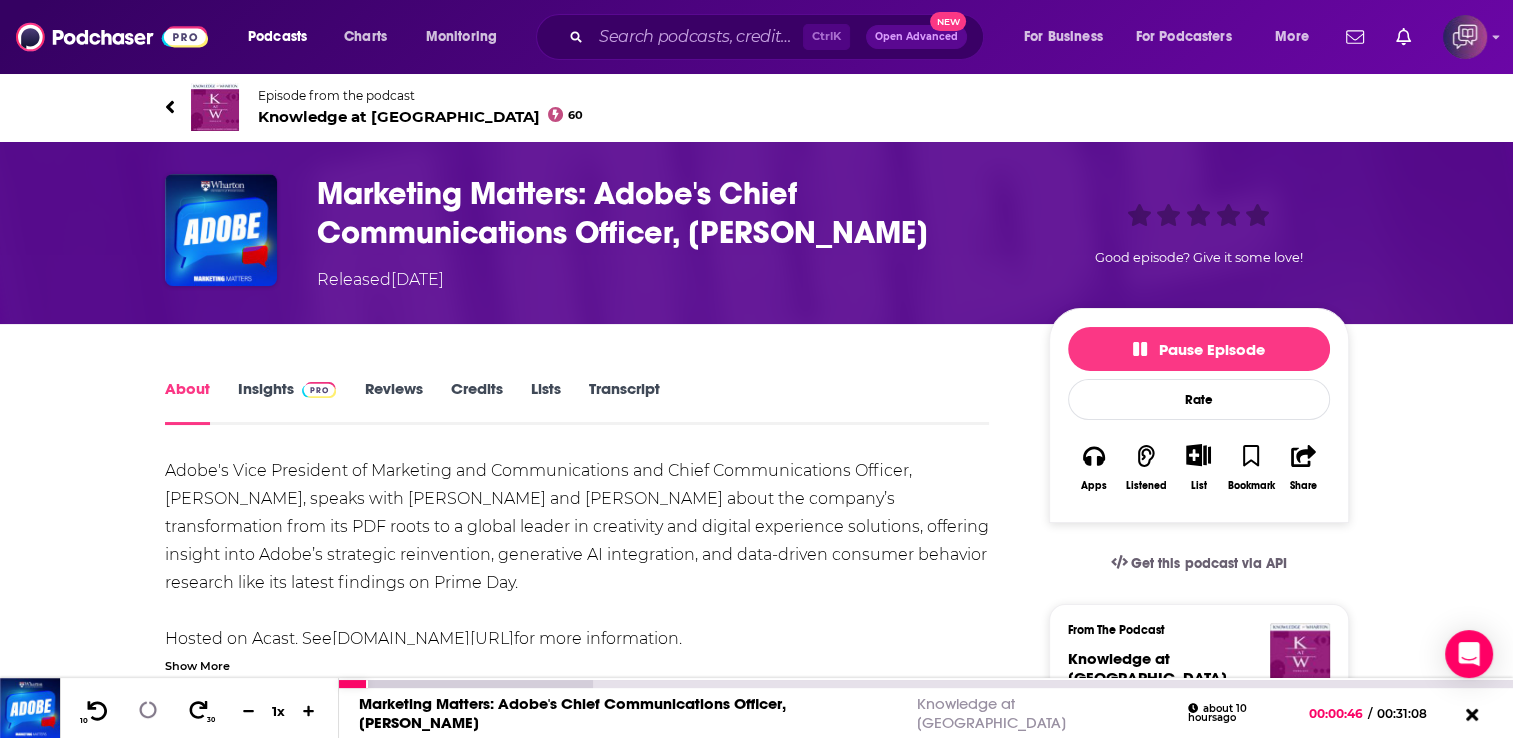 click 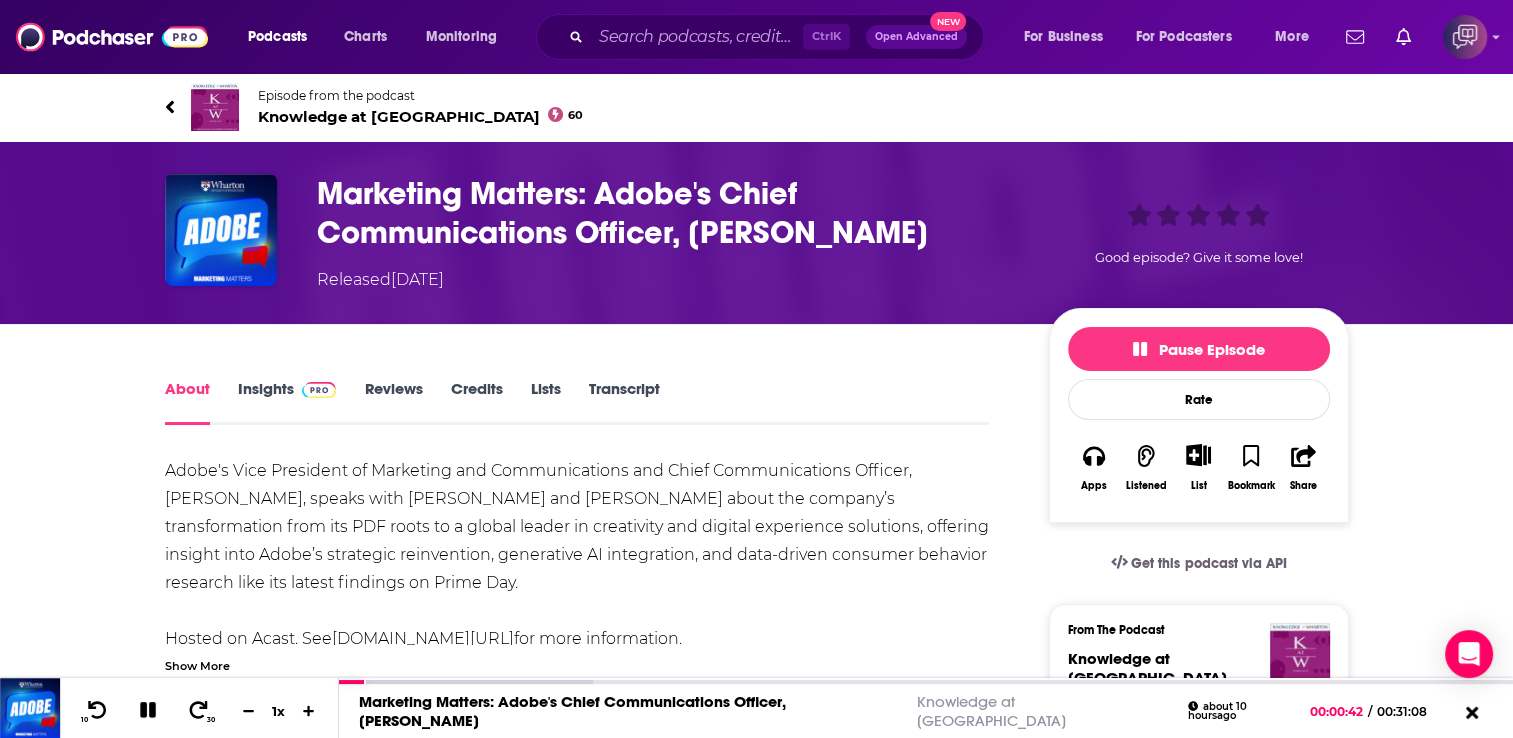 click 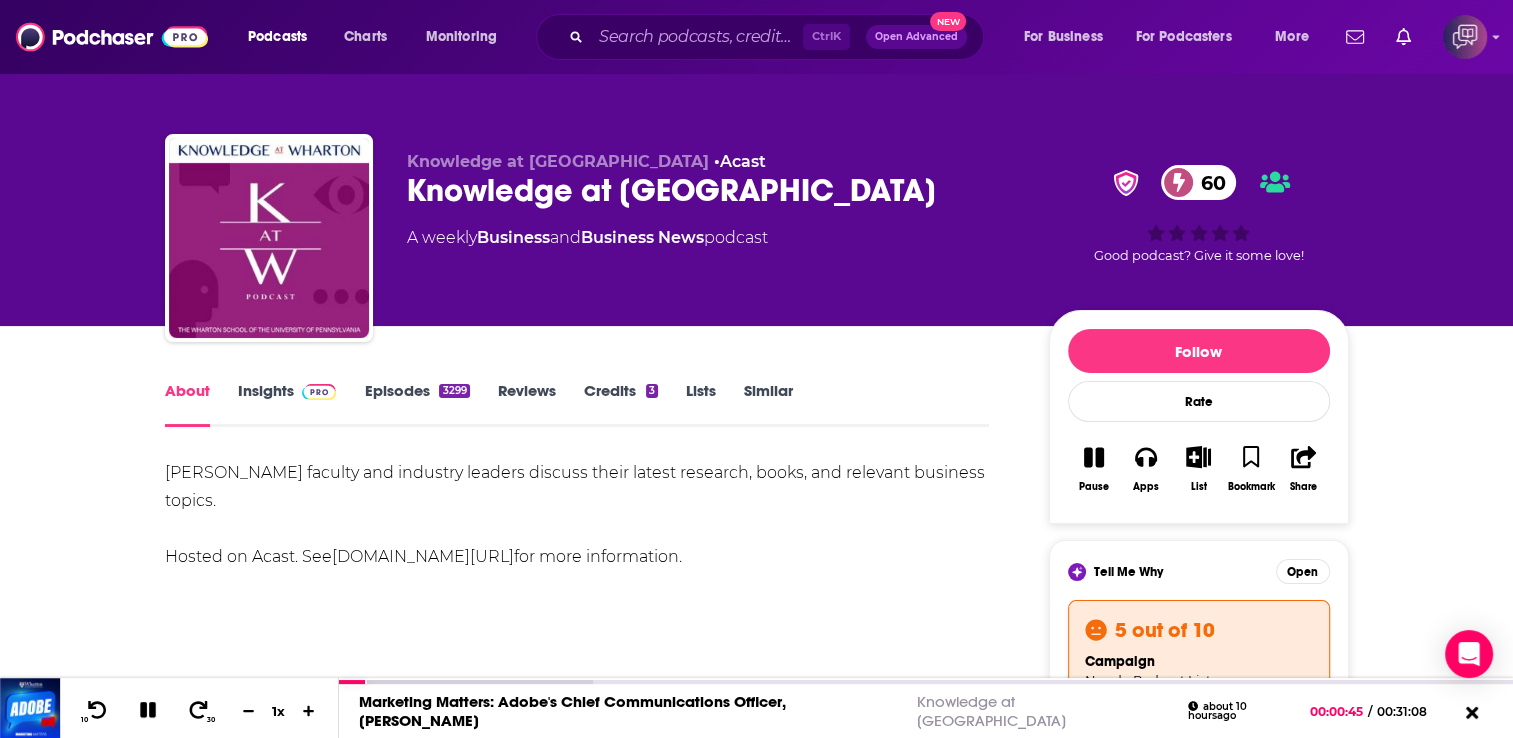 click on "About Insights Episodes 3299 Reviews Credits 3 Lists Similar" at bounding box center (577, 402) 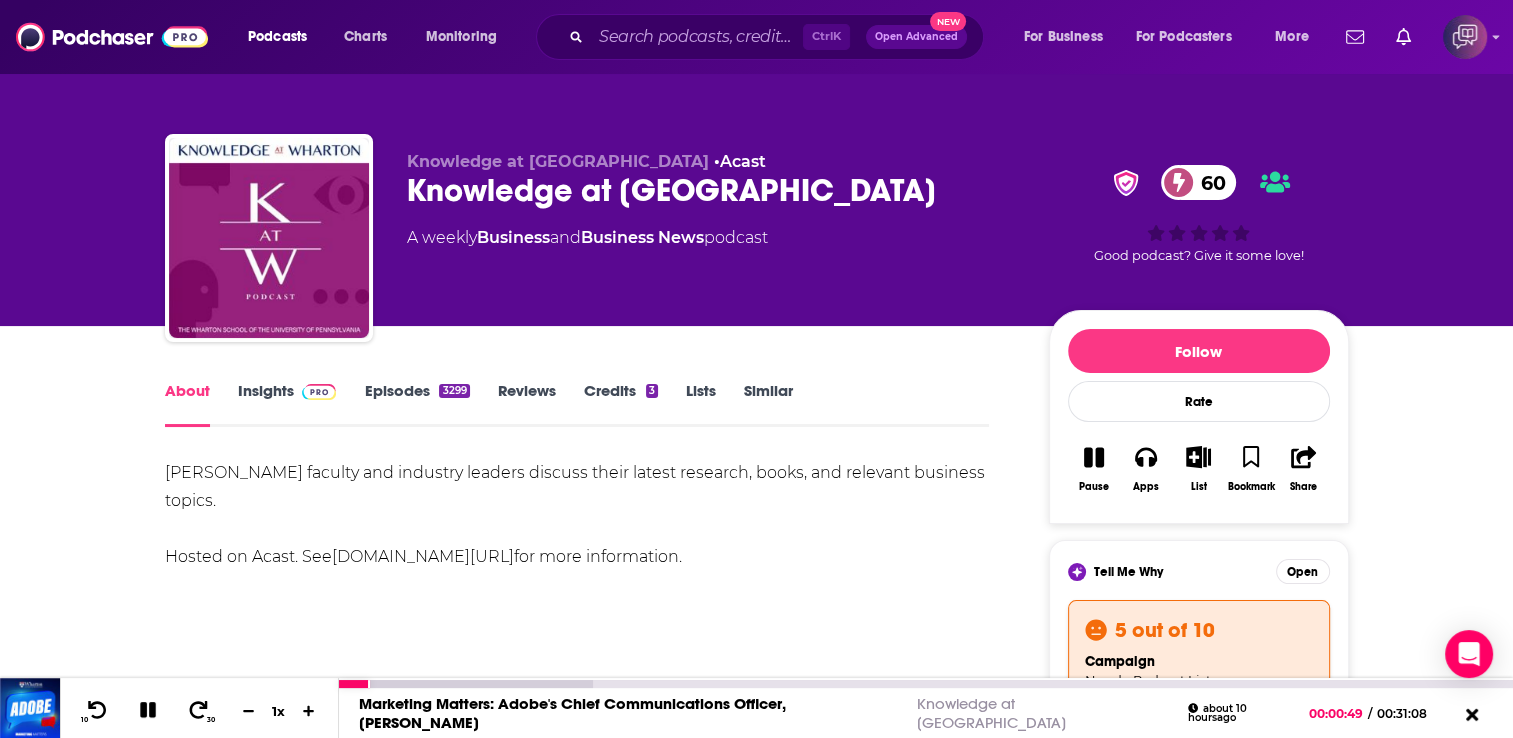 click 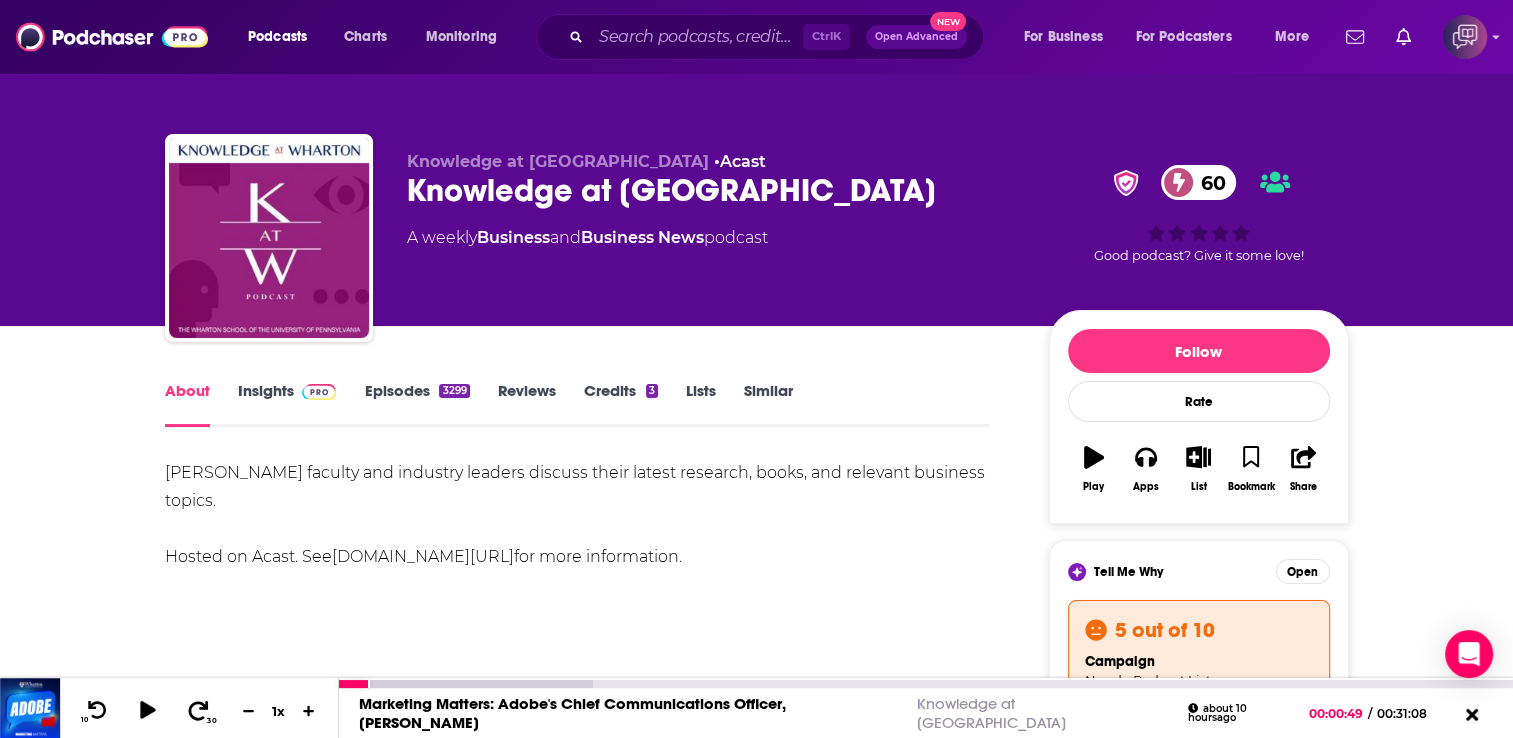 click 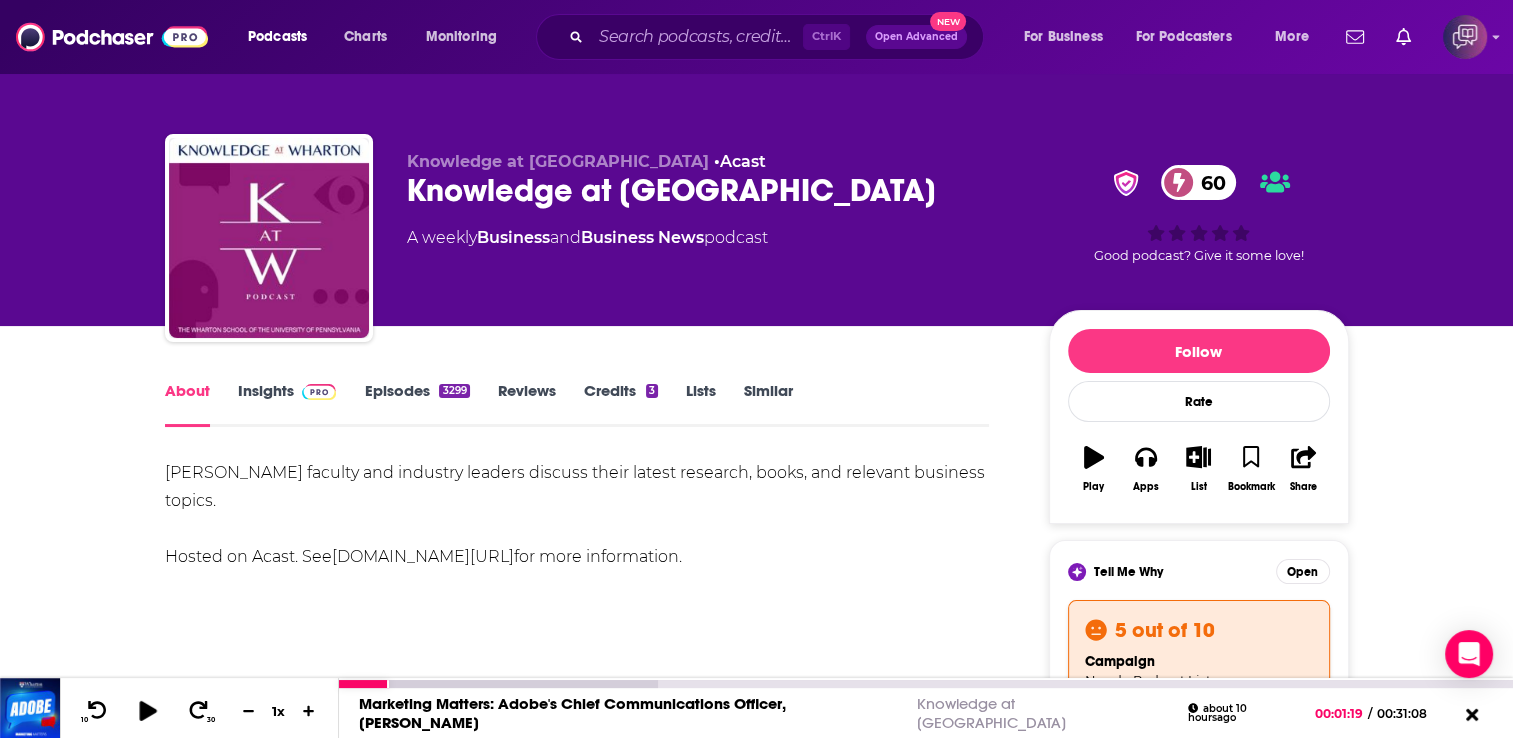 click 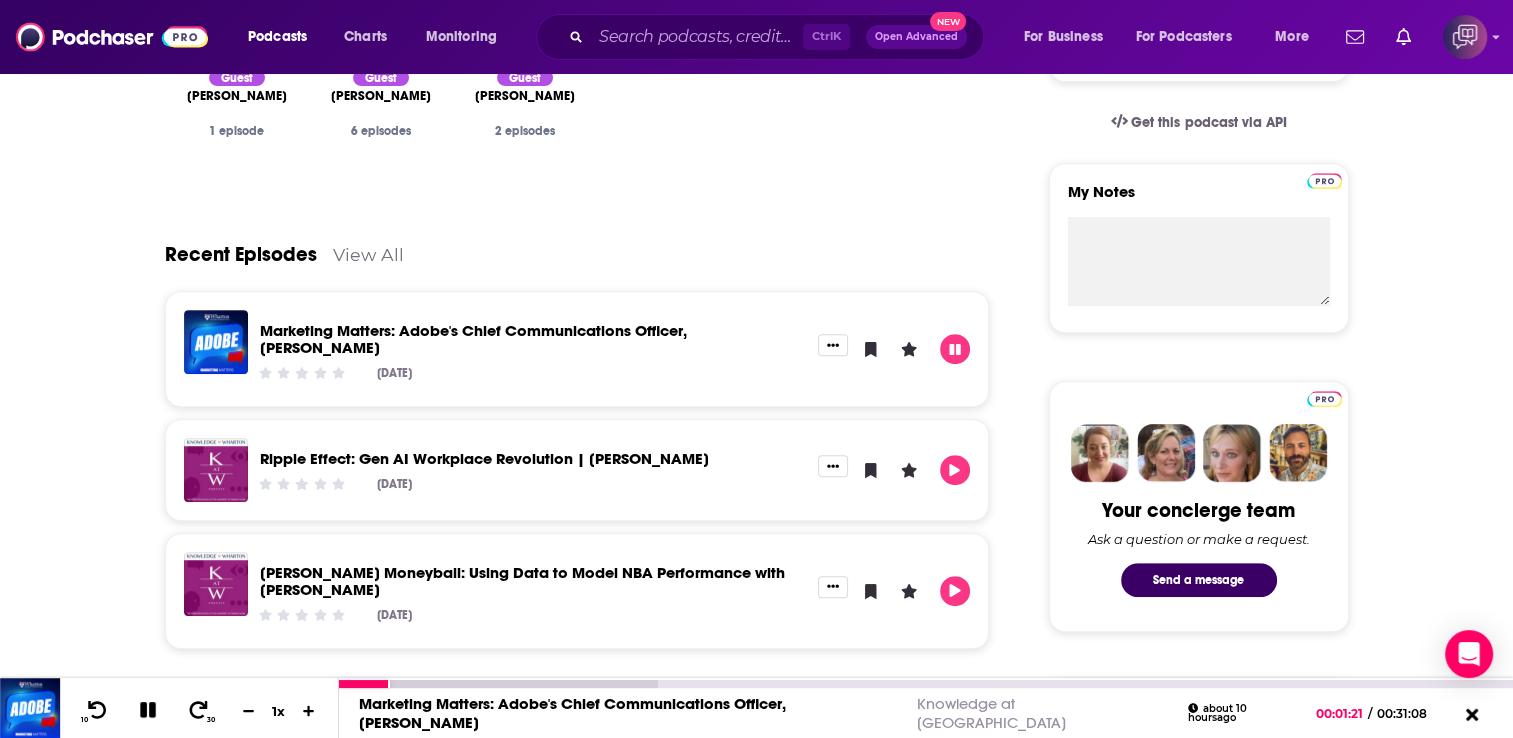 scroll, scrollTop: 806, scrollLeft: 0, axis: vertical 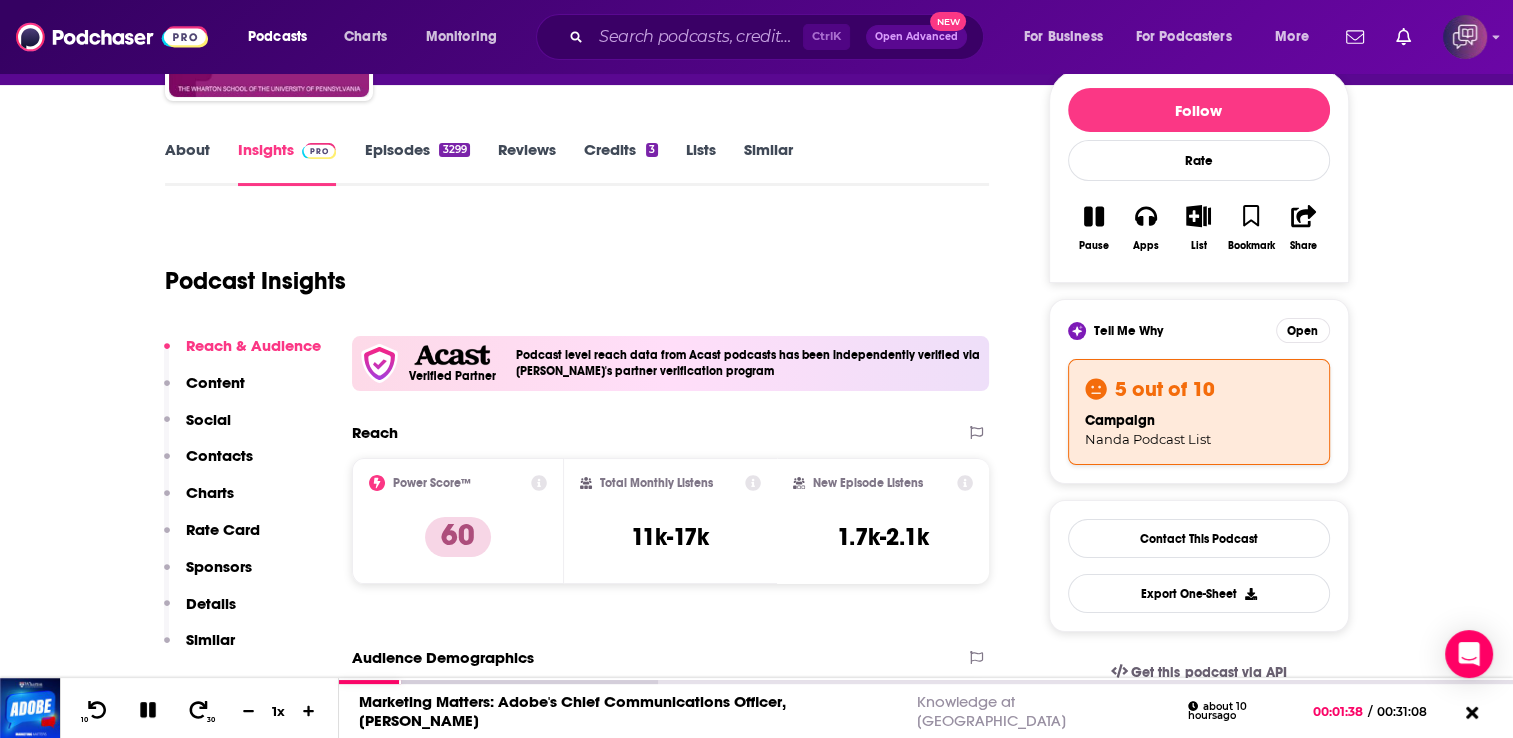 click on "Contacts" at bounding box center (208, 464) 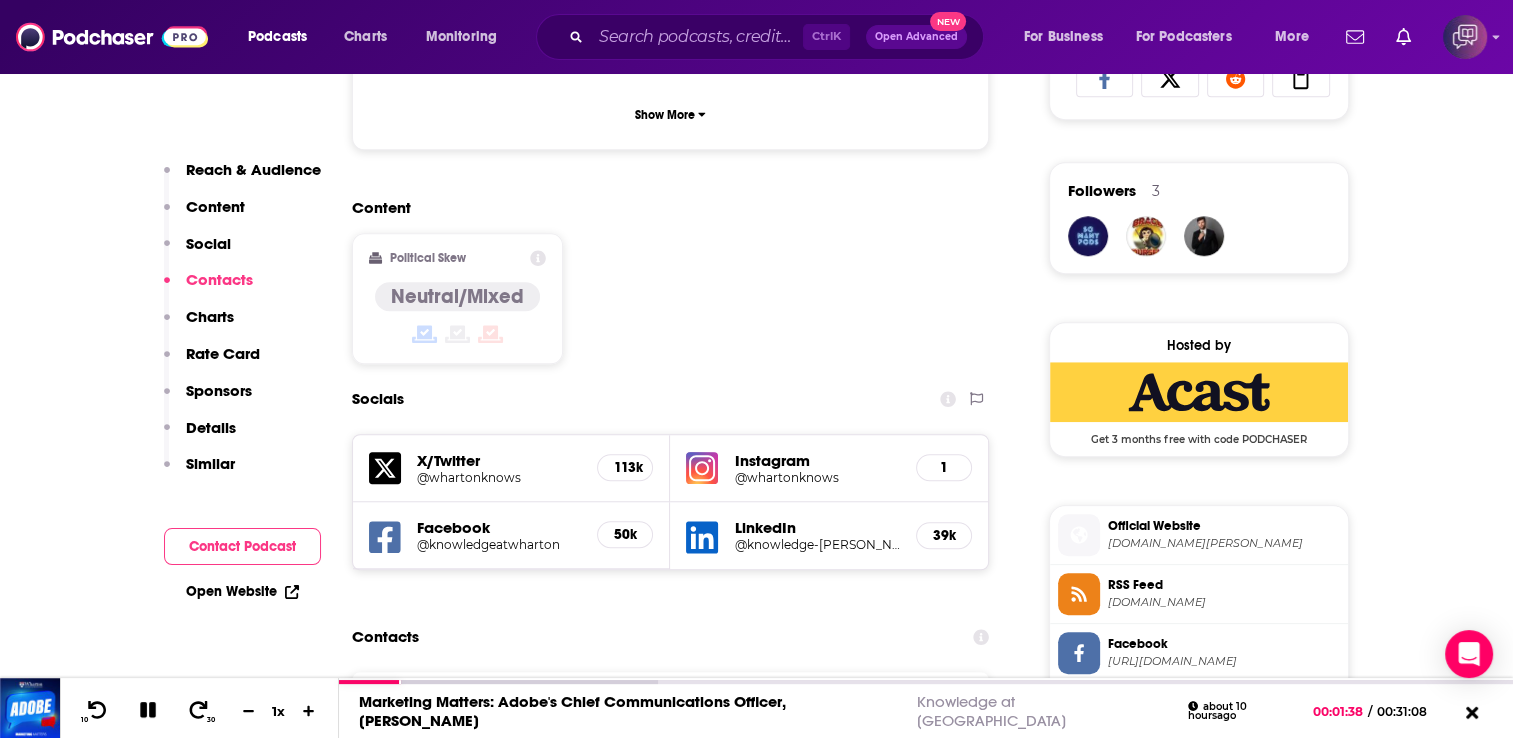 scroll, scrollTop: 1780, scrollLeft: 0, axis: vertical 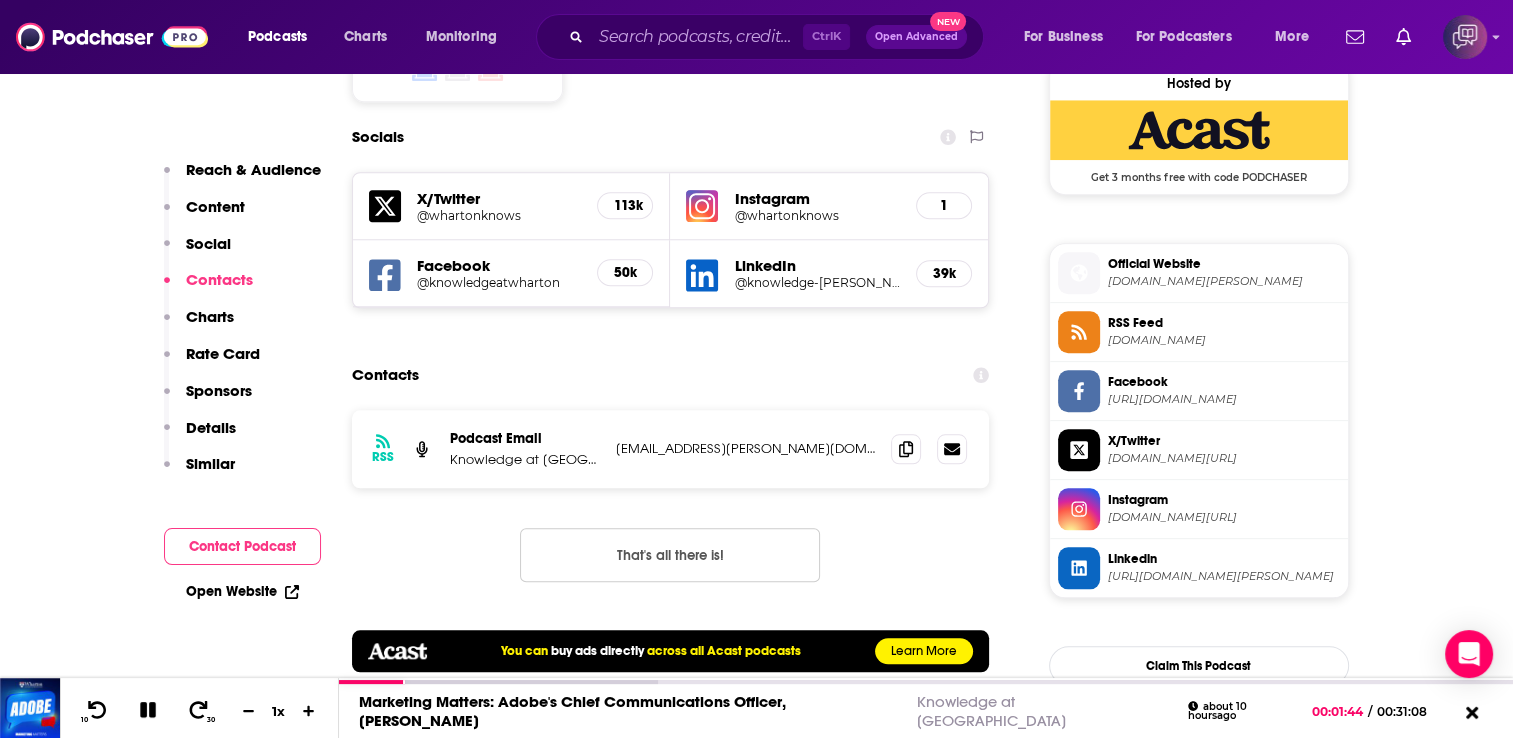 click on "marketingtech@wharton.upenn.edu" at bounding box center (746, 448) 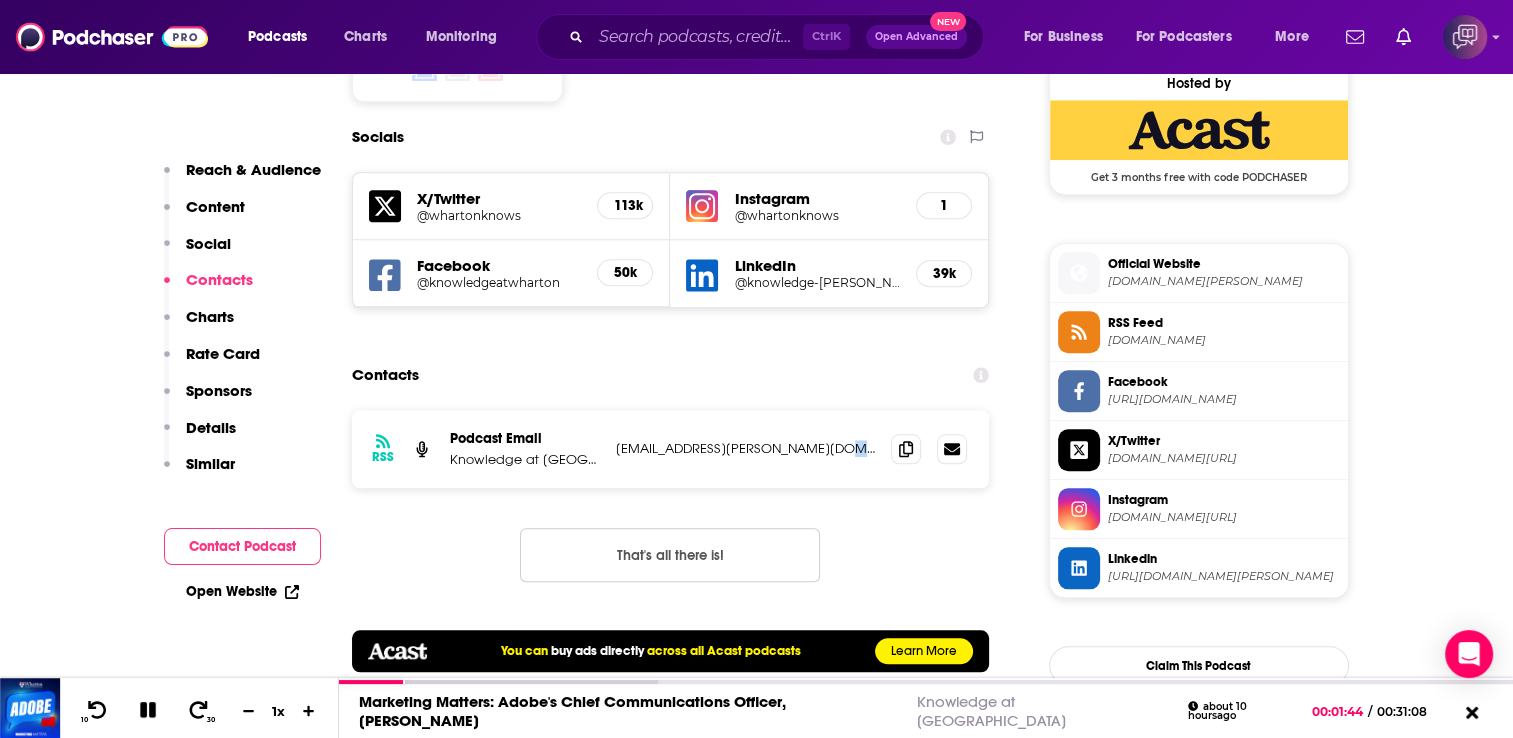 click on "marketingtech@wharton.upenn.edu" at bounding box center [746, 448] 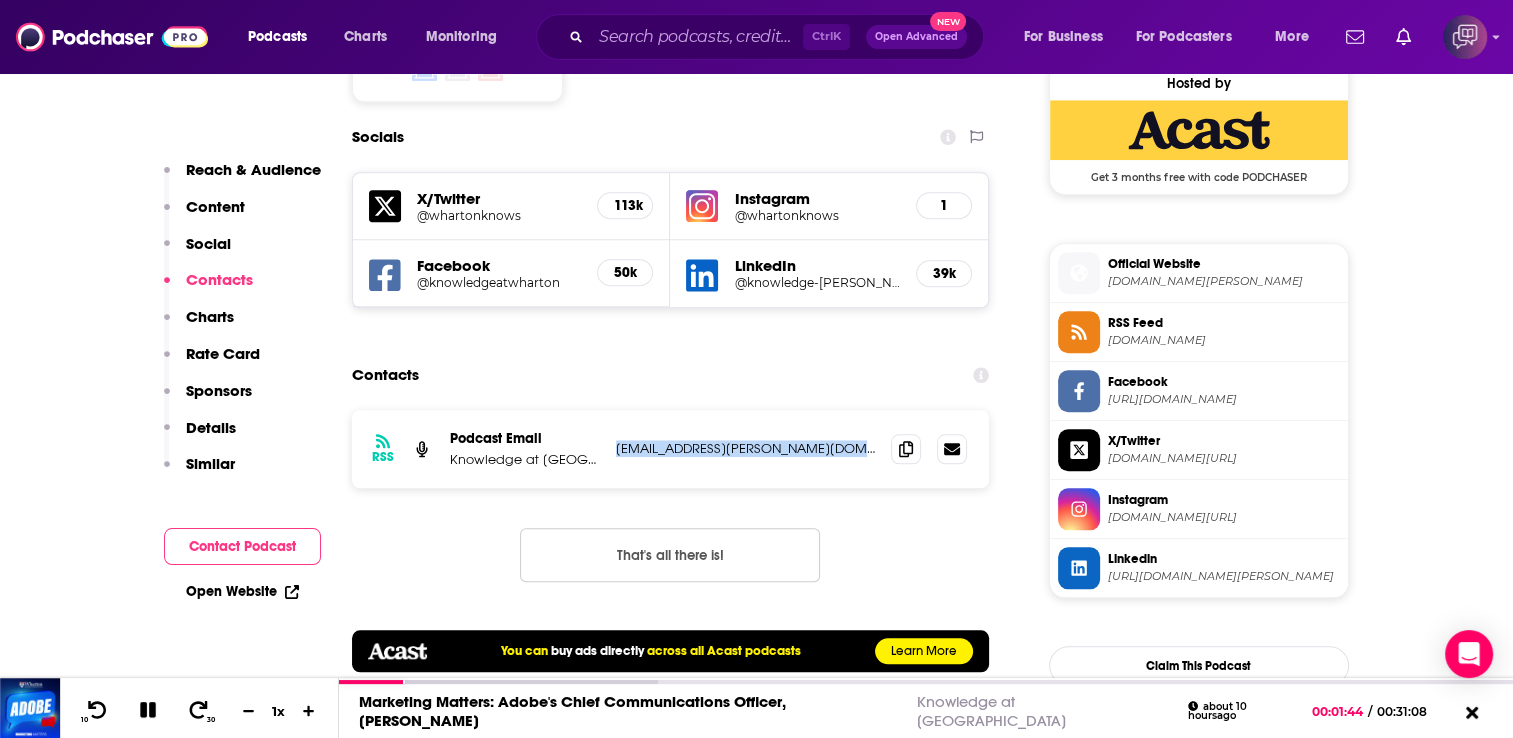click on "marketingtech@wharton.upenn.edu" at bounding box center [746, 448] 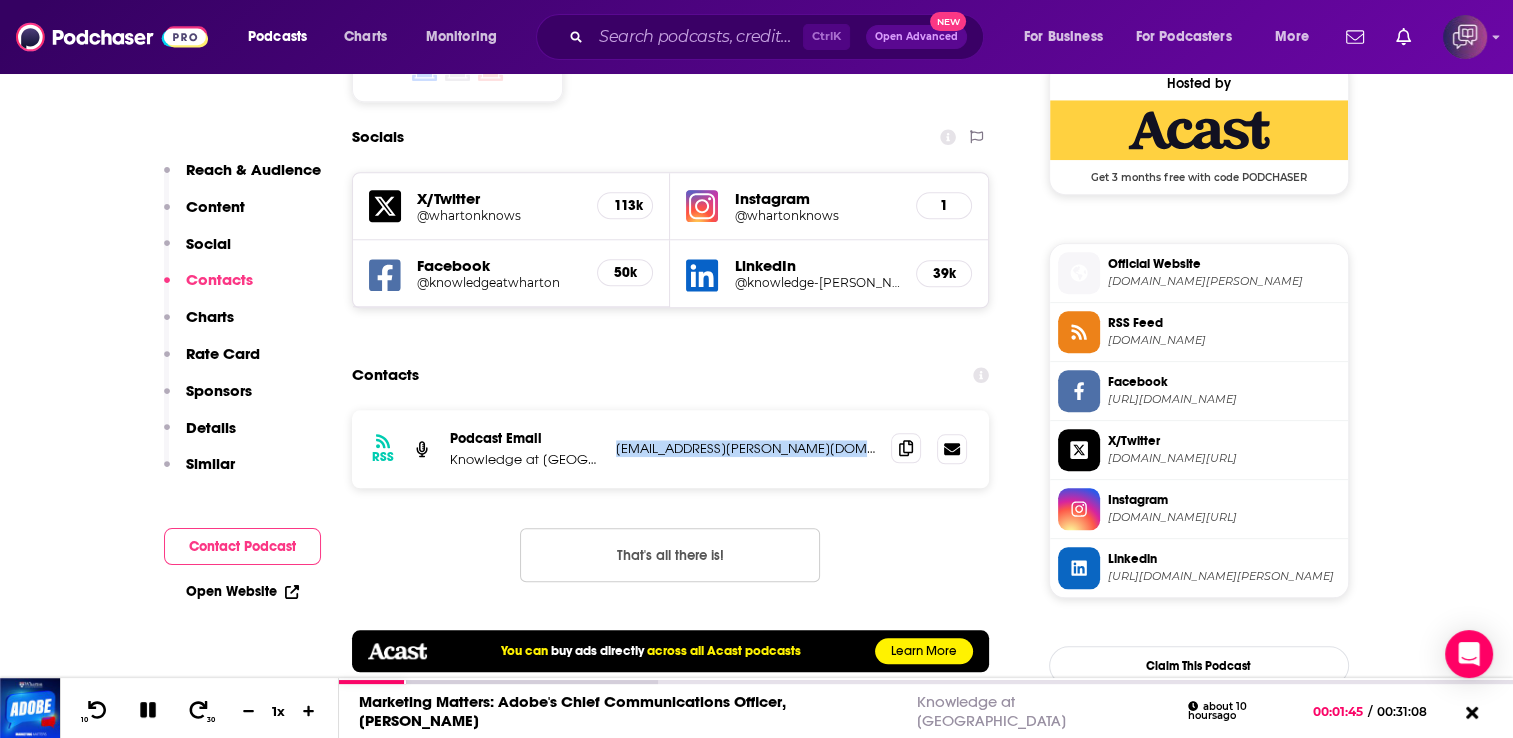 drag, startPoint x: 845, startPoint y: 372, endPoint x: 909, endPoint y: 378, distance: 64.28063 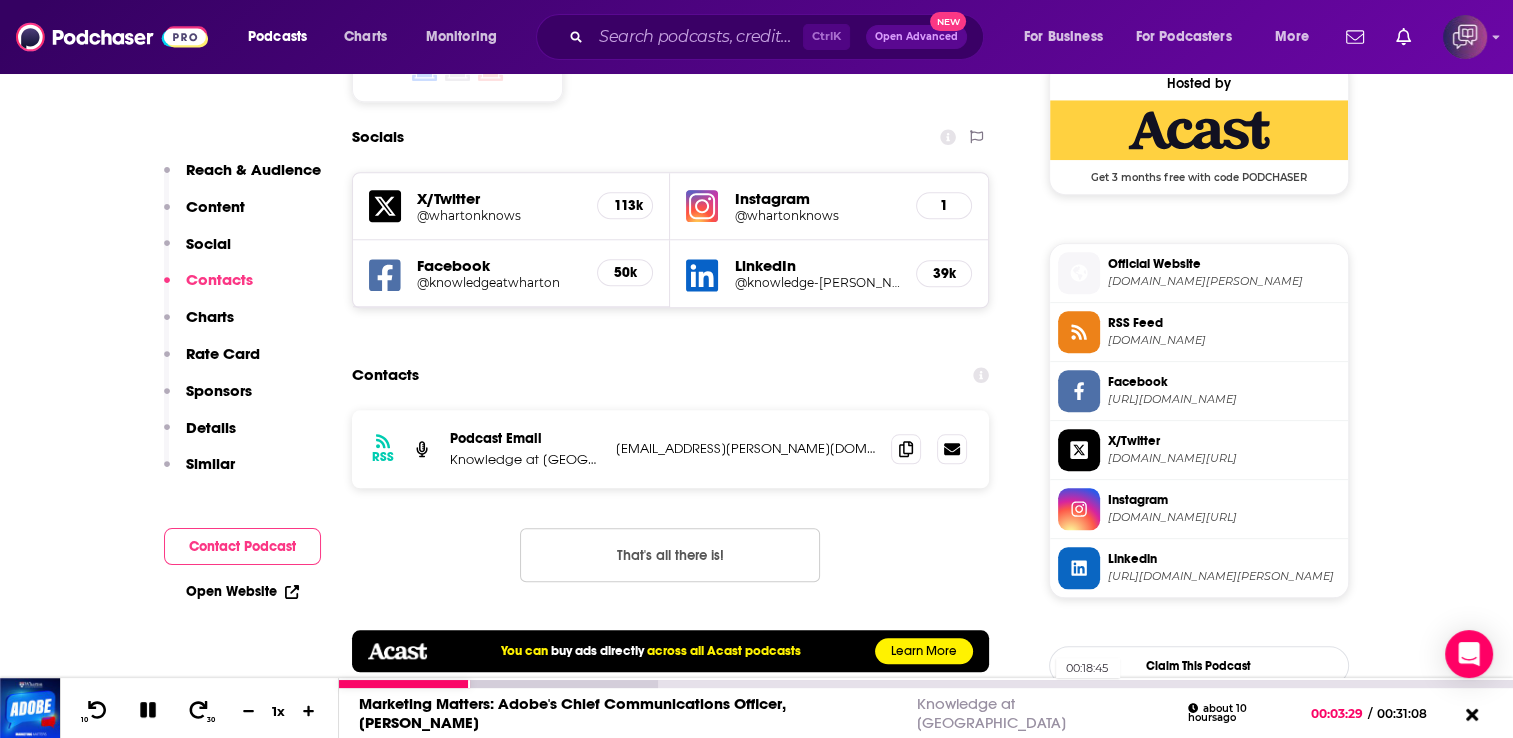 click on "00:18:45" at bounding box center [926, 684] 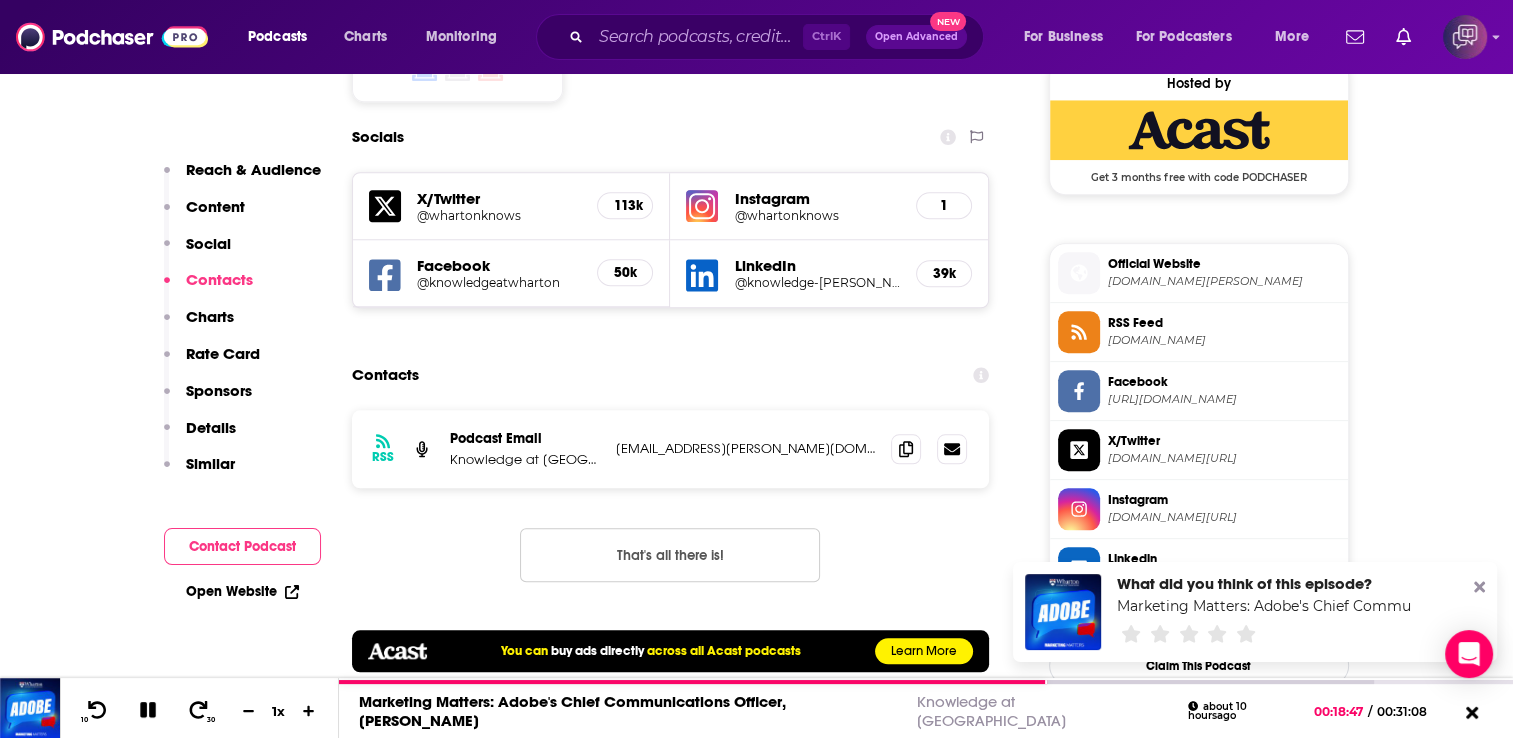 click 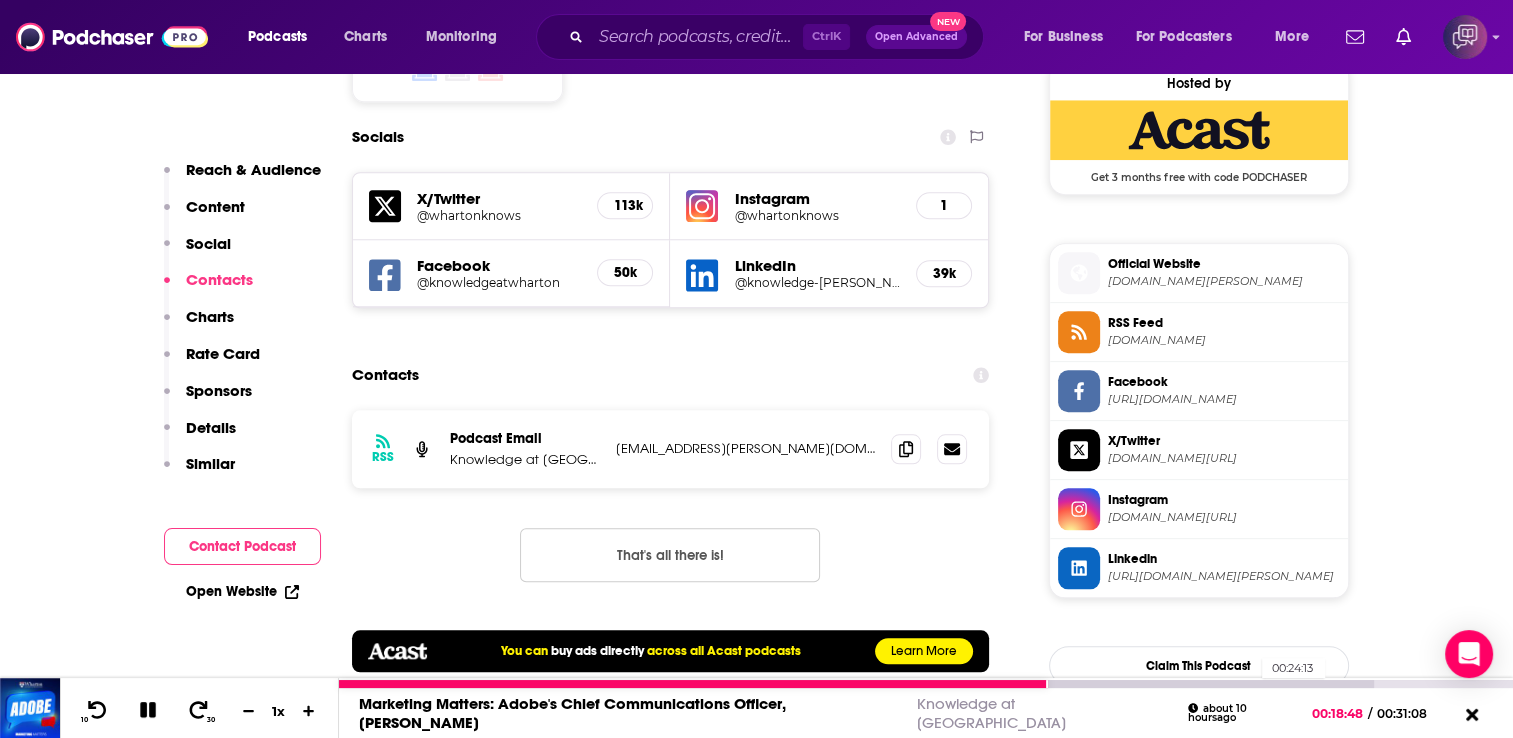 click at bounding box center [856, 684] 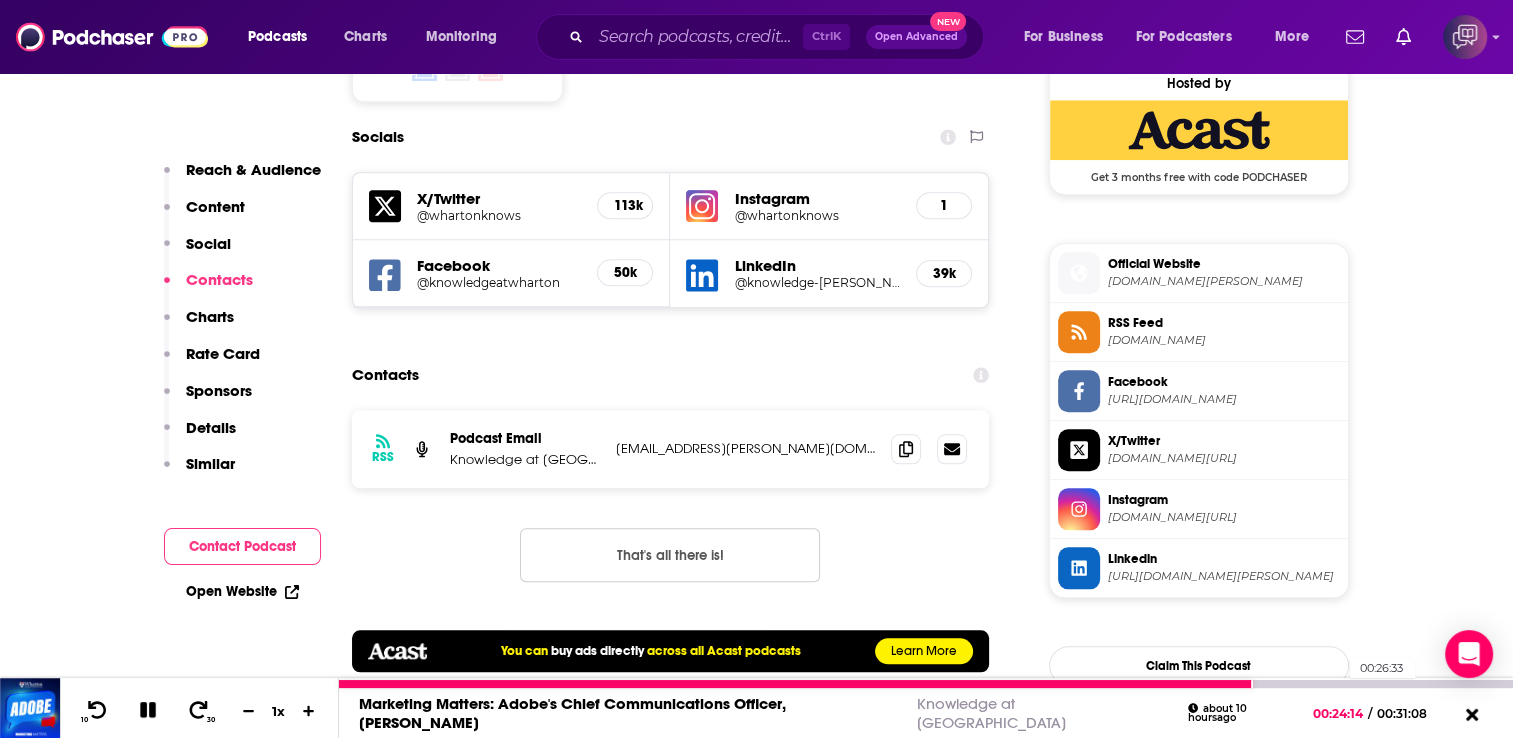 click at bounding box center (926, 684) 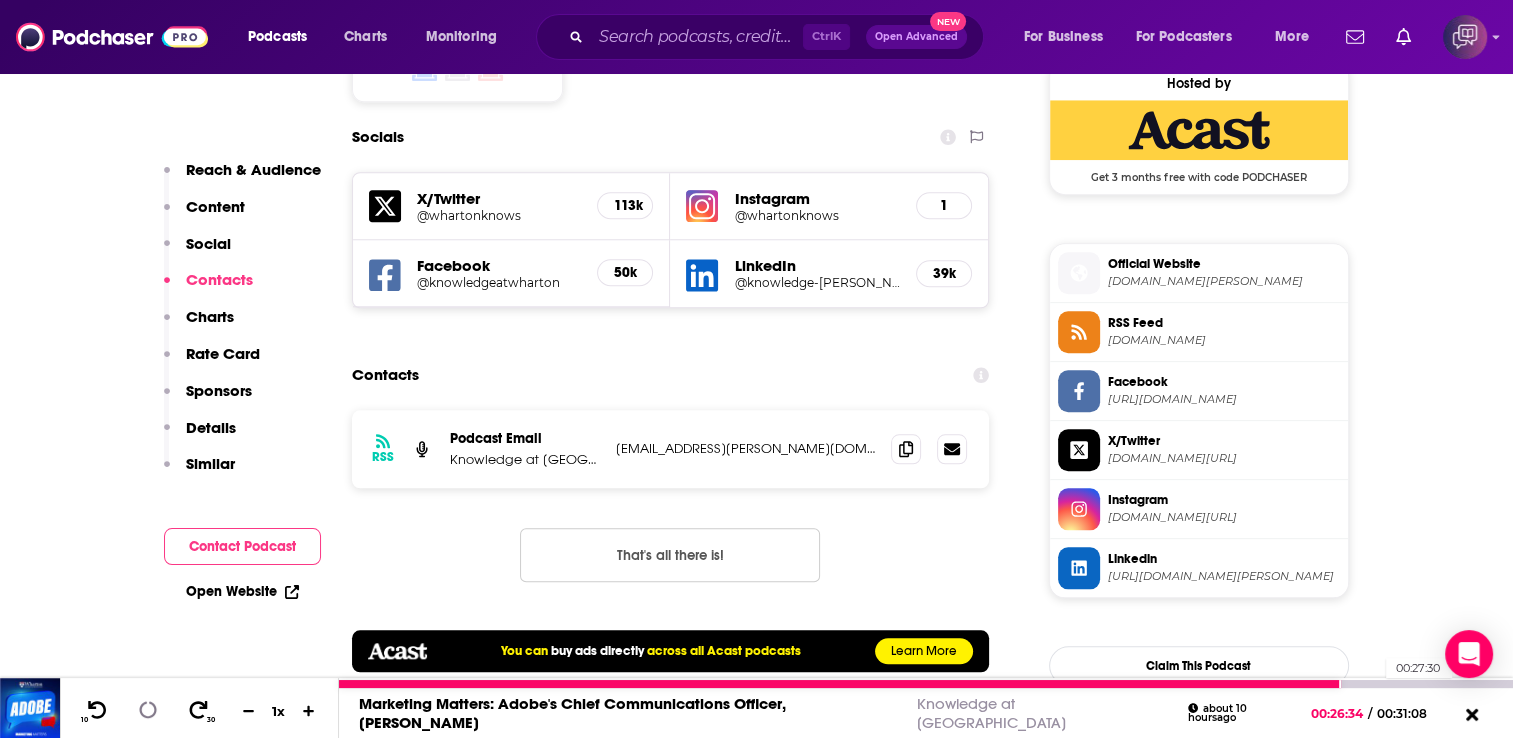 click at bounding box center (926, 684) 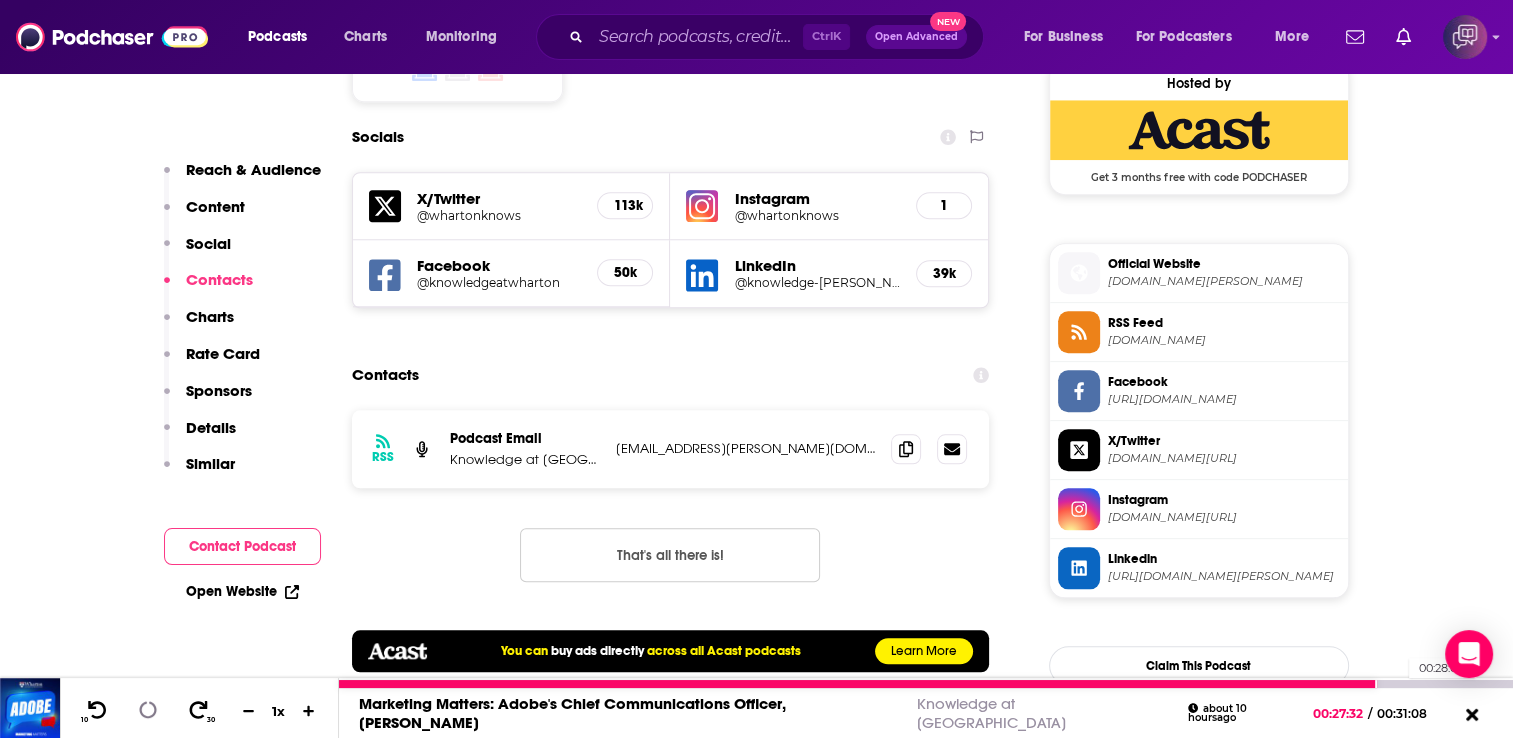 click at bounding box center [926, 684] 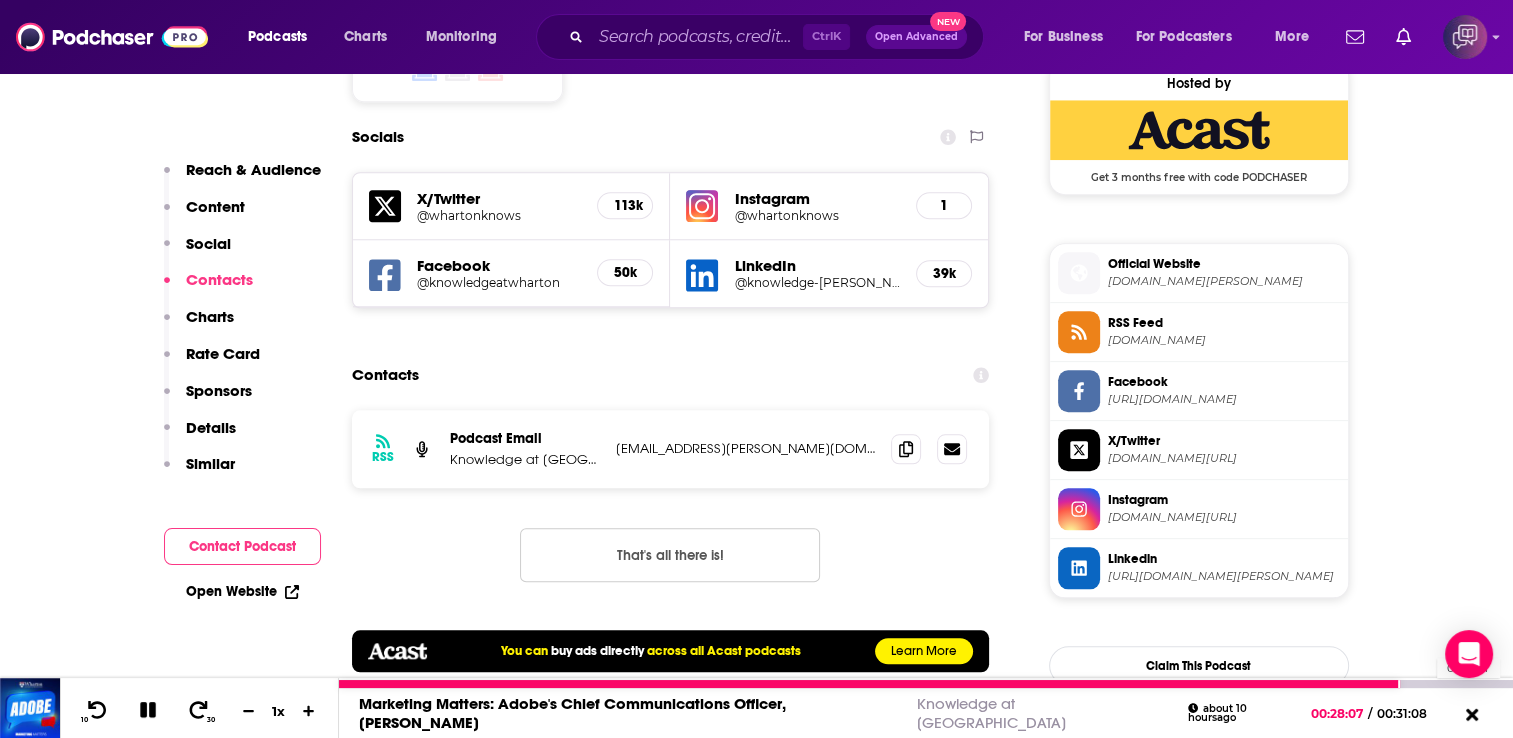 click at bounding box center (926, 684) 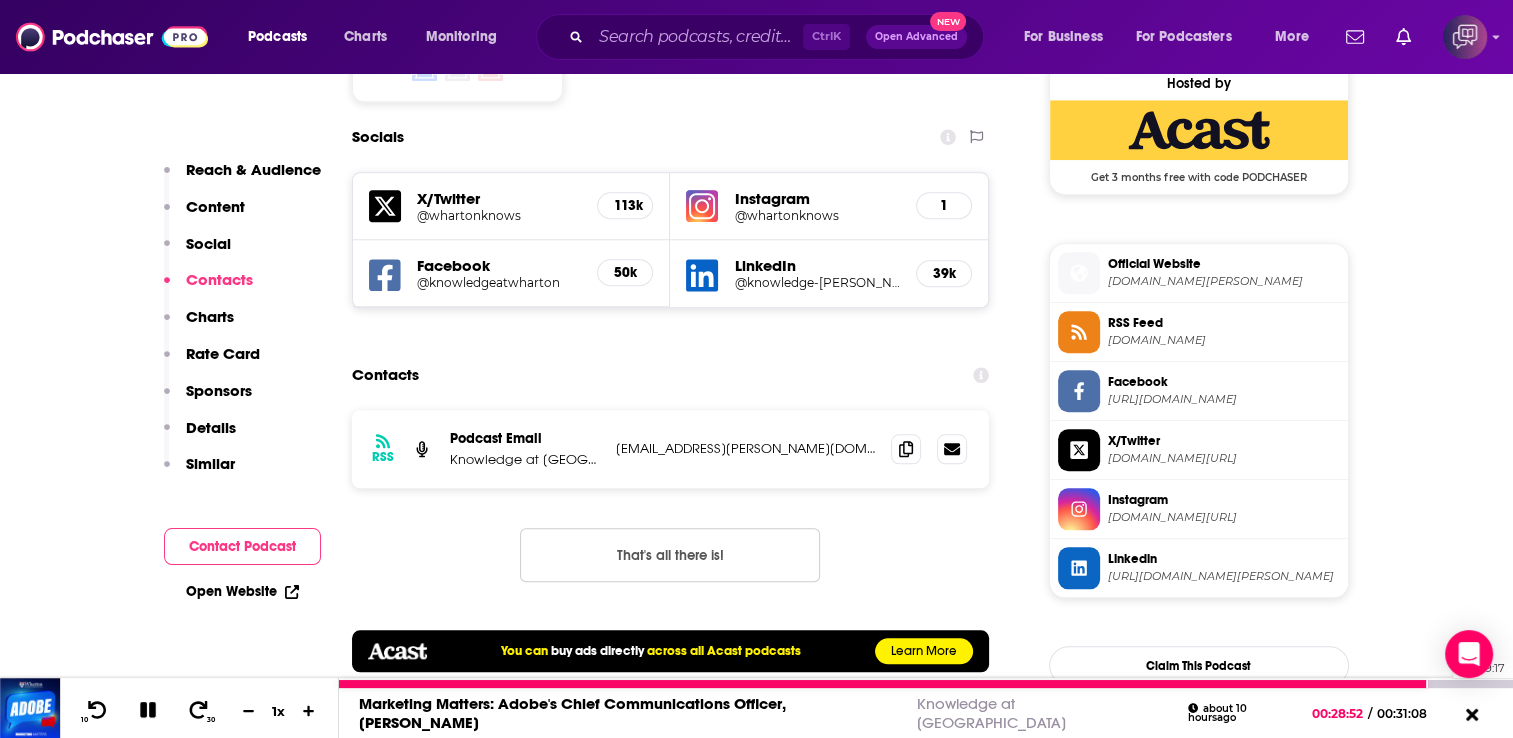 click at bounding box center [926, 684] 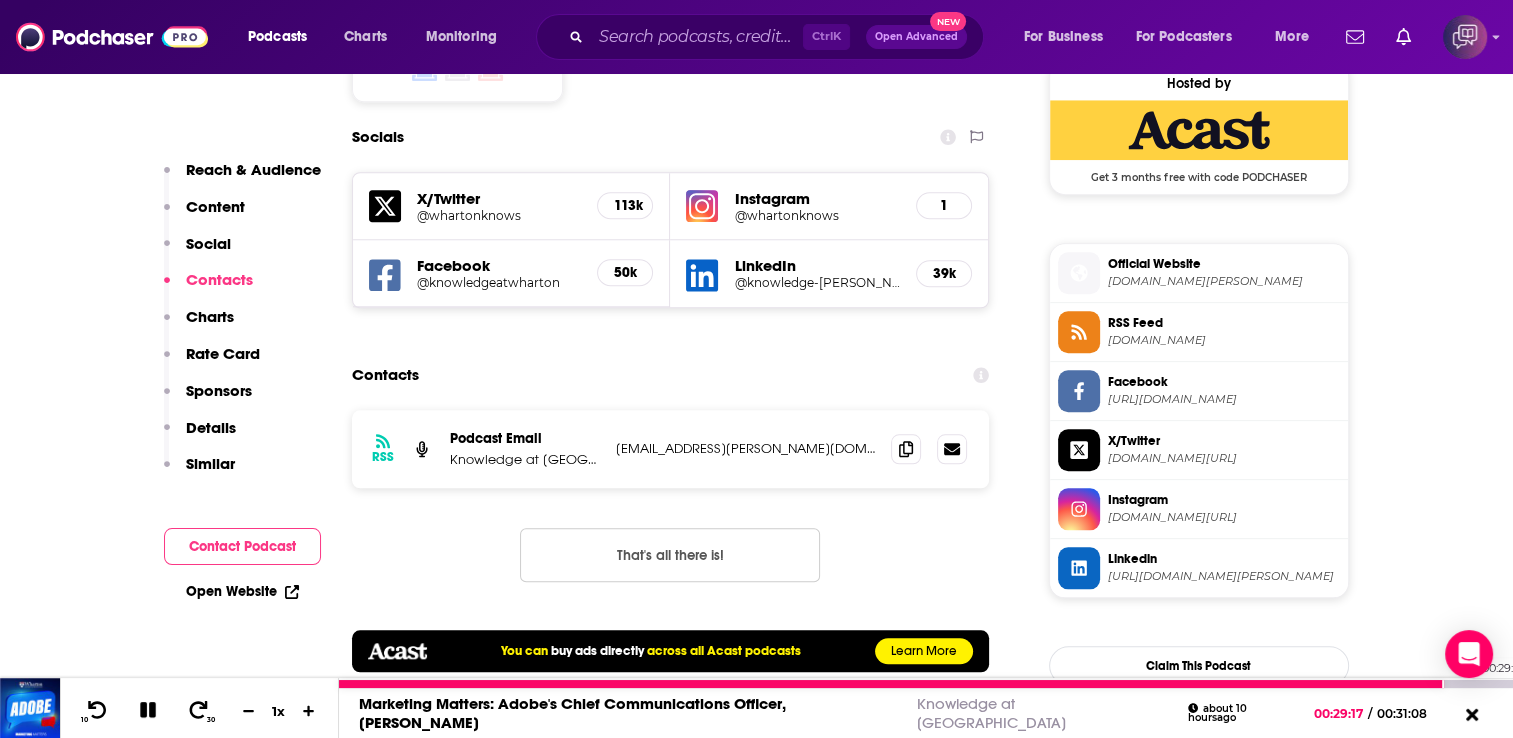 click at bounding box center [926, 684] 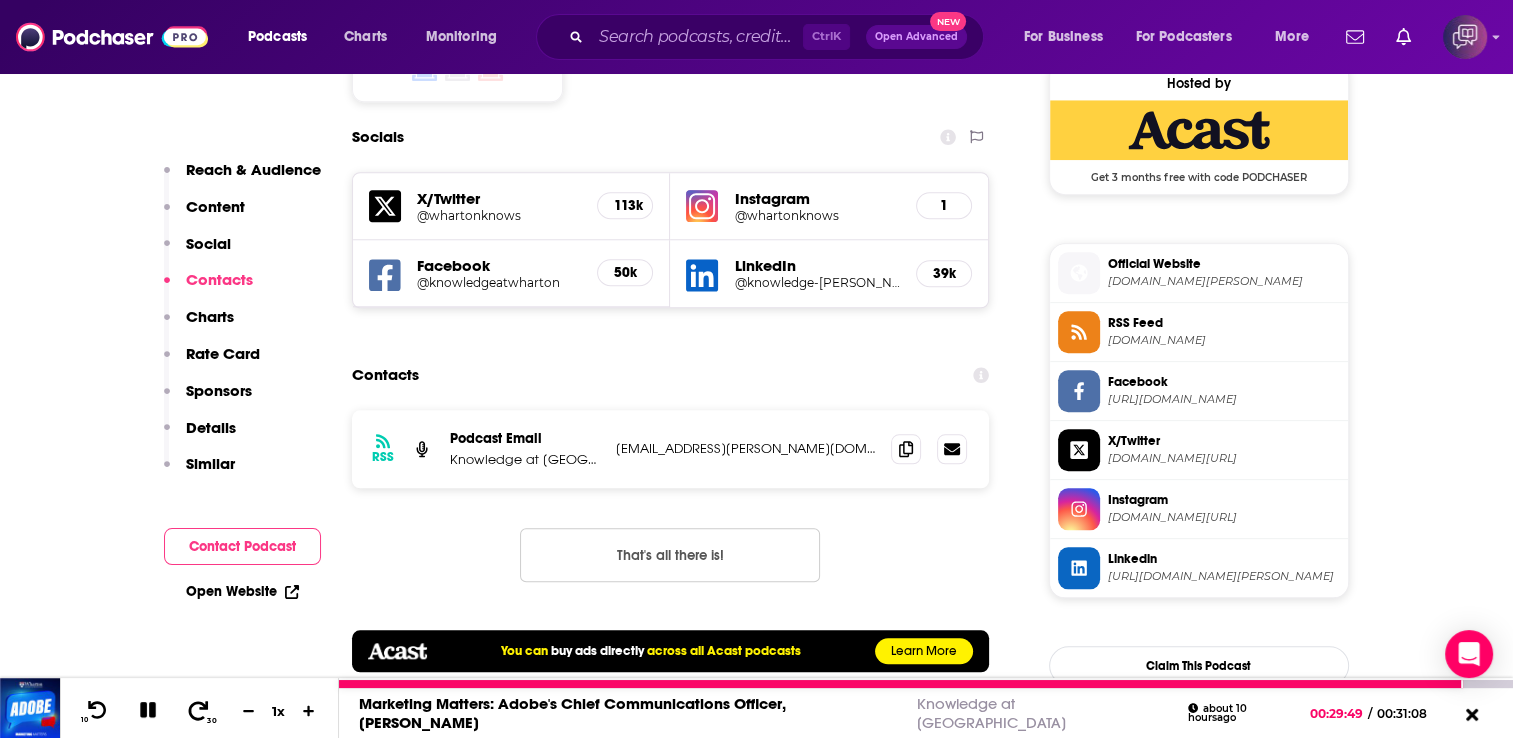 click 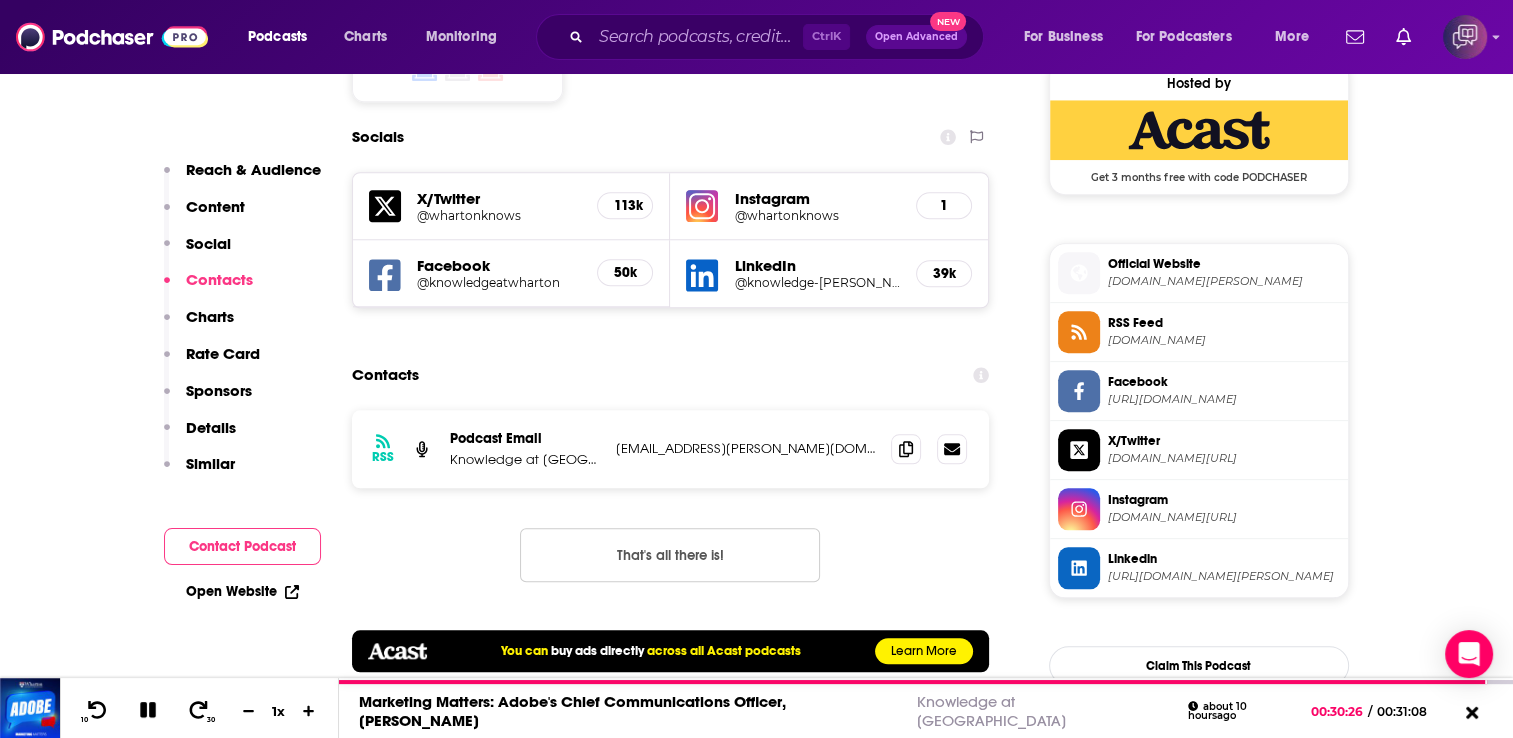 click on "Open Website" at bounding box center [242, 591] 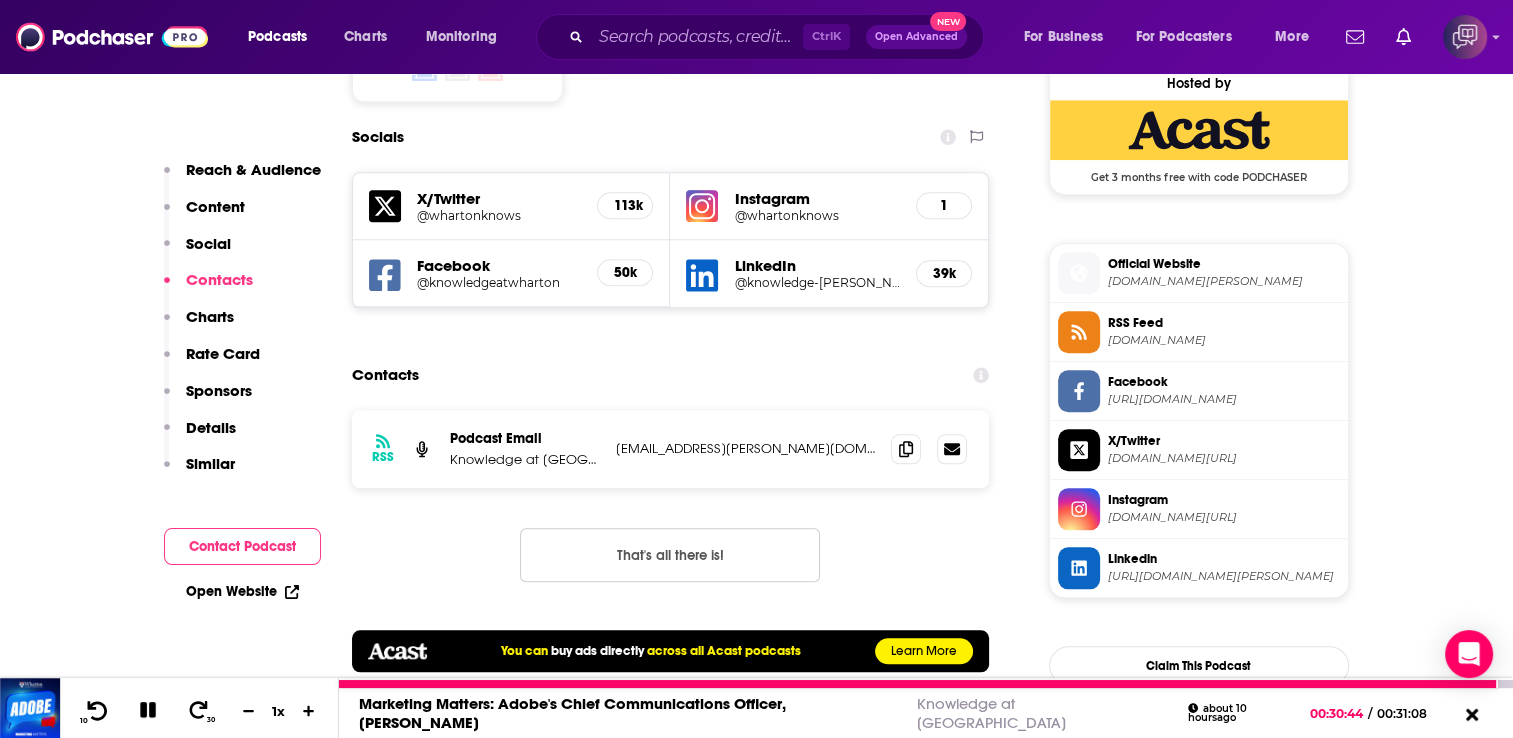 click 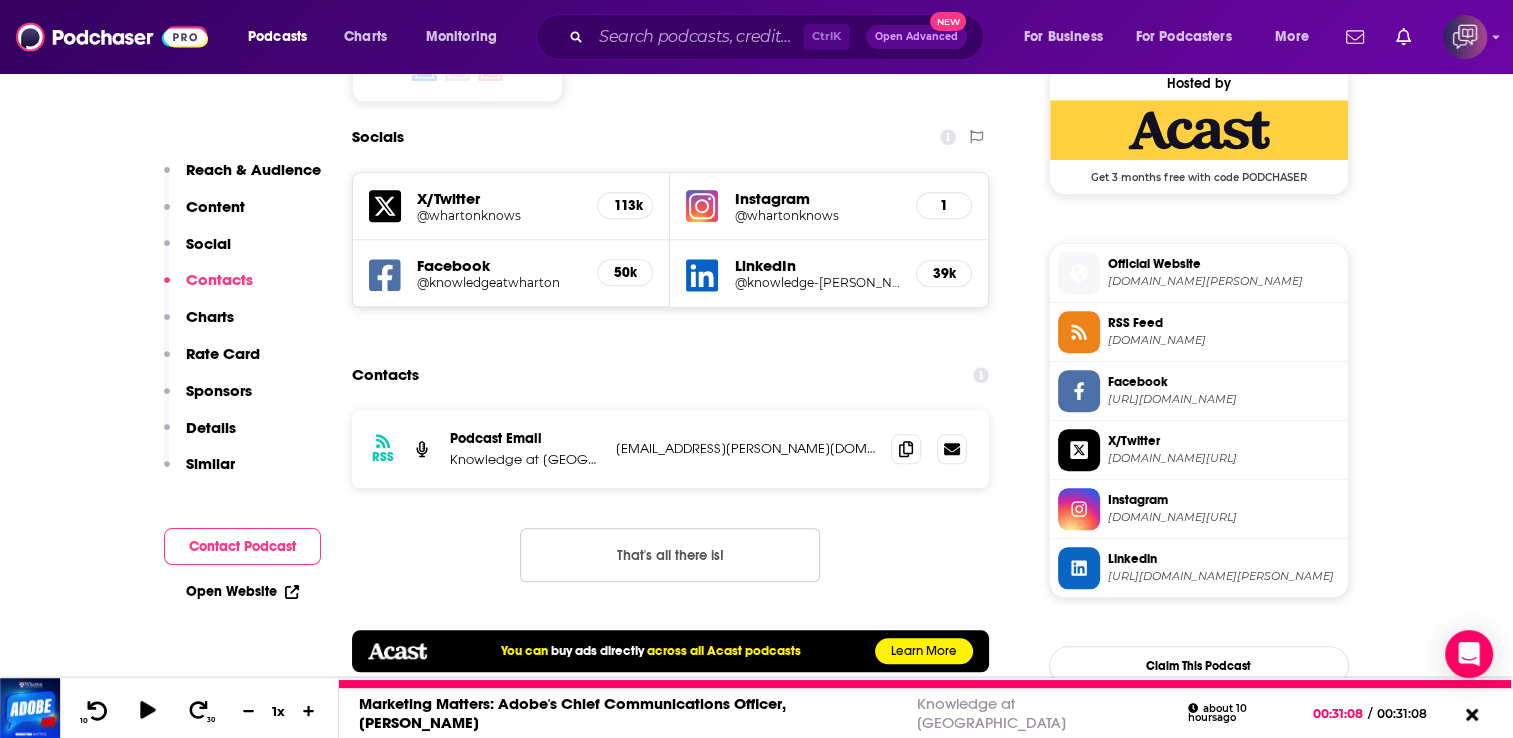 click 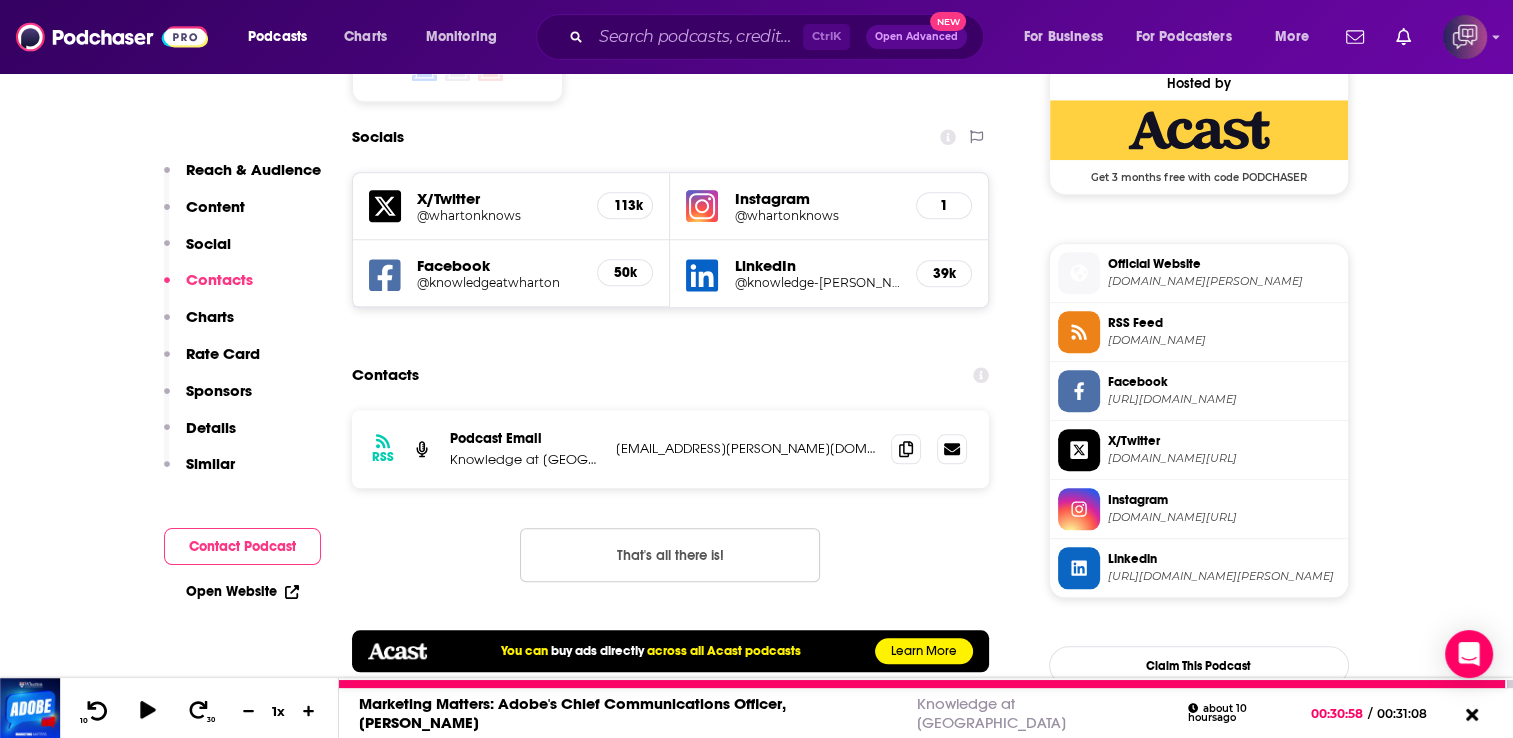 click 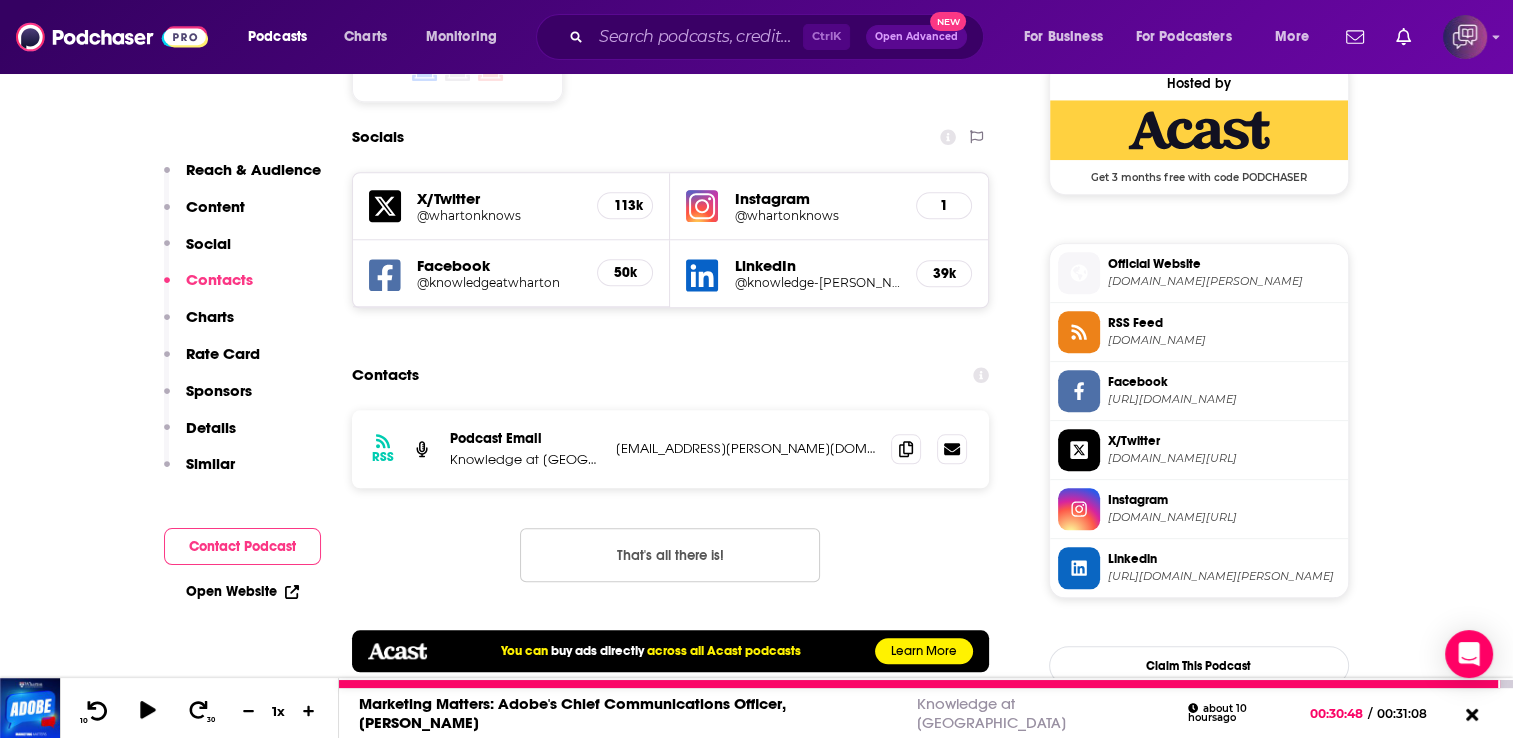 click 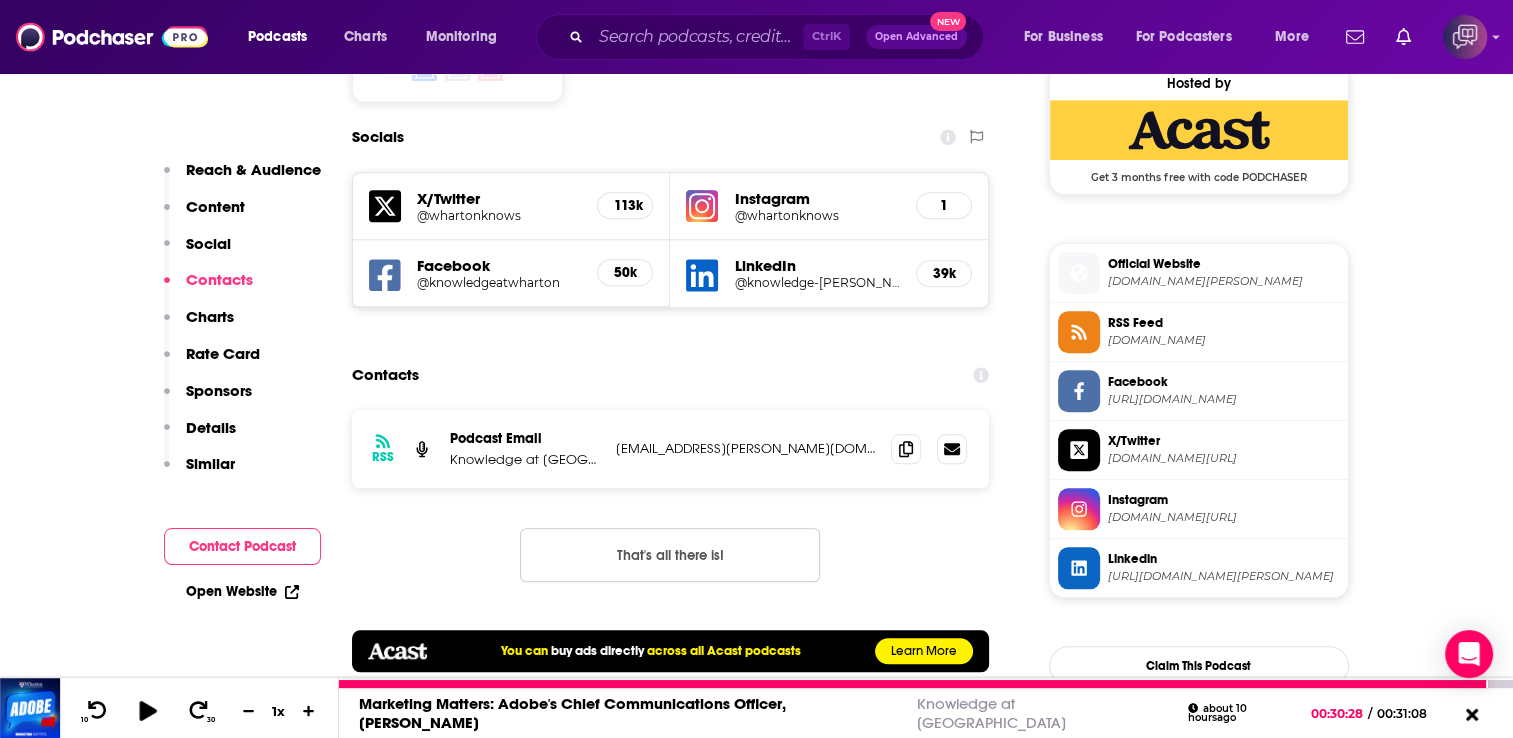 click 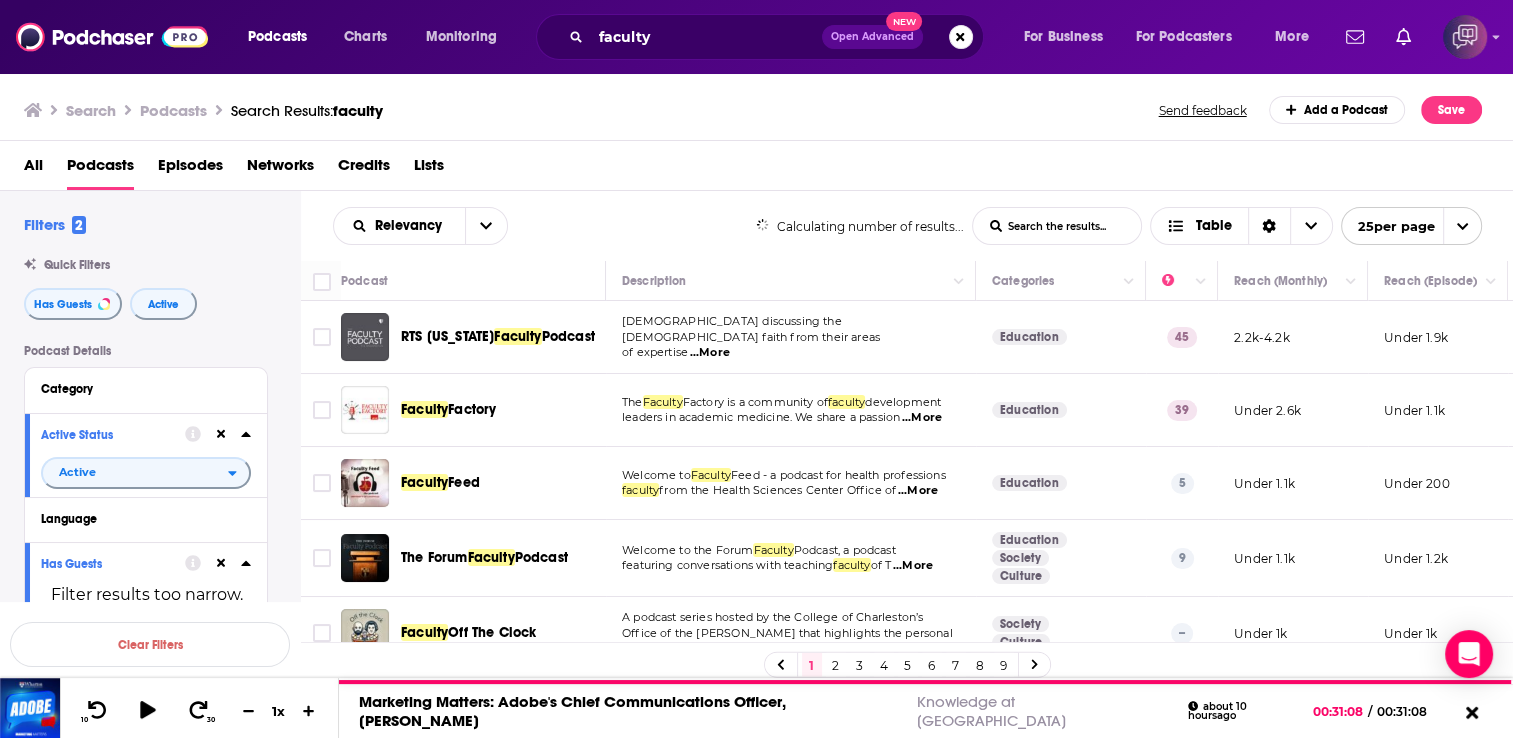 click on "2" at bounding box center [836, 665] 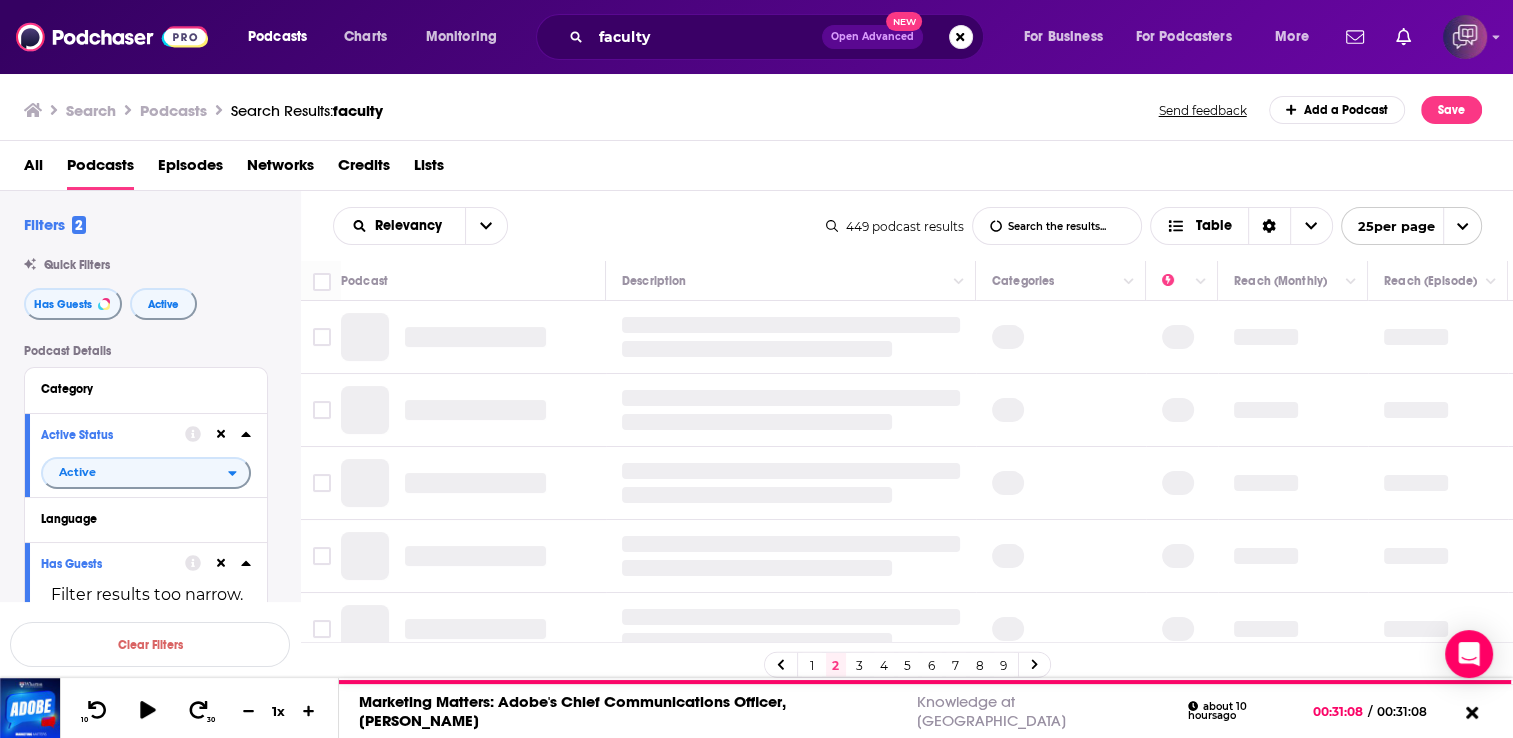 click on "2" at bounding box center [836, 665] 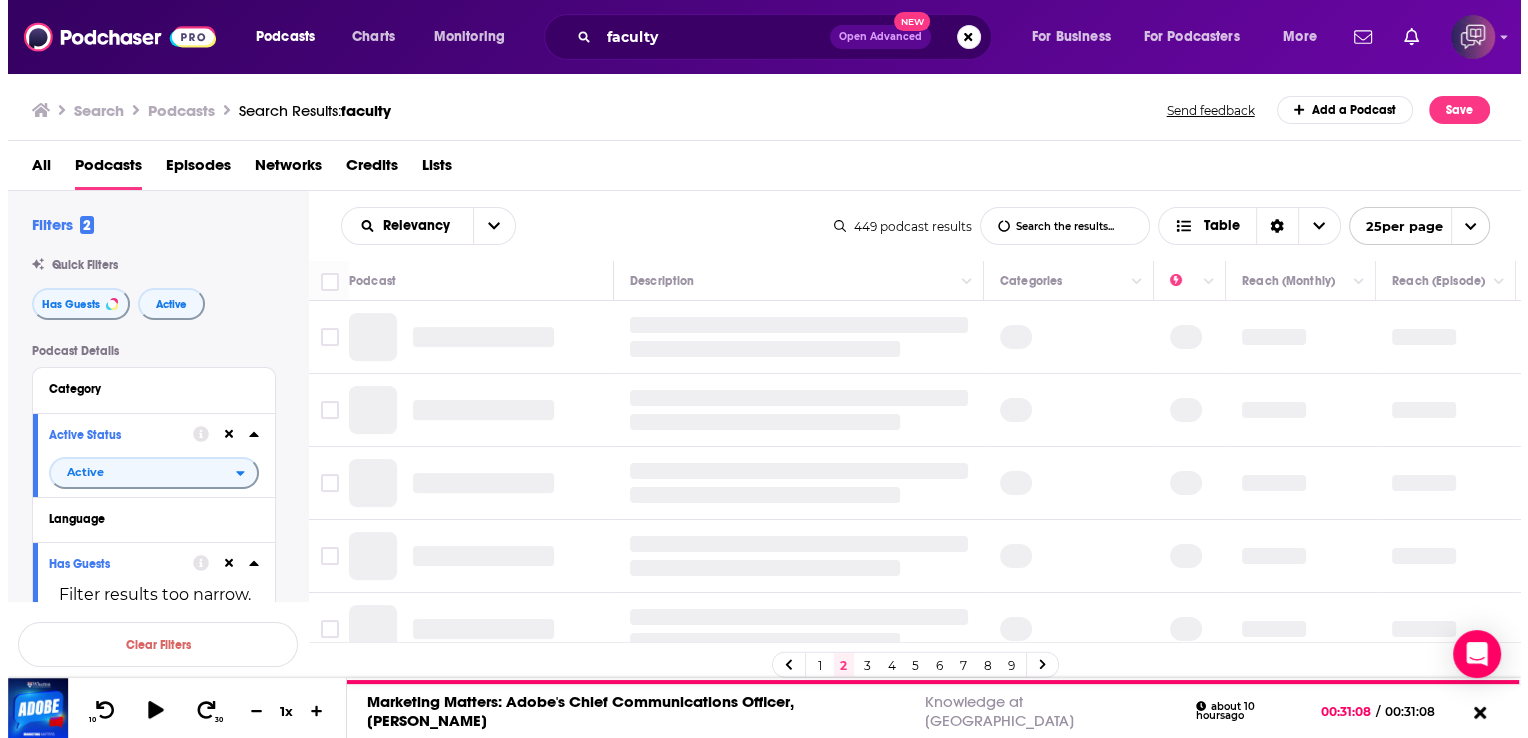 scroll, scrollTop: 0, scrollLeft: 0, axis: both 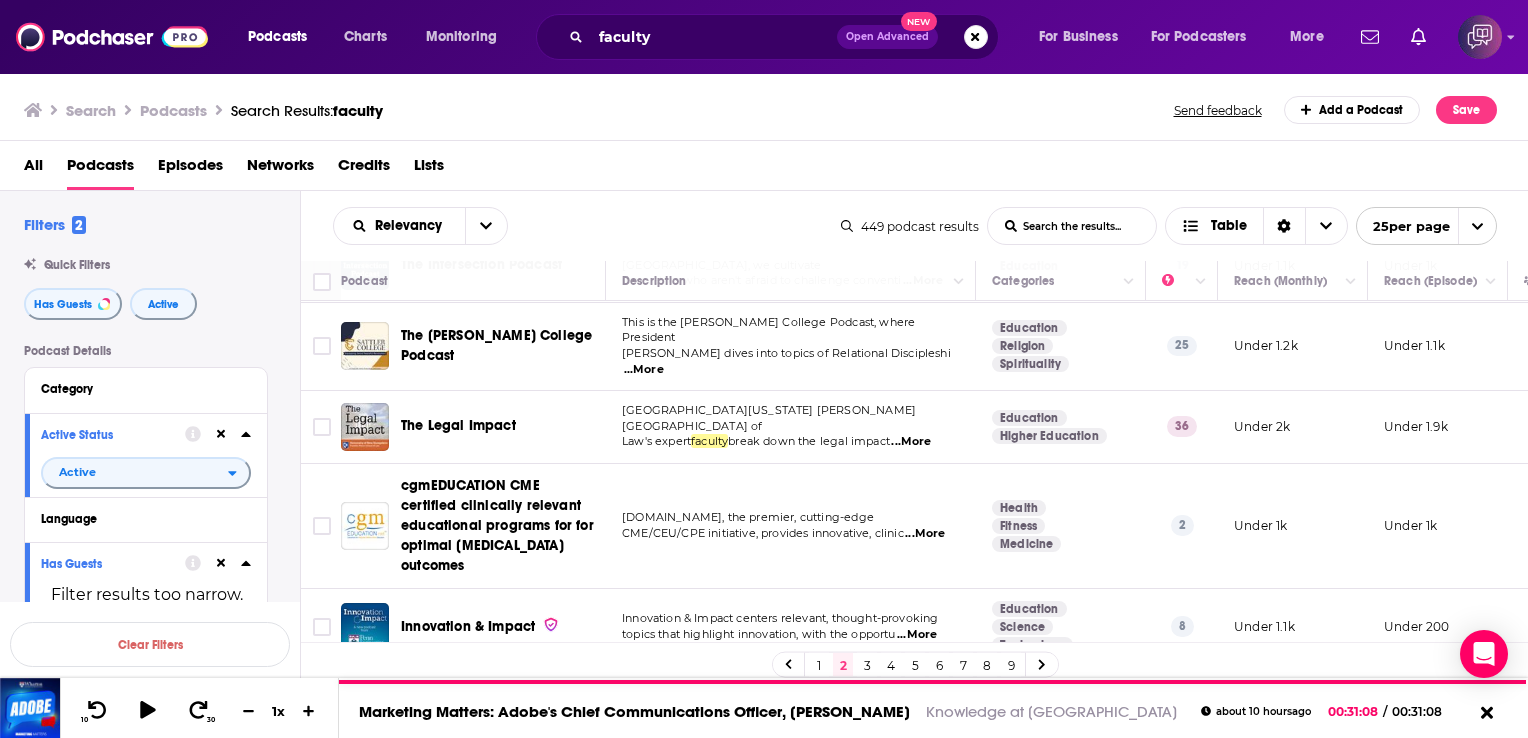 click on "3" at bounding box center (867, 665) 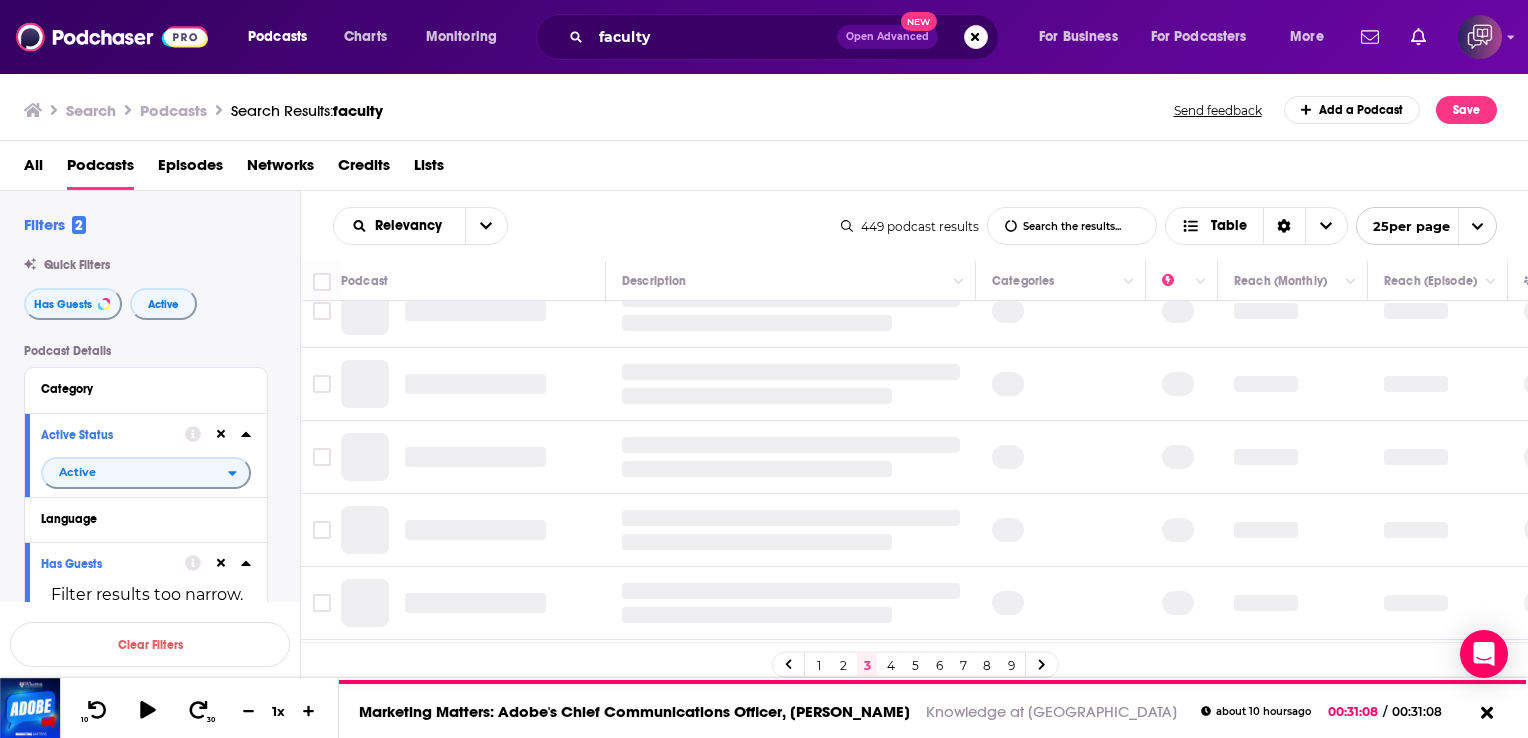 scroll, scrollTop: 0, scrollLeft: 0, axis: both 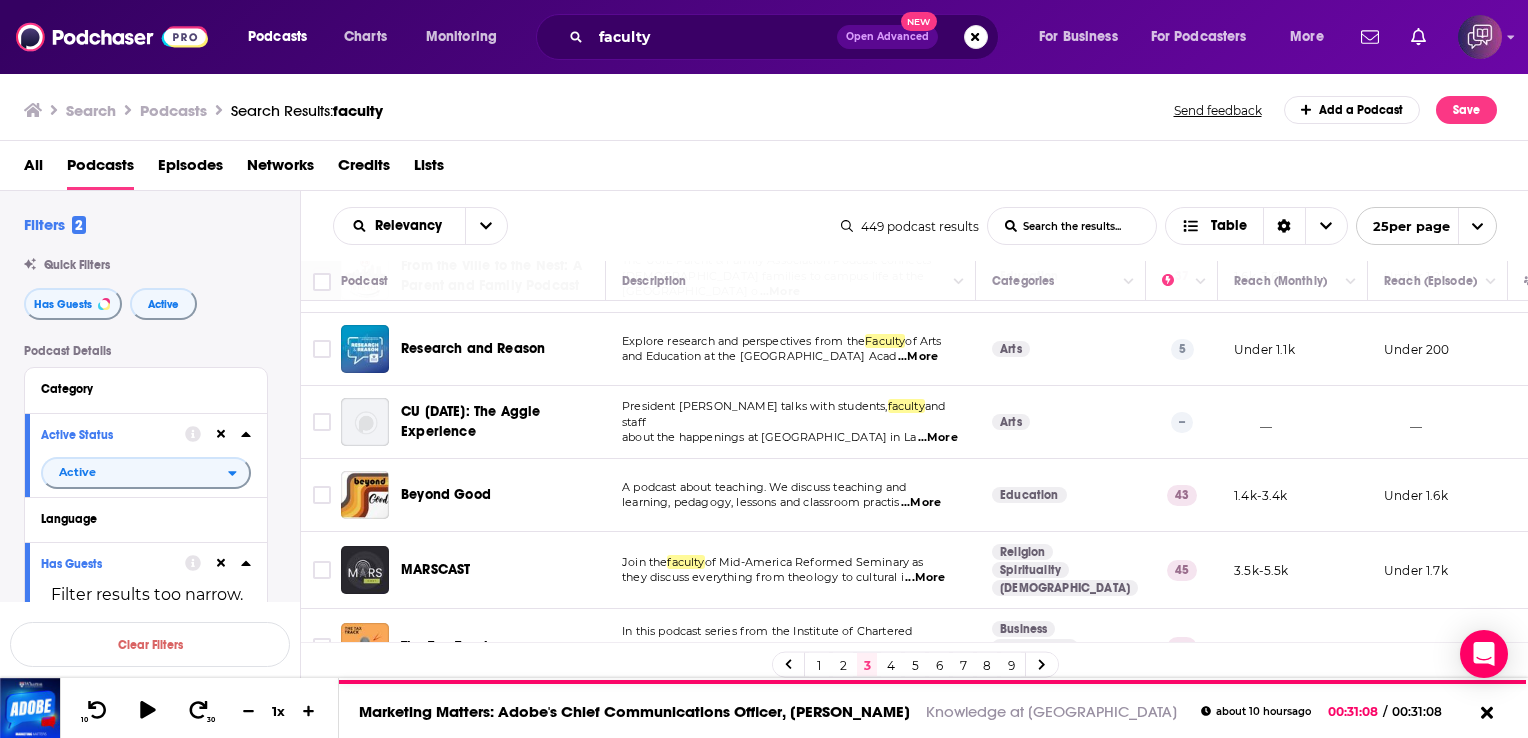 click on "...More" at bounding box center [918, 357] 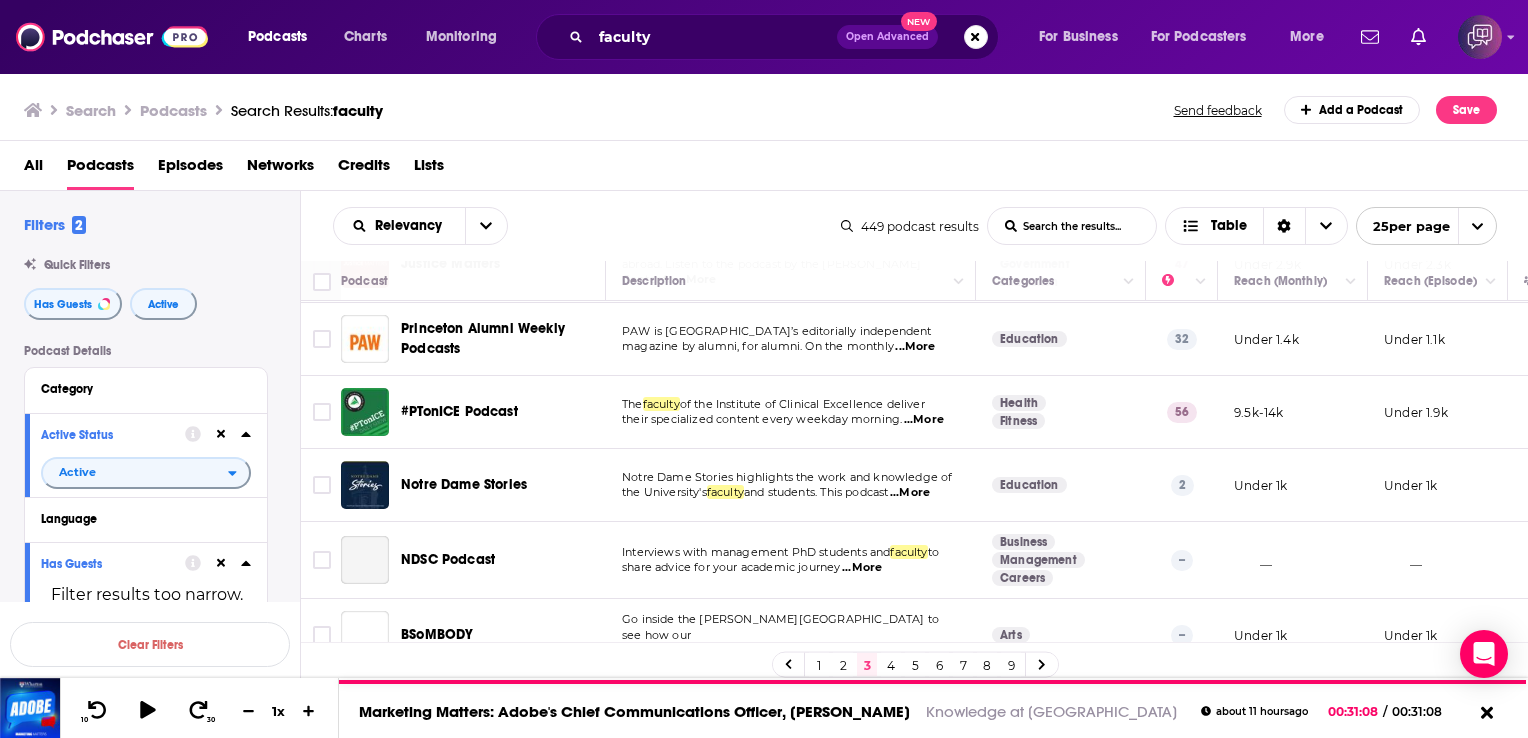 scroll, scrollTop: 1477, scrollLeft: 0, axis: vertical 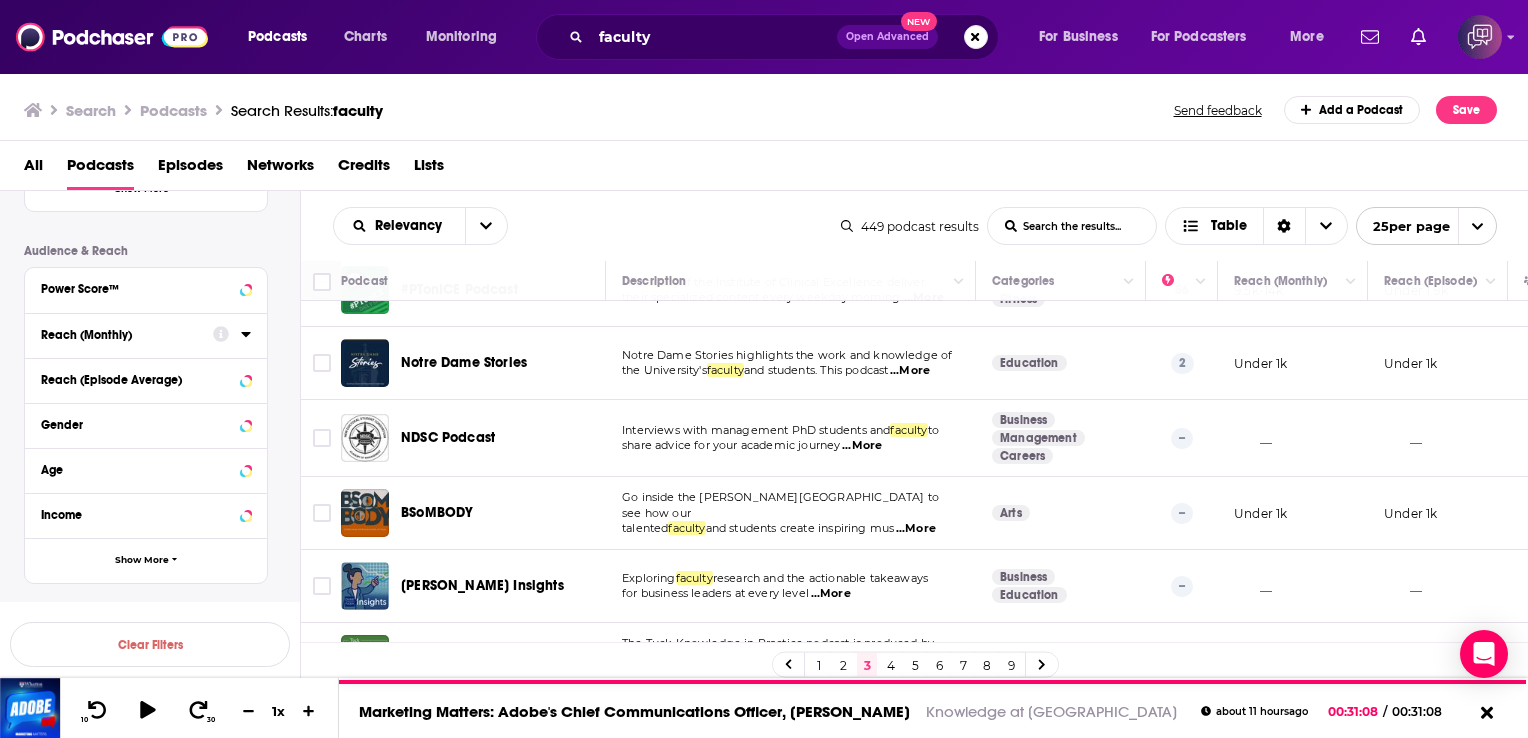 click 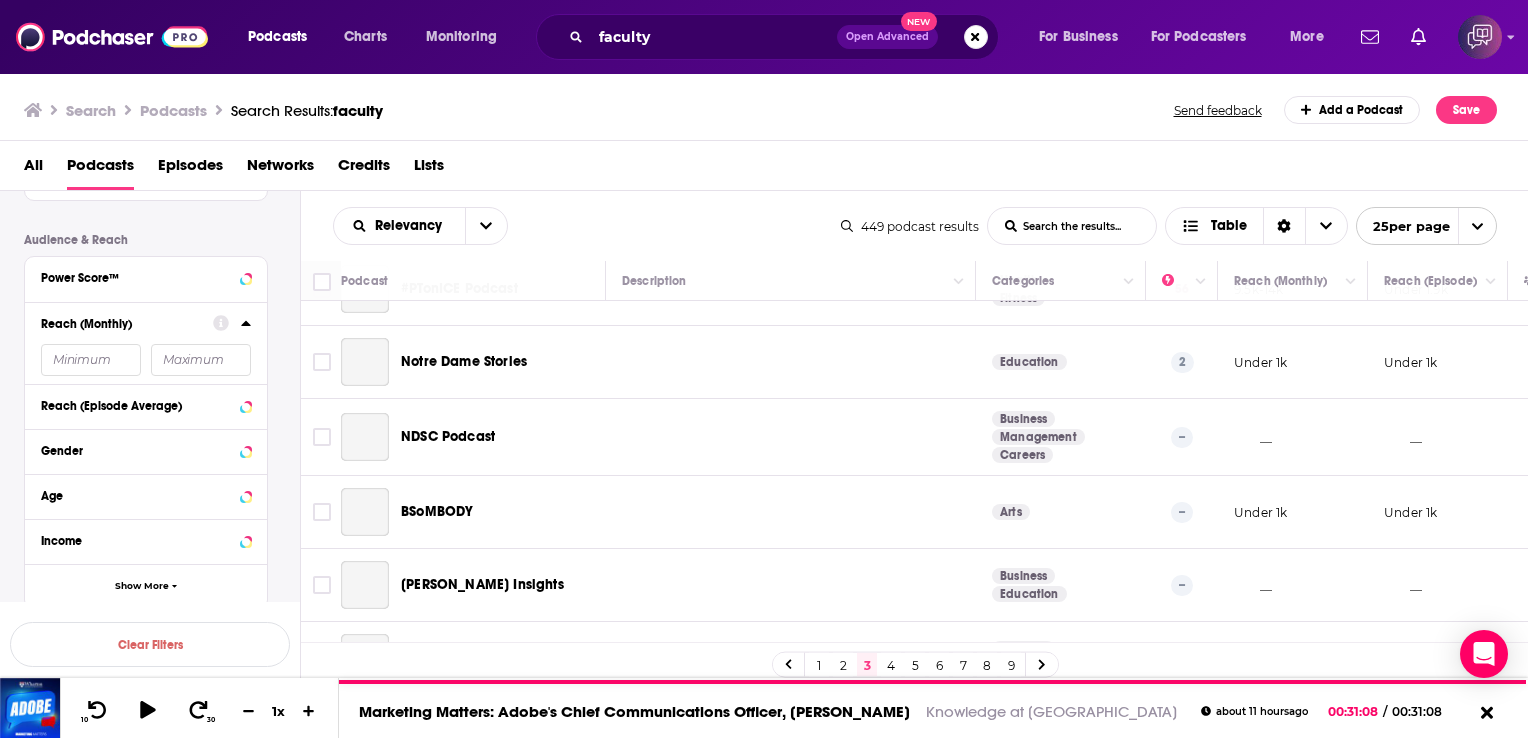 click 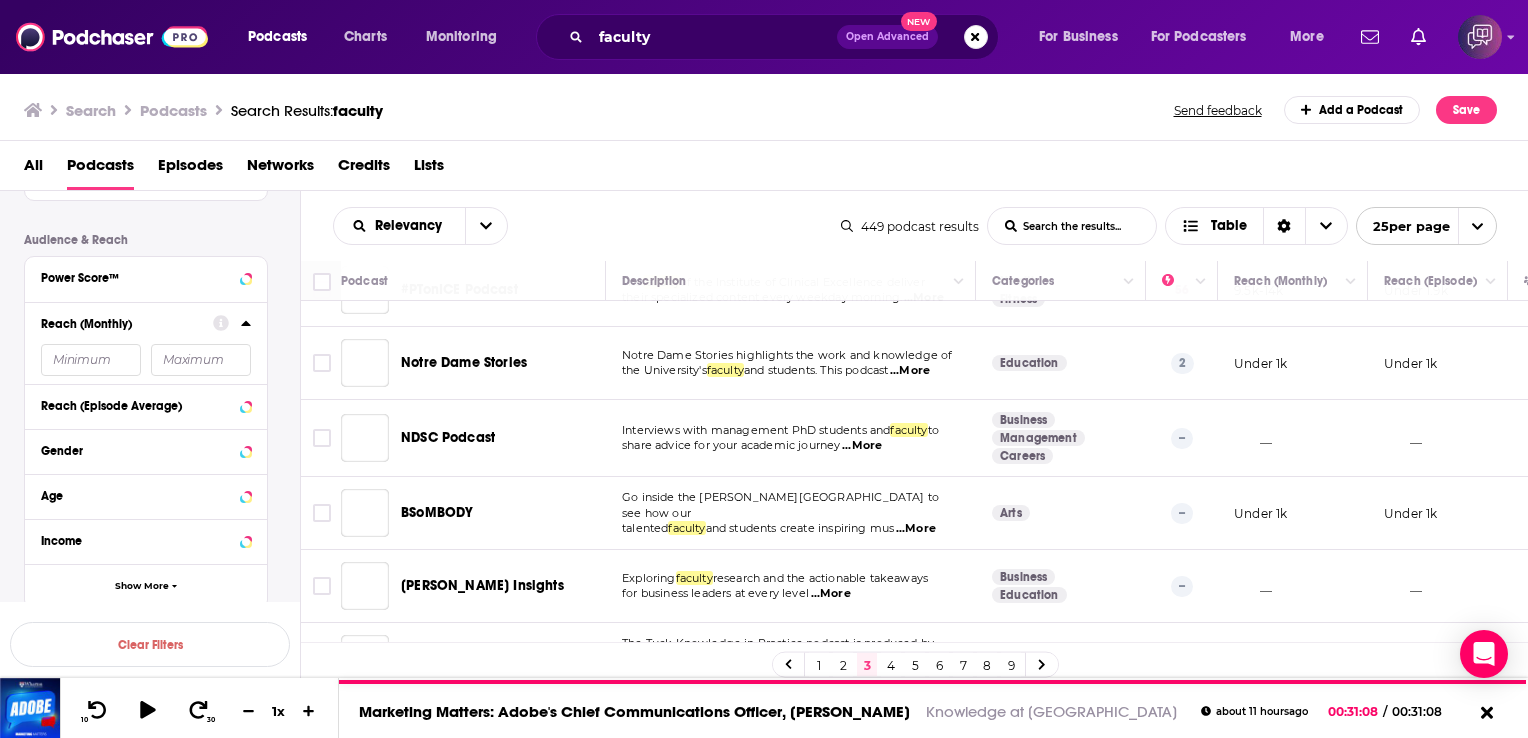 scroll, scrollTop: 566, scrollLeft: 0, axis: vertical 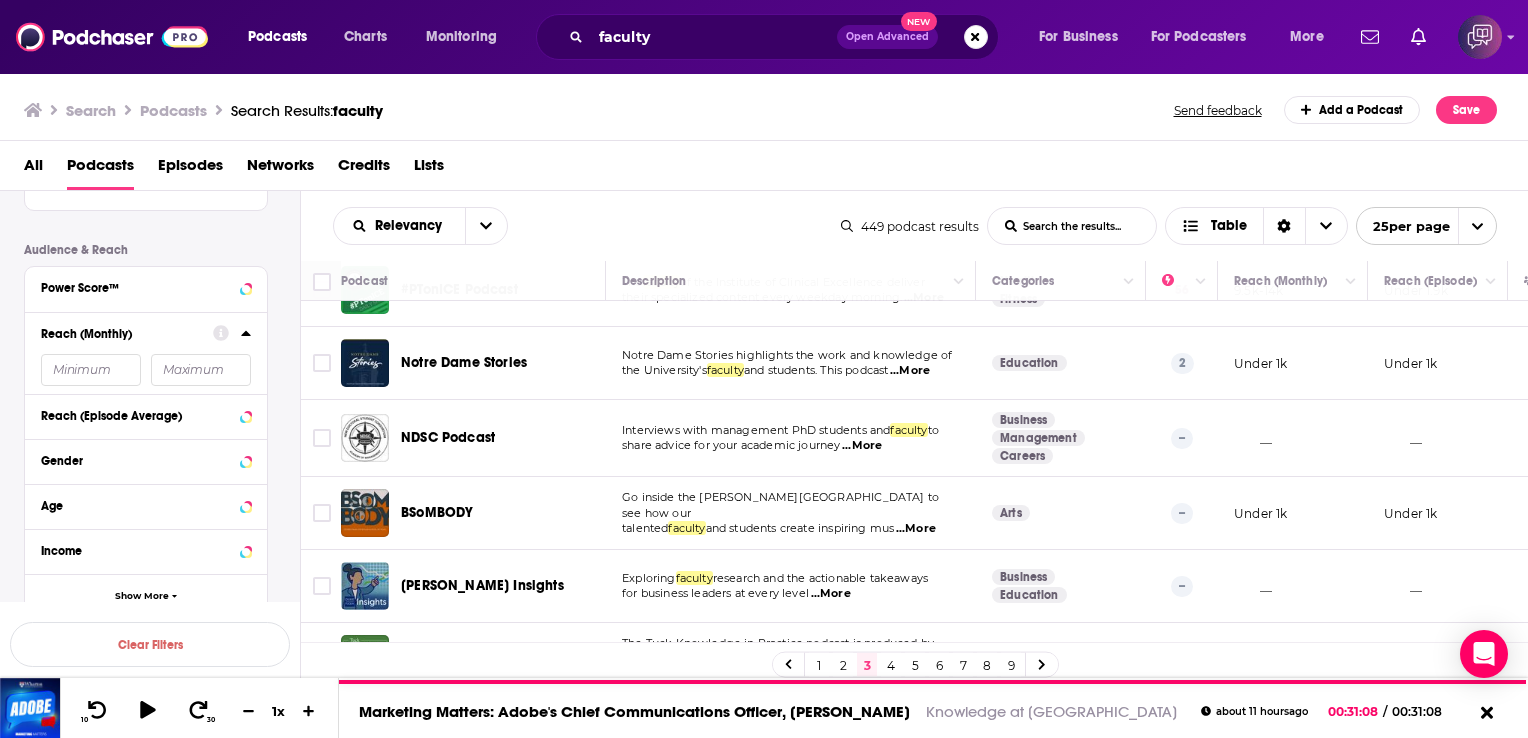 click at bounding box center [91, 370] 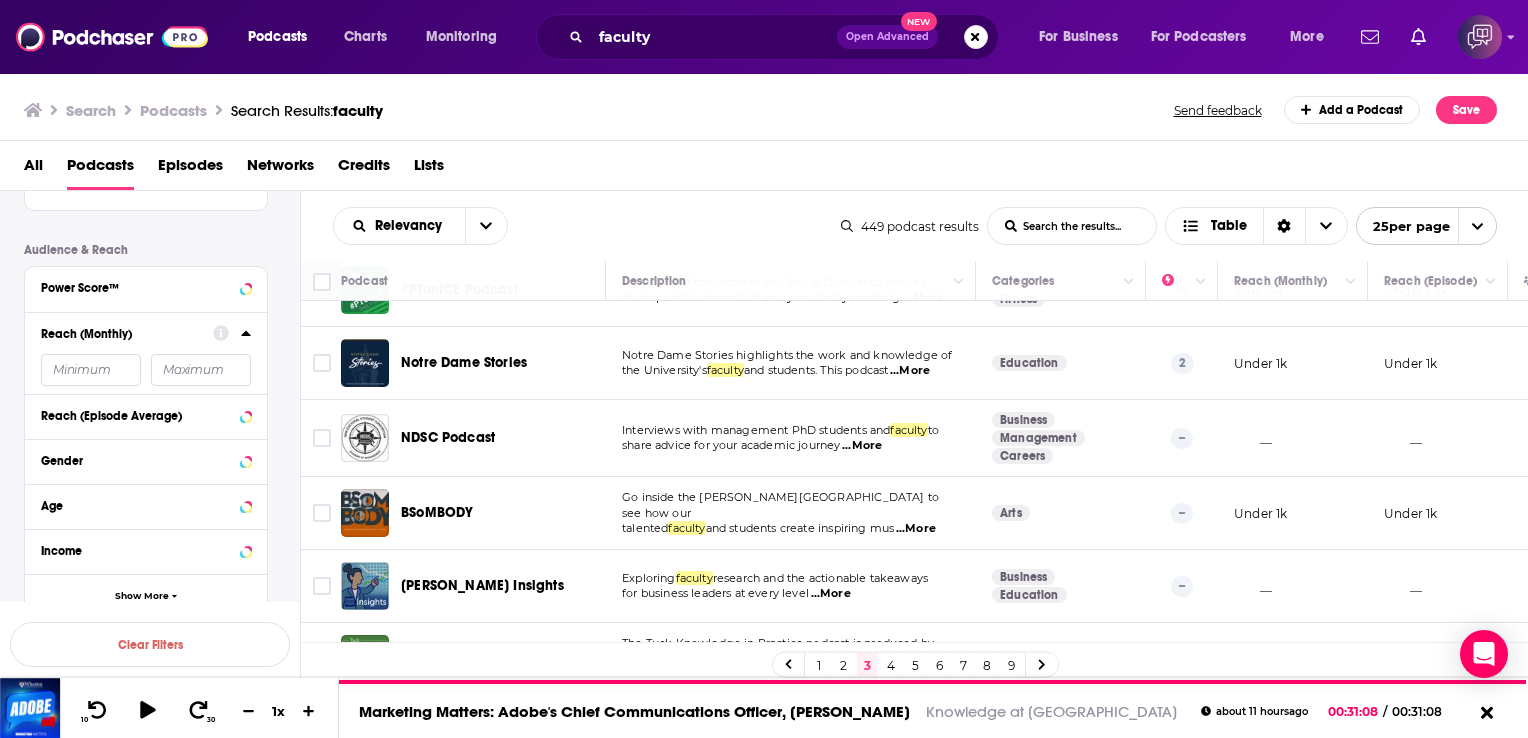 type on "3" 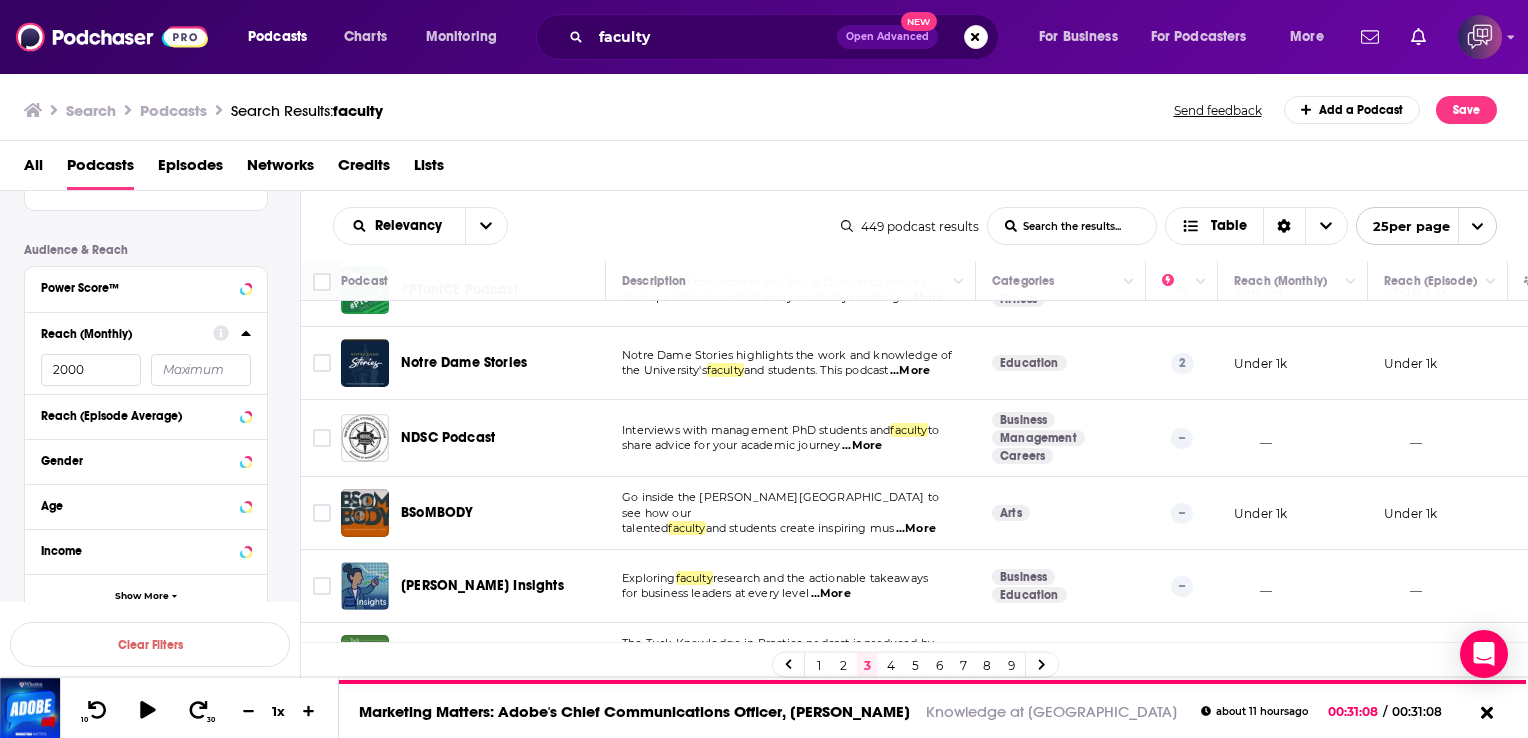 type on "20000" 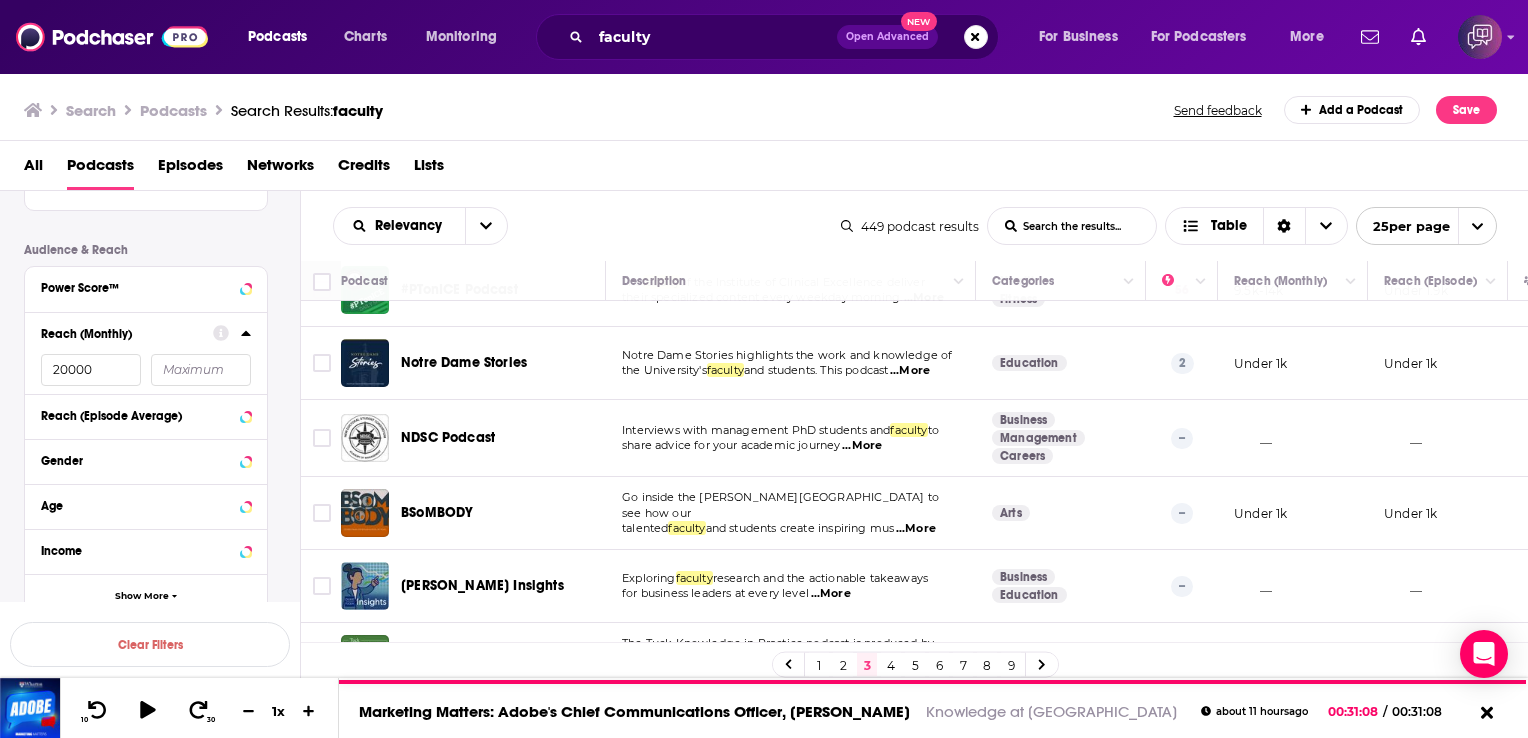 click on "20000" at bounding box center (91, 370) 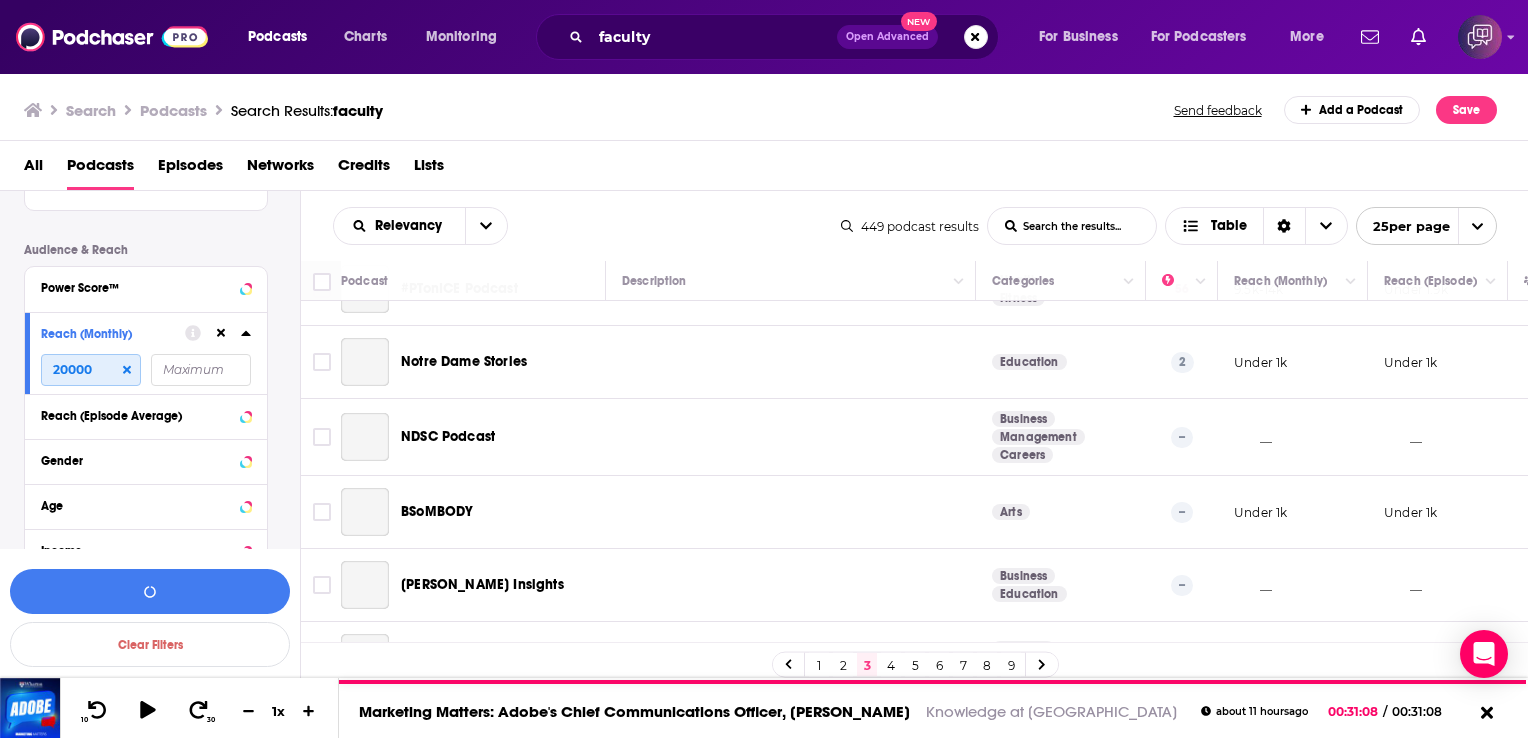 click on "20000" at bounding box center (91, 370) 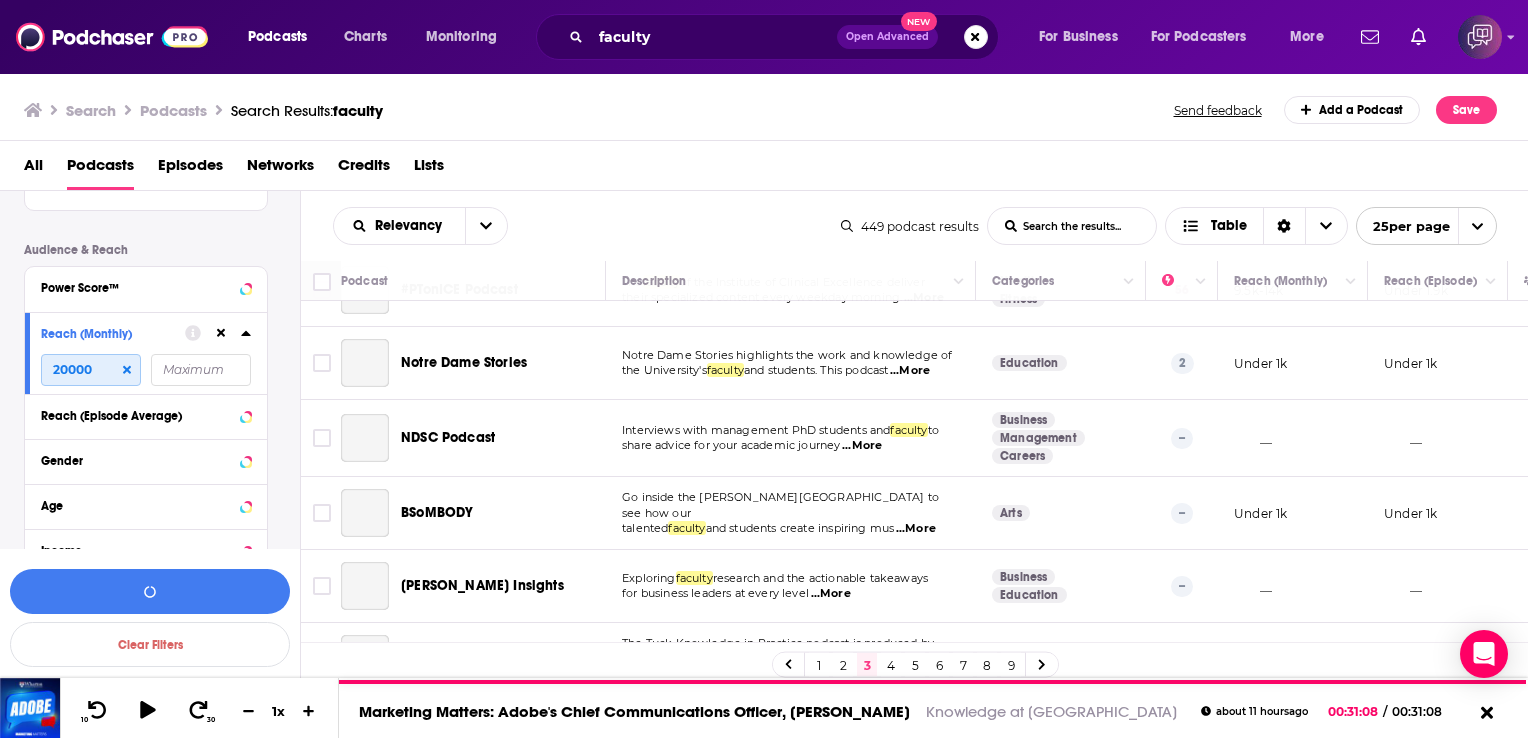 click on "20000" at bounding box center (91, 370) 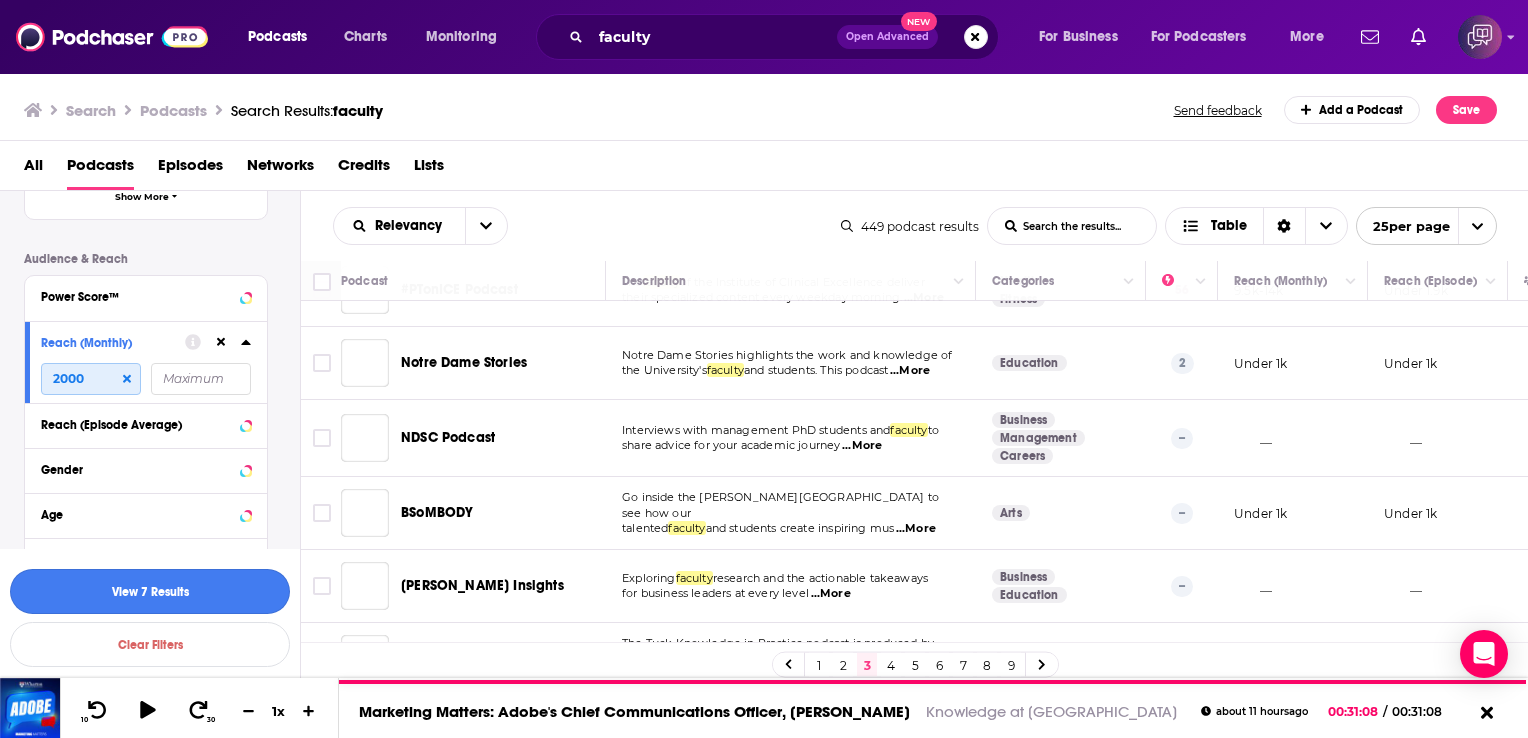 scroll, scrollTop: 576, scrollLeft: 0, axis: vertical 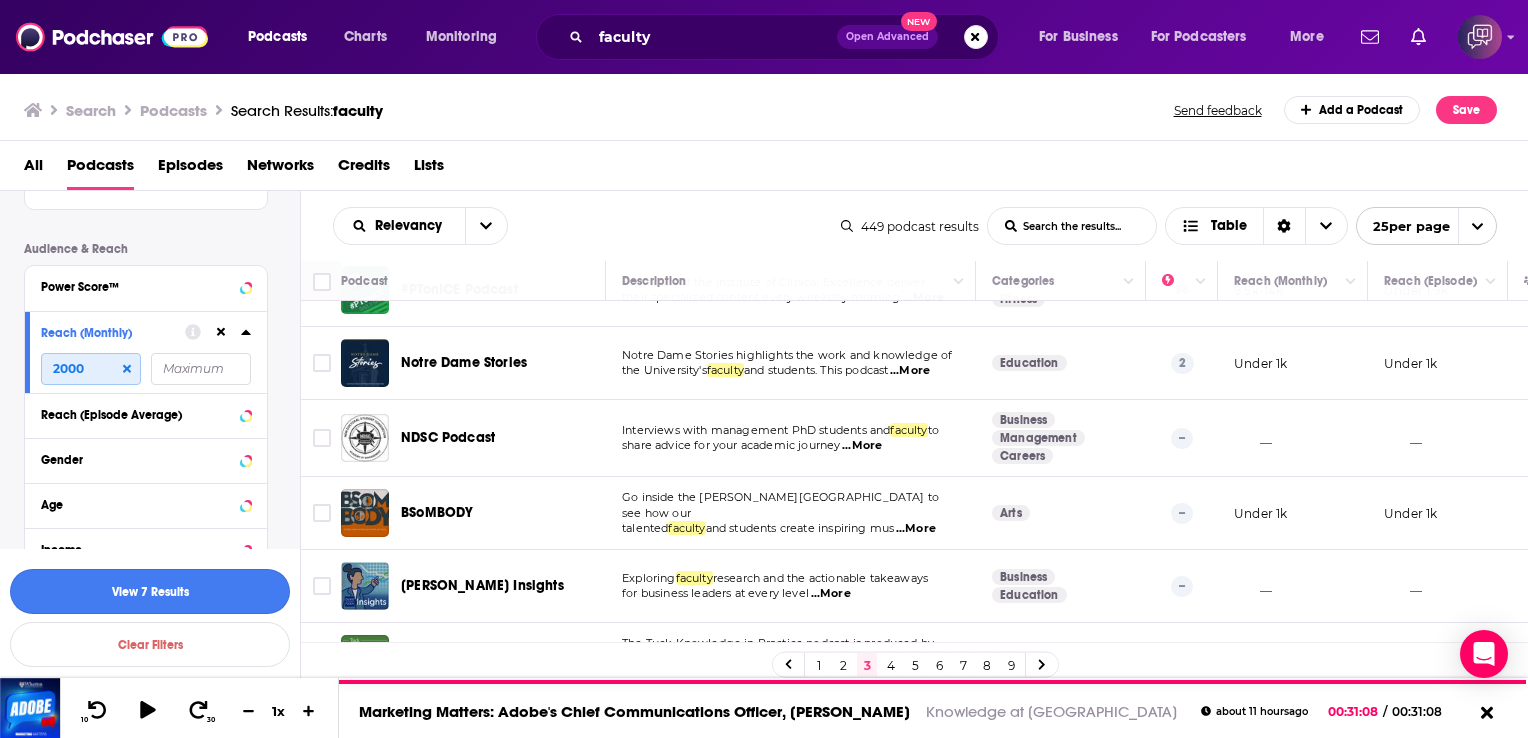 type on "2000" 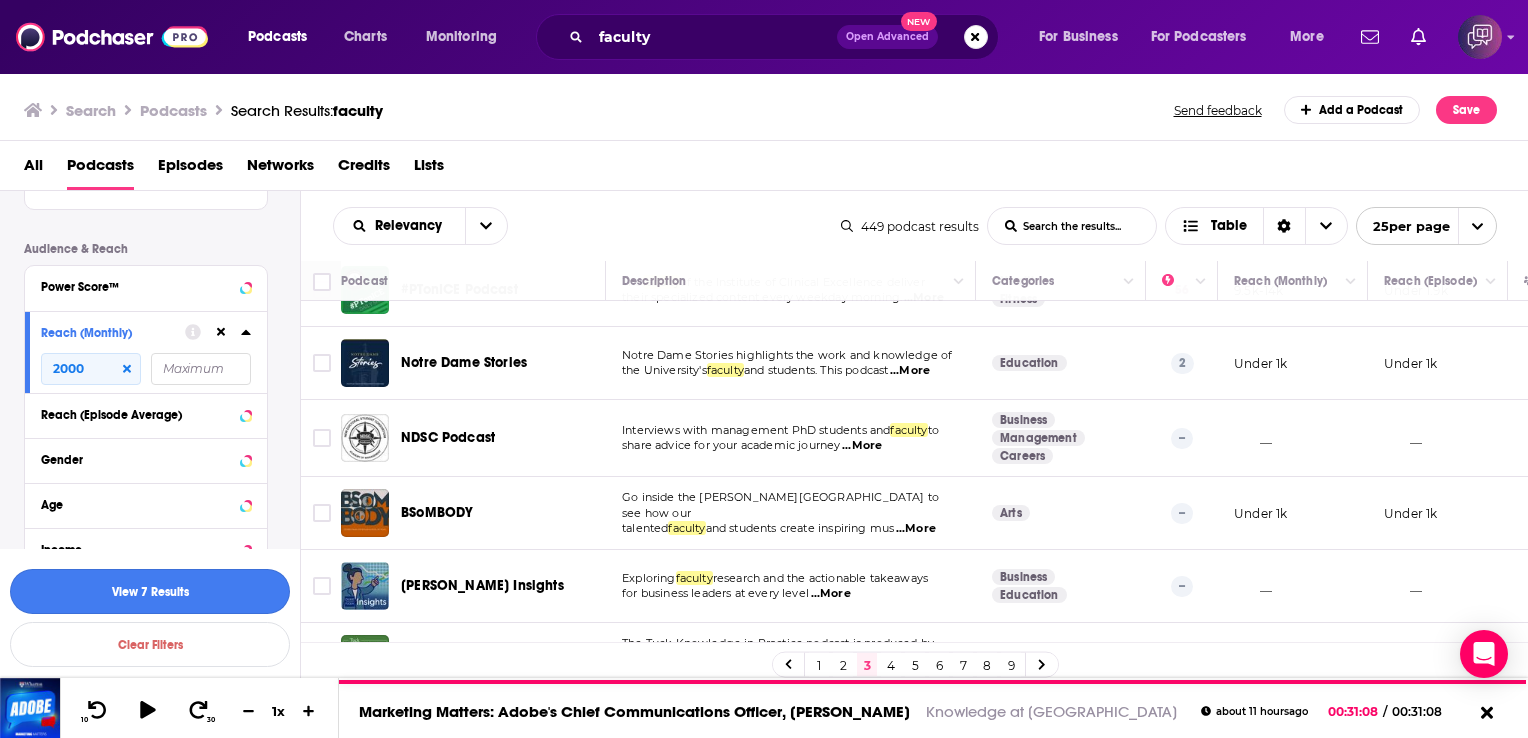 click on "View 7 Results" at bounding box center (150, 591) 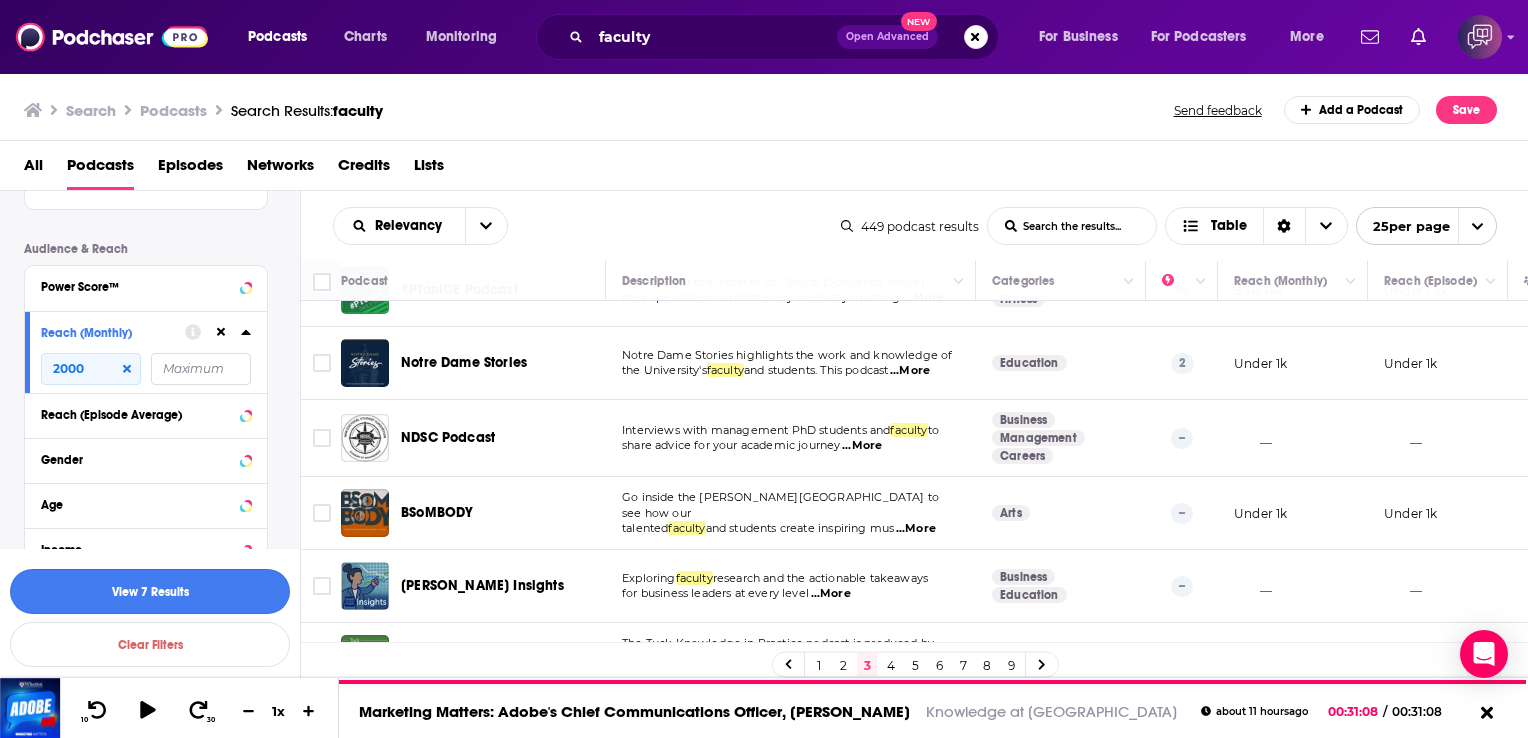 click on "Show More" at bounding box center (146, 595) 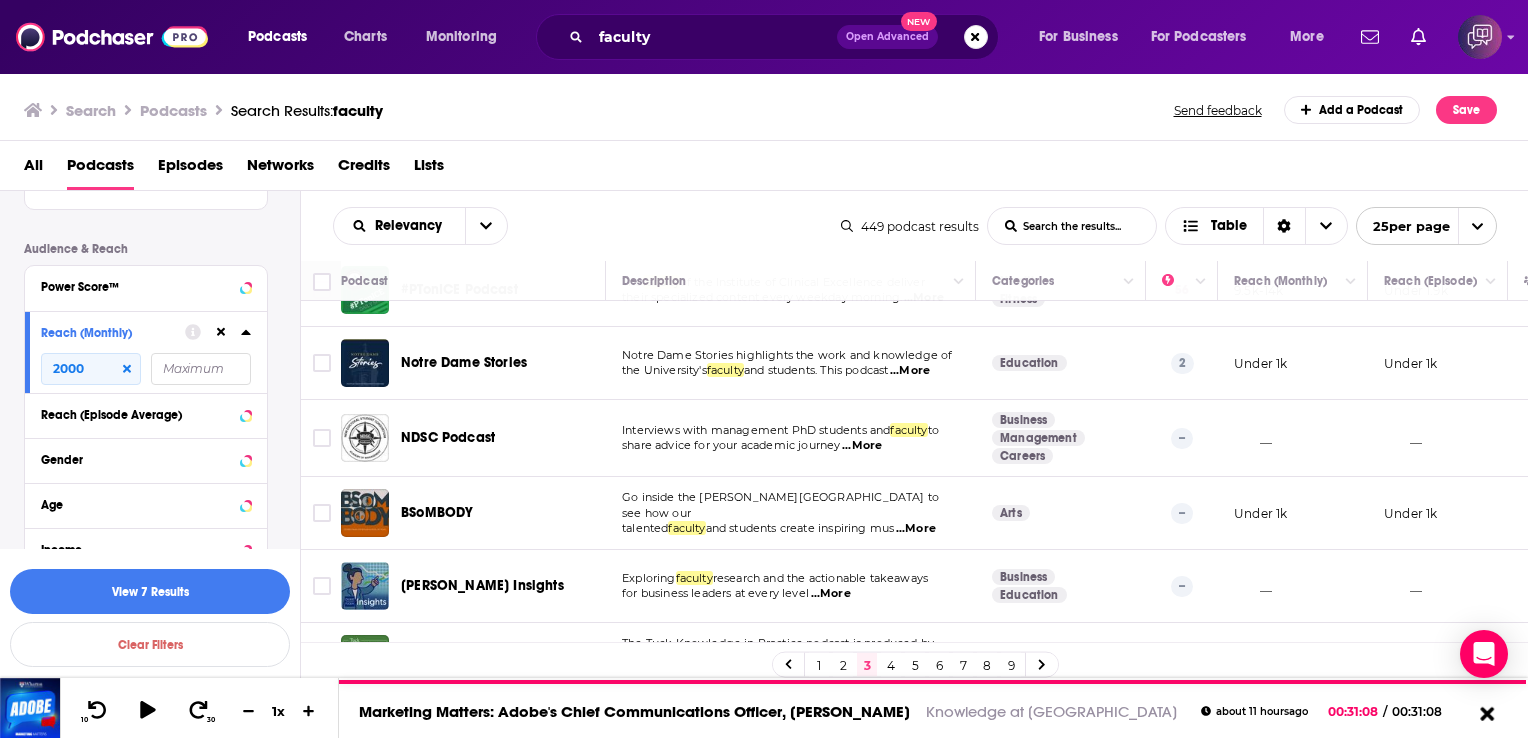 click 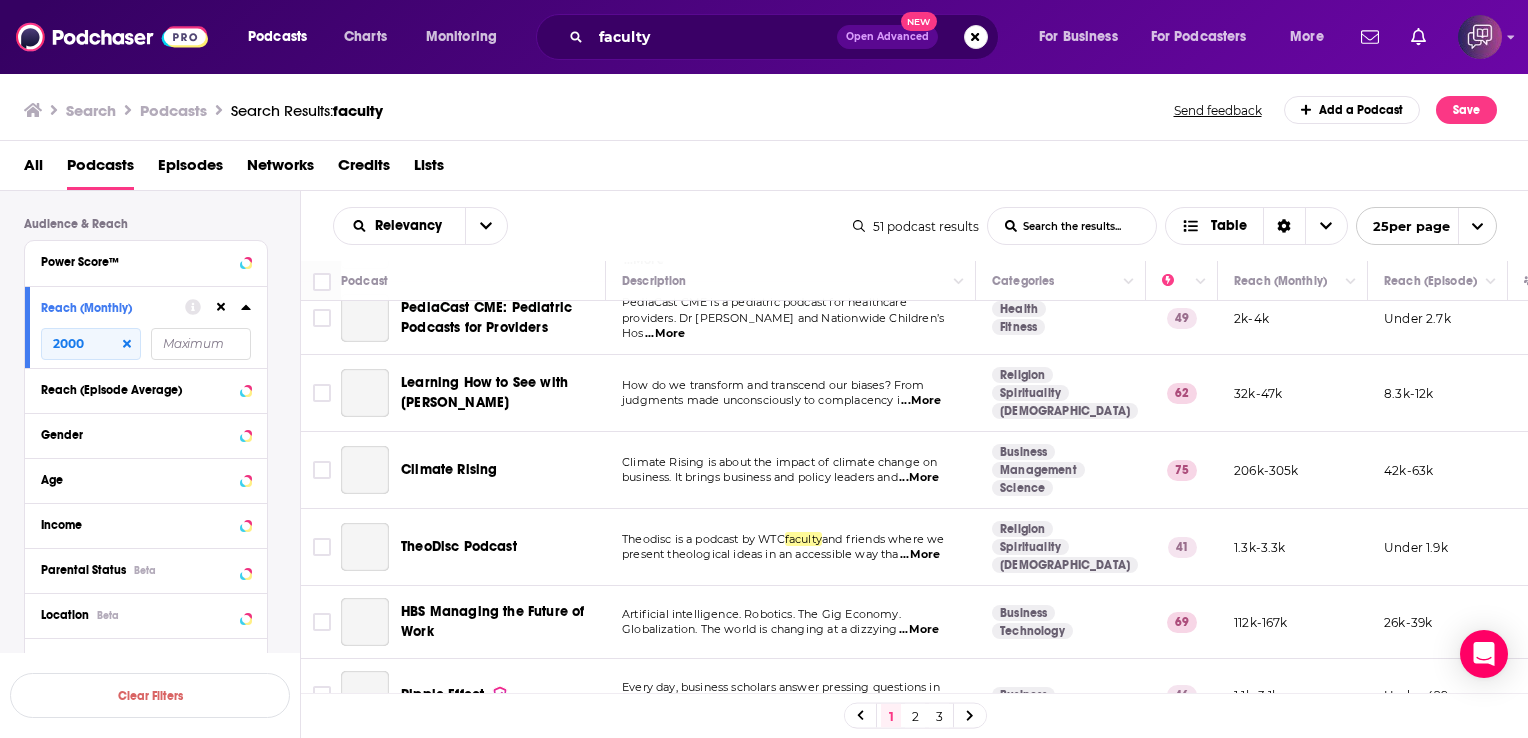 scroll, scrollTop: 0, scrollLeft: 0, axis: both 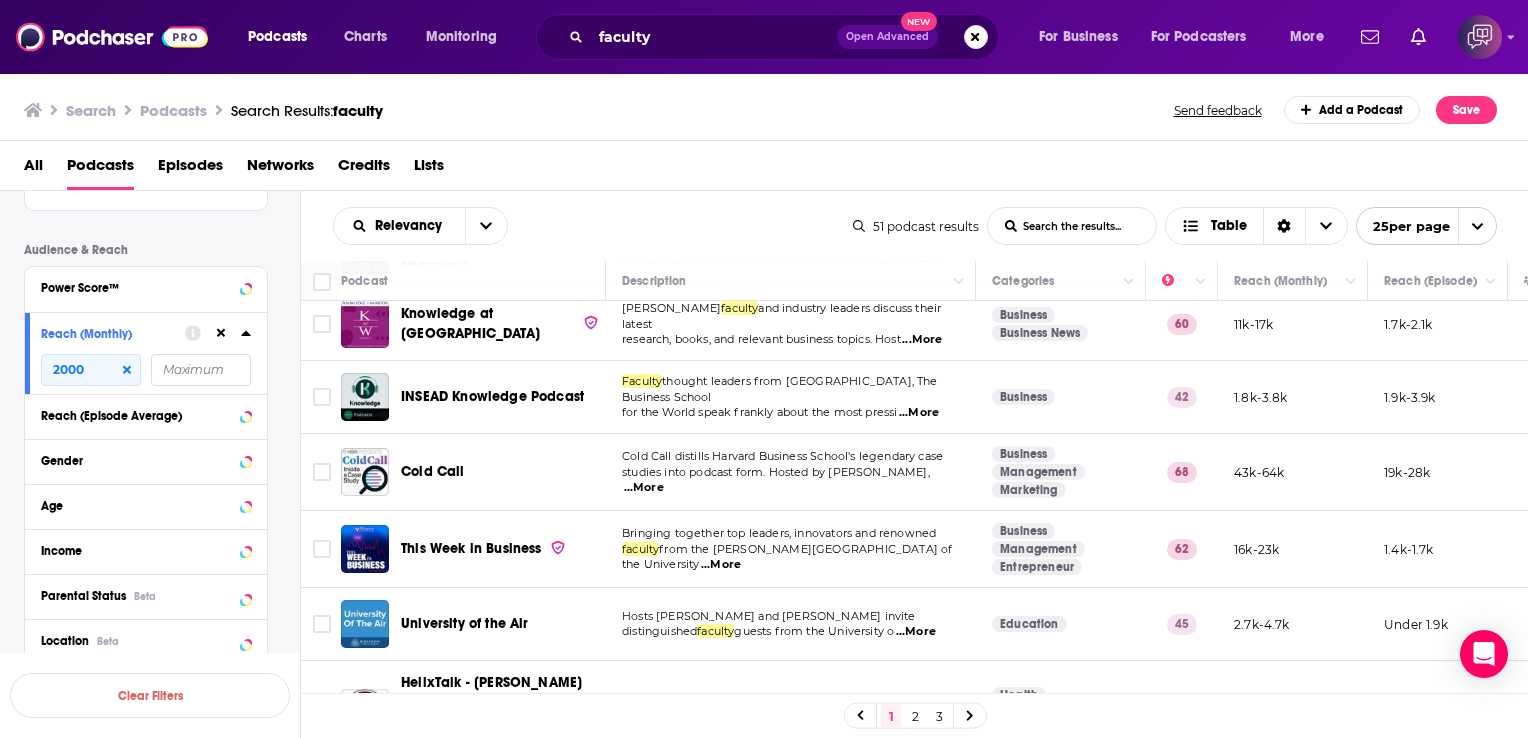 click on "...More" at bounding box center [919, 413] 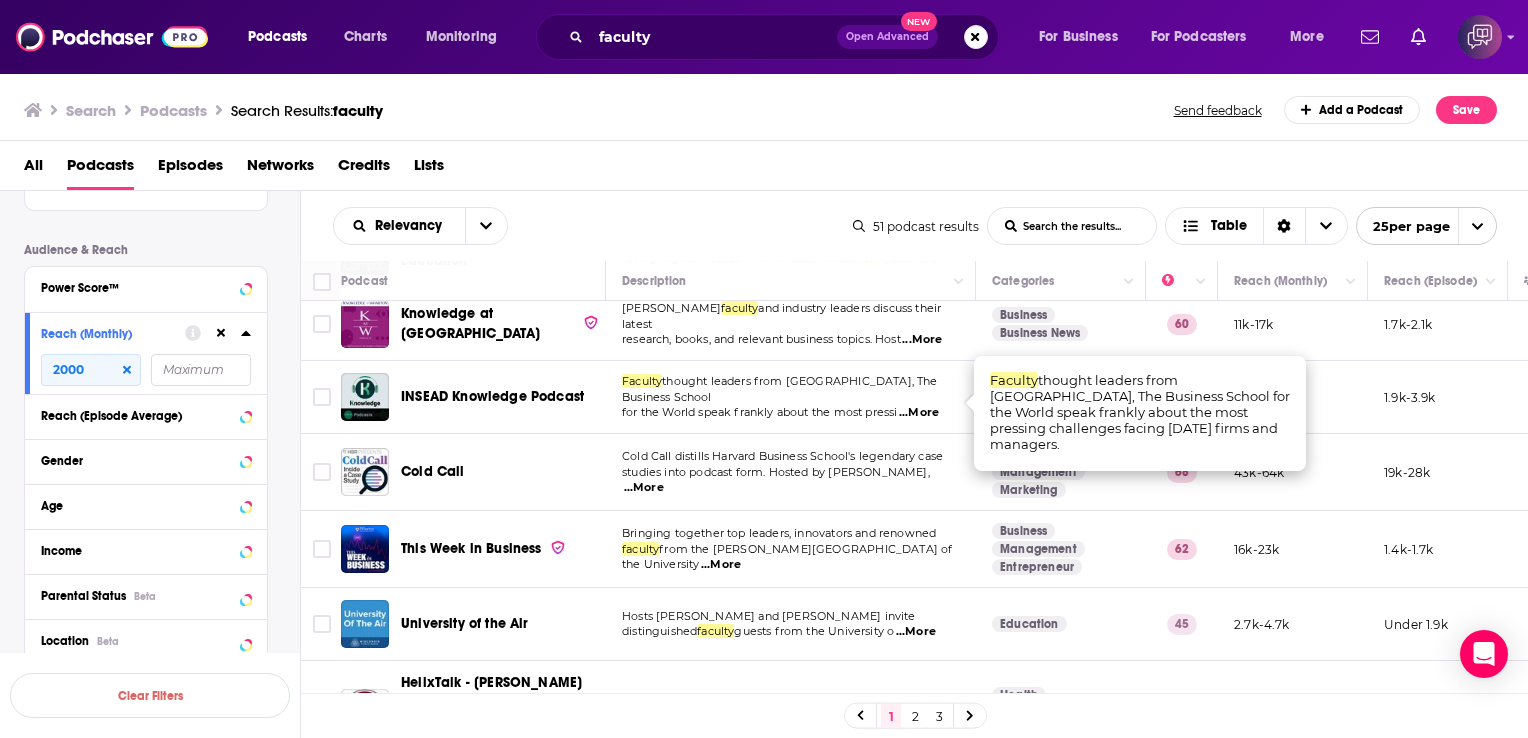click on "...More" at bounding box center [644, 488] 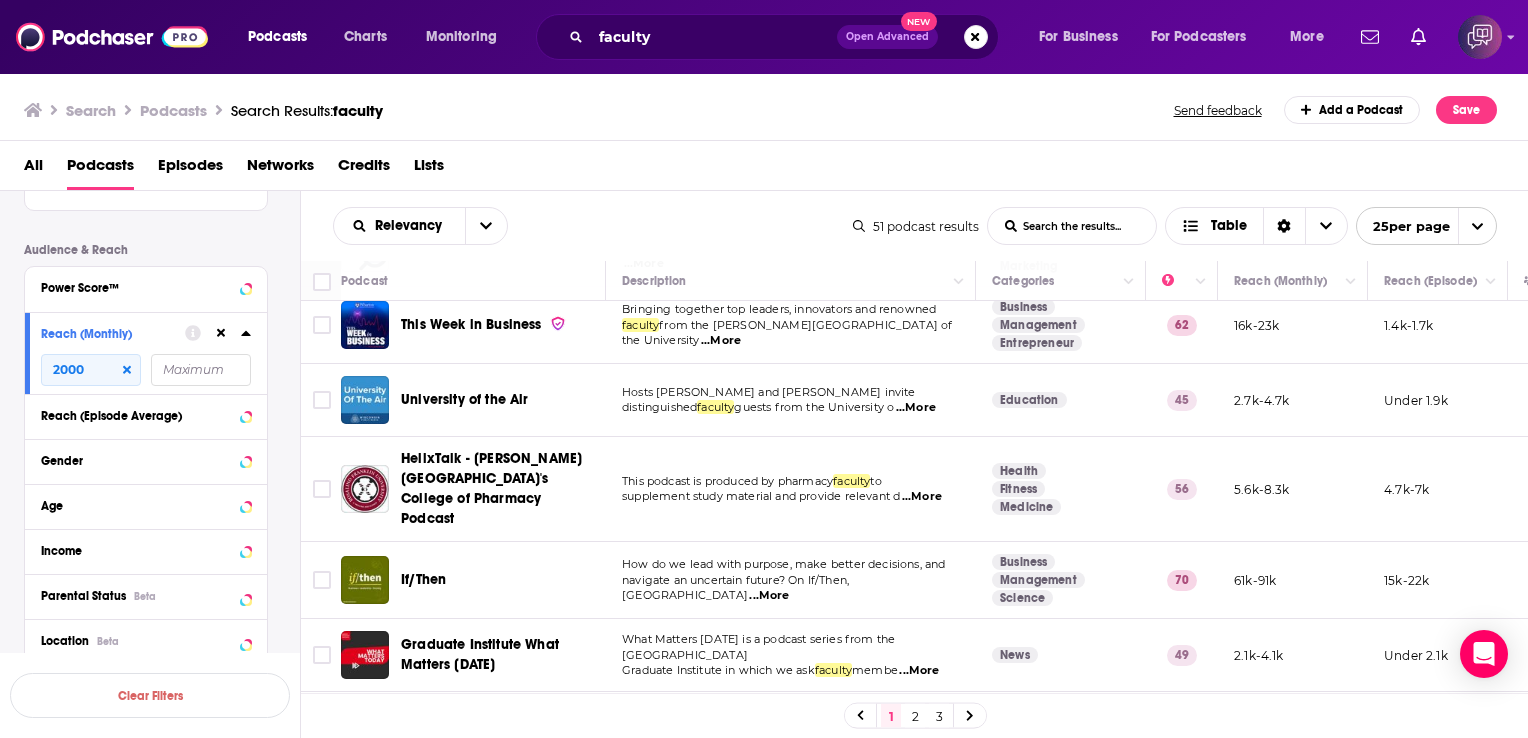 scroll, scrollTop: 460, scrollLeft: 0, axis: vertical 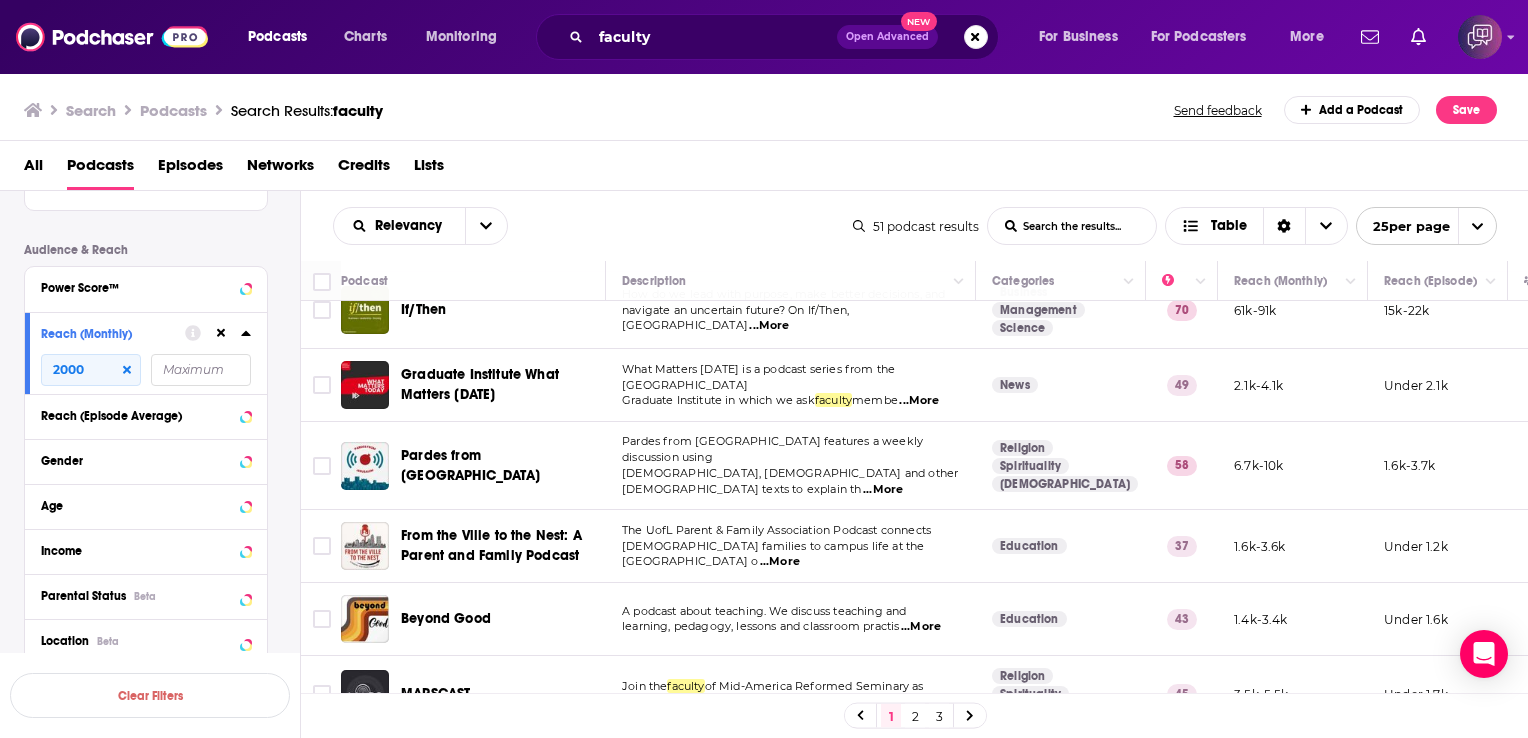 click on "...More" at bounding box center [919, 401] 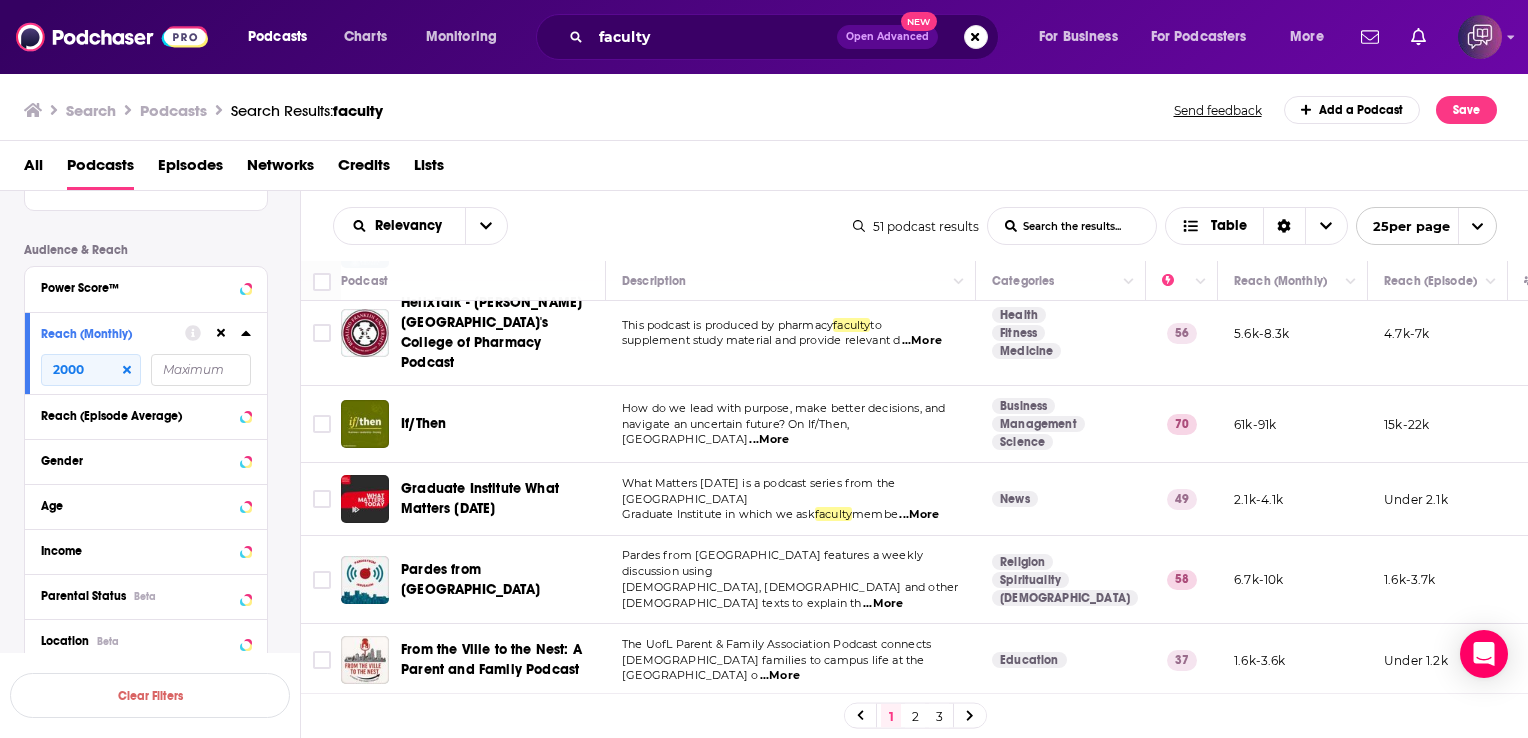 scroll, scrollTop: 621, scrollLeft: 0, axis: vertical 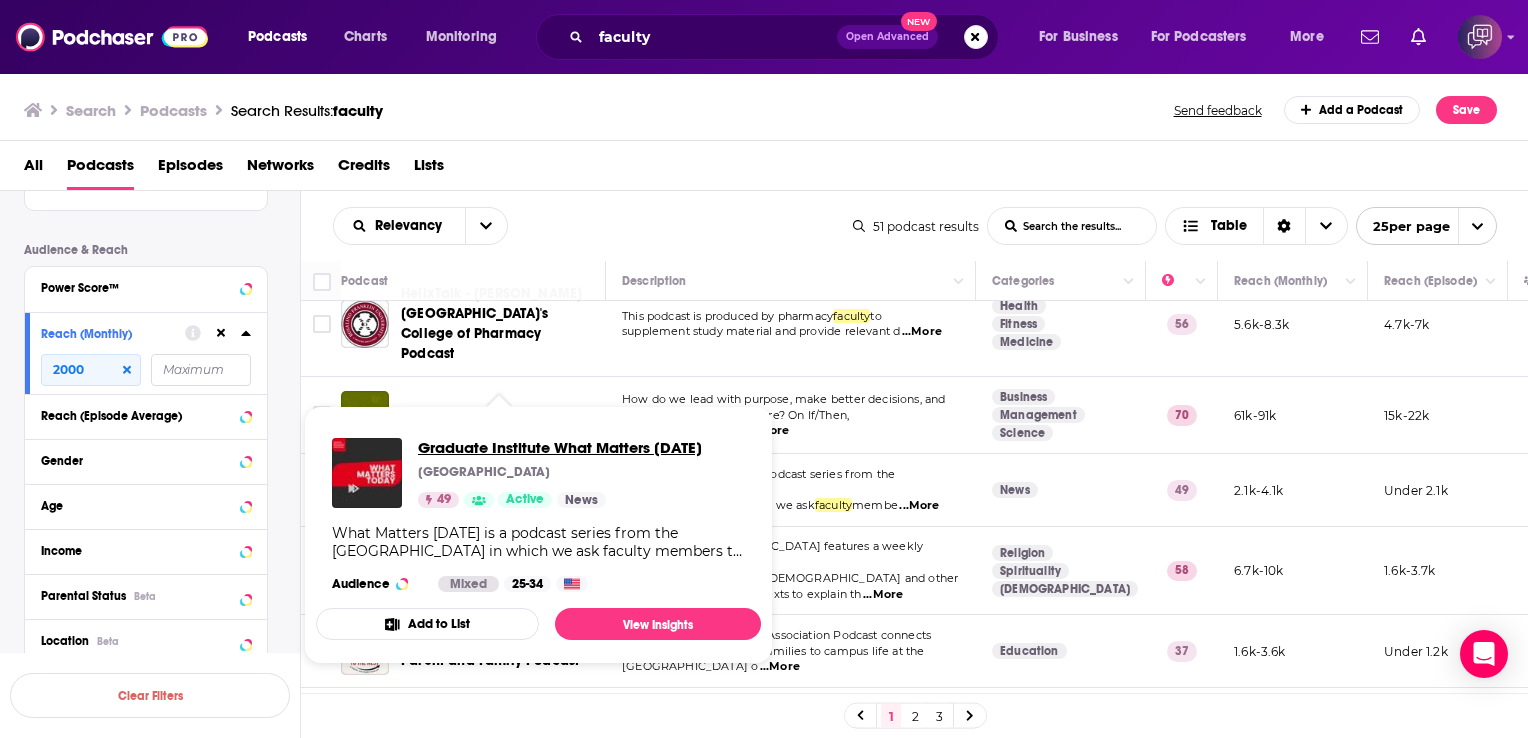 click on "Graduate Institute What Matters Today" at bounding box center [560, 447] 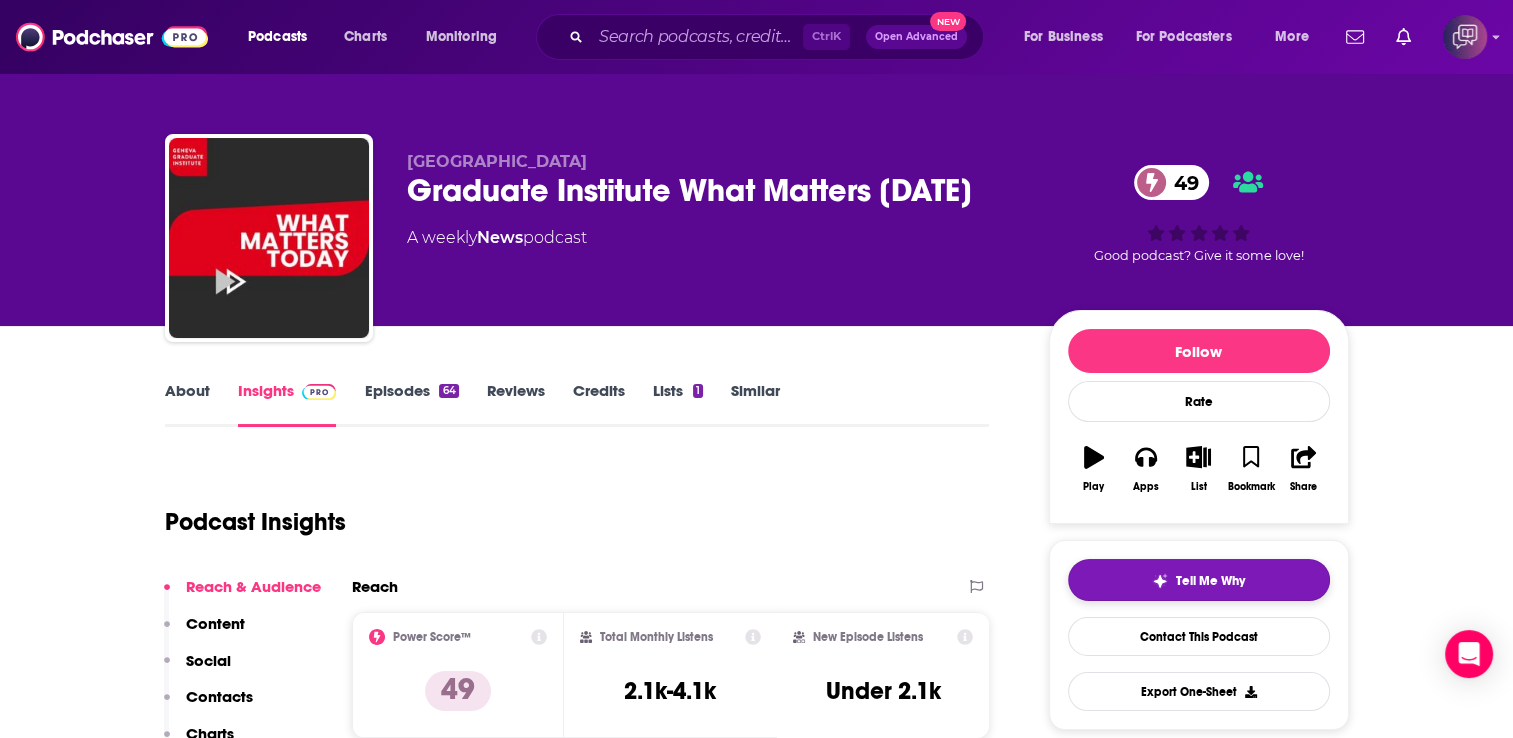 click at bounding box center [1160, 581] 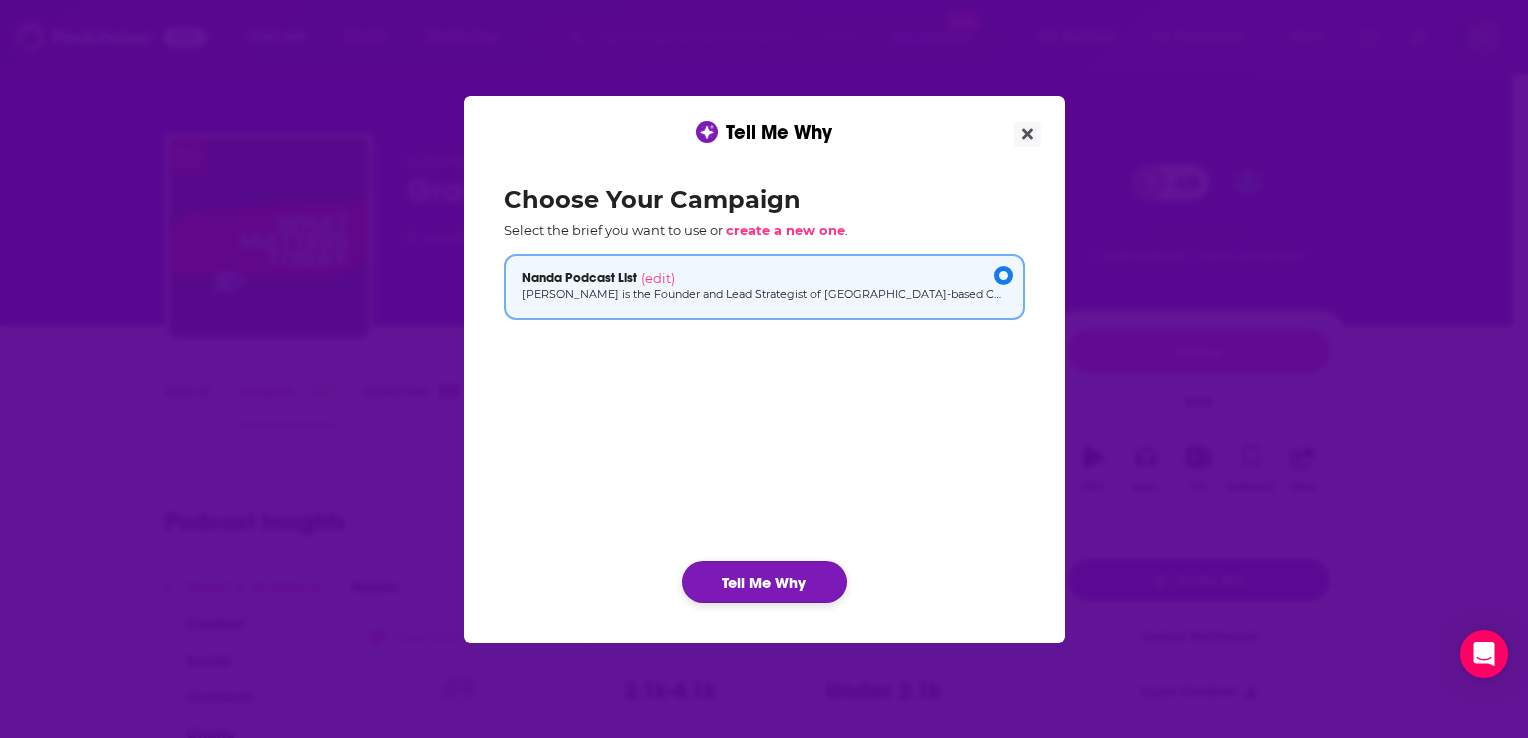 click on "Tell Me Why" 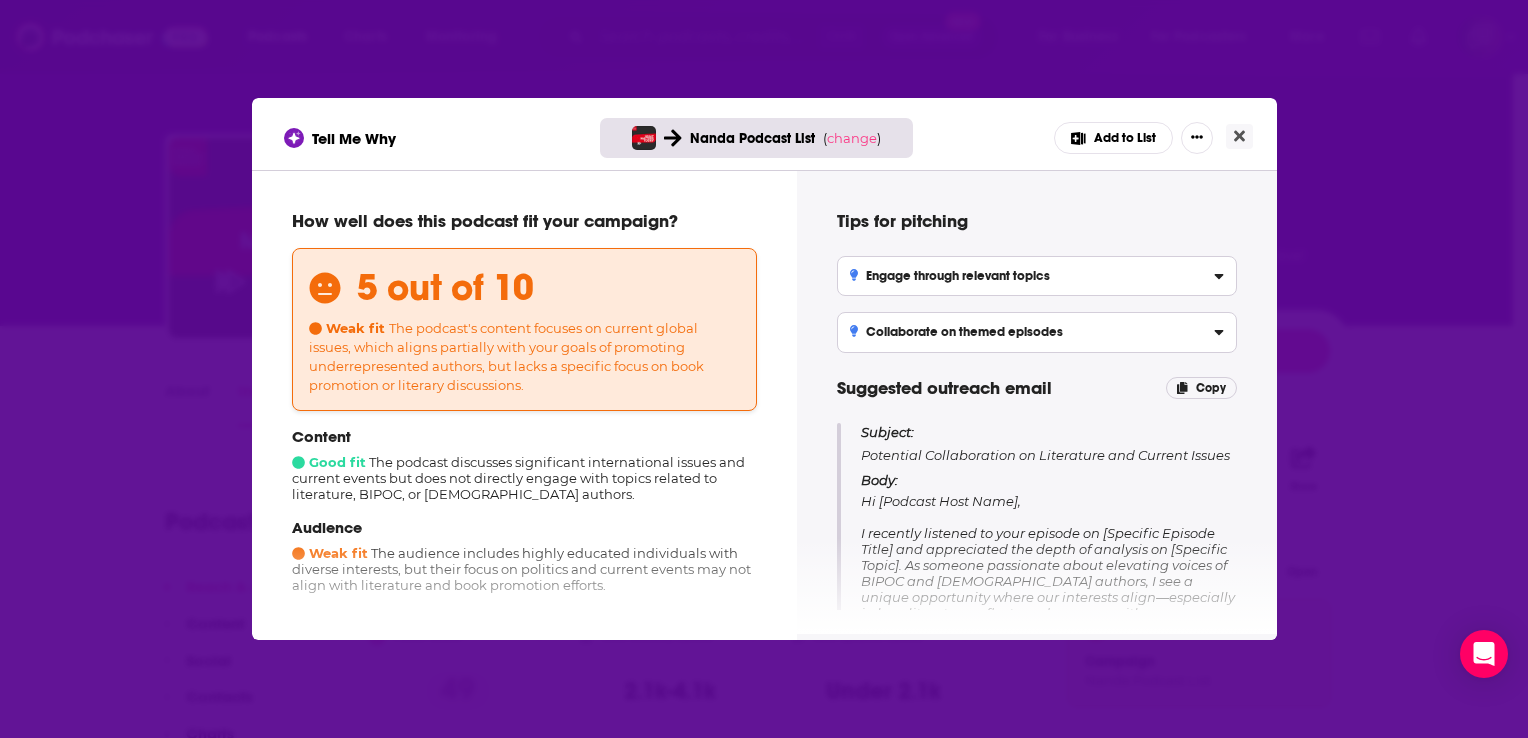 click on "Content" at bounding box center (524, 436) 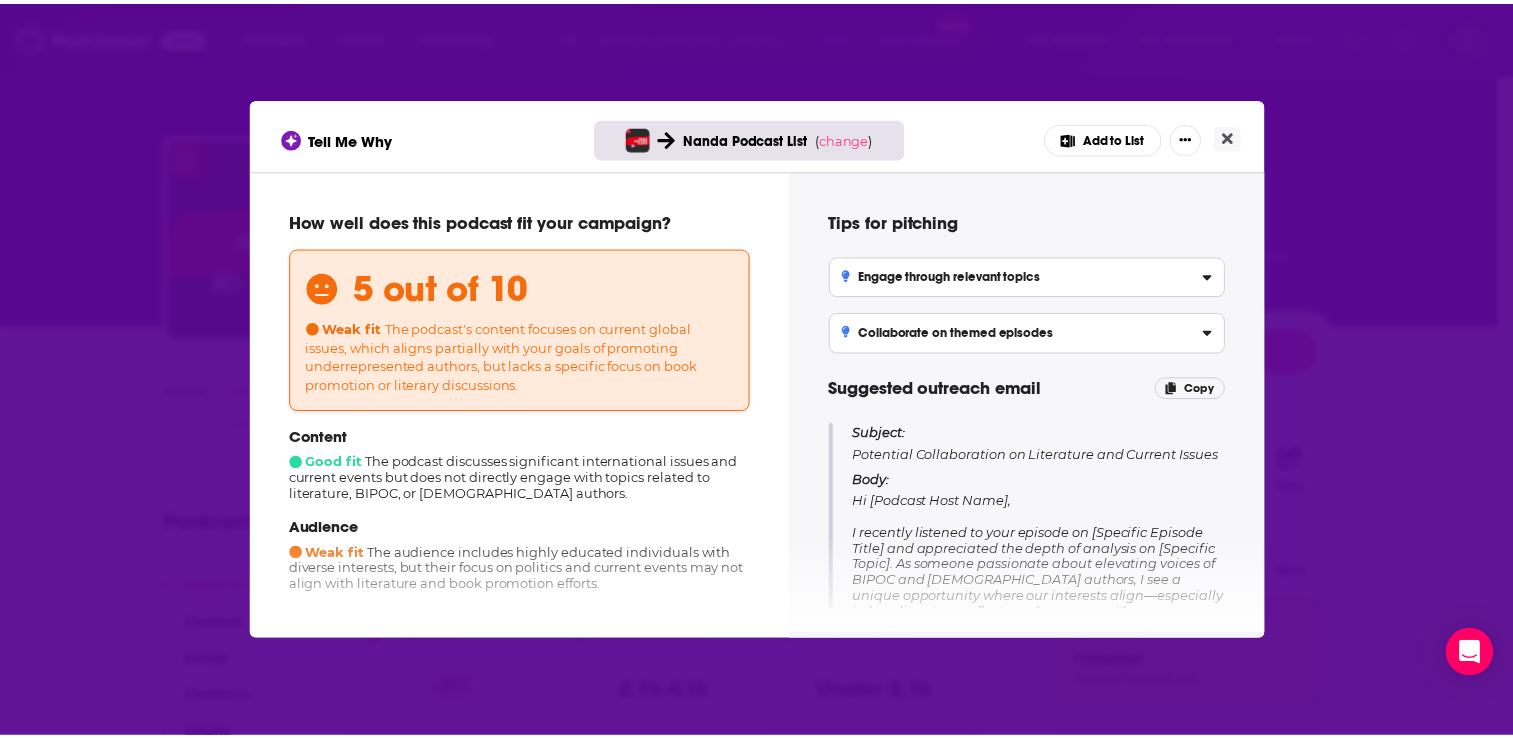 scroll, scrollTop: 74, scrollLeft: 0, axis: vertical 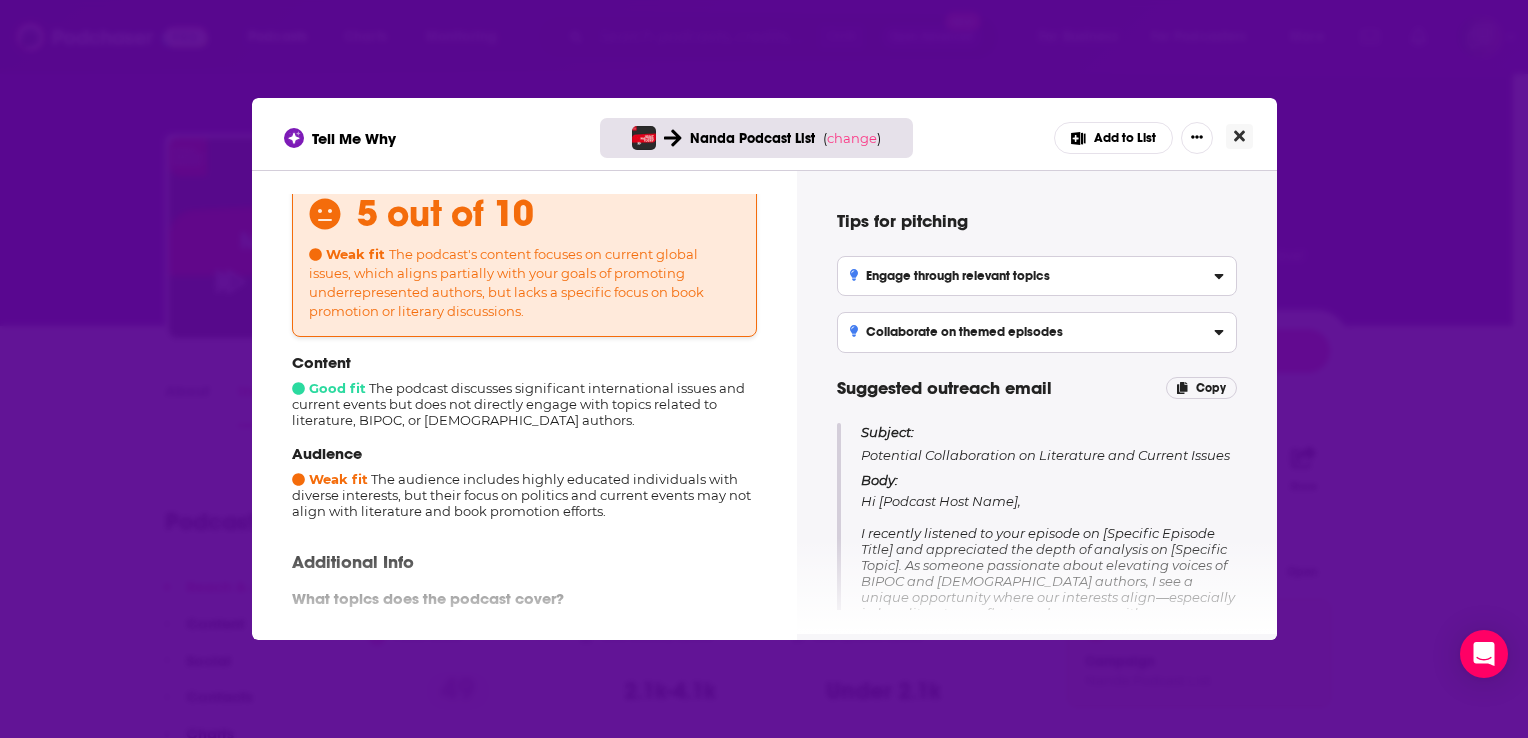 click 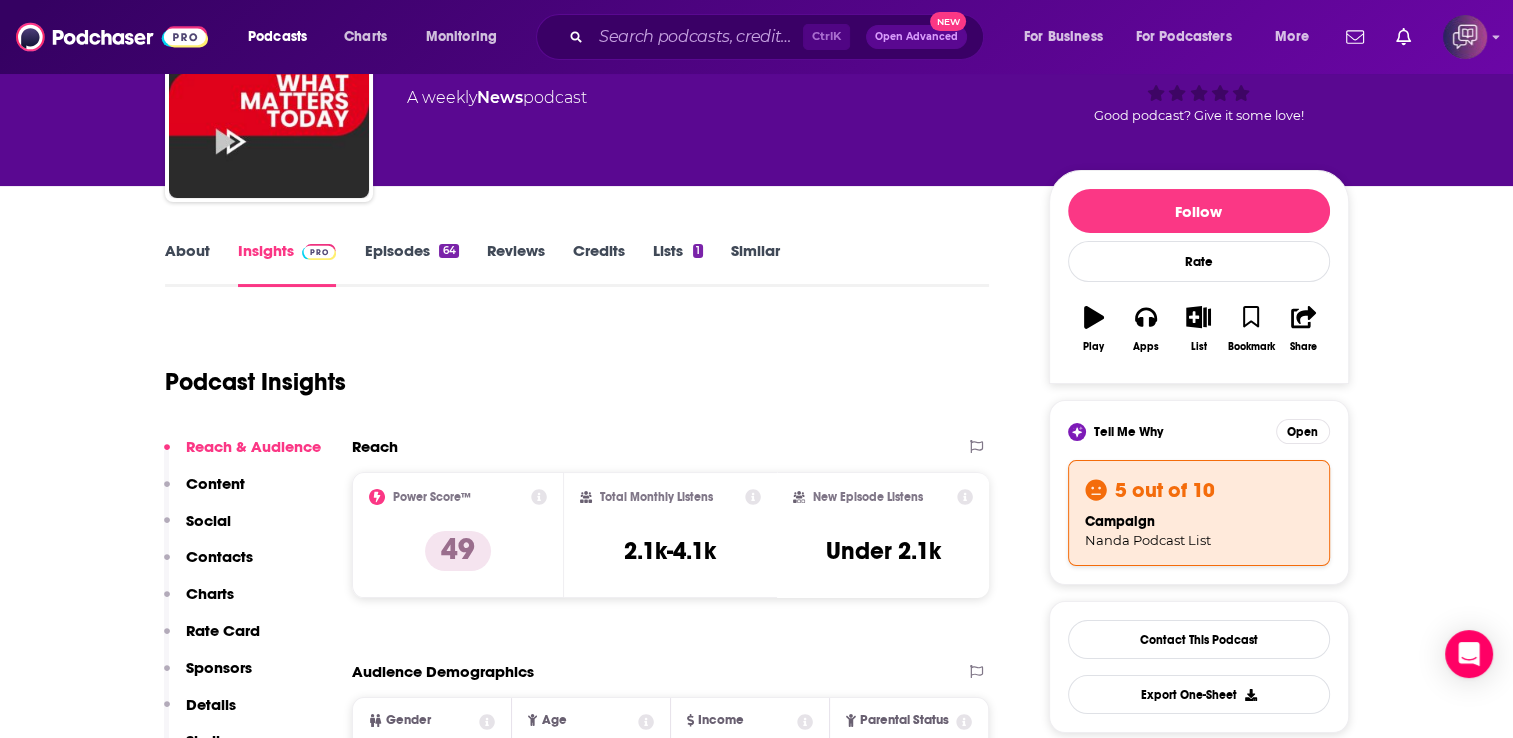 scroll, scrollTop: 150, scrollLeft: 0, axis: vertical 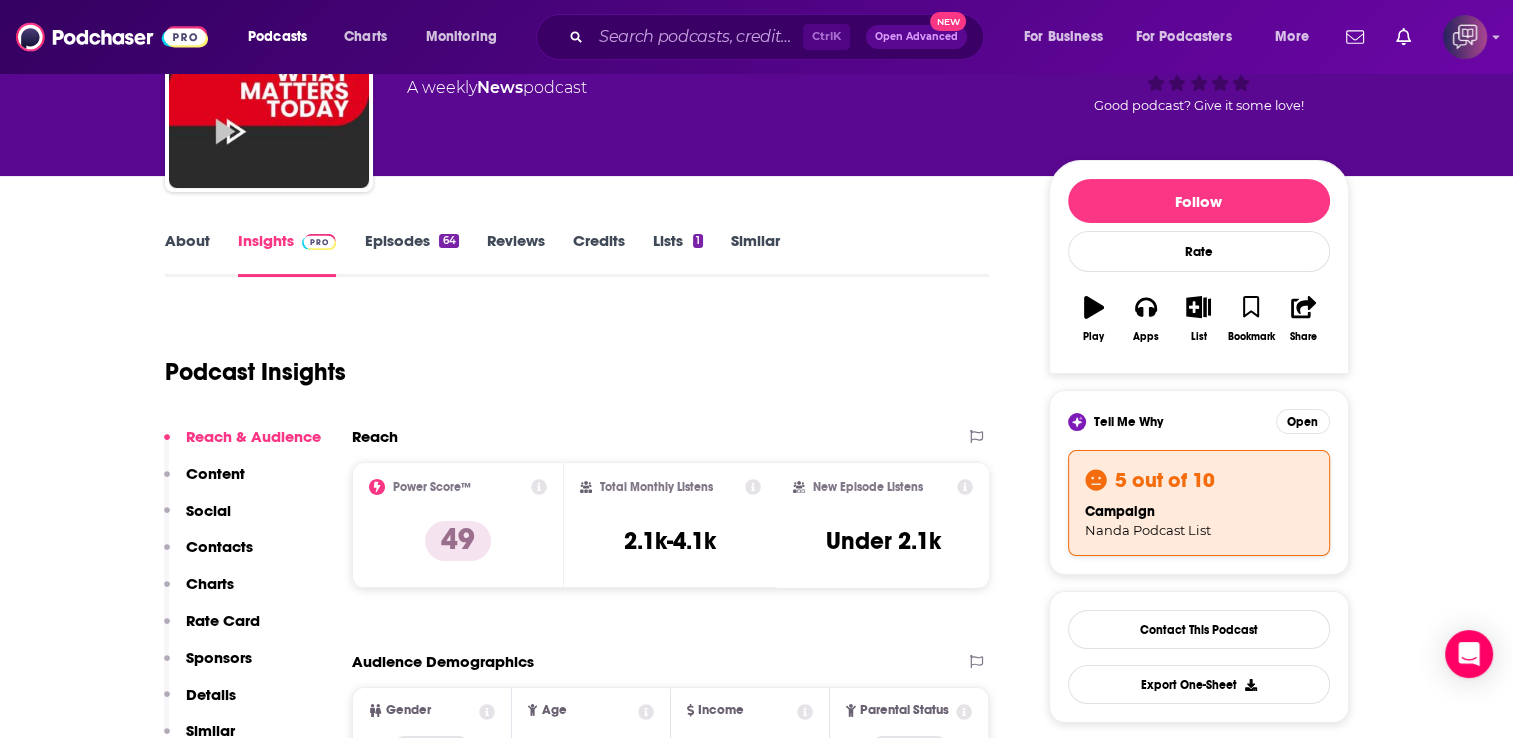 click on "Episodes 64" at bounding box center (411, 254) 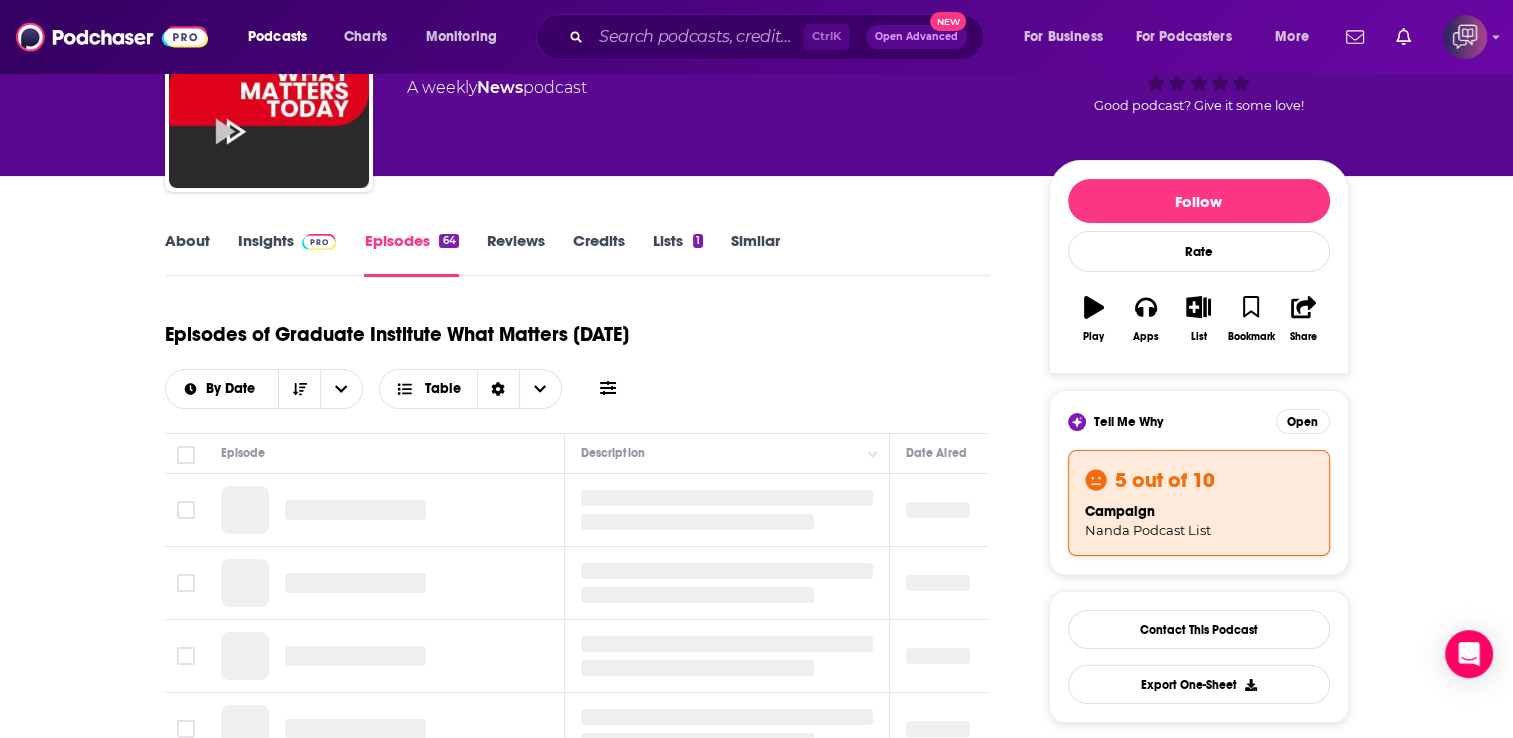 scroll, scrollTop: 0, scrollLeft: 0, axis: both 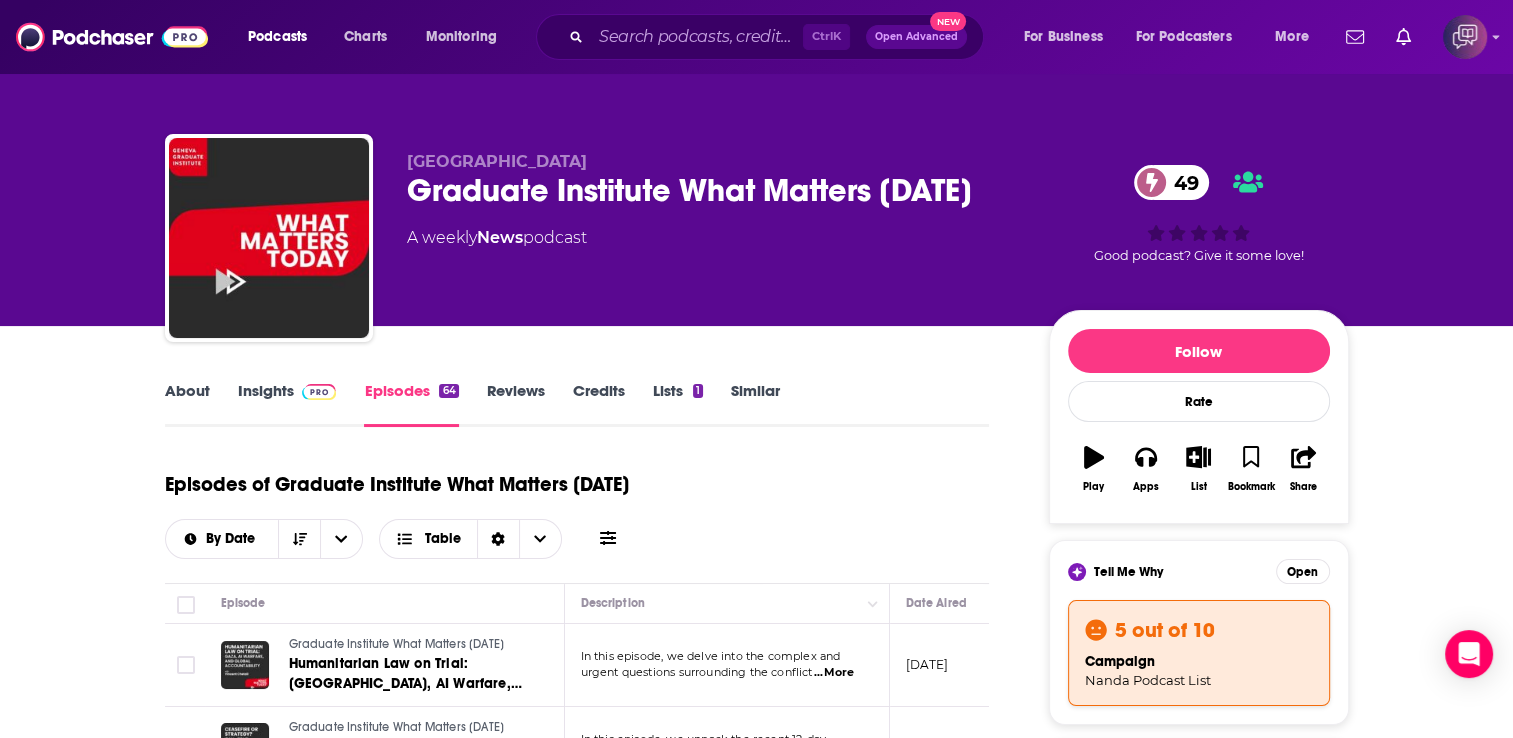 click on "About Insights Episodes 64 Reviews Credits Lists 1 Similar" at bounding box center (577, 402) 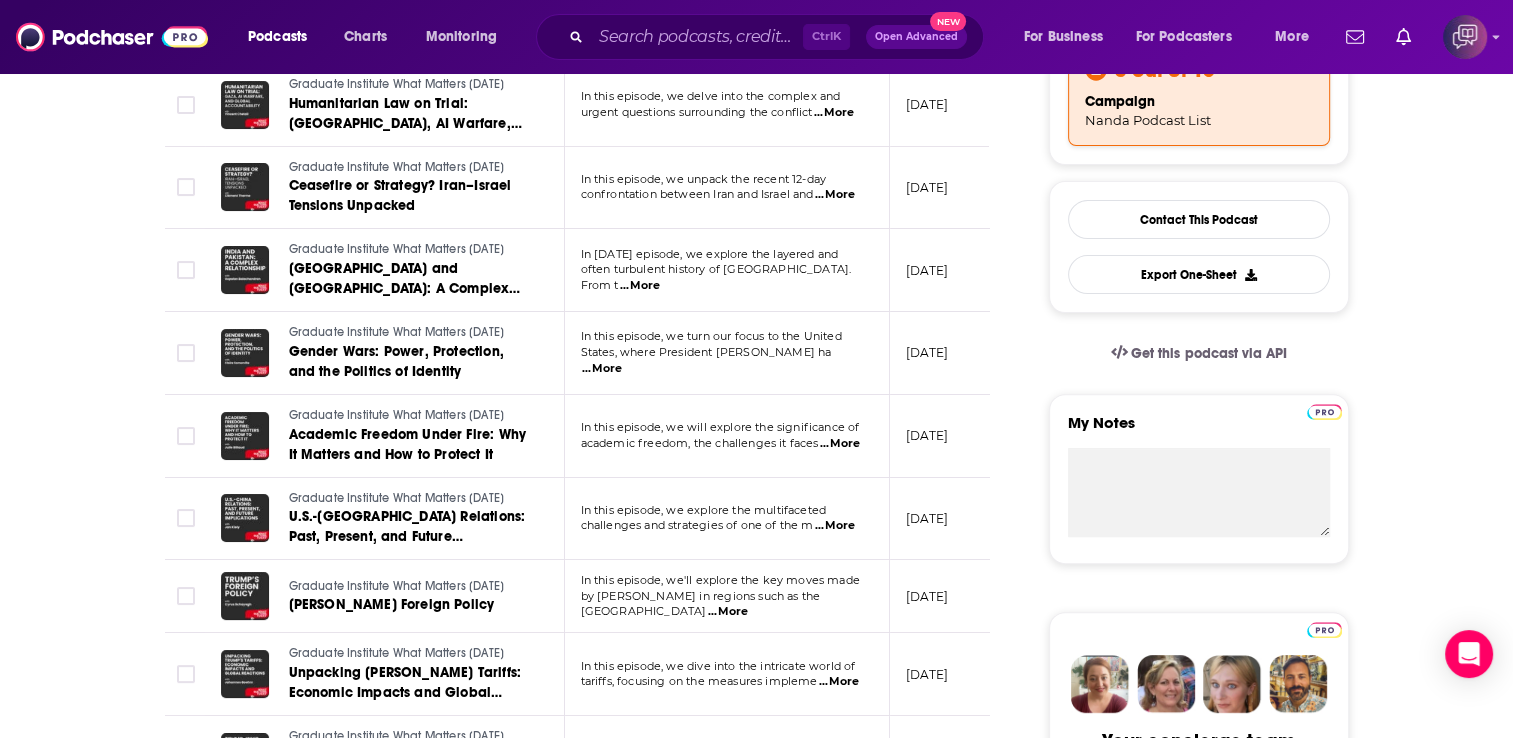 scroll, scrollTop: 880, scrollLeft: 0, axis: vertical 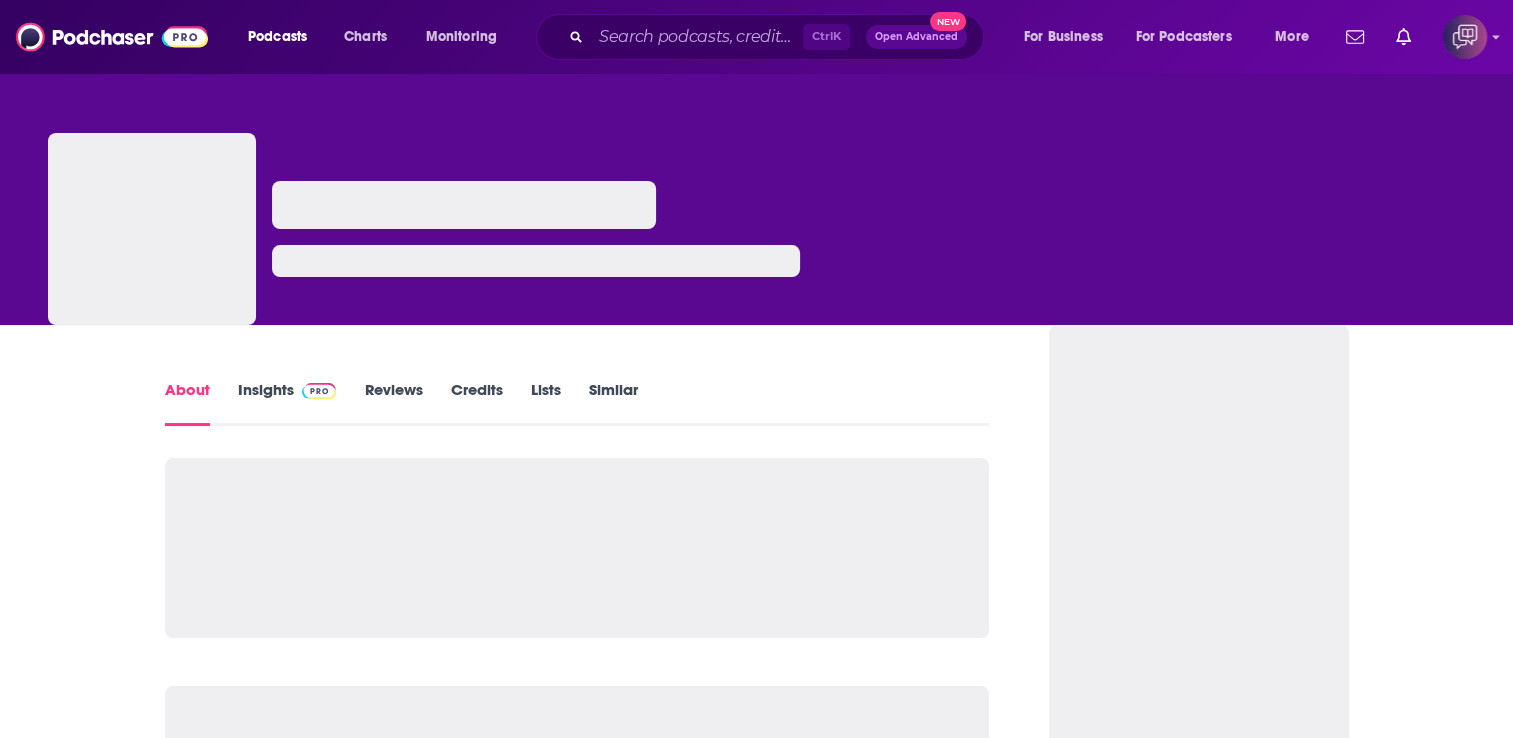 click on "About Insights Reviews Credits Lists Similar" at bounding box center (757, 3325) 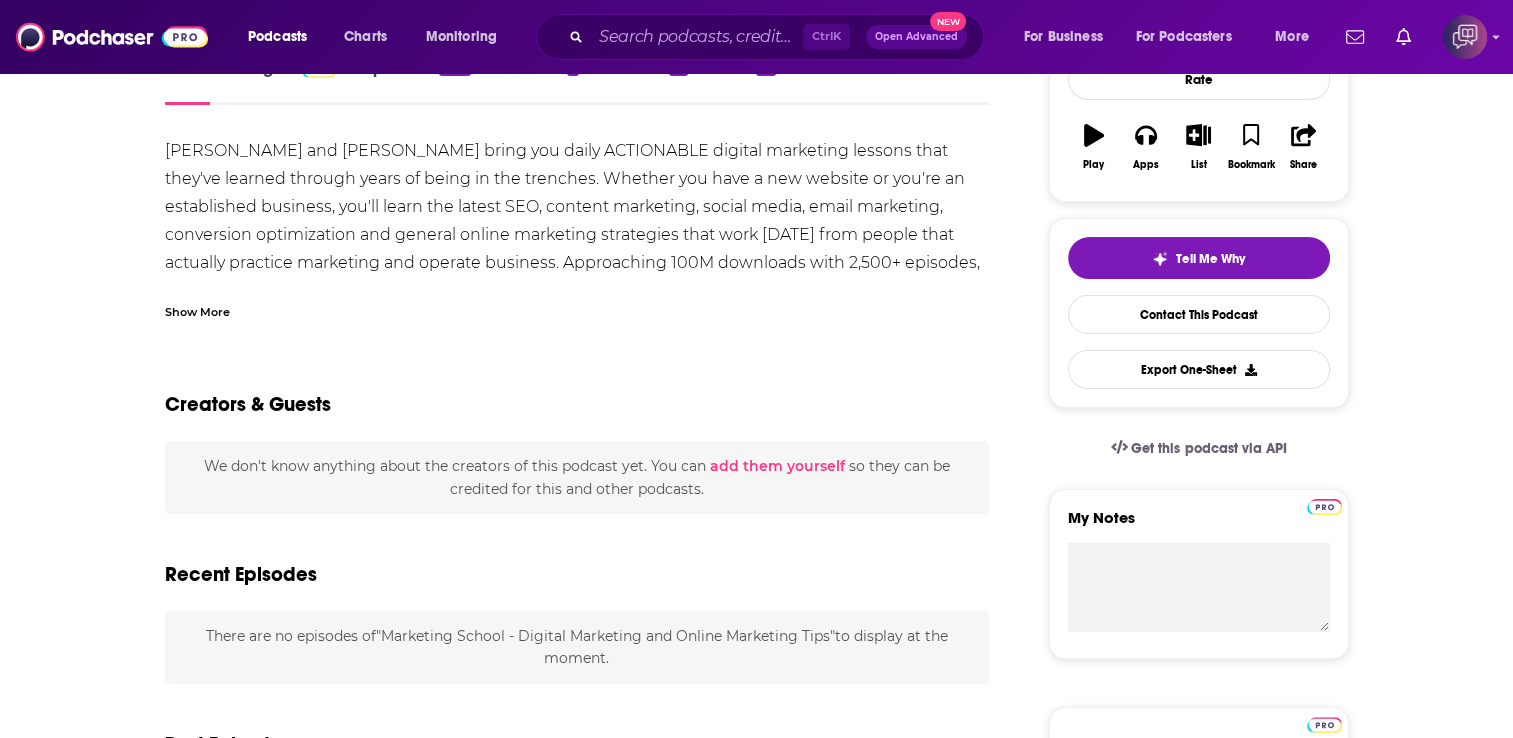 scroll, scrollTop: 114, scrollLeft: 0, axis: vertical 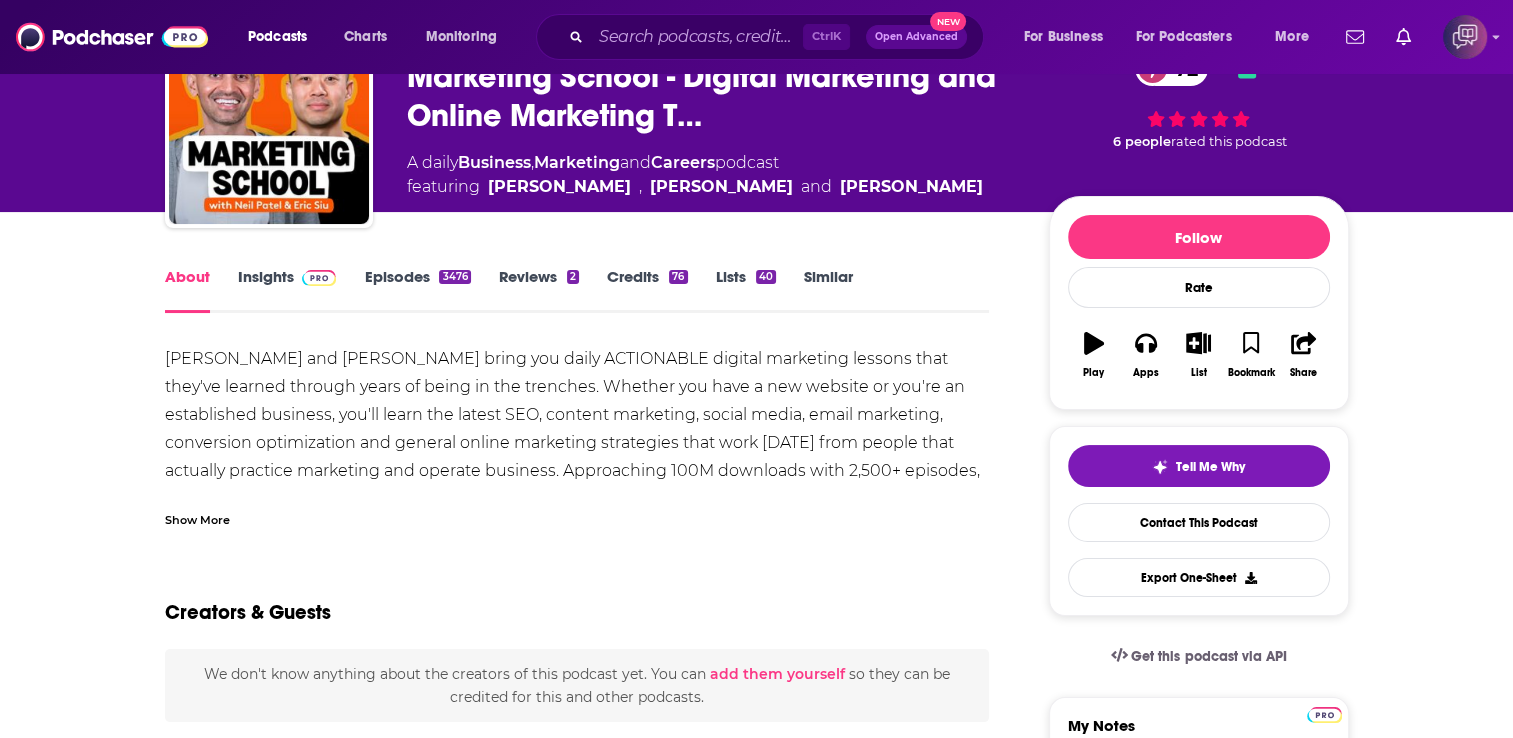 click on "Show More" at bounding box center (197, 518) 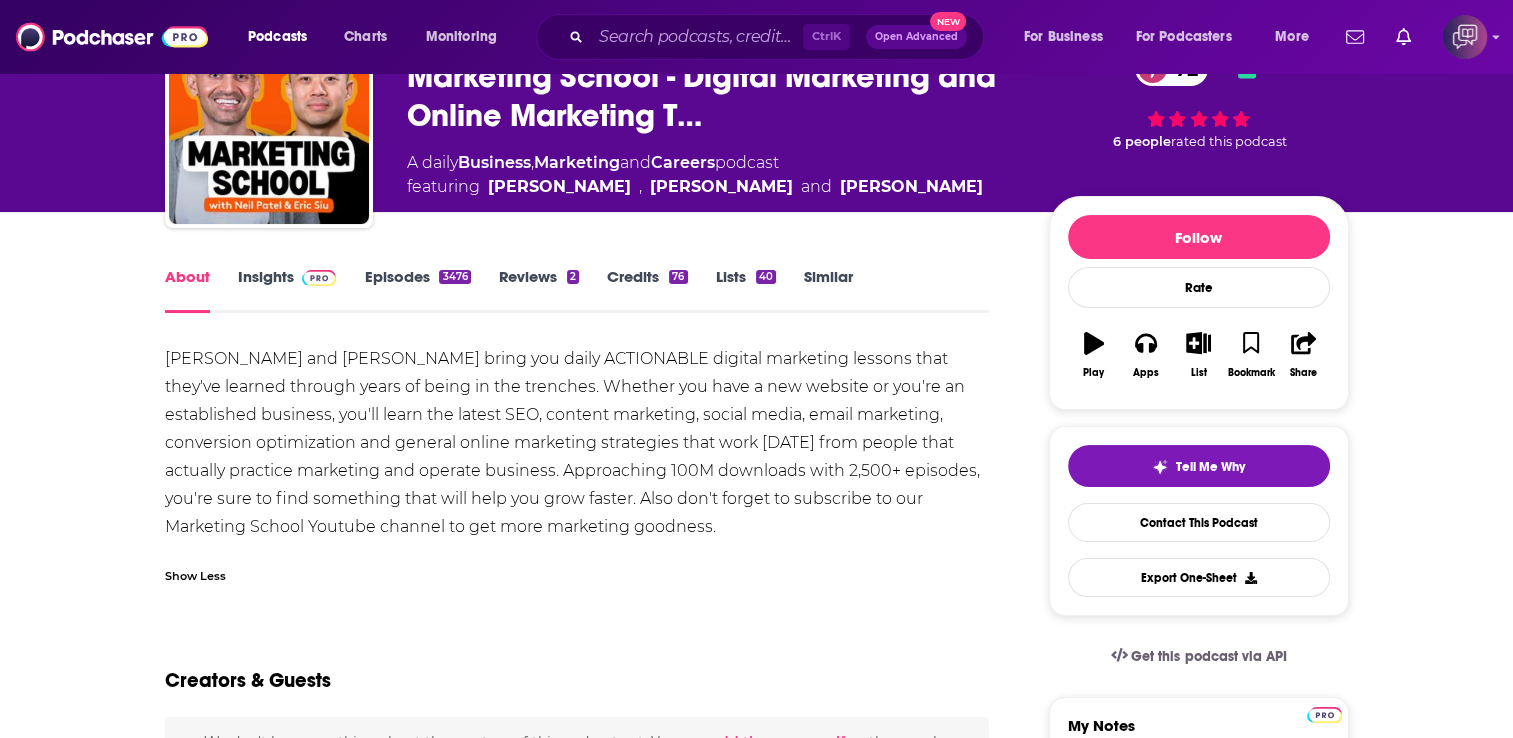 click on "About Insights Episodes 3476 Reviews 2 Credits 76 Lists 40 Similar [PERSON_NAME] and [PERSON_NAME] bring you daily ACTIONABLE digital marketing lessons that they've learned through years of being in the trenches. Whether you have a new website or you're an established business, you'll learn the latest SEO, content marketing, social media, email marketing, conversion optimization and general online marketing strategies that work [DATE] from people that actually practice marketing and operate business. Approaching 100M downloads with 2,500+ episodes, you're sure to find something that will help you grow faster. Also don't forget to subscribe to our Marketing School Youtube channel to get more marketing goodness. Show Less Creators & Guests We don't know anything about the creators of this podcast yet . You can   add them yourself   so they can be credited for this and other podcasts. Recent Episodes There are no episodes of  "Marketing School - Digital Marketing and Online Marketing Tips"  to display at the moment." at bounding box center (591, 1410) 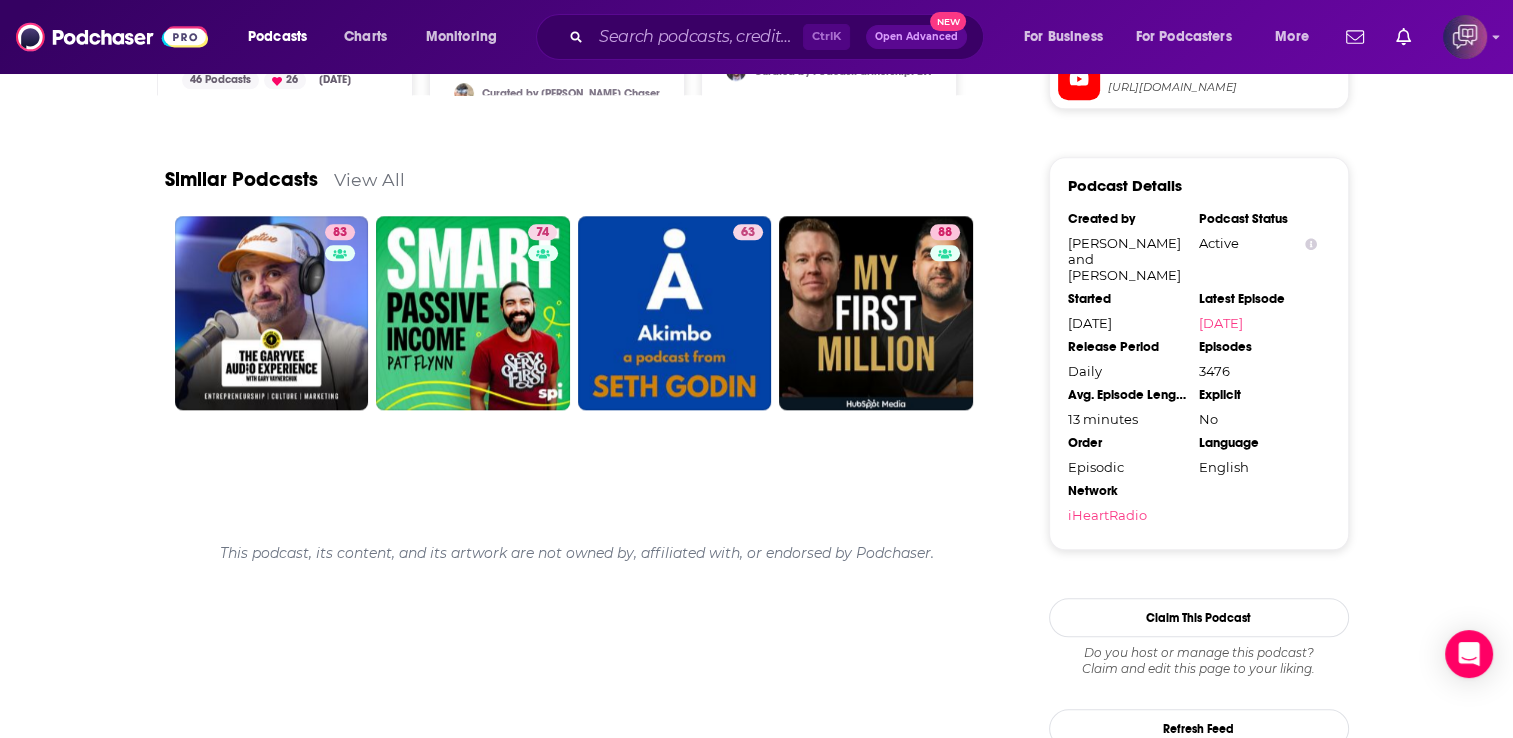 scroll, scrollTop: 2225, scrollLeft: 0, axis: vertical 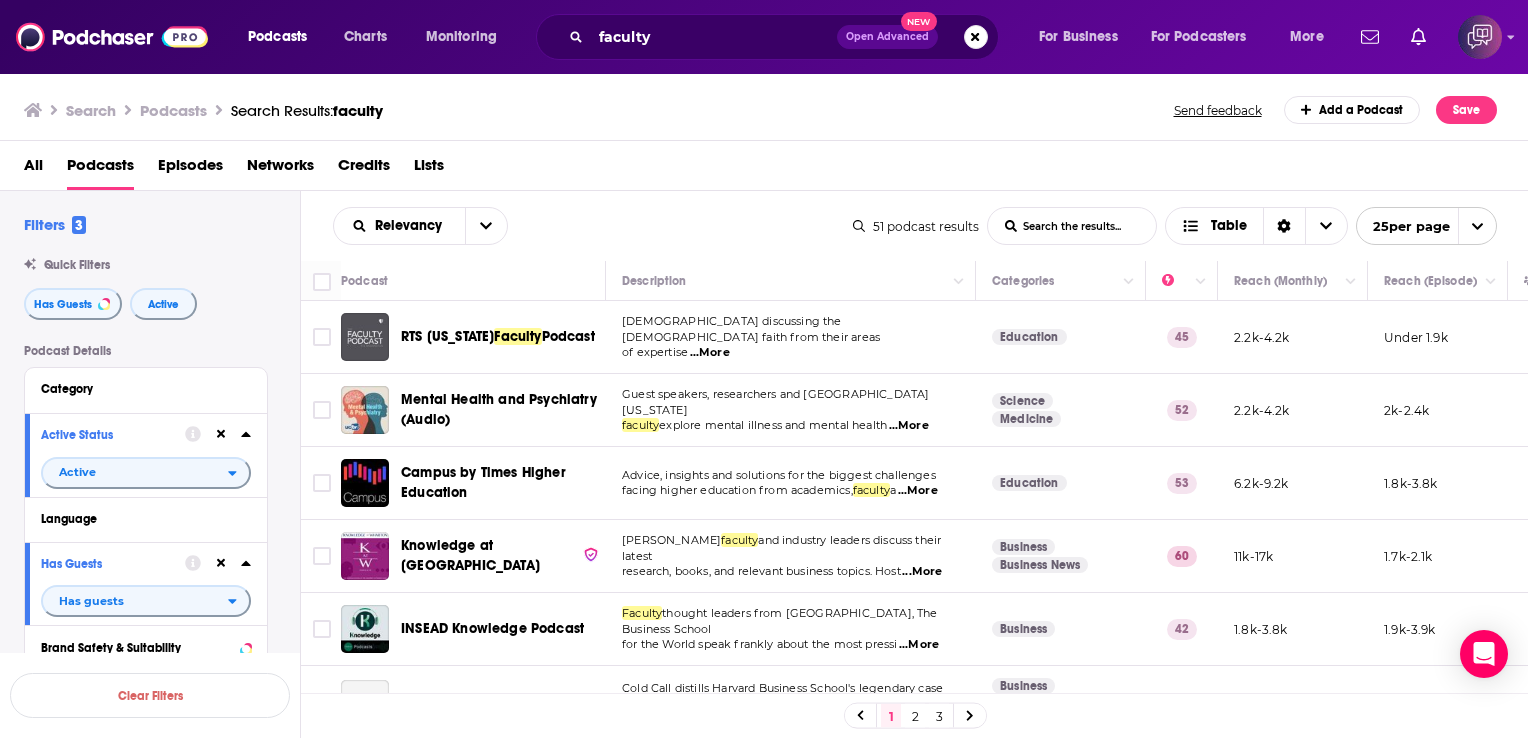 click on "...More" at bounding box center [919, 645] 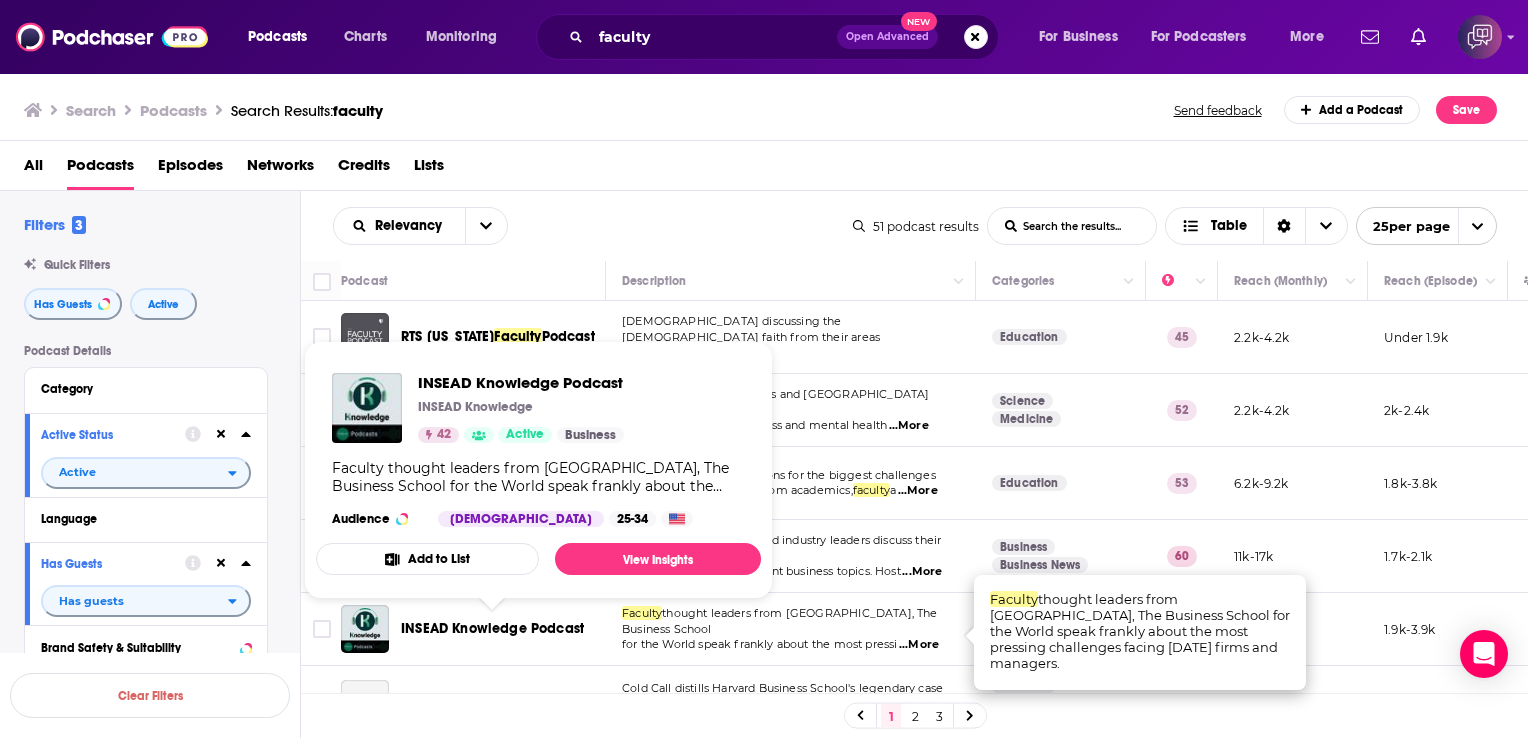 click on "INSEAD Knowledge Podcast" at bounding box center (492, 628) 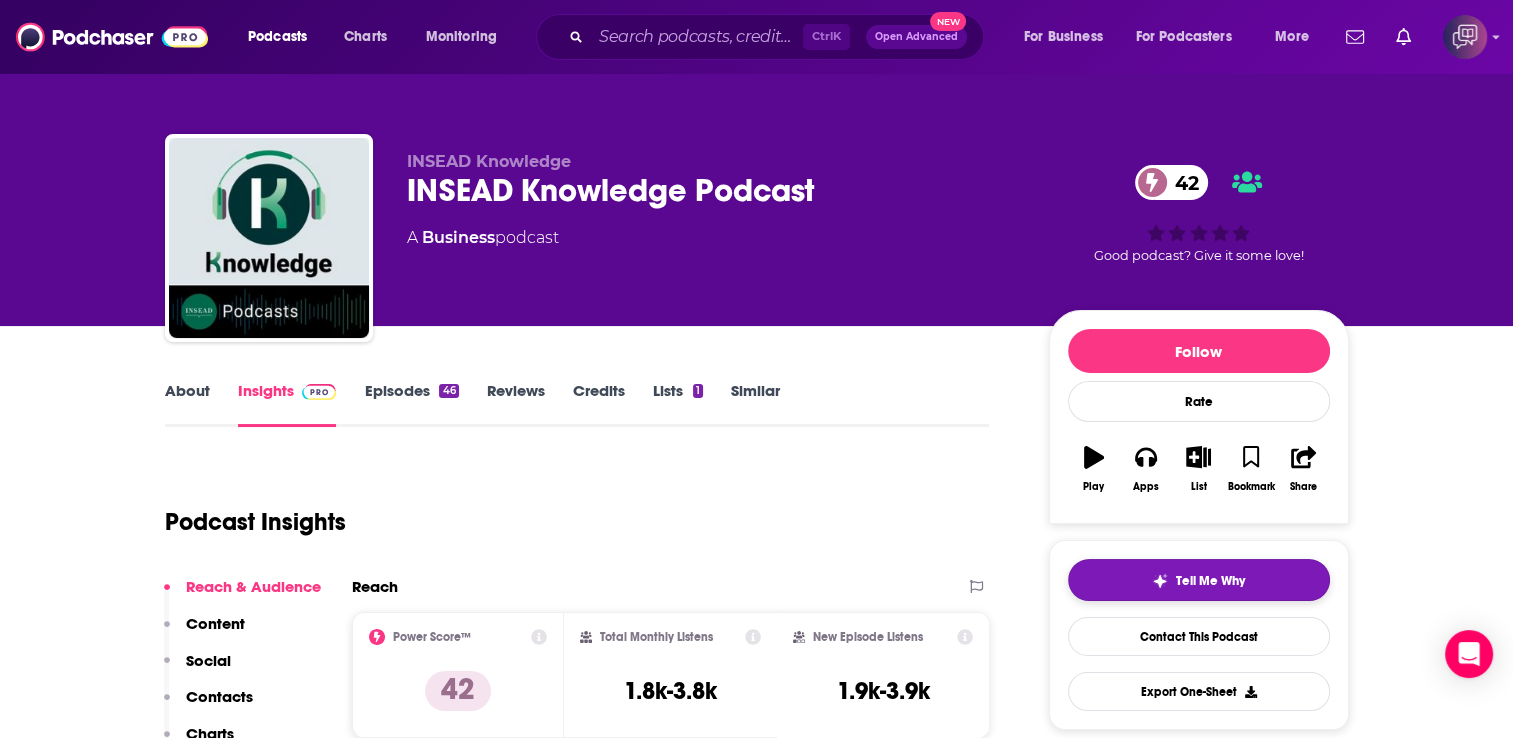 click on "Tell Me Why" at bounding box center (1199, 580) 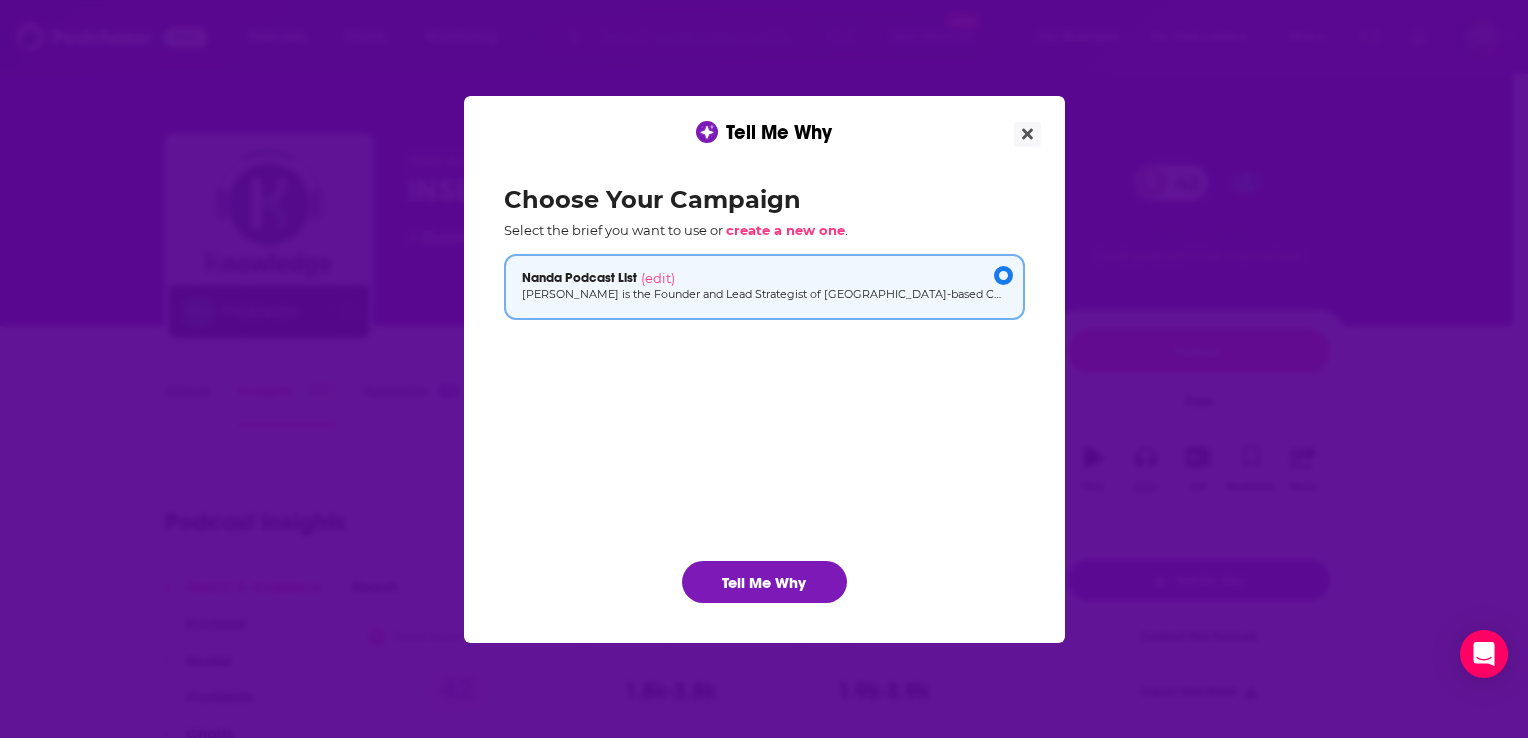 click on "Tell Me Why" at bounding box center [764, 582] 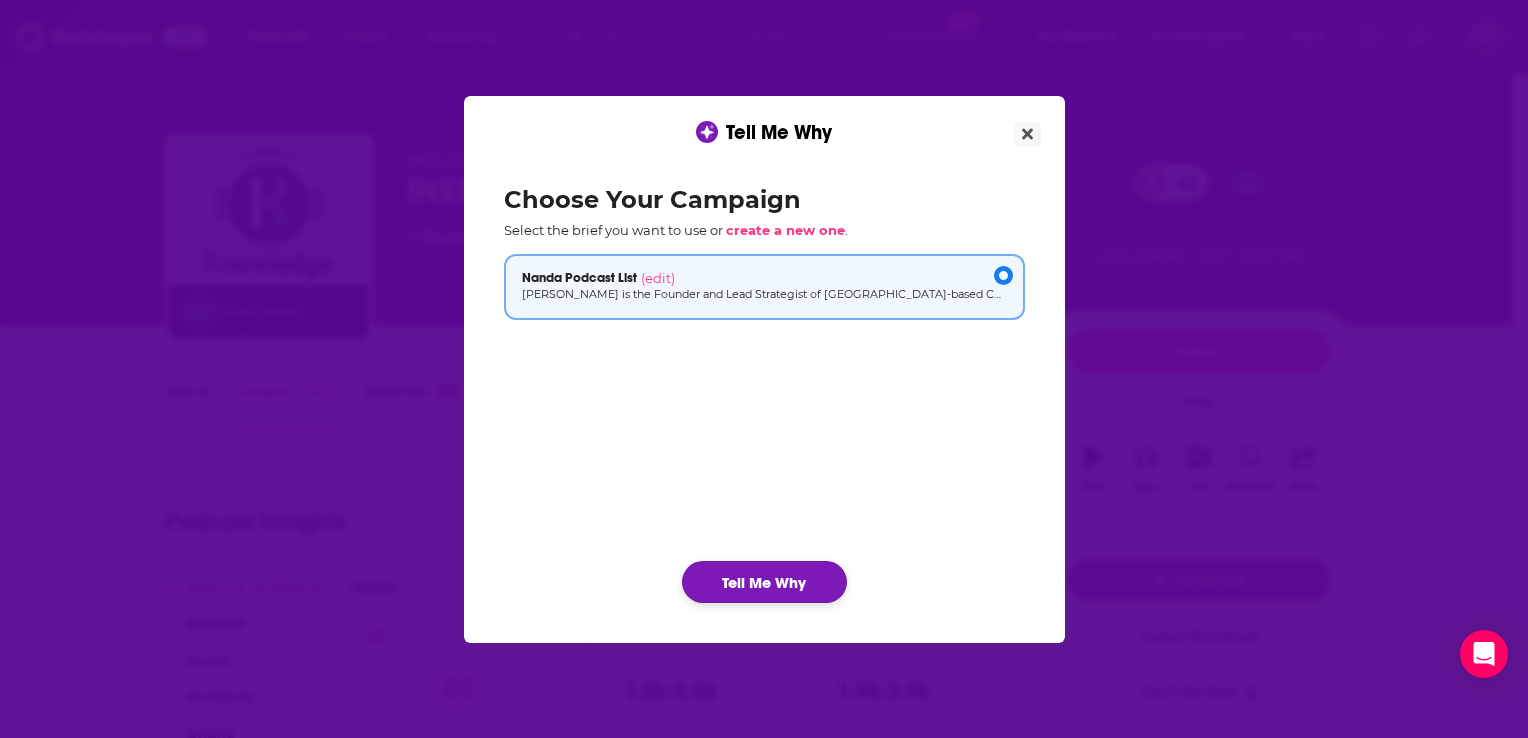 click on "Tell Me Why" 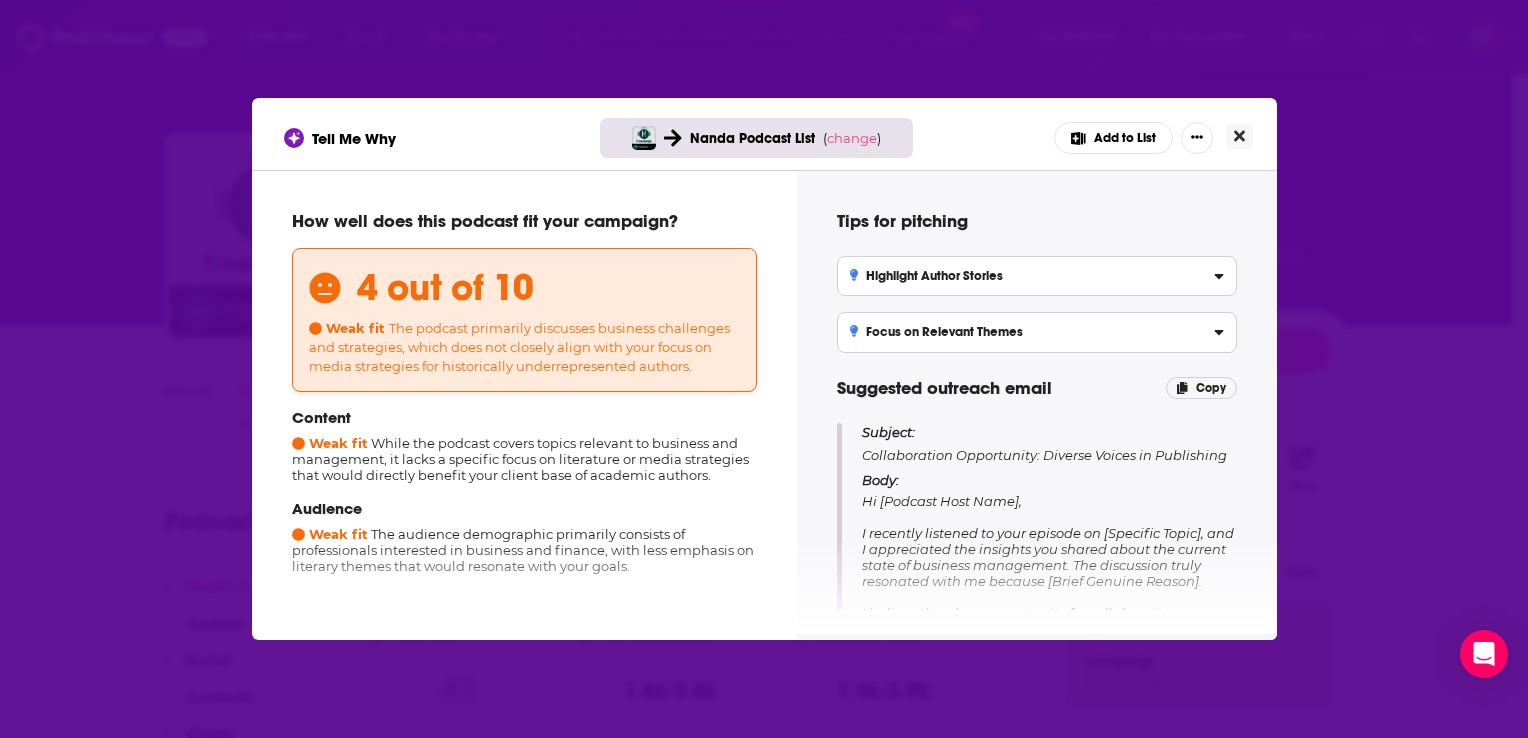 click 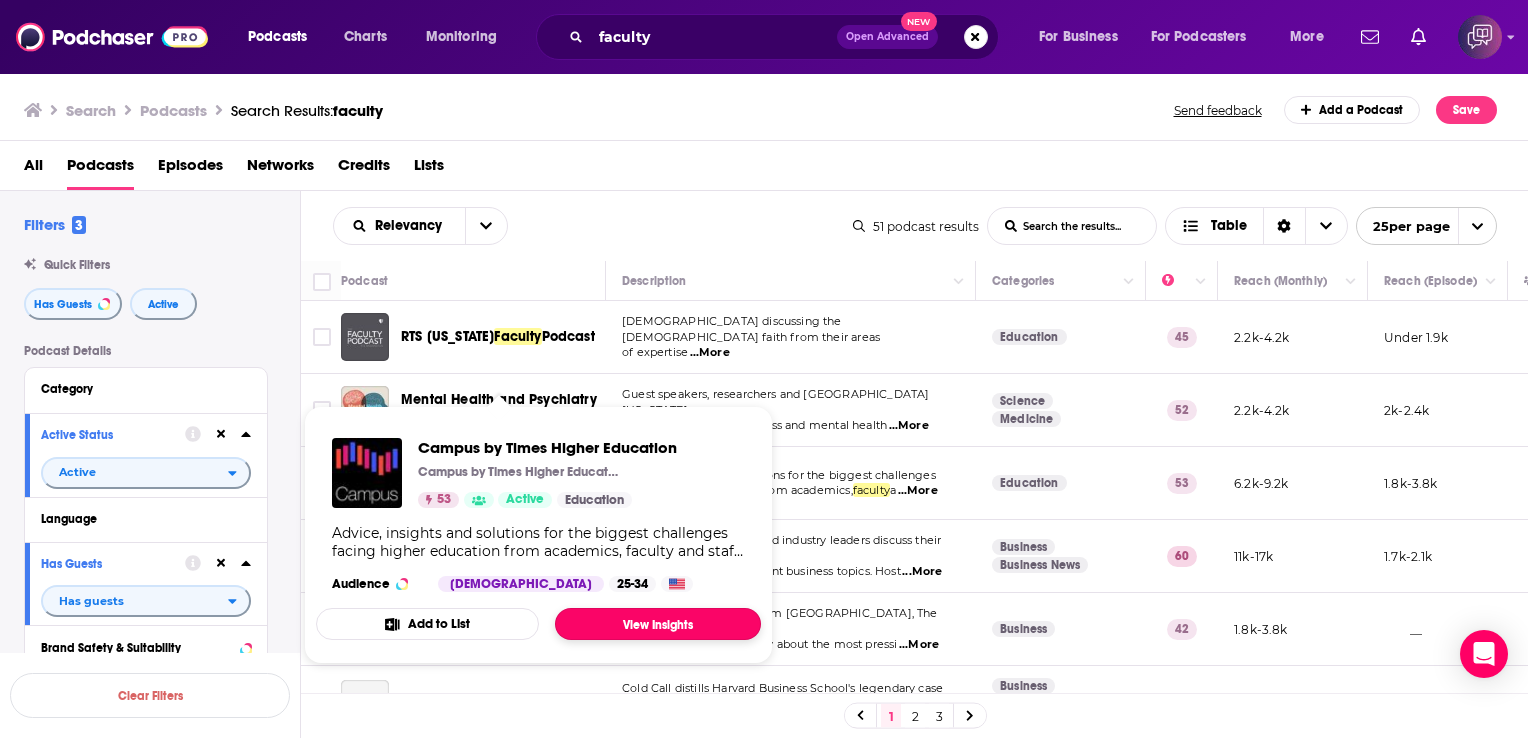click on "View Insights" at bounding box center [658, 624] 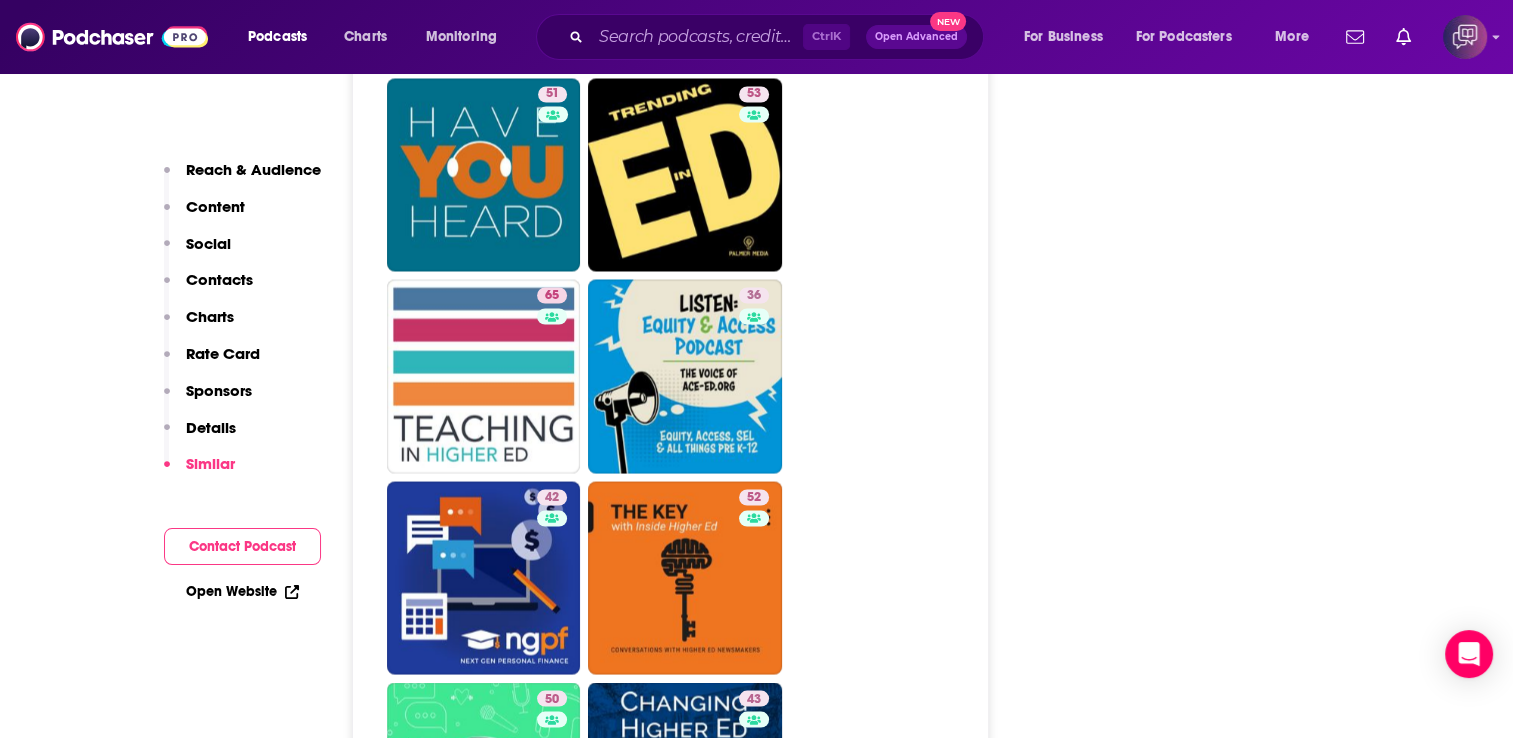 scroll, scrollTop: 3572, scrollLeft: 0, axis: vertical 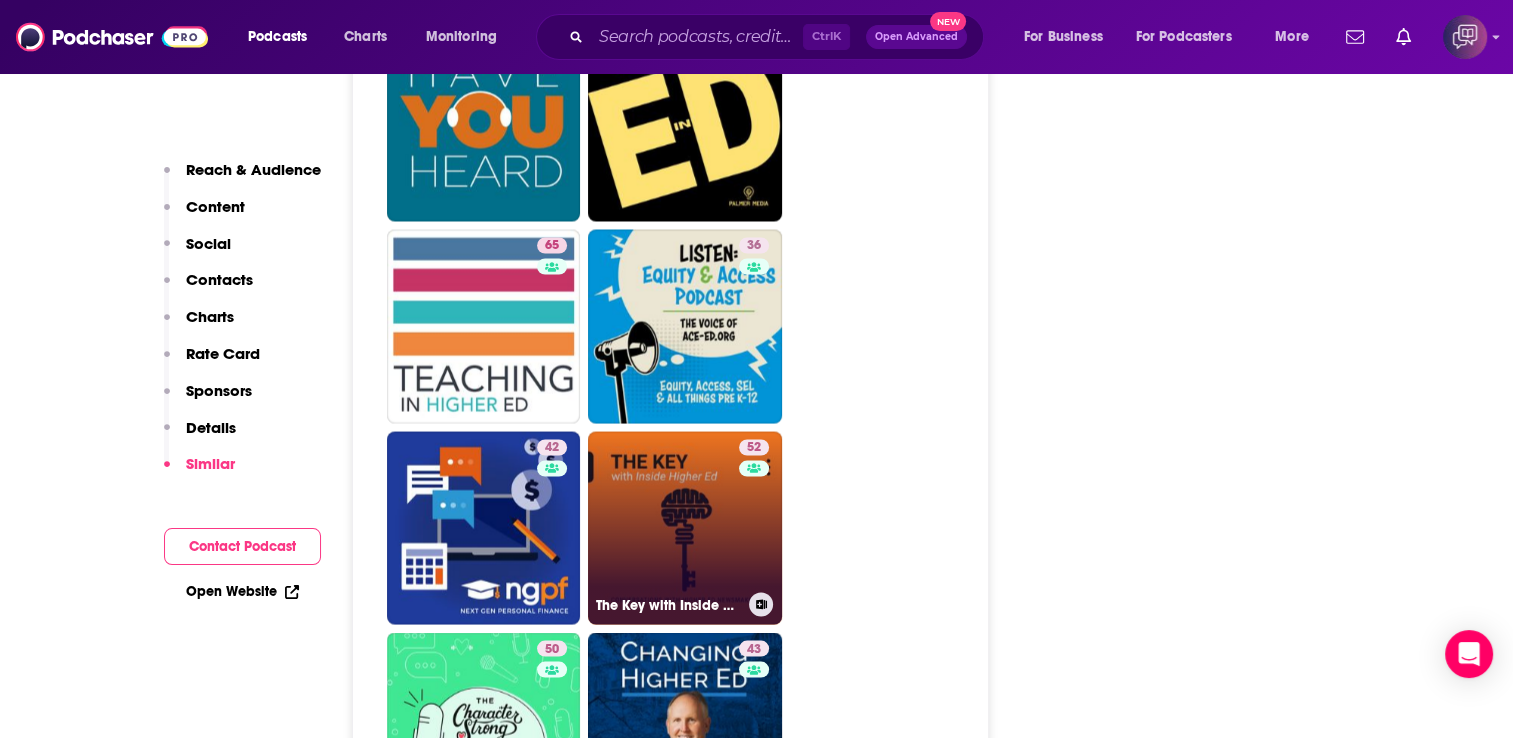 click on "52 The Key with Inside Higher Ed" at bounding box center (685, 528) 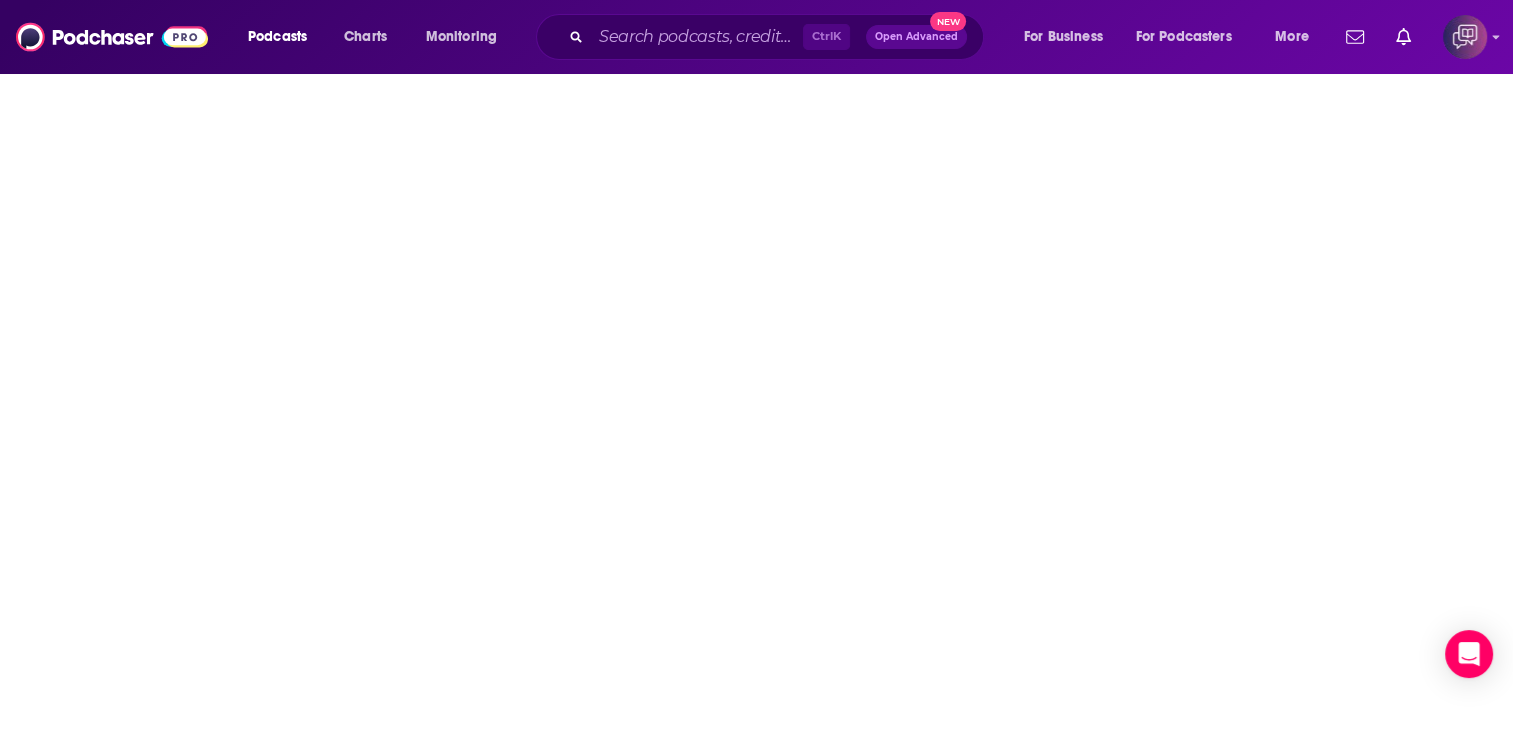 scroll, scrollTop: 0, scrollLeft: 0, axis: both 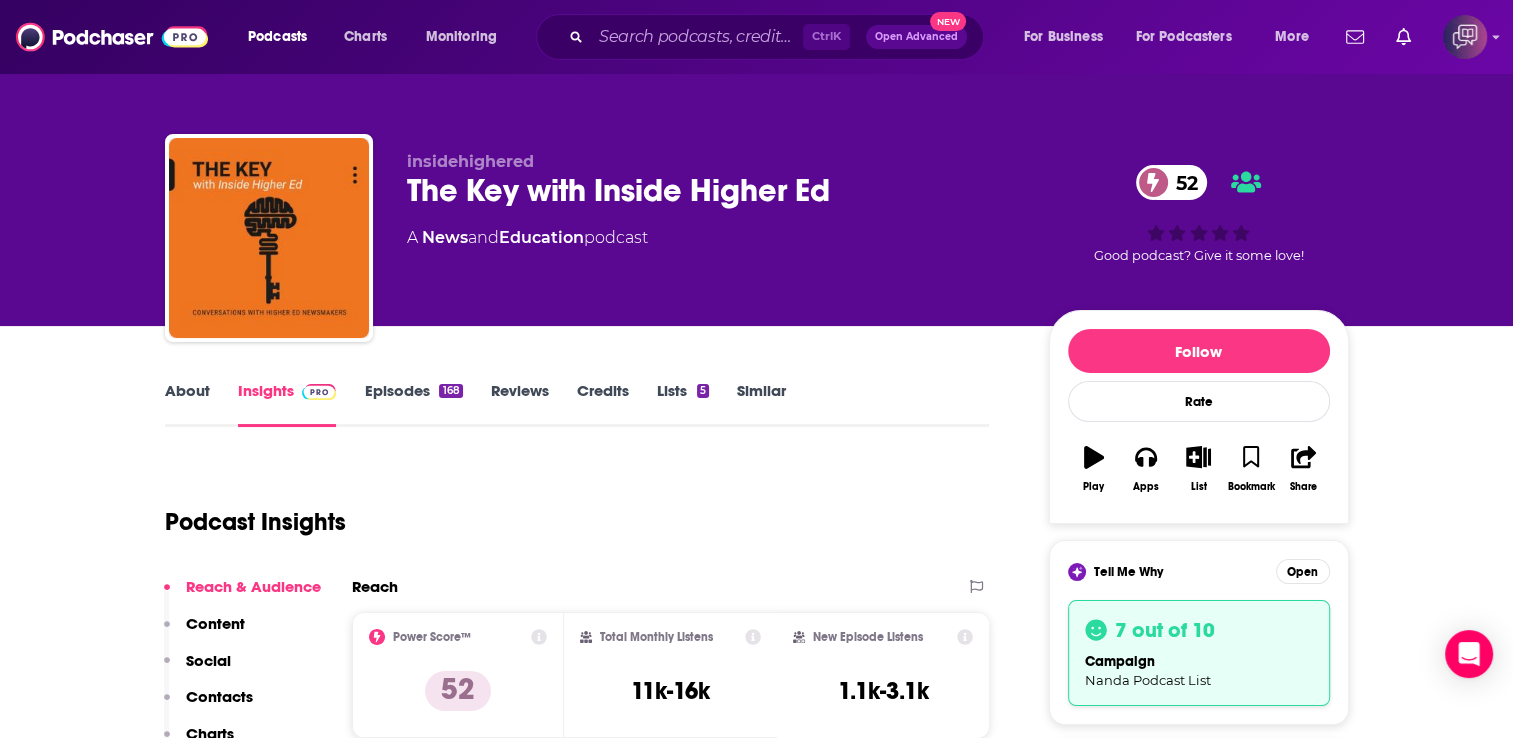 click on "About Insights Episodes 168 Reviews Credits Lists 5 Similar Podcast Insights Reach & Audience Content Social Contacts Charts Rate Card Sponsors Details Similar Contact Podcast Open Website  Reach Power Score™ 52 Total Monthly Listens 11k-16k New Episode Listens 1.1k-3.1k Export One-Sheet Audience Demographics Gender Mixed Age 27 yo Income $ $ $ $ $ Parental Status Parents Countries 1 United States 2 United Kingdom 3 Canada 4 India Top Cities San Diego, CA , Chicago, IL , Salt Lake City, UT , Los Angeles, CA , New York, NY , Washington, D.C. Interests Friends, Family & Relationships , Wedding , Restaurants, Food & Grocery , Toys, Children & Baby , Shopping & Retail , Television & Film Jobs Journalists/Reporters , Directors , Software Engineers , Retirees , Editors , PR Specialists Ethnicities White / Caucasian , African American , Hispanic , Asian Show More Content Political Skew Medium Left Socials This podcast does not have social handles yet. Contacts Charts All Charts All Categories All Countries 26 News" at bounding box center [757, 2632] 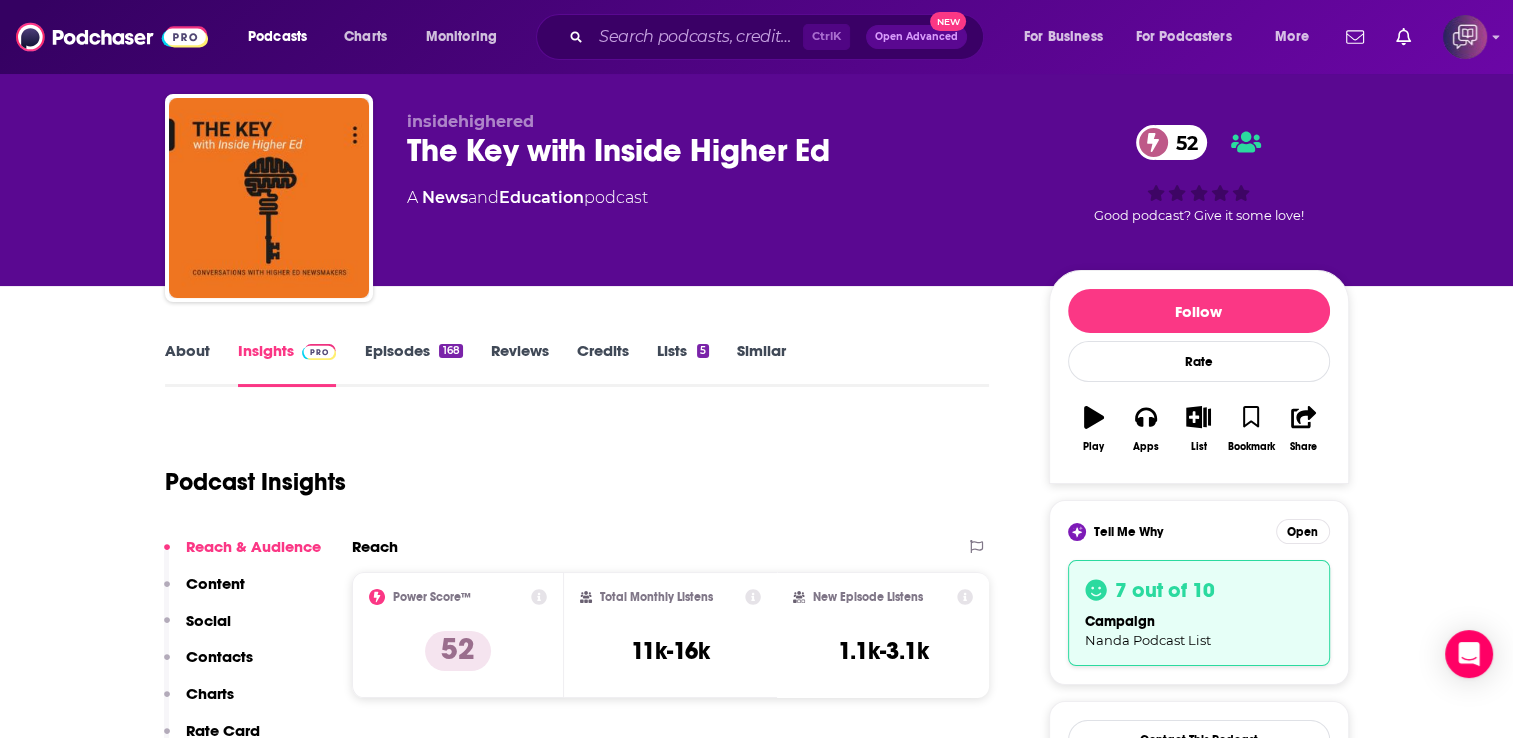 scroll, scrollTop: 80, scrollLeft: 0, axis: vertical 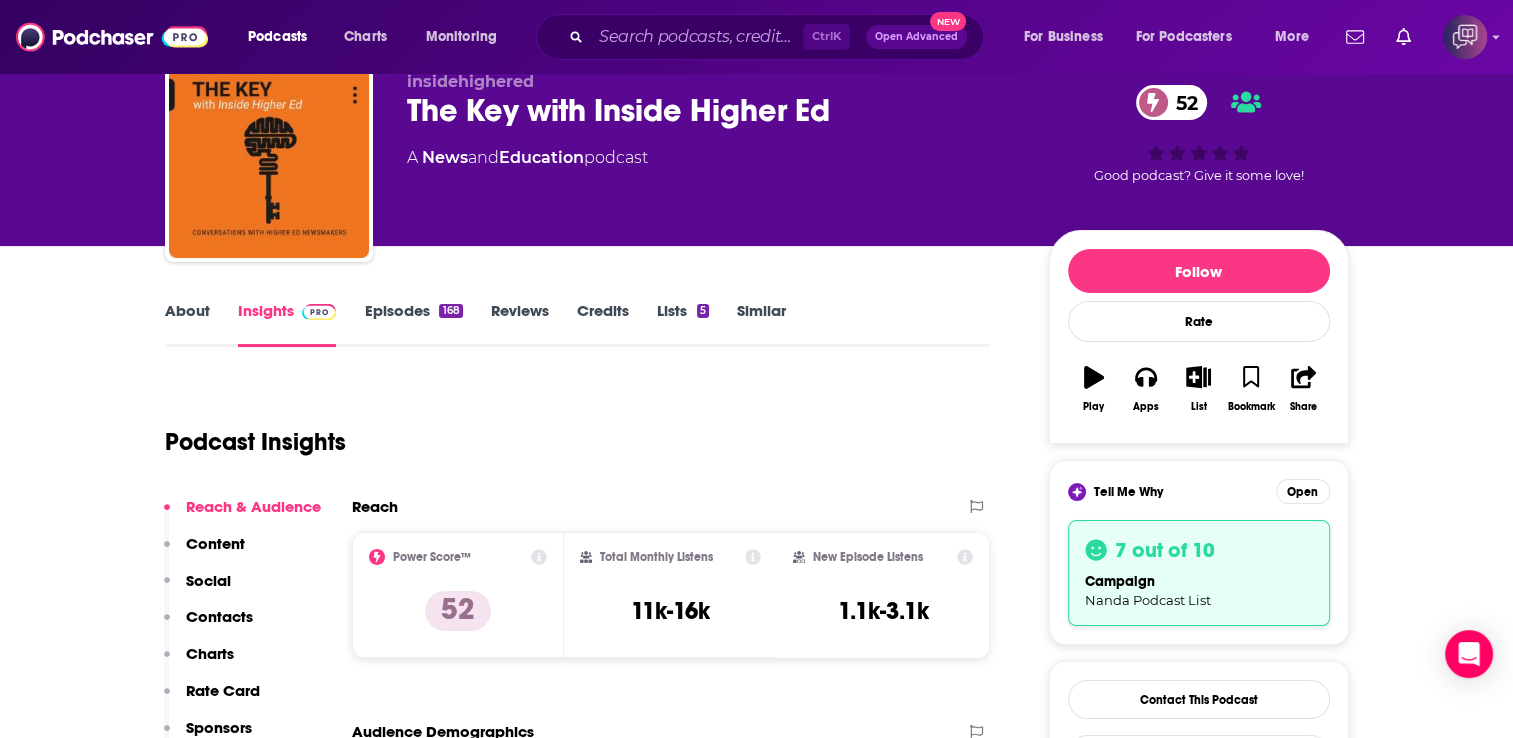 click on "Contacts" at bounding box center [219, 616] 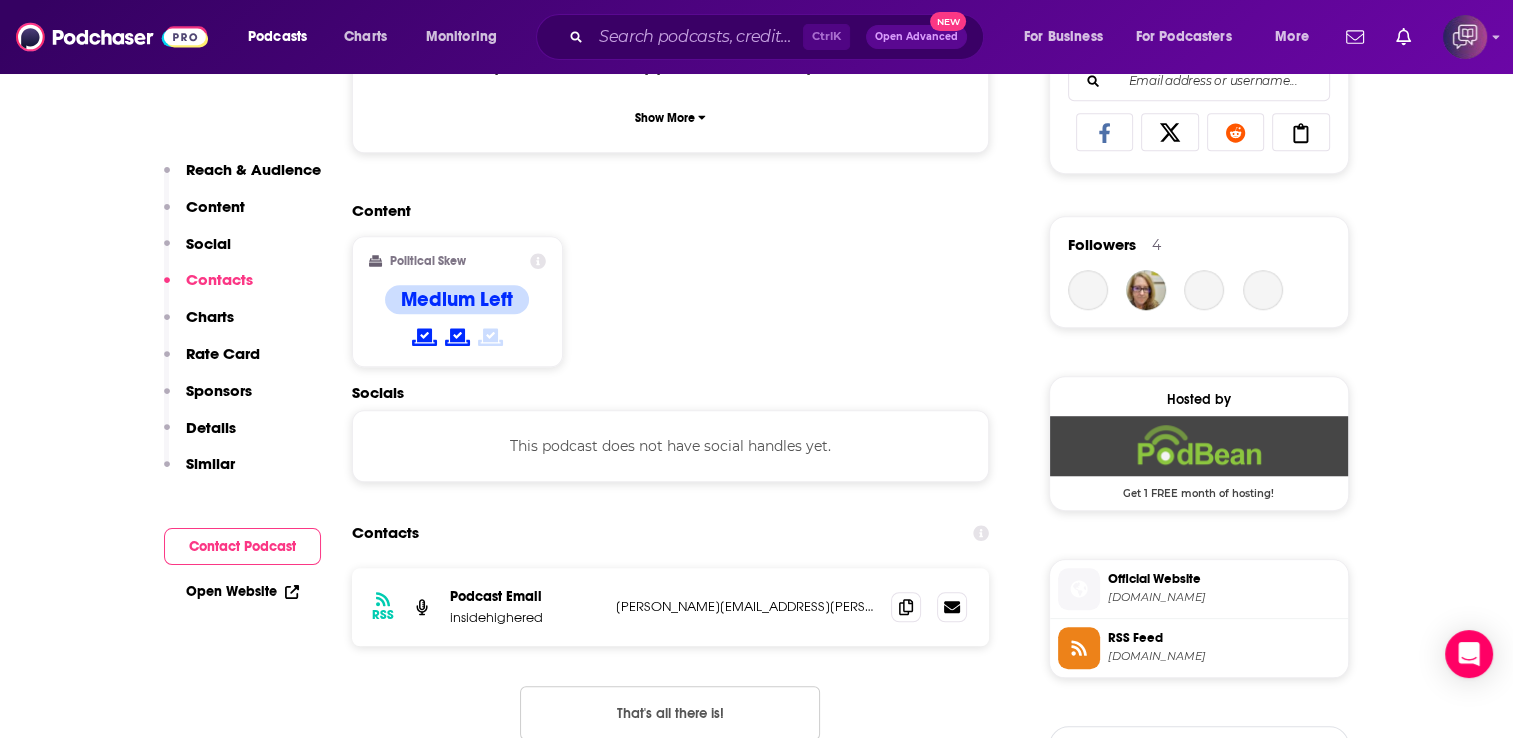 scroll, scrollTop: 1608, scrollLeft: 0, axis: vertical 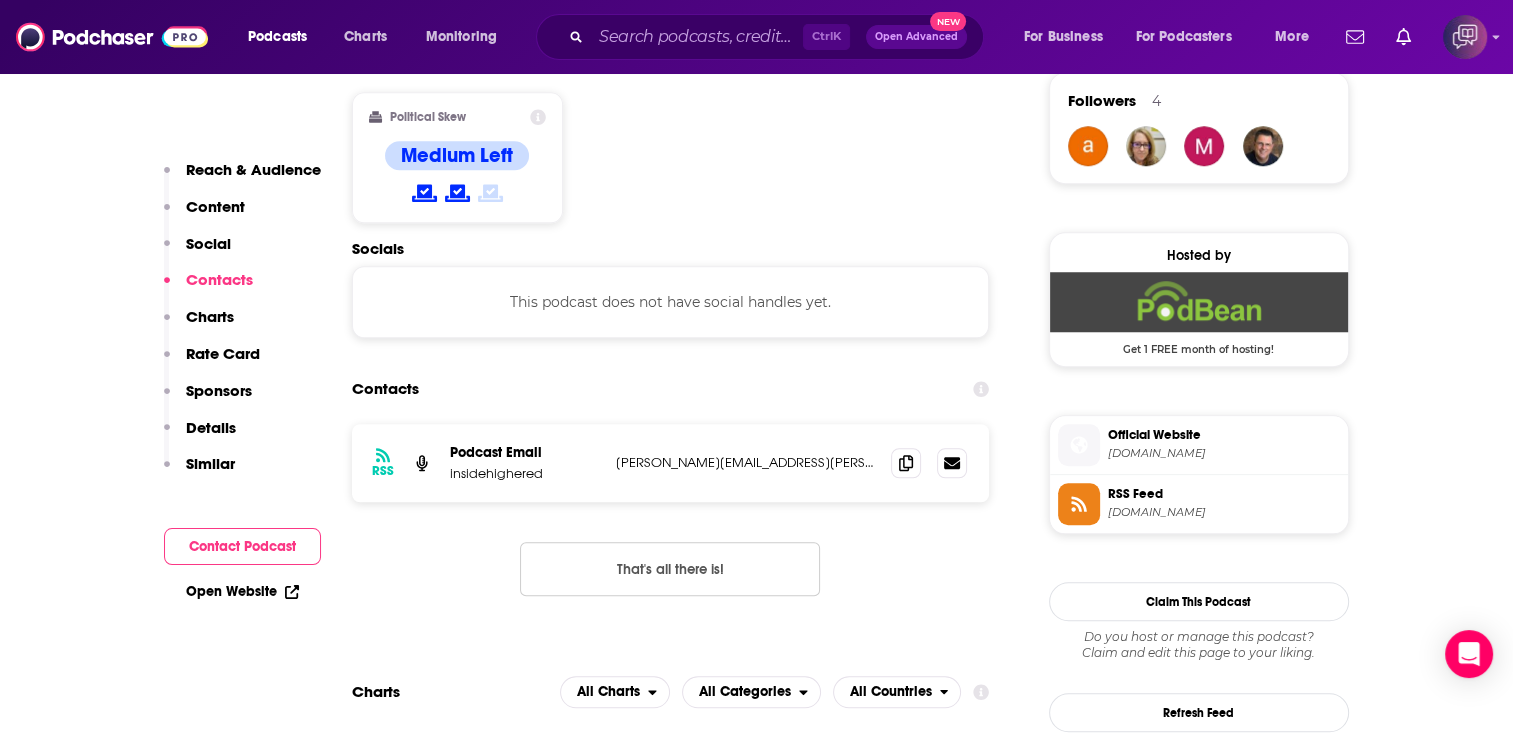 click on "RSS   Podcast Email insidehighered dana.miller@insidehighered.com dana.miller@insidehighered.com That's all there is!" at bounding box center (671, 526) 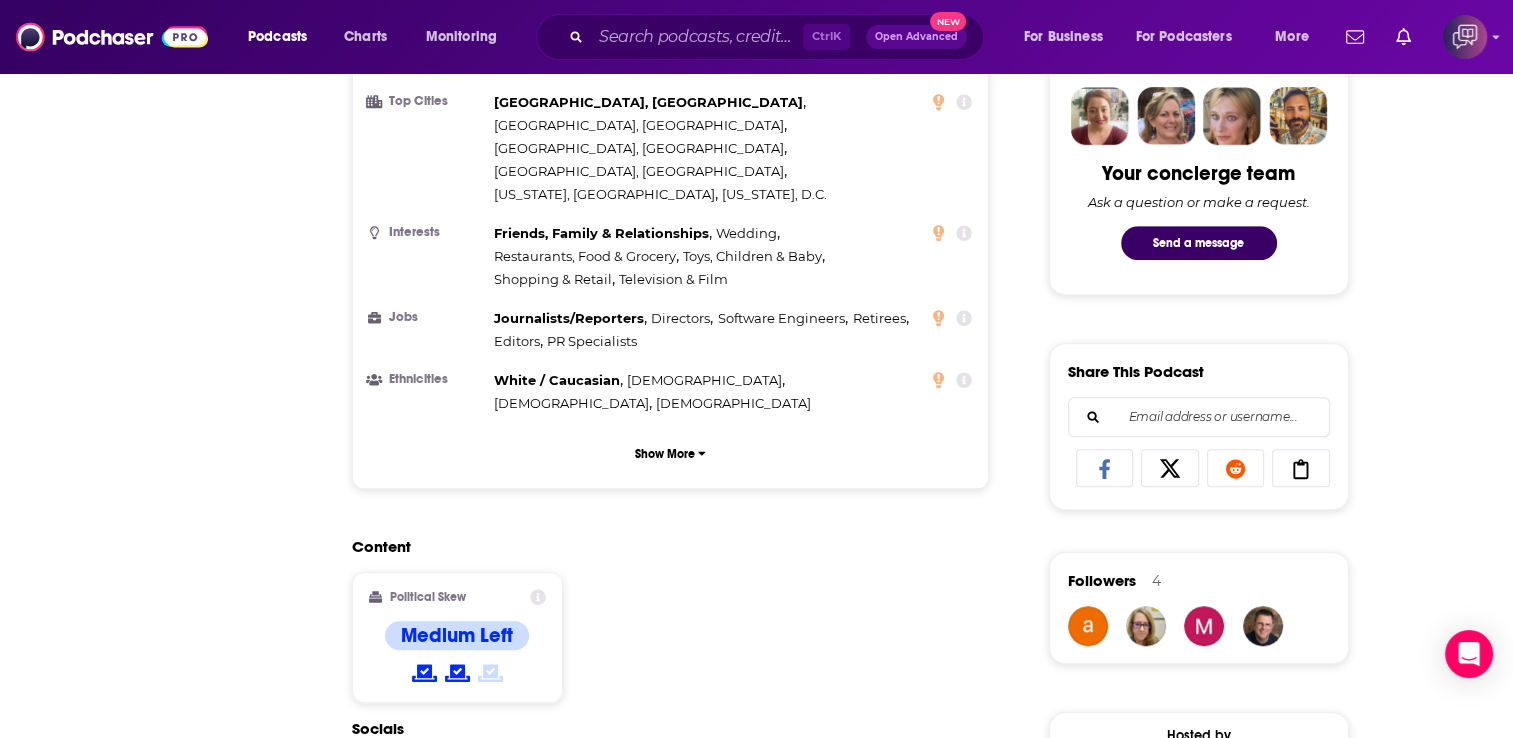 scroll, scrollTop: 0, scrollLeft: 0, axis: both 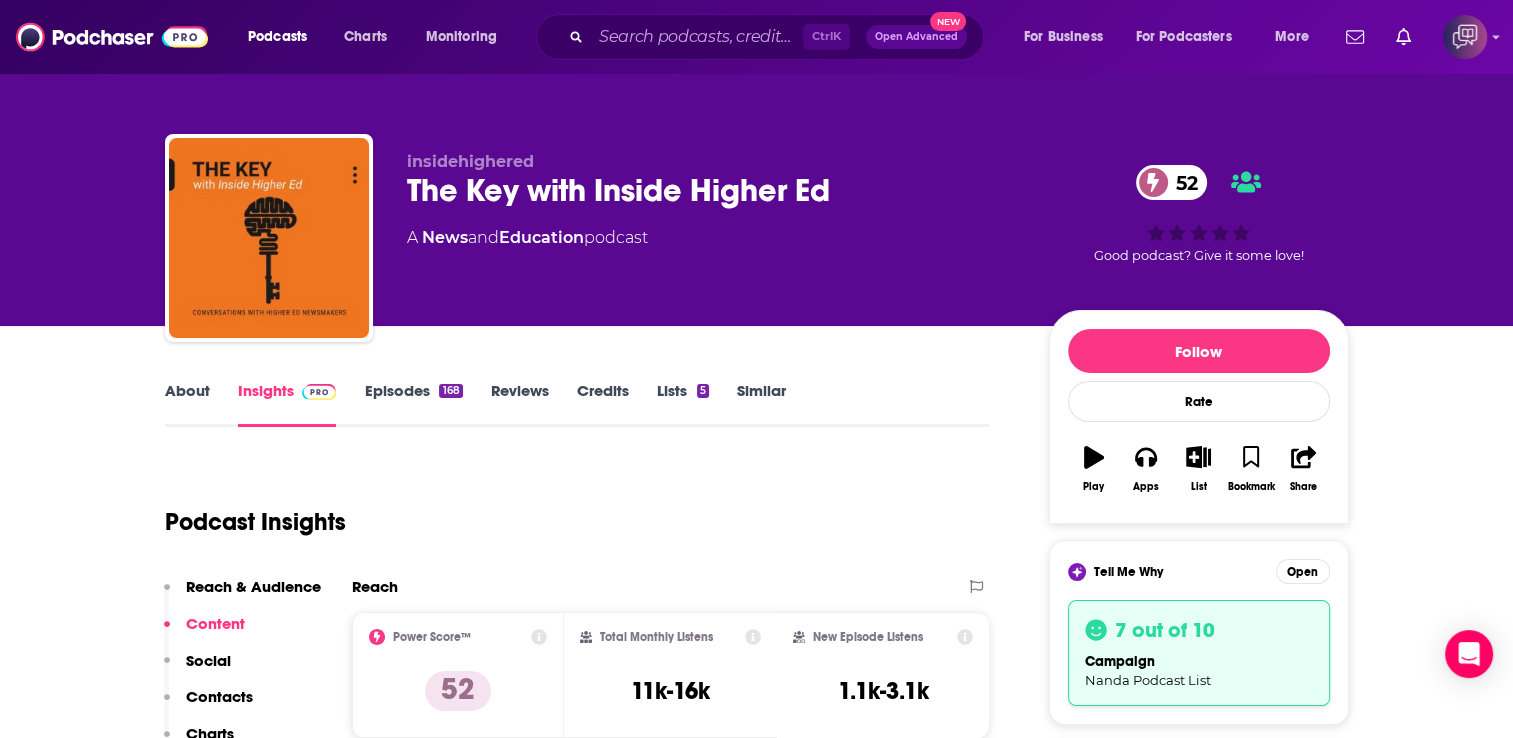 click on "Episodes 168" at bounding box center [413, 404] 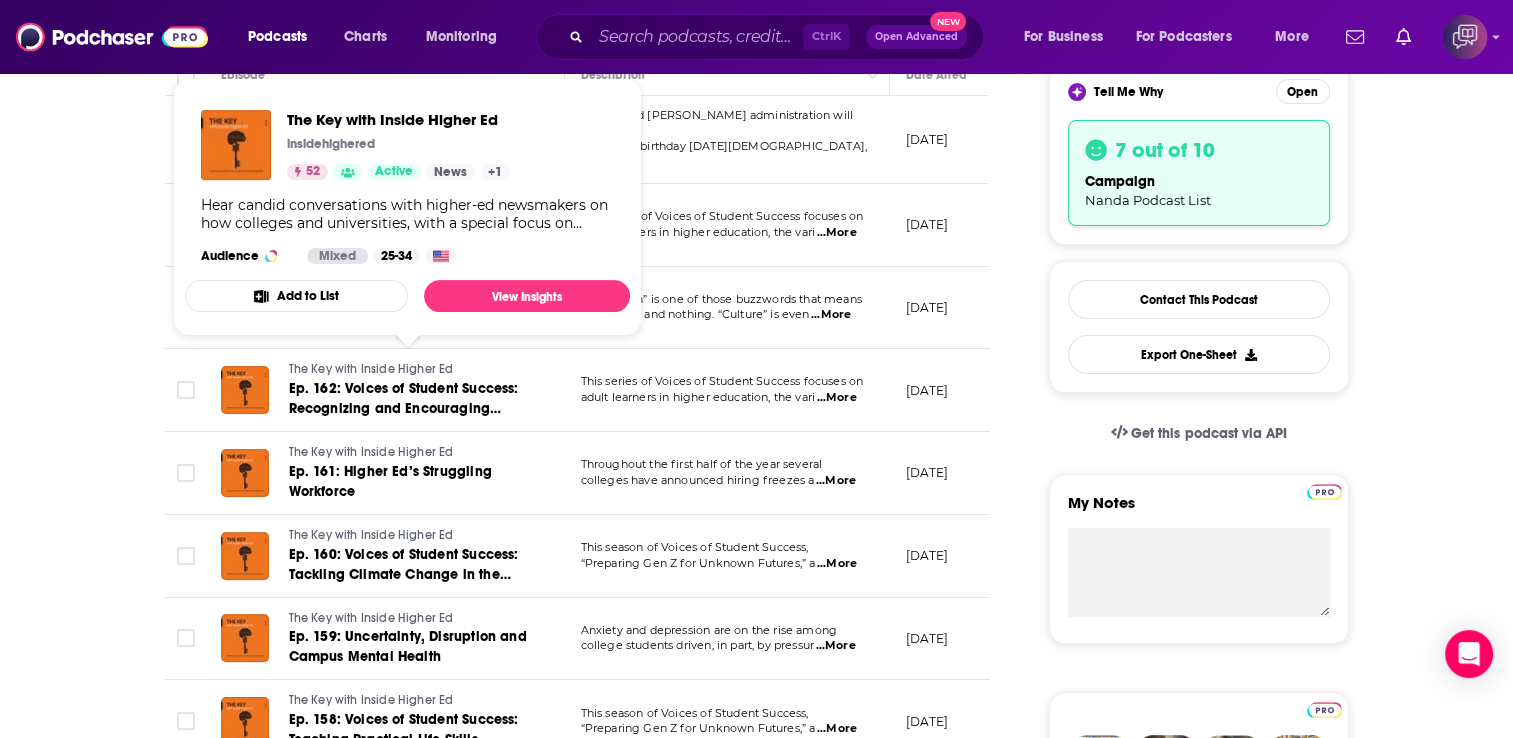 scroll, scrollTop: 520, scrollLeft: 0, axis: vertical 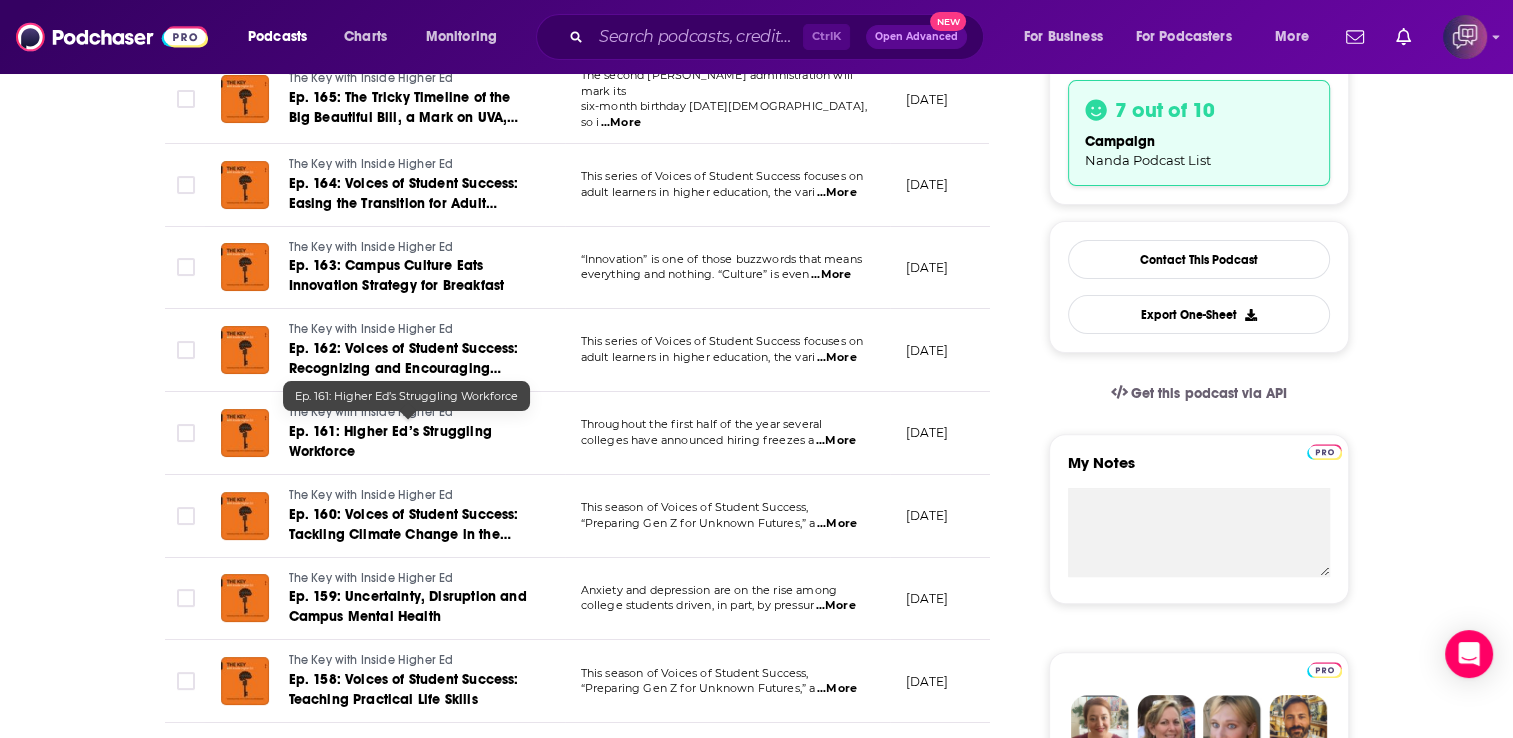 click on "Ep. 161: Higher Ed’s Struggling Workforce" at bounding box center [390, 441] 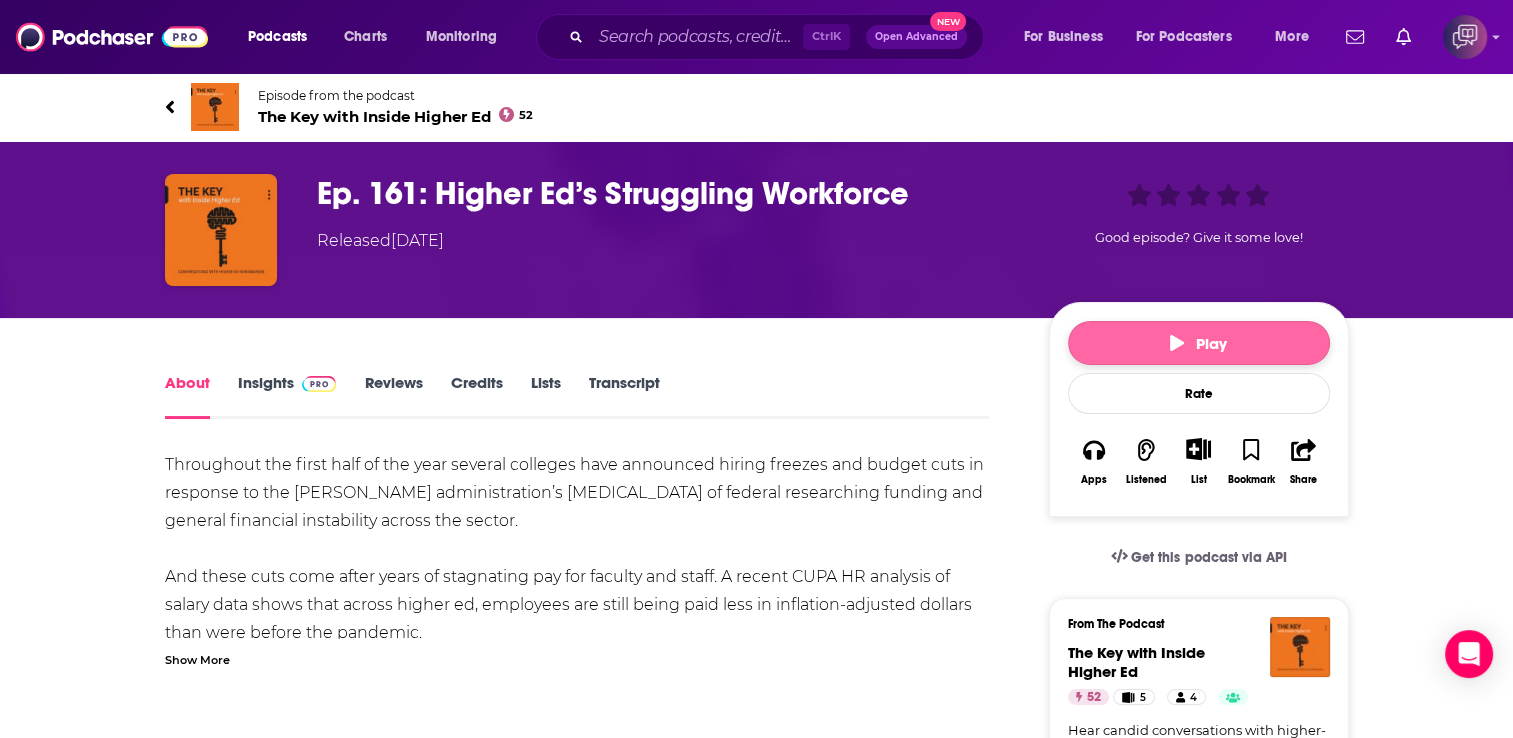 click on "Play" at bounding box center [1199, 343] 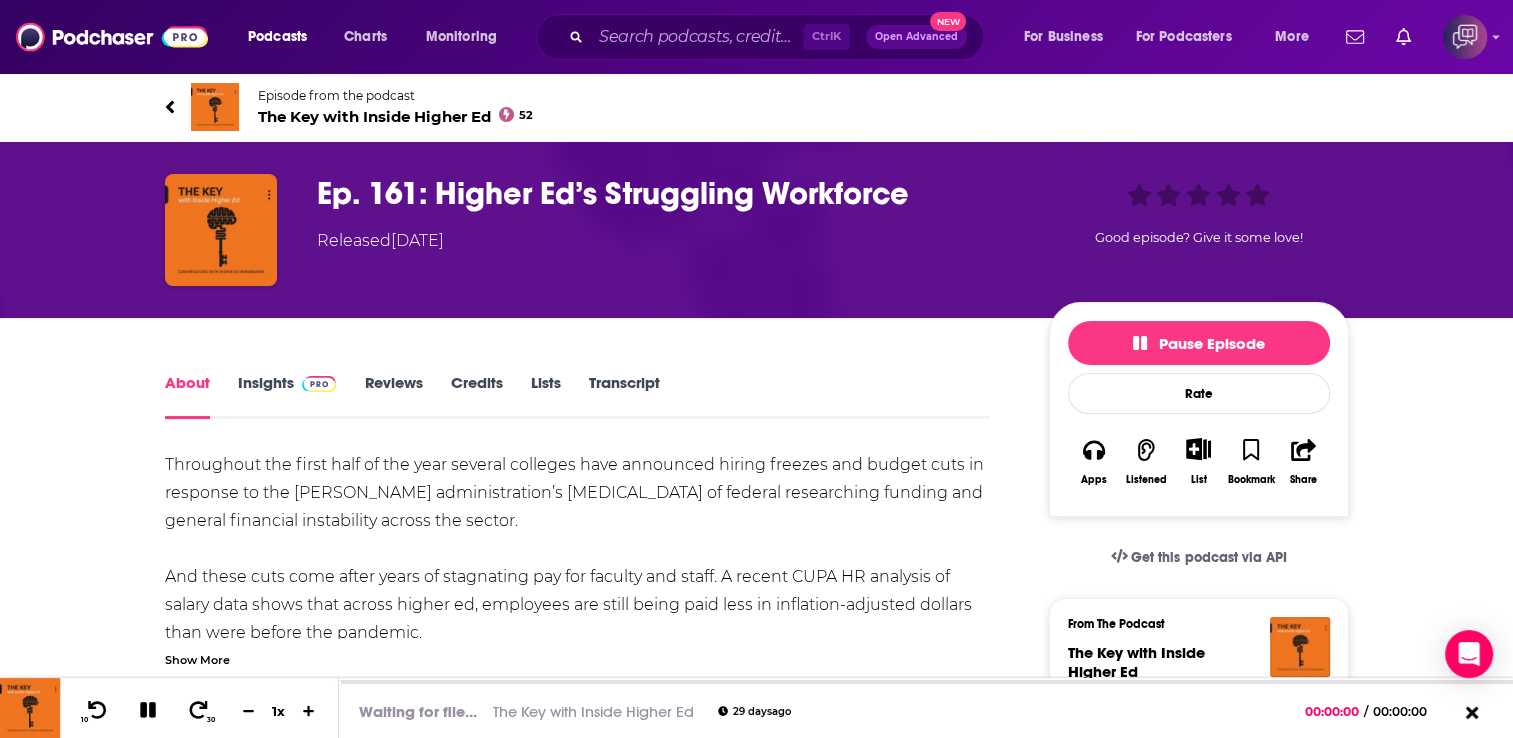 click on "About Insights Reviews Credits Lists Transcript Throughout the first half of the year several colleges have announced hiring freezes and budget cuts in response to the Trump administration’s slashing of federal researching funding and general financial instability across the sector.
And these cuts come after years of stagnating pay for faculty and staff. A recent CUPA HR analysis of salary data shows that across higher ed, employees are still being paid less in inflation-adjusted dollars than were before the pandemic.
To help us understand what this environment means for the future of the higher ed workforce, Sara Custer, Inside Higher Ed's editor in chief, recently spoke with Kevin McClure professor of higher education and chair of the Department of Educational Leadership at the University of North Carolina Wilmington.
Find out more about Kevin and his work  here.
Thanks to Grammarly for sponsoring this episode. Show More Creators & Guests . You can   add them yourself   Episode Reviews     Rate 5" at bounding box center (757, 1144) 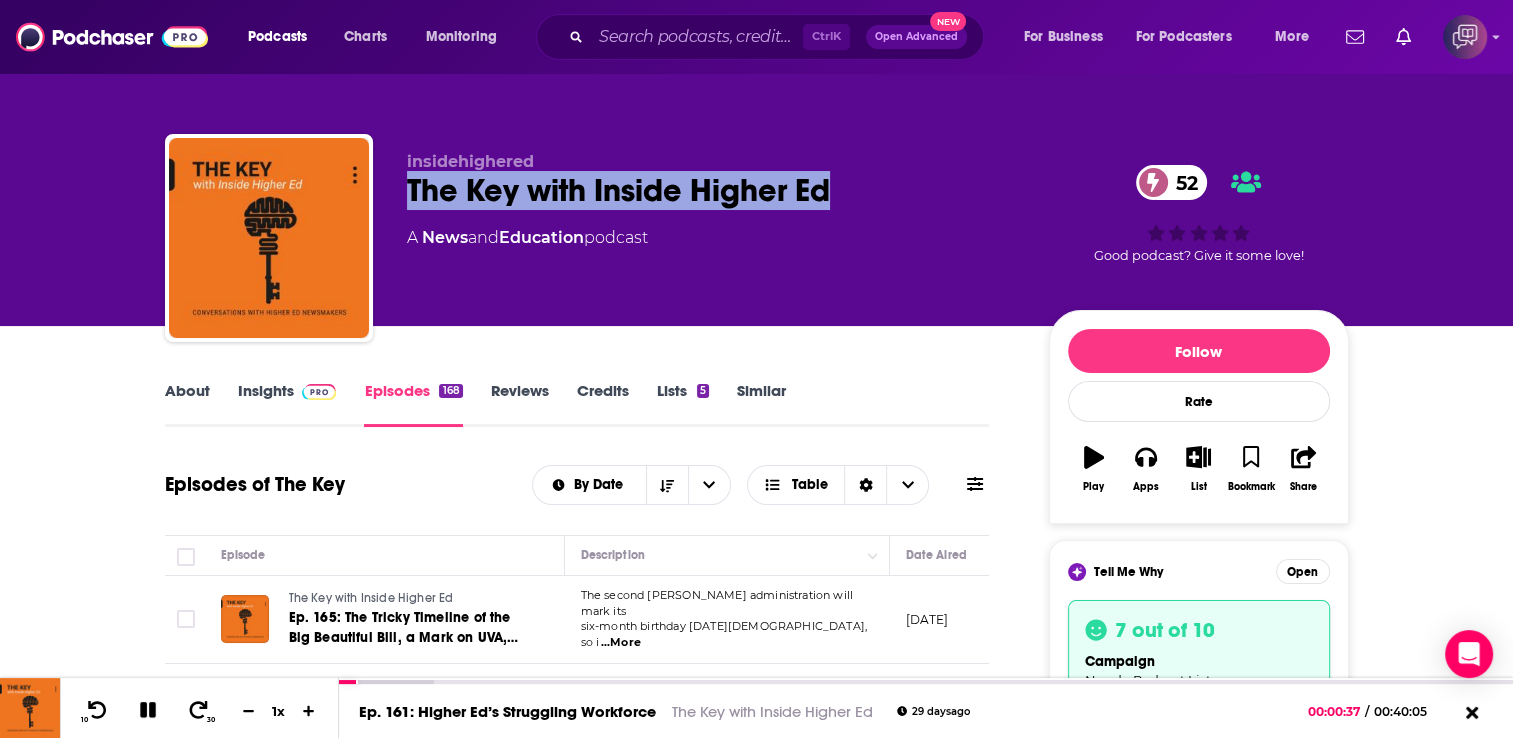 drag, startPoint x: 845, startPoint y: 191, endPoint x: 415, endPoint y: 195, distance: 430.01862 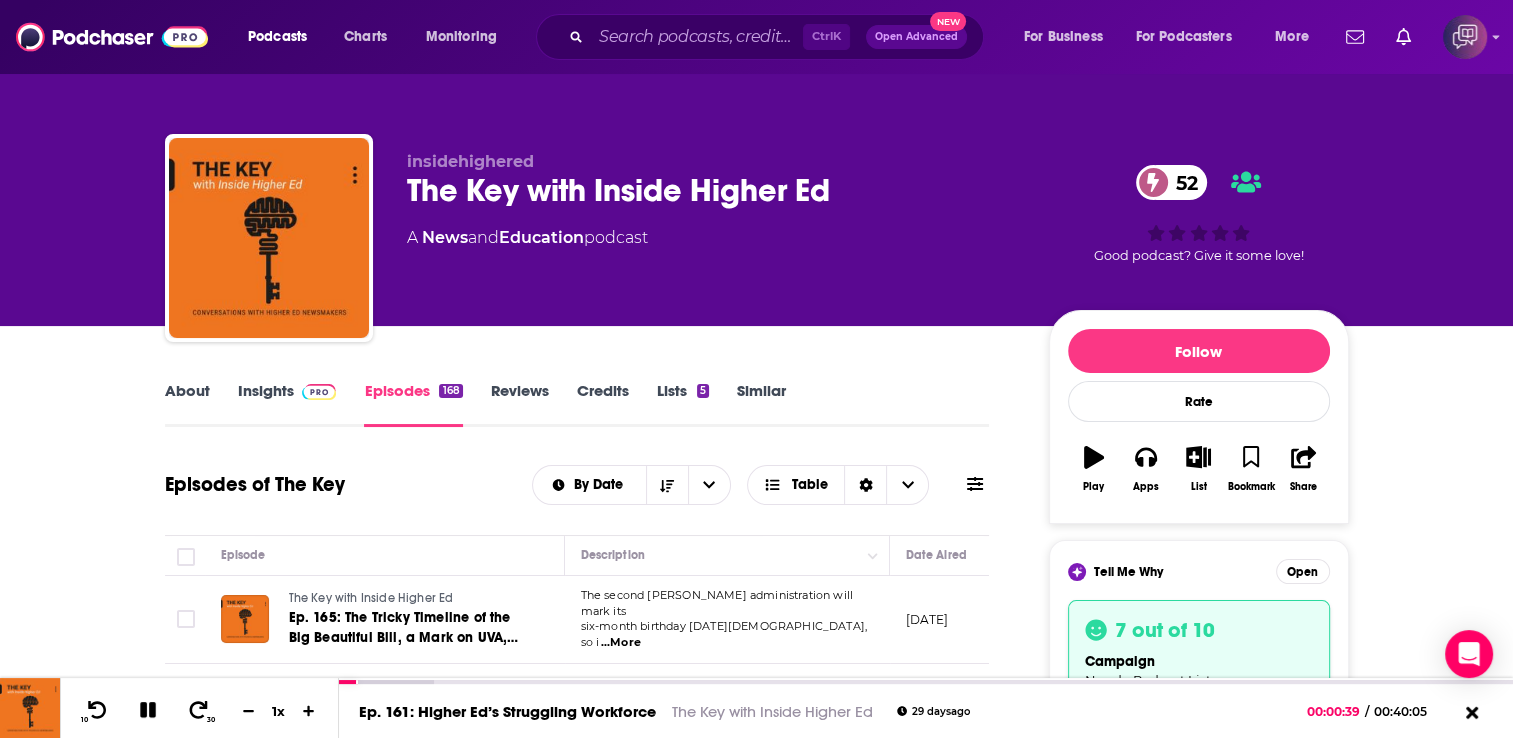 drag, startPoint x: 415, startPoint y: 195, endPoint x: 404, endPoint y: 197, distance: 11.18034 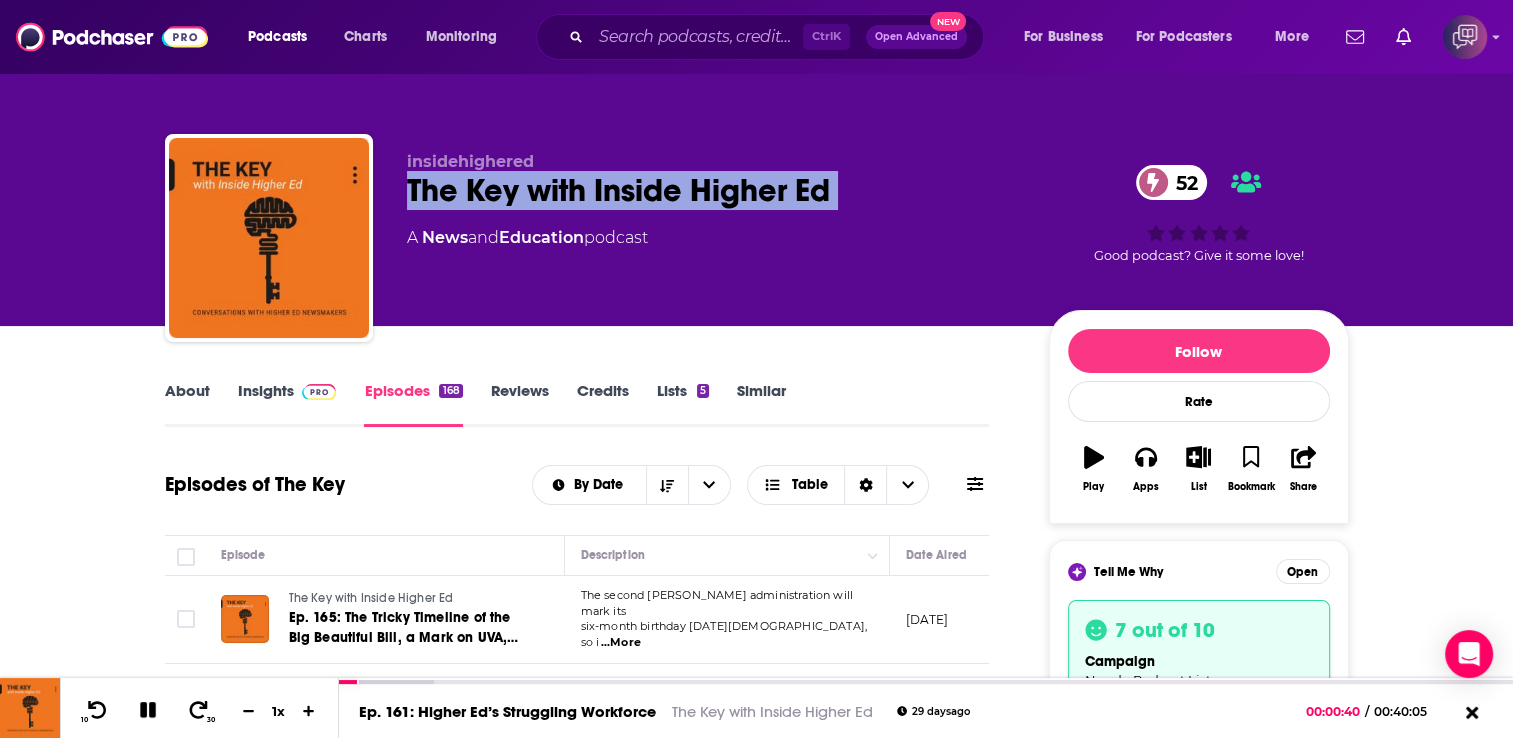 drag, startPoint x: 404, startPoint y: 197, endPoint x: 844, endPoint y: 194, distance: 440.01022 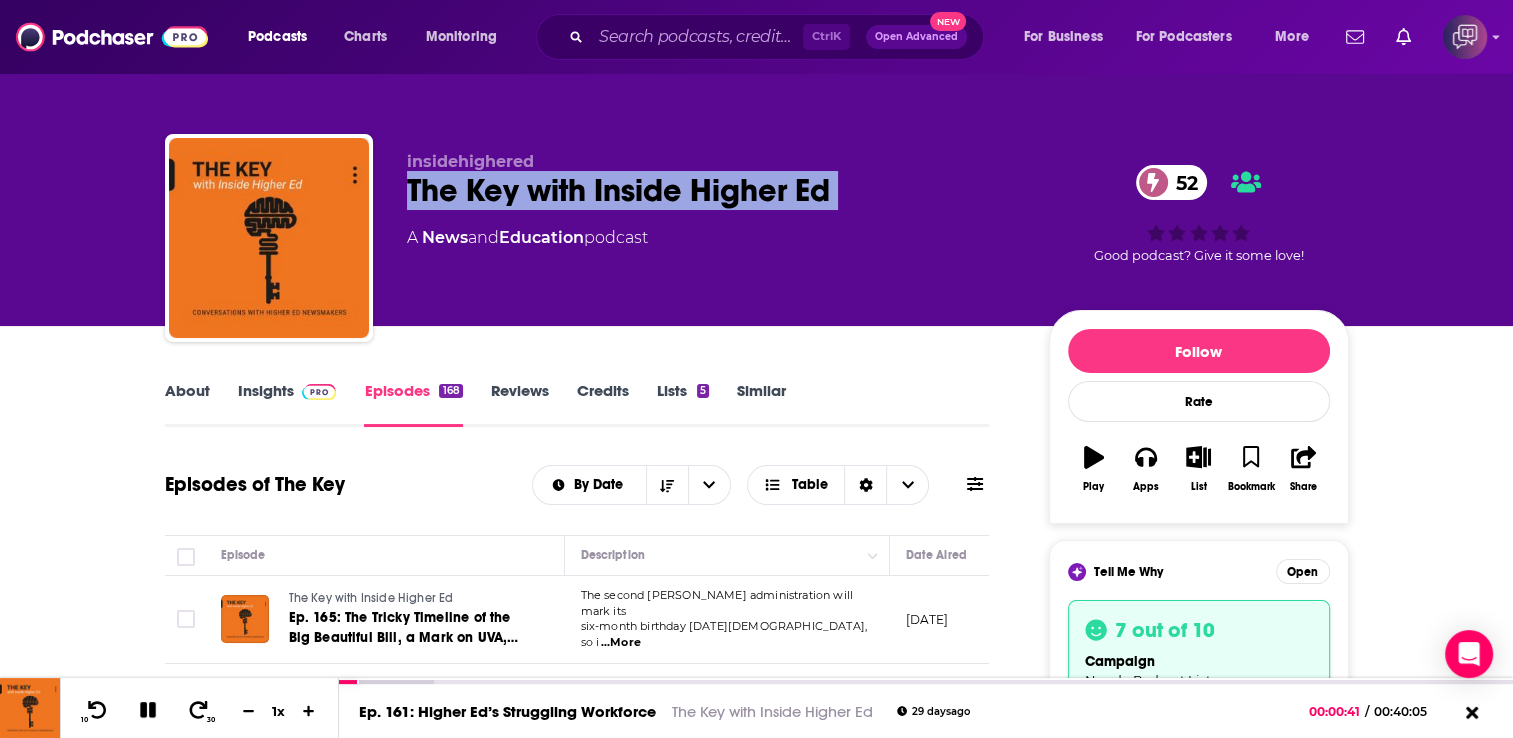 copy on "The Key with Inside Higher Ed 52" 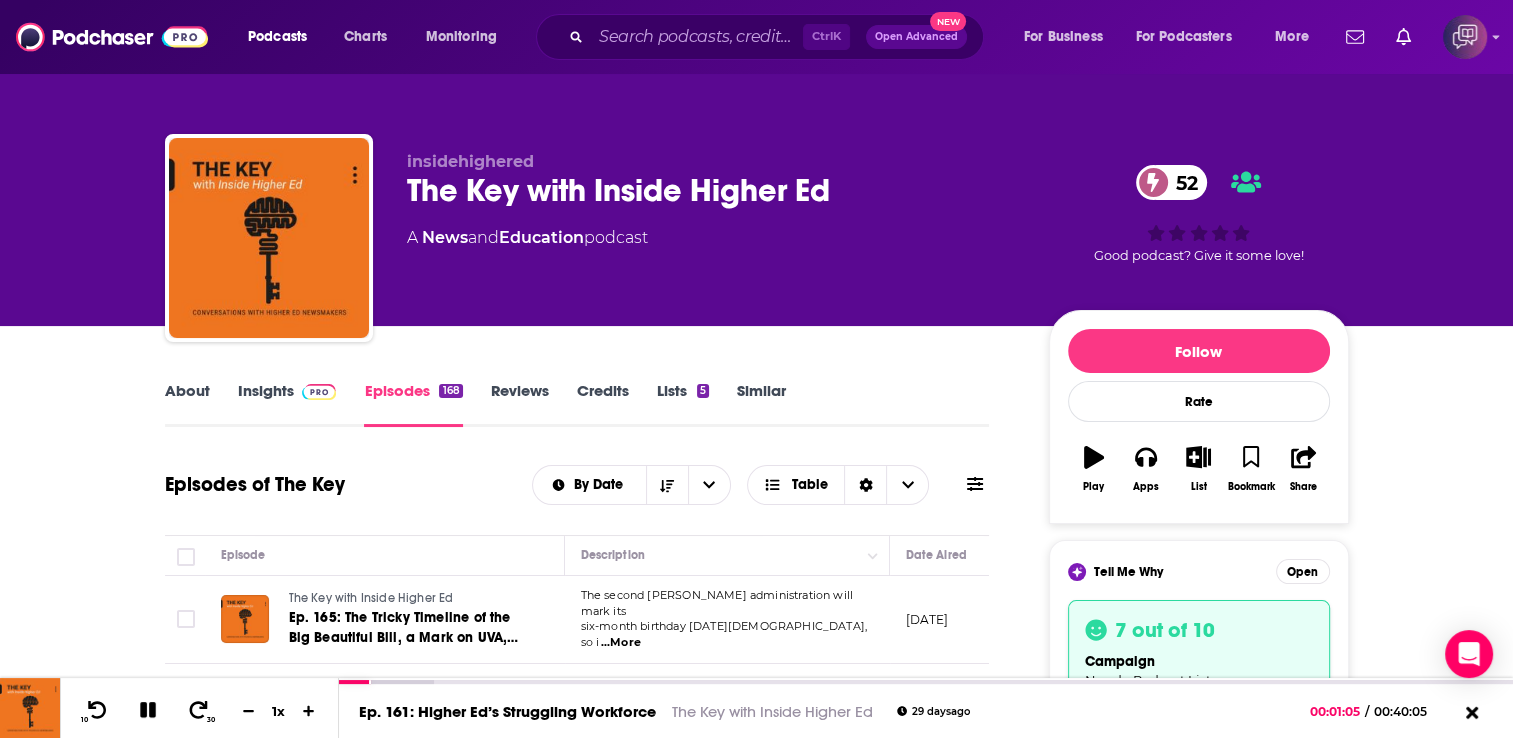 click on "About Insights Episodes 168 Reviews Credits Lists 5 Similar Episodes of The Key By Date Table Episode Description Date Aired Reach Episode Guests Length The Key with Inside Higher Ed Ep. 165: The Tricky Timeline of the Big Beautiful Bill, a Mark on UVA, Record FAFSA Figures The second Trump administration will mark its six-month birthday on Sunday July 20, so i  ...More July 17, 2025  Pending -- 44:49 s The Key with Inside Higher Ed Ep. 164: Voices of Student Success: Easing the Transition for Adult Learners This series of Voices of Student Success focuses on adult learners in higher education, the vari  ...More July 10, 2025 1.3k-3.3k -- 23:06 s The Key with Inside Higher Ed Ep. 163: Campus Culture Eats Innovation Strategy for Breakfast “Innovation” is one of those buzzwords that means everything and nothing. “Culture” is even   ...More July 3, 2025 1.4k-3.4k -- 37:28 s The Key with Inside Higher Ed Ep. 162: Voices of Student Success: Recognizing and Encouraging Military-Affiliated Students  ...More" at bounding box center (757, 1664) 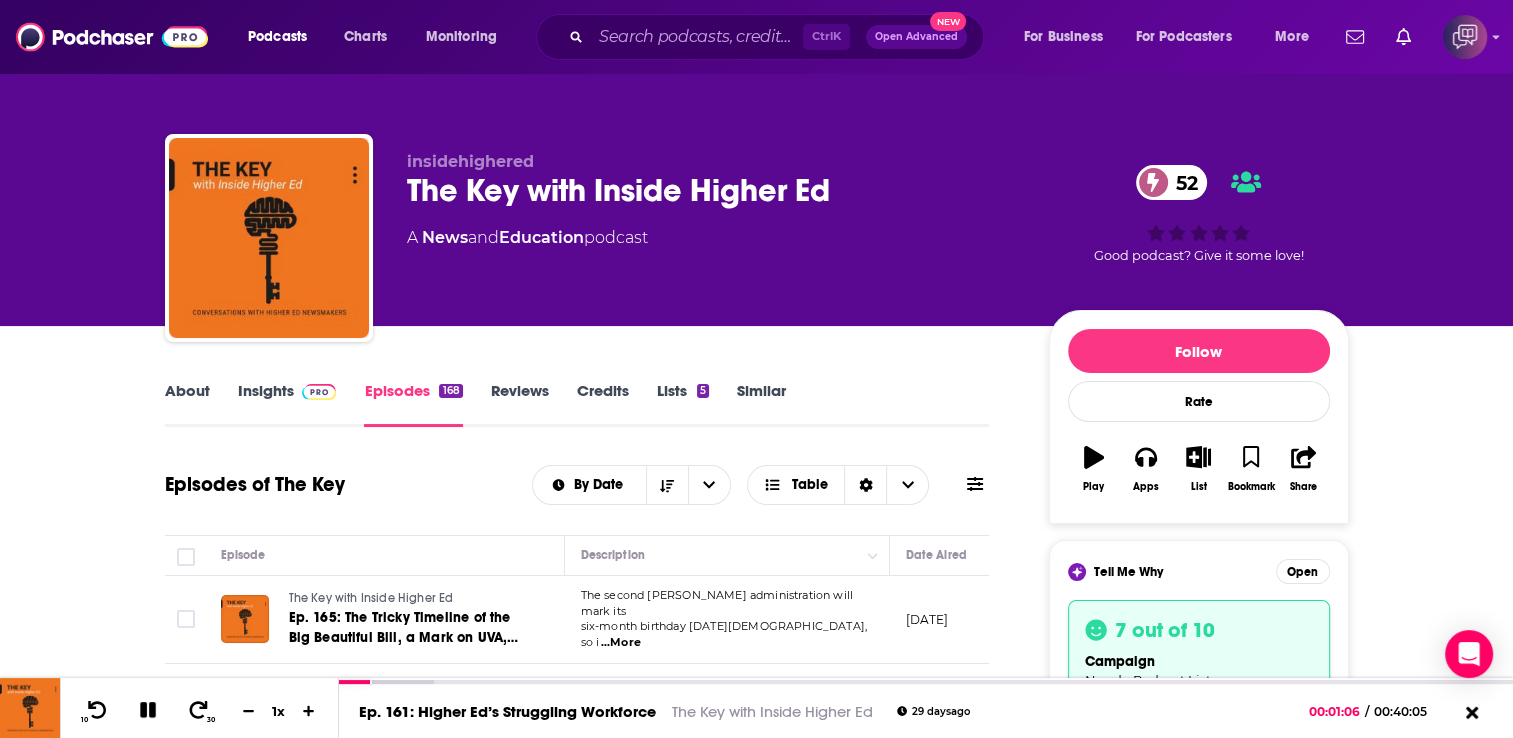 click on "About" at bounding box center (187, 404) 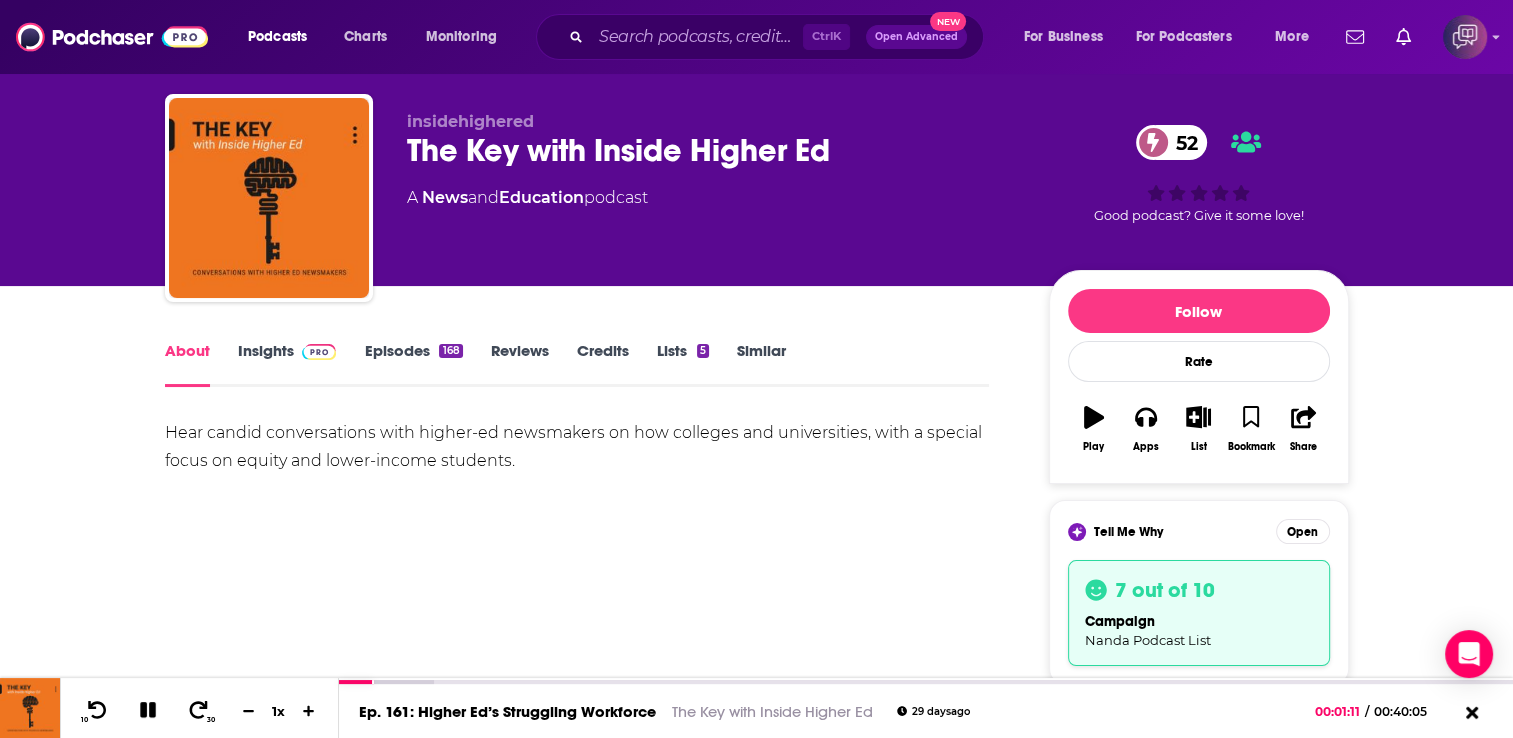 scroll, scrollTop: 640, scrollLeft: 0, axis: vertical 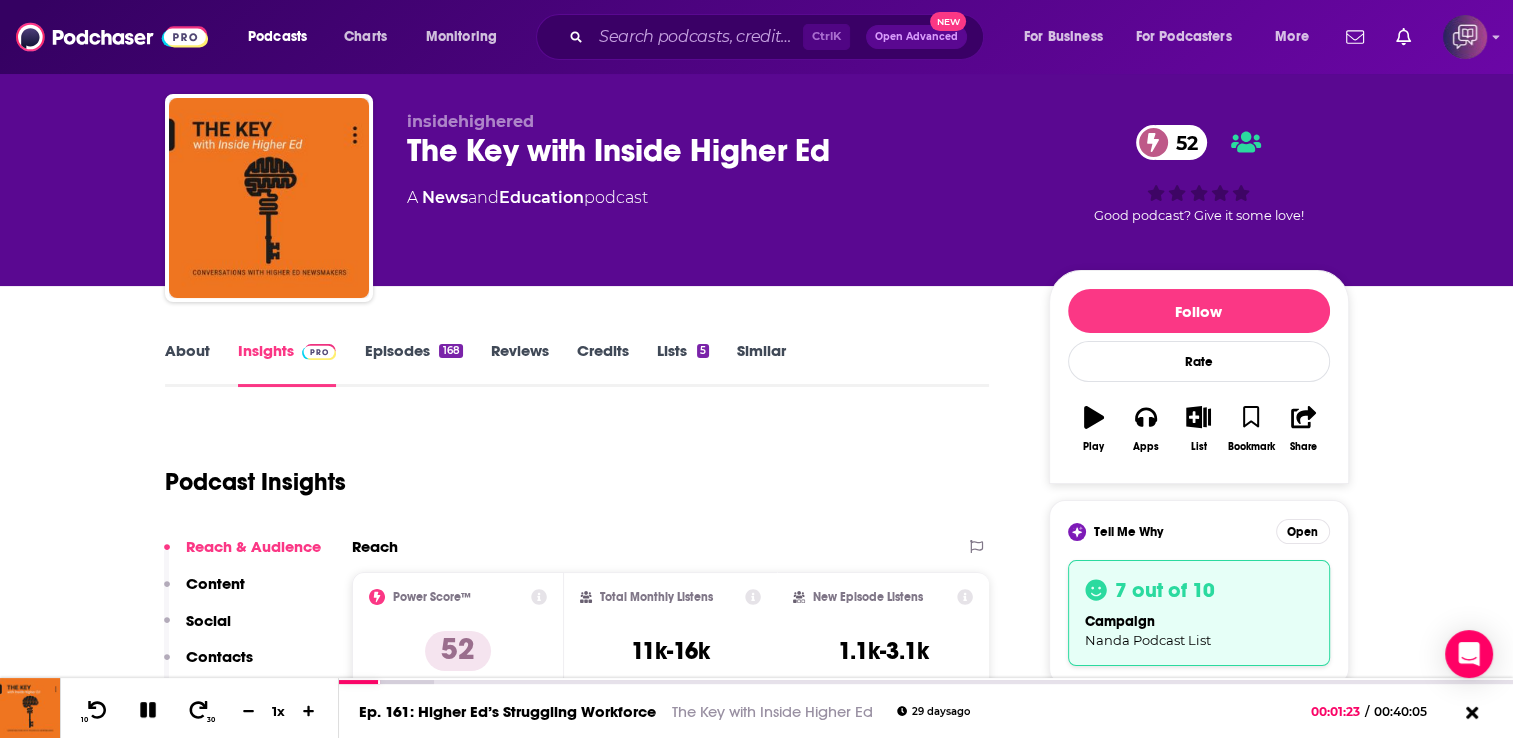 click on "Contacts" at bounding box center (219, 656) 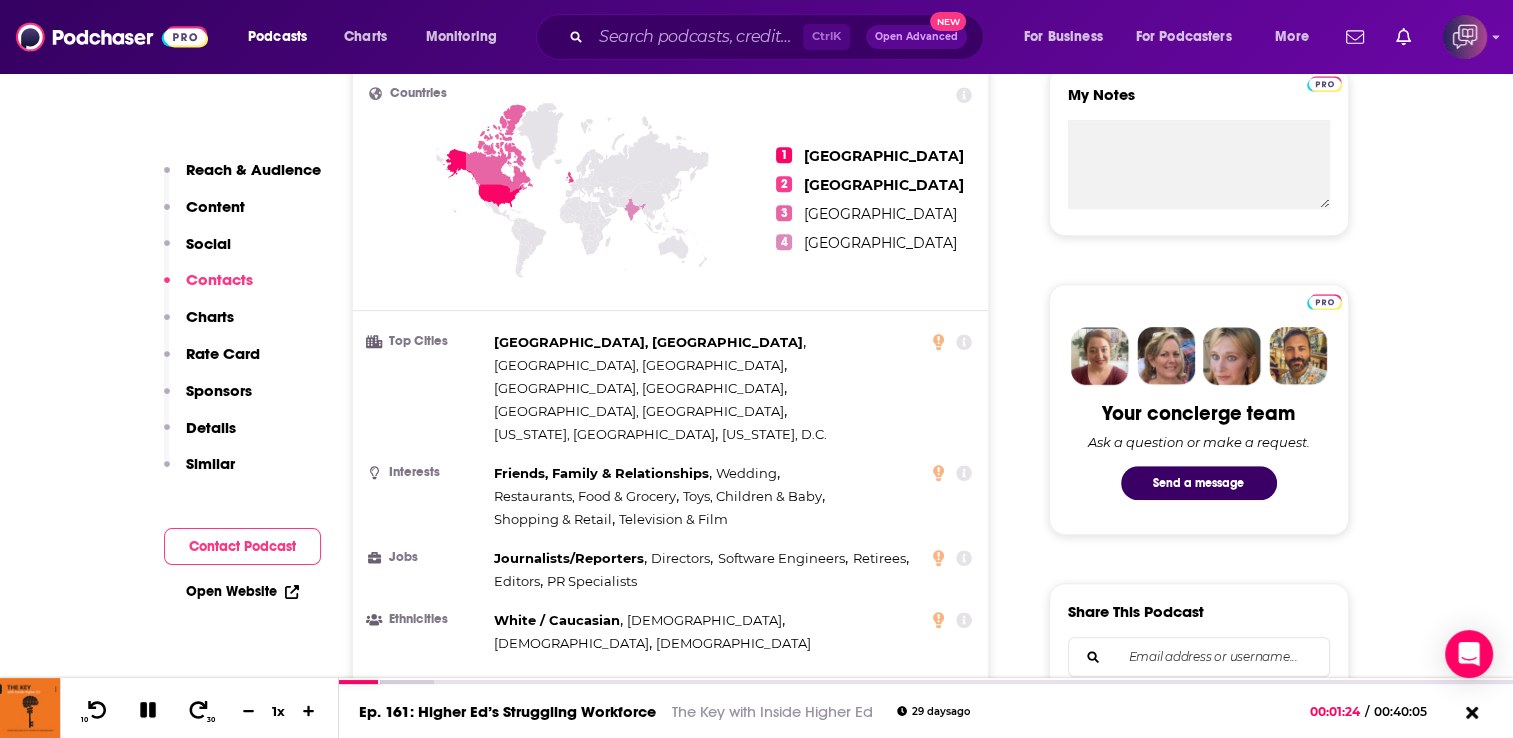 scroll, scrollTop: 1608, scrollLeft: 0, axis: vertical 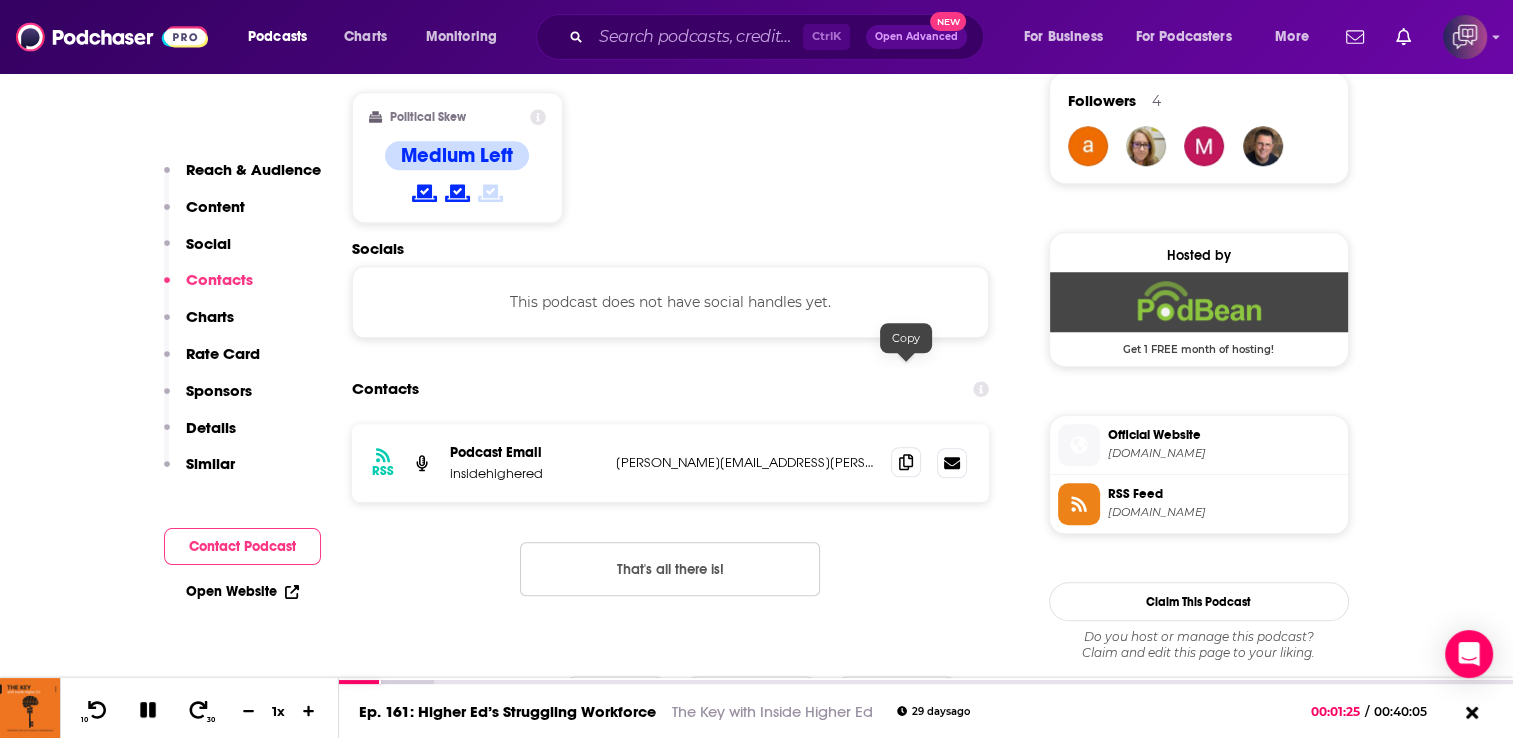 click 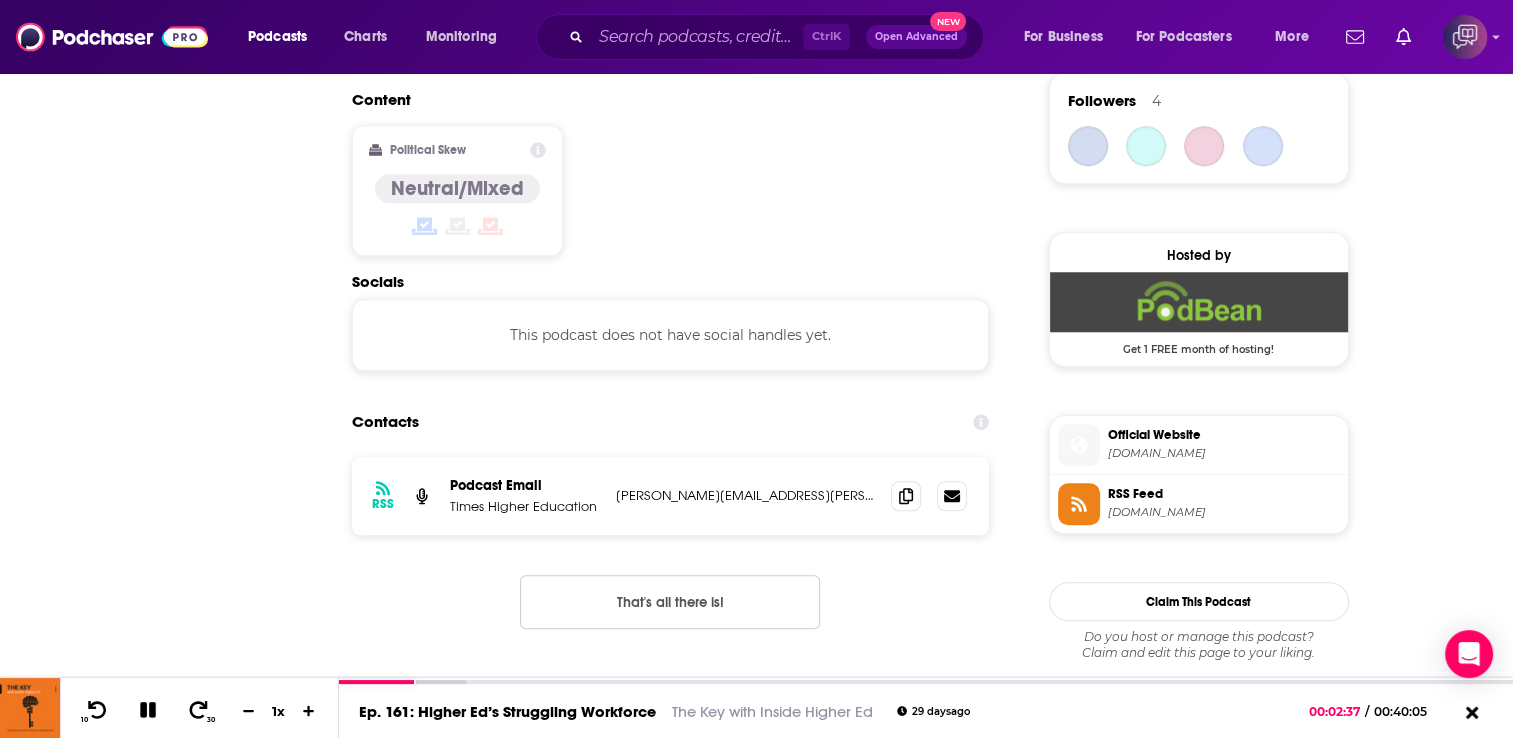 click on "About Insights Episodes 195 Reviews Credits 1 Lists 4 Similar Podcast Insights Reach & Audience Content Social Contacts Charts Rate Card Sponsors Details Similar Contact Podcast Open Website  Reach Power Score™ 53 Total Monthly Listens 6.2k-9.2k New Episode Listens 1.8k-3.8k Export One-Sheet Audience Demographics Gender Male Age 29 yo Income $ $ $ $ $ Parental Status Mixed Countries 1 United States 2 United Kingdom 3 India 4 Australia Top Cities Sydney , San Diego, CA , Melbourne , Chicago, IL , Salt Lake City, UT , New York, NY Interests Friends, Family & Relationships , Camera & Photography , Restaurants, Food & Grocery , Sports , Travel, Tourism & Aviation , Electronics & Computers Jobs Education Specialists , Teachers , Directors , Principals , Consultants , Administrators Ethnicities White / Caucasian , African American , Asian , Hispanic Show More Content Political Skew Neutral/Mixed Socials This podcast does not have social handles yet. Contacts   RSS   Podcast Email Times Higher Education Charts 26" at bounding box center [757, 2934] 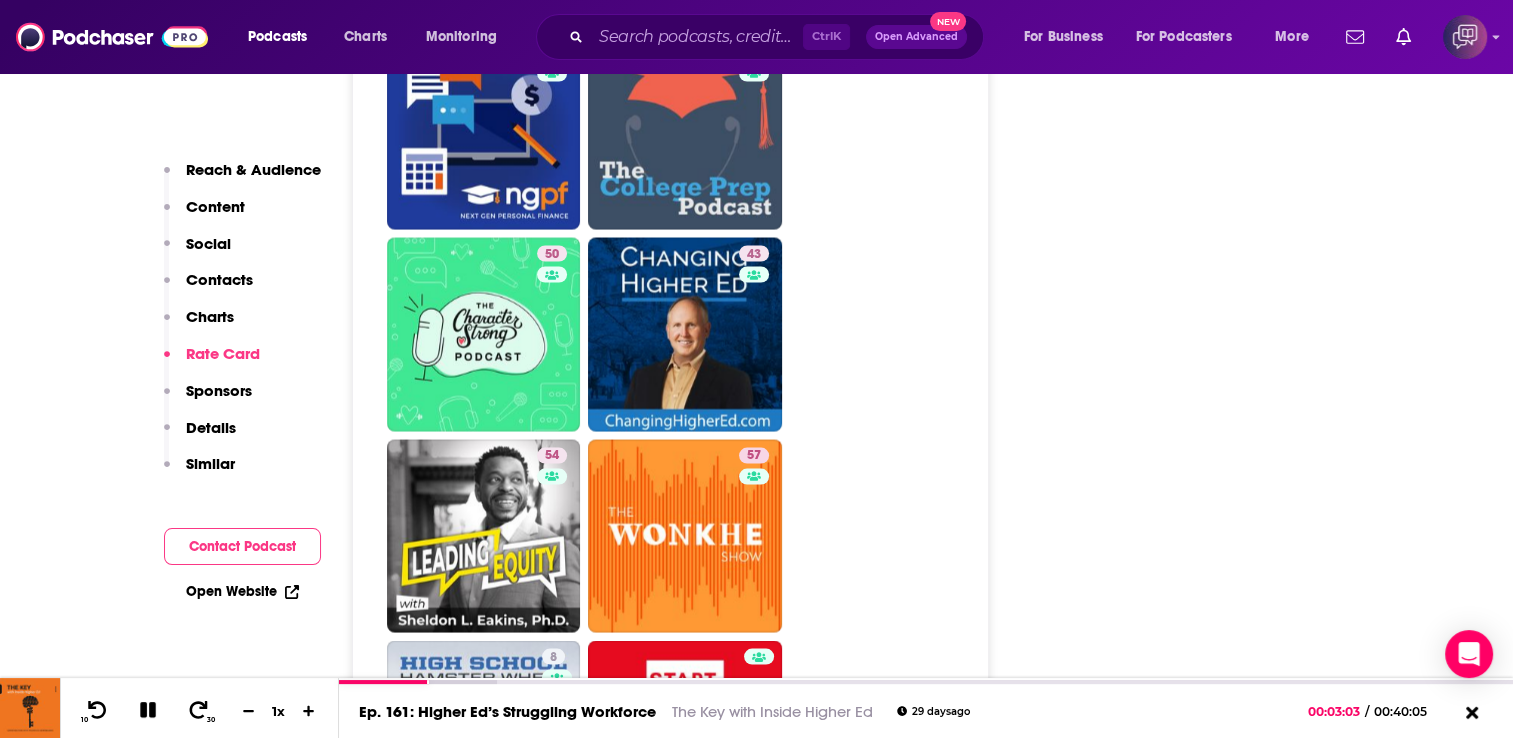 scroll, scrollTop: 3788, scrollLeft: 0, axis: vertical 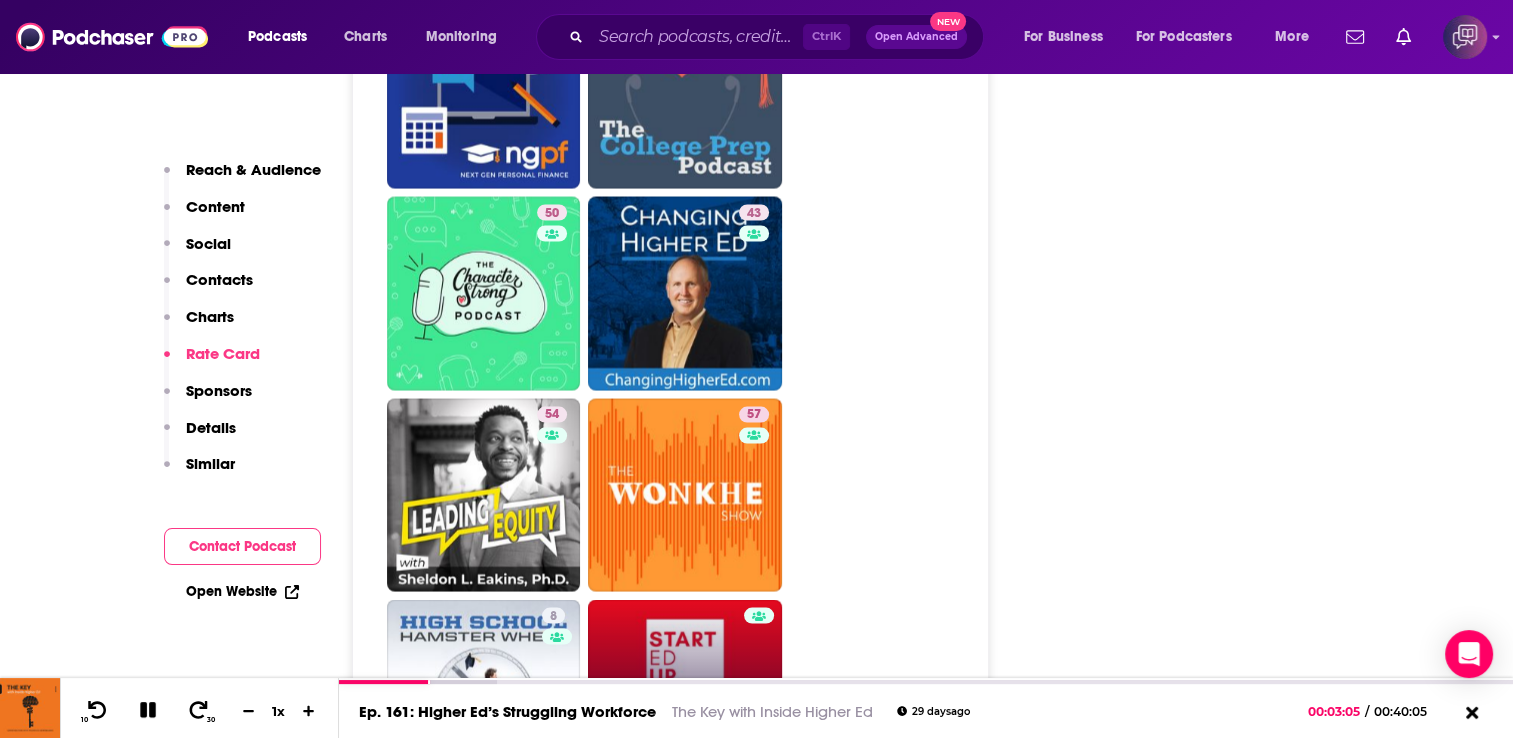 click on "StartEdUp Podcast" at bounding box center [685, 697] 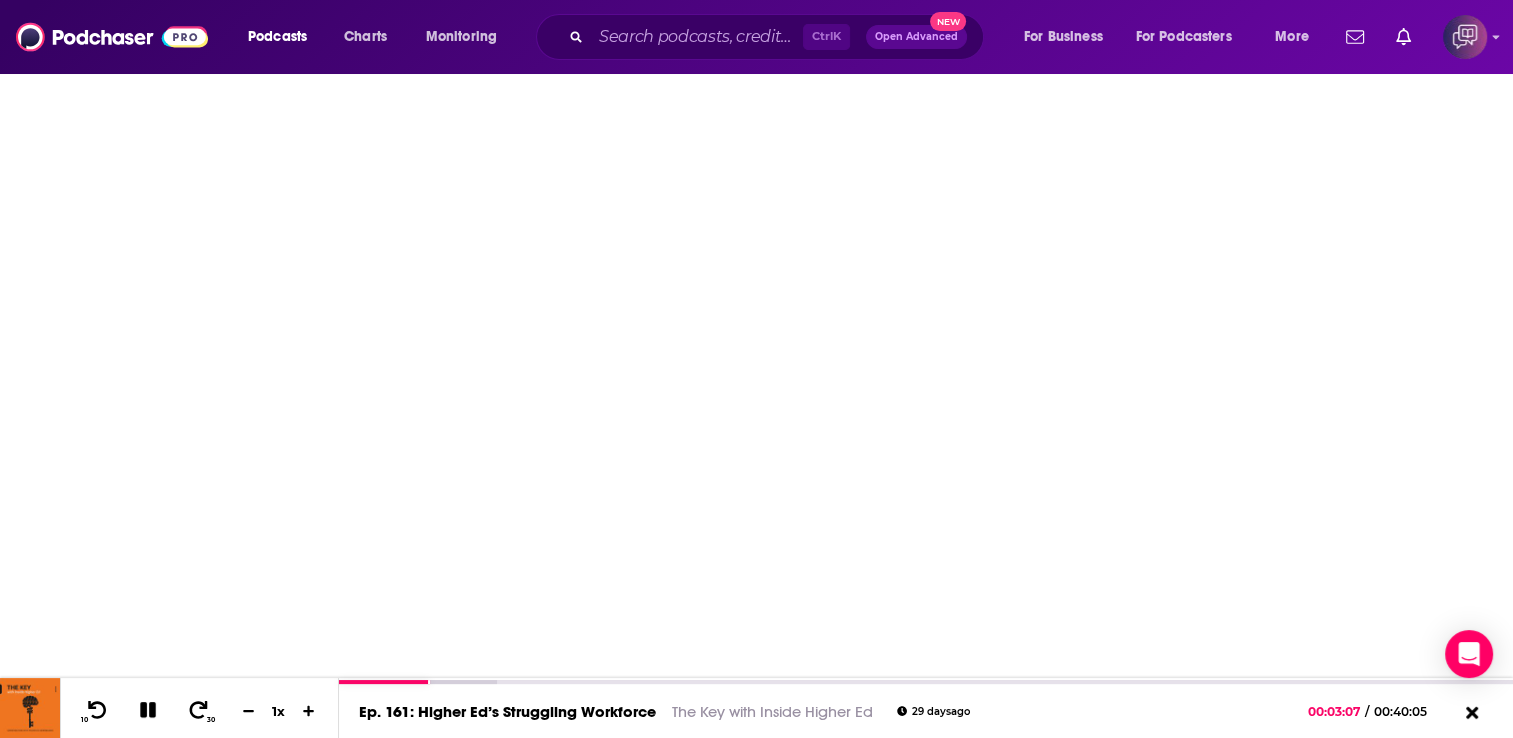 scroll, scrollTop: 0, scrollLeft: 0, axis: both 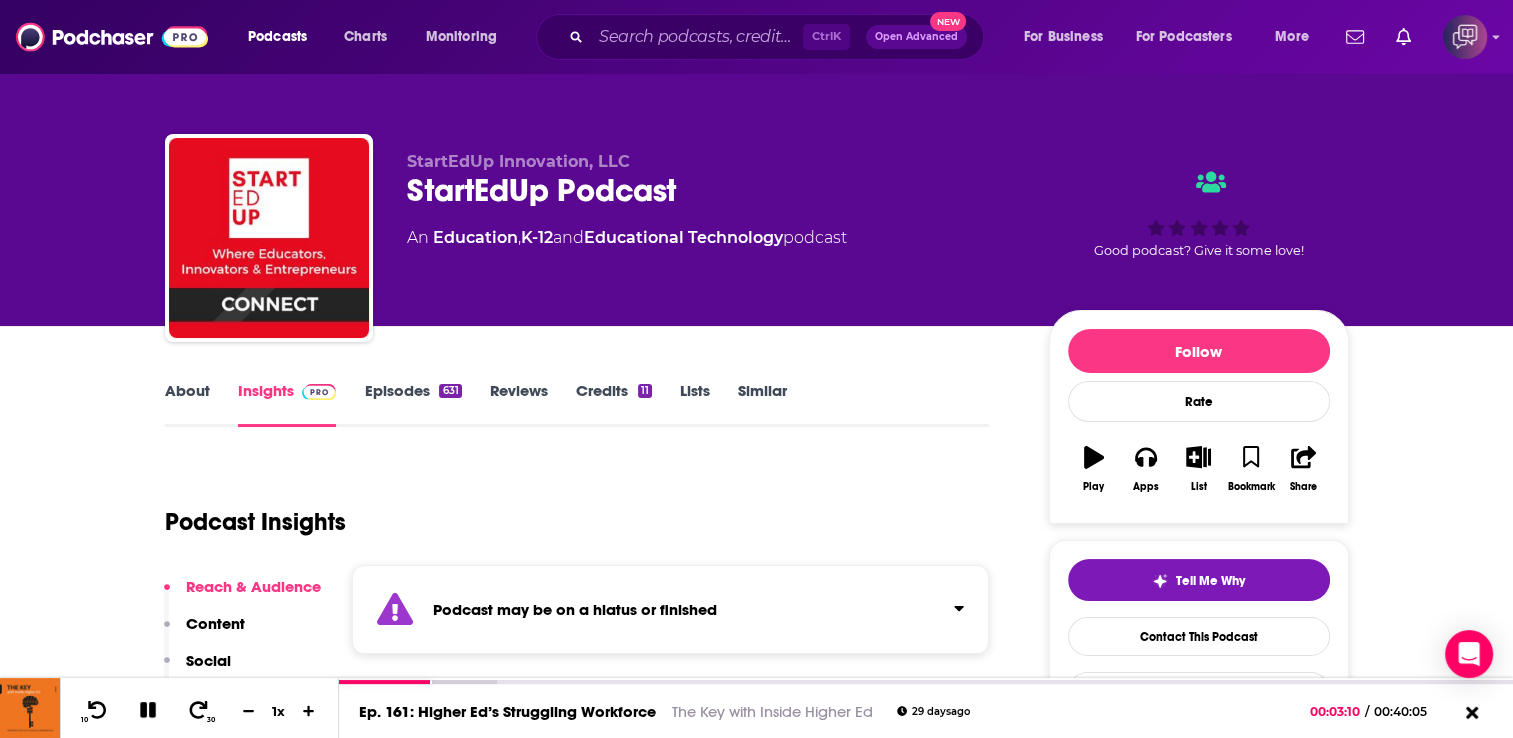 type on "https://www.podchaser.com/podcasts/campus-by-times-higher-educati-56229" 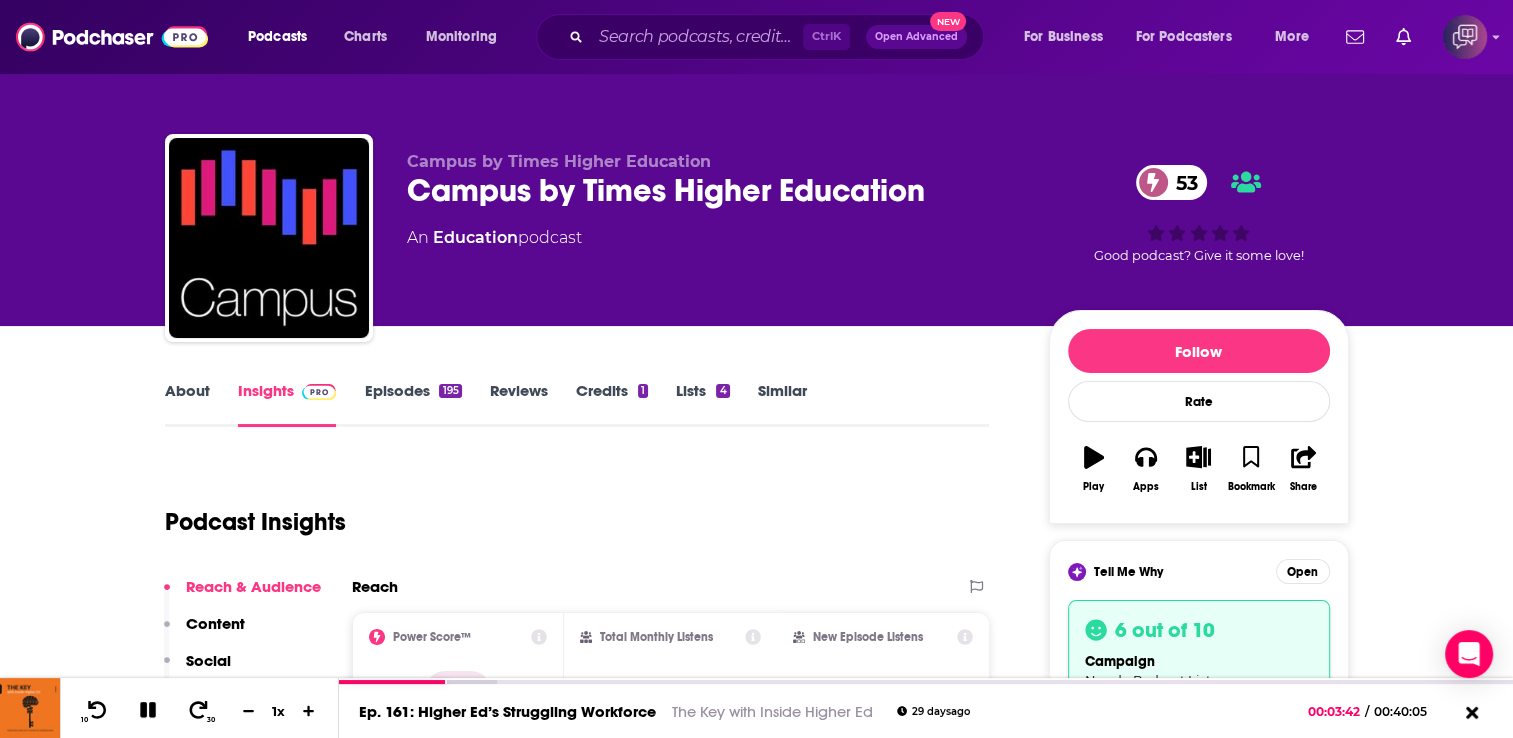click on "About Insights Episodes 195 Reviews Credits 1 Lists 4 Similar Podcast Insights Reach & Audience Content Social Contacts Charts Rate Card Sponsors Details Similar Contact Podcast Open Website  Reach Power Score™ 53 Total Monthly Listens 6.2k-9.2k New Episode Listens 1.8k-3.8k Export One-Sheet Audience Demographics Gender Male Age 29 yo Income $ $ $ $ $ Parental Status Mixed Countries 1 United States 2 United Kingdom 3 India 4 Australia Top Cities Sydney , San Diego, CA , Melbourne , Chicago, IL , Salt Lake City, UT , New York, NY Interests Friends, Family & Relationships , Camera & Photography , Restaurants, Food & Grocery , Sports , Travel, Tourism & Aviation , Electronics & Computers Jobs Education Specialists , Teachers , Directors , Principals , Consultants , Administrators Ethnicities White / Caucasian , African American , Asian , Hispanic Show More Content Political Skew Neutral/Mixed Socials This podcast does not have social handles yet. Contacts   RSS   Podcast Email Times Higher Education Charts Pre" at bounding box center (757, 4559) 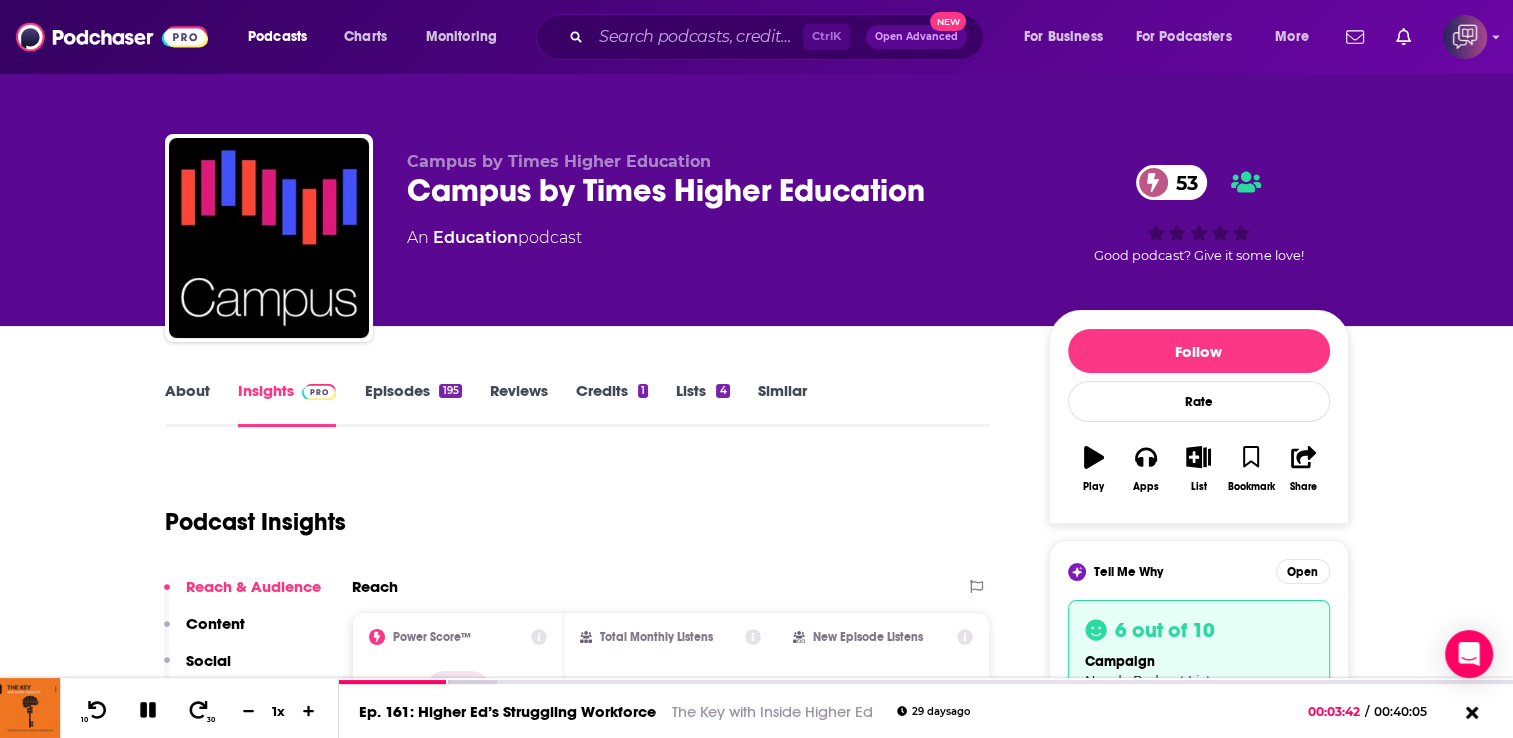click on "Similar" at bounding box center (782, 404) 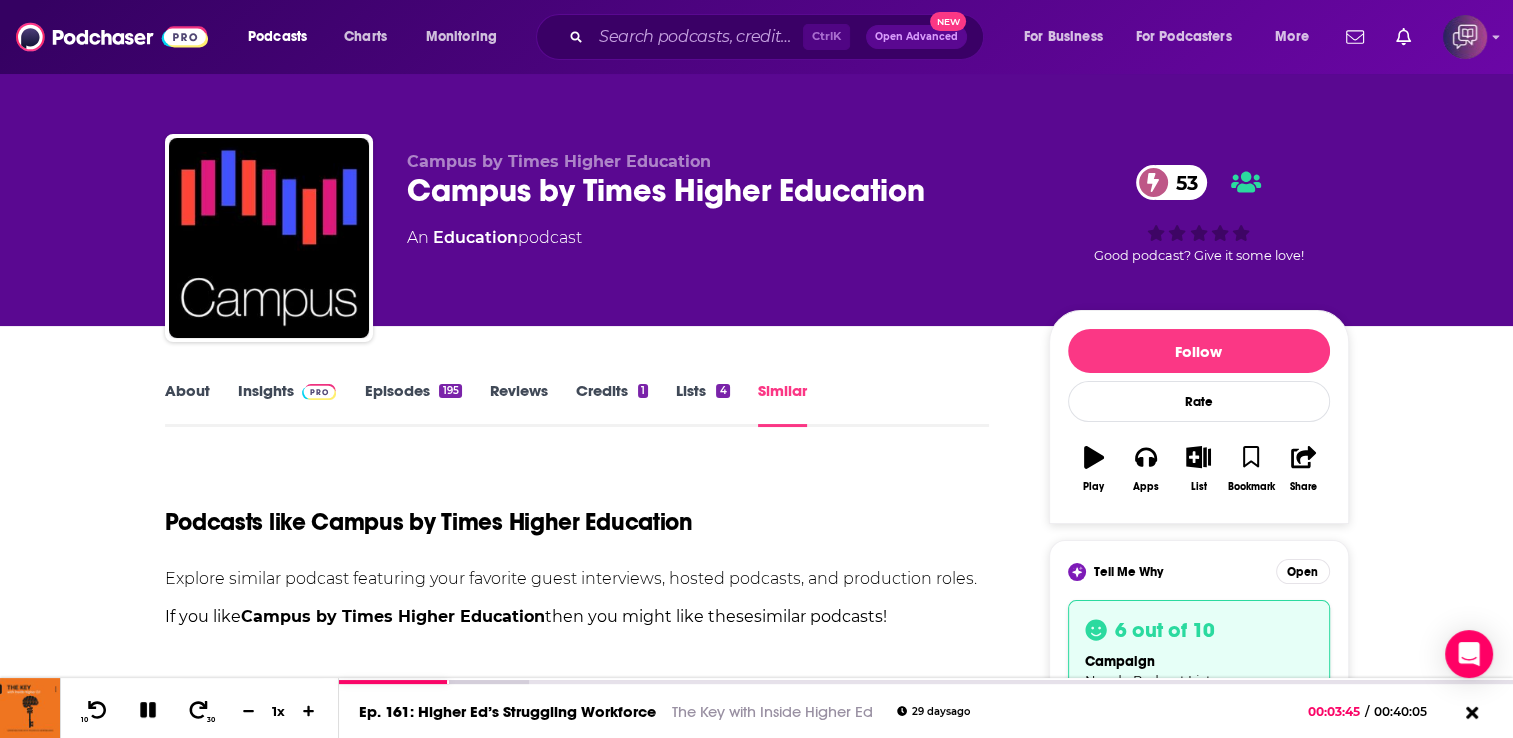 click on "About Insights Episodes 195 Reviews Credits 1 Lists 4 Similar" at bounding box center (577, 402) 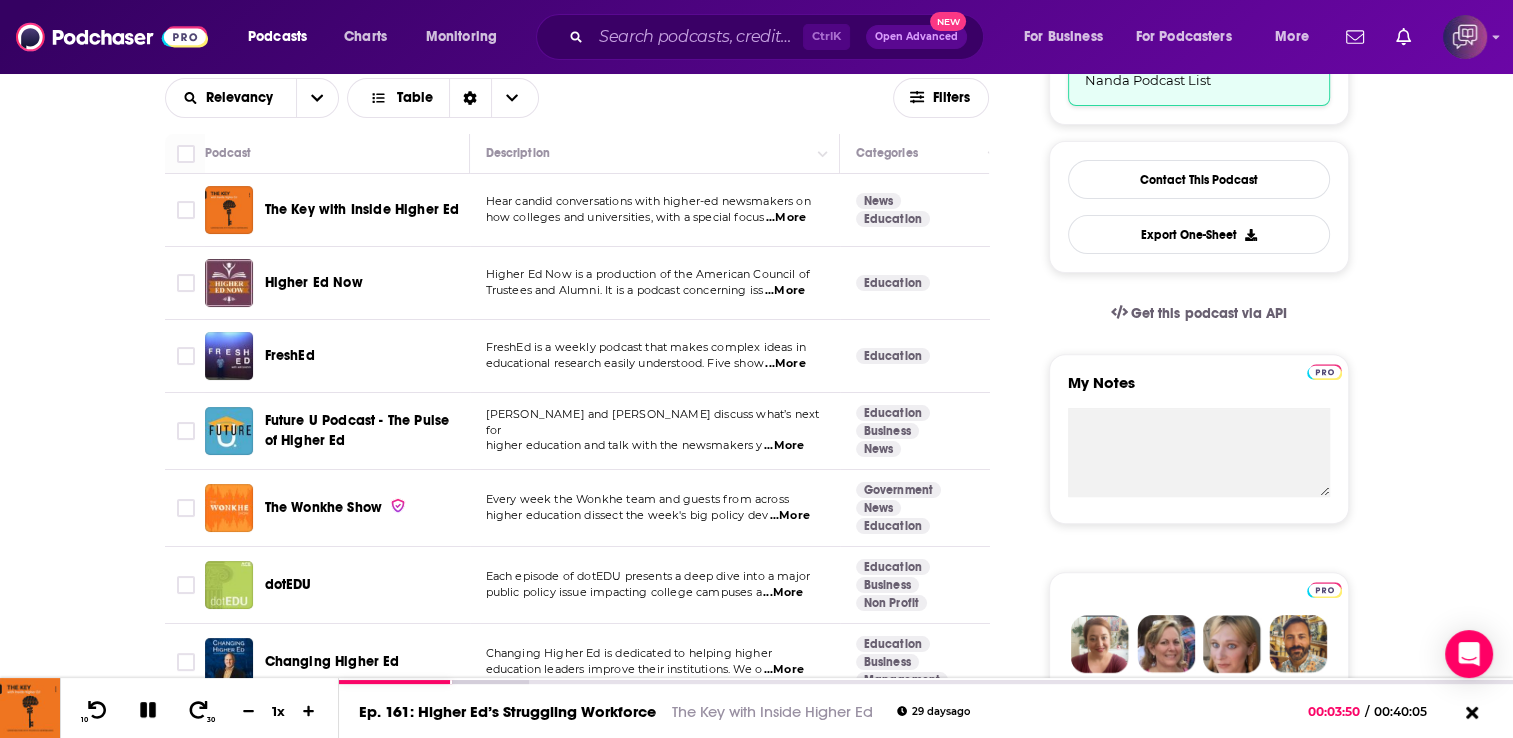 scroll, scrollTop: 640, scrollLeft: 0, axis: vertical 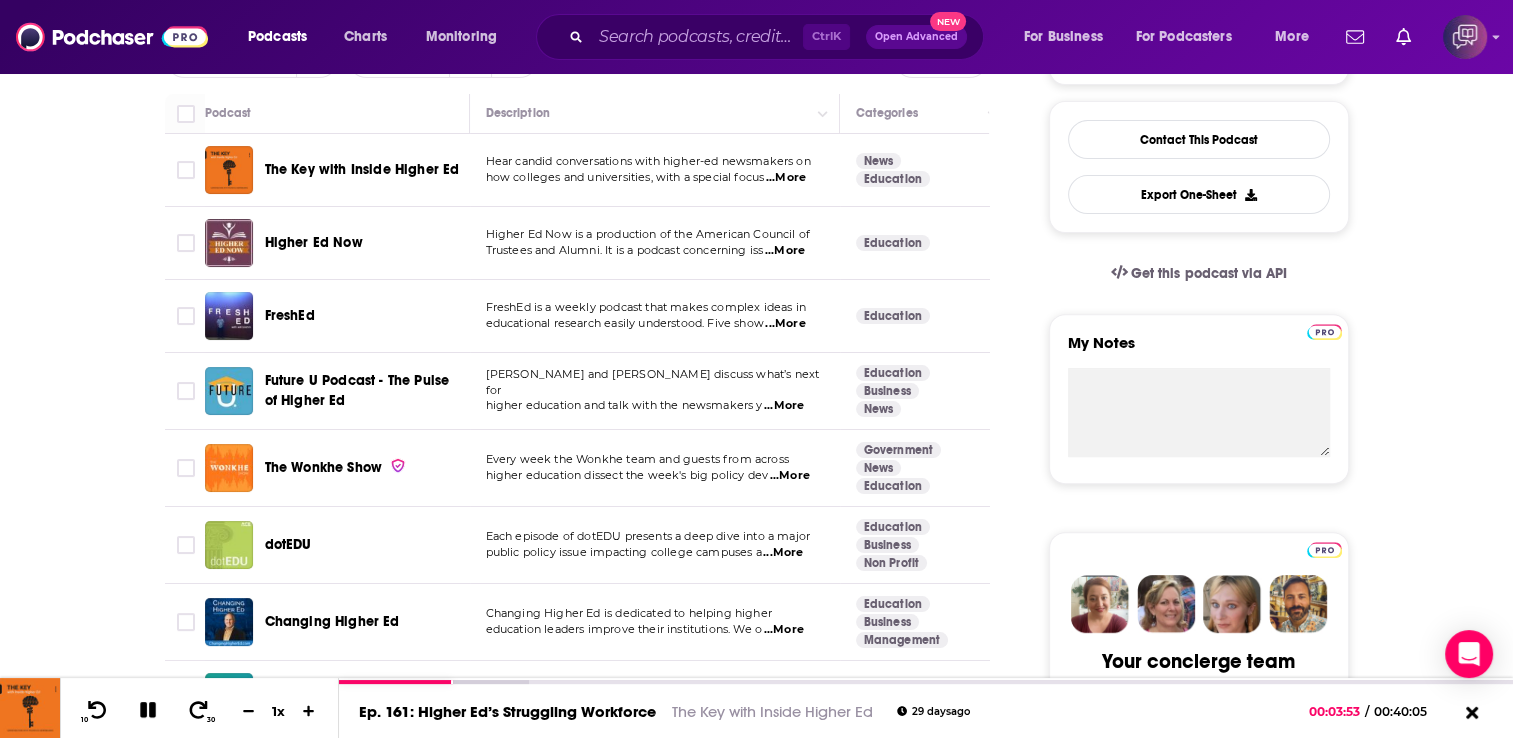 click on "Higher Ed Now is a production of the American Council of" at bounding box center (648, 234) 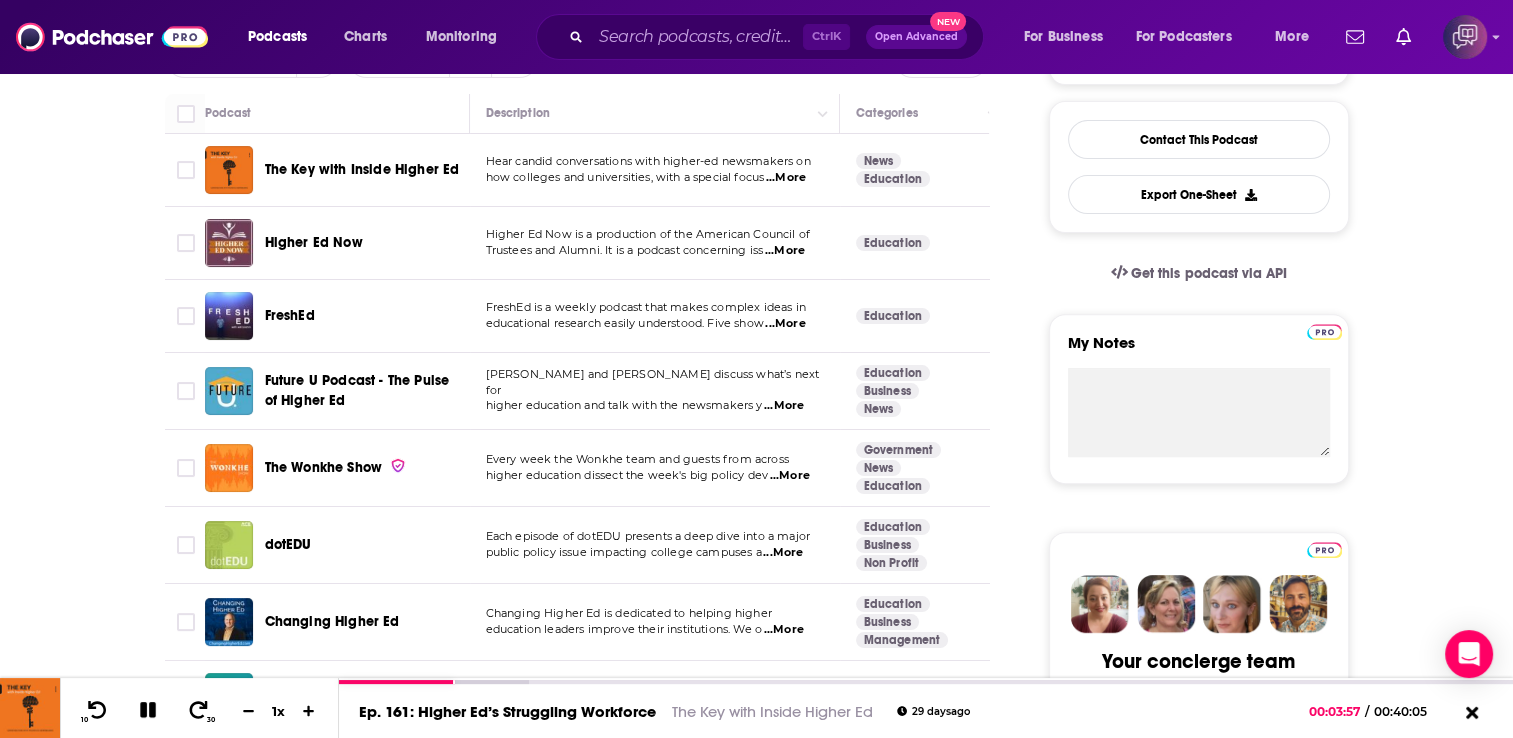 click on "Higher Ed Now is a production of the American Council of Trustees and Alumni. It is a podcast concerning iss  ...More" at bounding box center (655, 243) 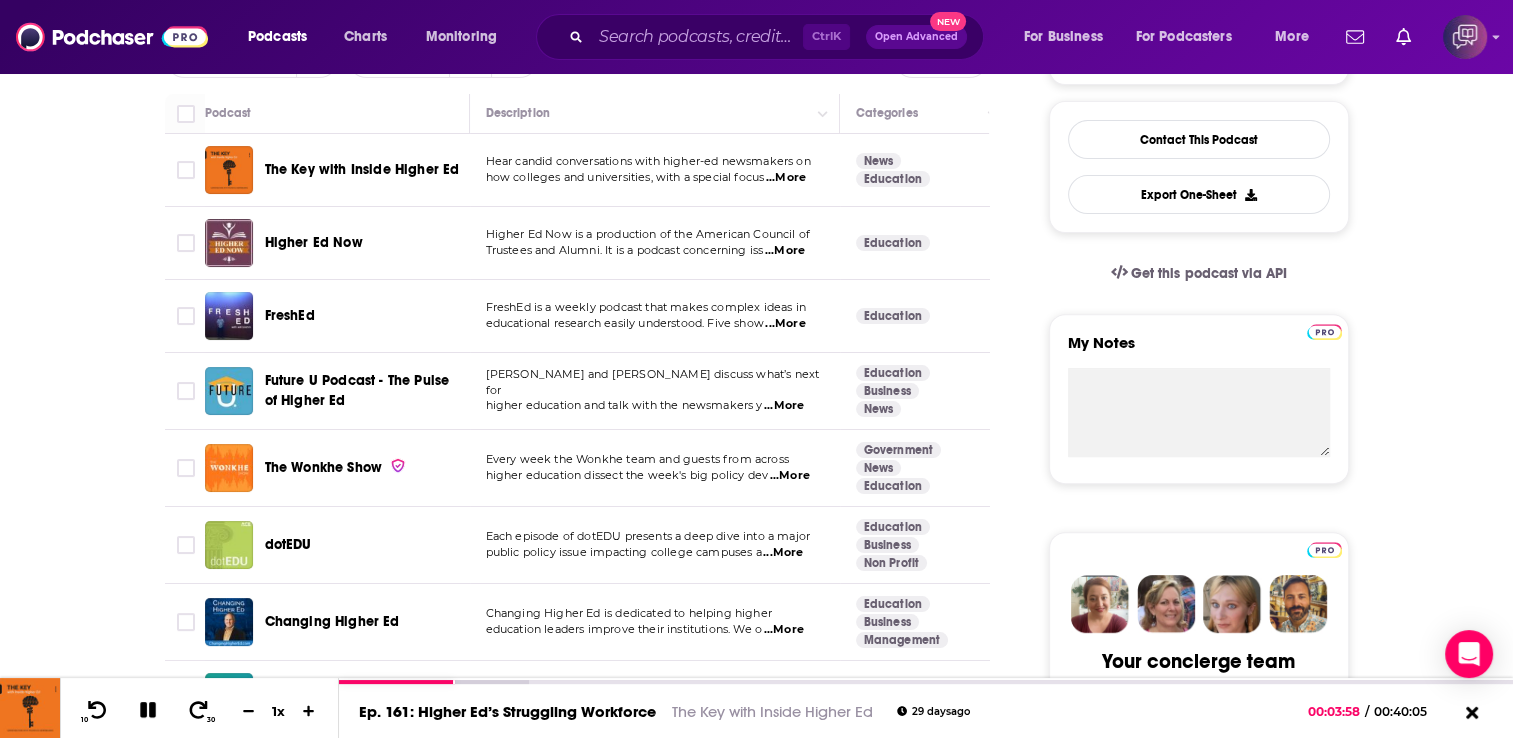 click on "...More" at bounding box center (785, 251) 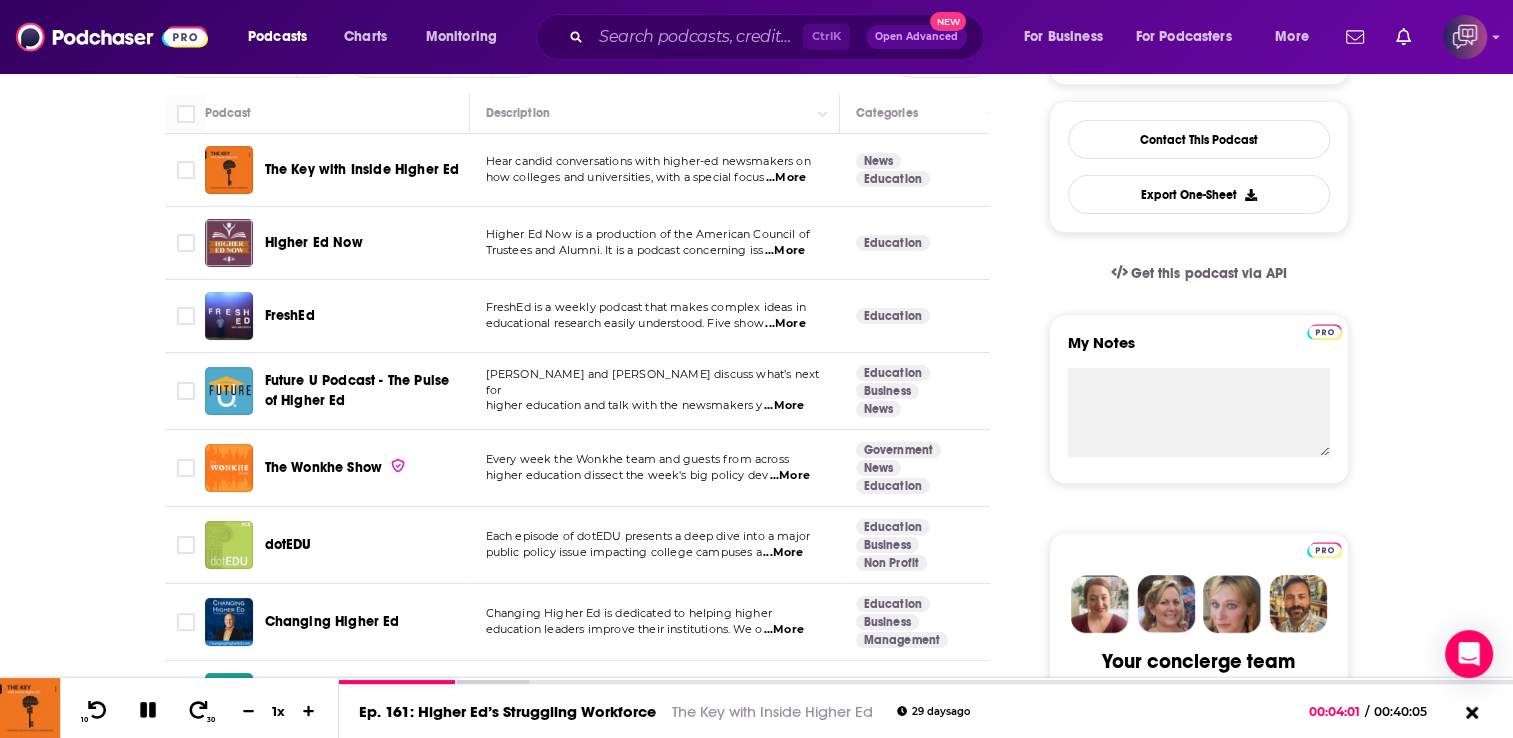 click on "Education" at bounding box center [925, 243] 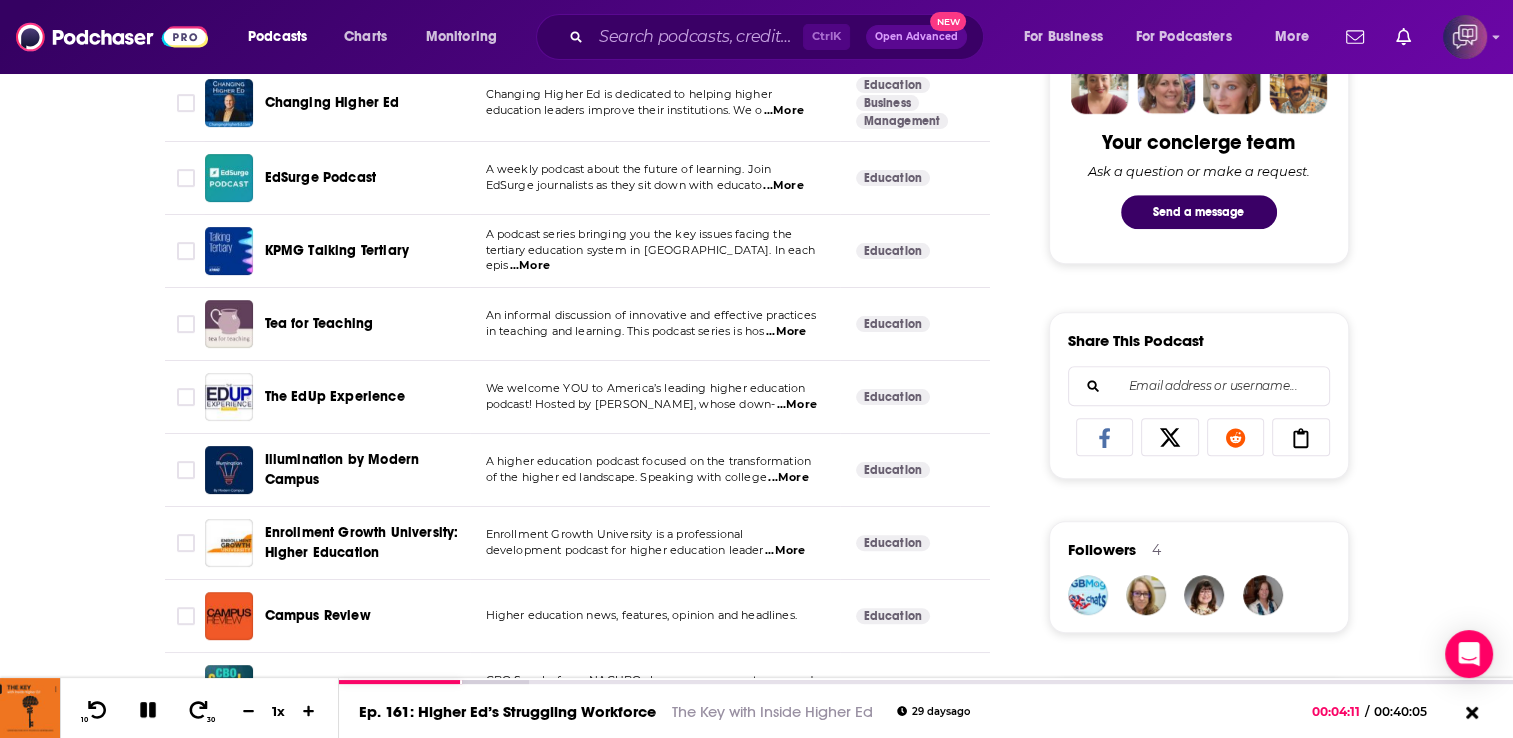scroll, scrollTop: 1160, scrollLeft: 0, axis: vertical 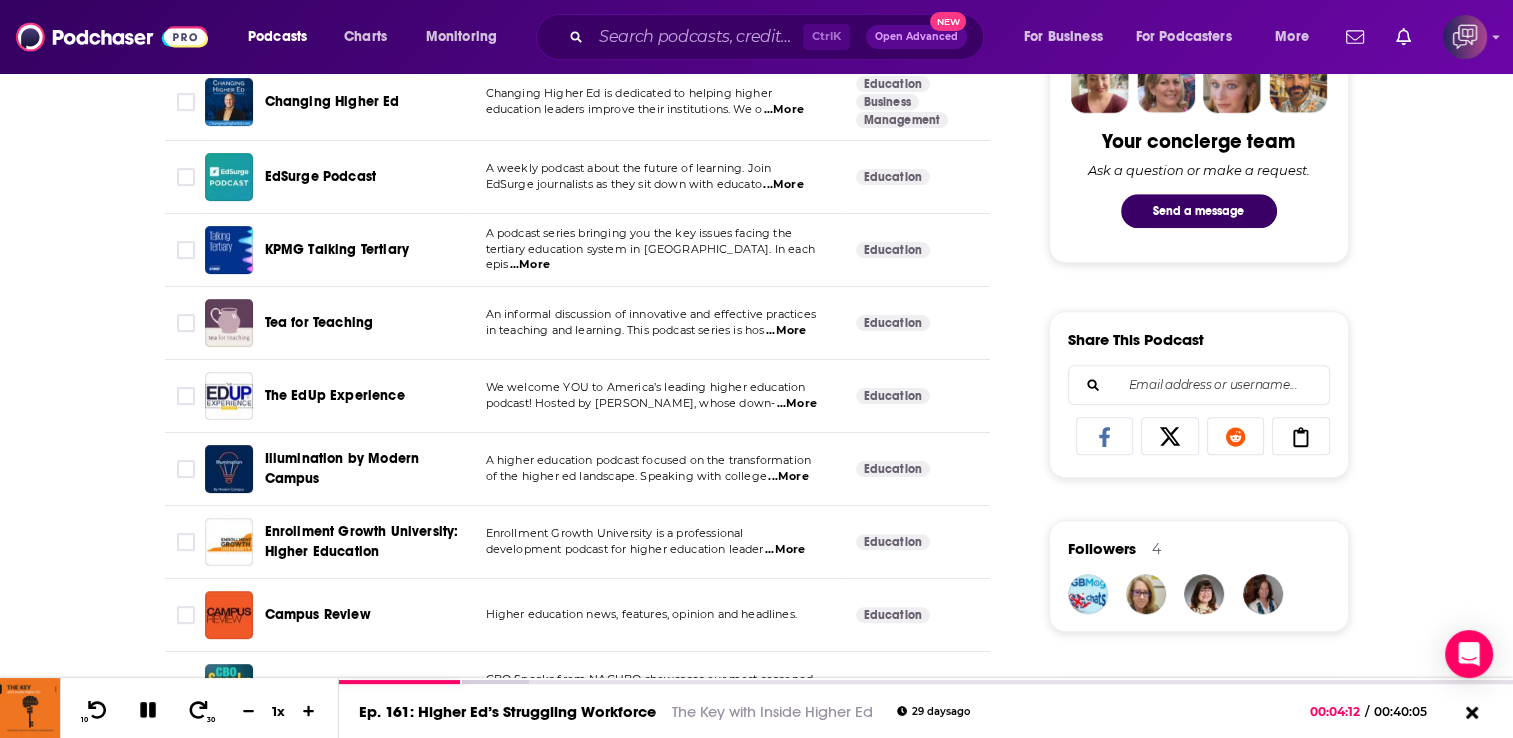 click on "An informal discussion of innovative and effective practices in teaching and learning. This podcast series is hos  ...More" at bounding box center [655, 323] 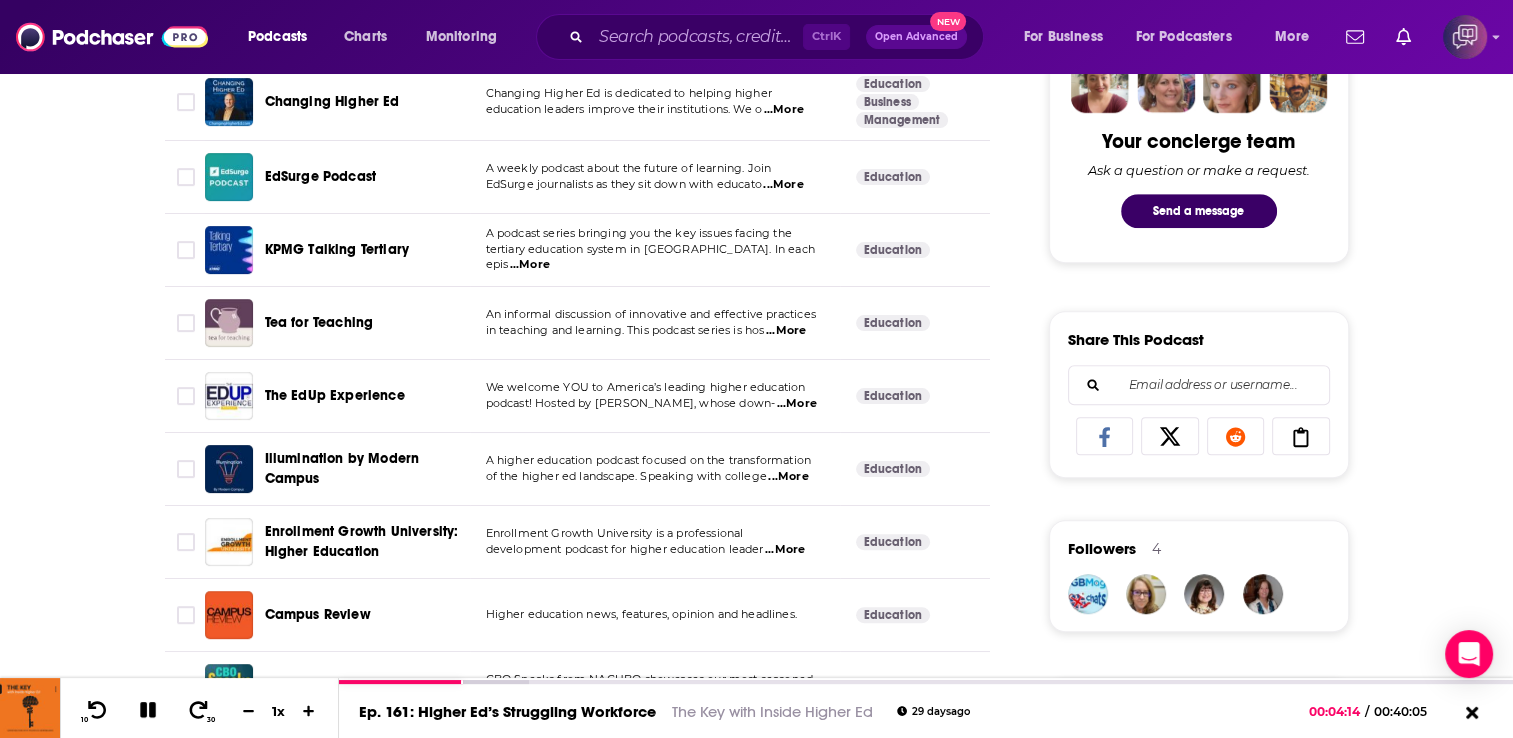 click on "...More" at bounding box center [786, 331] 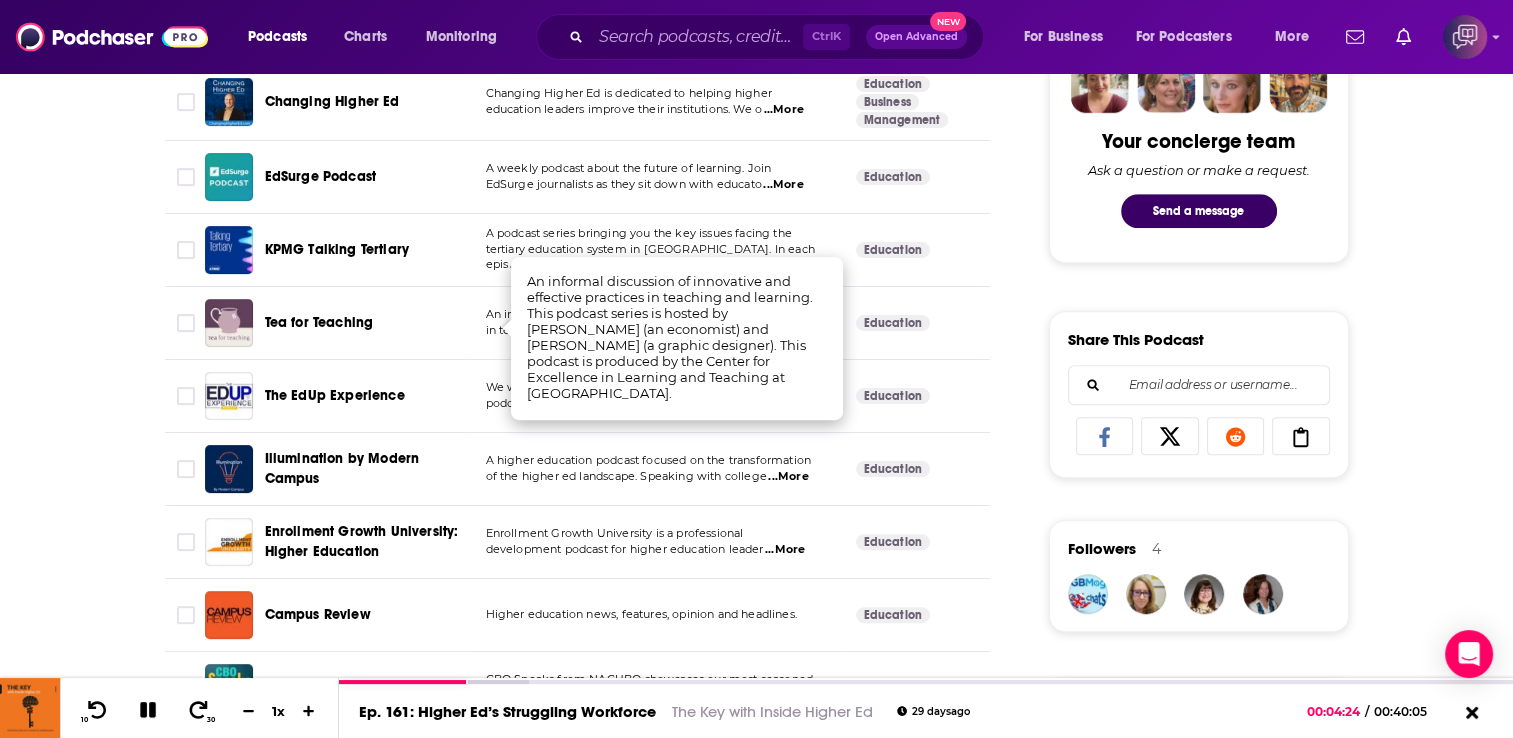 click on "About Insights Episodes 195 Reviews Credits 1 Lists 4 Similar Podcasts like  Campus by Times Higher Education Explore similar podcast featuring your favorite guest interviews, hosted podcasts, and production roles. If you like  Campus by Times Higher Education  then you might like these  100 similar podcasts ! Relevancy Table Filters Podcast Description Categories Reach (Monthly) Reach (Episode) Top Country The Key with Inside Higher Ed Hear candid conversations with higher-ed newsmakers on how colleges and universities, with a special focus   ...More News Education 52 11k-16k 1.1k-3.1k   US Higher Ed Now Higher Ed Now is a production of the American Council of Trustees and Alumni. It is a podcast concerning iss  ...More Education 40 Under 2.3k Under 1.8k   US FreshEd FreshEd is a weekly podcast that makes complex ideas in educational research easily understood. Five show  ...More Education 51 5.1k-7.6k Under 1.8k   US Future U Podcast - The Pulse of Higher Ed higher education and talk with the newsmakers y" at bounding box center (591, 3050) 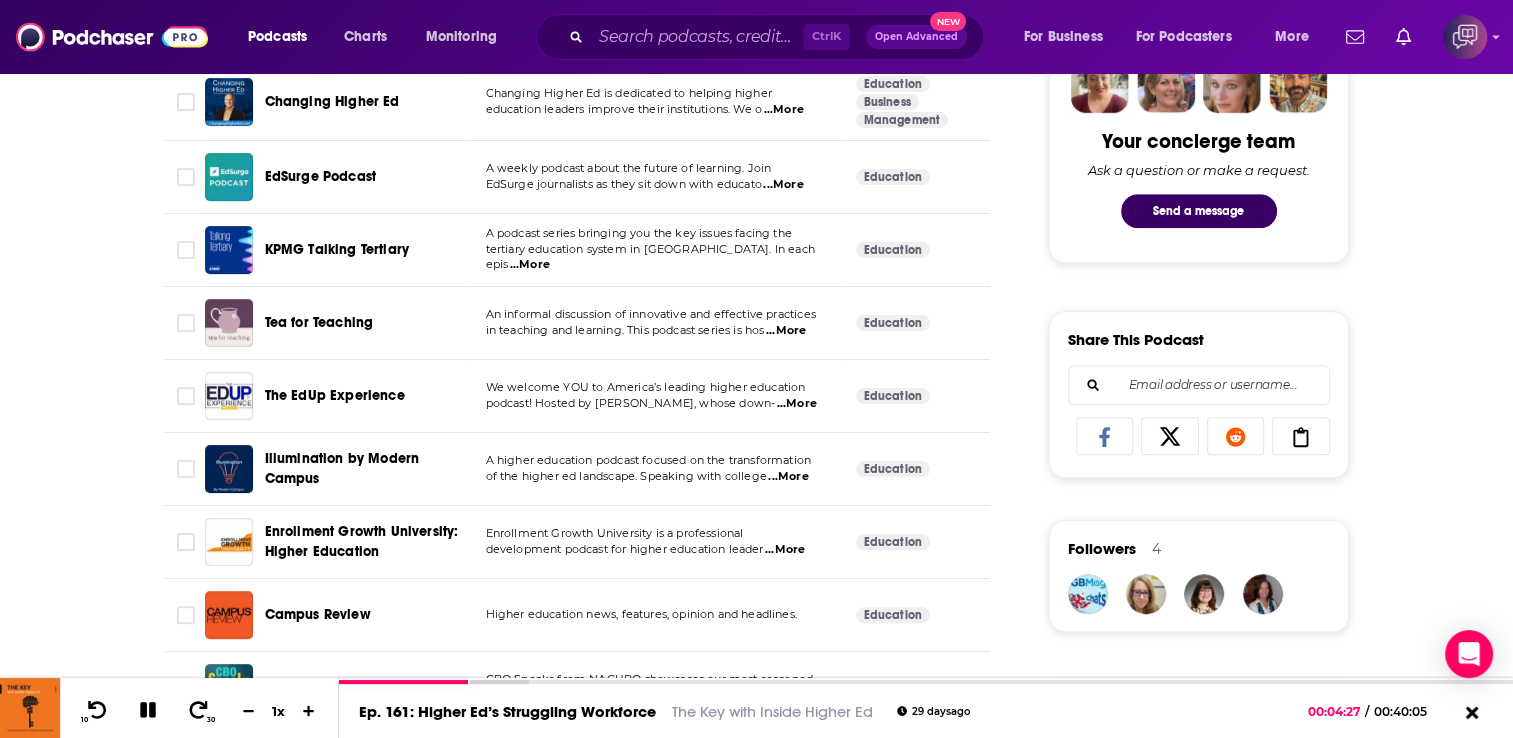 scroll, scrollTop: 1480, scrollLeft: 0, axis: vertical 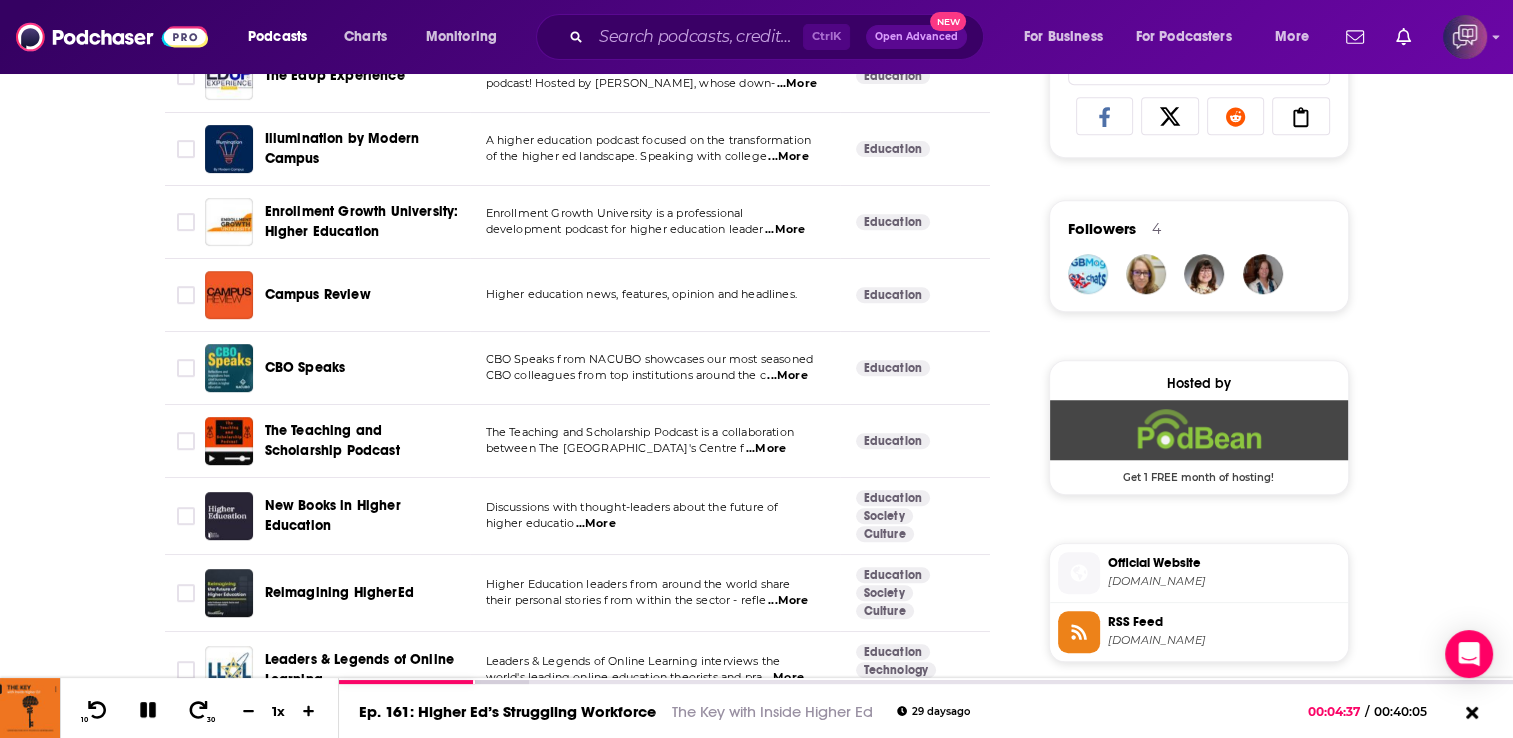 click on "Campus Review" at bounding box center (318, 294) 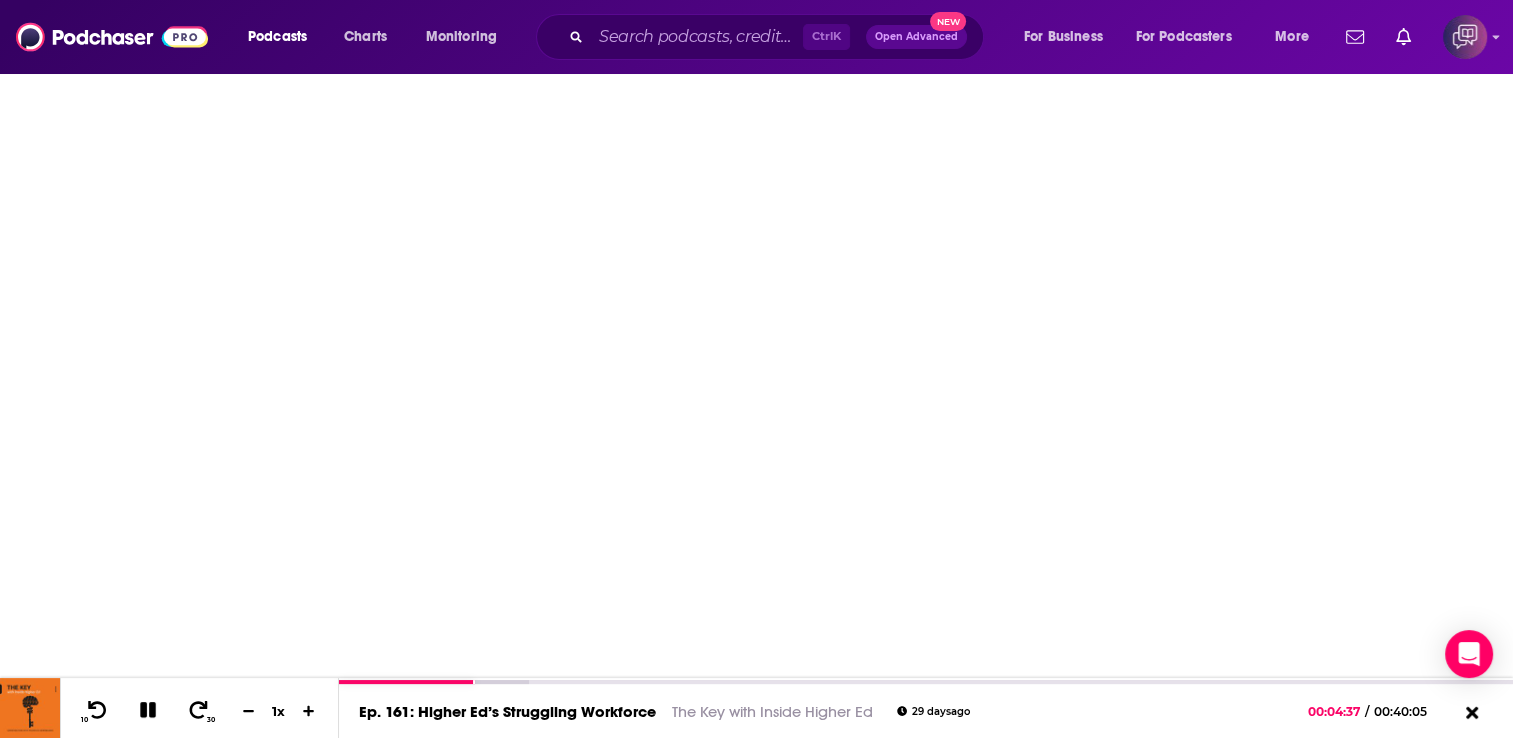 click at bounding box center (269, -1242) 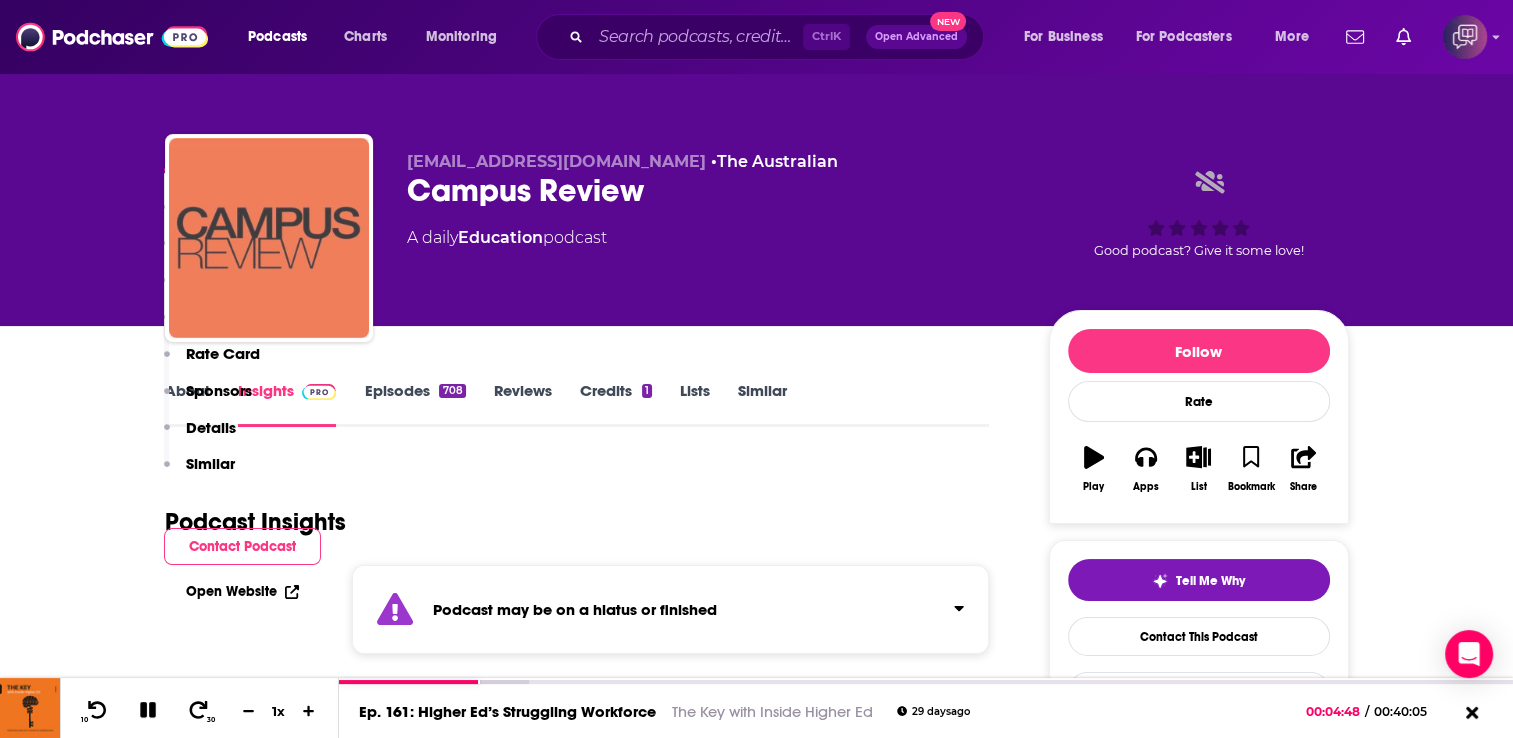scroll, scrollTop: 400, scrollLeft: 0, axis: vertical 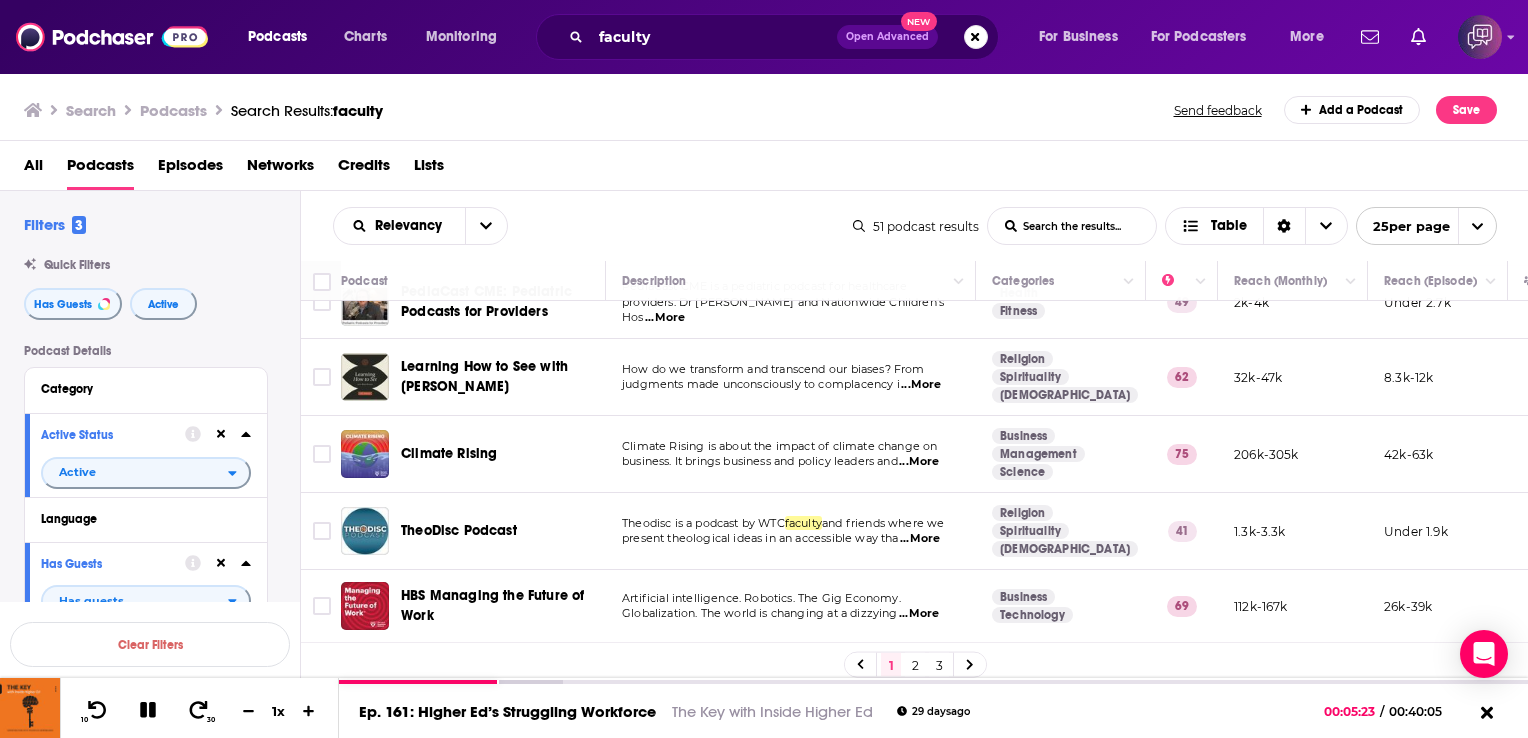 click on "2" at bounding box center (915, 665) 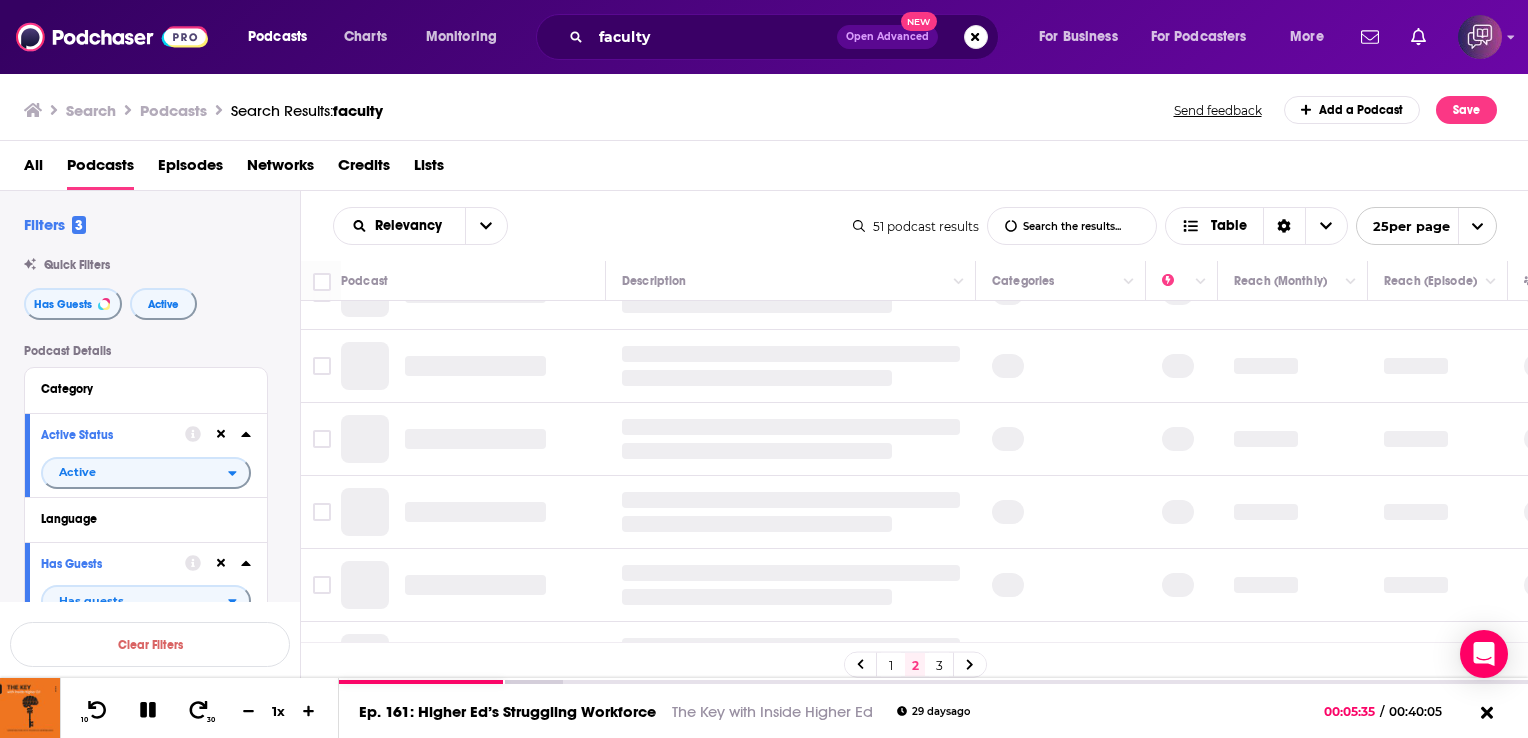 scroll, scrollTop: 0, scrollLeft: 0, axis: both 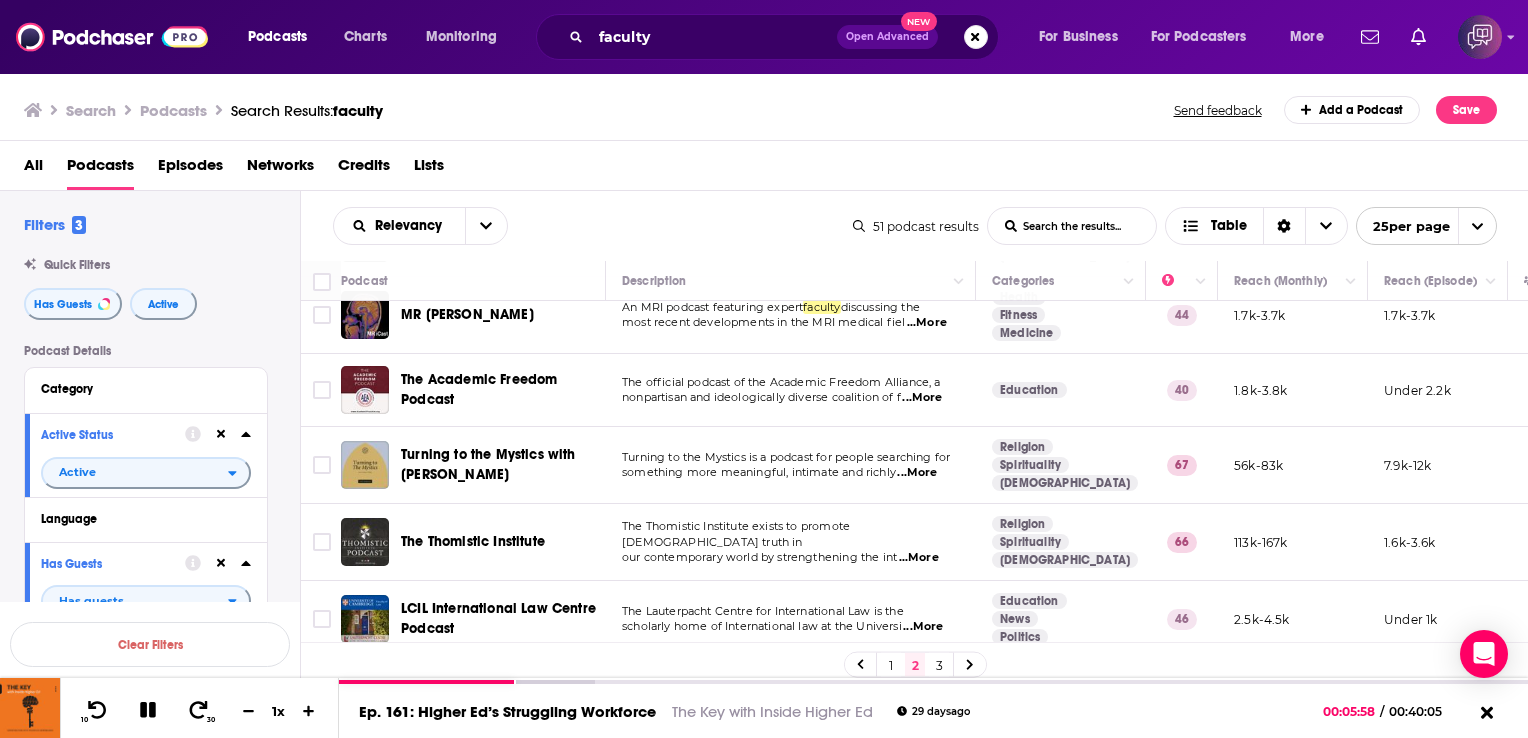 click on "...More" at bounding box center [922, 398] 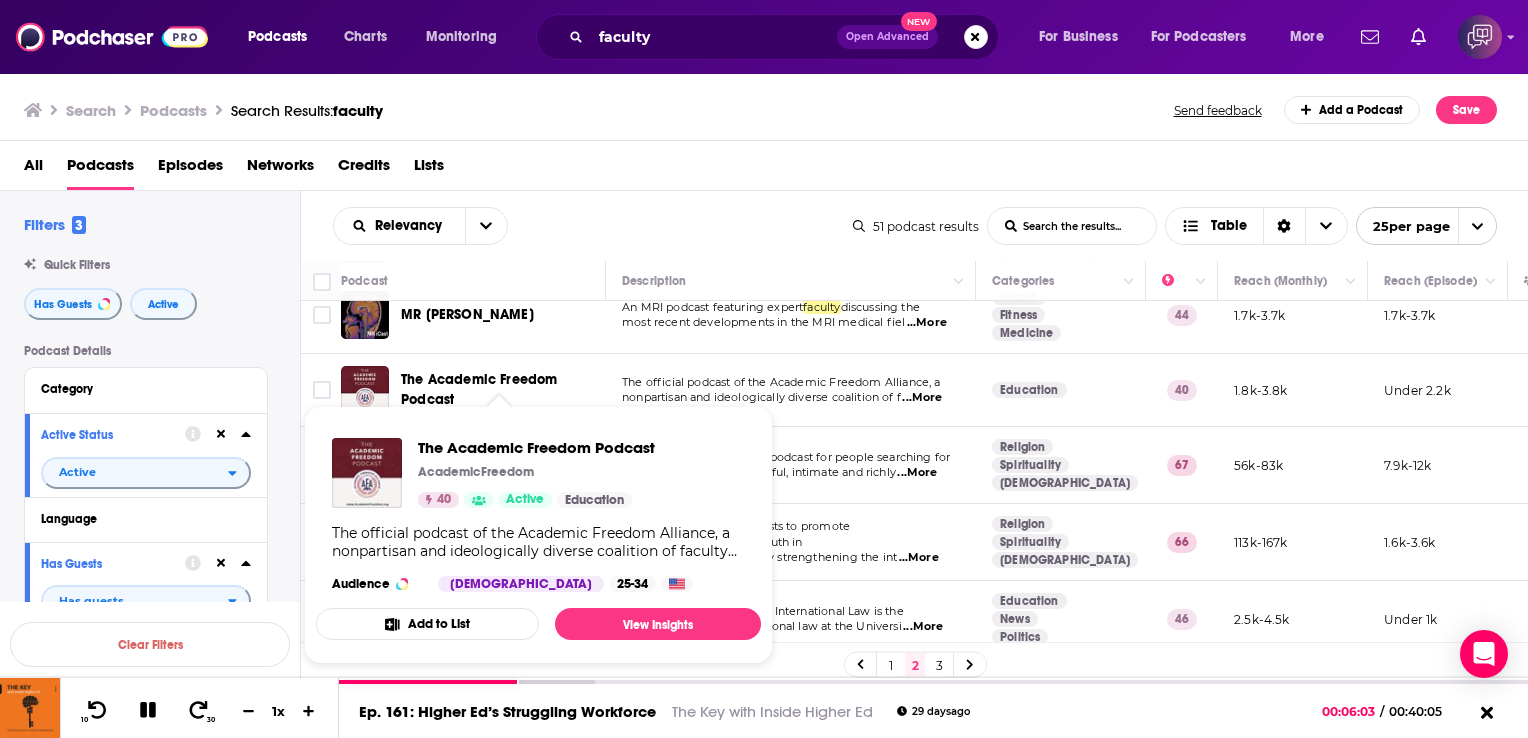 click on "The Academic Freedom Podcast" at bounding box center (479, 389) 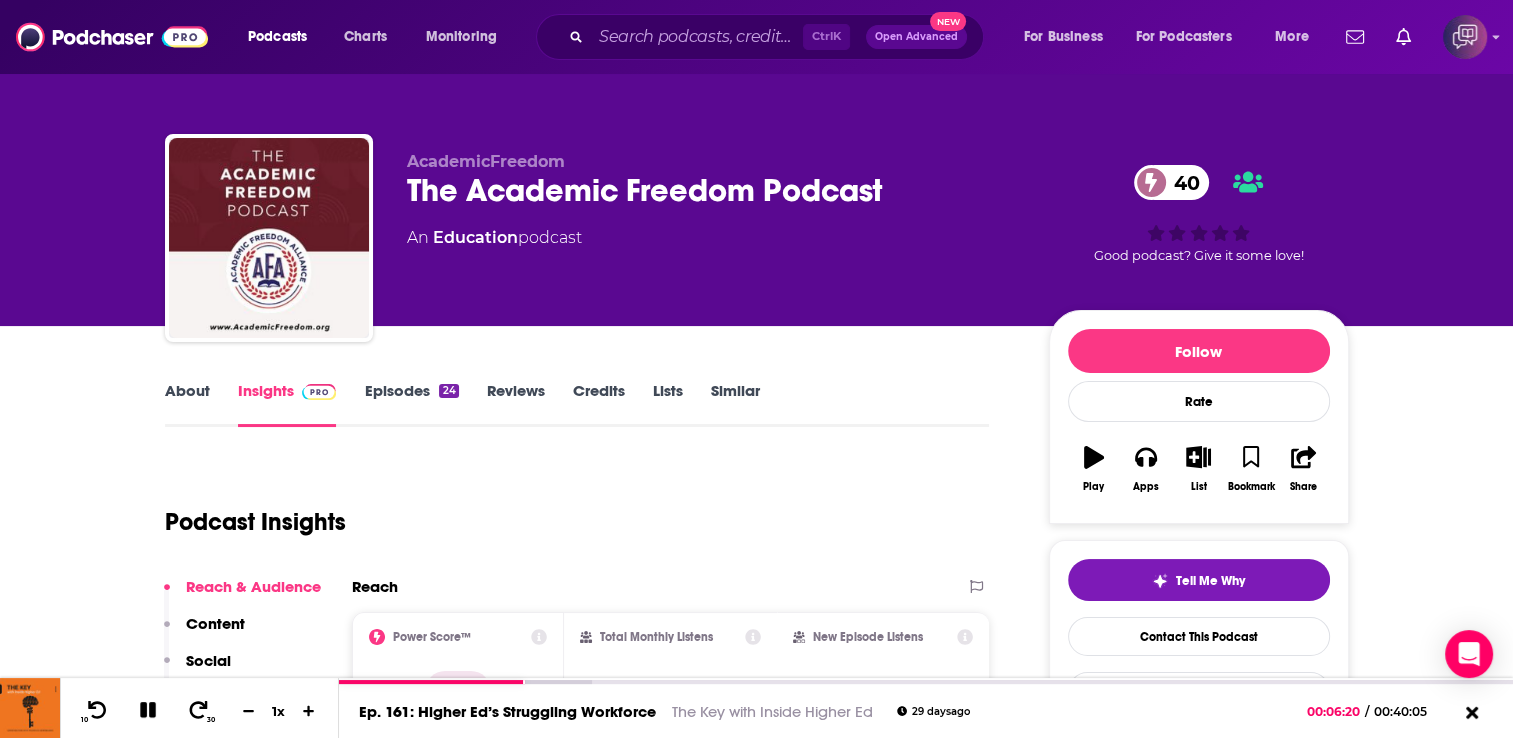click on "Episodes 24" at bounding box center [411, 404] 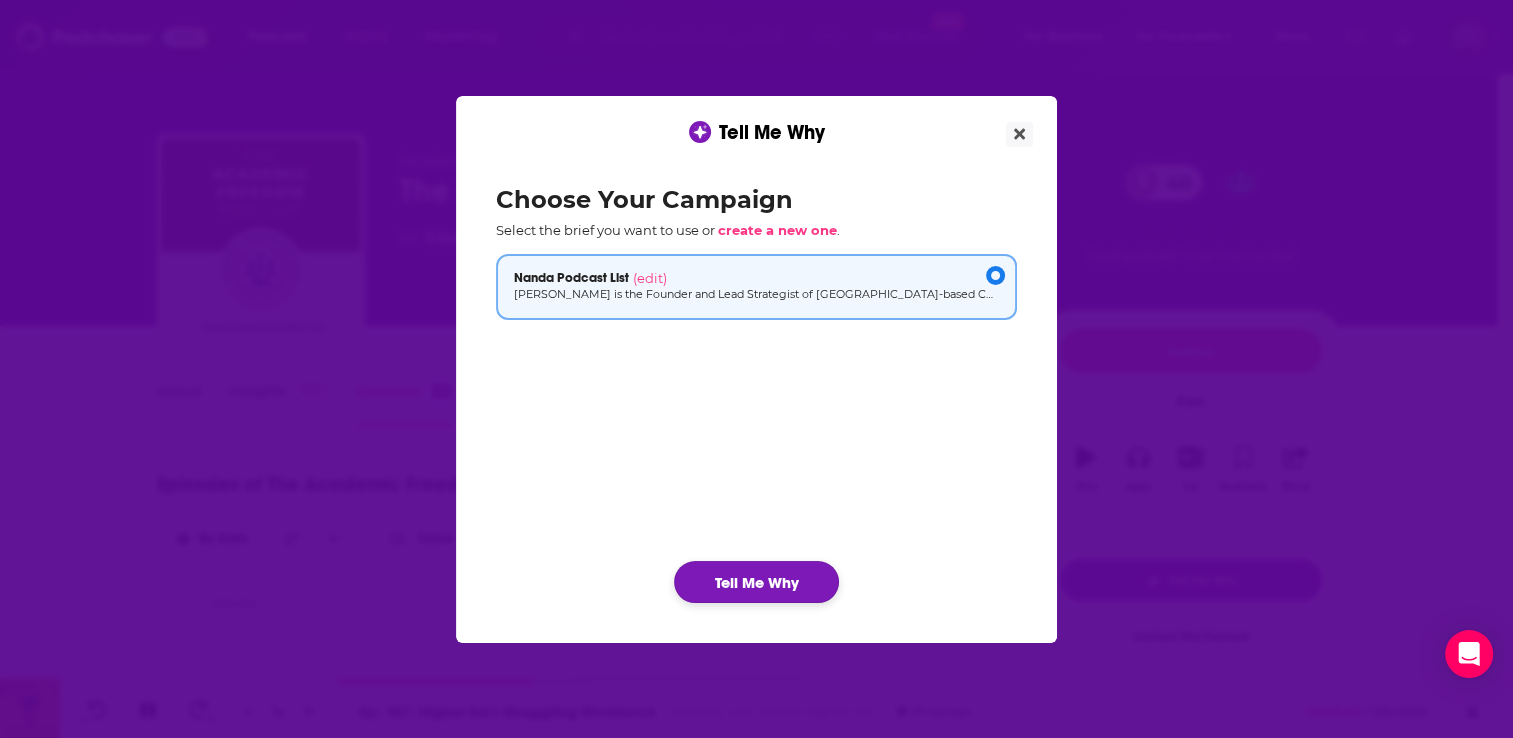 click on "Tell Me Why" 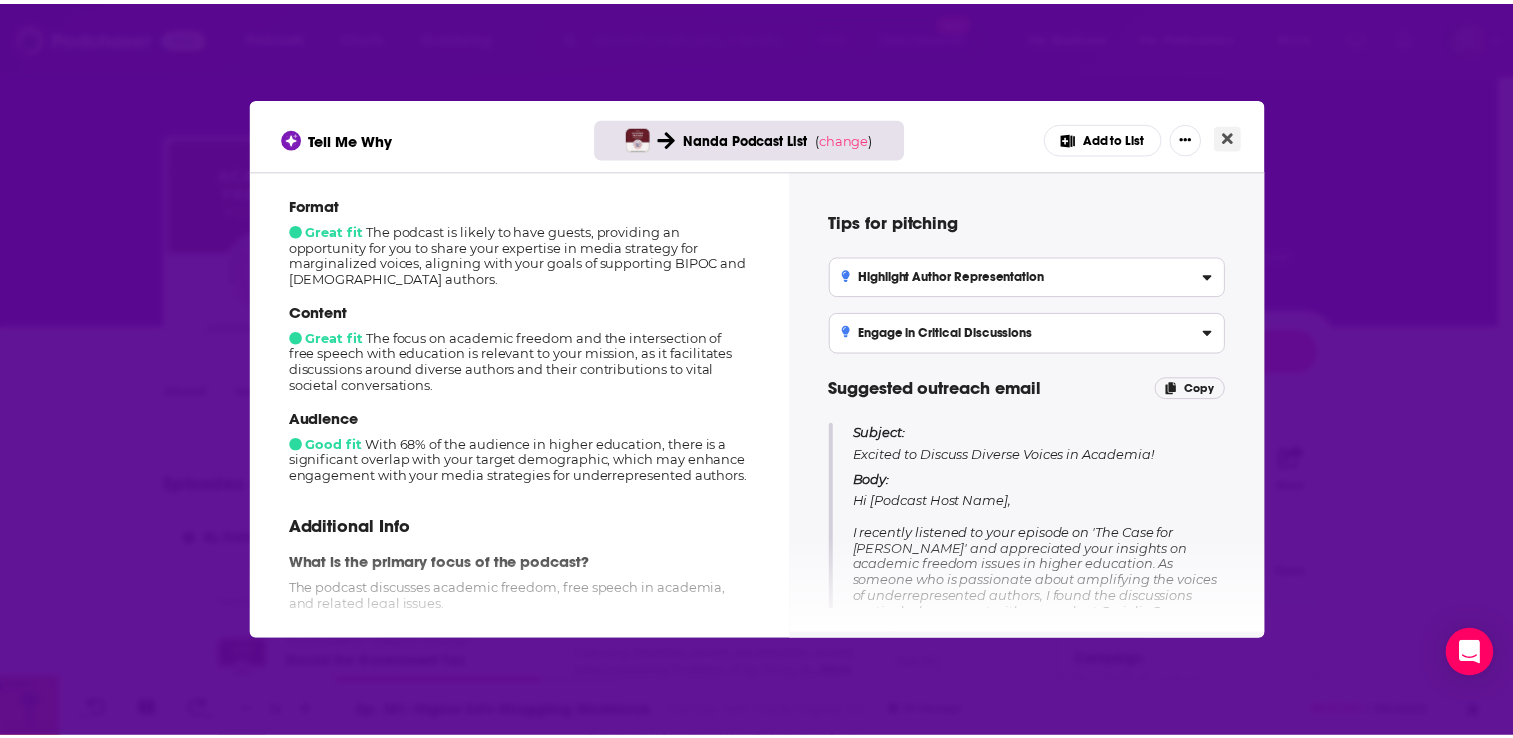 scroll, scrollTop: 237, scrollLeft: 0, axis: vertical 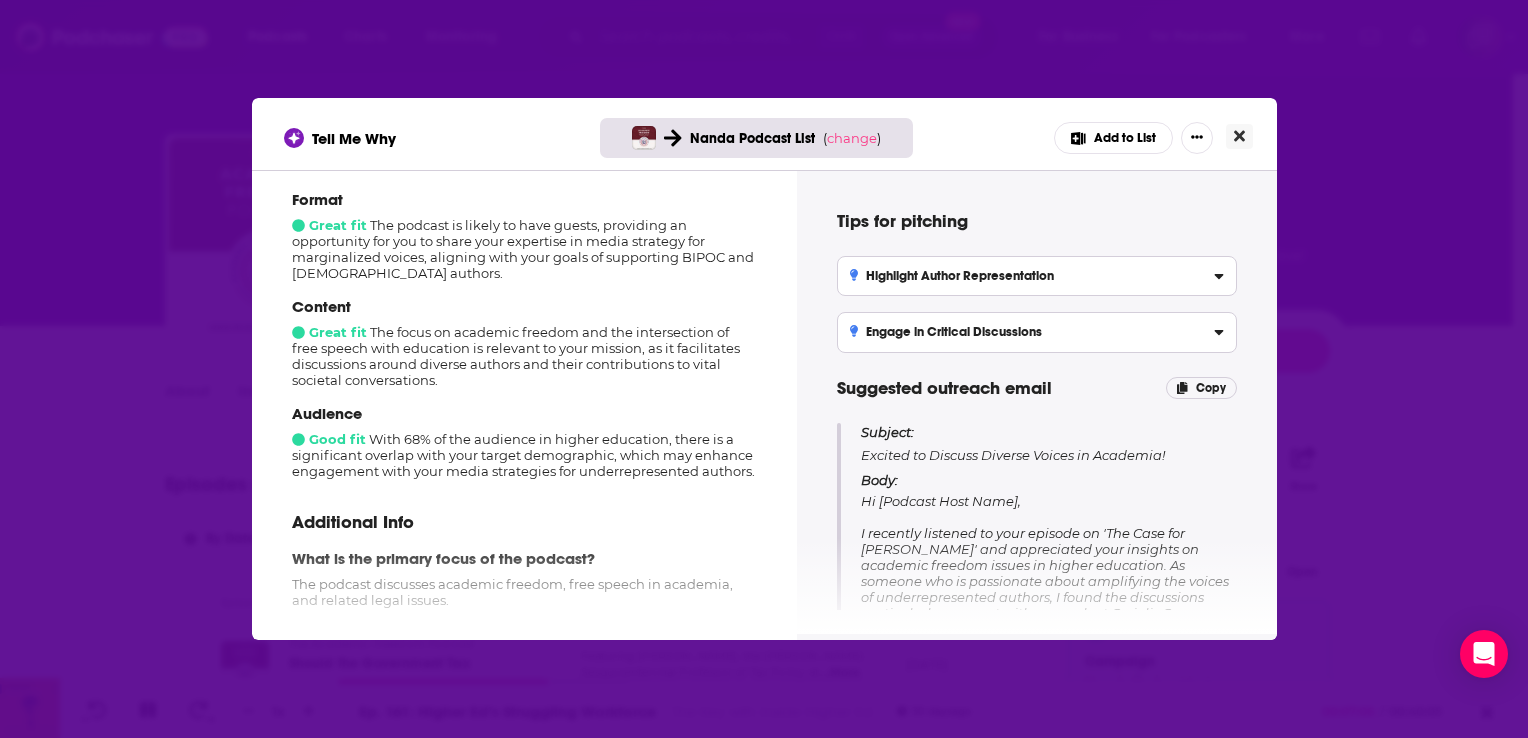 click 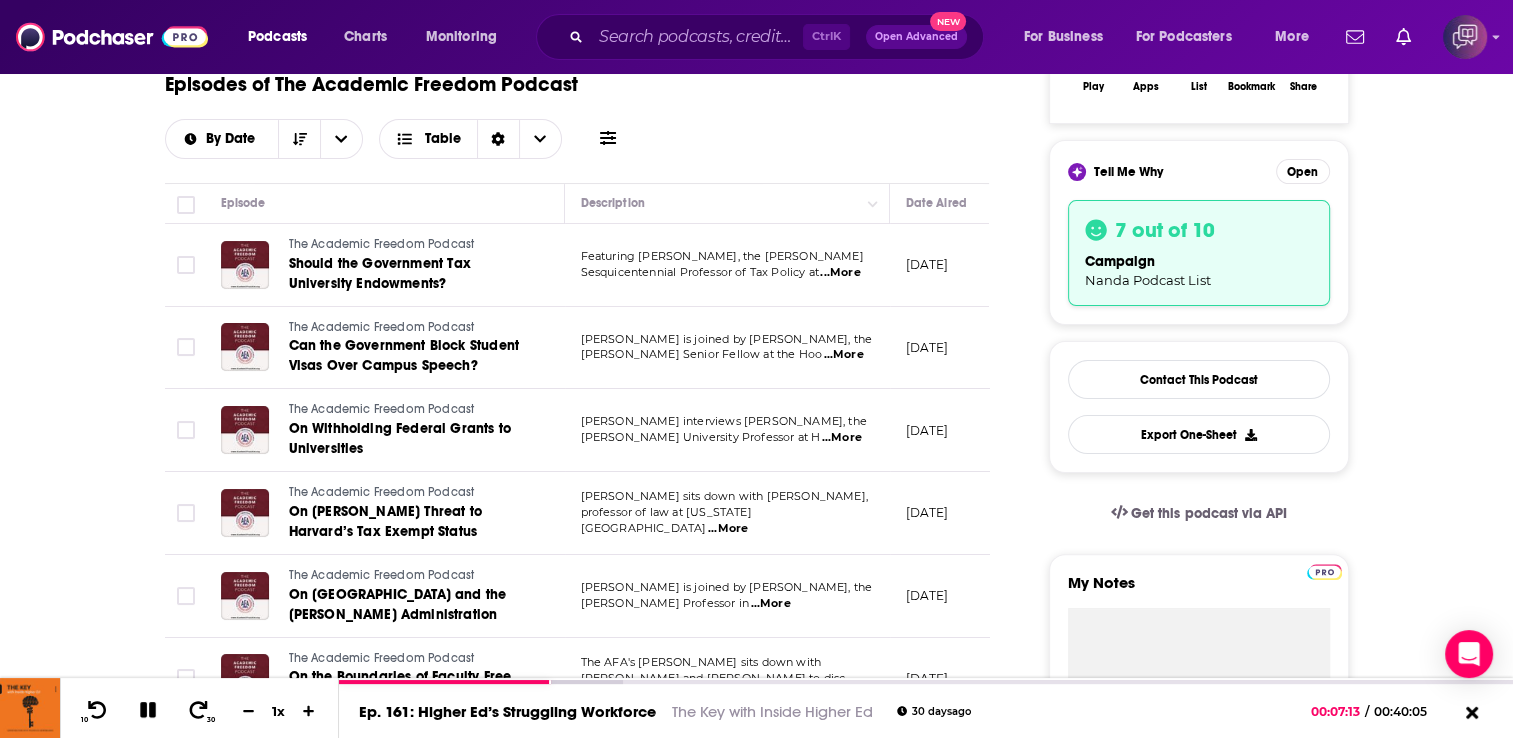 scroll, scrollTop: 440, scrollLeft: 0, axis: vertical 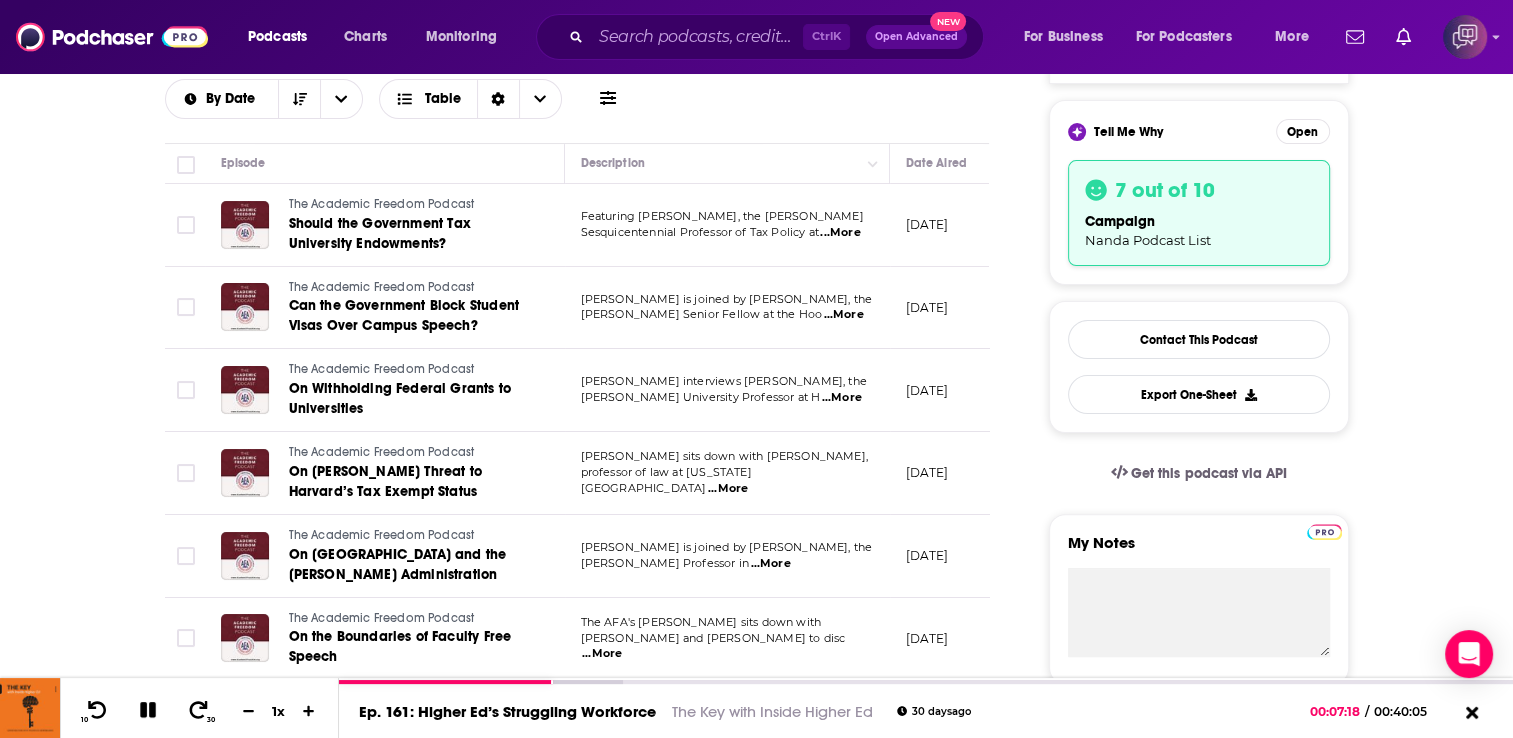 click on "A Conversation with Professor Cary Nelson" at bounding box center [387, 820] 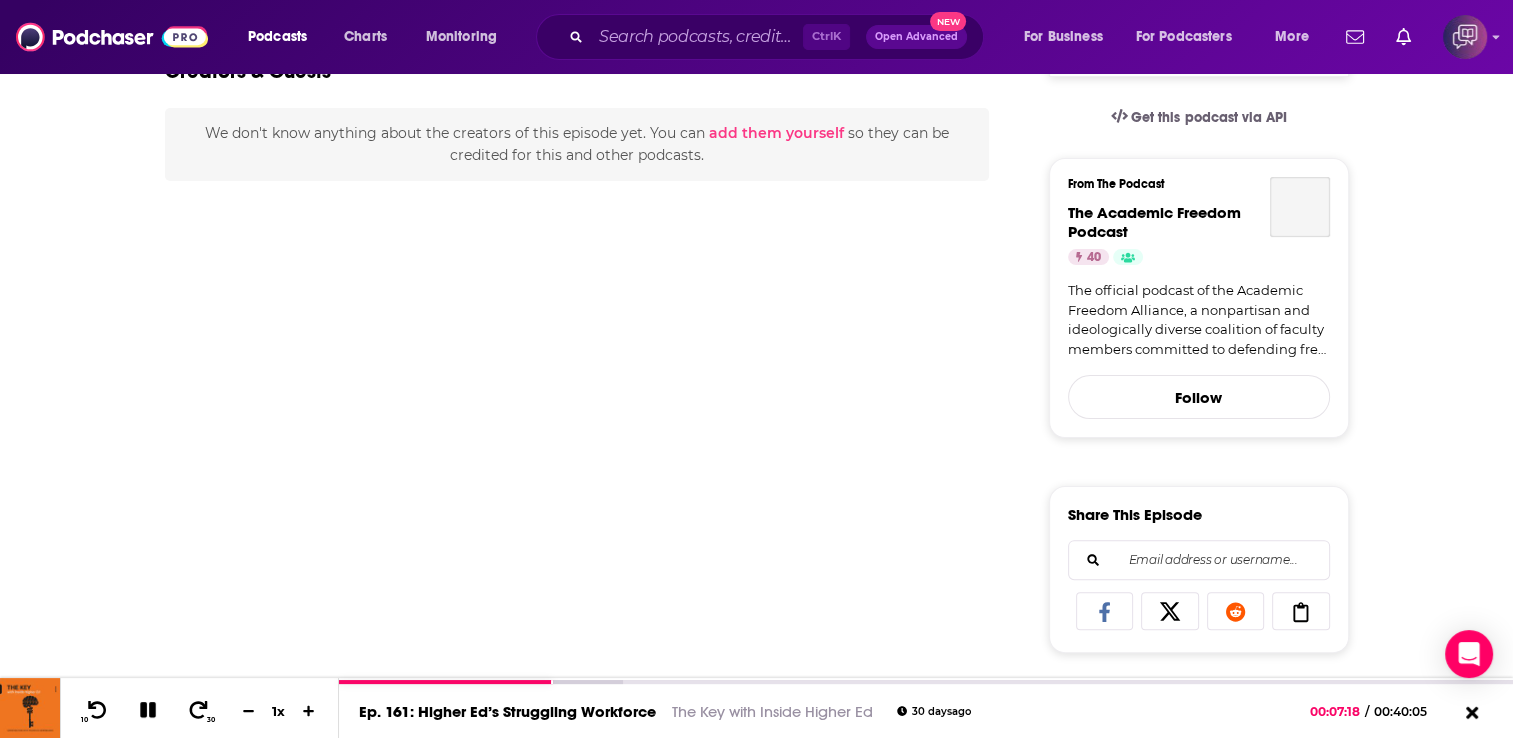 scroll, scrollTop: 0, scrollLeft: 0, axis: both 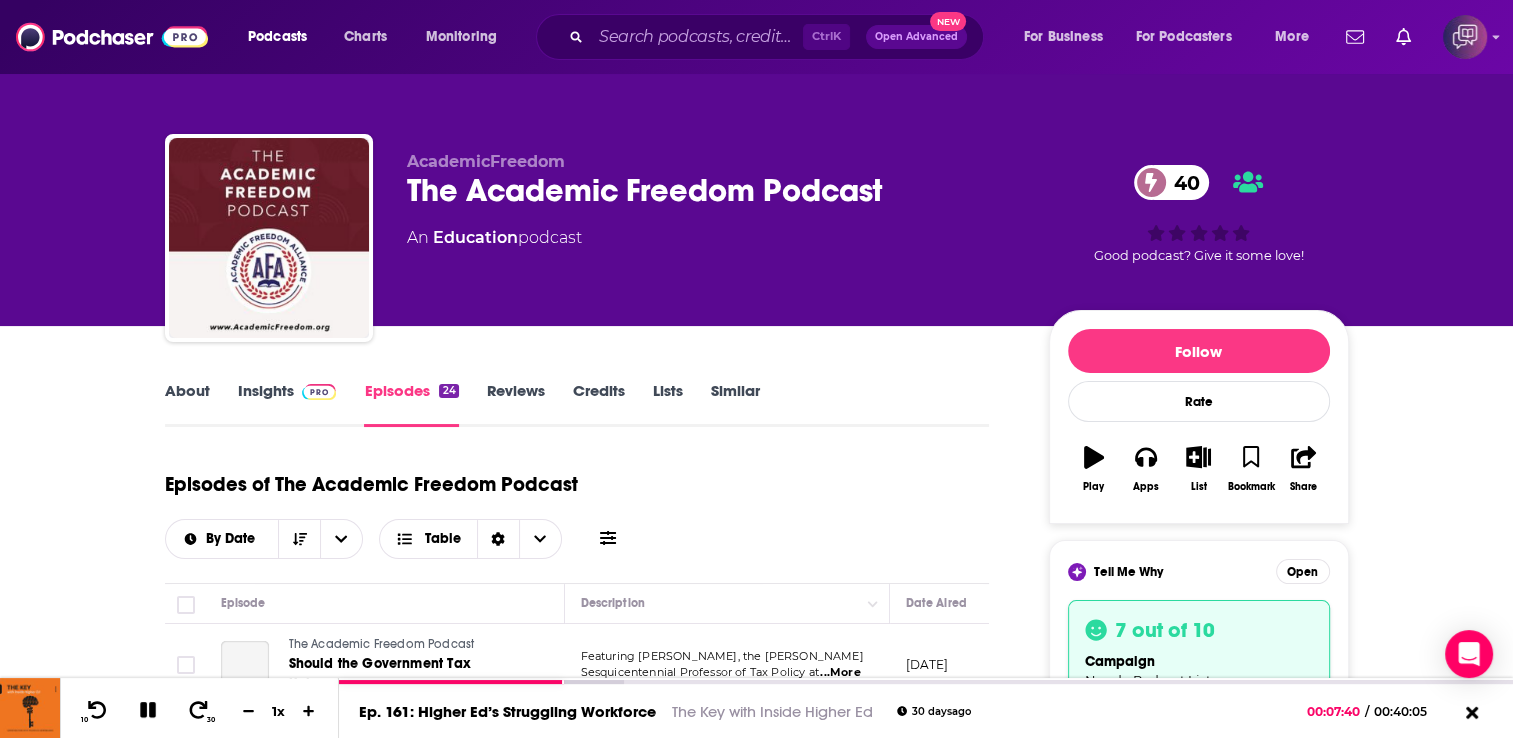 click on "About Insights Episodes 24 Reviews Credits Lists Similar Episodes of The Academic Freedom Podcast By Date Table Episode Description Date Aired Reach Episode Guests Length The Academic Freedom Podcast Should the Government Tax University Endowments? Featuring Brian Galle, the Agnes Williams Sesquicentennial Professor of Tax Policy at  ...More June 11, 2025 Under 1.7k -- 56:20 s The Academic Freedom Podcast Can the Government Block Student Visas Over Campus Speech? Keith Whittington is joined by Eugene Volokh, the Thomas M. Siebel Senior Fellow at the Hoo  ...More May 29, 2025 Under 2k -- 55:31 s The Academic Freedom Podcast On Withholding Federal Grants to Universities Keith Whittington interviews Cass Sunstein, the Robert Walmsley University Professor at H  ...More May 27, 2025 Under 3k -- 55:19 s The Academic Freedom Podcast On Trump's Threat to Harvard’s Tax Exempt Status Keith Whittington sits down with Daniel Hemel, professor of law at New York University La  ...More May 21, 2025 Under 2.7k -- 44:27 s" at bounding box center (757, 1664) 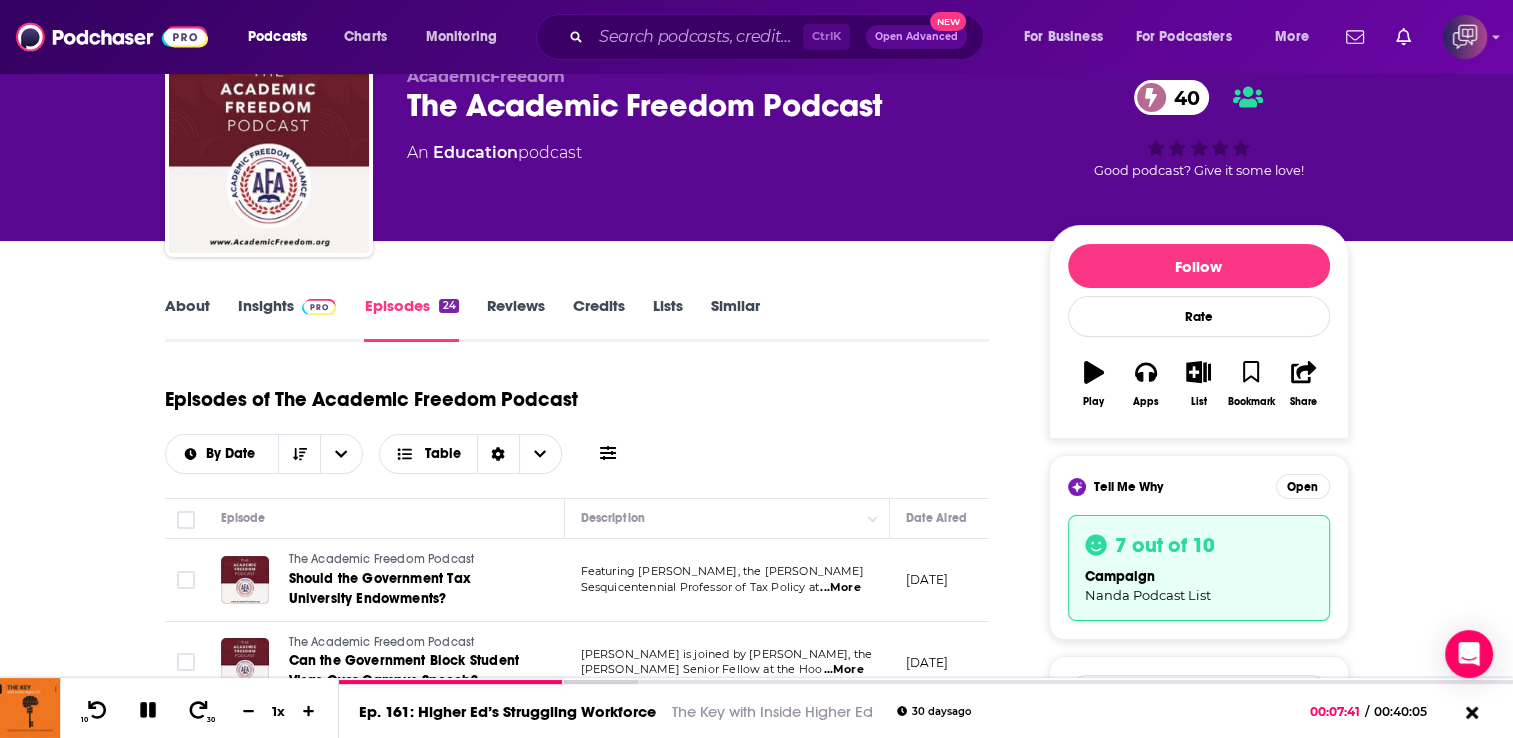 scroll, scrollTop: 280, scrollLeft: 0, axis: vertical 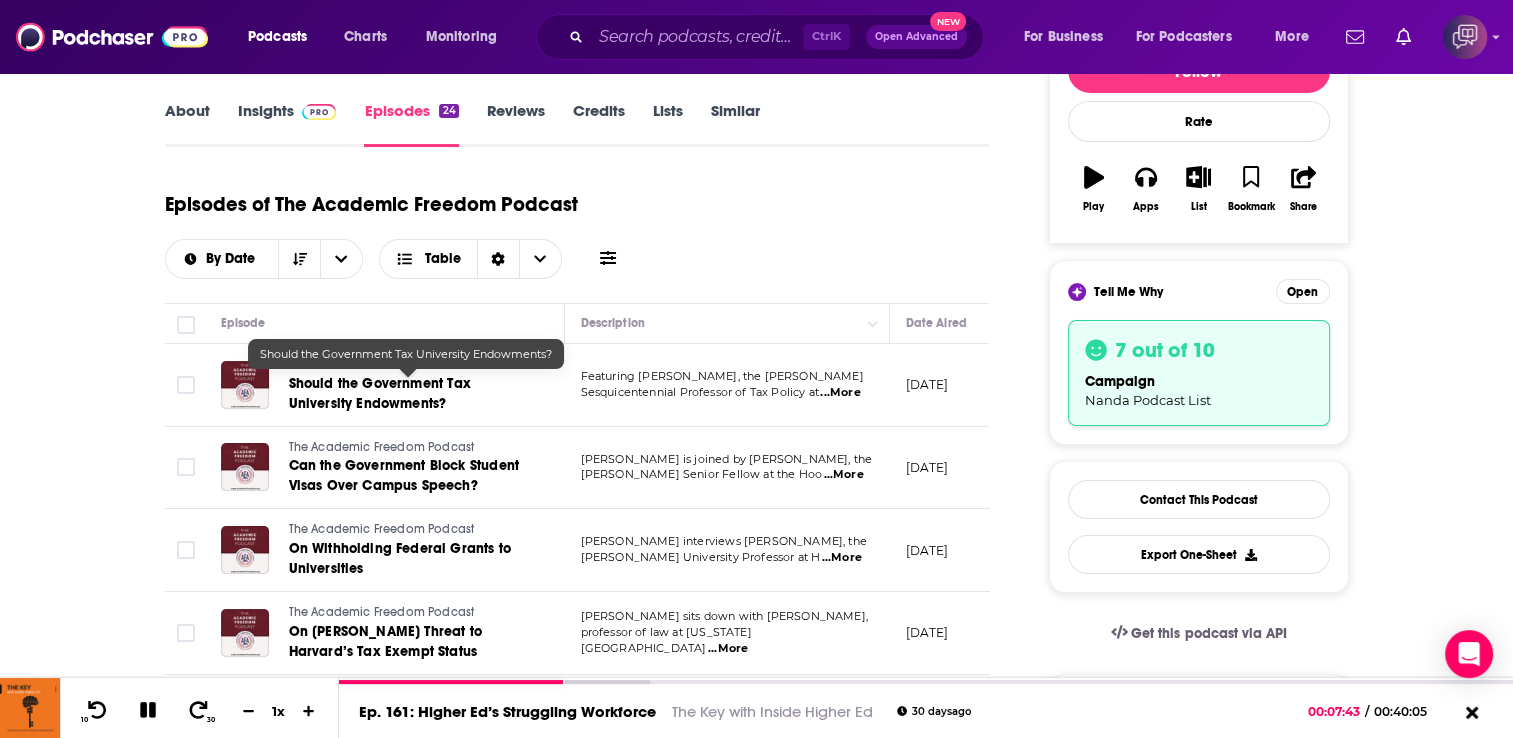 click on "Should the Government Tax University Endowments?" at bounding box center [380, 393] 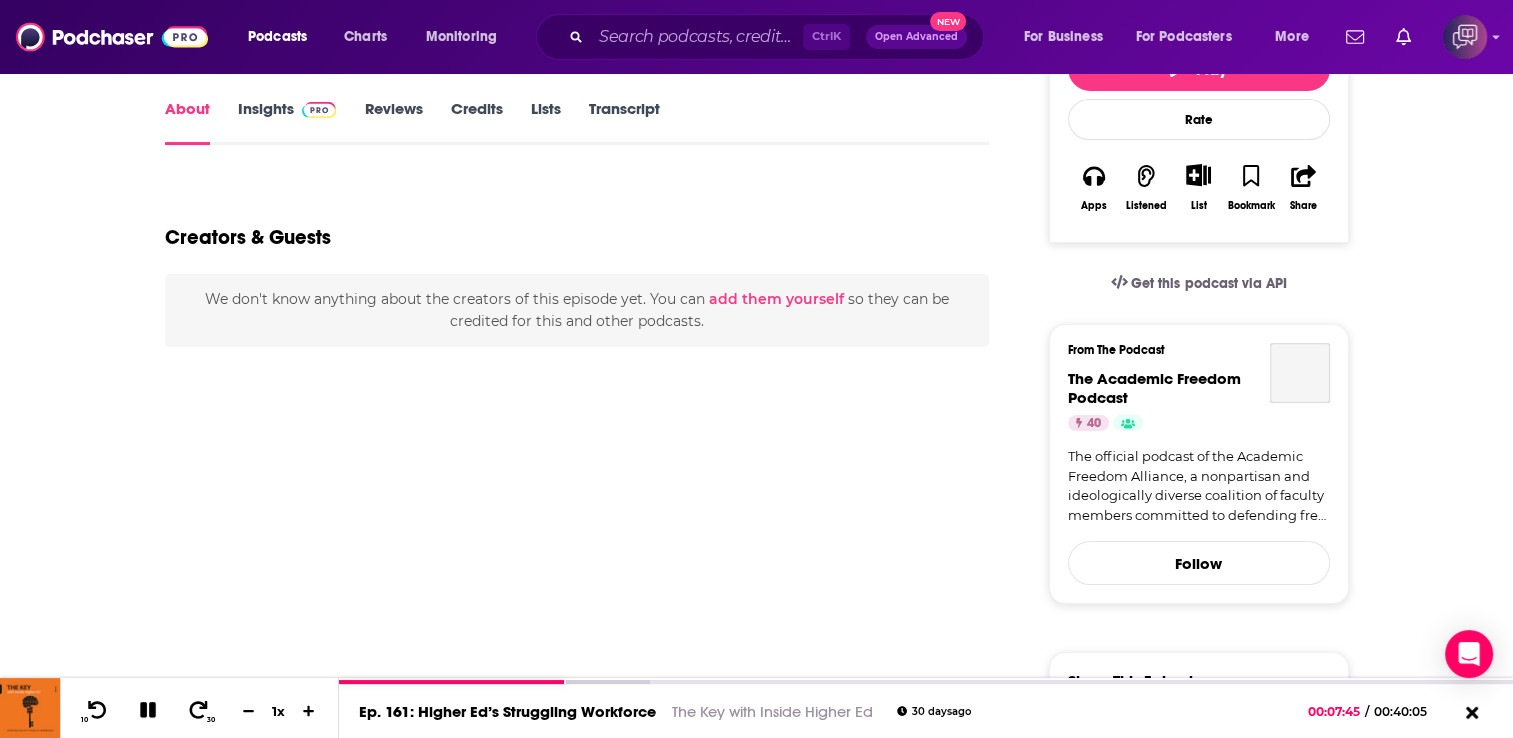 scroll, scrollTop: 0, scrollLeft: 0, axis: both 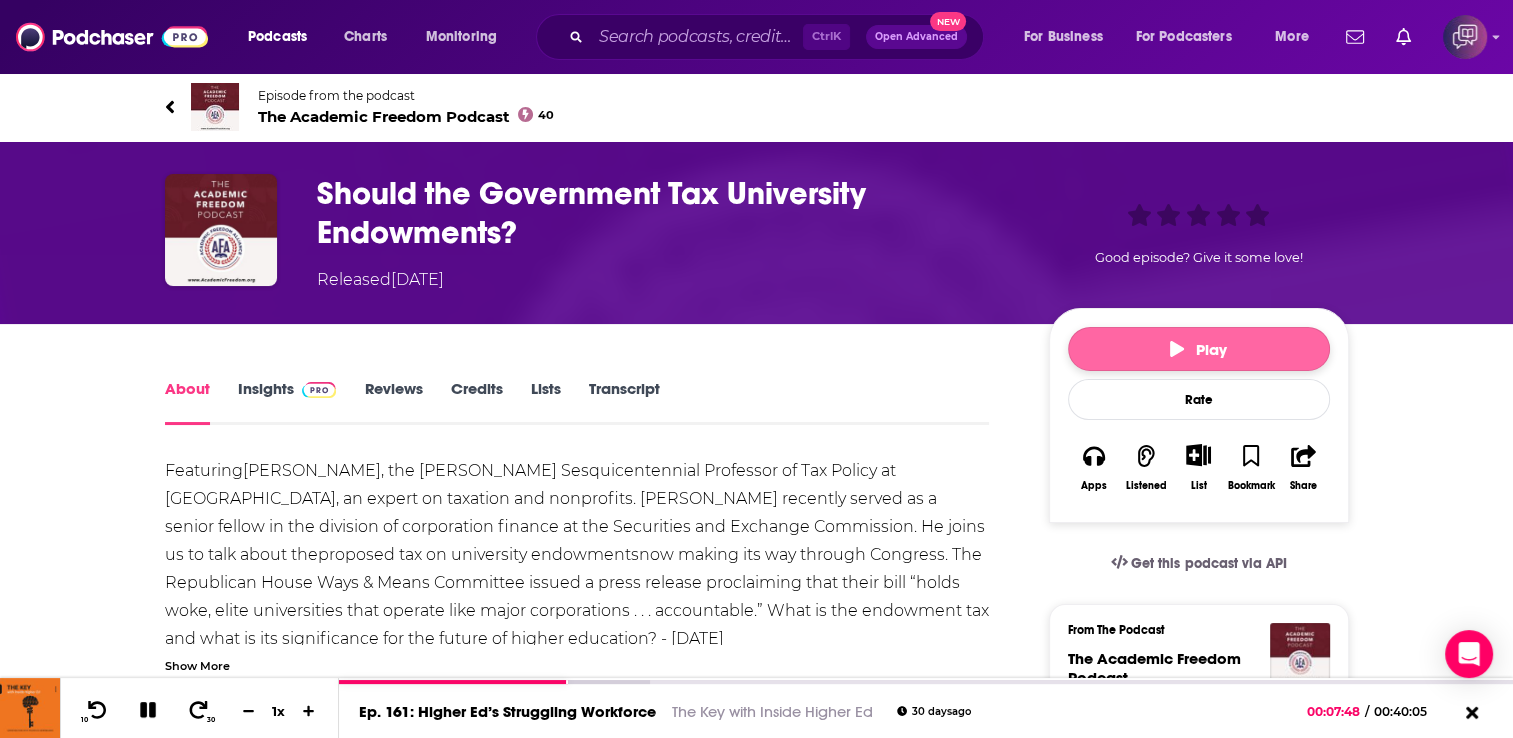 click on "Play" at bounding box center [1198, 349] 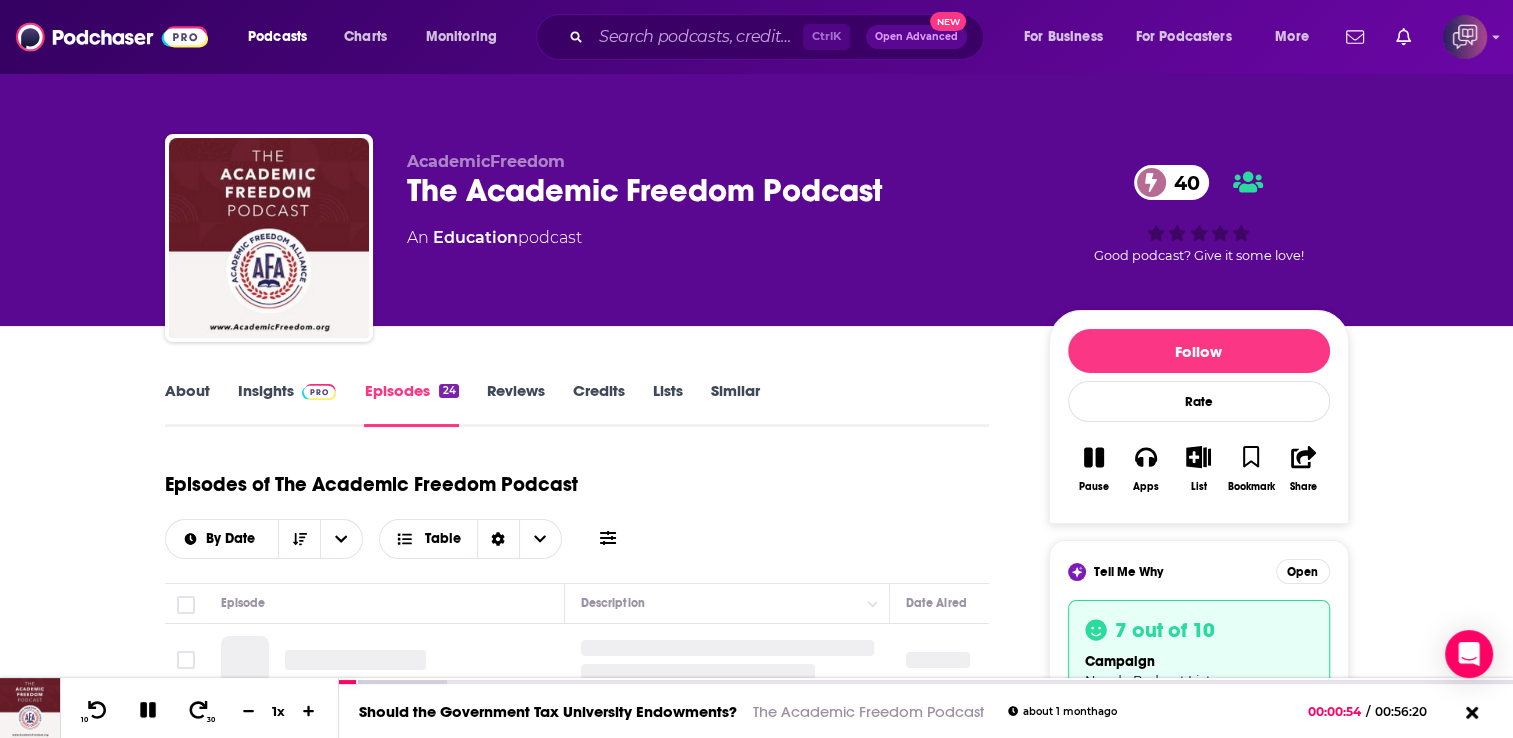 click on "About Insights Episodes 24 Reviews Credits Lists Similar" at bounding box center [577, 402] 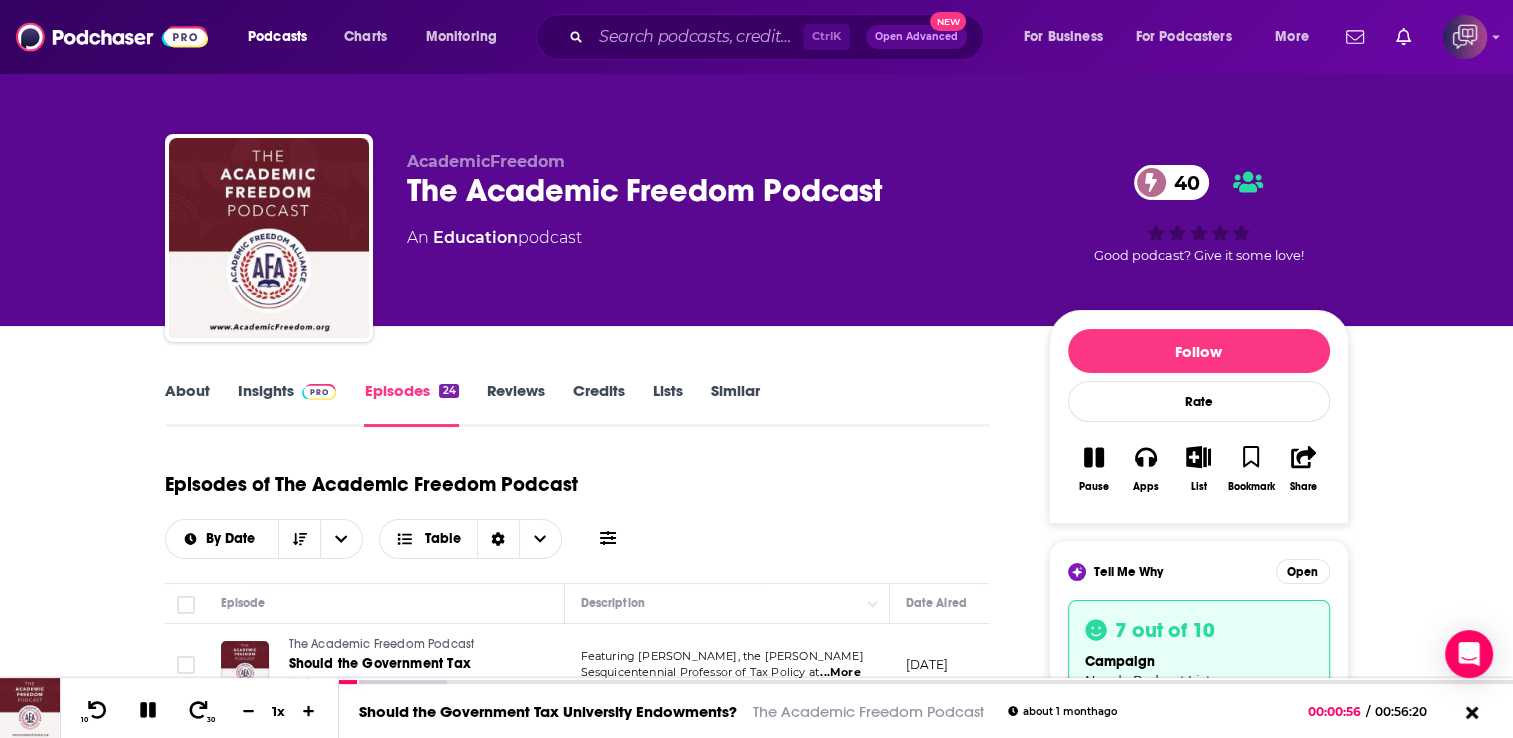 click on "About" at bounding box center [187, 404] 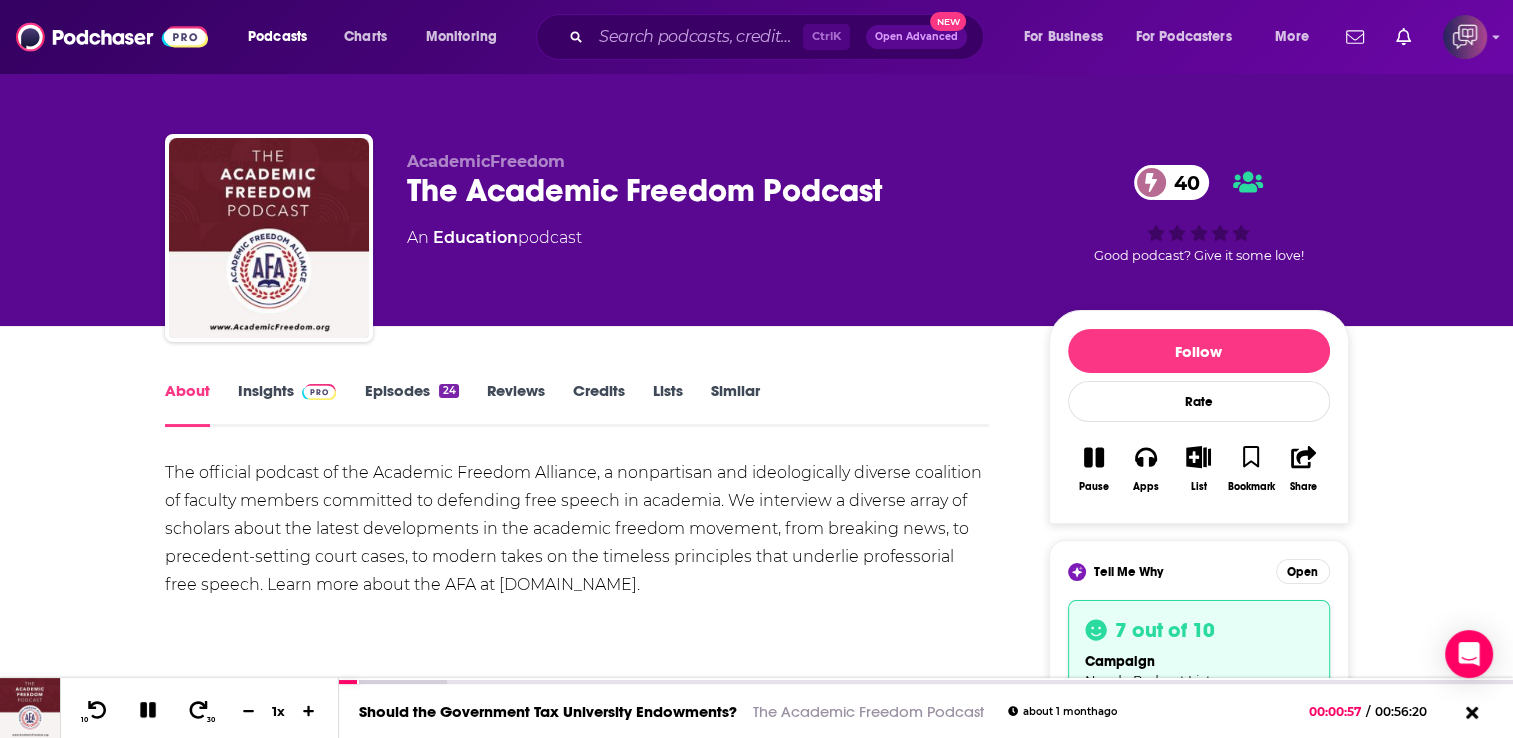 click on "About Insights Episodes 24 Reviews Credits Lists Similar The official podcast of the Academic Freedom Alliance, a nonpartisan and ideologically diverse coalition of faculty members committed to defending free speech in academia. We interview a diverse array of scholars about the latest developments in the academic freedom movement, from breaking news, to precedent-setting court cases, to modern takes on the timeless principles that underlie professorial free speech. Learn more about the AFA at www.AcademicFreedom.org. Show More Creators & Guests We don't know anything about the creators of this podcast yet . You can   add them yourself   so they can be credited for this and other podcasts. Recent Episodes View All Should the Government Tax University Endowments? Jun 11th, 2025 Can the Government Block Student Visas Over Campus Speech? May 29th, 2025 On Withholding Federal Grants to Universities May 27th, 2025 View All Episodes Podcast Reviews This podcast hasn't been reviewed yet. You can  add a review" at bounding box center (757, 1246) 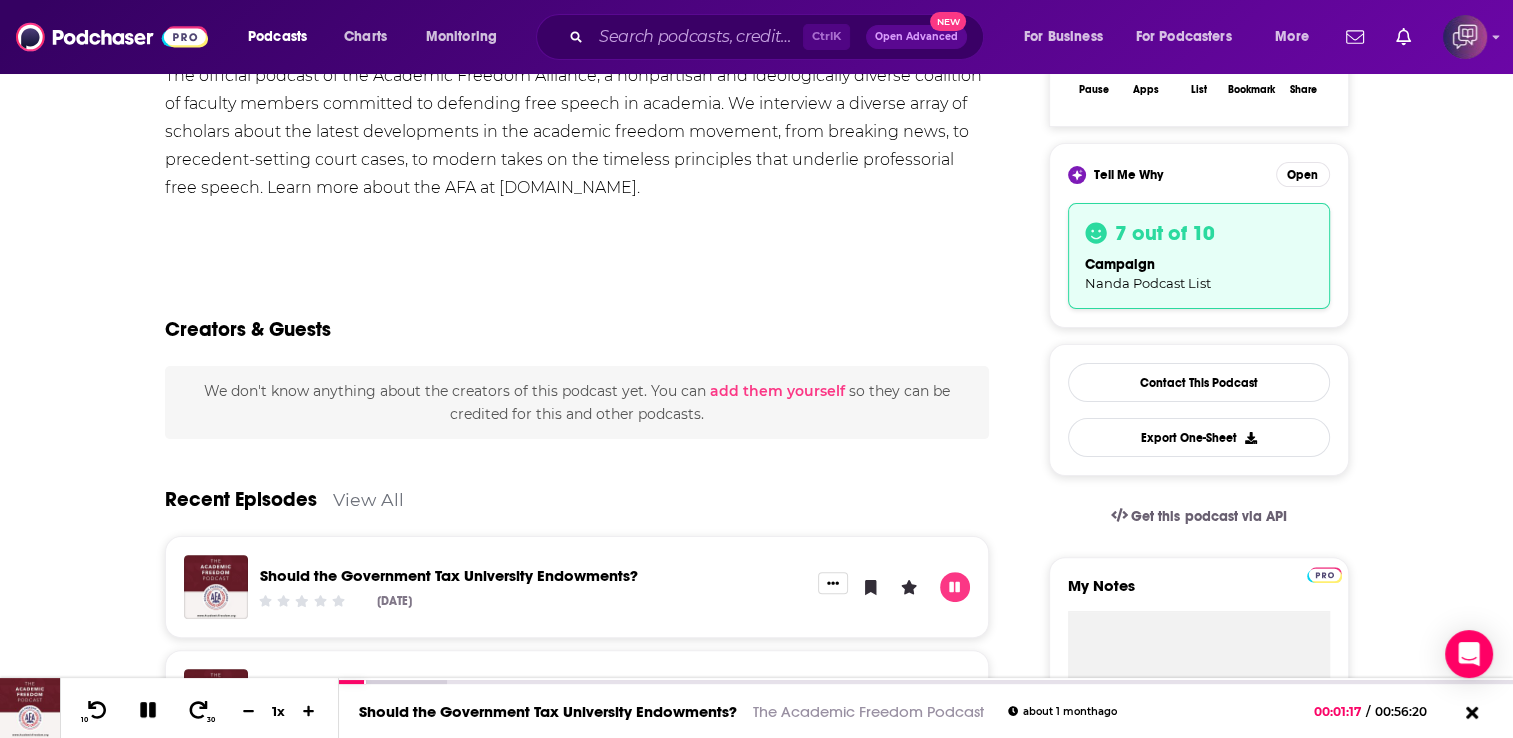 scroll, scrollTop: 440, scrollLeft: 0, axis: vertical 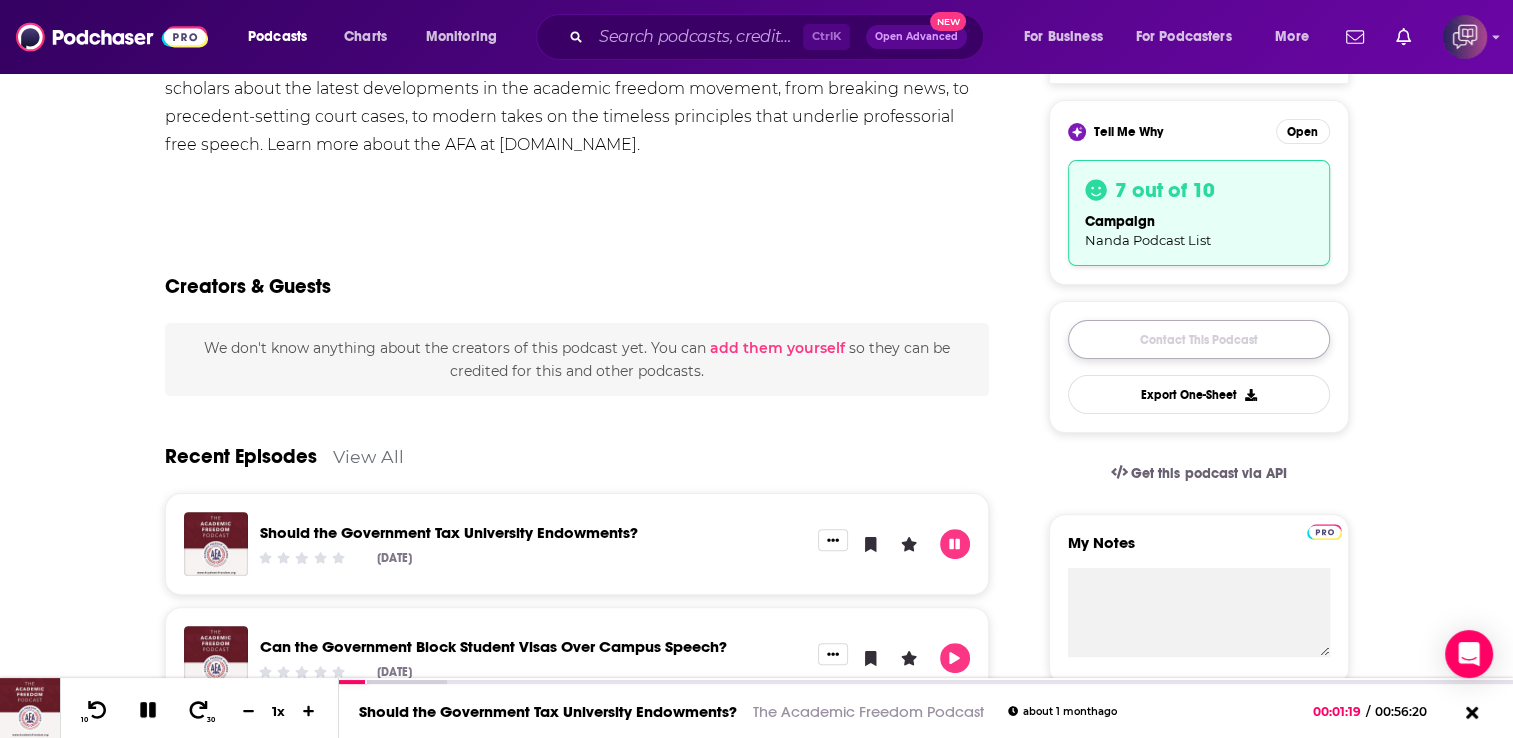 click on "Contact This Podcast" at bounding box center [1199, 339] 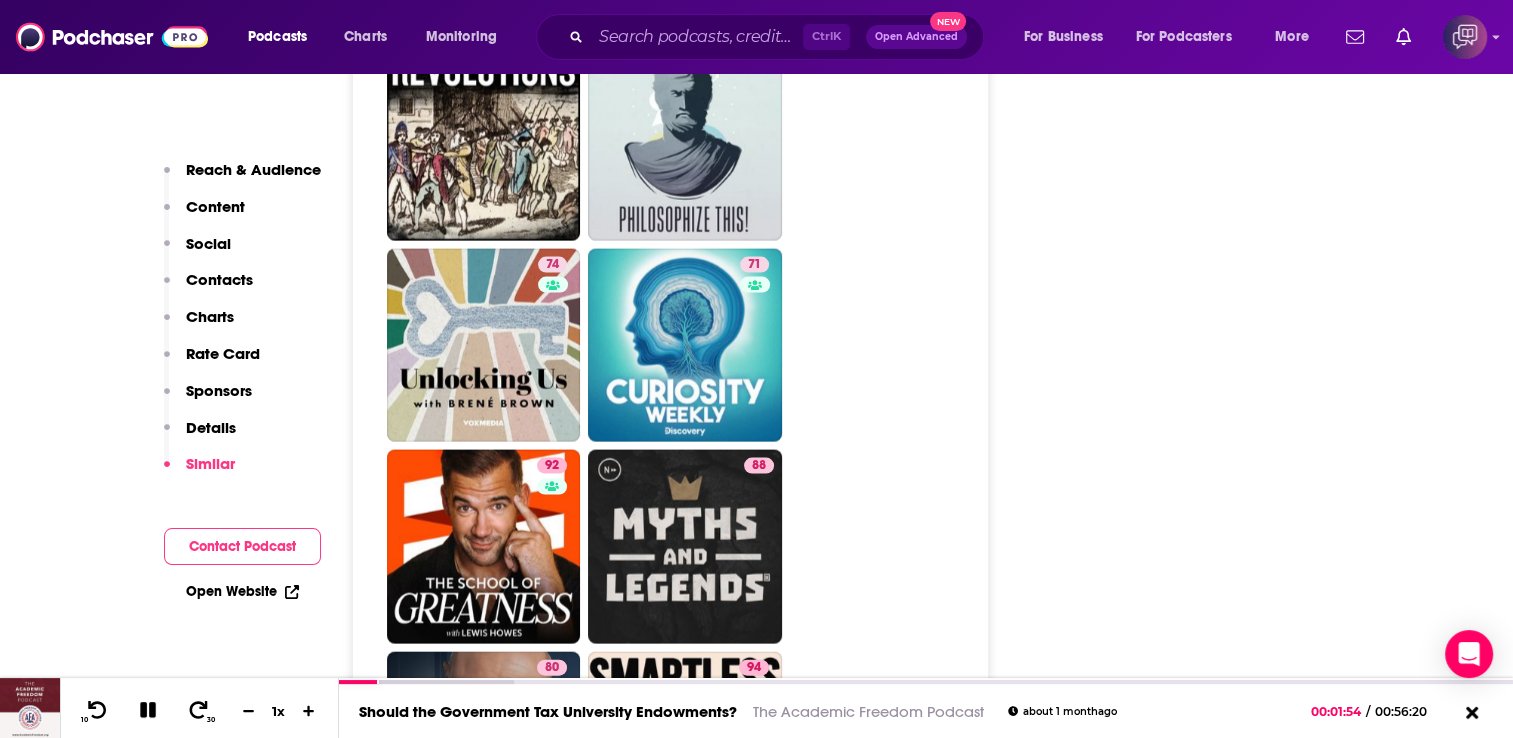 scroll, scrollTop: 4535, scrollLeft: 0, axis: vertical 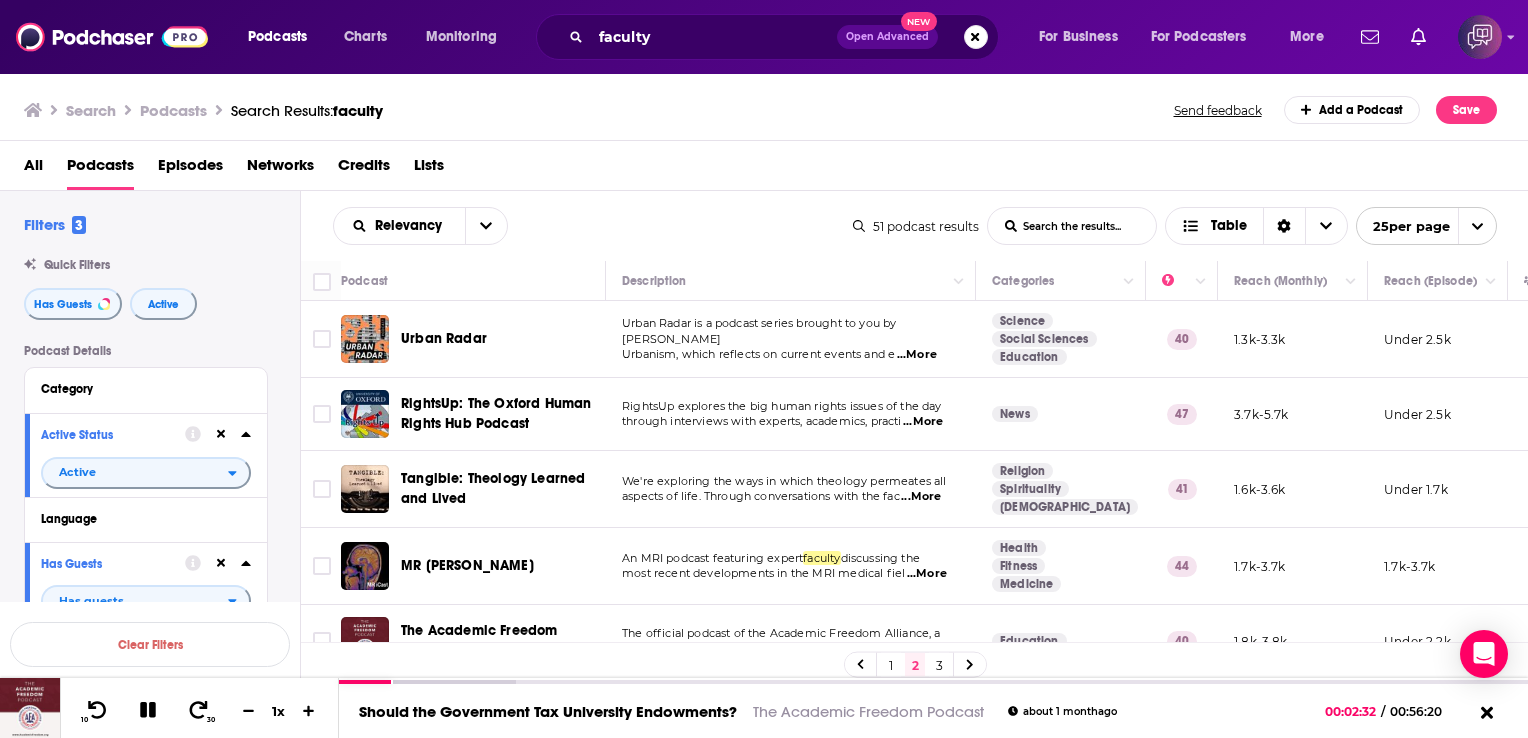 click on "...More" at bounding box center [923, 422] 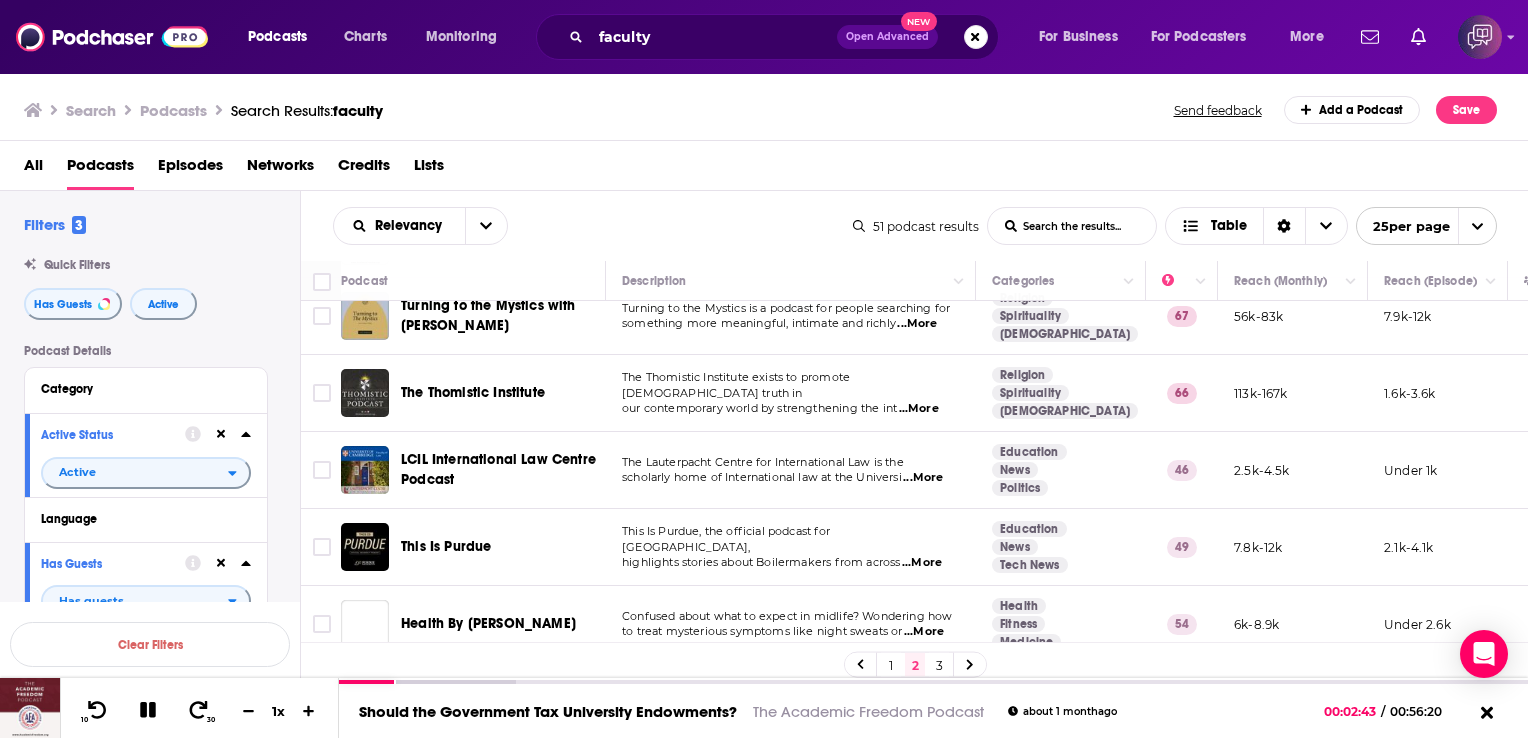 scroll, scrollTop: 420, scrollLeft: 0, axis: vertical 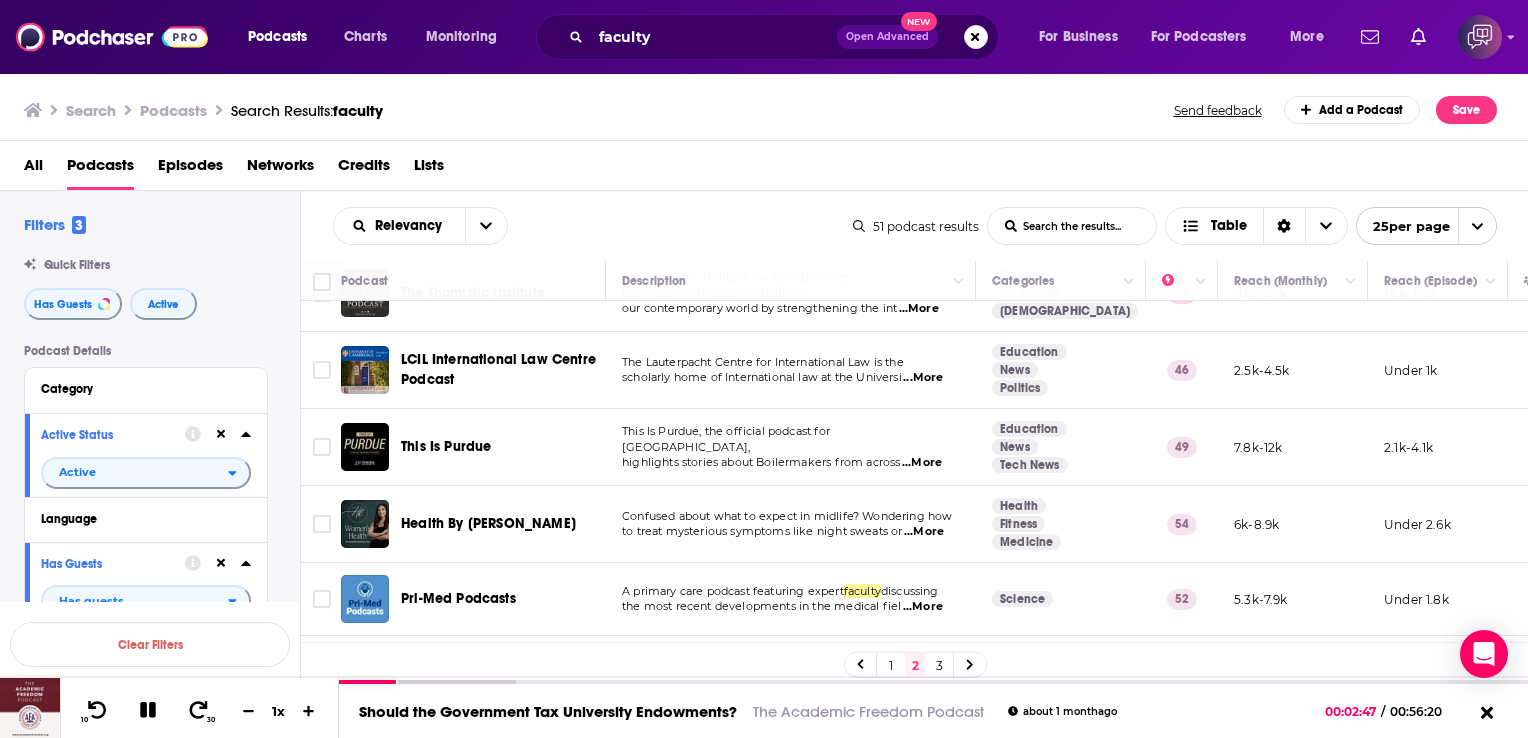 click on "...More" at bounding box center [922, 463] 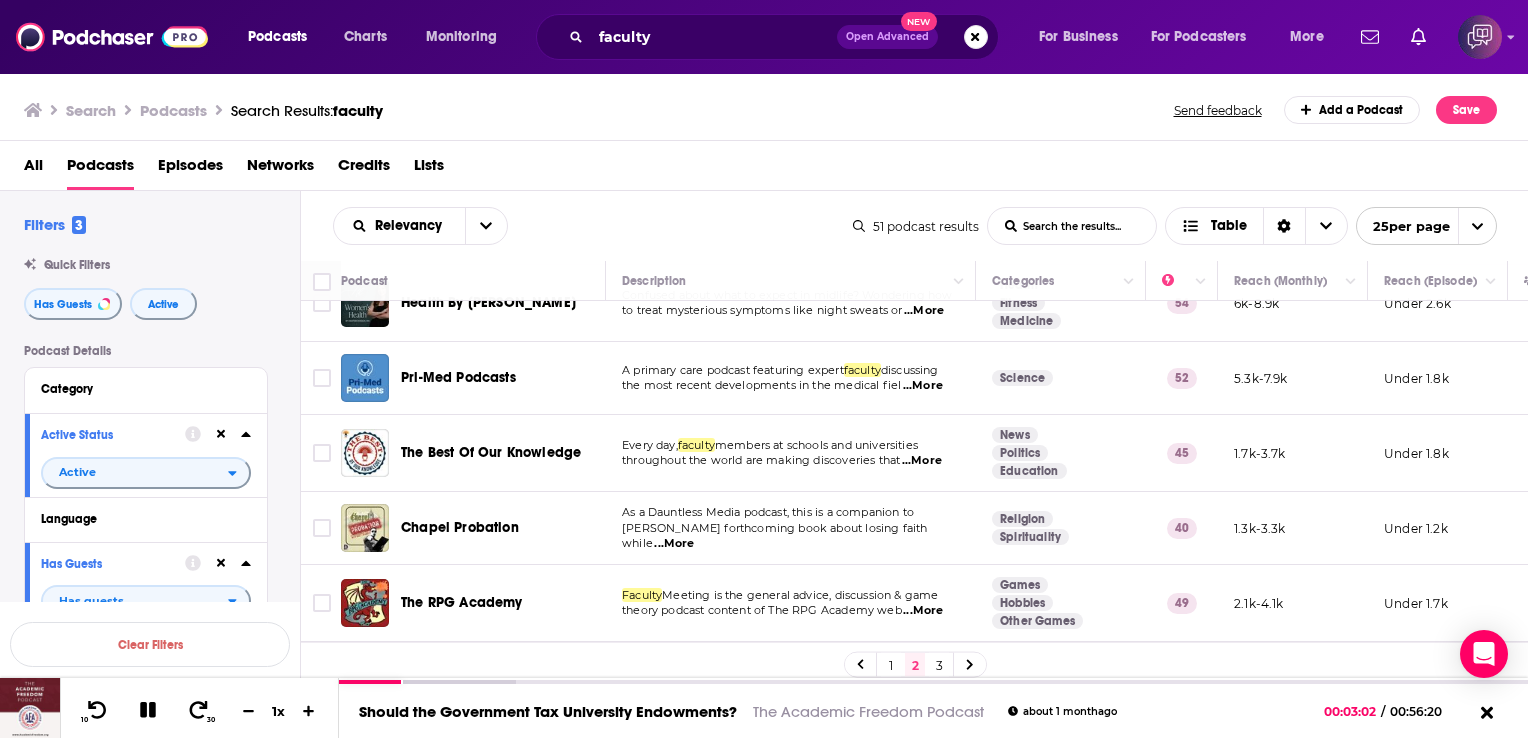 scroll, scrollTop: 734, scrollLeft: 0, axis: vertical 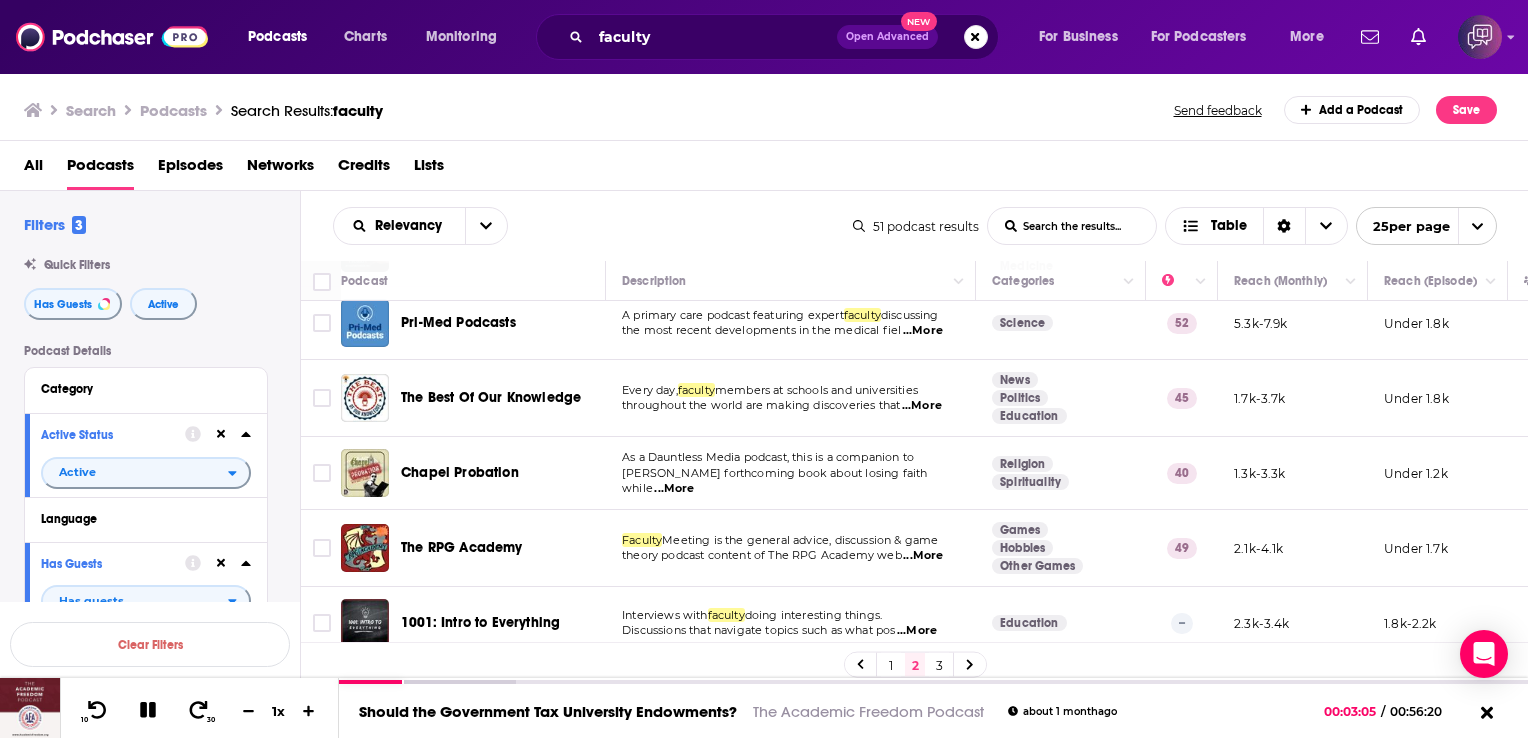 click on "...More" at bounding box center (922, 406) 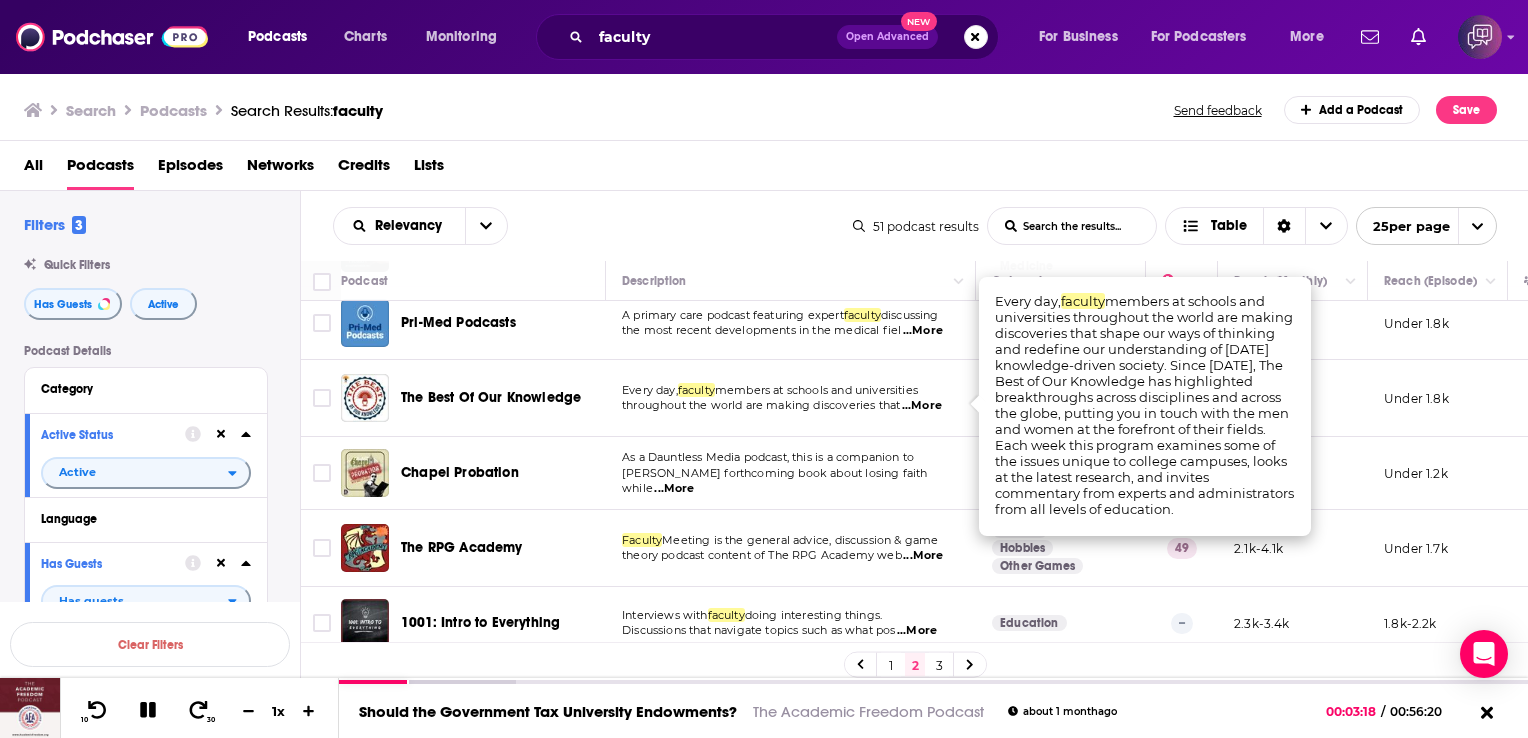click on "members at schools and universities" at bounding box center (816, 390) 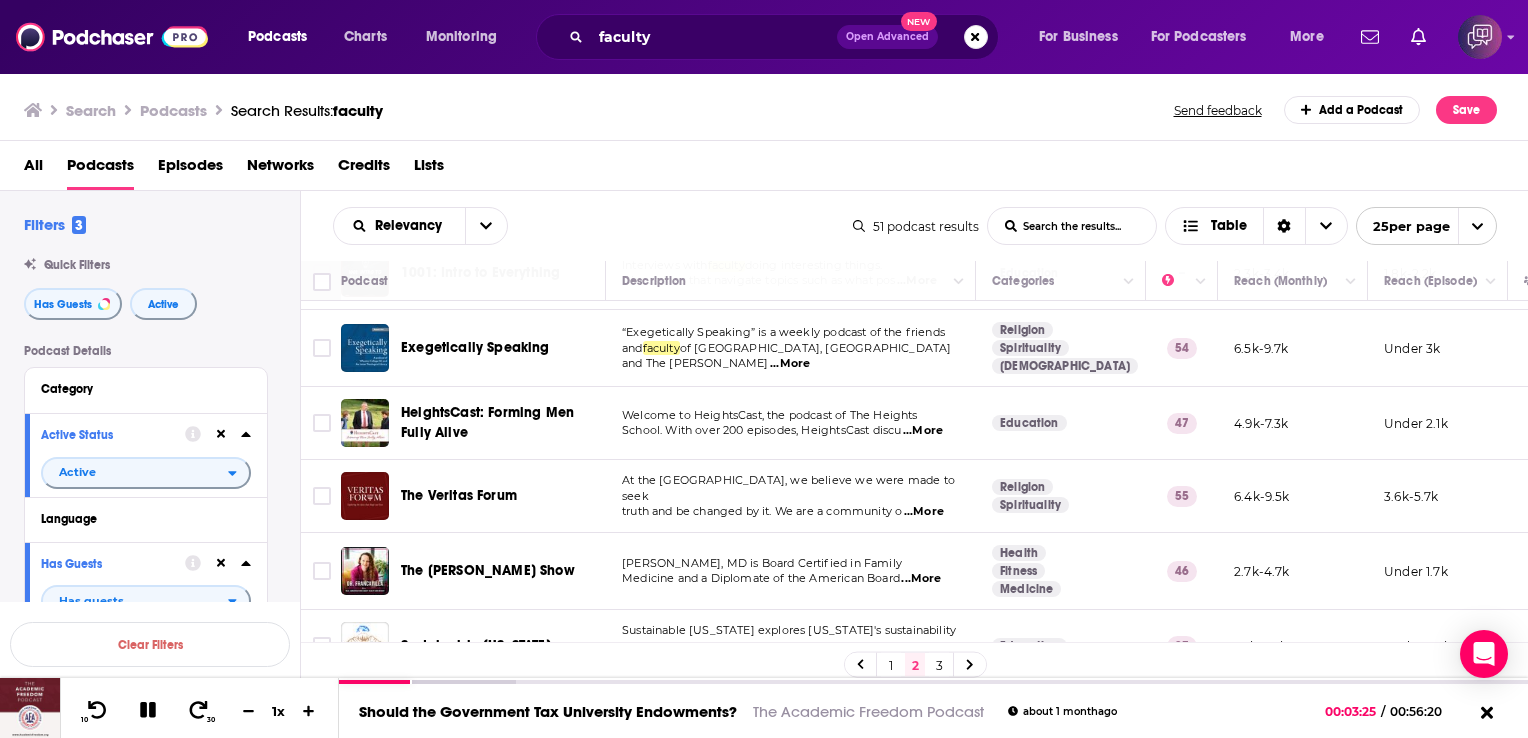 scroll, scrollTop: 1130, scrollLeft: 0, axis: vertical 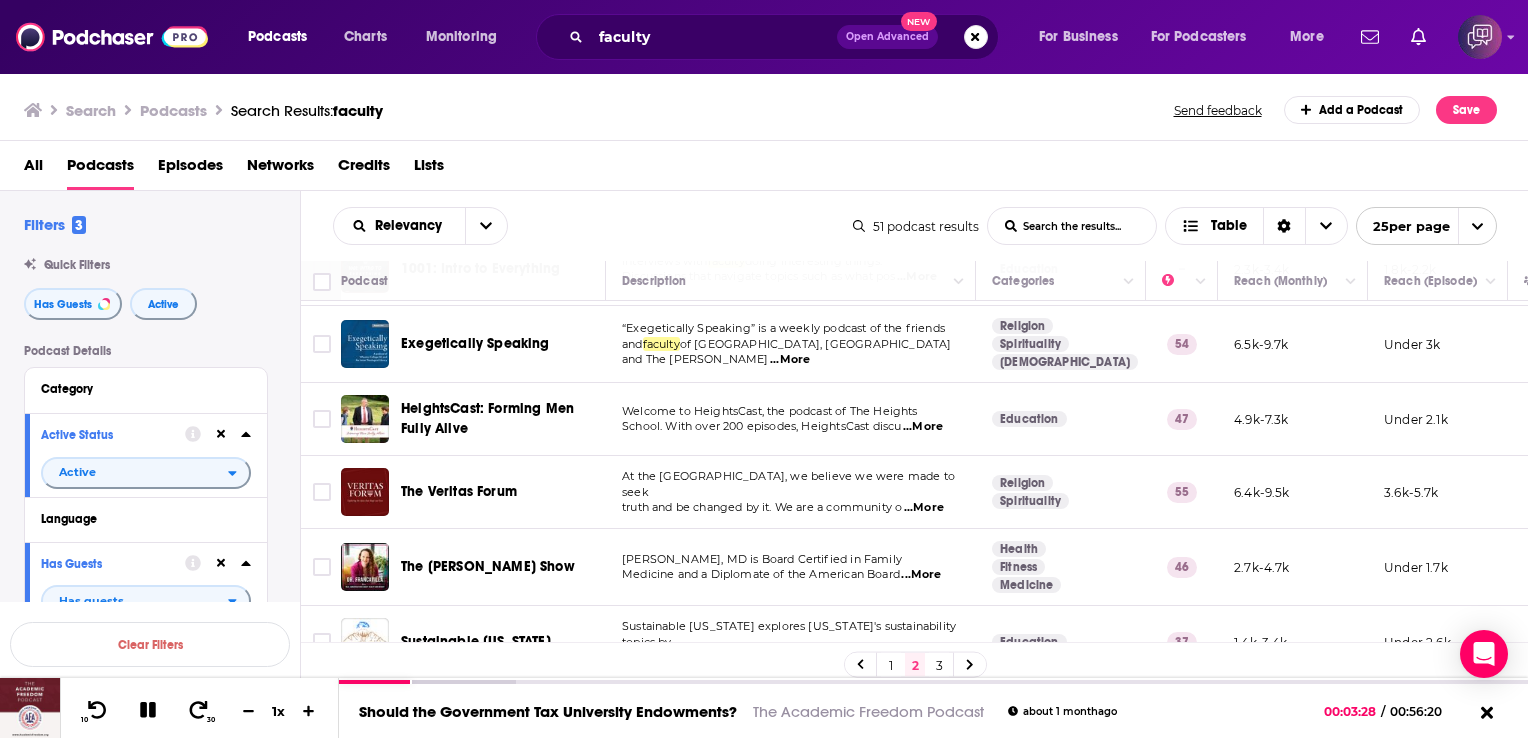 click on "...More" at bounding box center (790, 360) 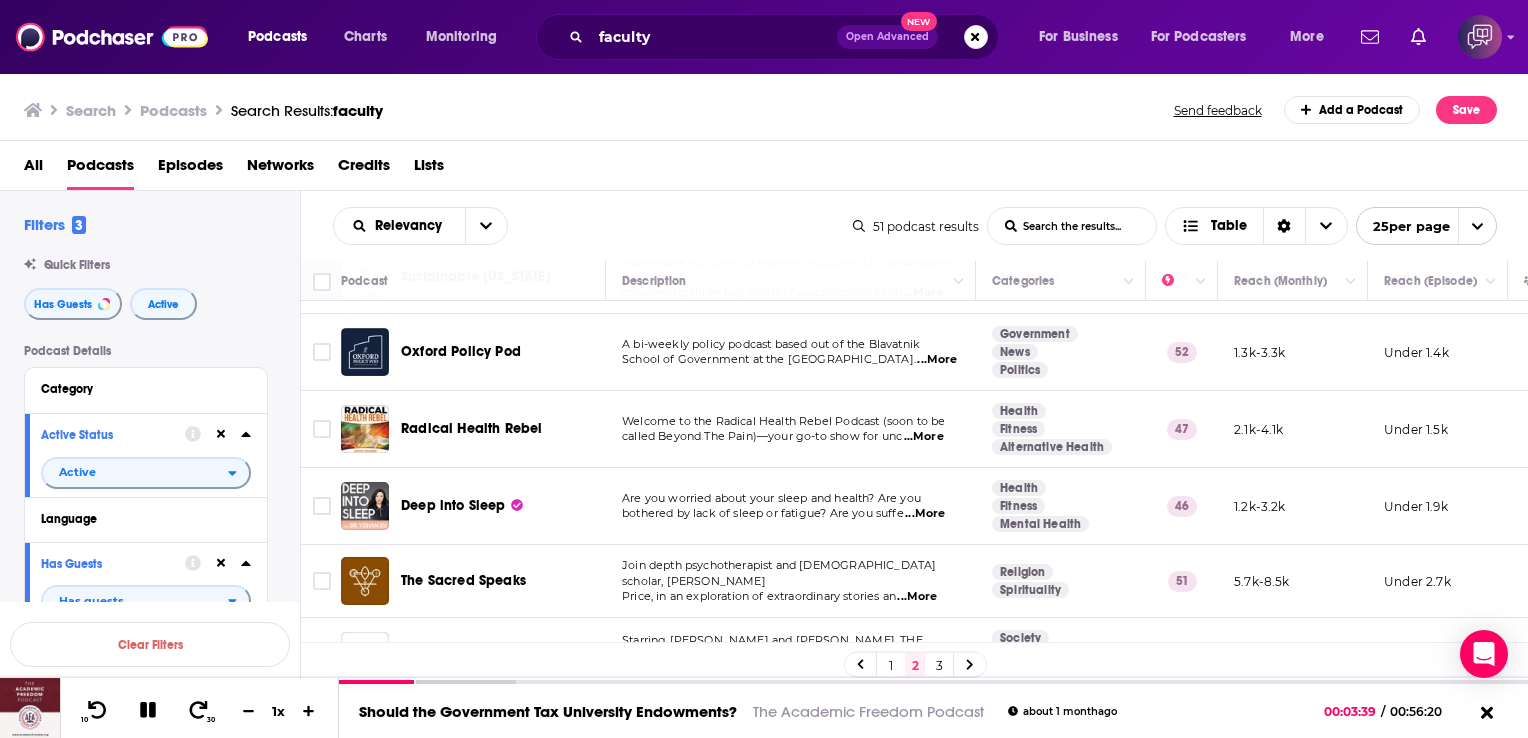 scroll, scrollTop: 1505, scrollLeft: 0, axis: vertical 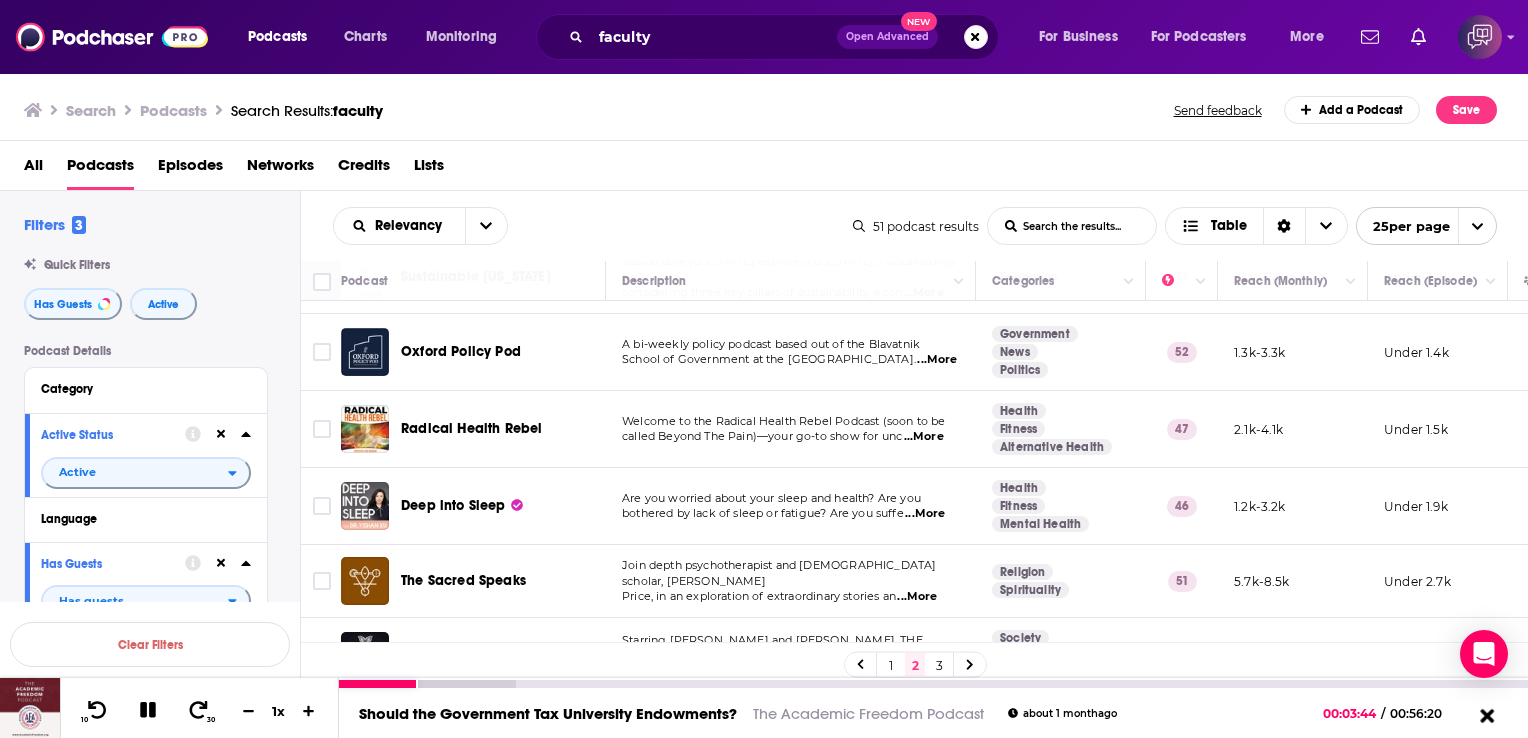 click at bounding box center (1487, 716) 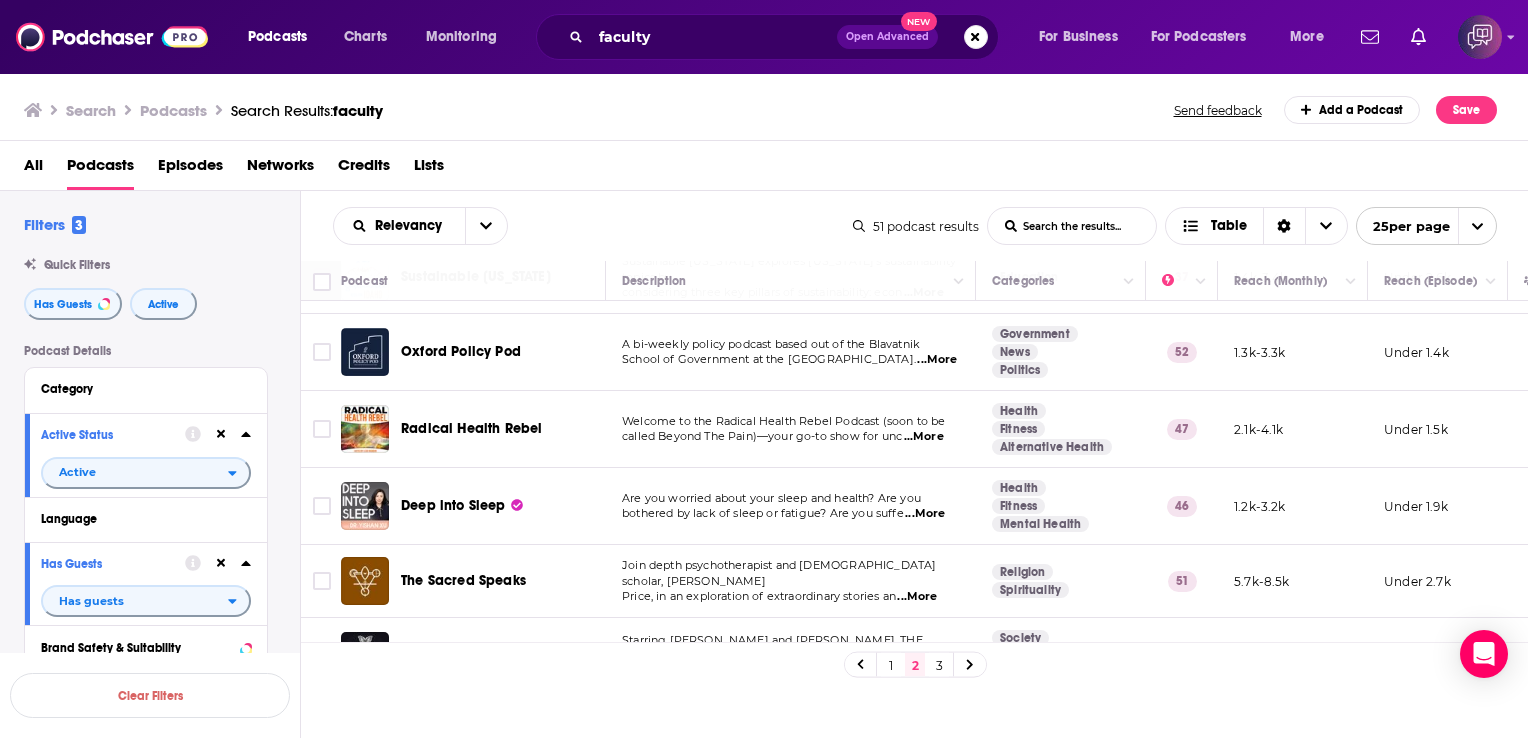 click 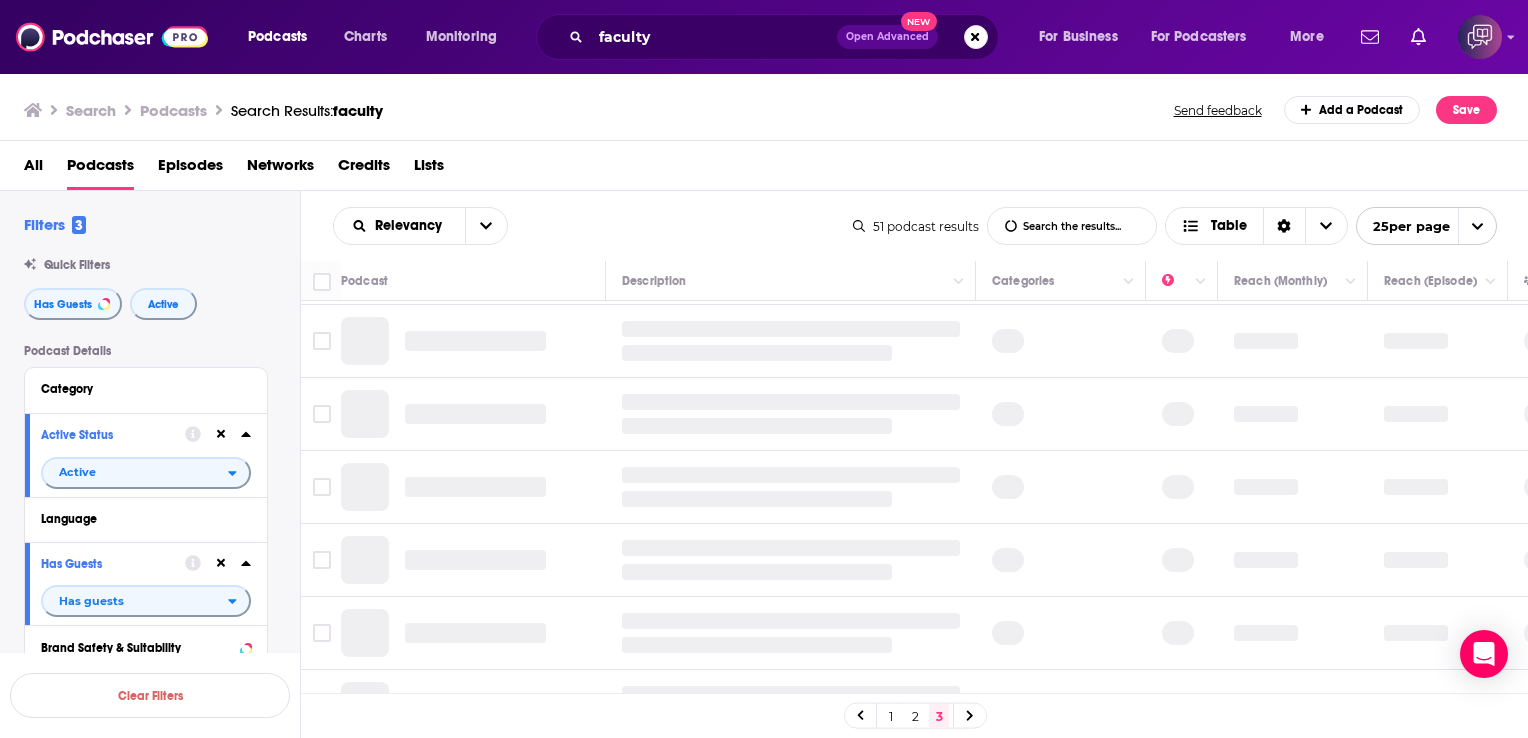 scroll, scrollTop: 0, scrollLeft: 0, axis: both 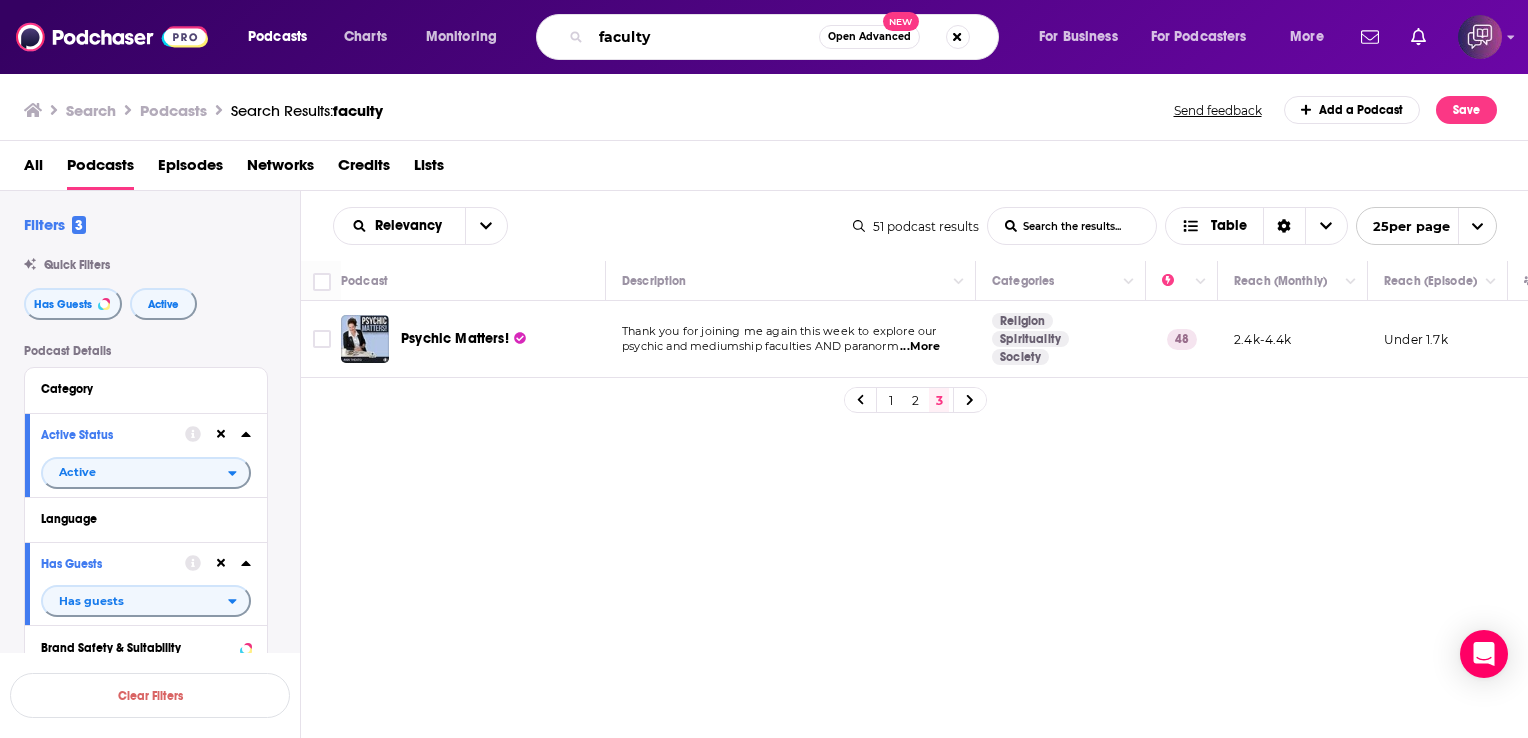 drag, startPoint x: 663, startPoint y: 35, endPoint x: 603, endPoint y: 38, distance: 60.074955 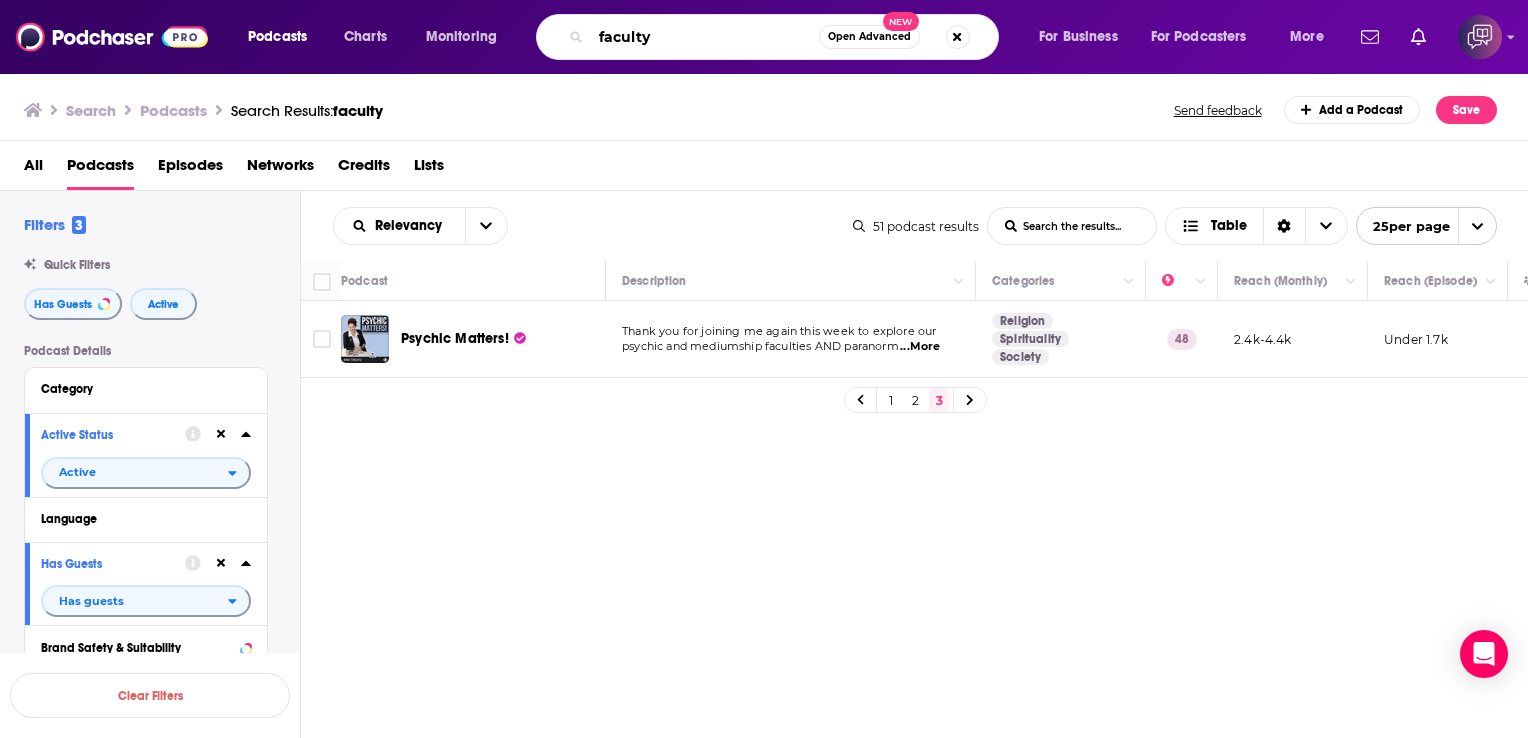 type on "f" 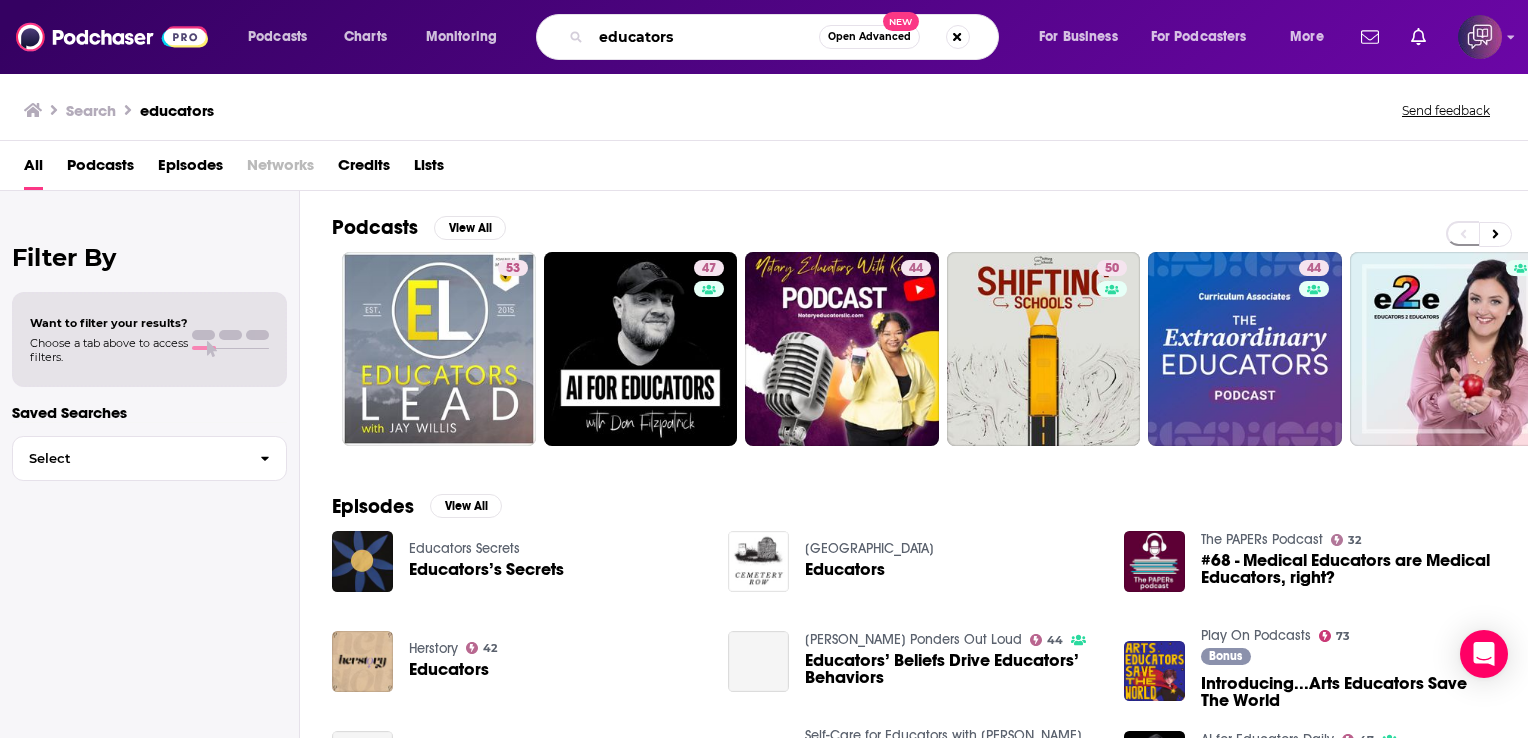 drag, startPoint x: 711, startPoint y: 34, endPoint x: 576, endPoint y: 32, distance: 135.01482 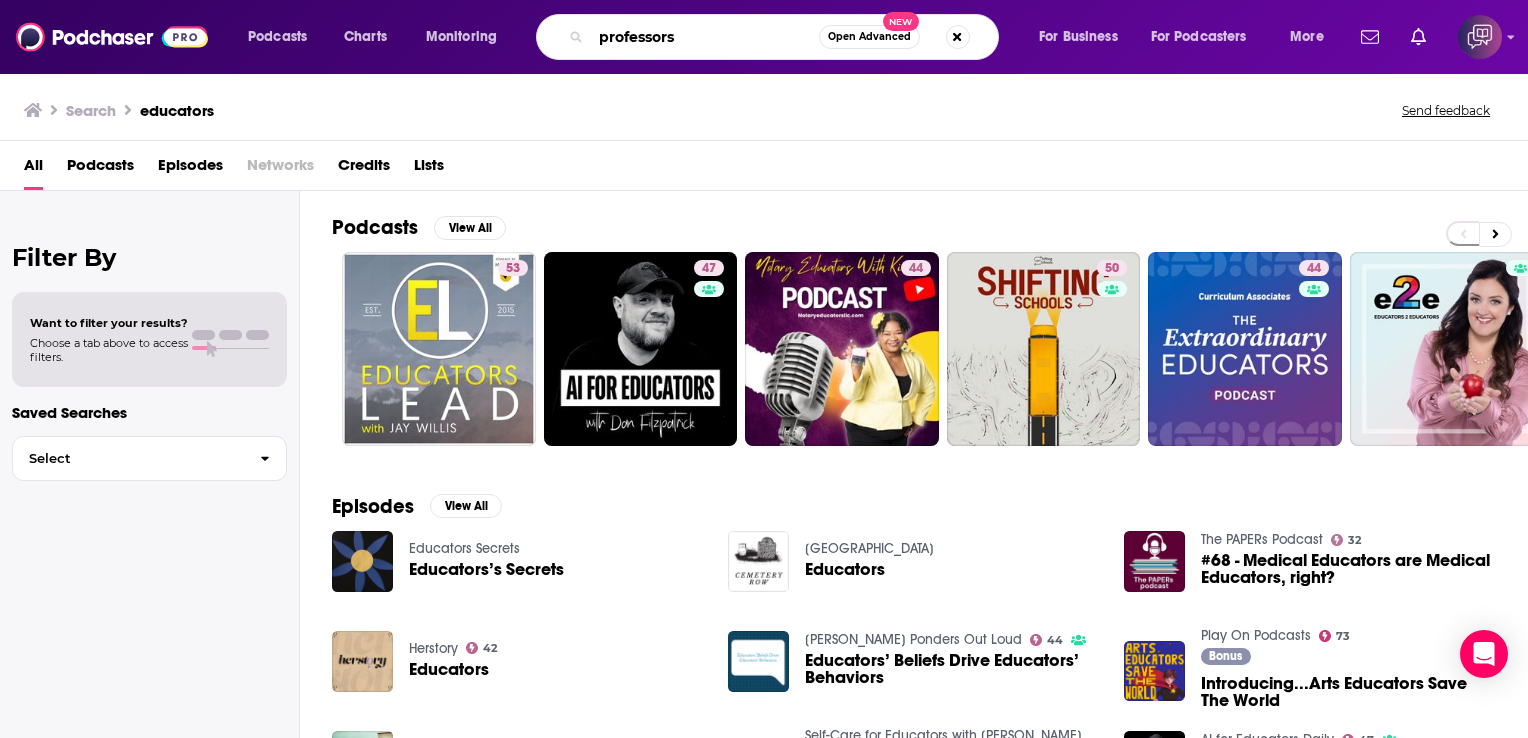 type on "professors" 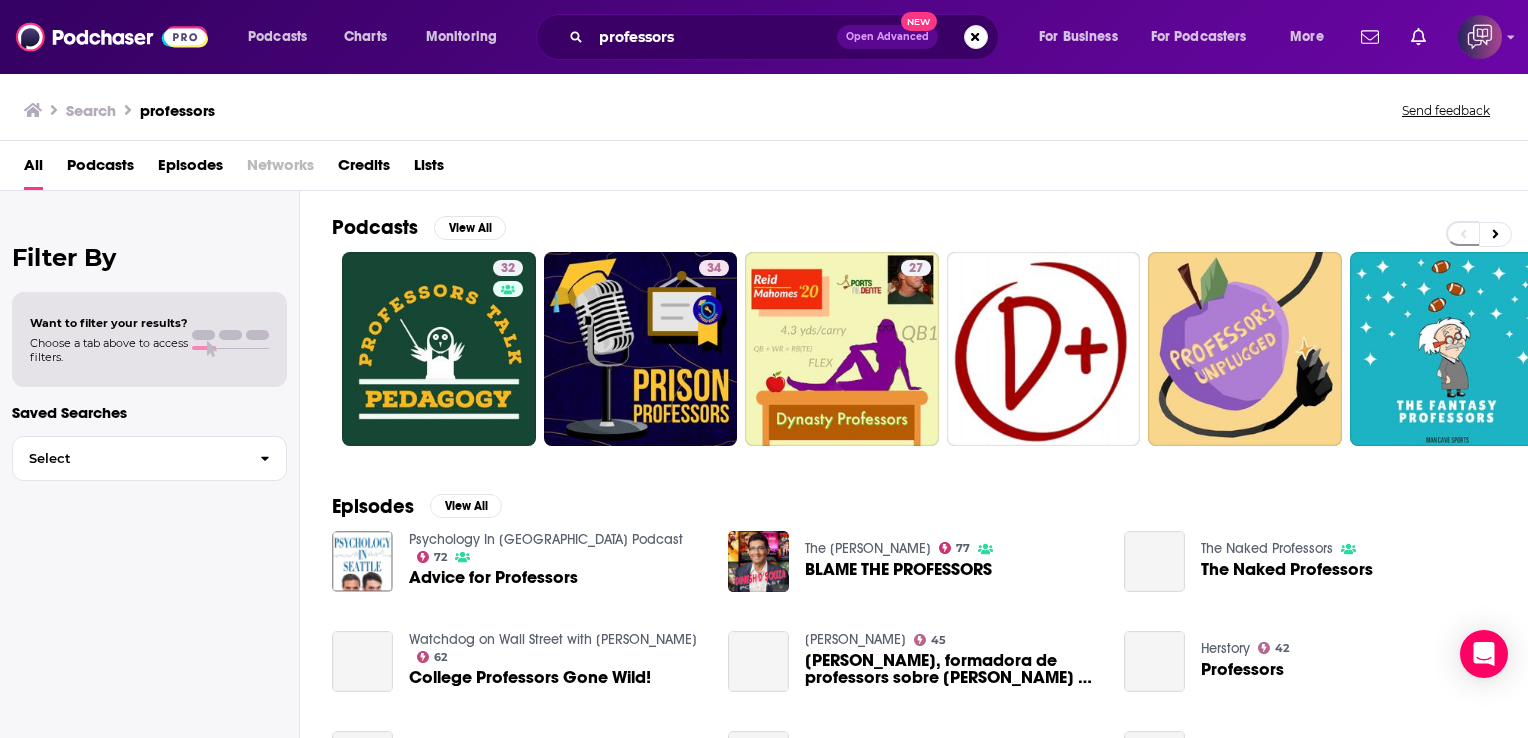 click on "Podcasts" at bounding box center (100, 169) 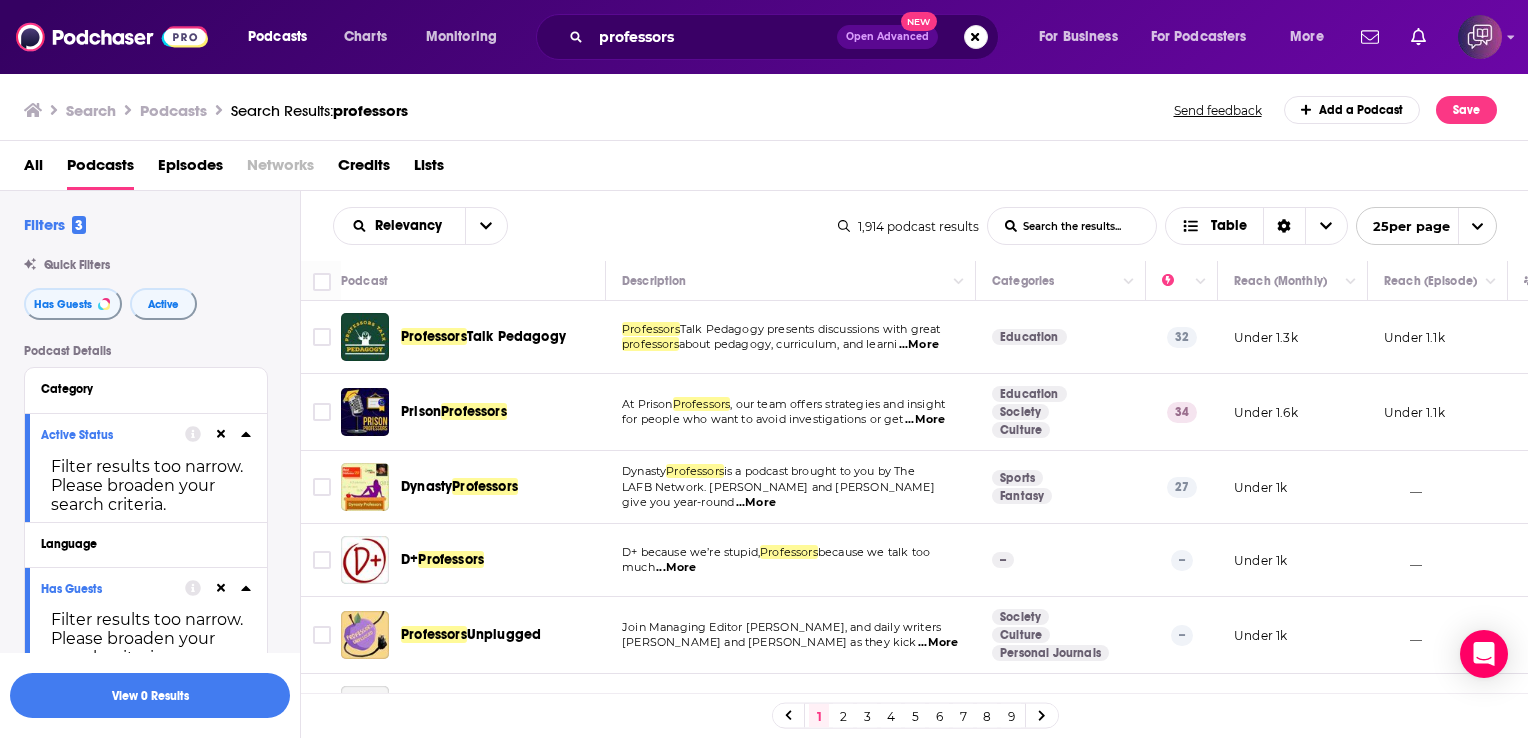 click on "...More" at bounding box center (919, 345) 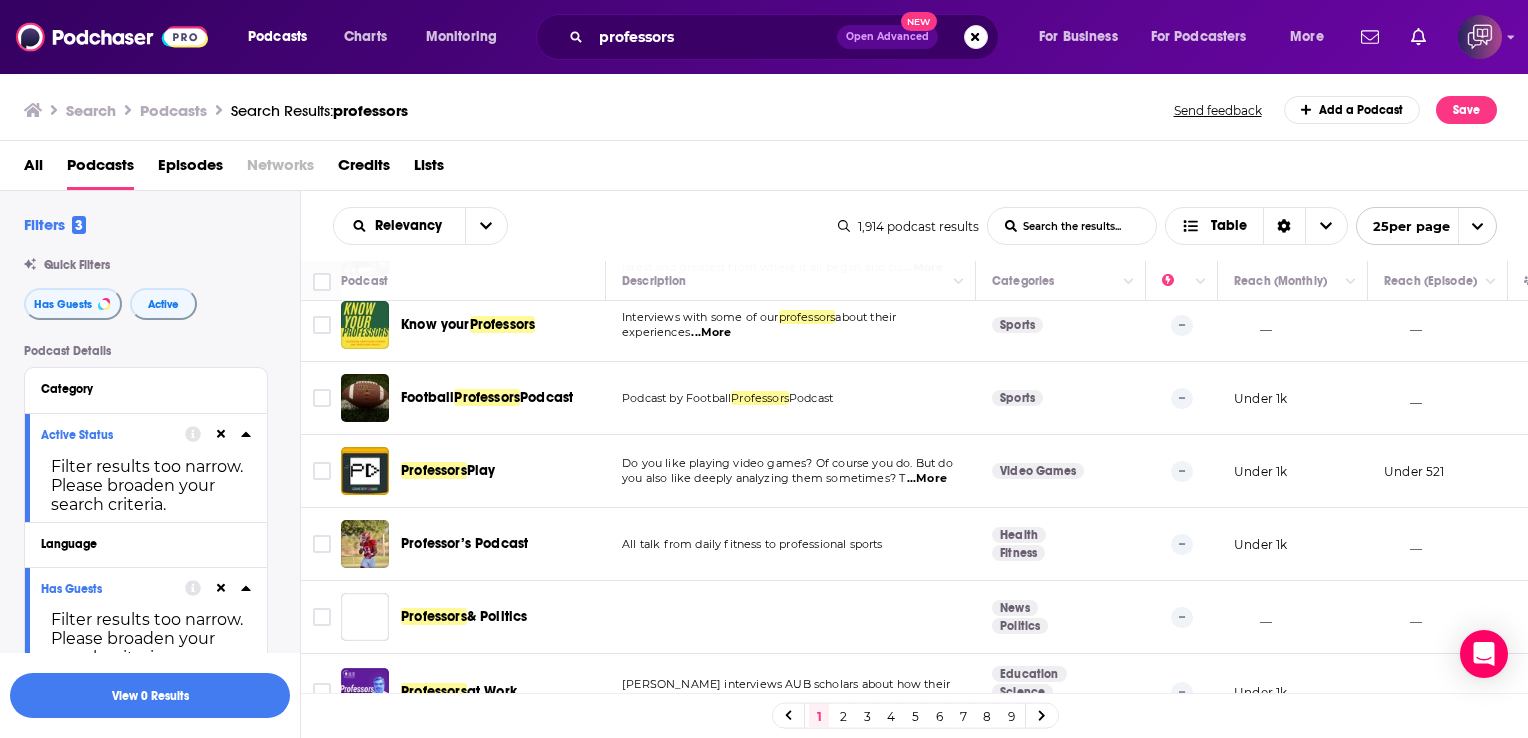 scroll, scrollTop: 1461, scrollLeft: 0, axis: vertical 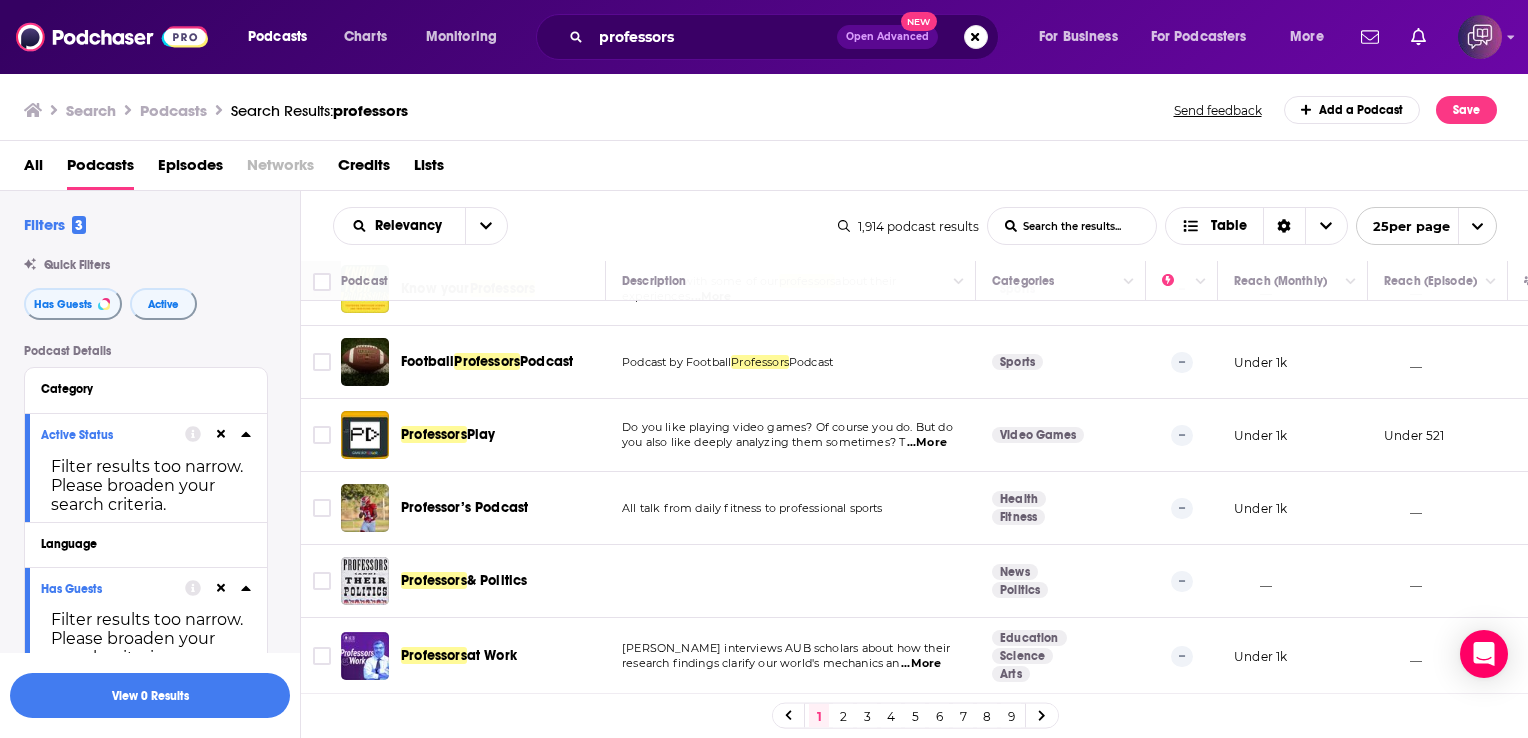 click on "Quick Filters" at bounding box center (162, 265) 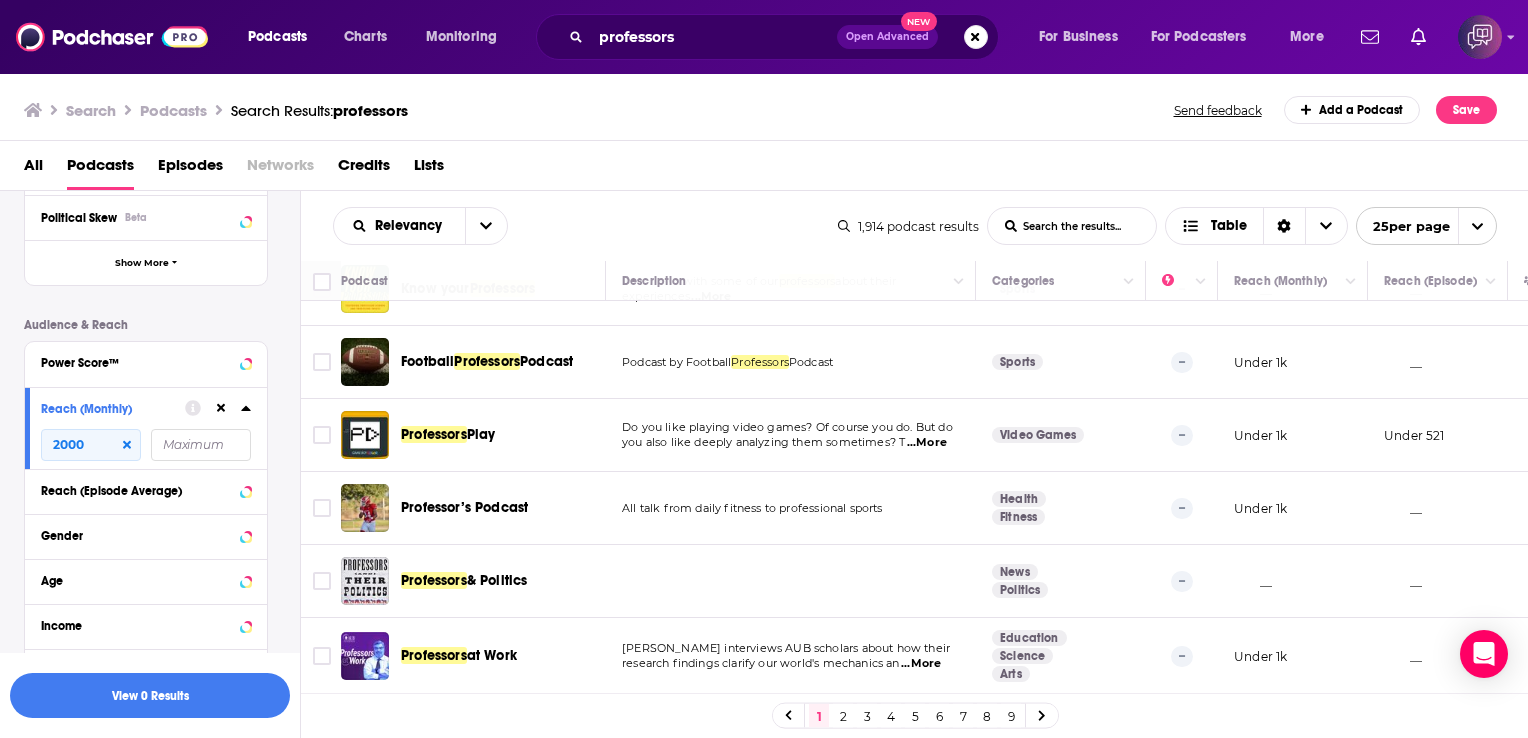 scroll, scrollTop: 526, scrollLeft: 0, axis: vertical 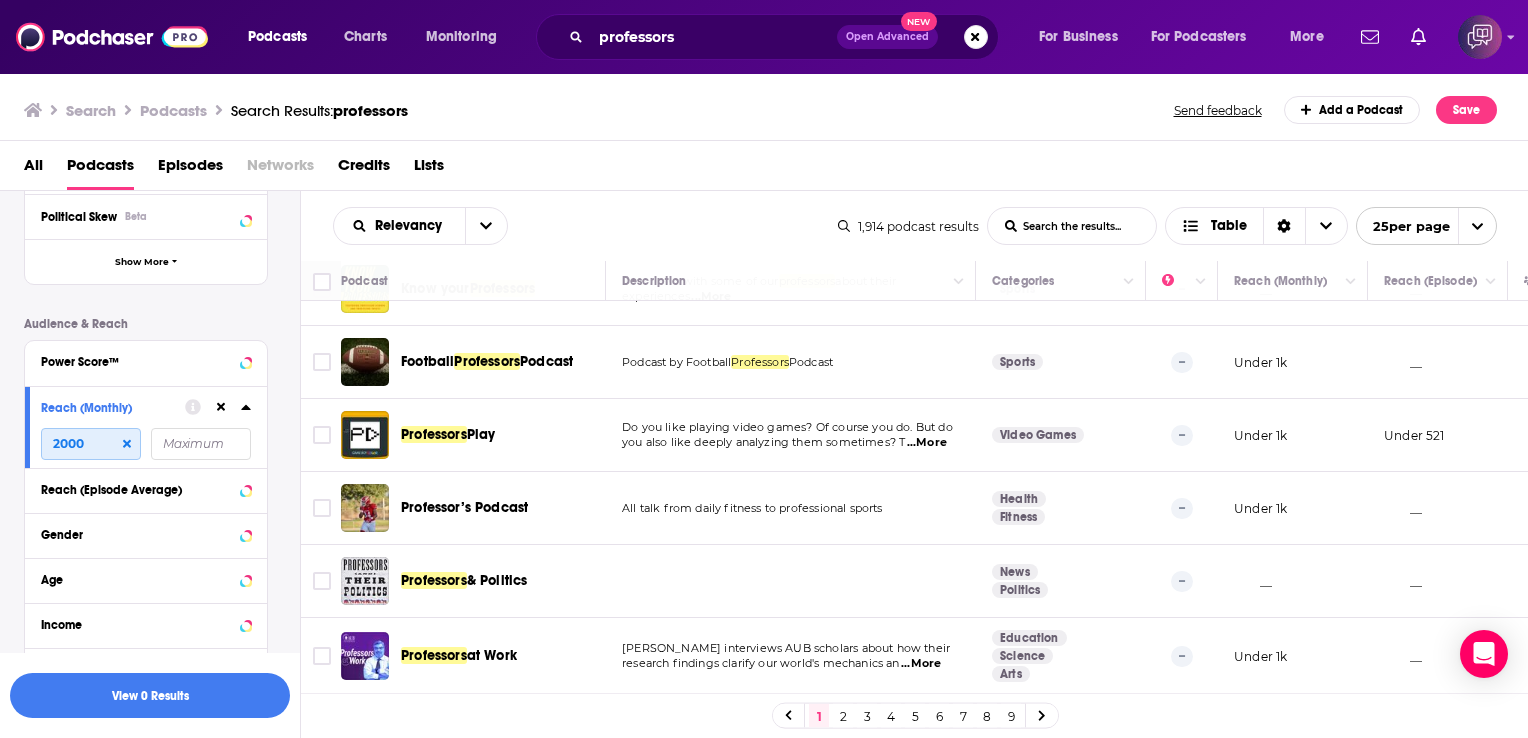 click on "2000" at bounding box center (91, 444) 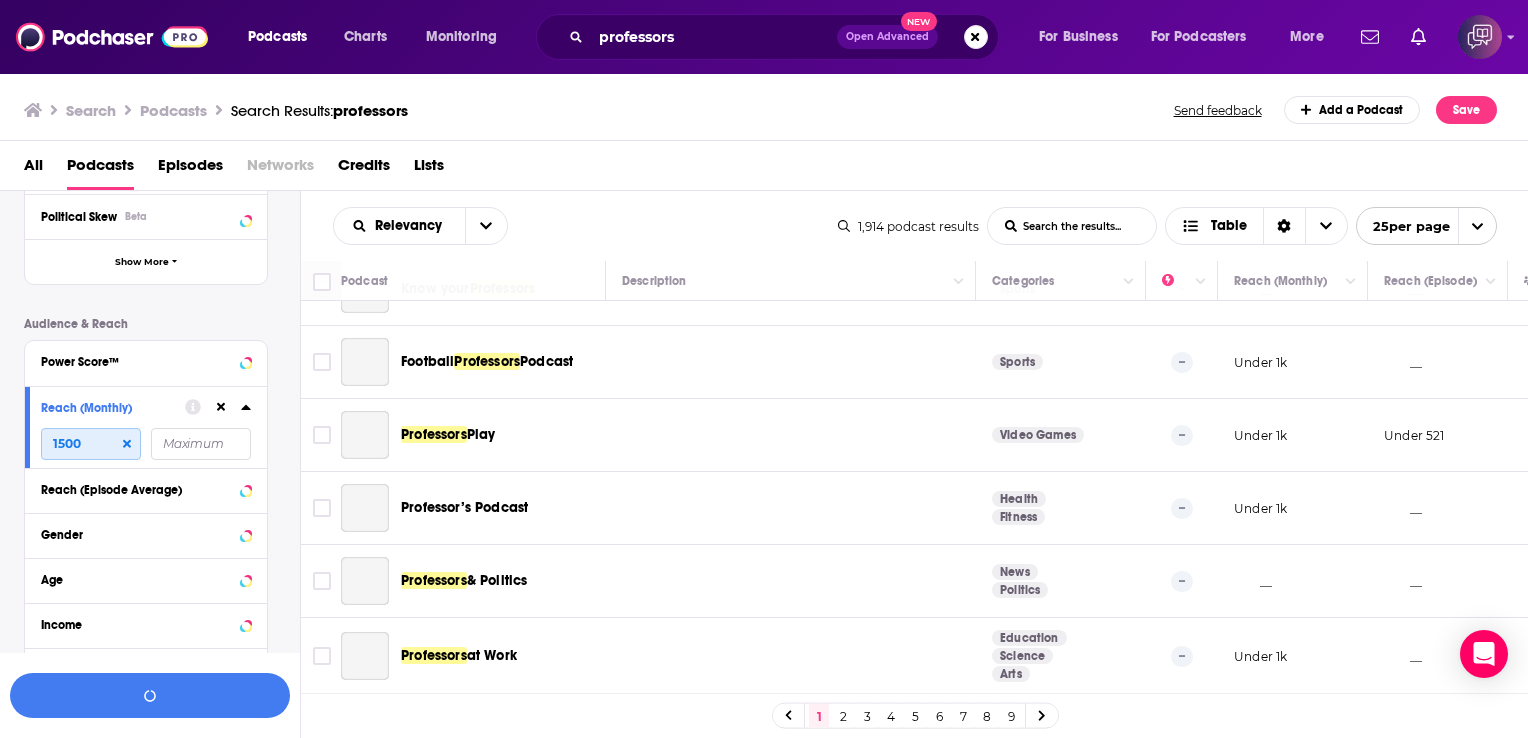 click on "1500" at bounding box center (91, 444) 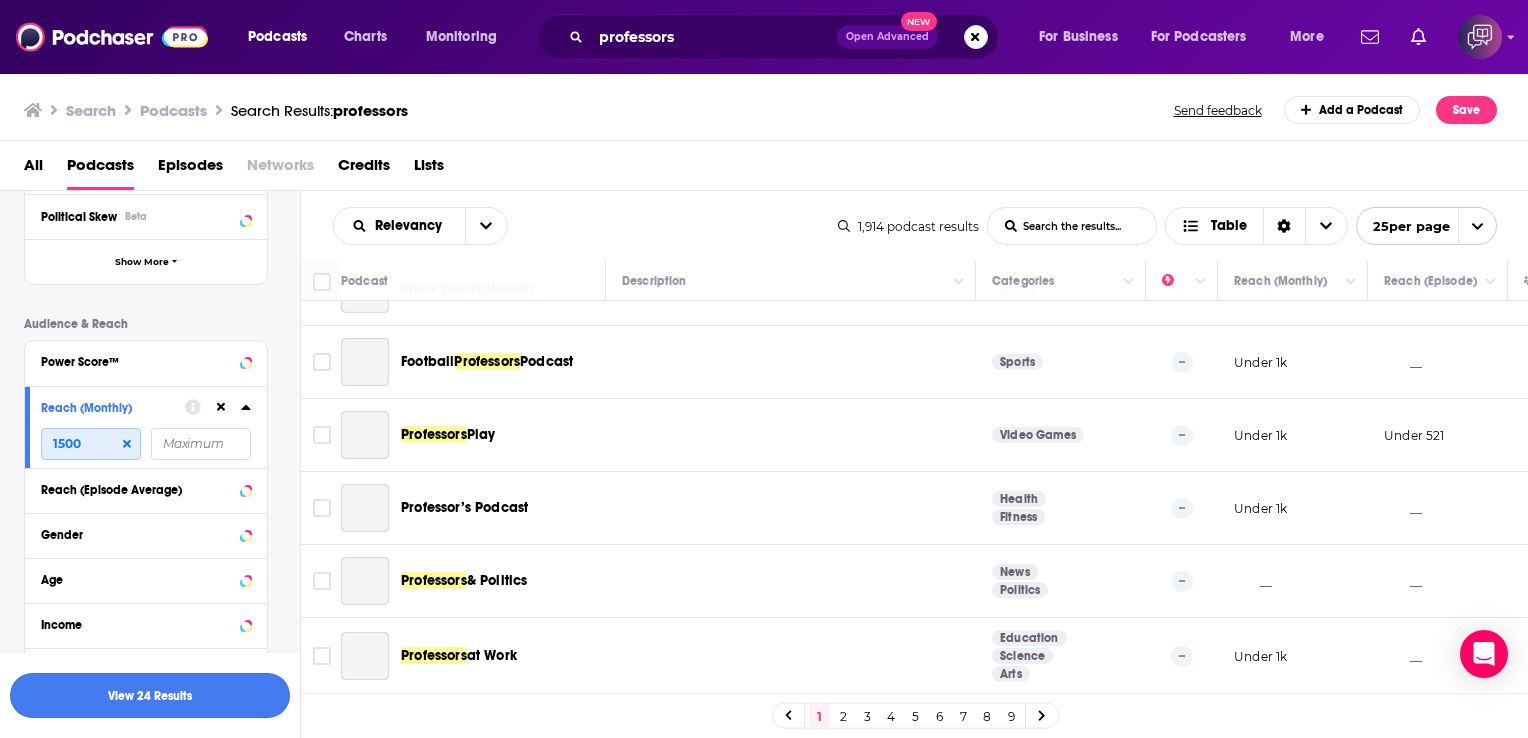 type on "1500" 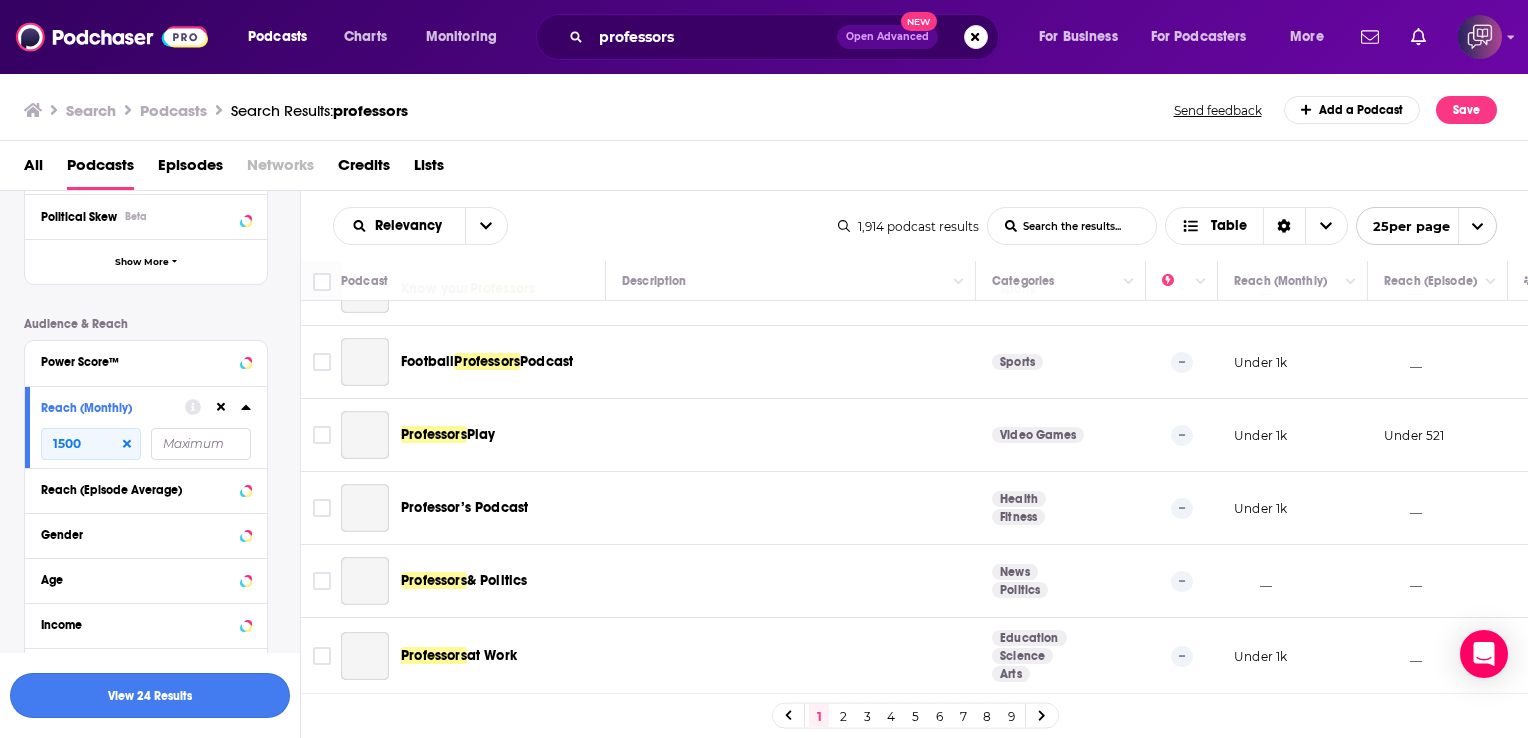 click on "View 24 Results" at bounding box center (150, 695) 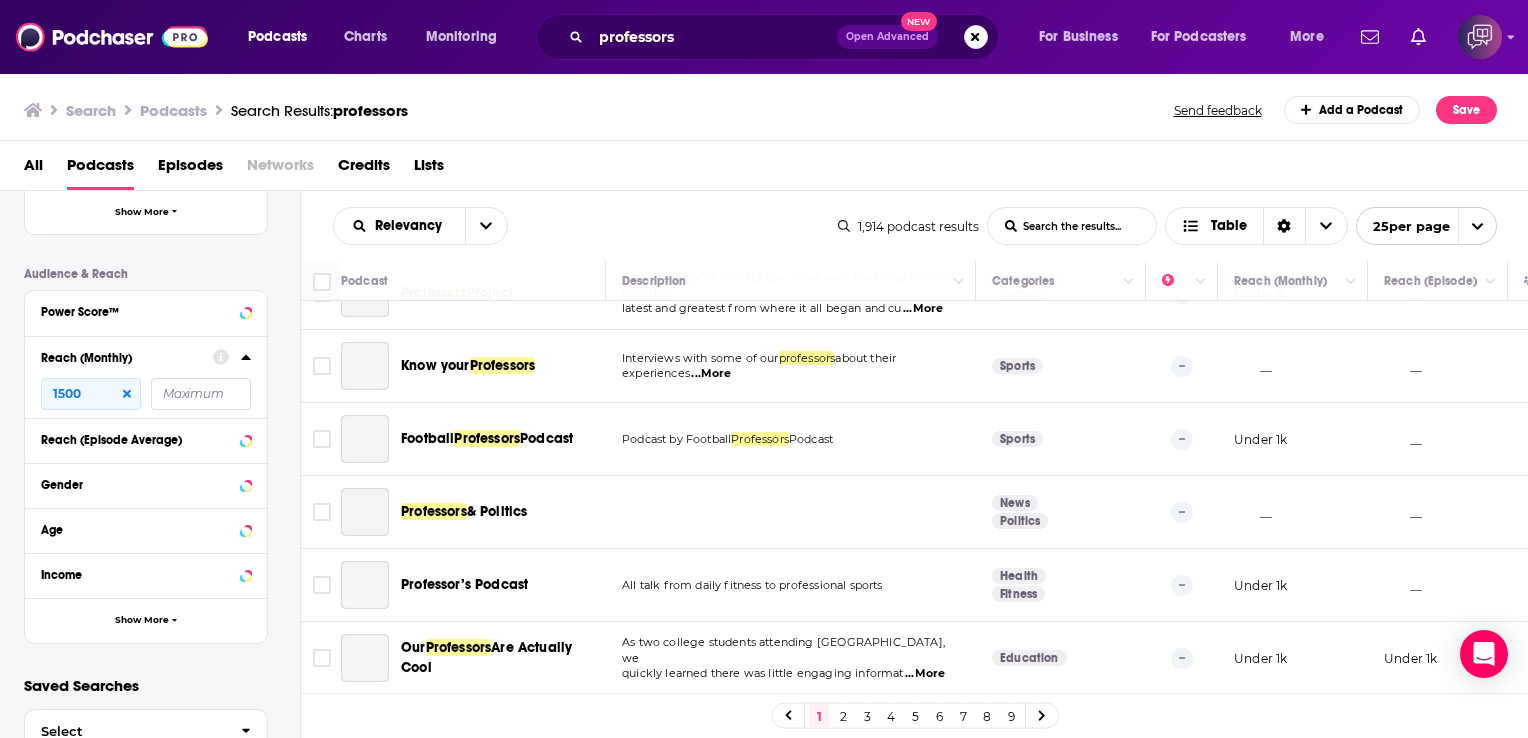 scroll, scrollTop: 1457, scrollLeft: 0, axis: vertical 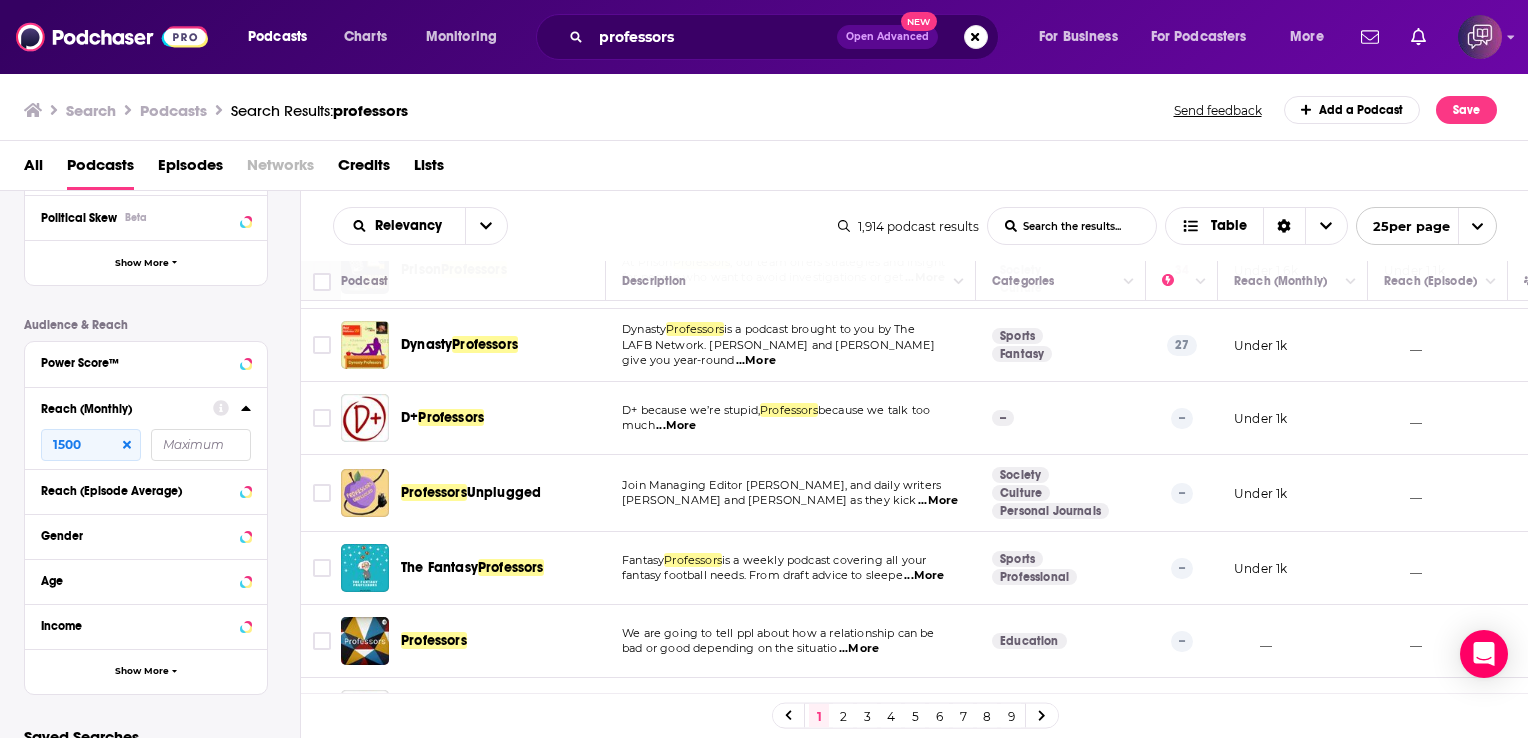 click on "...More" at bounding box center [938, 501] 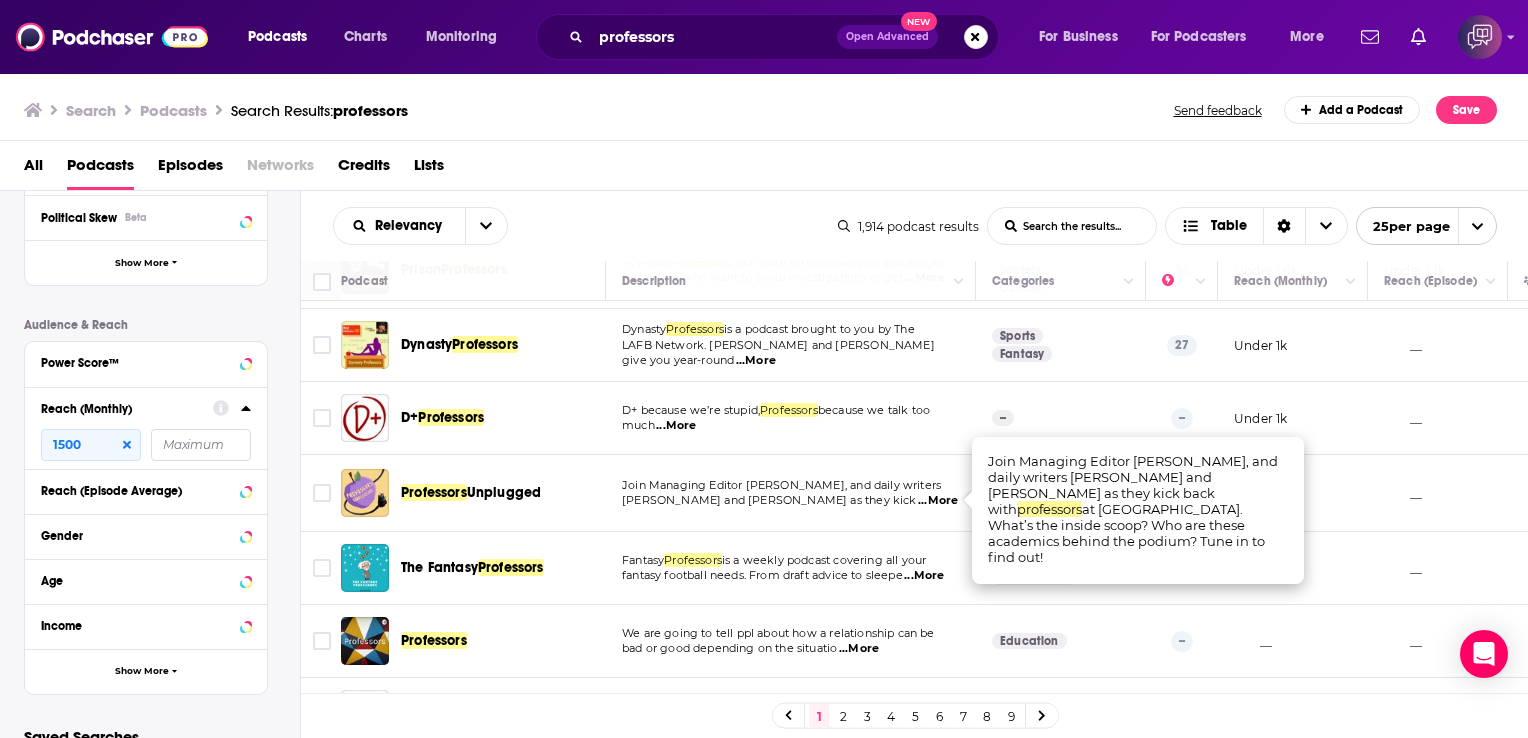 click on "Scarlet Hansen and Aspen Anderson as they kick" at bounding box center [769, 500] 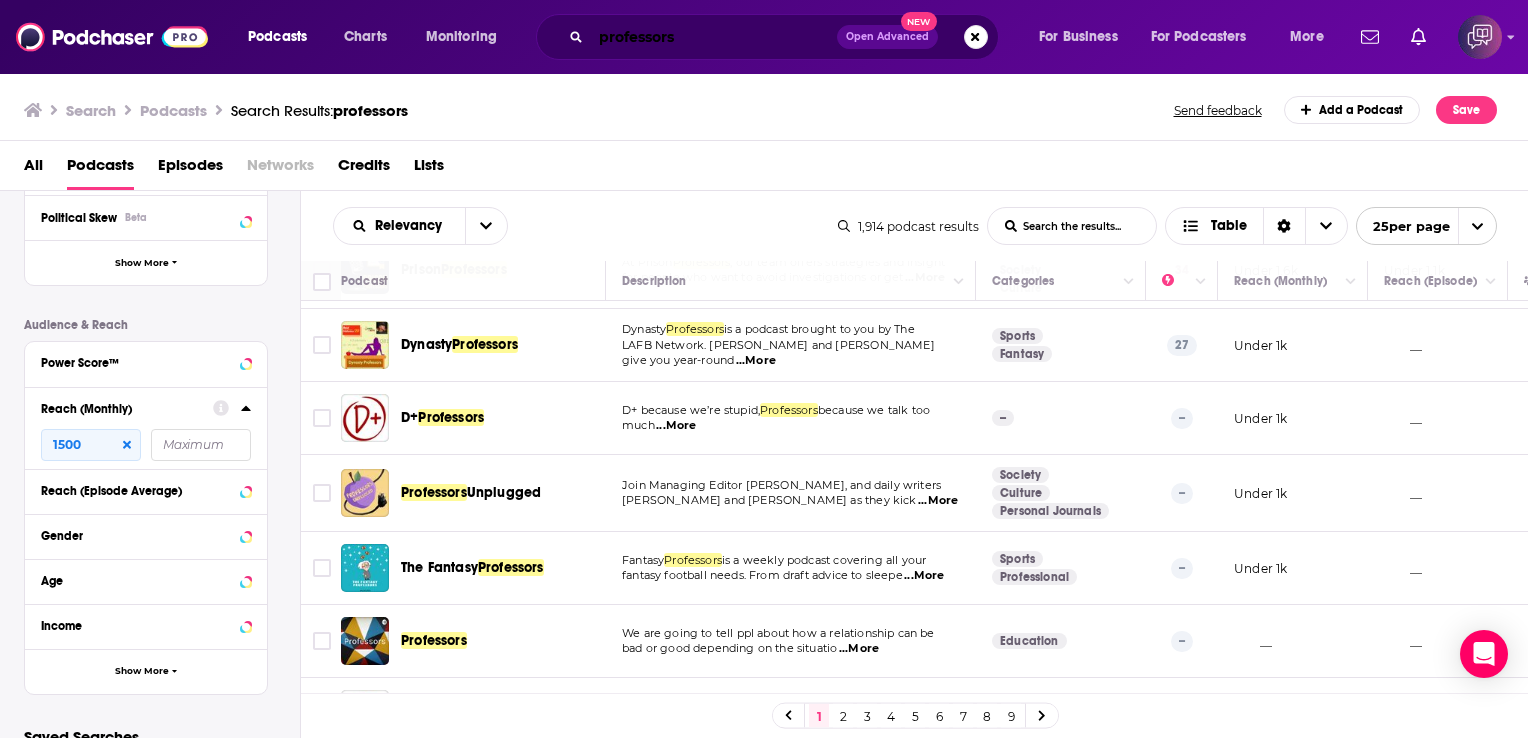 click on "professors" at bounding box center [714, 37] 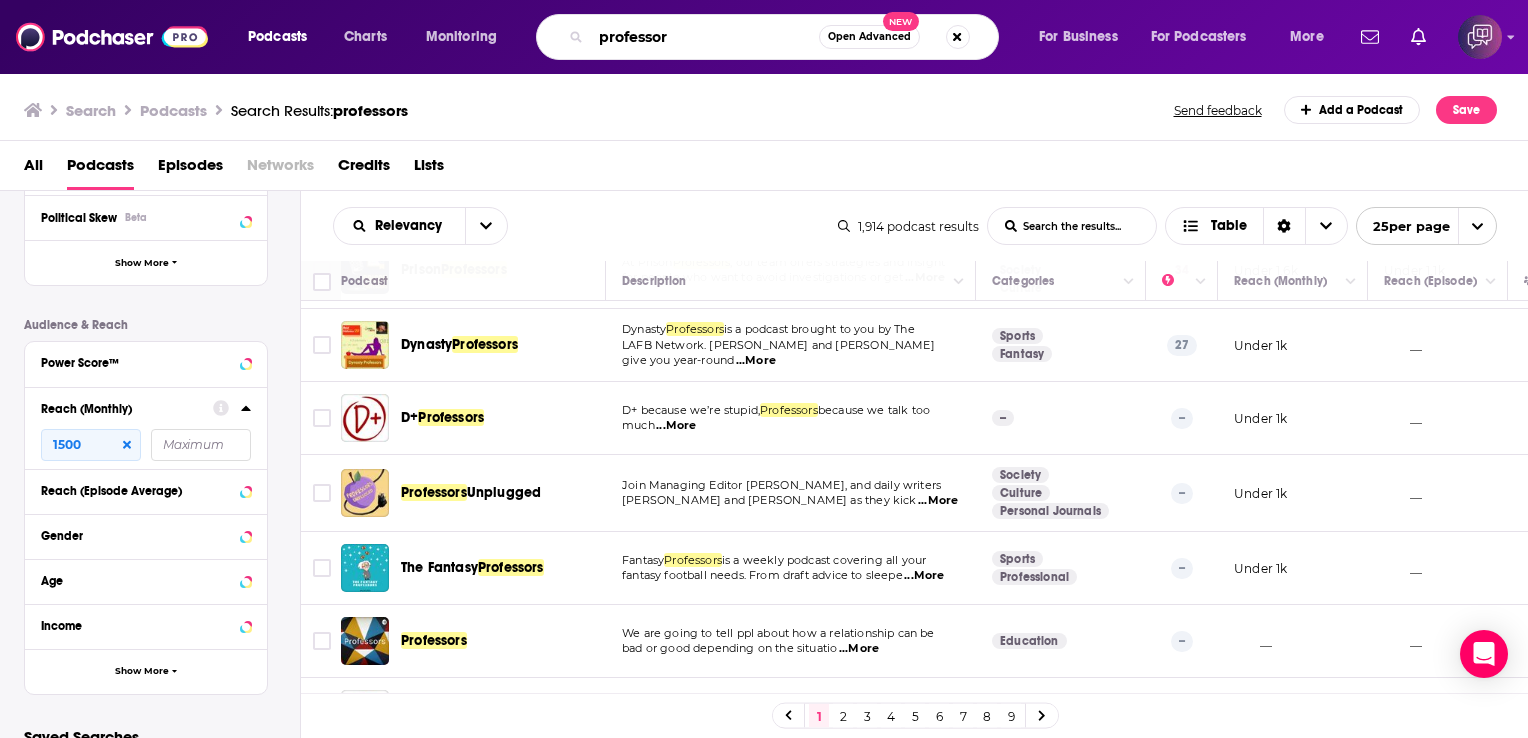 type on "professor" 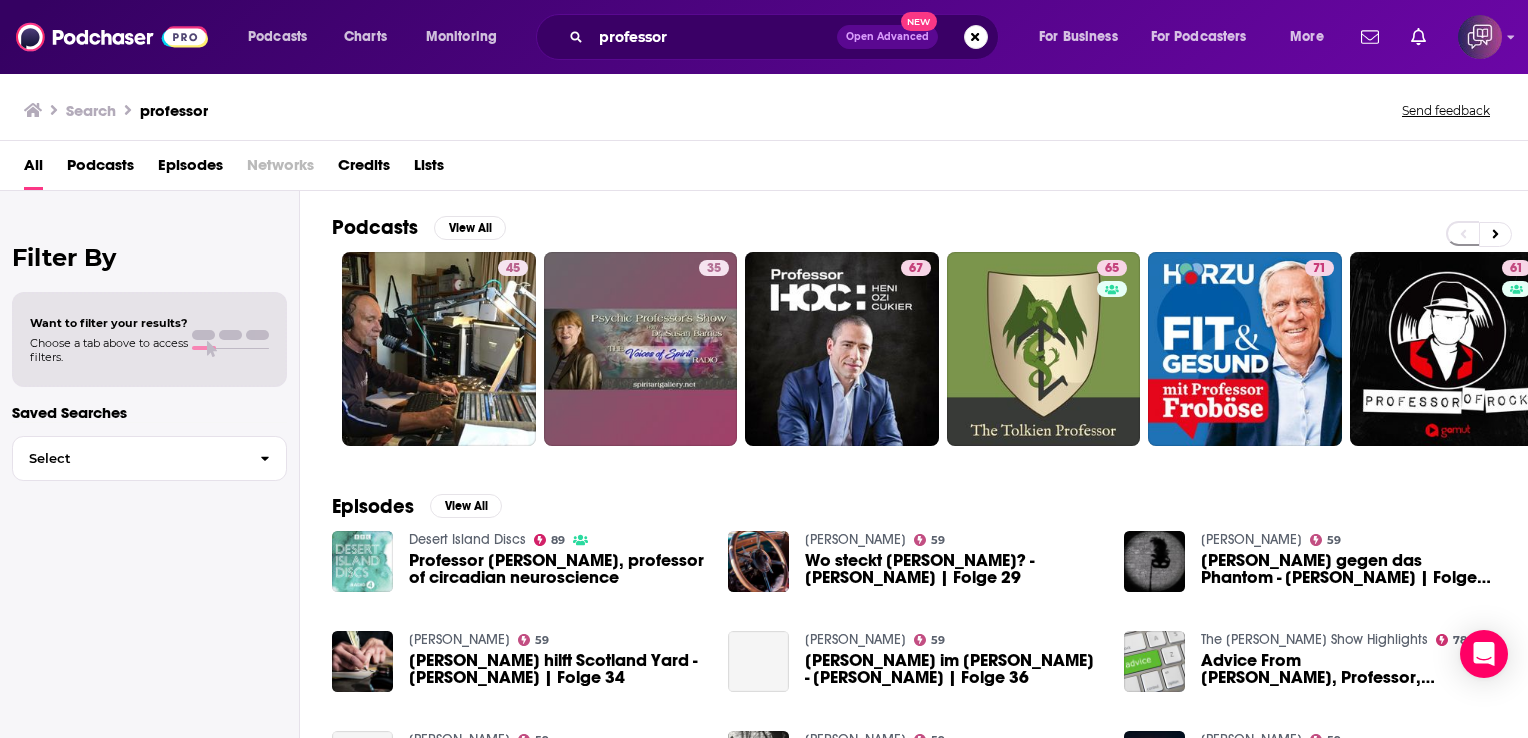 click on "Podcasts" at bounding box center (100, 169) 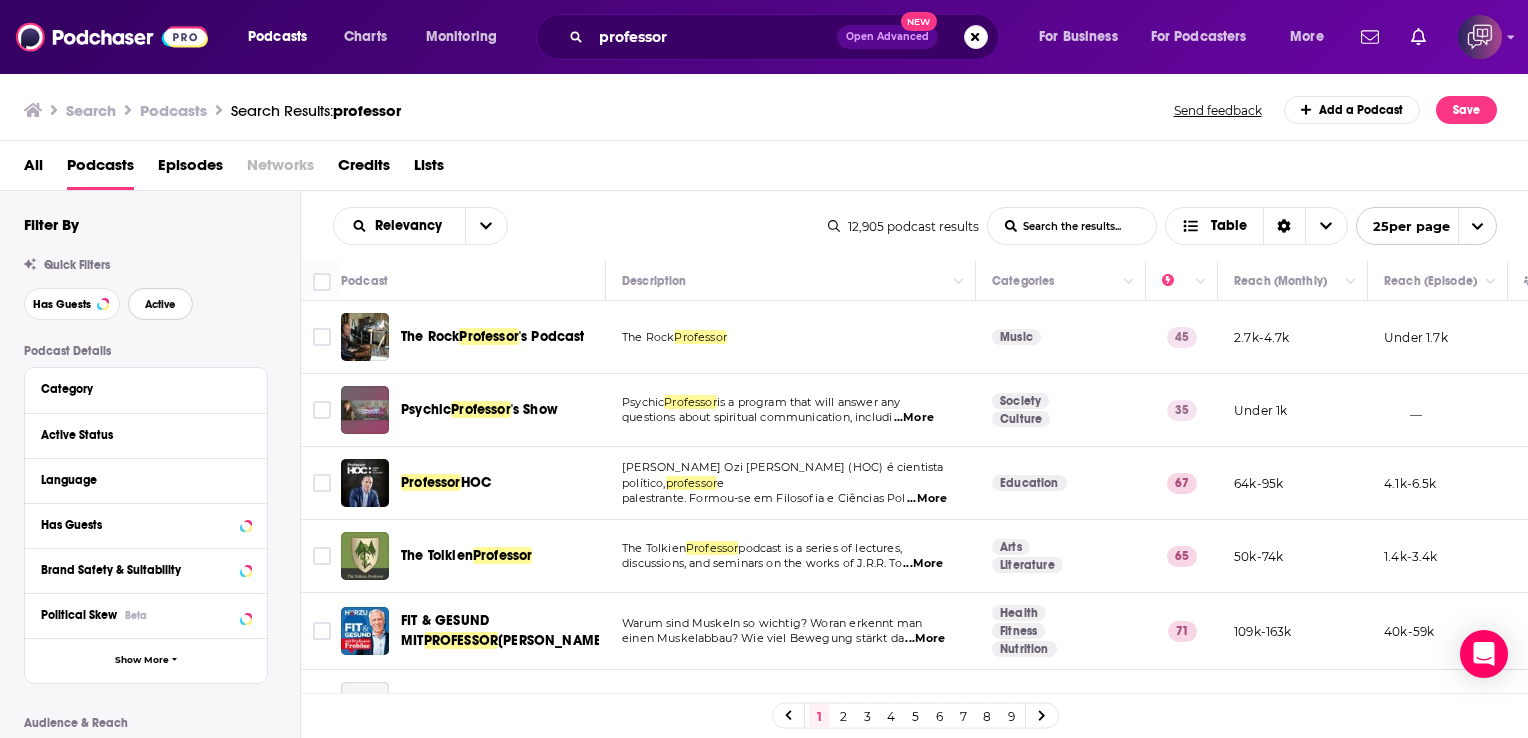 click on "Active" at bounding box center [160, 304] 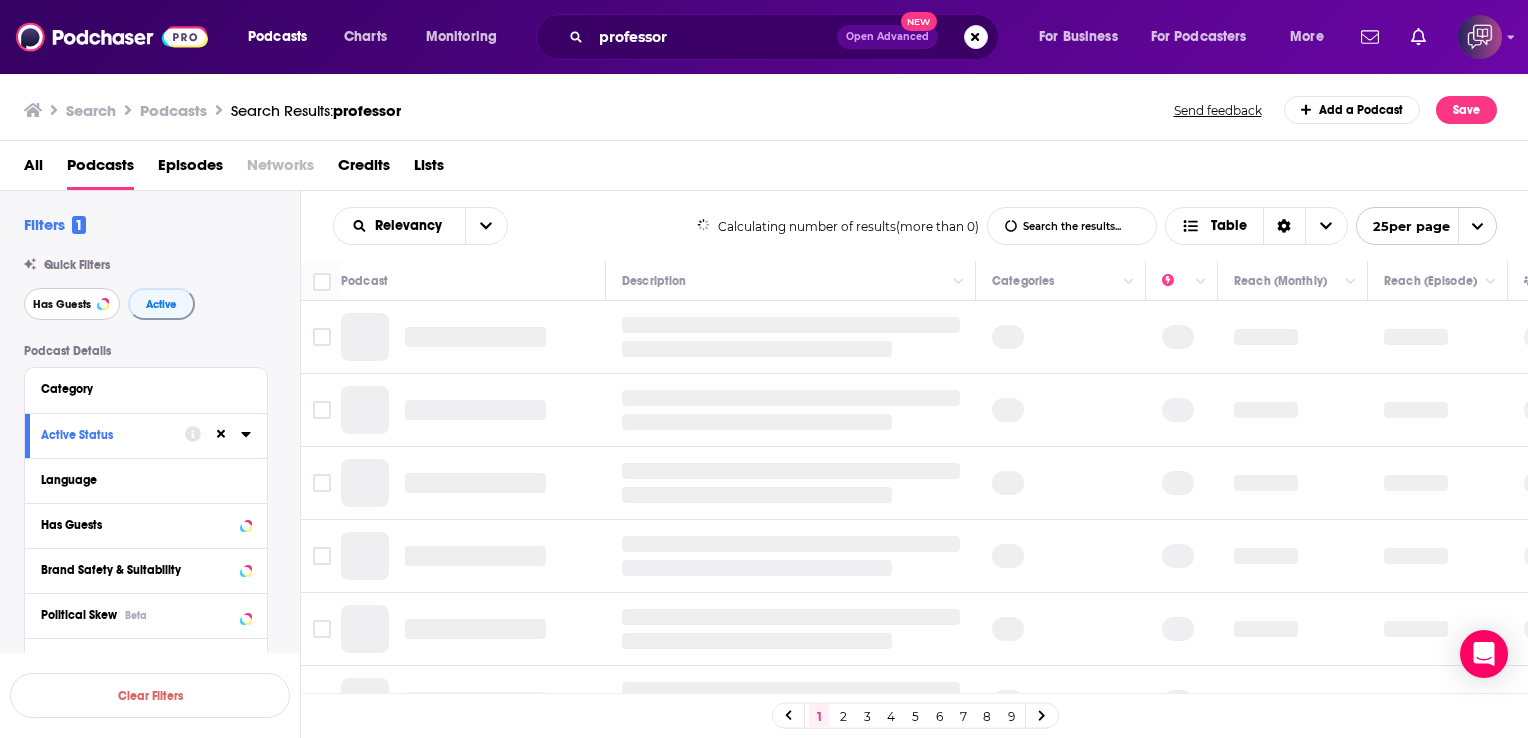 click on "Has Guests" at bounding box center [62, 304] 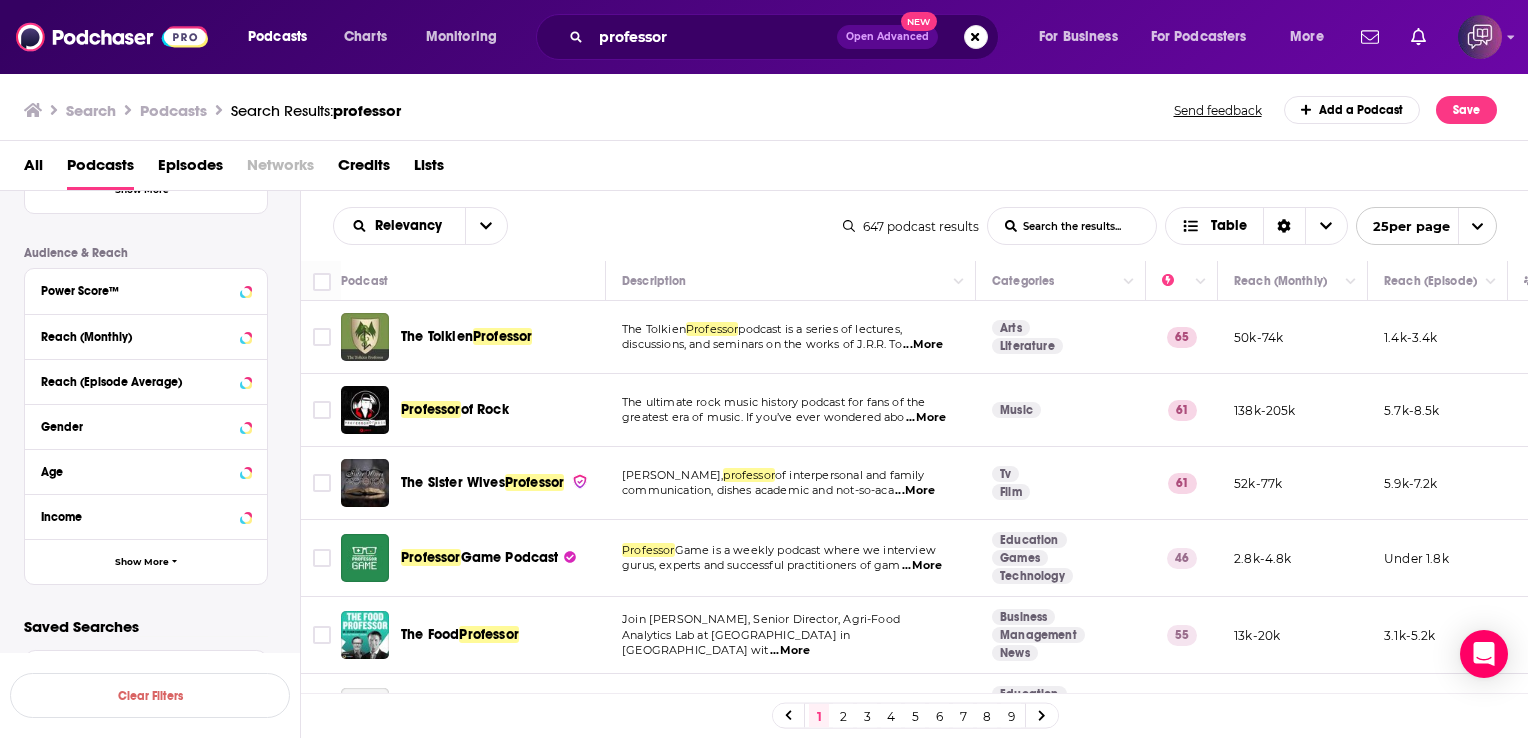 scroll, scrollTop: 472, scrollLeft: 0, axis: vertical 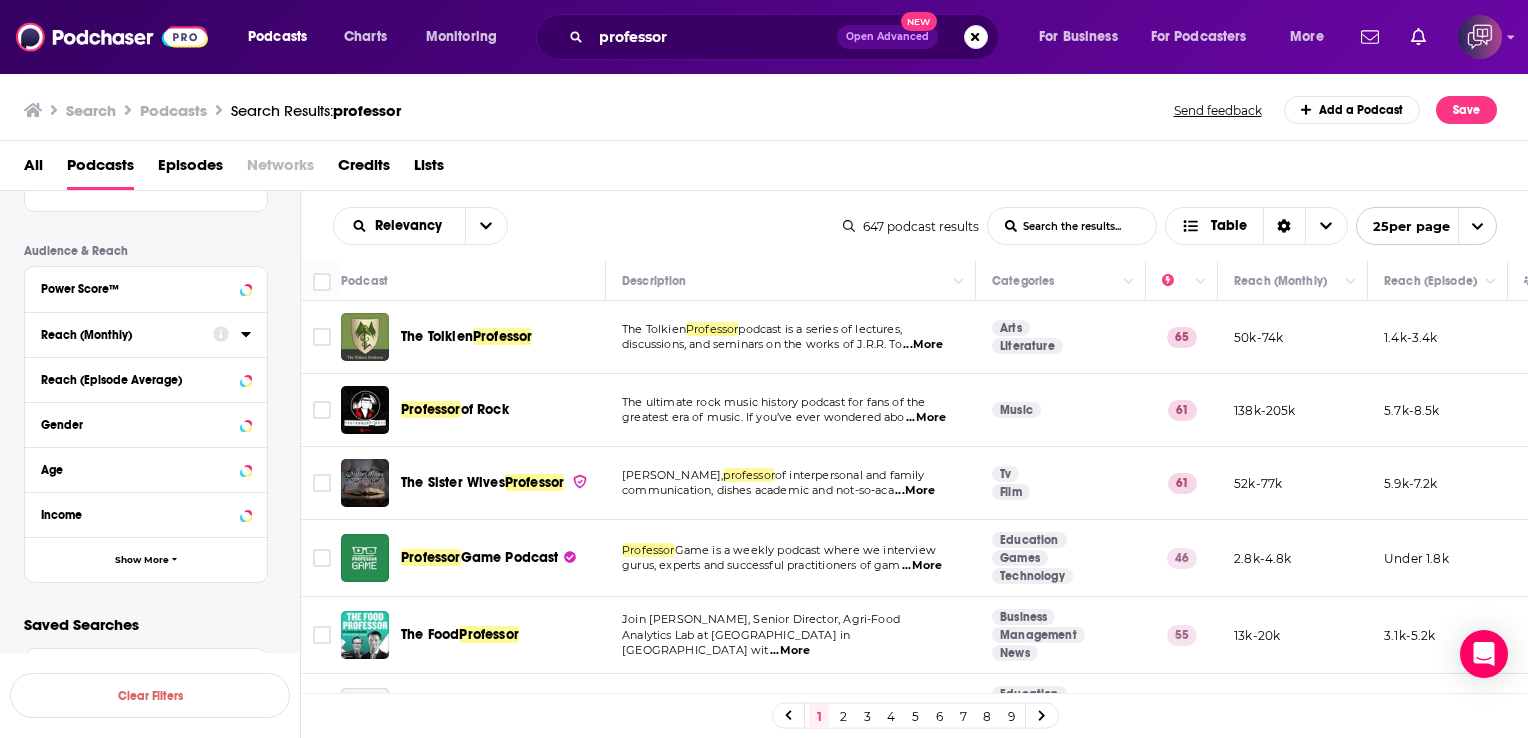 click 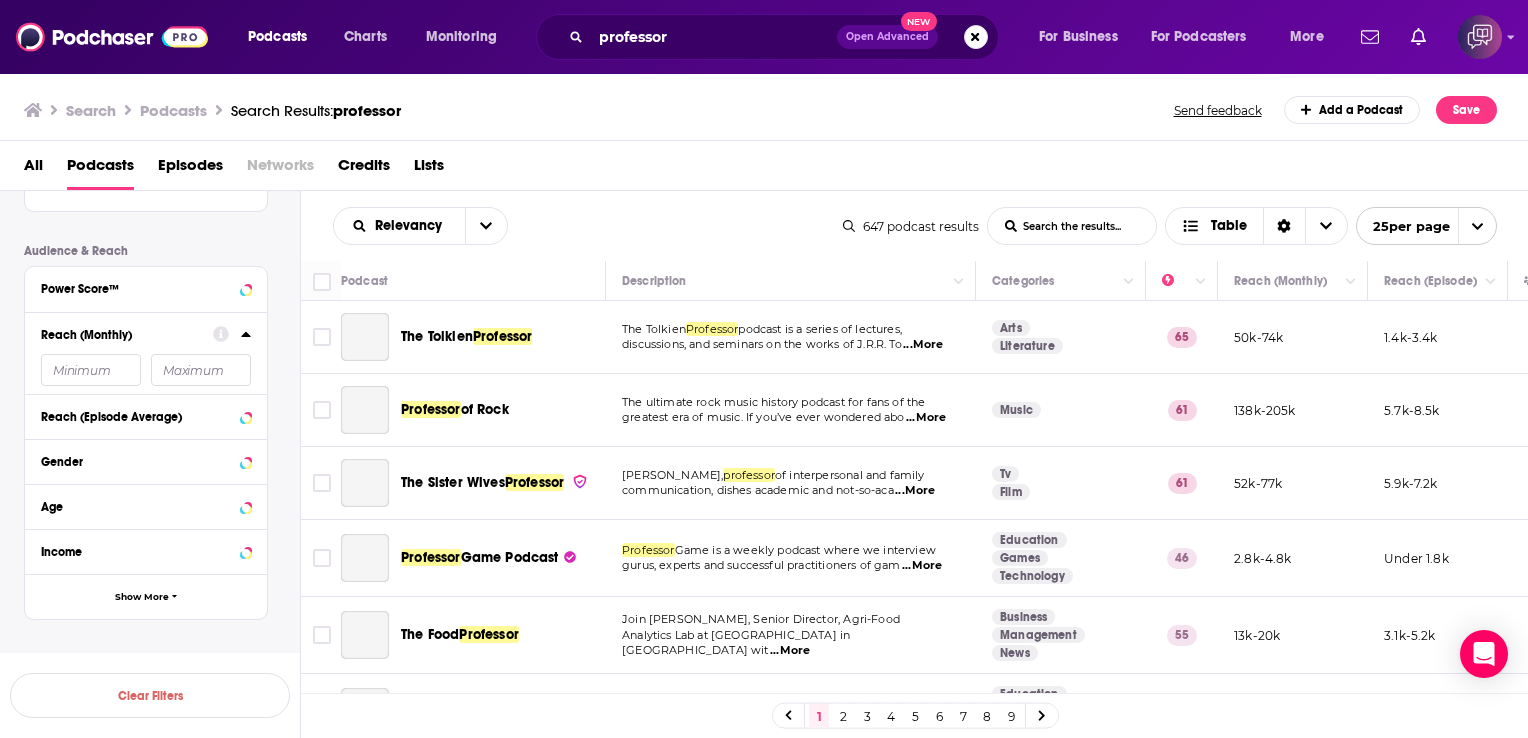 click at bounding box center [91, 370] 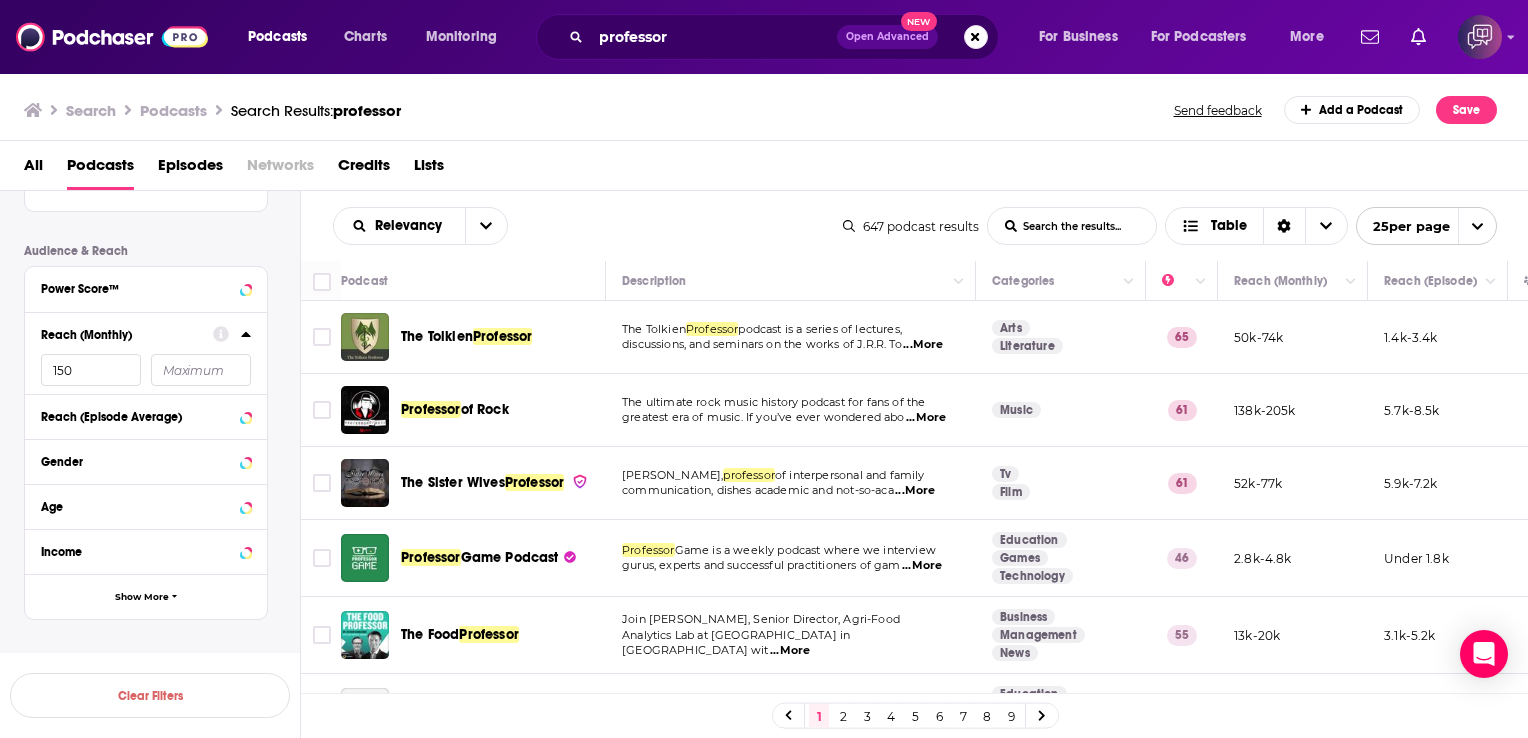 click on "150" at bounding box center (91, 370) 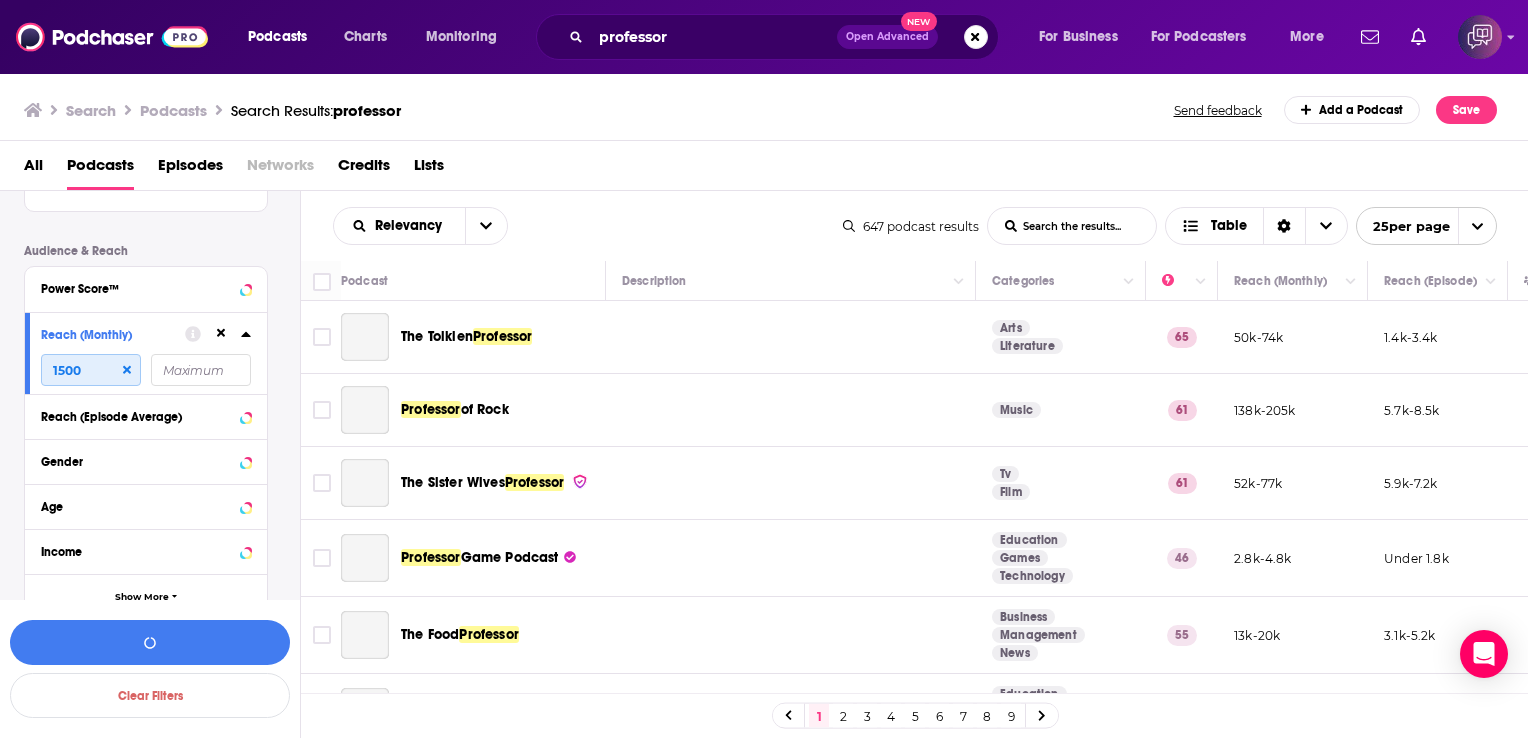 click on "1500" at bounding box center (91, 370) 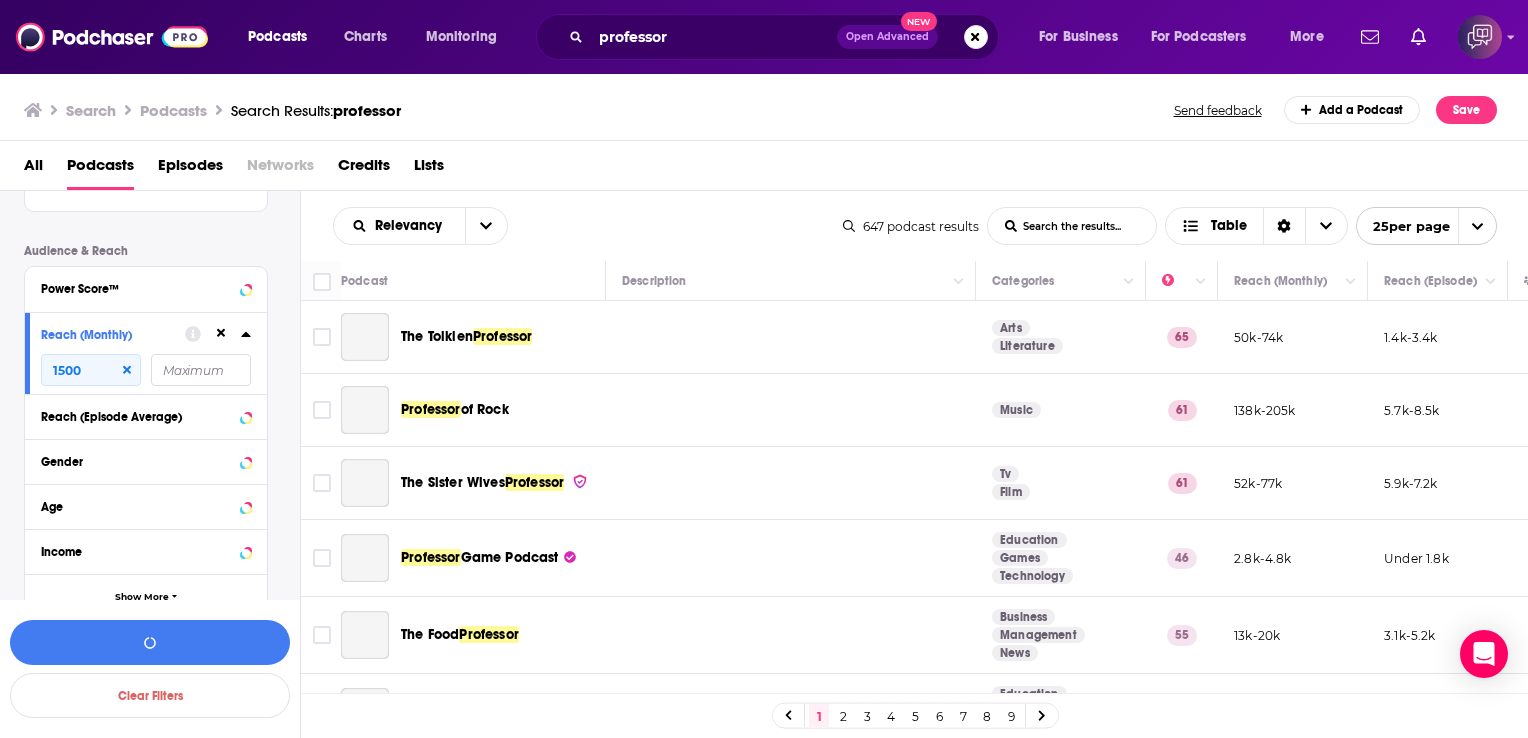 click on "Gender" at bounding box center [146, 460] 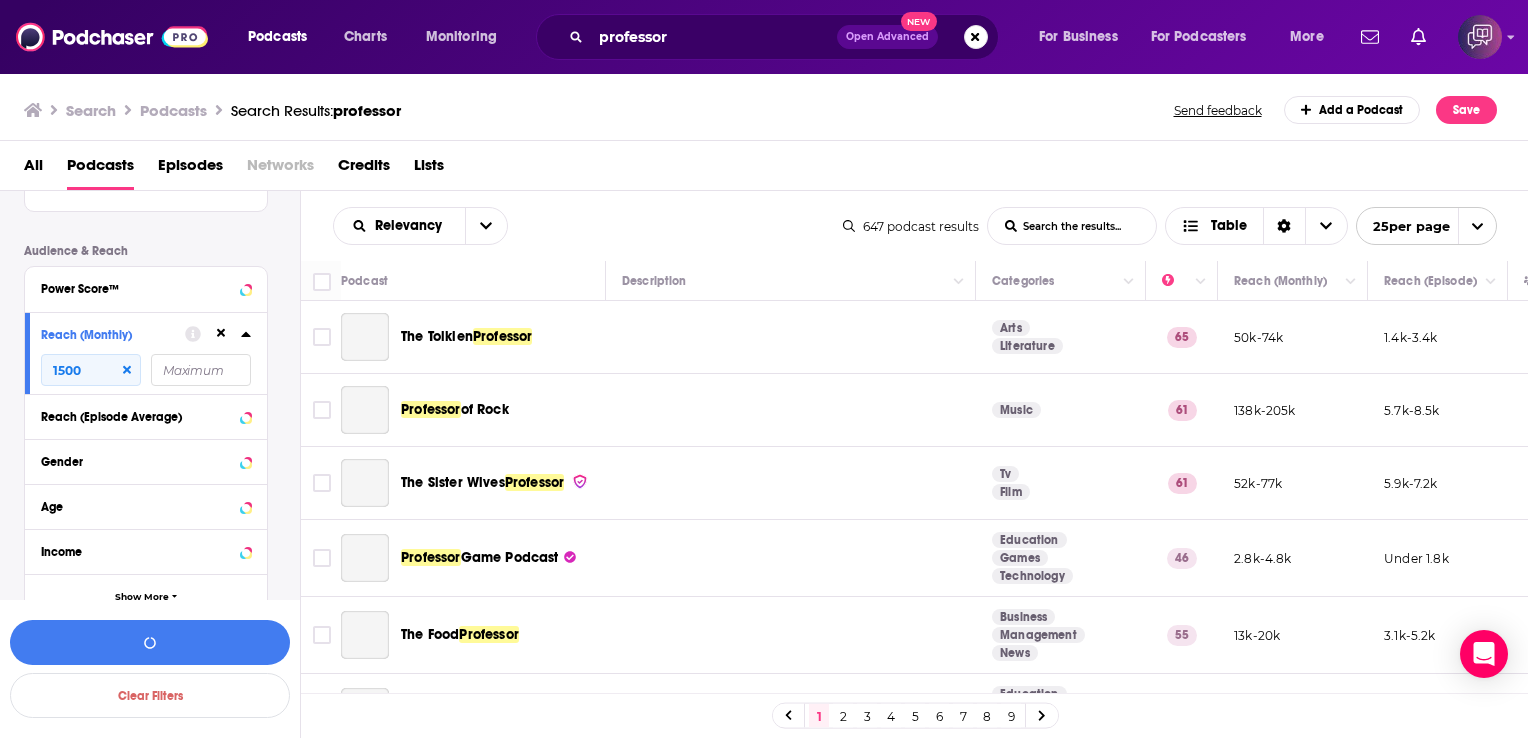 click on "Gender" at bounding box center [146, 460] 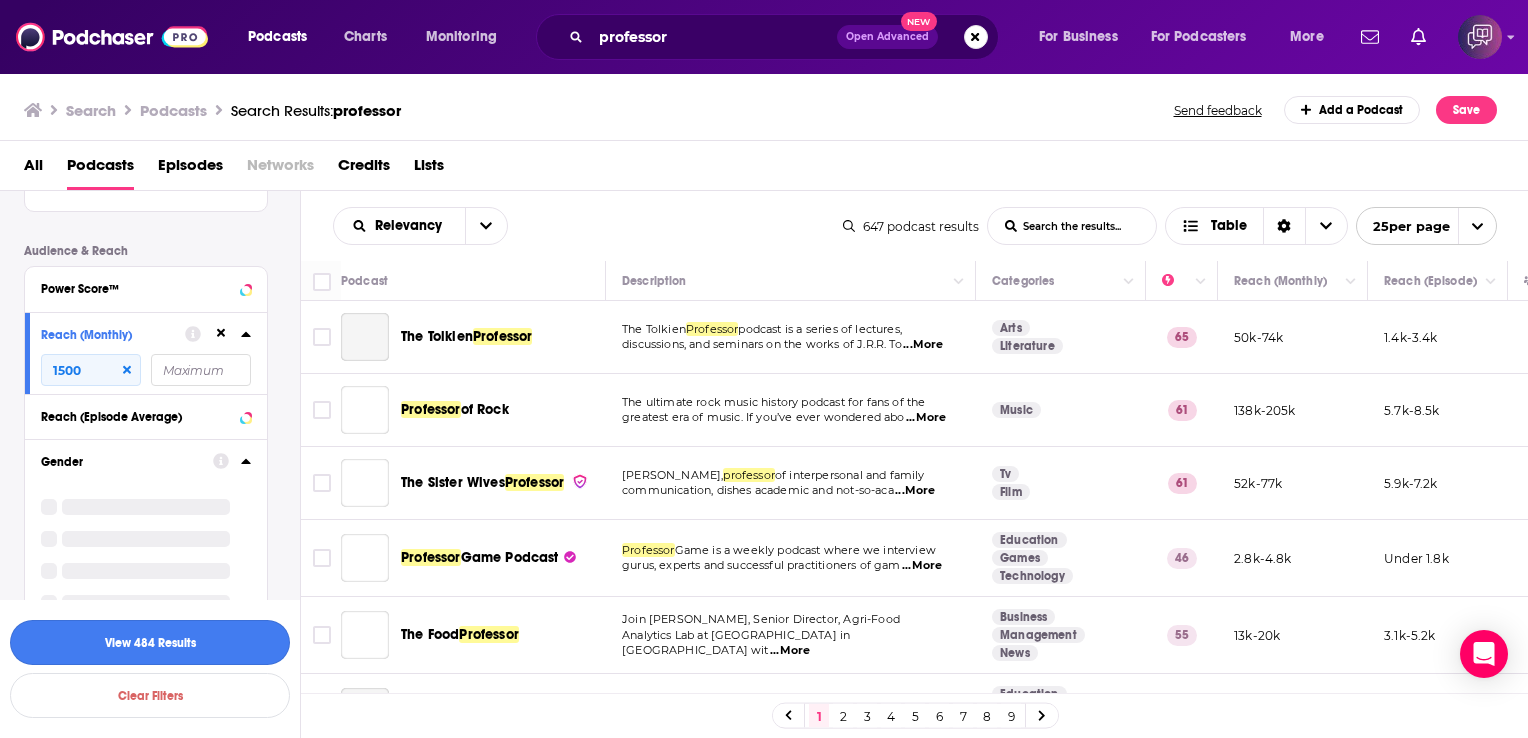 click on "View 484 Results" at bounding box center [150, 642] 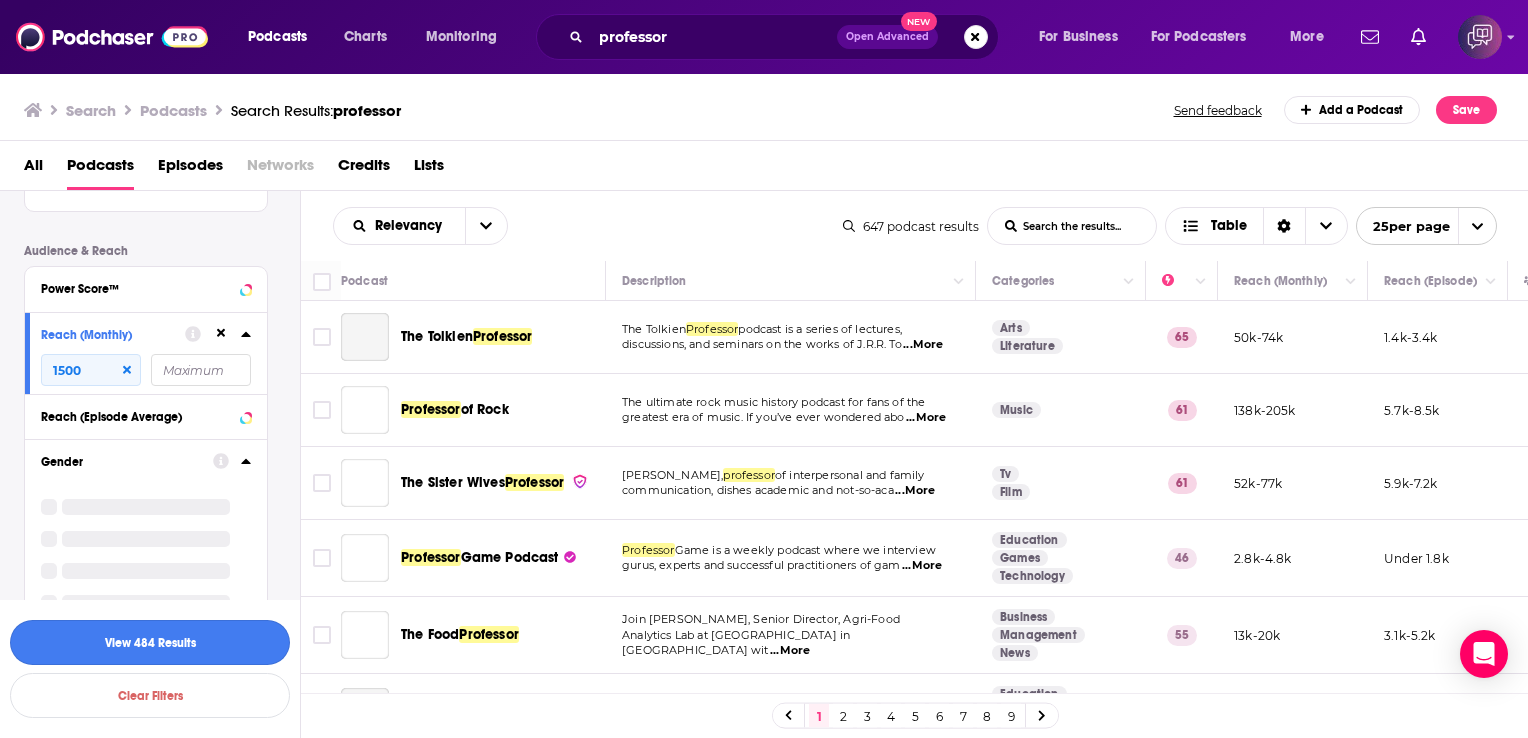 scroll, scrollTop: 388, scrollLeft: 0, axis: vertical 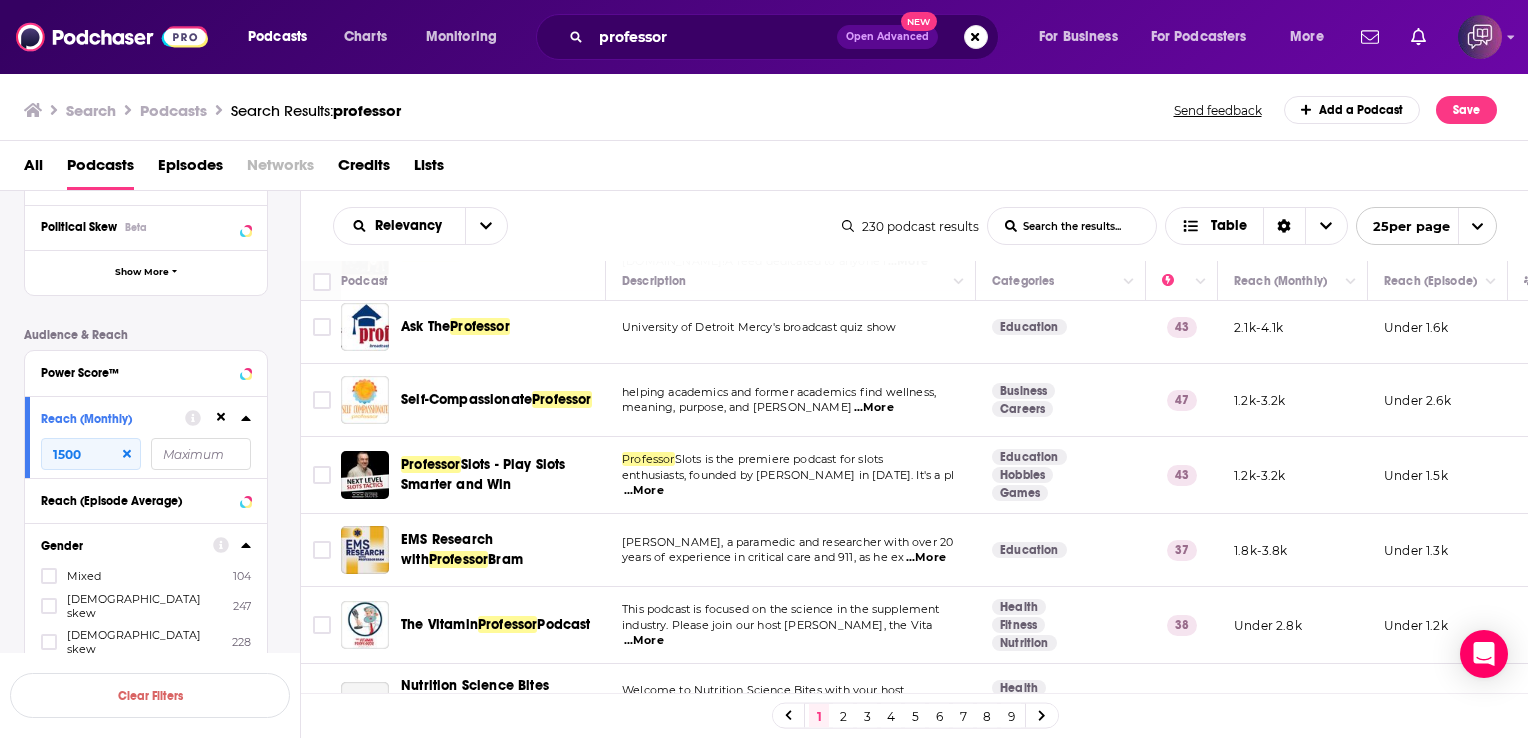 click on "...More" at bounding box center (874, 408) 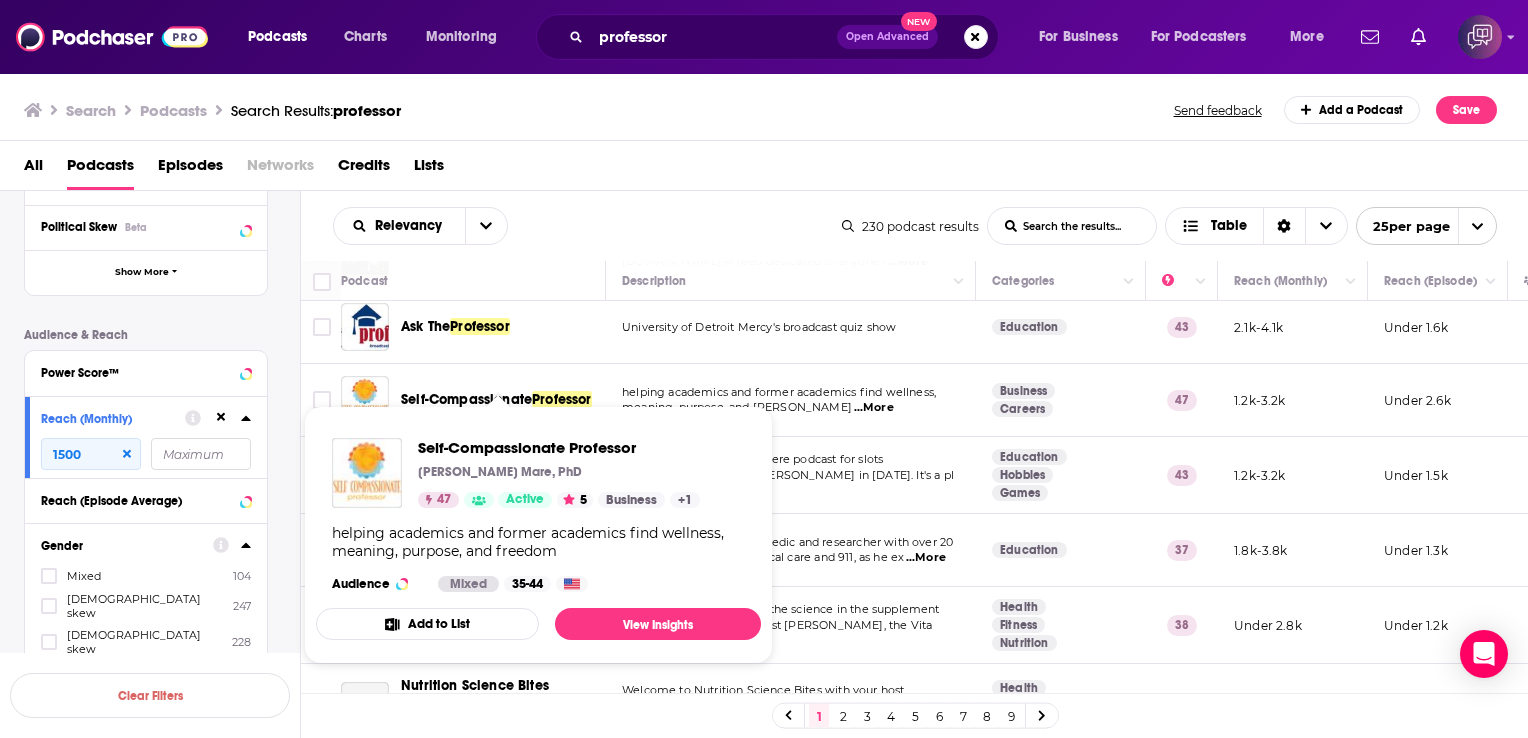 click on "Self-Compassionate Professor Danielle De La Mare, PhD 47 Active 5 Business + 1 helping academics and former academics find wellness, meaning, purpose, and freedom Audience Mixed 35-44 Add to List View Insights" at bounding box center [538, 535] 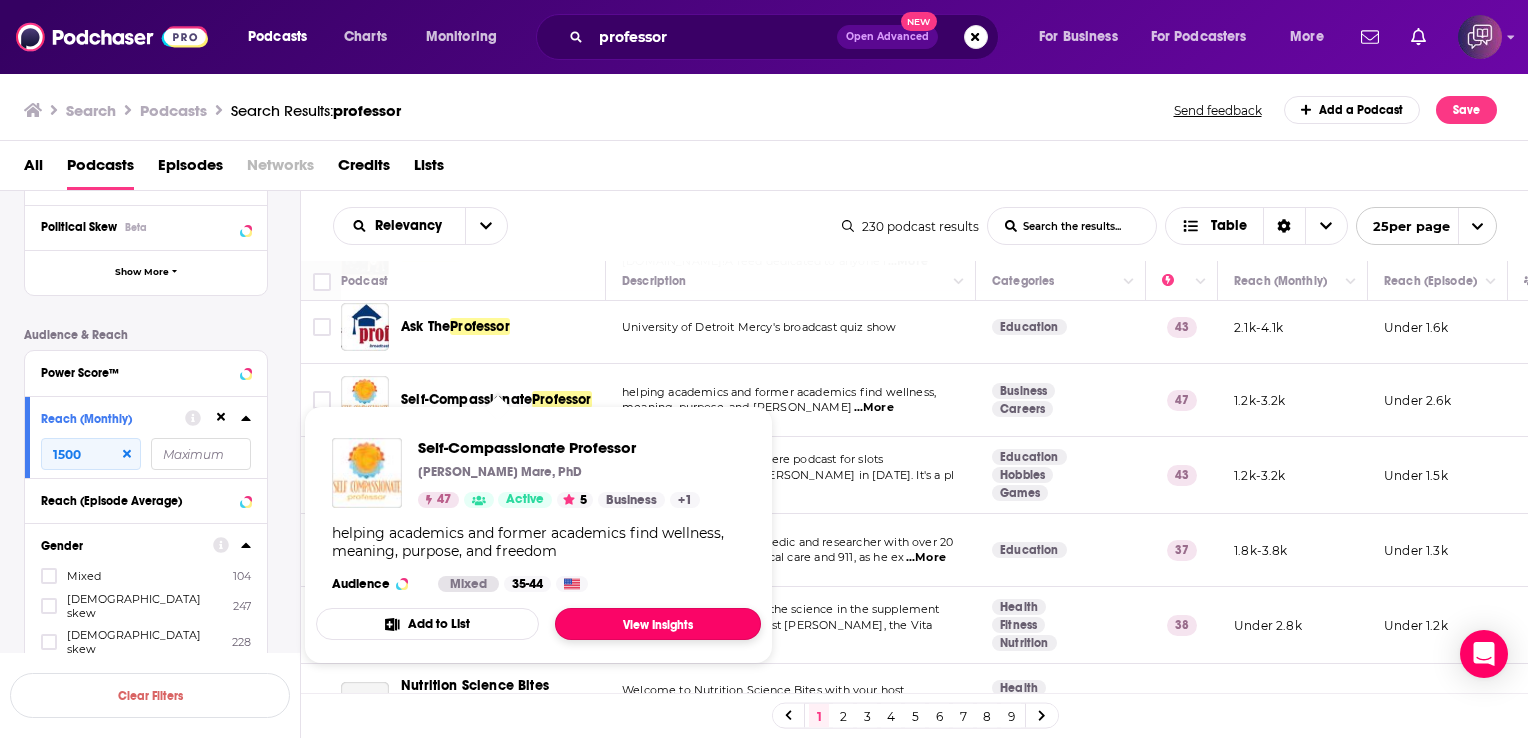click on "View Insights" at bounding box center [658, 624] 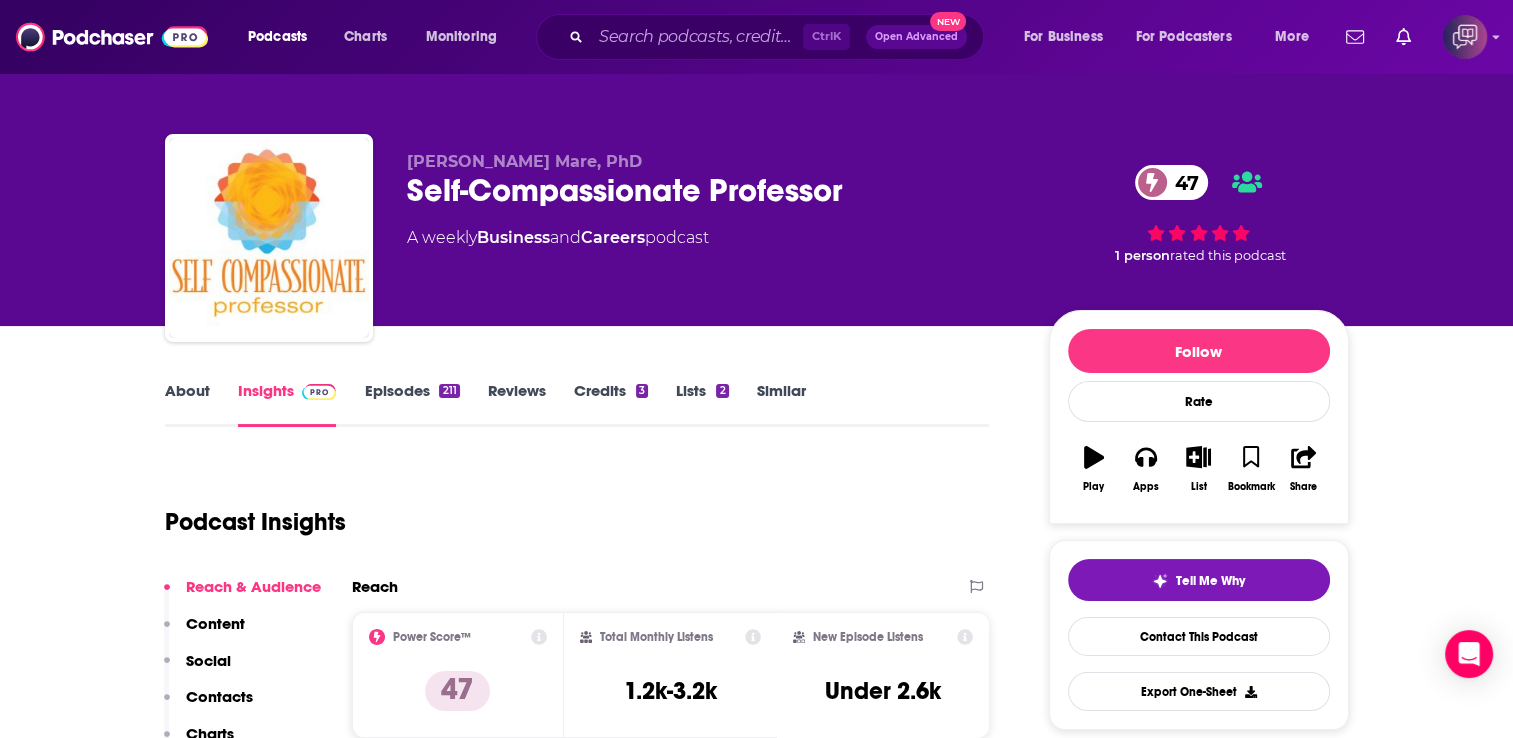 click on "Episodes 211" at bounding box center [411, 404] 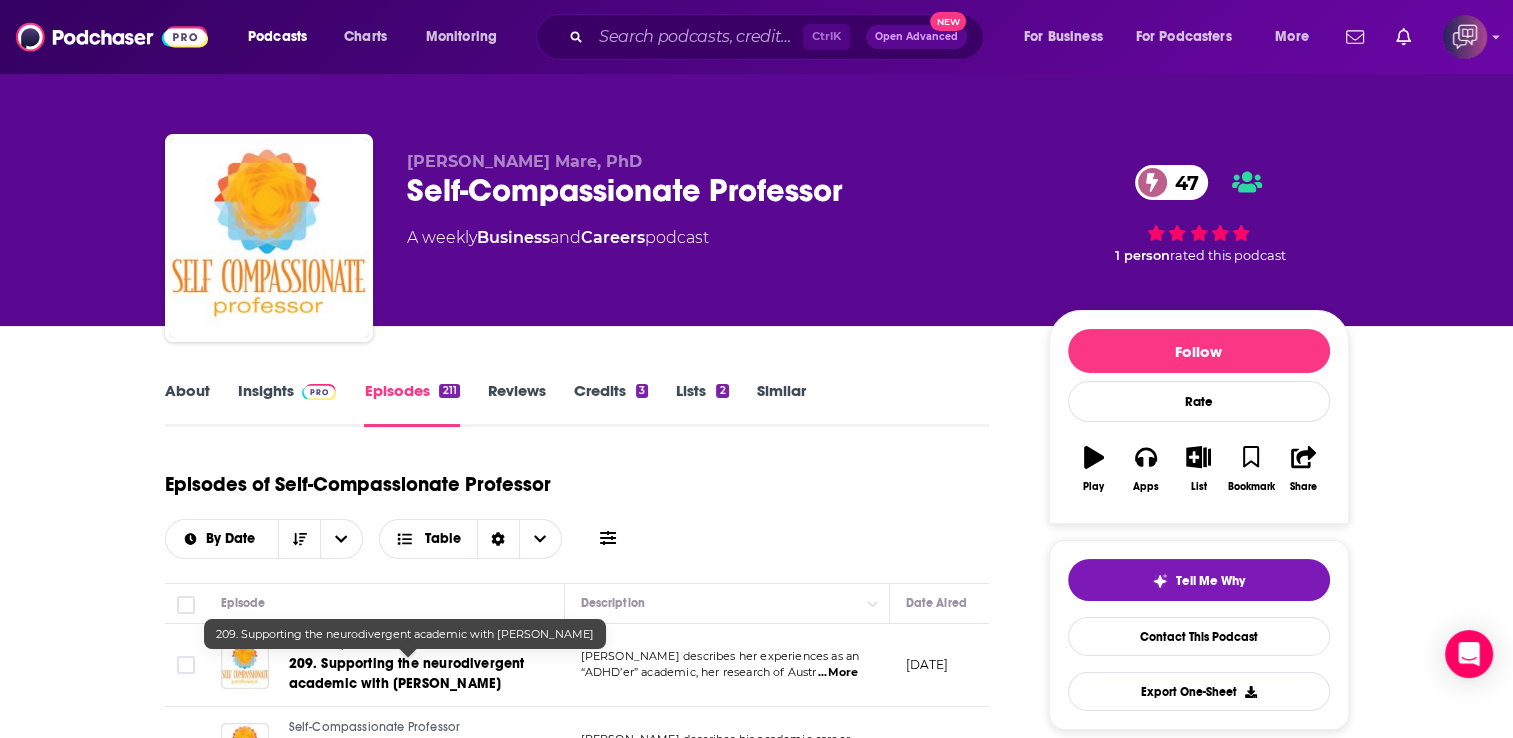 click on "209. Supporting the neurodivergent academic with [PERSON_NAME]" at bounding box center [407, 673] 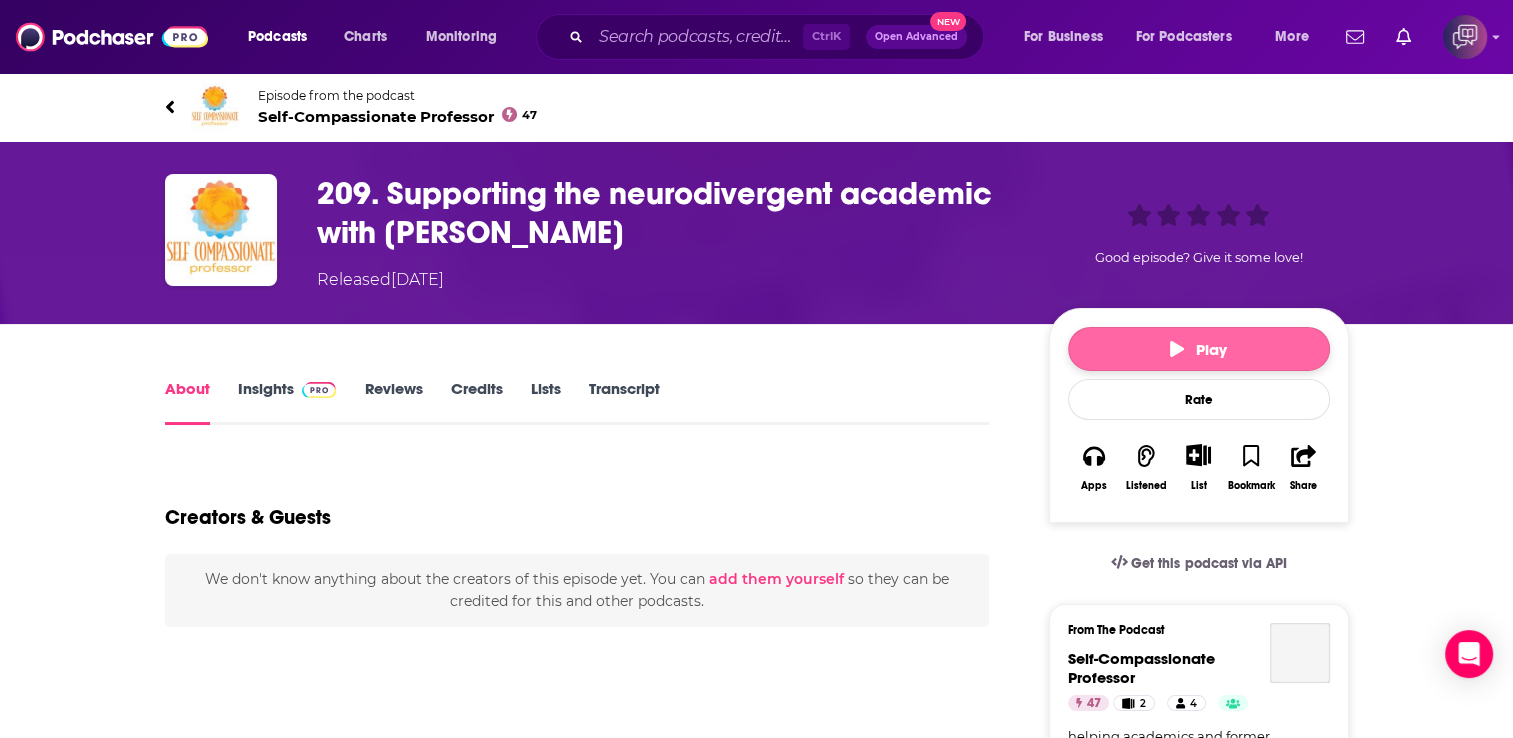 click on "Play" at bounding box center [1199, 349] 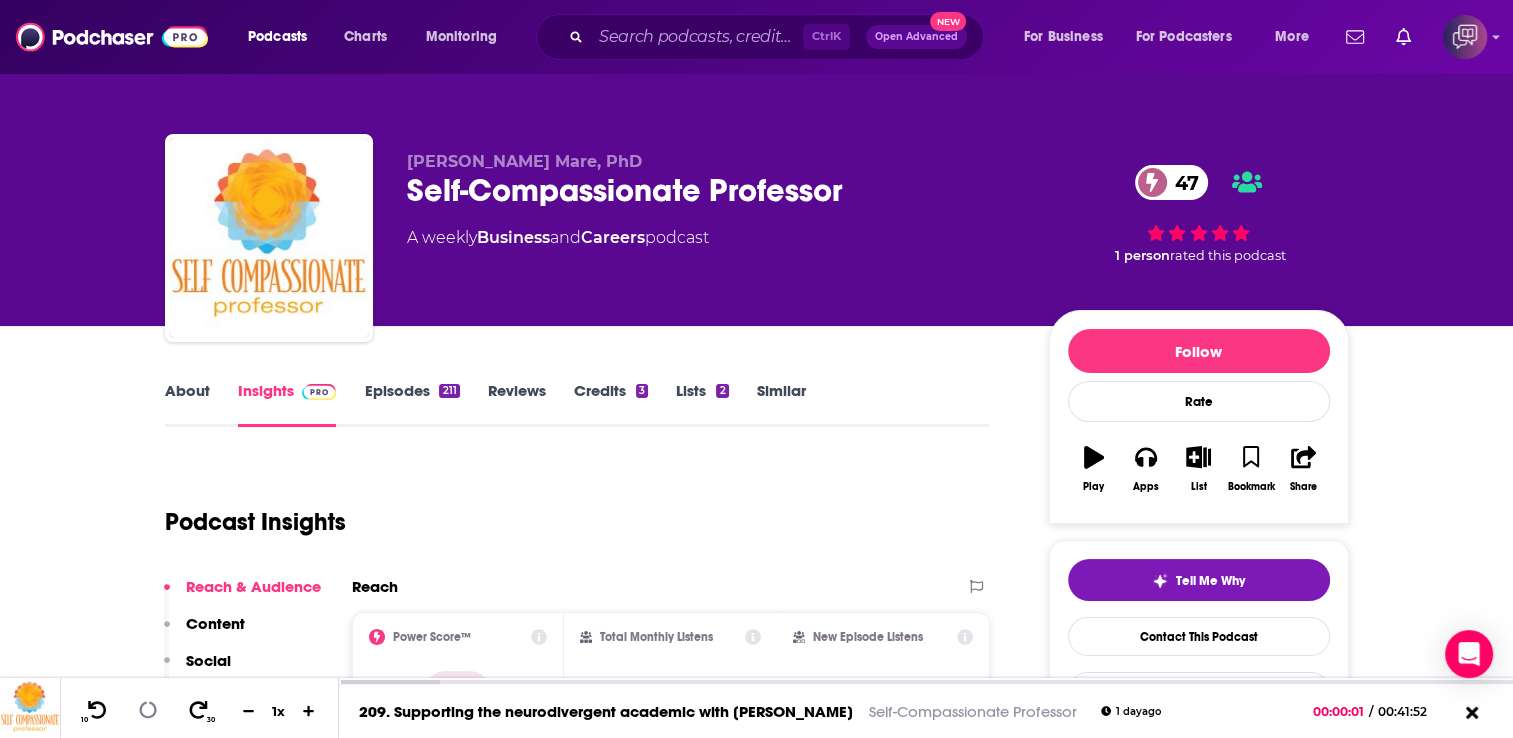 scroll, scrollTop: 219, scrollLeft: 0, axis: vertical 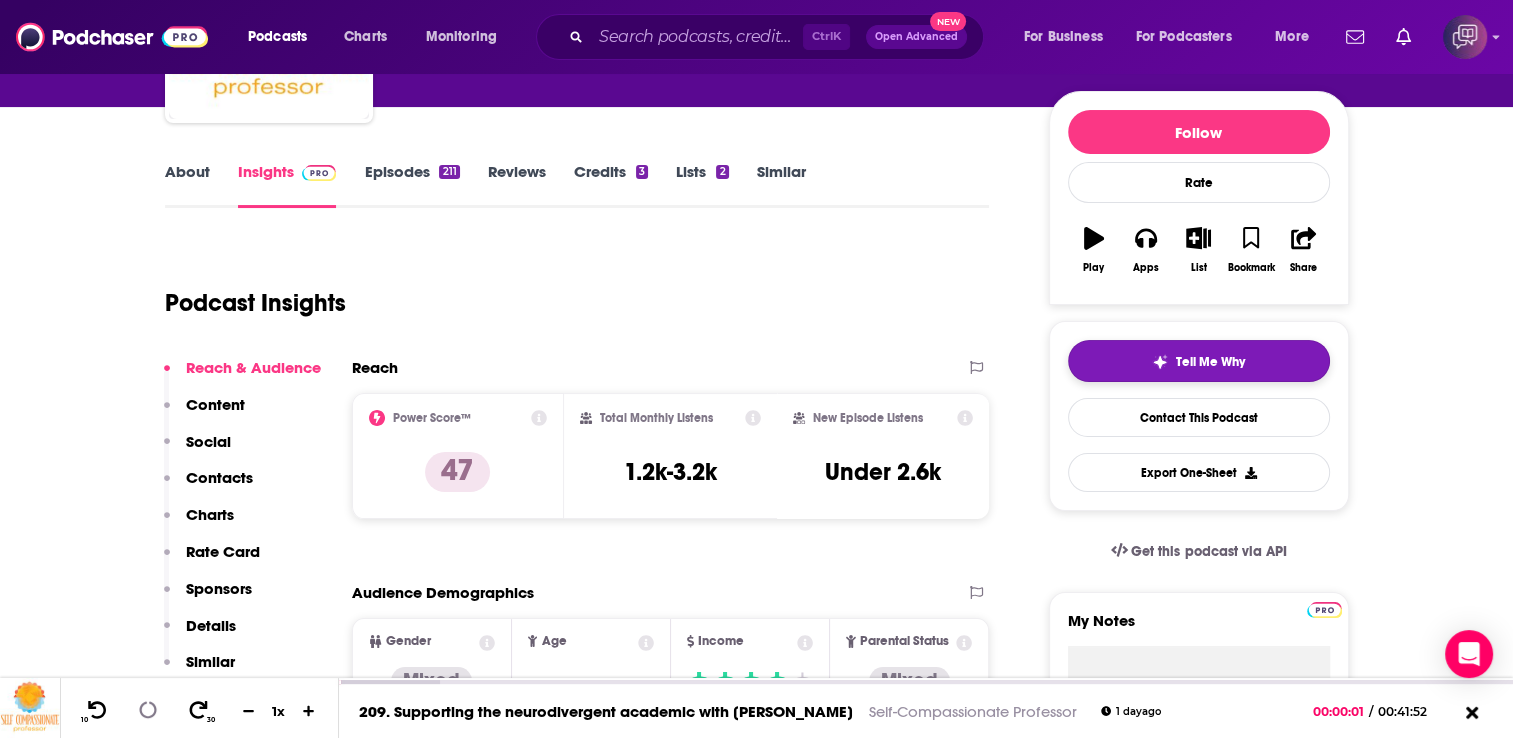 click on "Tell Me Why" at bounding box center [1199, 361] 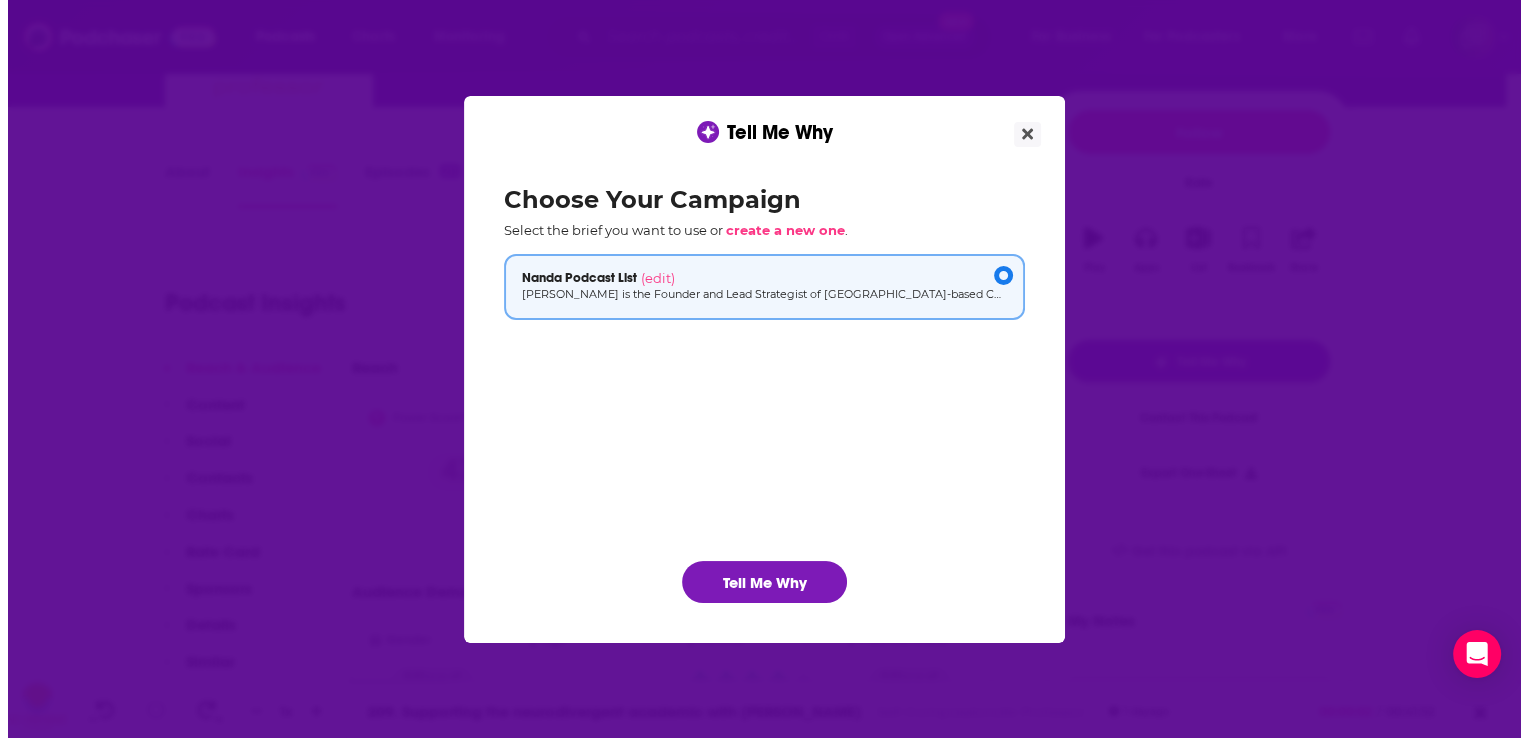 scroll, scrollTop: 0, scrollLeft: 0, axis: both 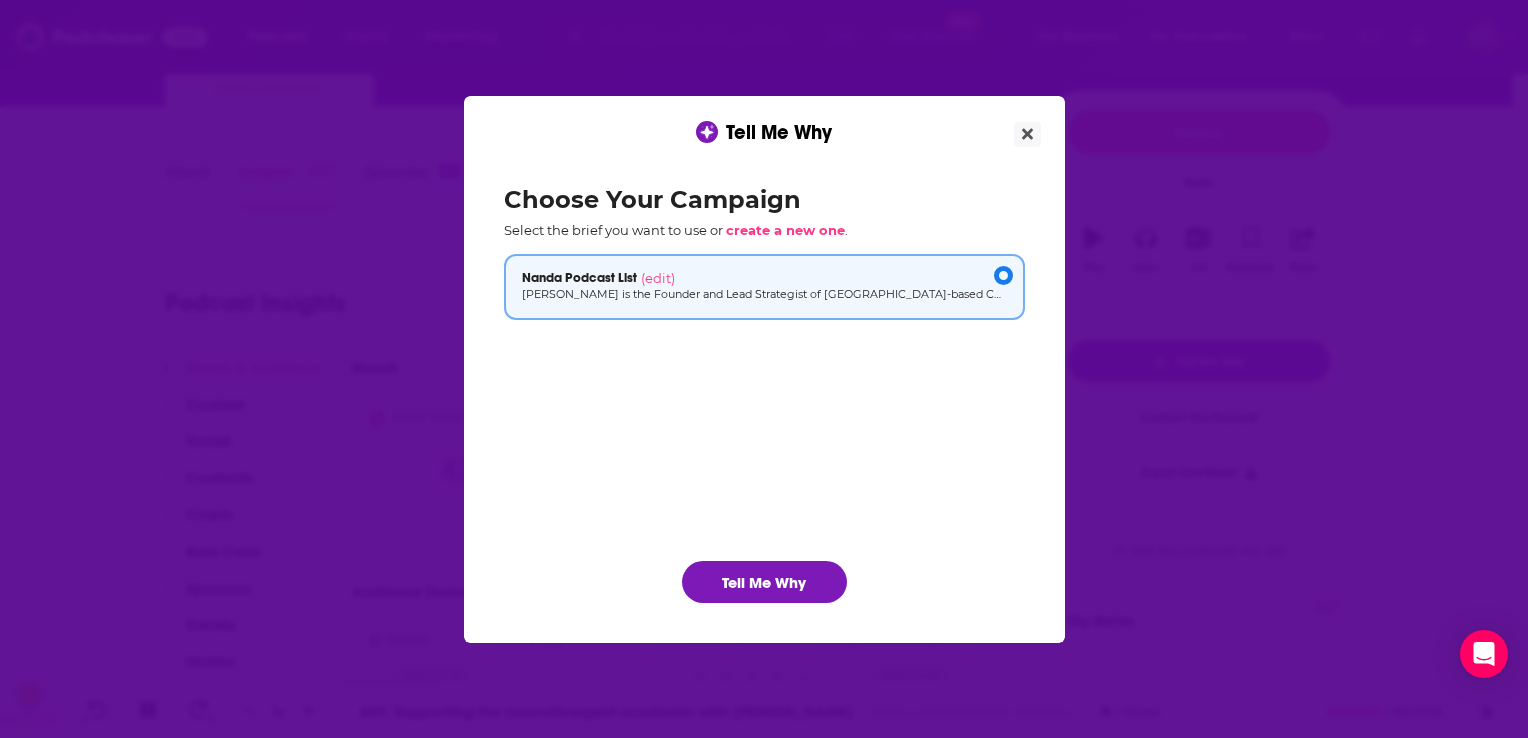 type 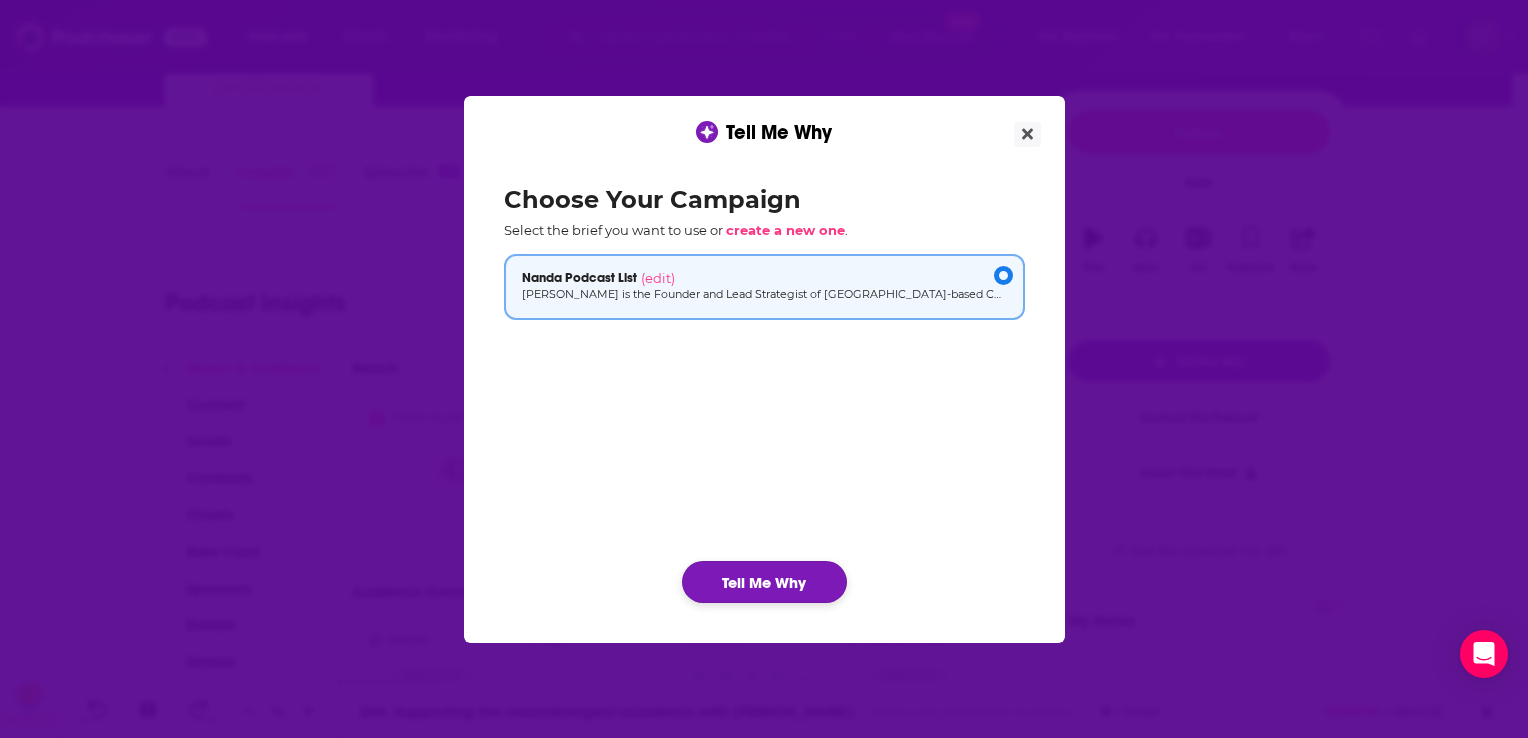 click on "Tell Me Why" 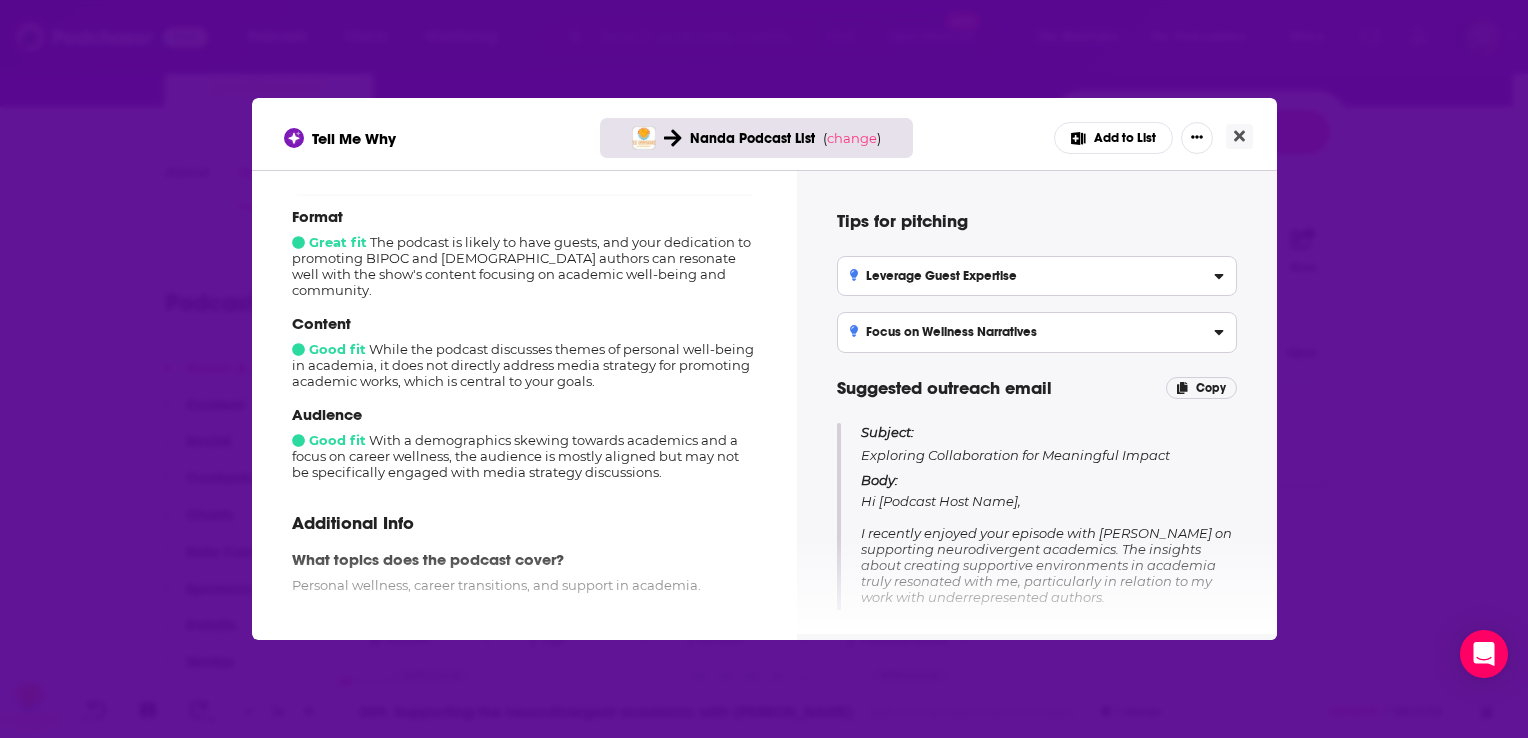 scroll, scrollTop: 223, scrollLeft: 0, axis: vertical 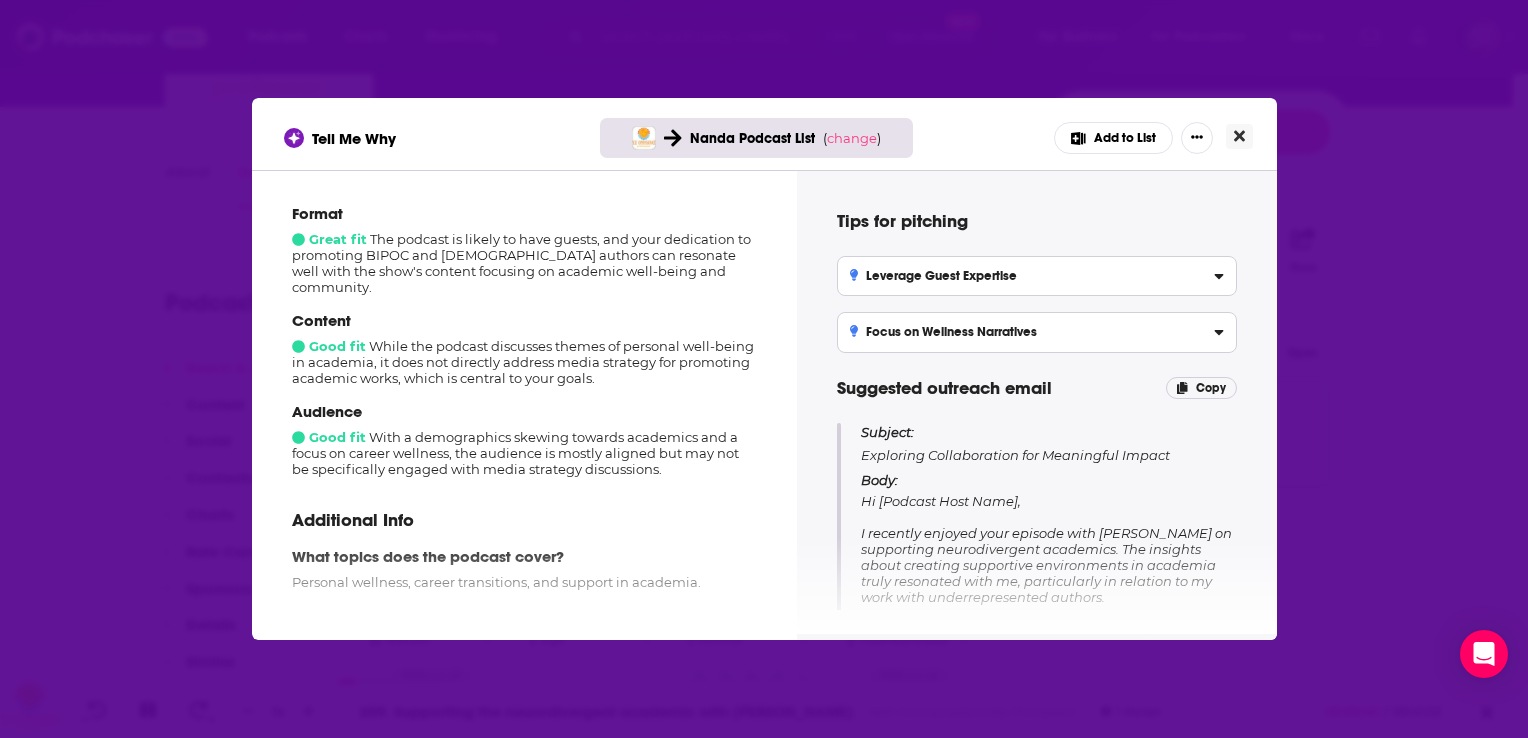 click 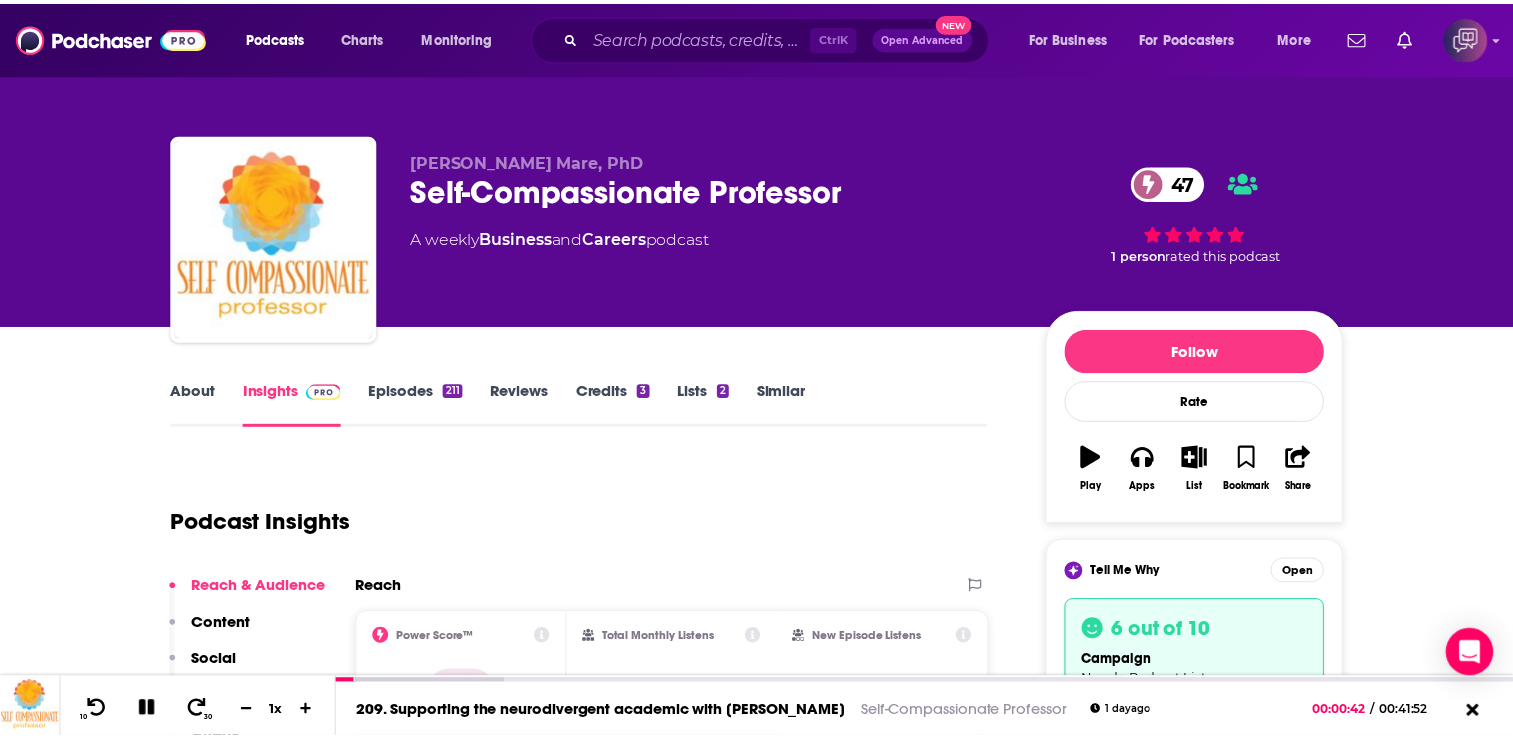 scroll, scrollTop: 219, scrollLeft: 0, axis: vertical 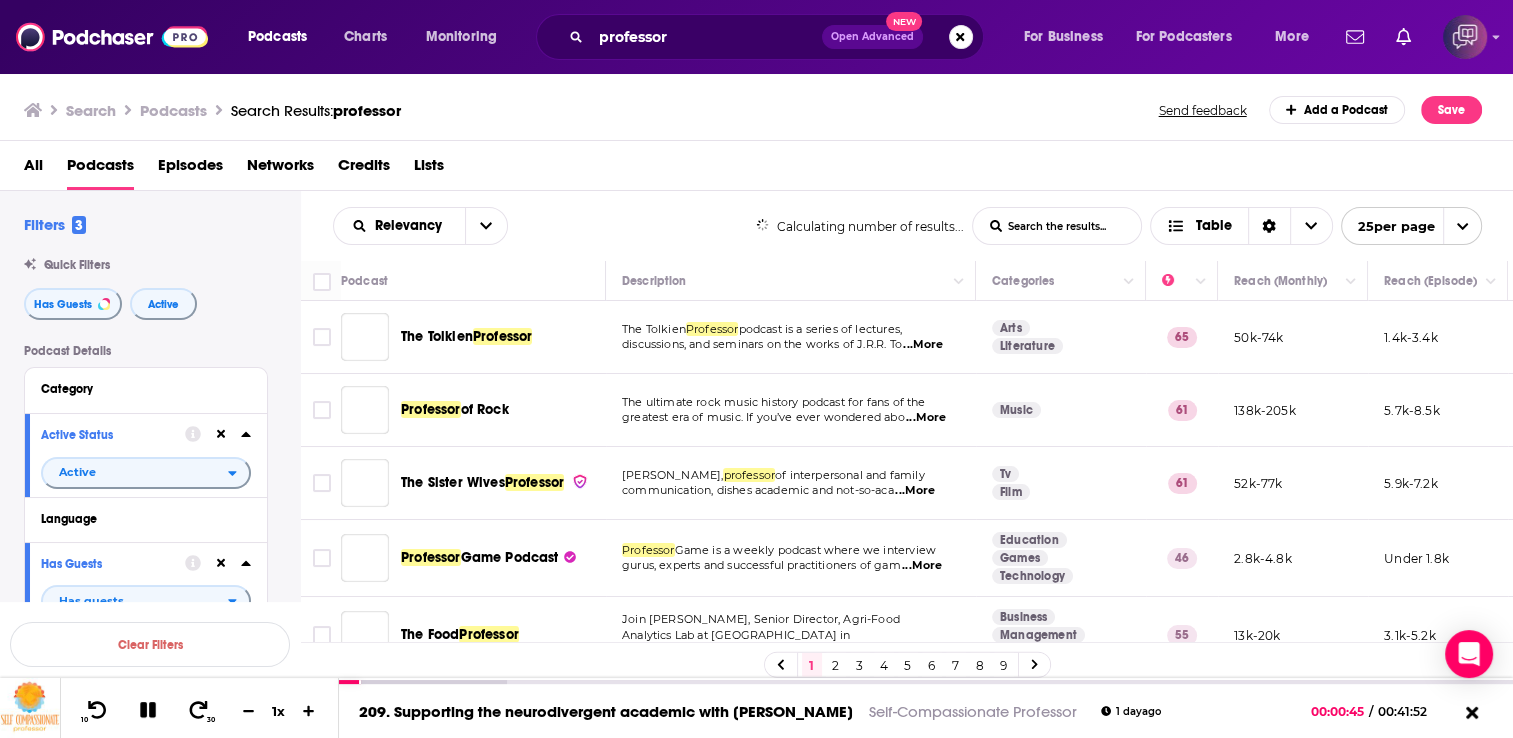 click on "2" at bounding box center (836, 665) 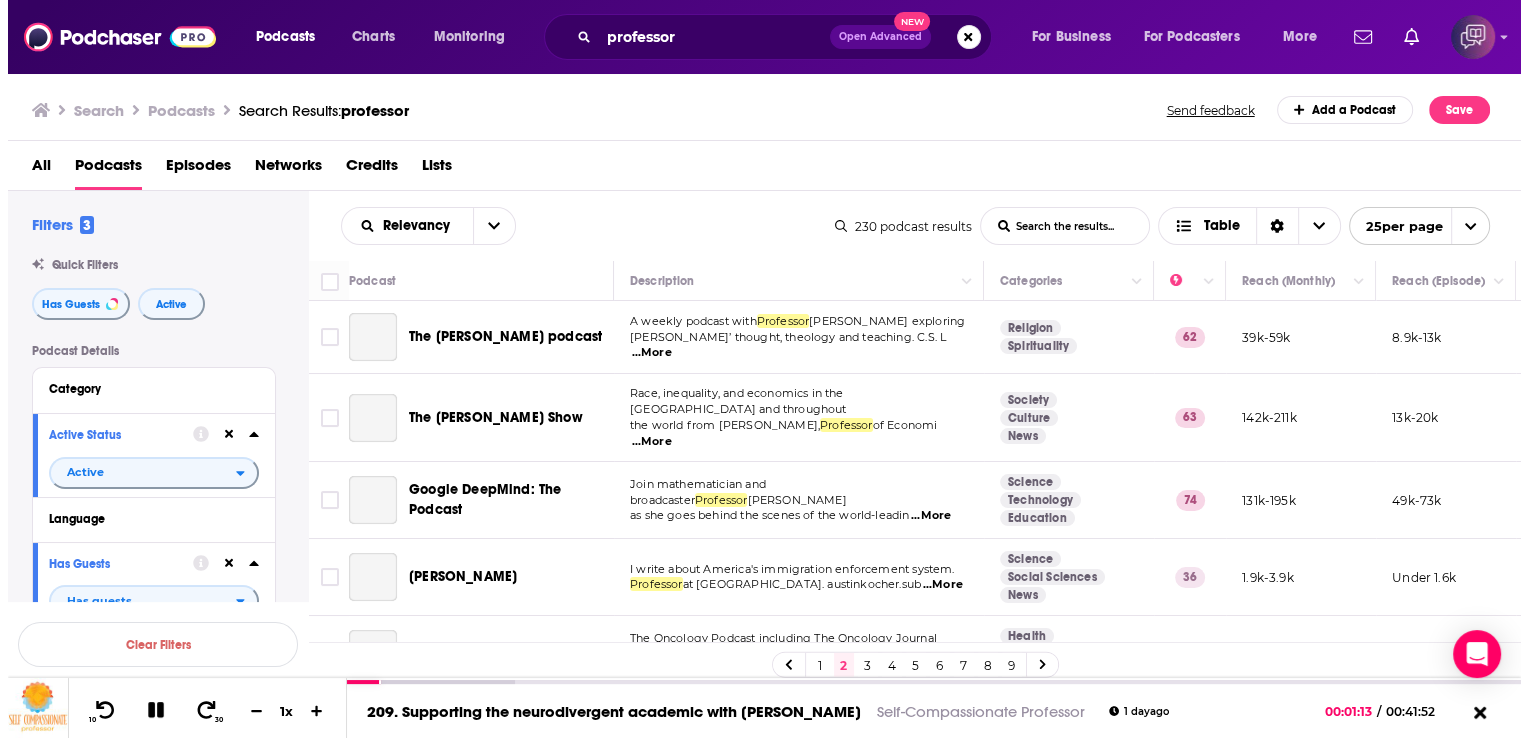 scroll, scrollTop: 0, scrollLeft: 0, axis: both 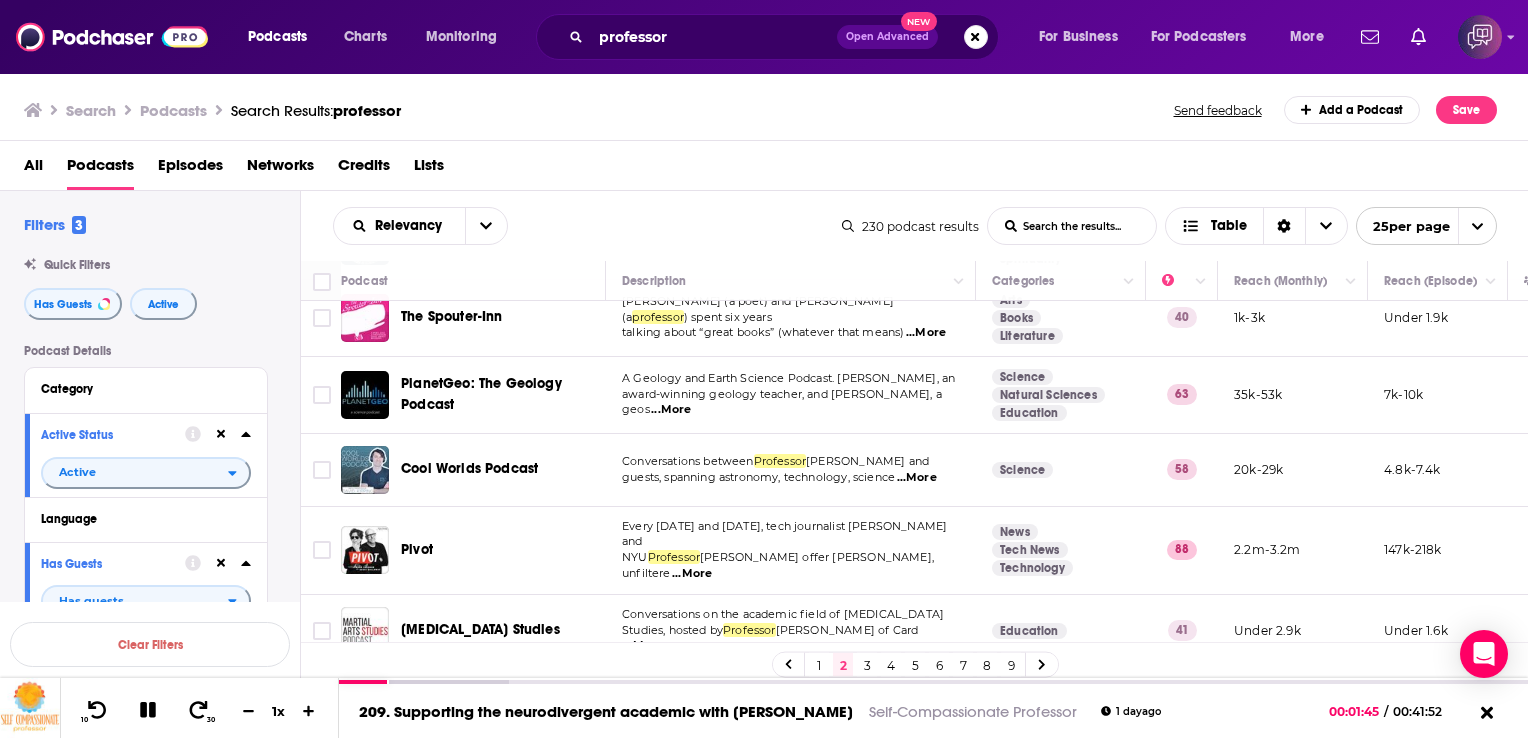 drag, startPoint x: 864, startPoint y: 666, endPoint x: 1520, endPoint y: 305, distance: 748.7703 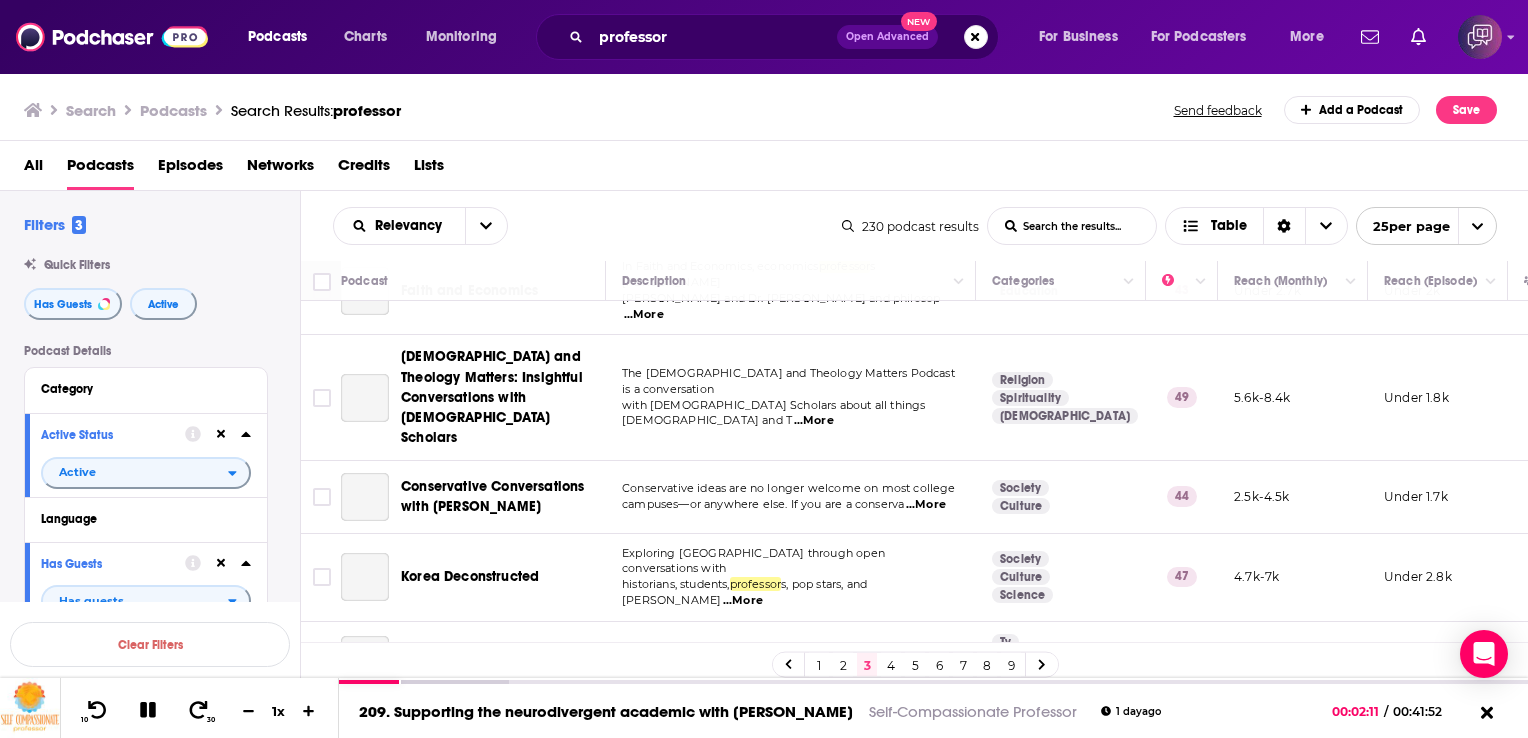 scroll, scrollTop: 0, scrollLeft: 0, axis: both 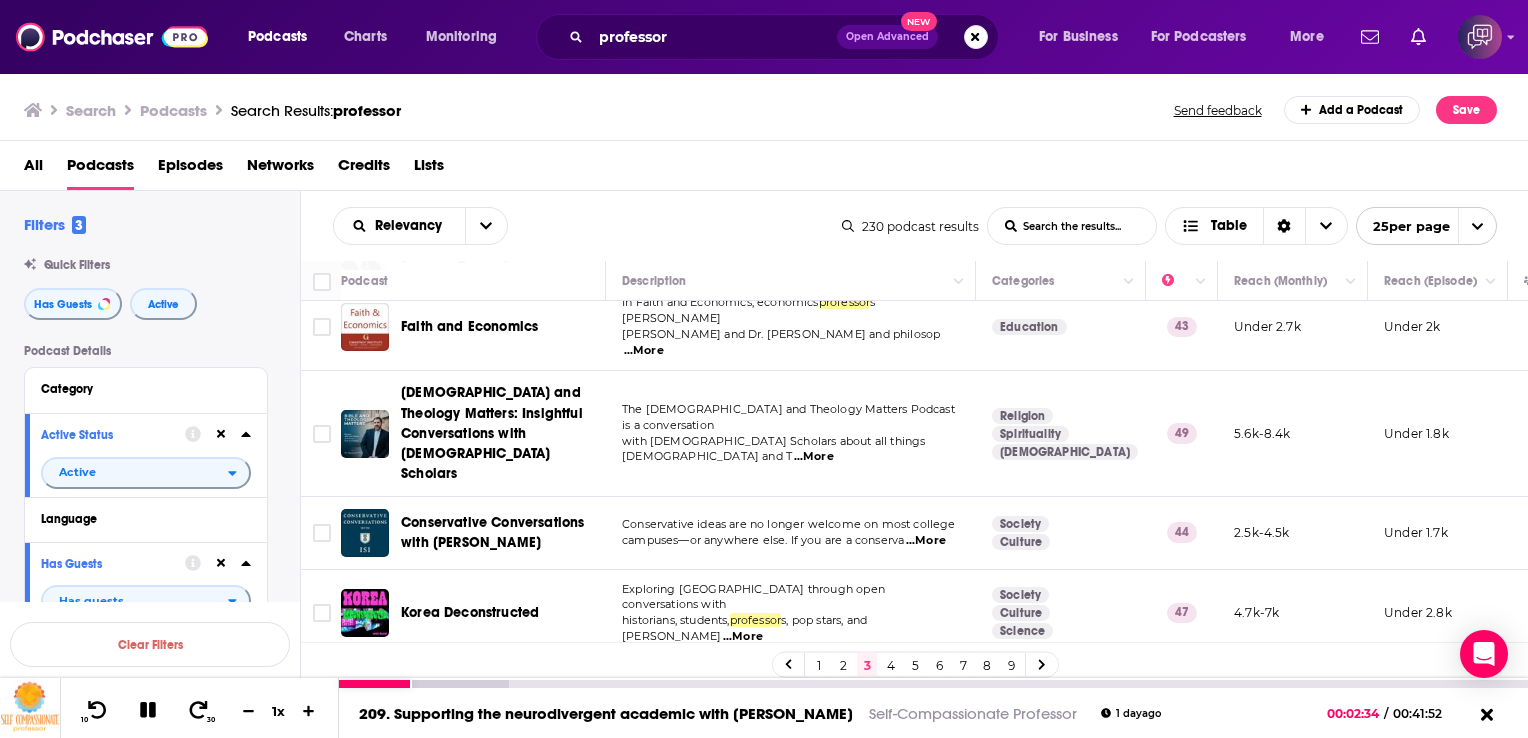 click at bounding box center (30, 708) 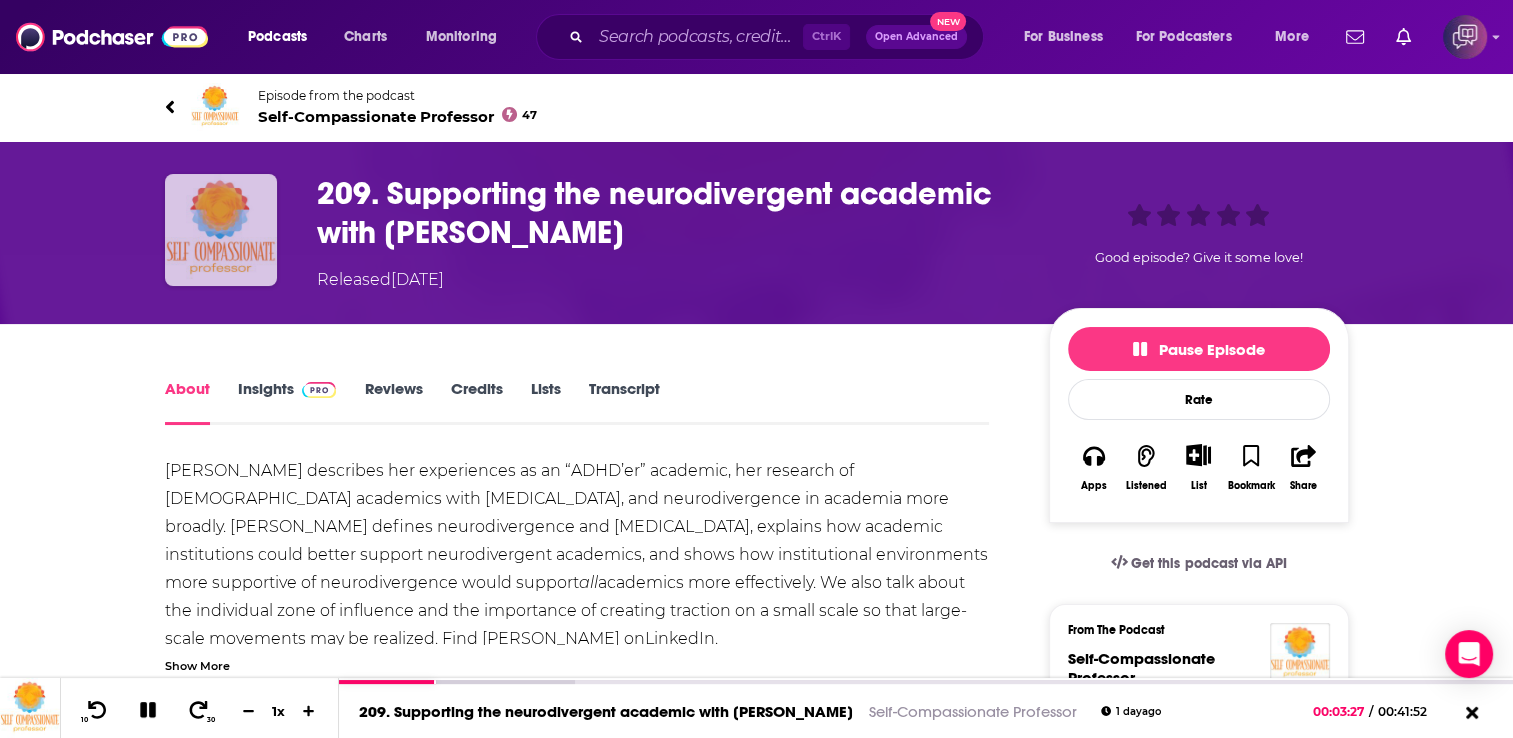 click at bounding box center (221, 230) 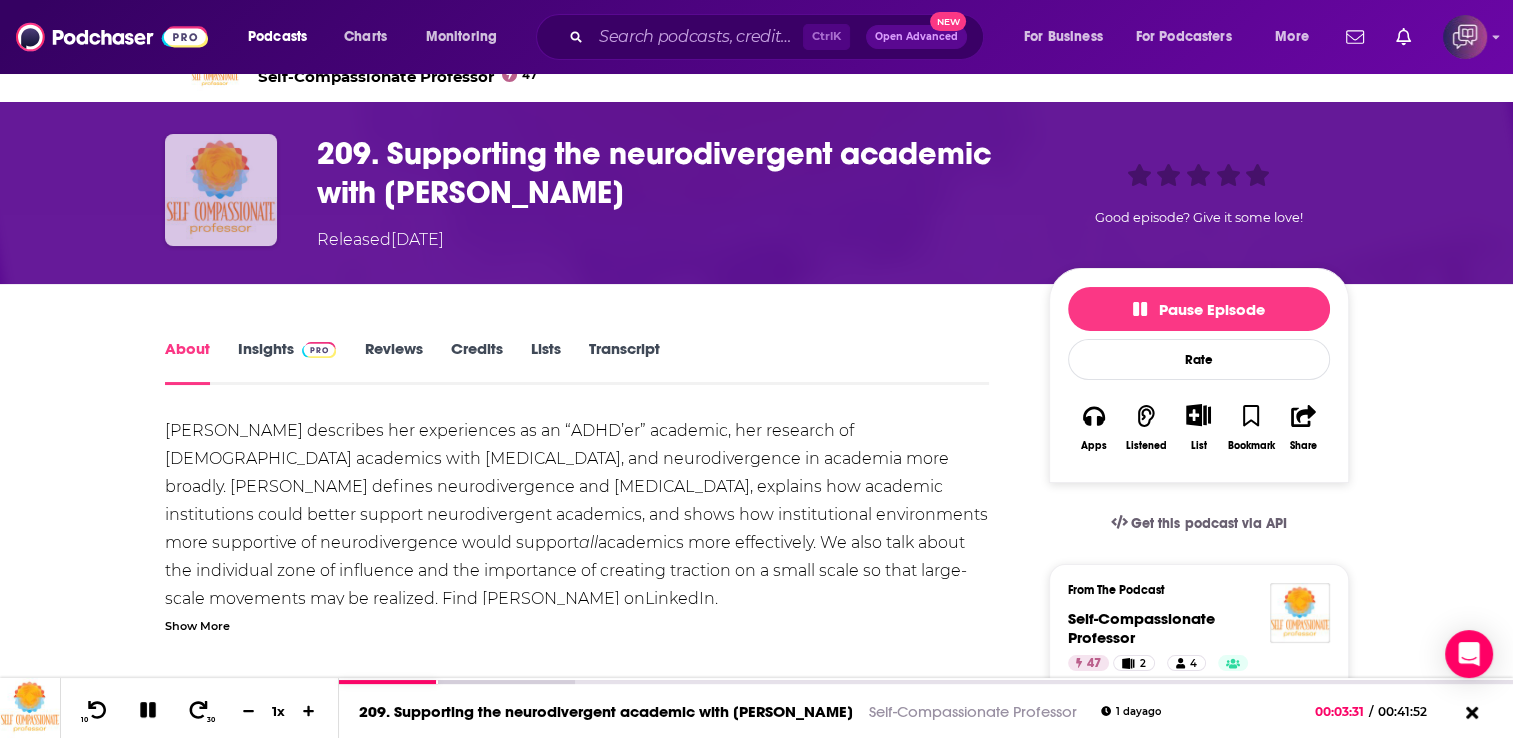 scroll, scrollTop: 360, scrollLeft: 0, axis: vertical 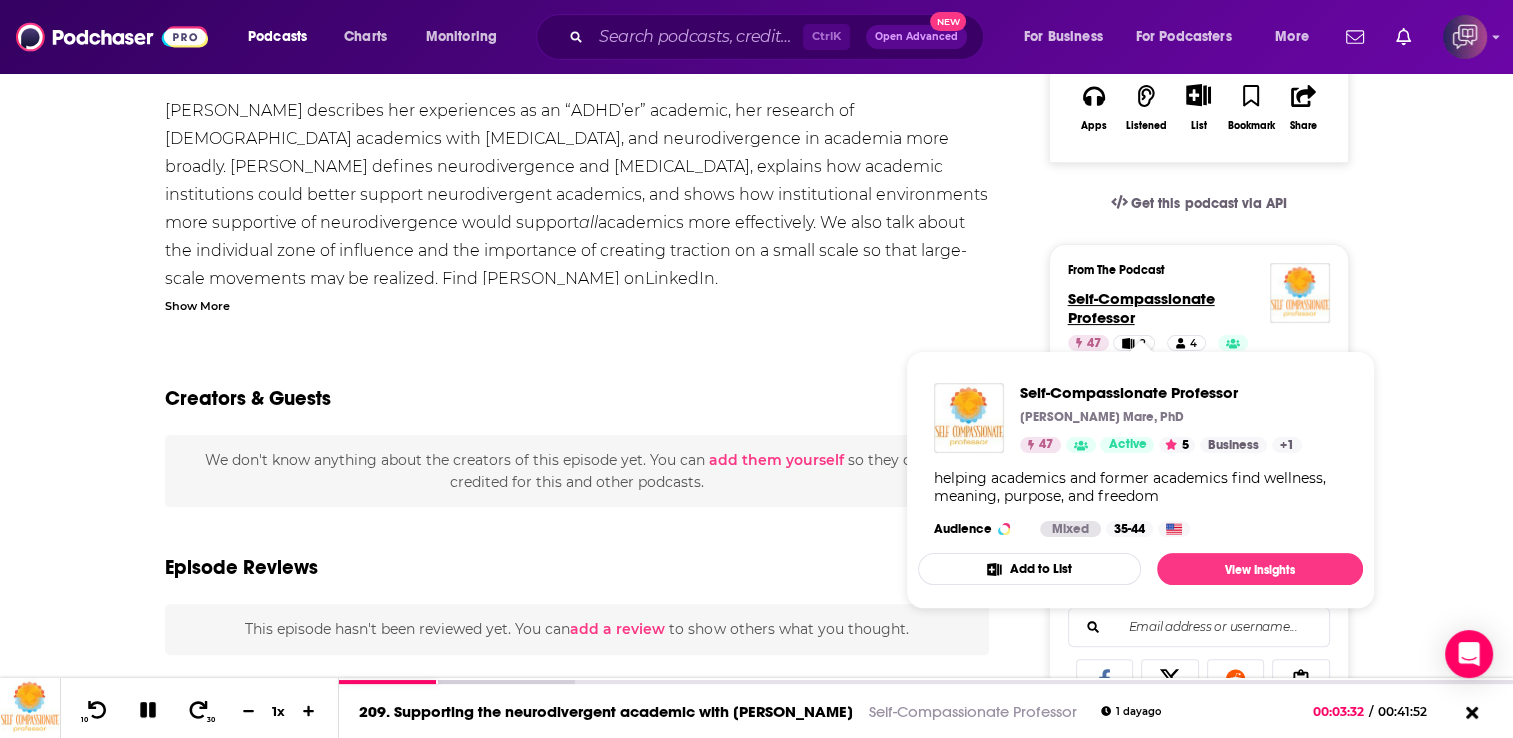 click on "Self-Compassionate Professor" at bounding box center [1141, 308] 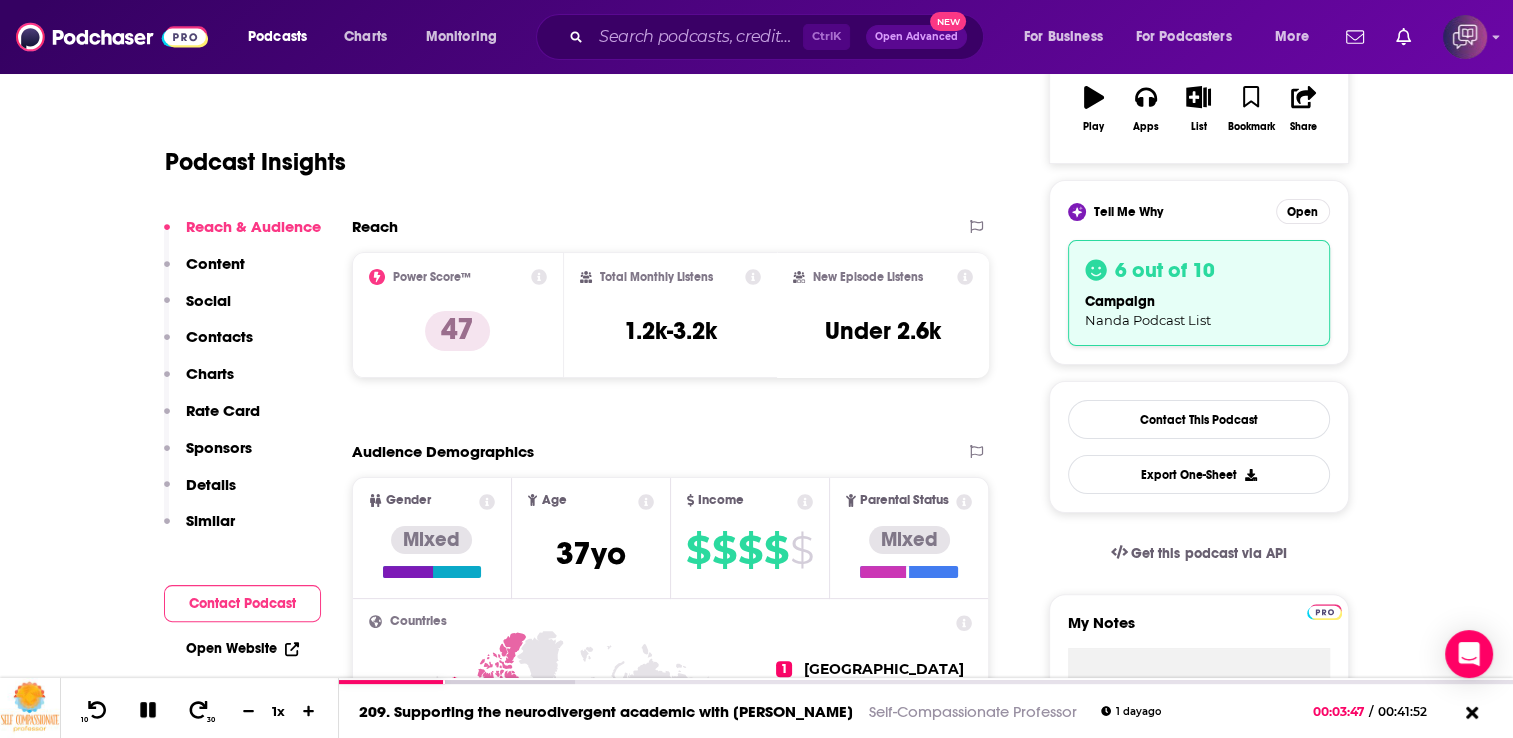 scroll, scrollTop: 0, scrollLeft: 0, axis: both 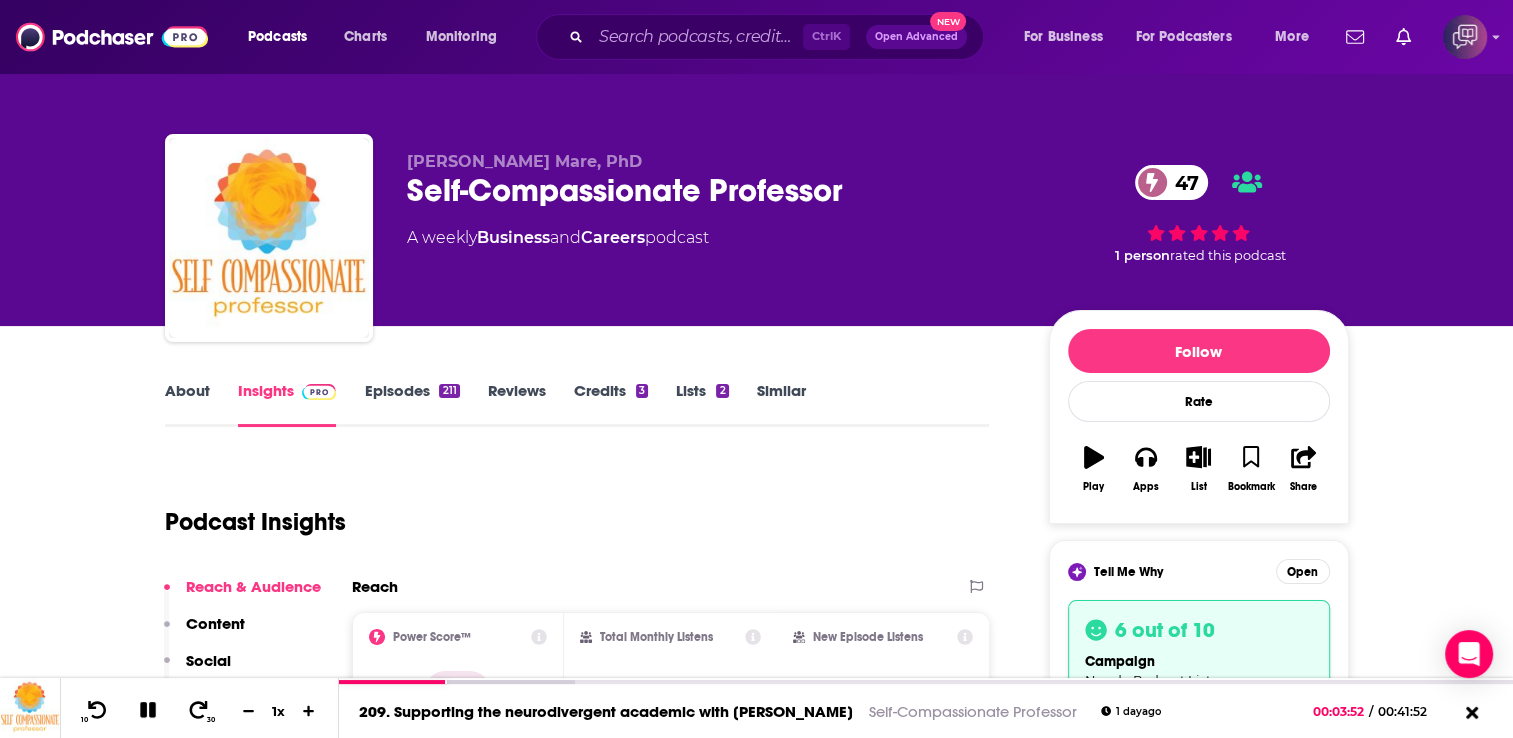 click on "Contacts" at bounding box center (219, 696) 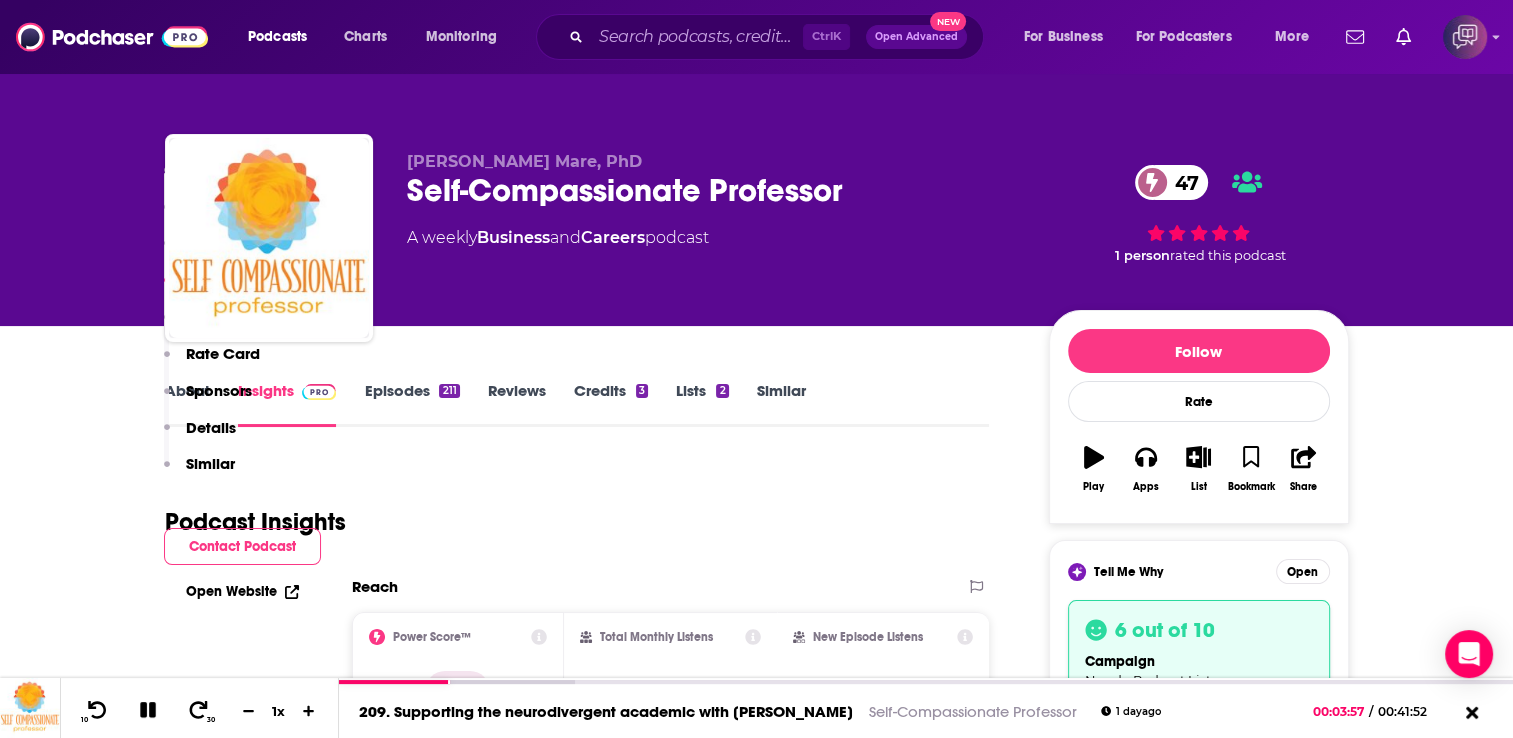click at bounding box center [976, 811] 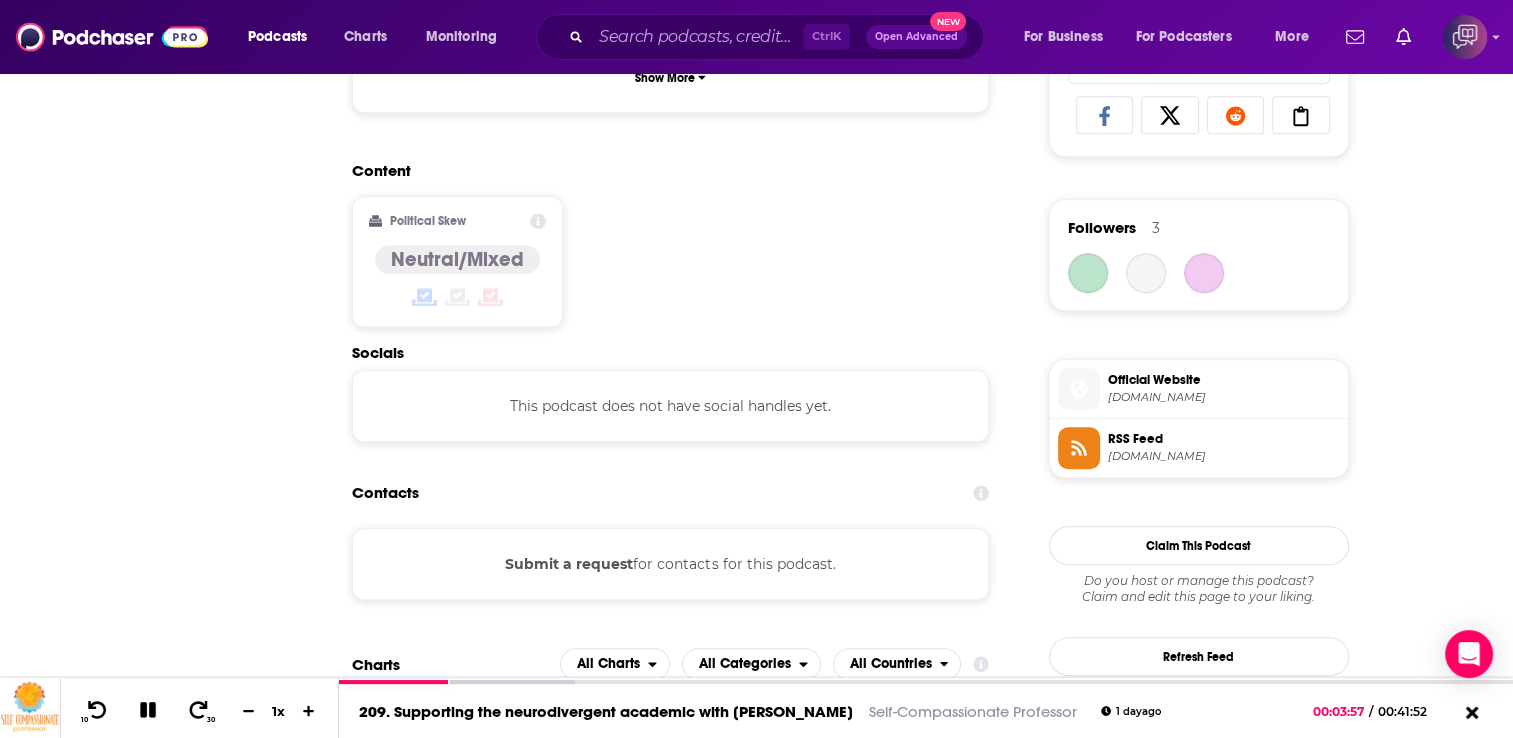 click on "Similar" at bounding box center [781, -1077] 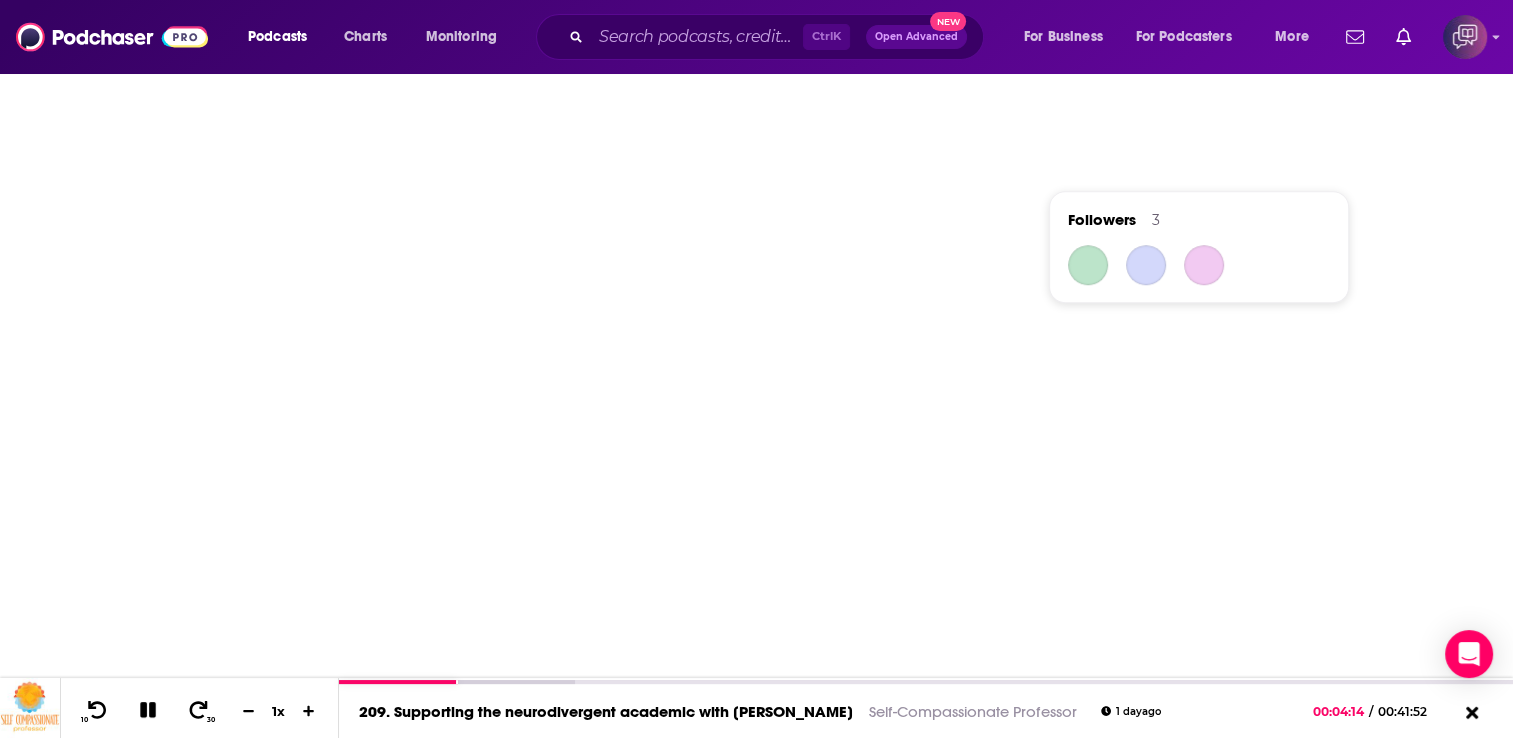 click on "Similar" at bounding box center (781, -1036) 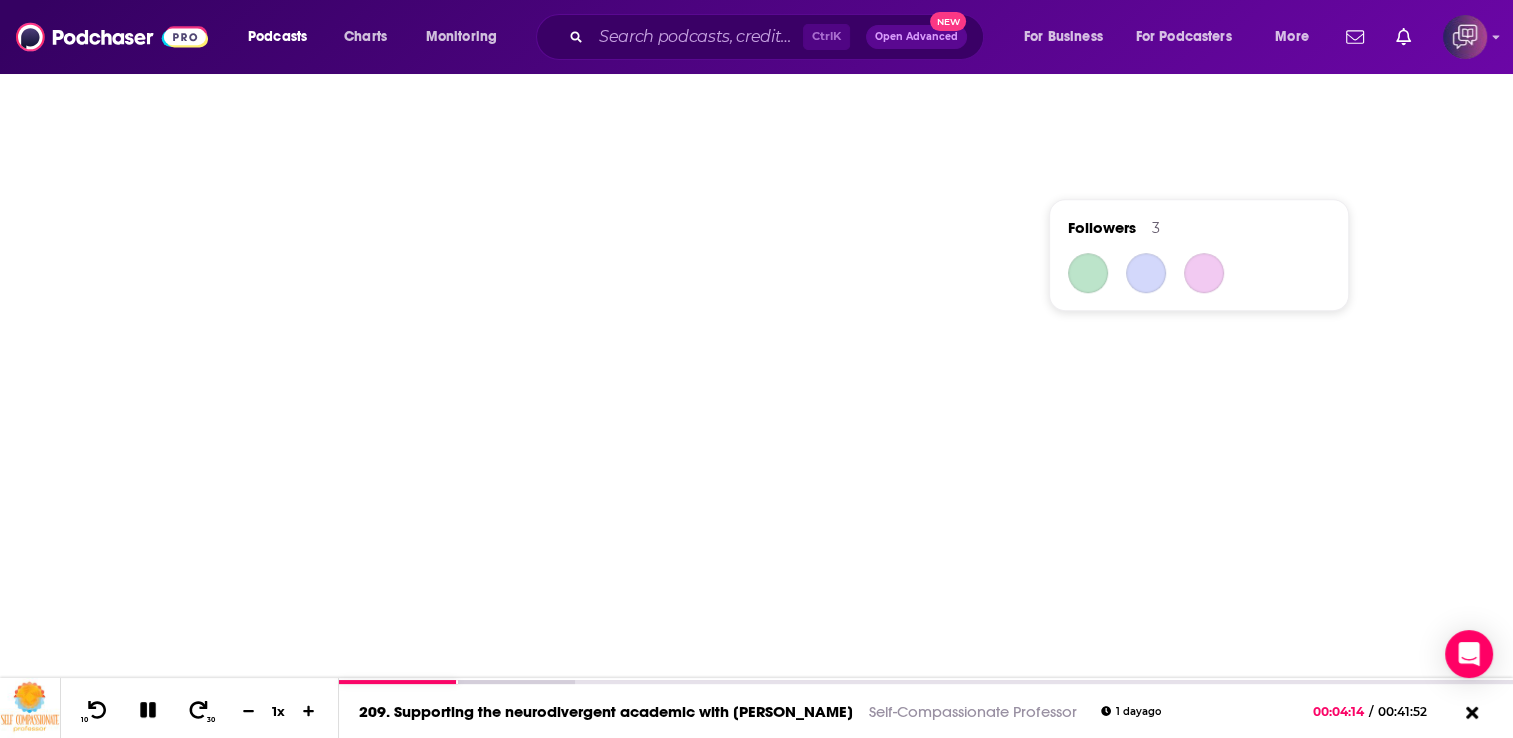 click on "Similar" at bounding box center (781, -1077) 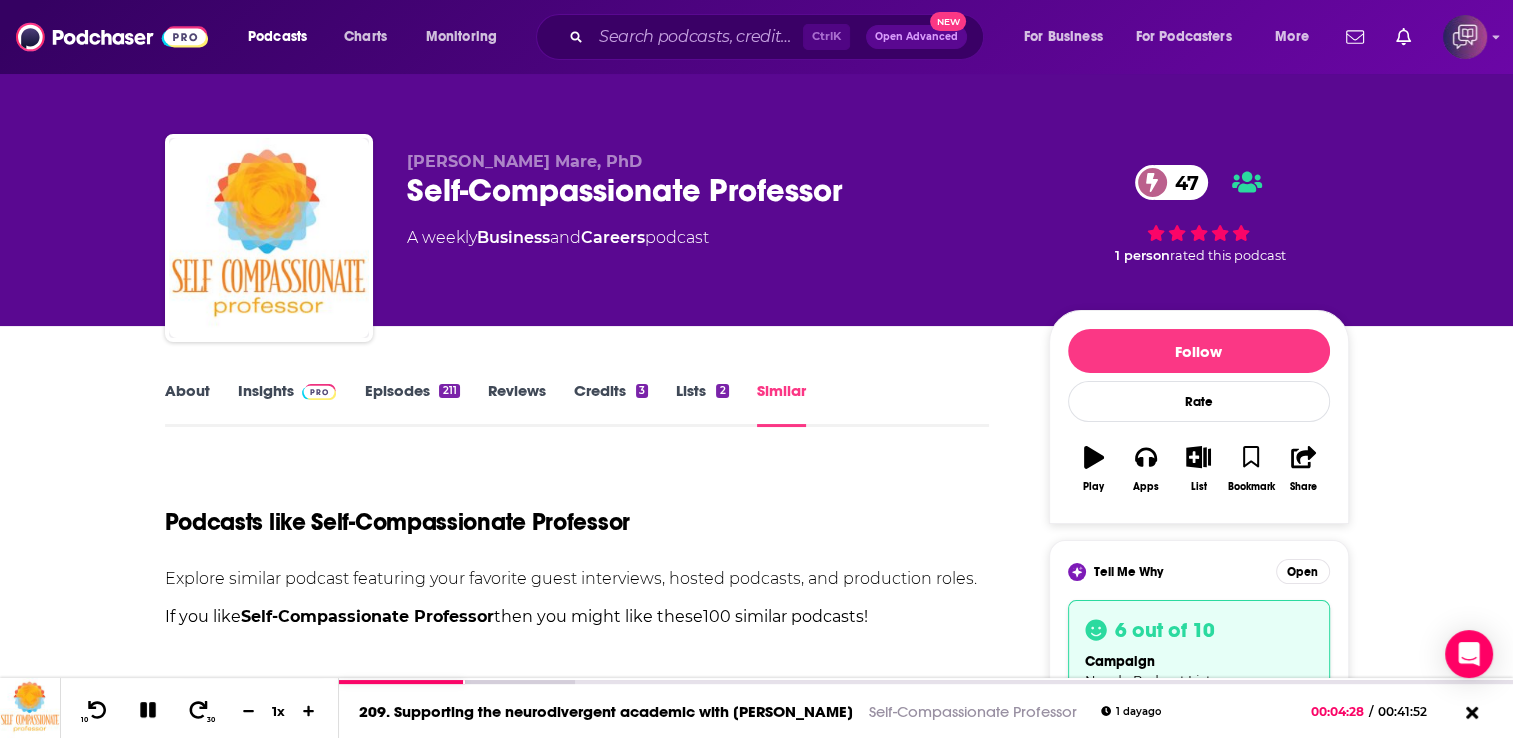 click on "About Insights Episodes 211 Reviews Credits 3 Lists 2 Similar Podcasts like  Self-Compassionate Professor Explore similar podcast featuring your favorite guest interviews, hosted podcasts, and production roles. If you like  Self-Compassionate Professor  then you might like these  100 similar podcasts ! Relevancy Table Filters Podcast Description Categories Reach (Monthly) Reach (Episode) Top Country Teaching English [DATE]- The 4 Cs and beyond We’ve all heard of the 4 Cs – collaboration, creativity, critical thinking, communication –, but what if there were  ...More Education 43 Under 2.5k Under 2.1k   DE From Therapy to Social Change We believe that insights and practices from the realm of therapy can contribute to a better world for all. At l  ...More Health Fitness Mental Health 31 Under 1.4k Under 1.1k   GB The Quiet Journeys of [PERSON_NAME] A hybrid relaxation/narrative/comedy/science/adventure/sle  ...More Health Fitness Mental Health 60 44k-66k 9k-13k   US  ...More Business Careers 7 Under 1k" at bounding box center [757, 4313] 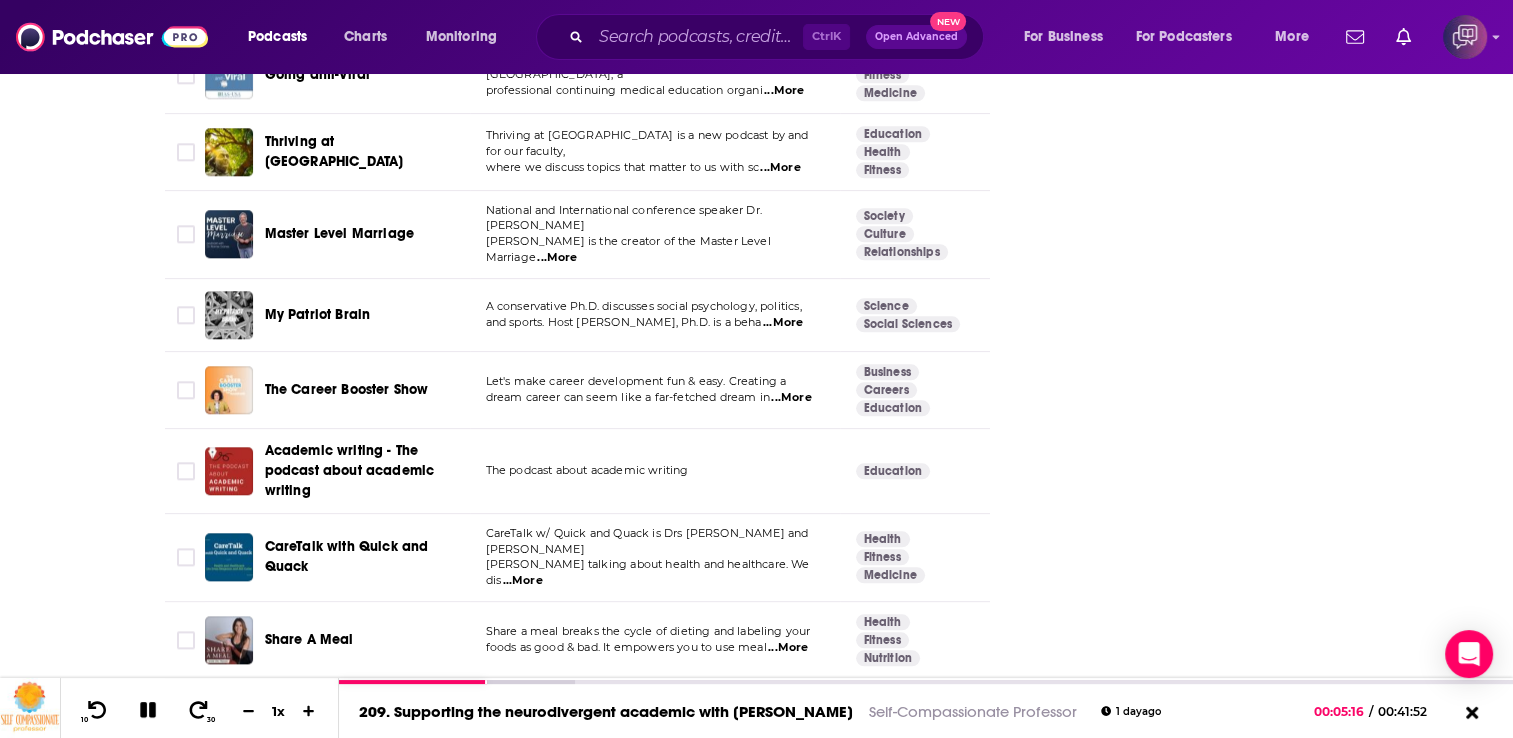 scroll, scrollTop: 2640, scrollLeft: 0, axis: vertical 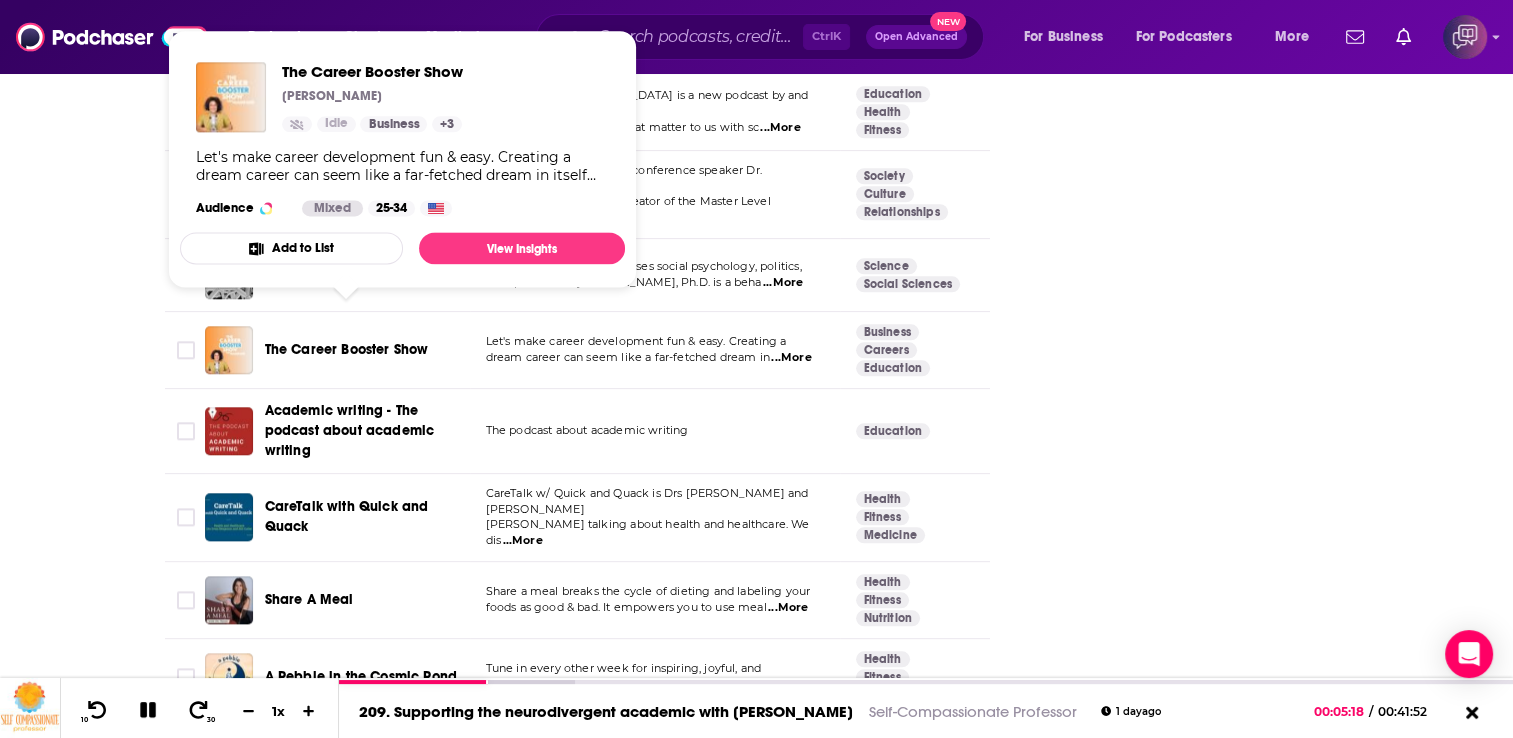 click on "The Career Booster Show" at bounding box center (347, 349) 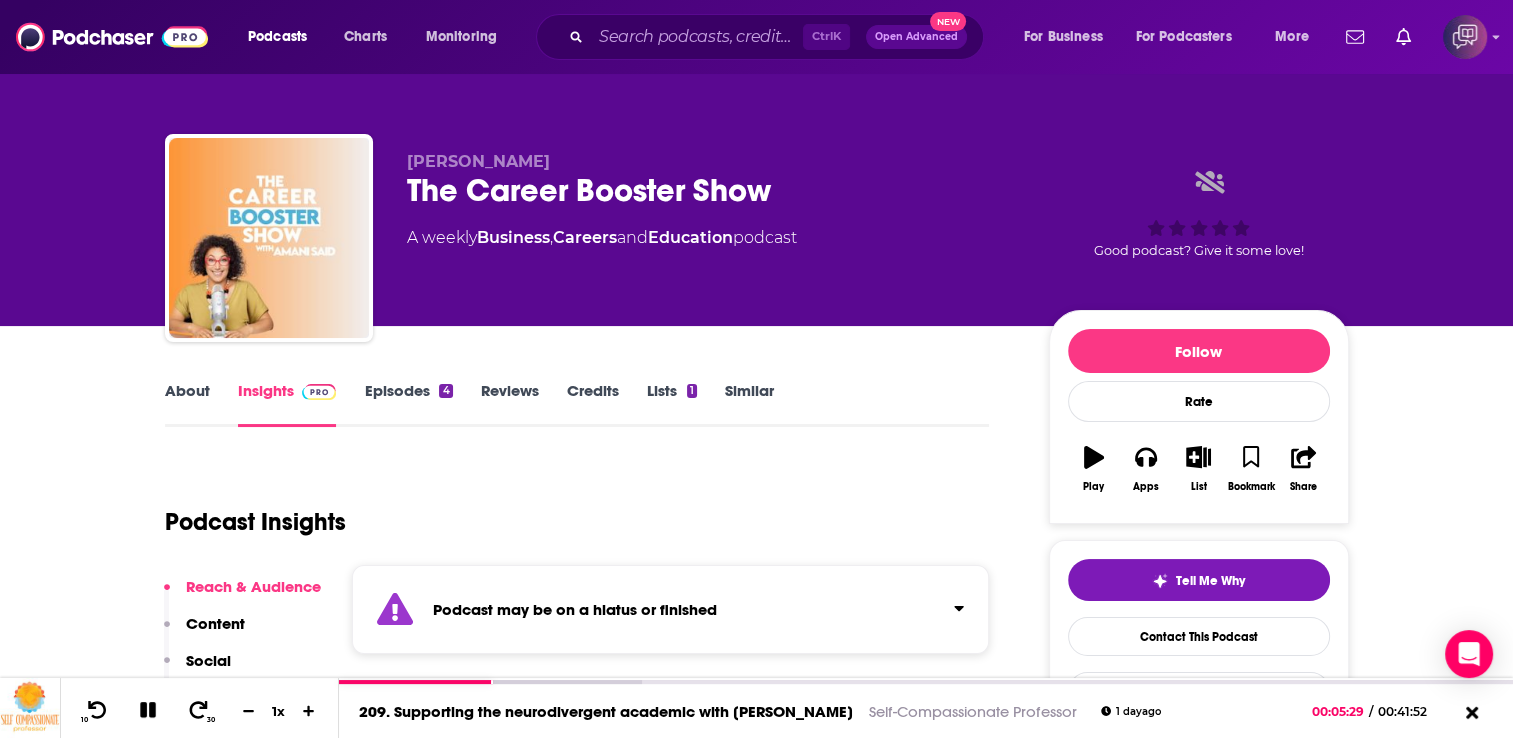 scroll, scrollTop: 40, scrollLeft: 0, axis: vertical 